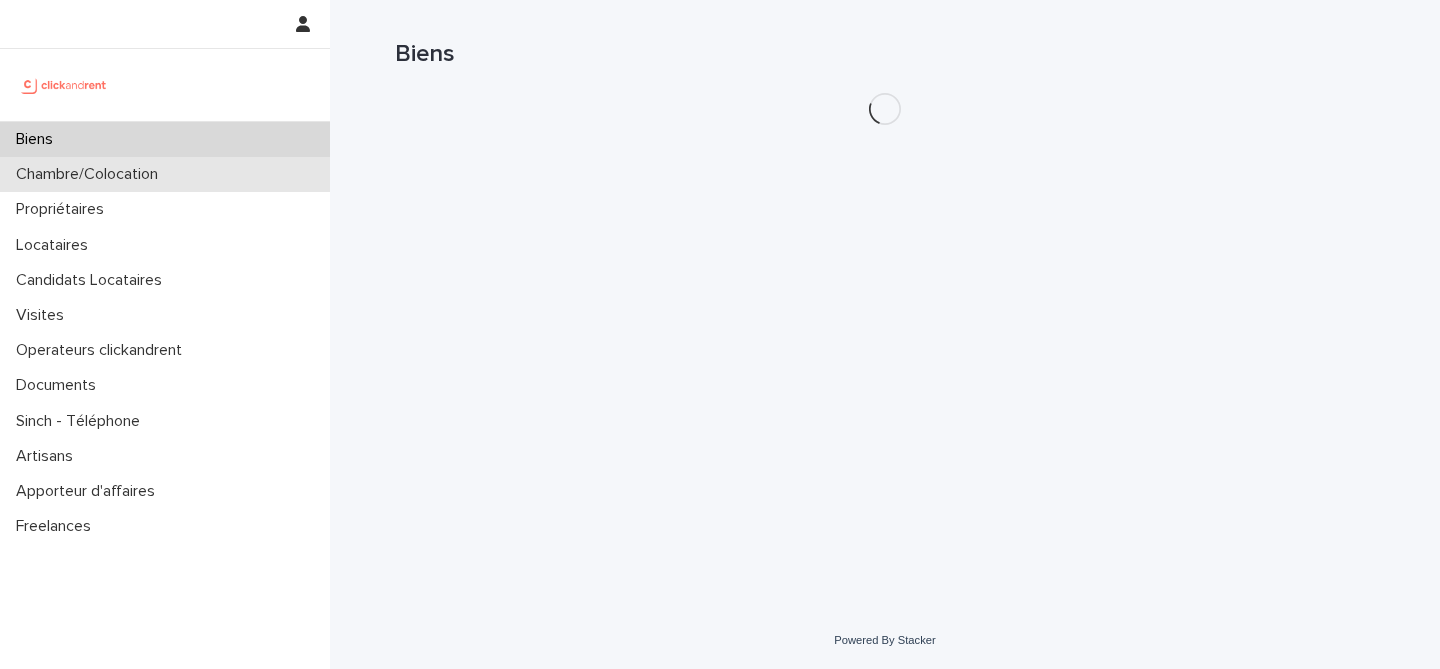scroll, scrollTop: 0, scrollLeft: 0, axis: both 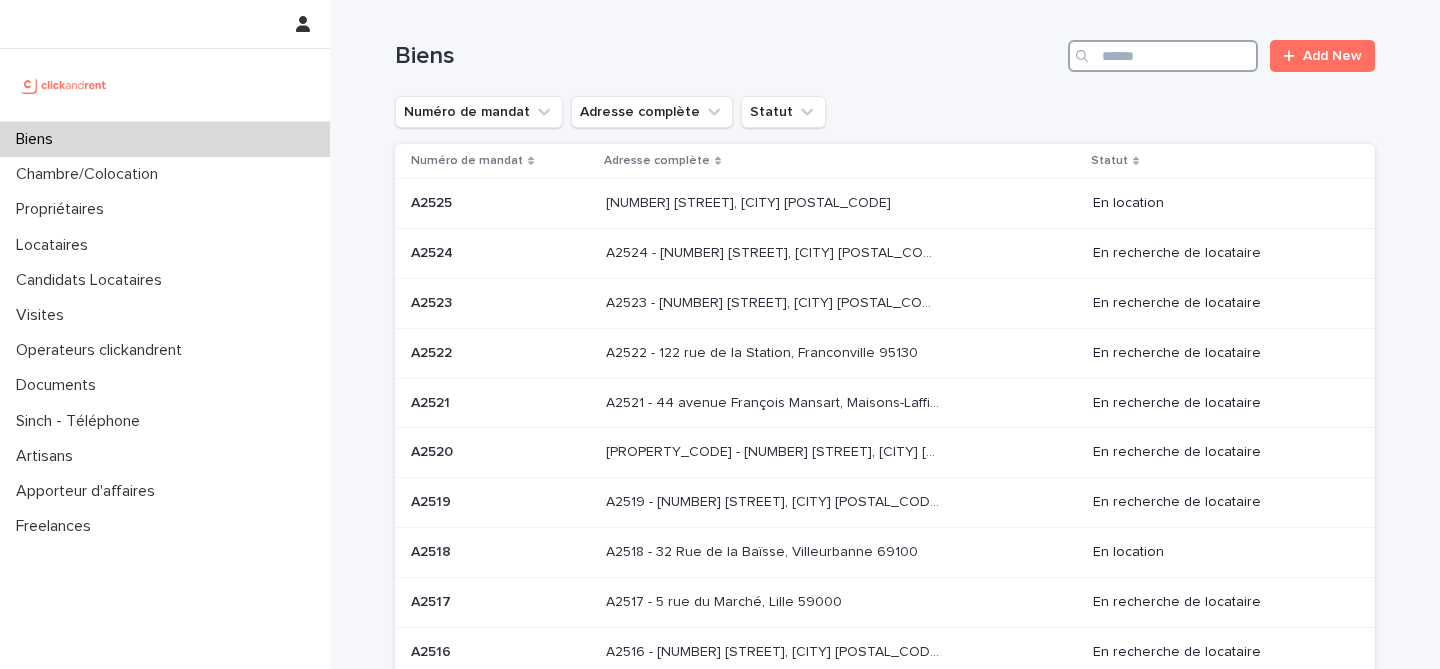 click at bounding box center [1163, 56] 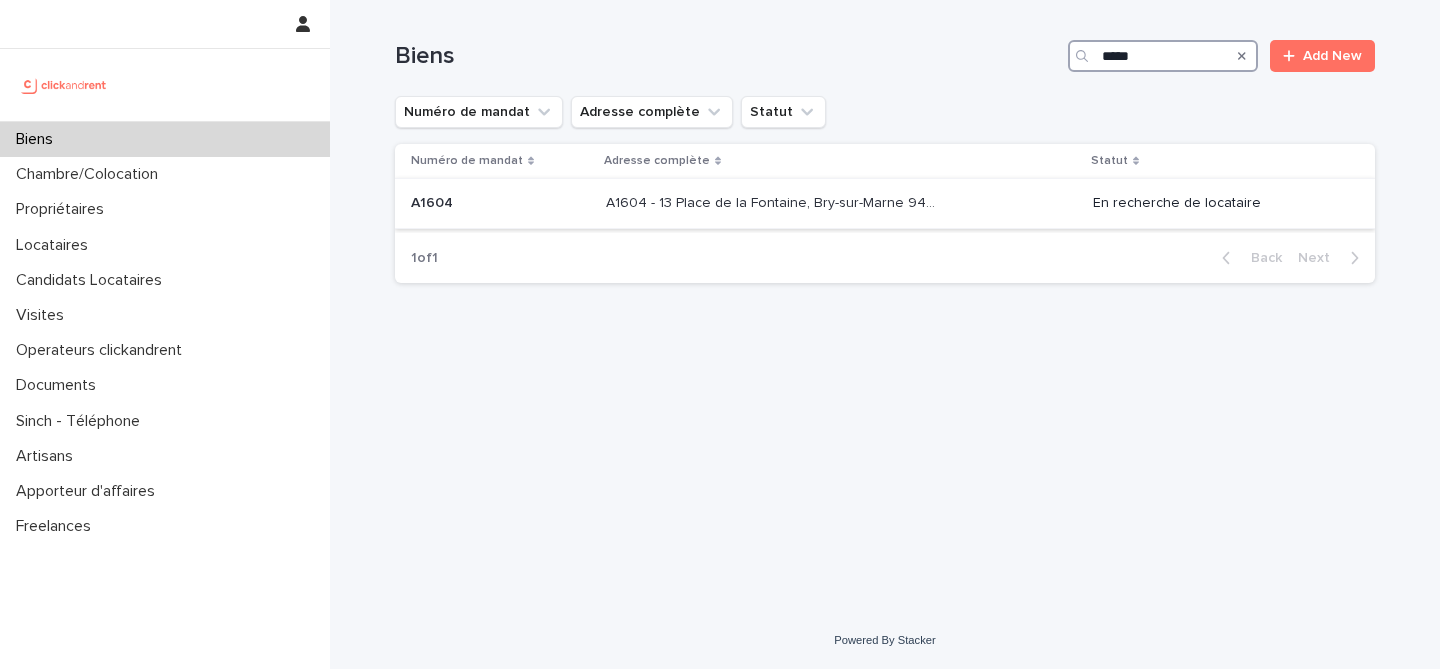 type on "*****" 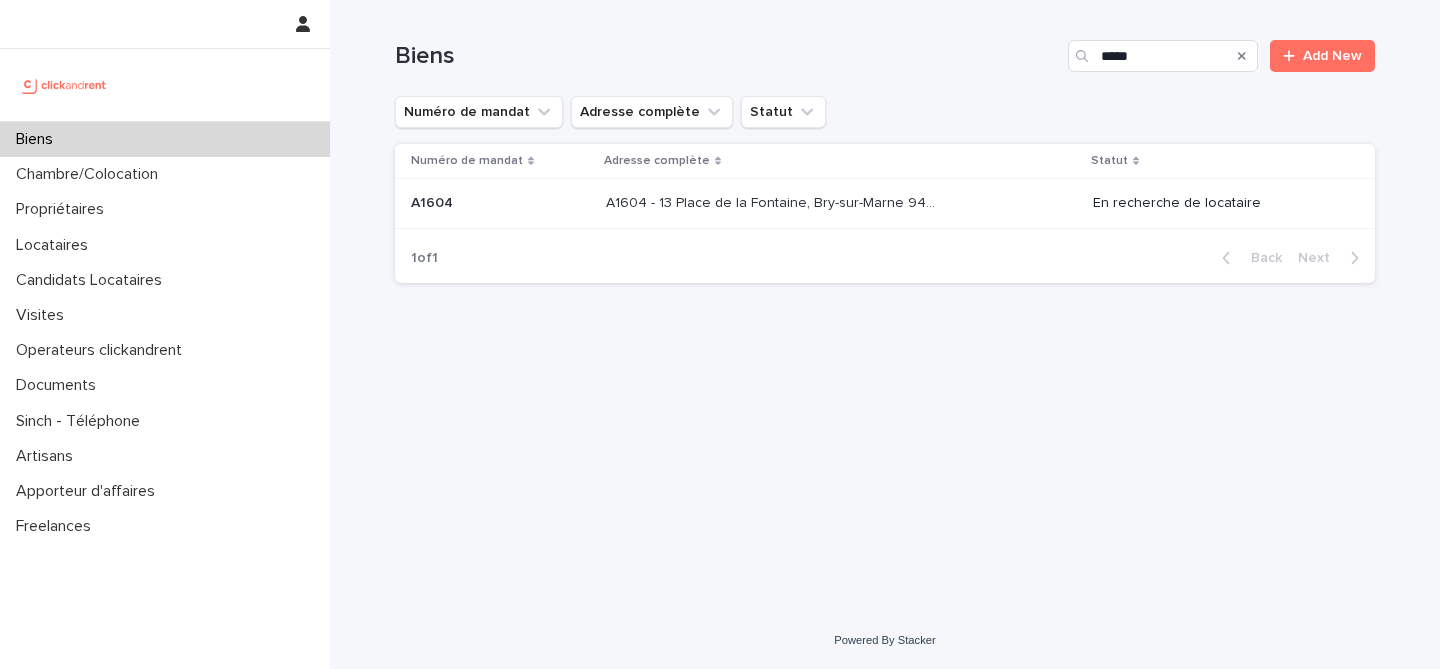 click on "A1604 - 13 Place de la Fontaine,  Bry-sur-Marne 94360" at bounding box center (774, 201) 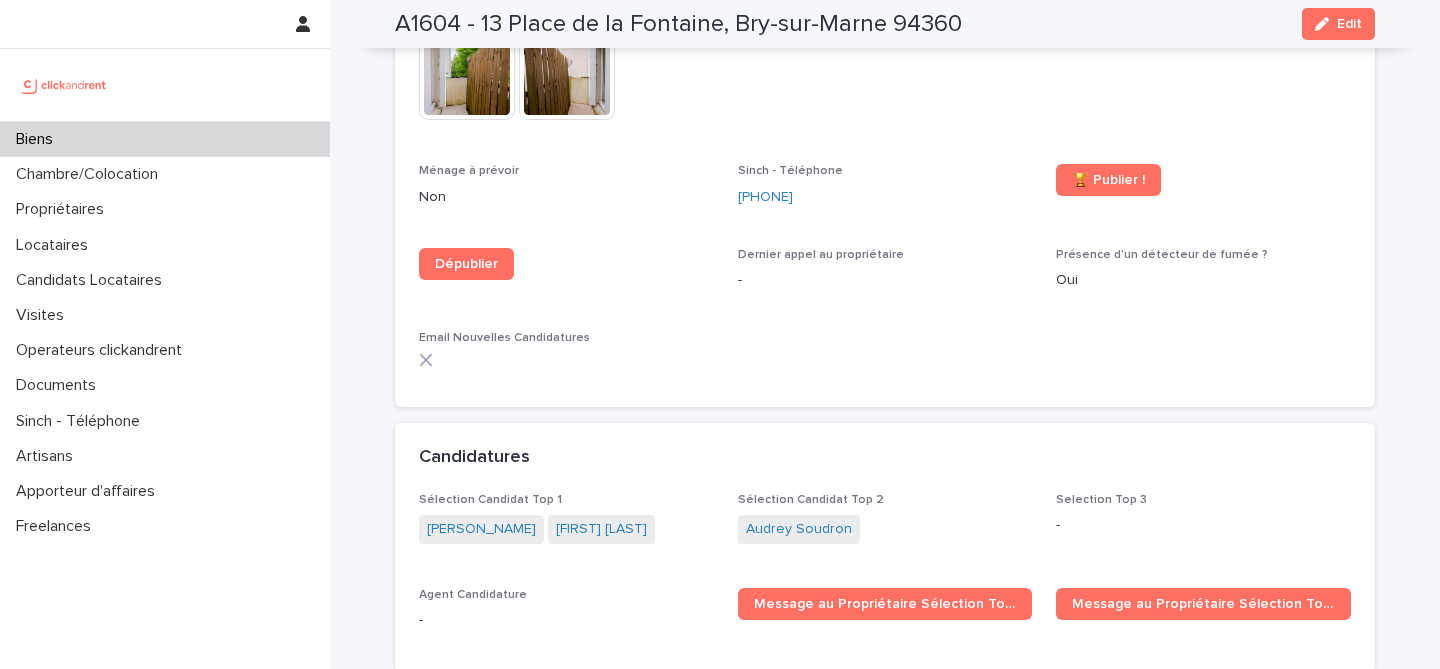 scroll, scrollTop: 6111, scrollLeft: 0, axis: vertical 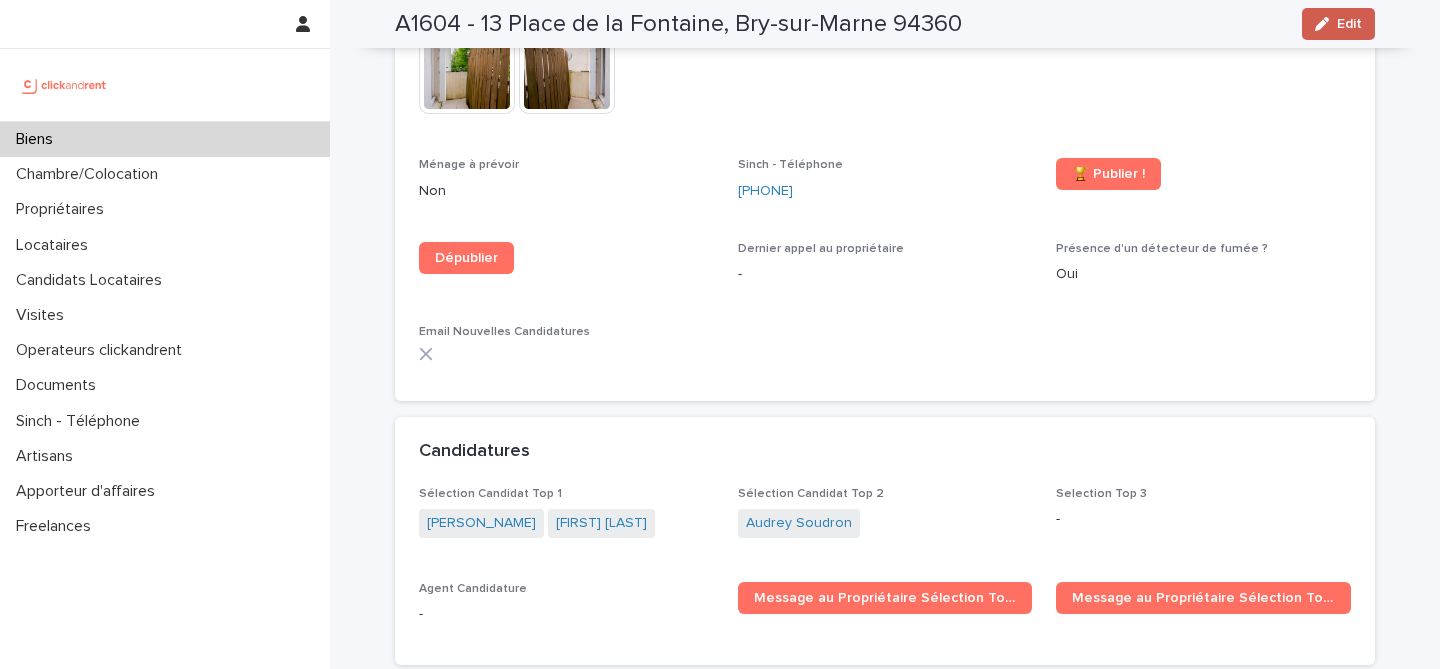 click on "Edit" at bounding box center (1349, 24) 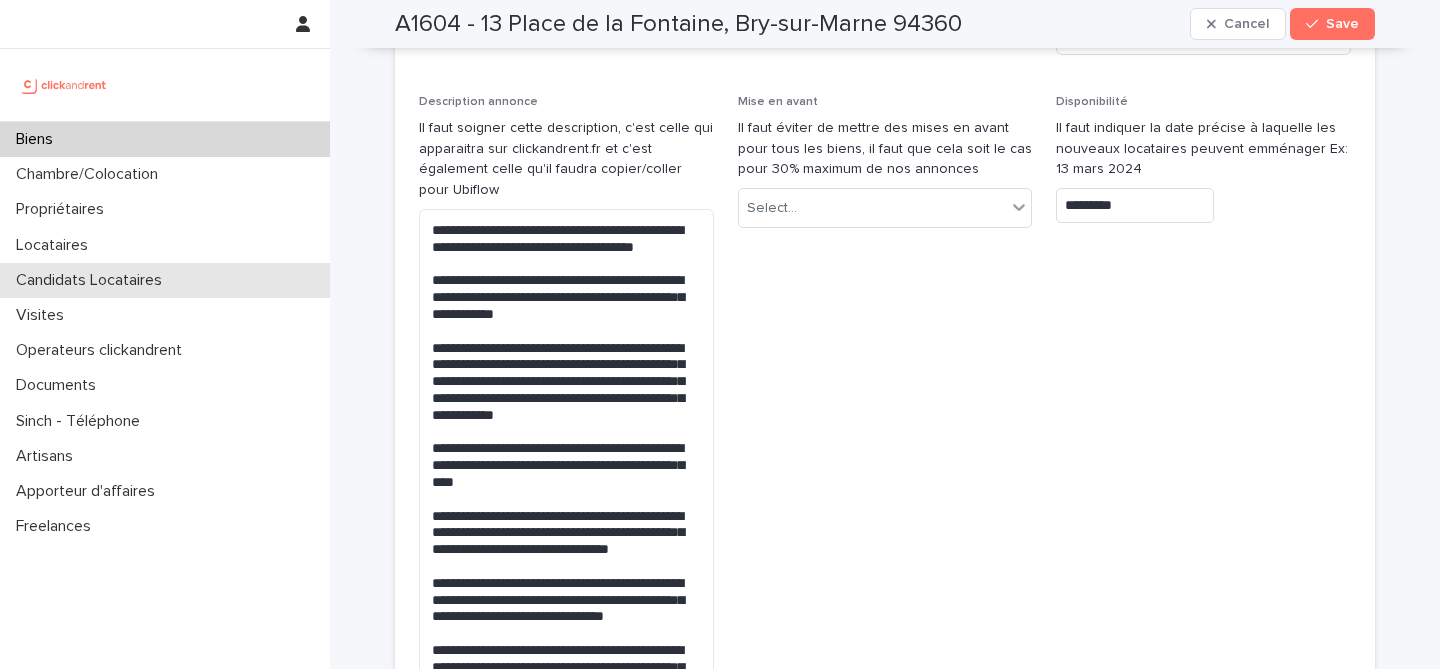 click on "Candidats Locataires" at bounding box center (93, 280) 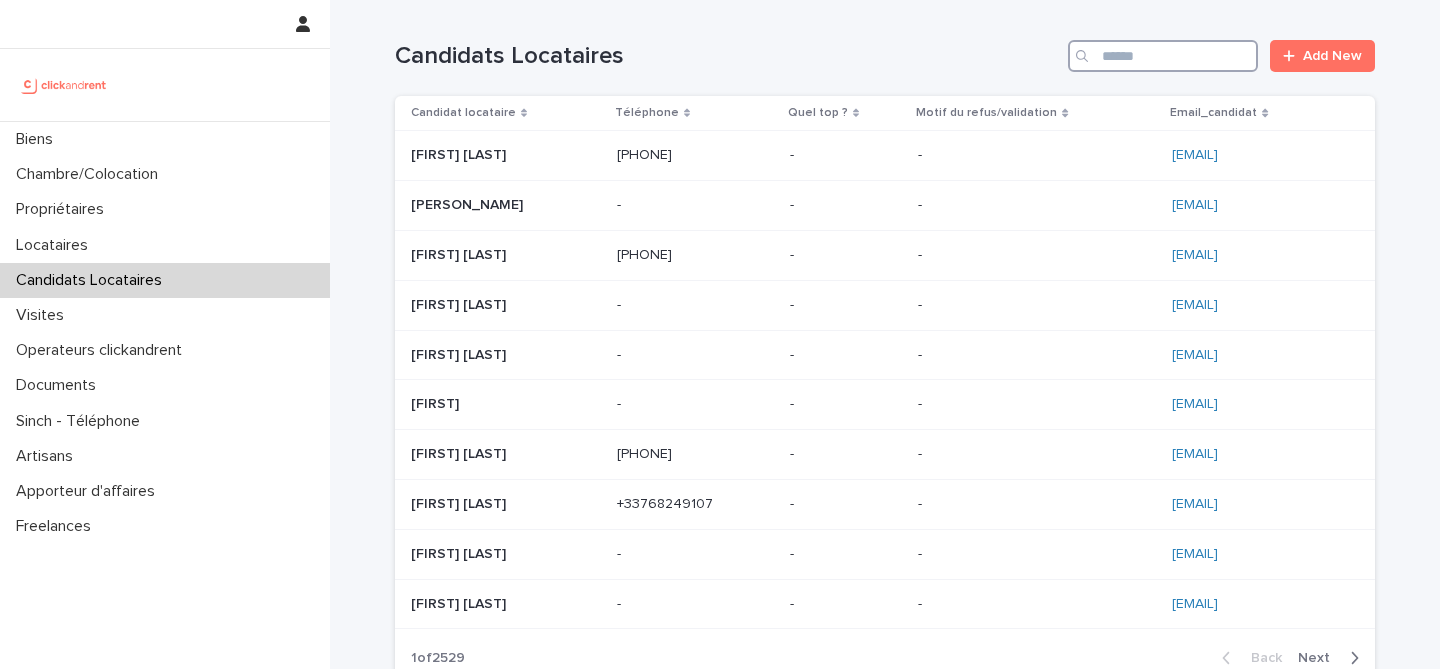 click at bounding box center (1163, 56) 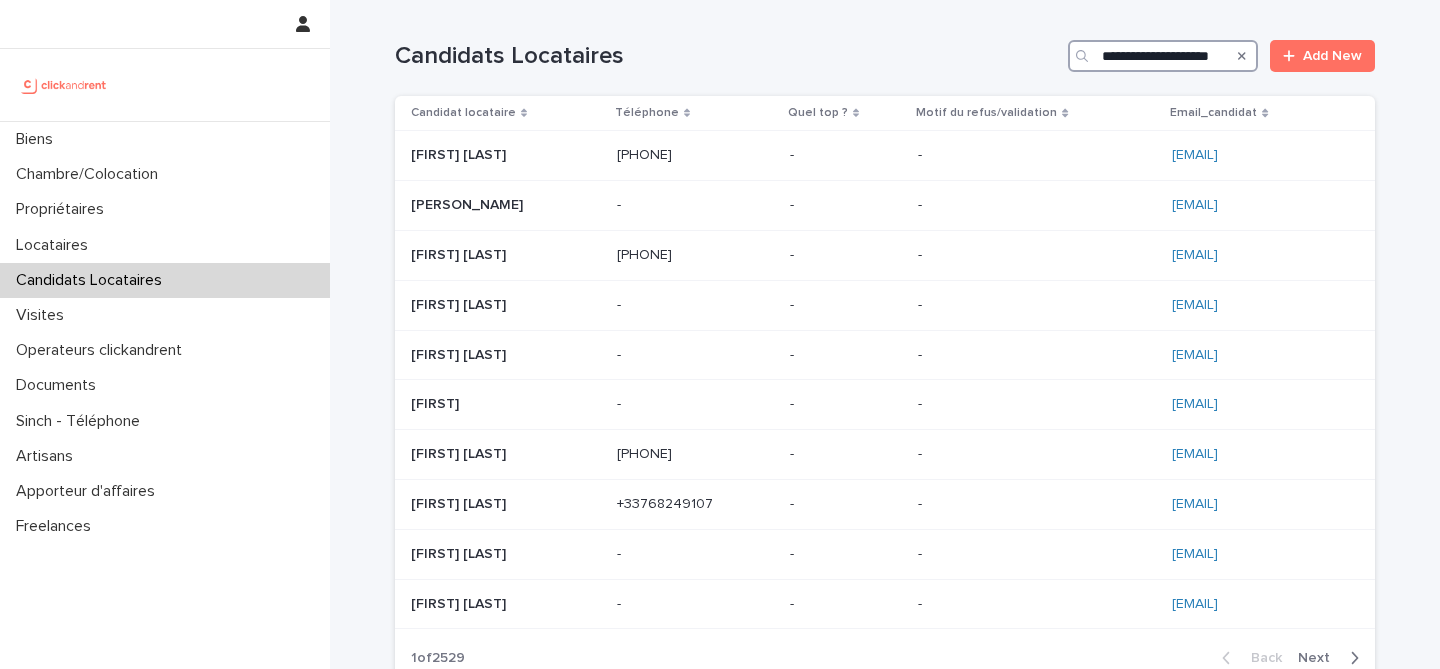 scroll, scrollTop: 0, scrollLeft: 15, axis: horizontal 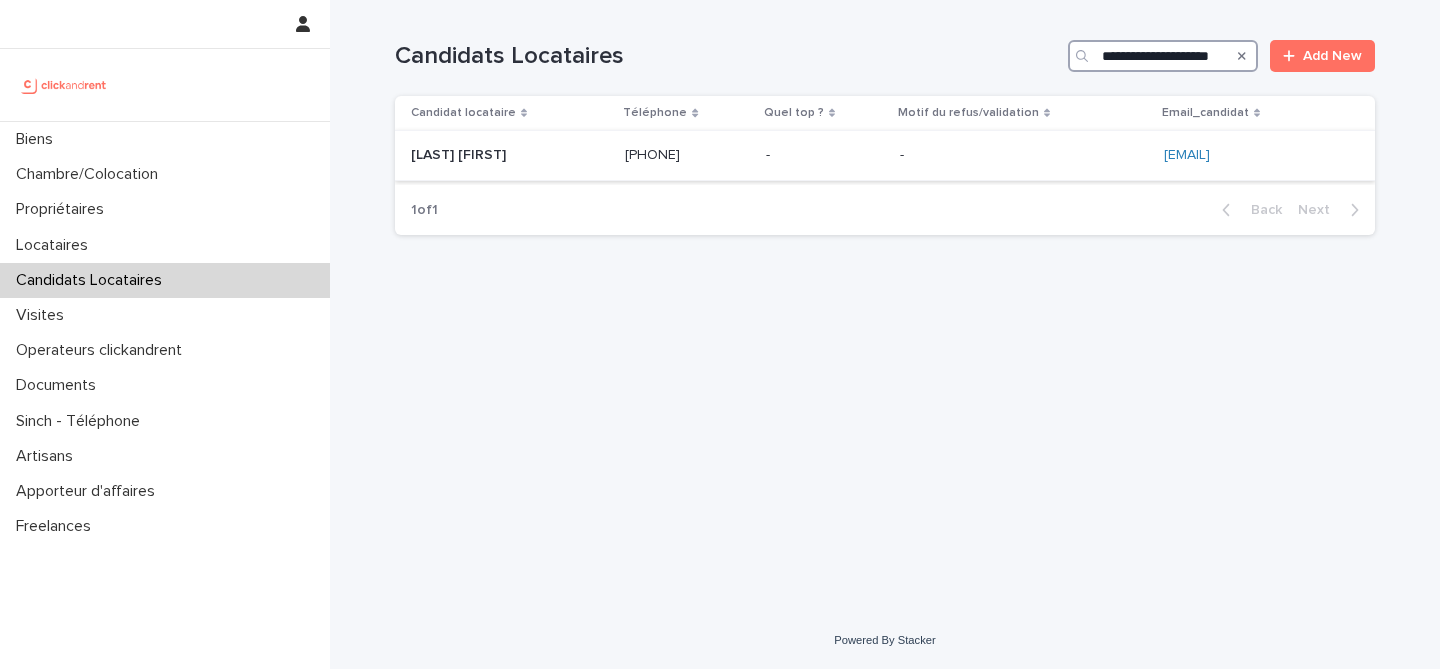 type on "**********" 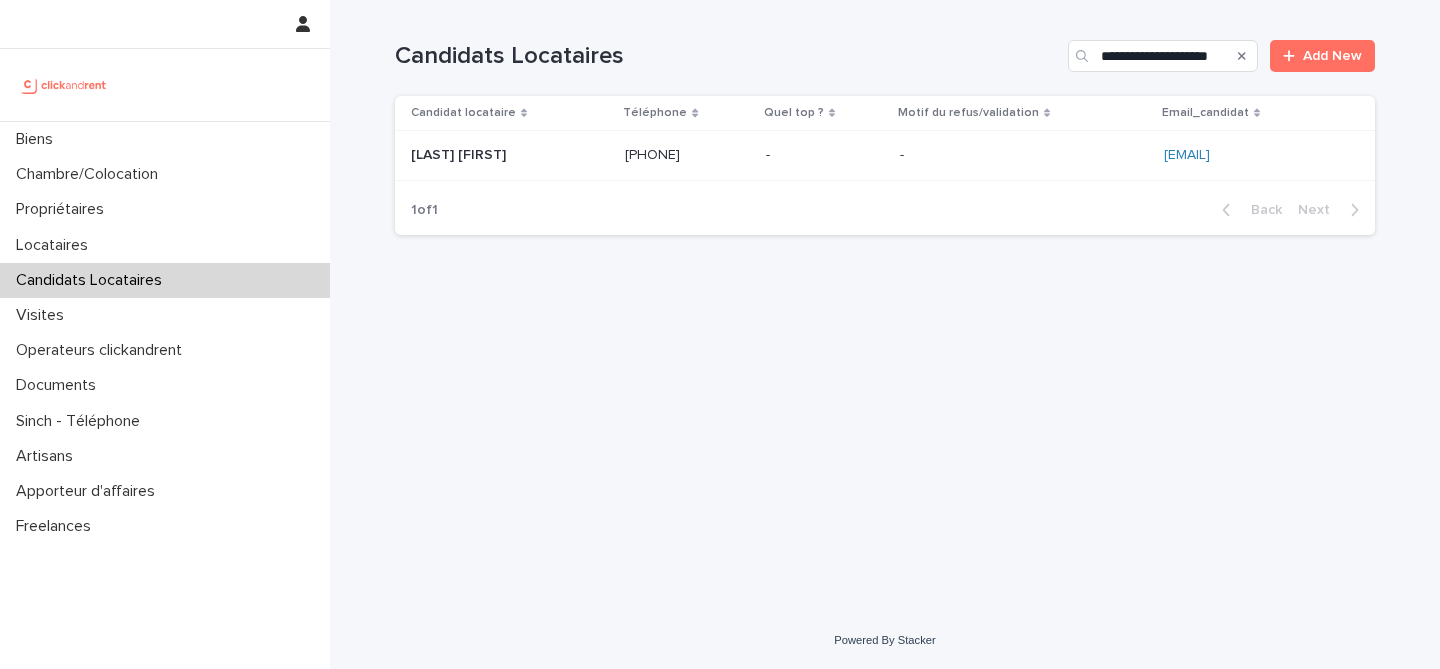 click at bounding box center (510, 155) 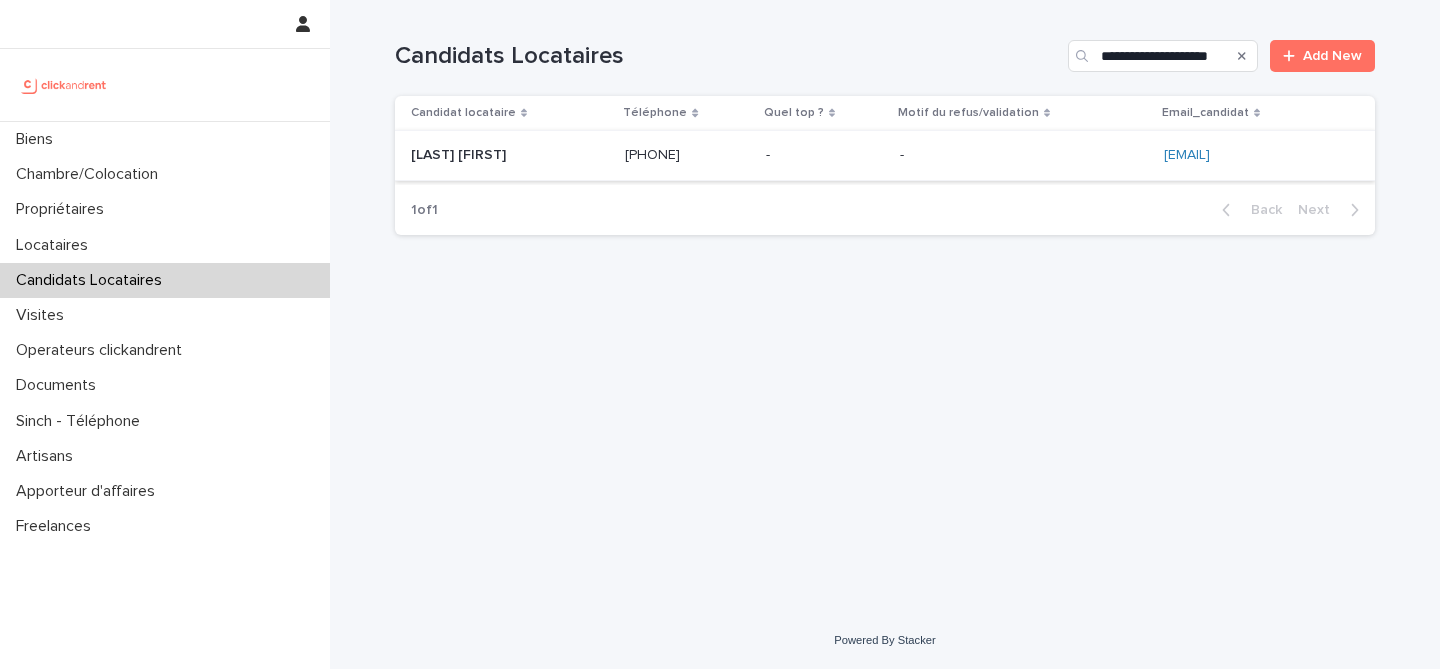 scroll, scrollTop: 0, scrollLeft: 0, axis: both 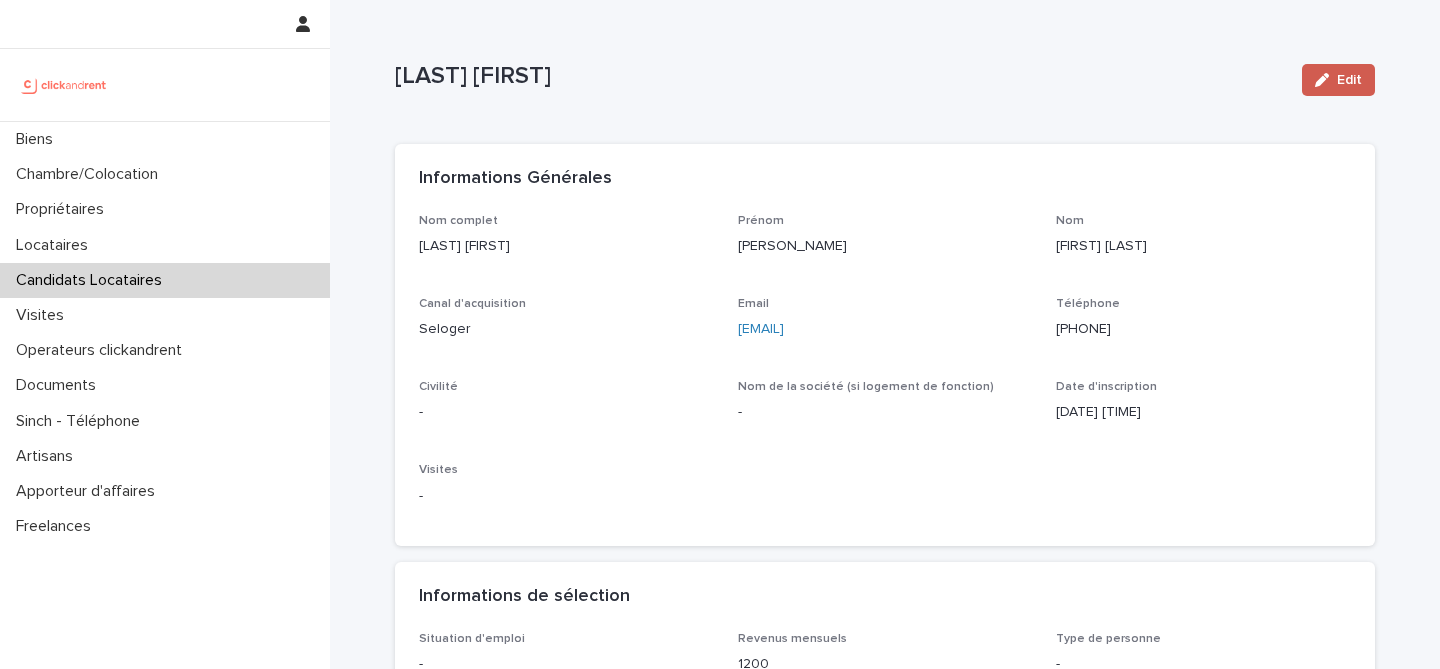 click 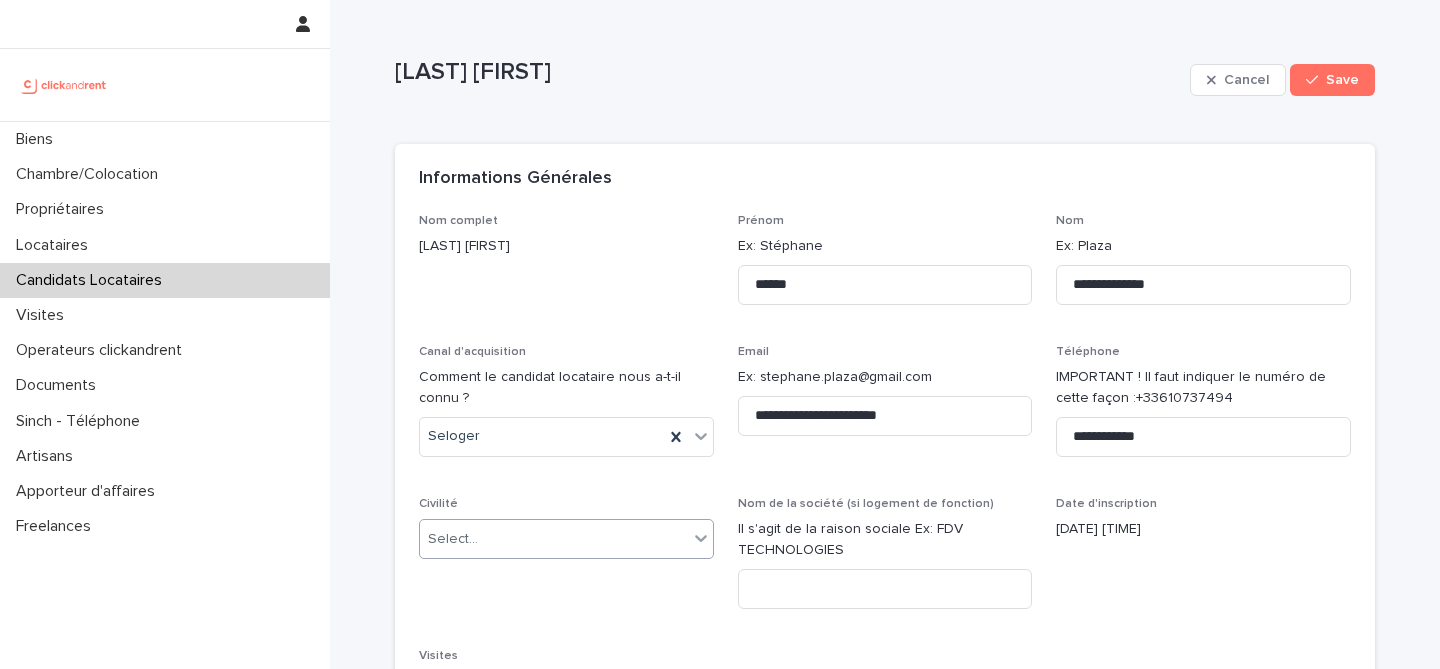 click on "Select..." at bounding box center [554, 539] 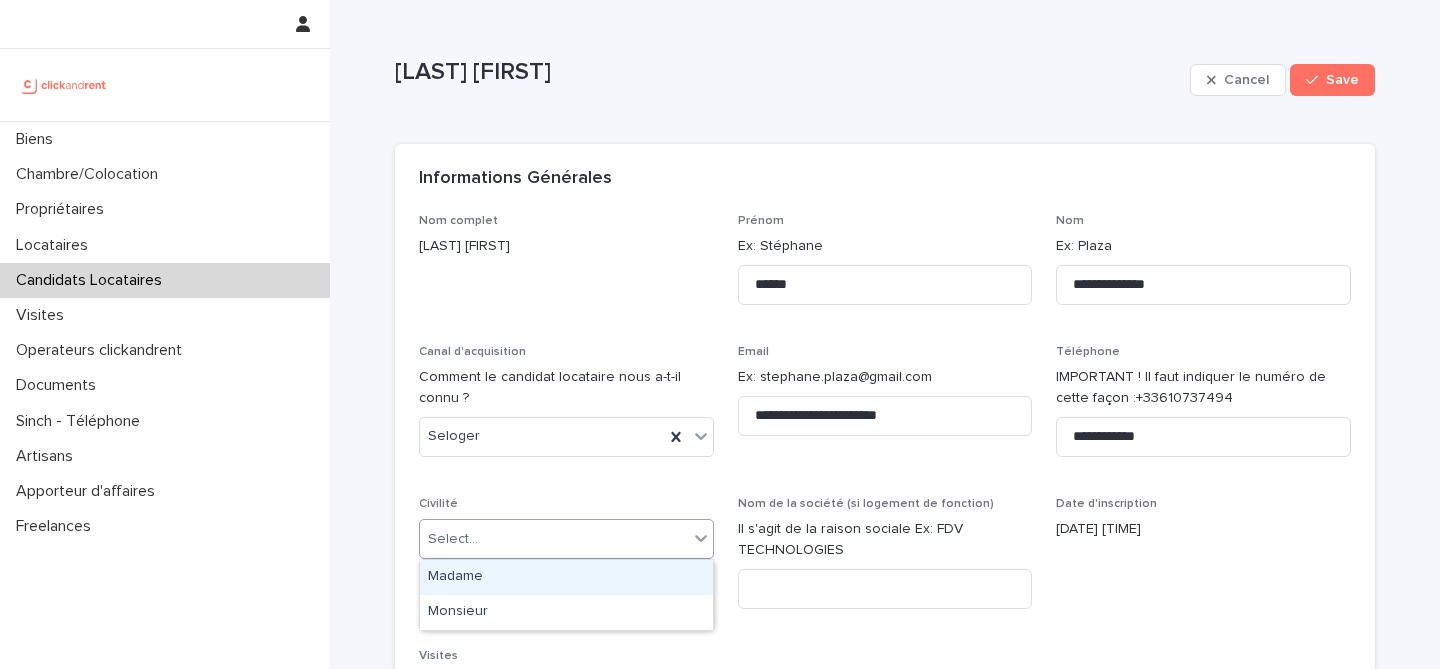 click on "Madame" at bounding box center (566, 577) 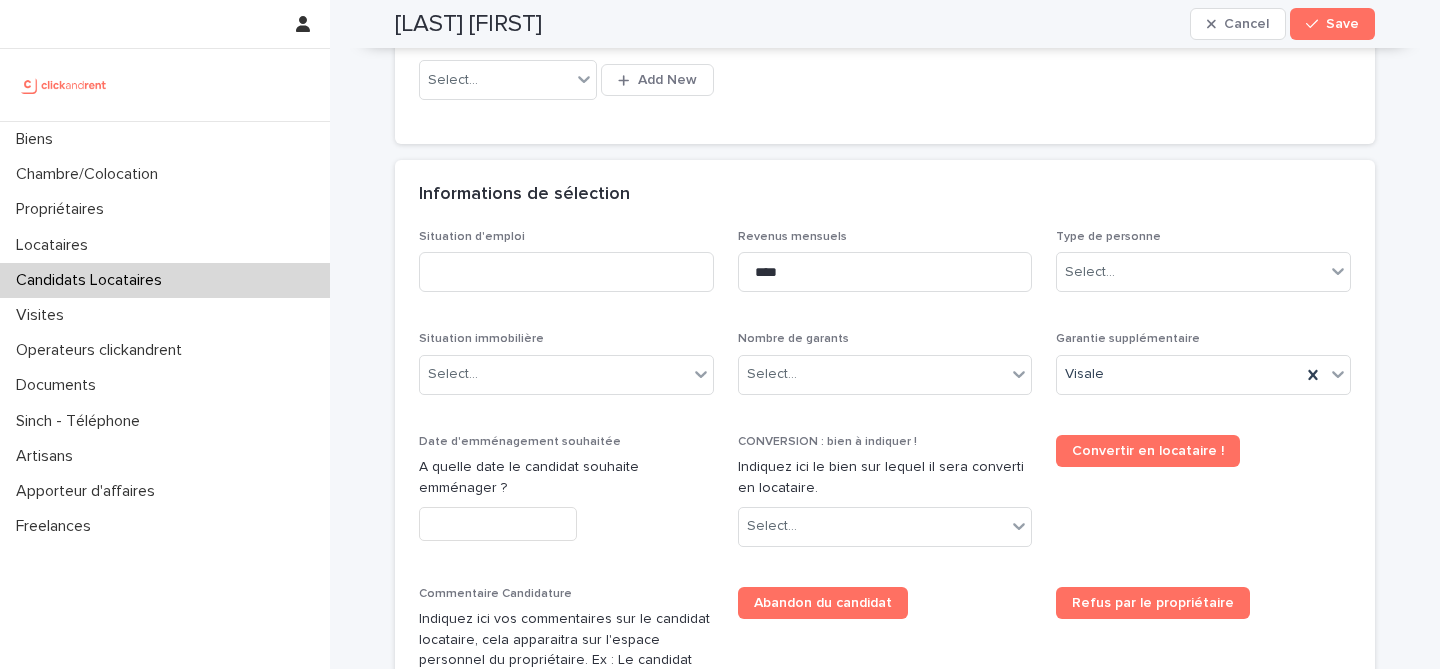 scroll, scrollTop: 659, scrollLeft: 0, axis: vertical 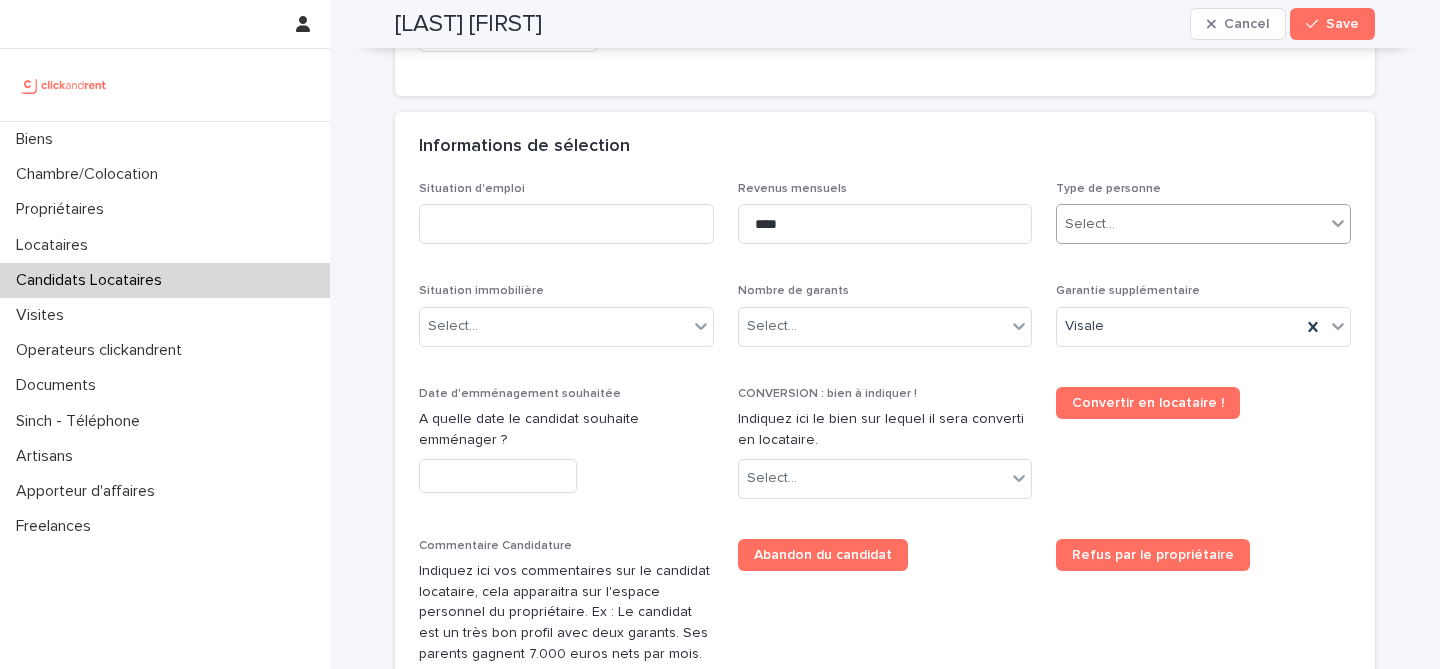 click on "Select..." at bounding box center [1191, 224] 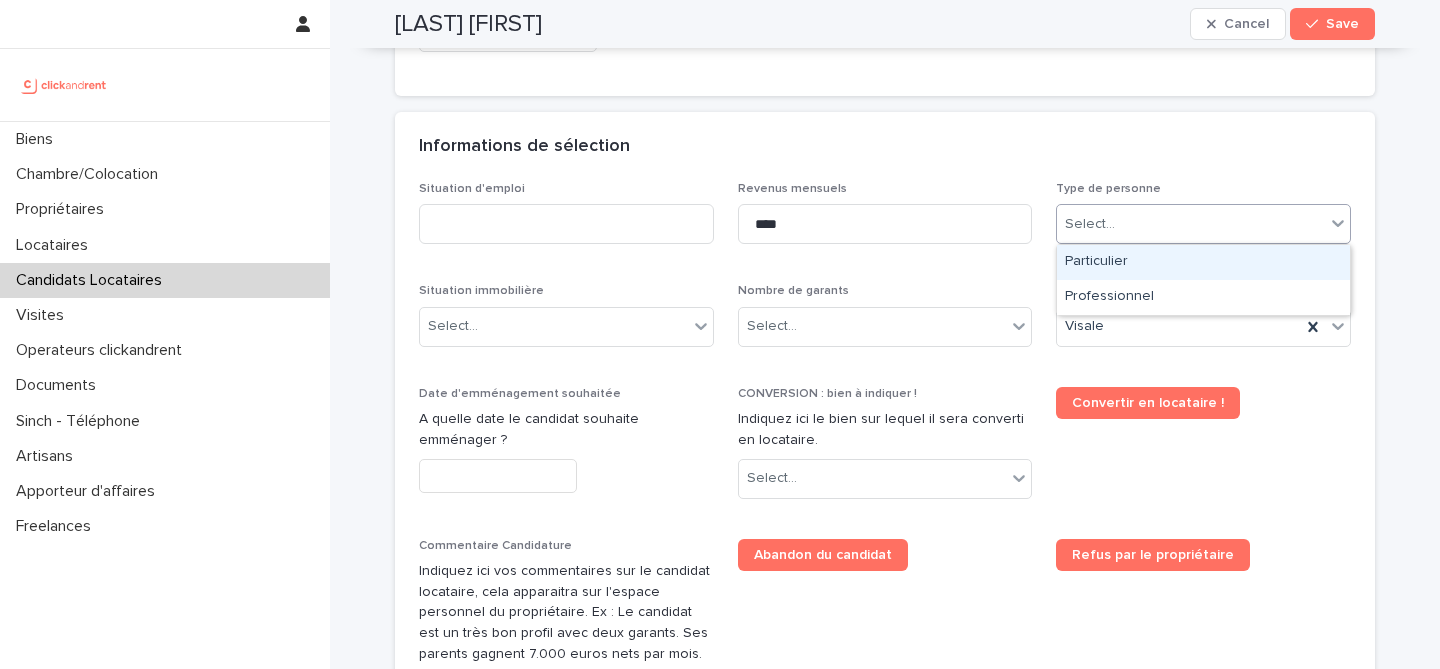 click on "Particulier" at bounding box center (1203, 262) 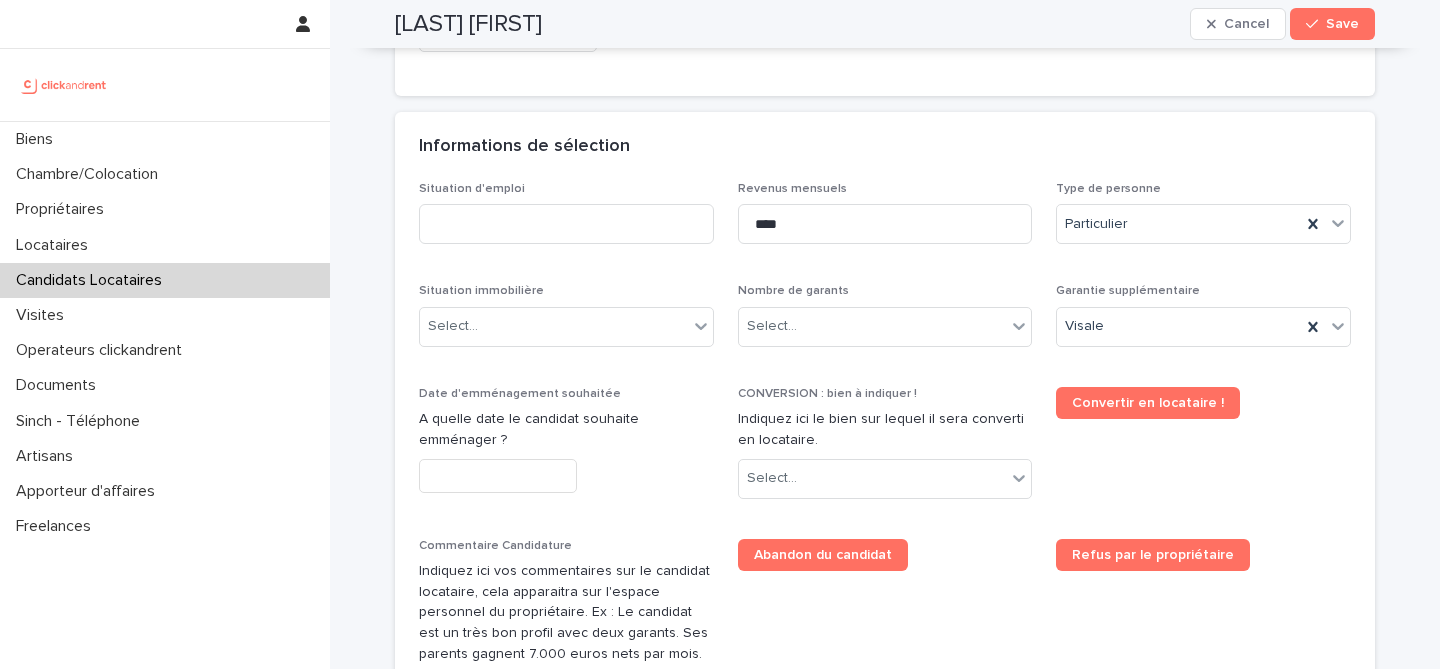 click on "Informations de sélection" at bounding box center [885, 147] 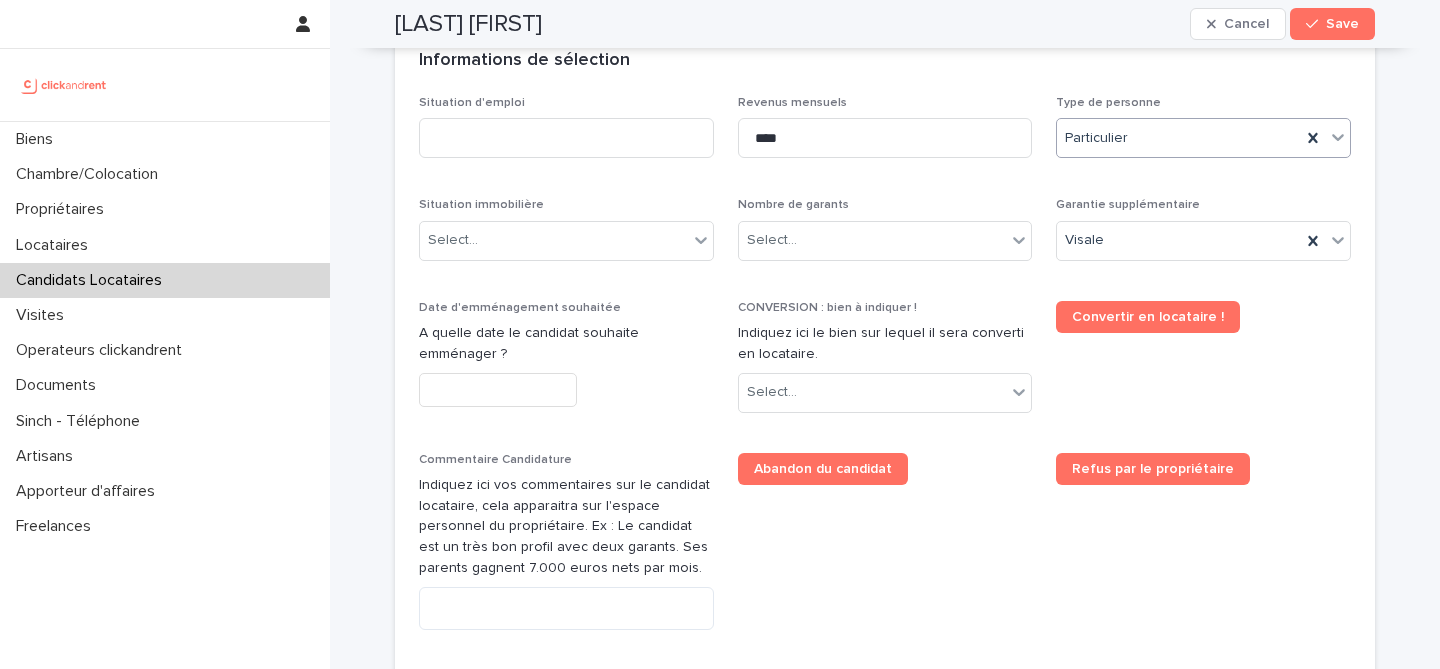 scroll, scrollTop: 765, scrollLeft: 0, axis: vertical 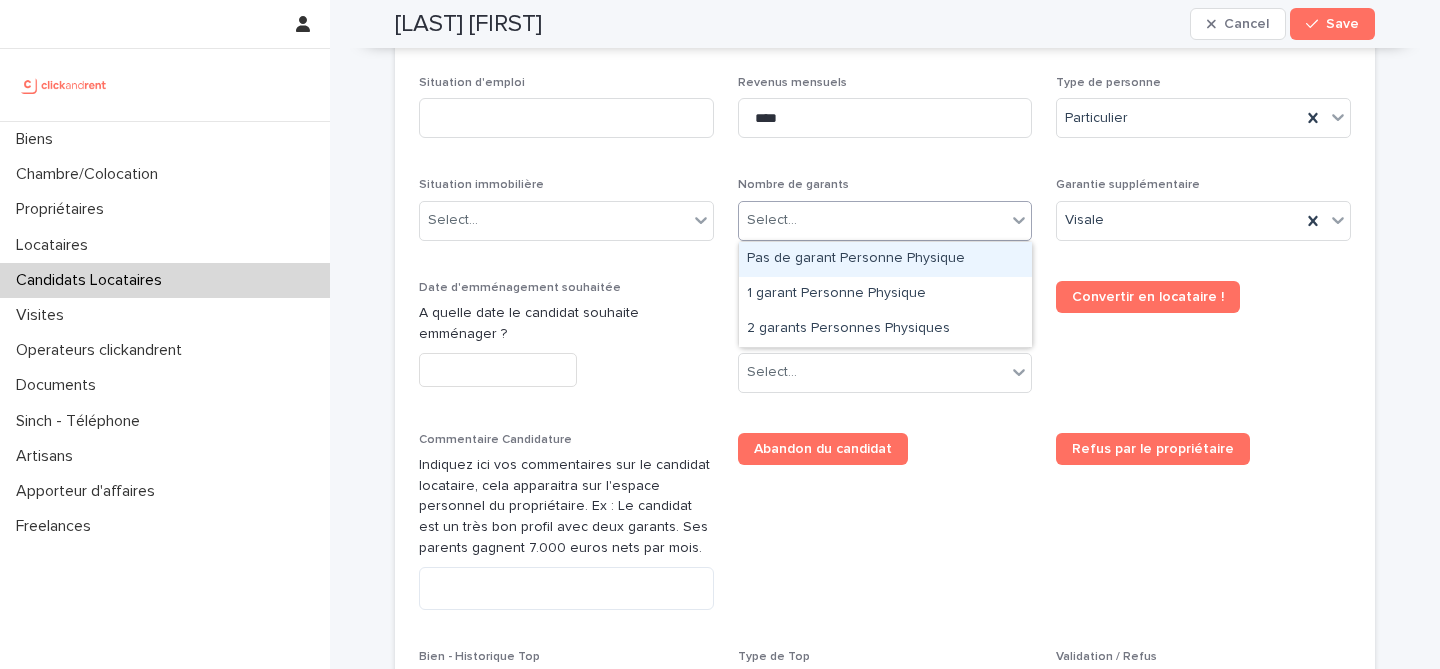 click on "Select..." at bounding box center (873, 220) 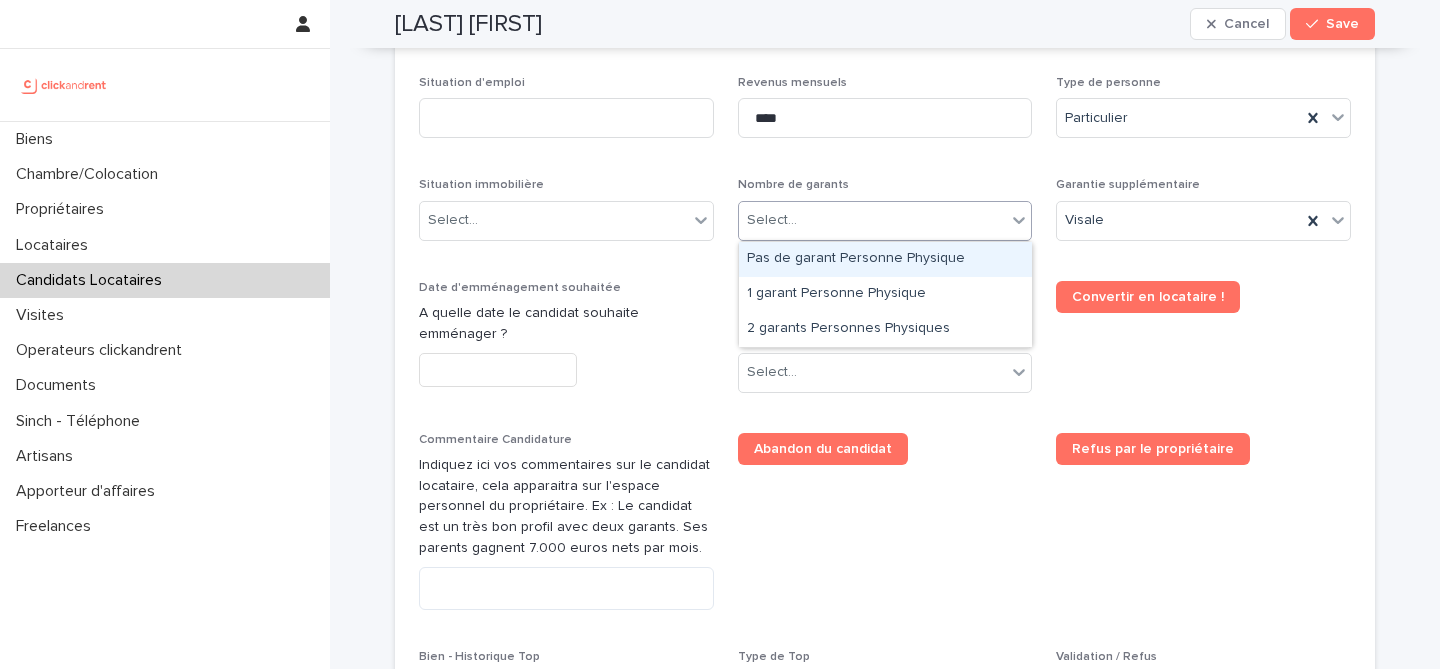 click on "Select..." at bounding box center (873, 220) 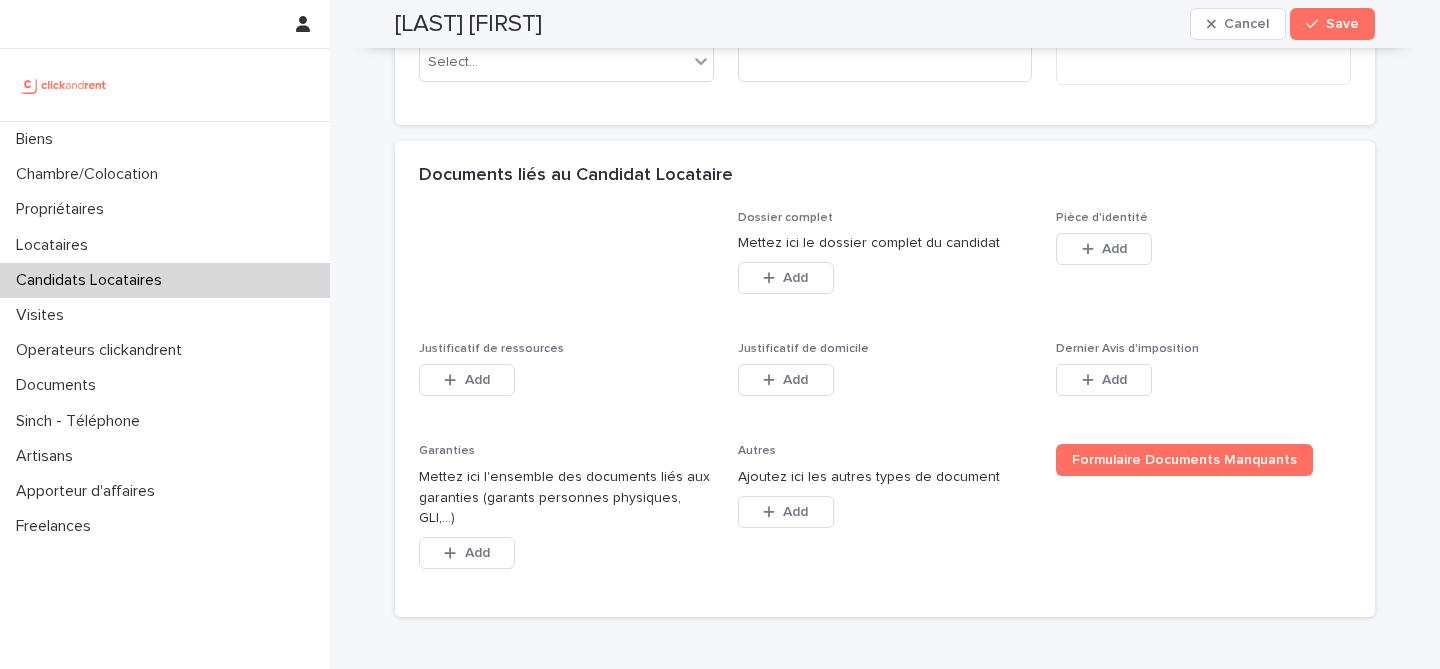 scroll, scrollTop: 1495, scrollLeft: 0, axis: vertical 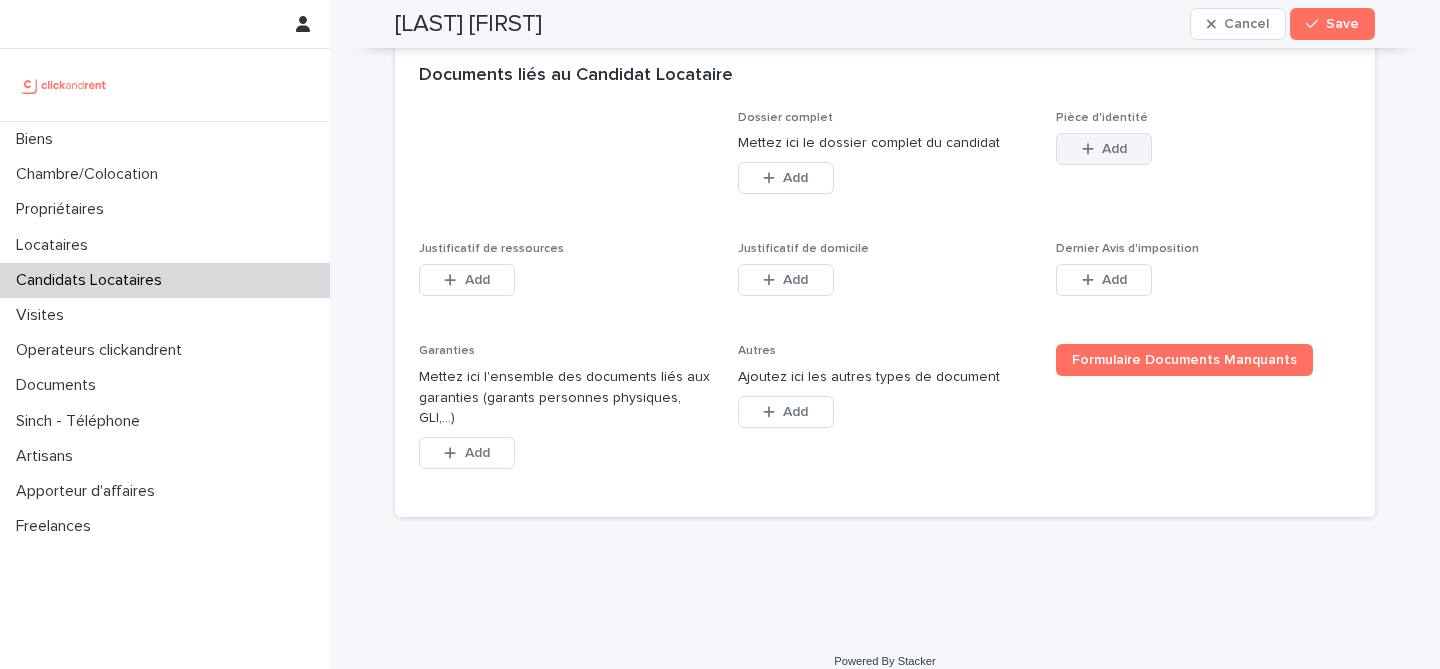 click on "Add" at bounding box center [1104, 149] 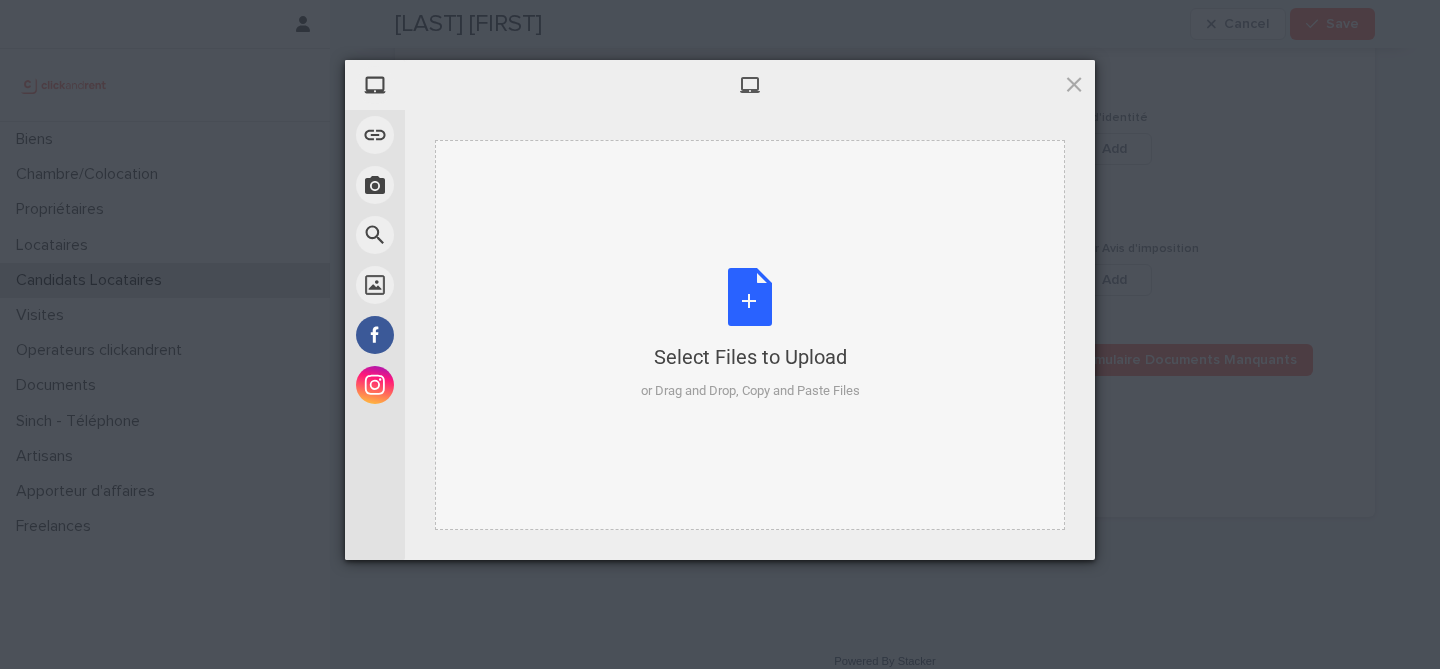 click on "Select Files to Upload
or Drag and Drop, Copy and Paste Files" at bounding box center (750, 334) 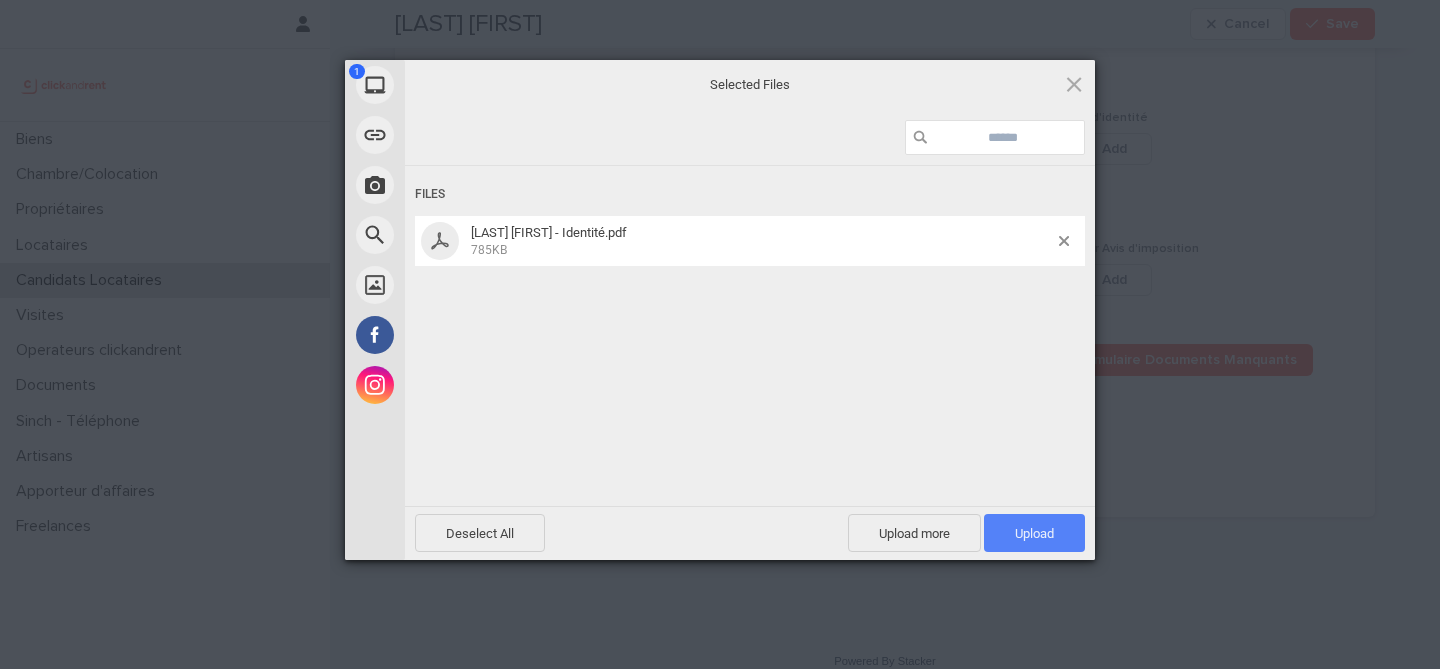 click on "Upload
1" at bounding box center (1034, 533) 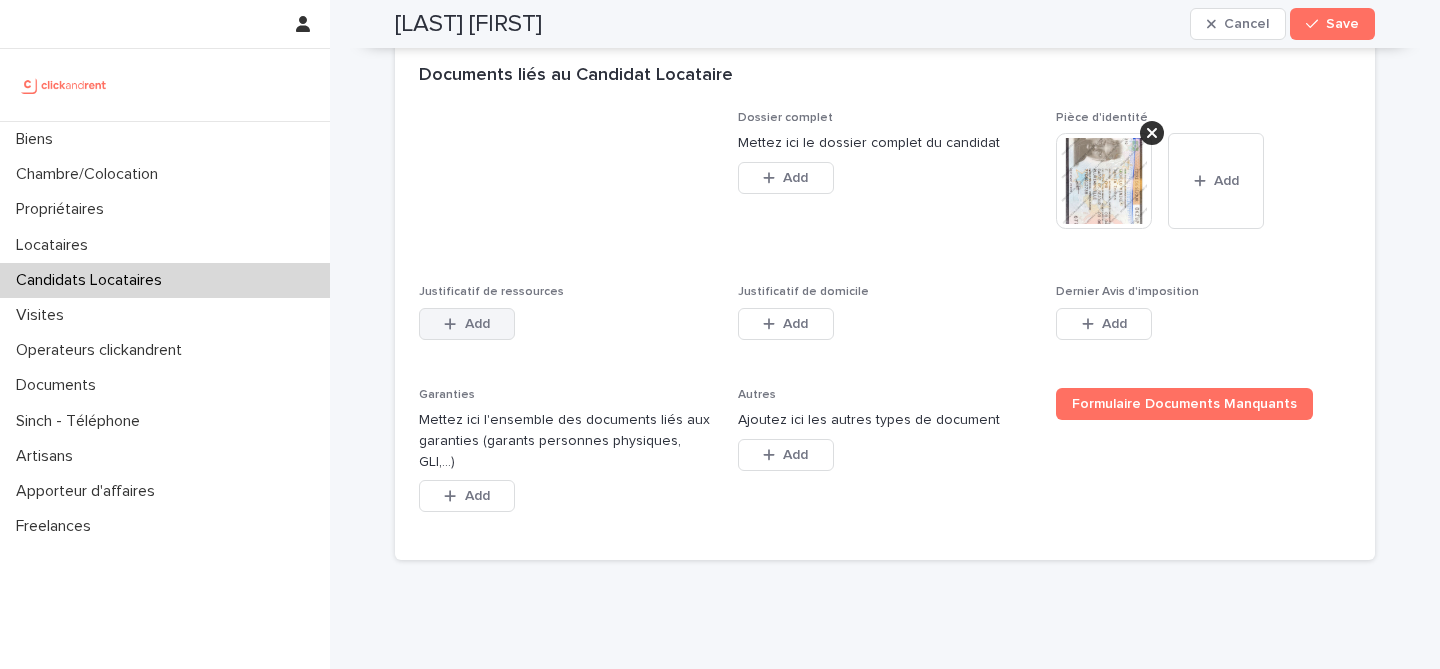 click on "Add" at bounding box center [467, 324] 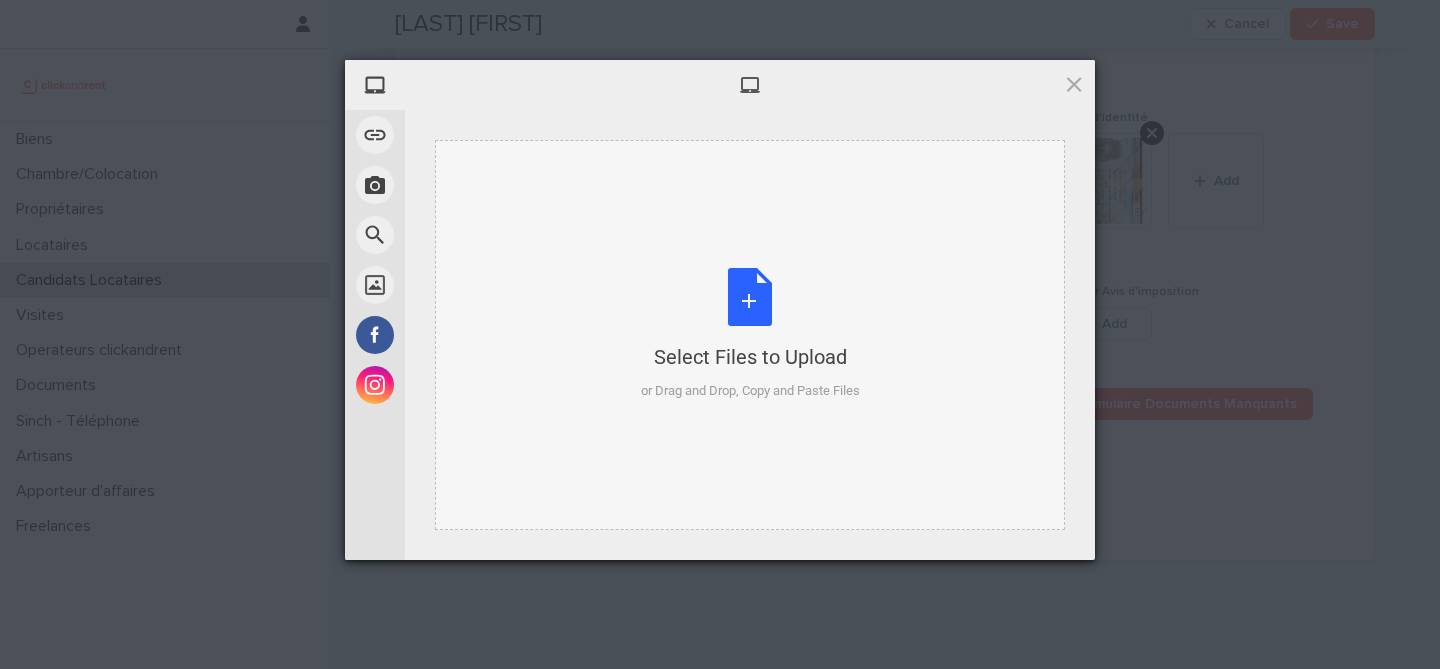 click on "Select Files to Upload
or Drag and Drop, Copy and Paste Files" at bounding box center (750, 334) 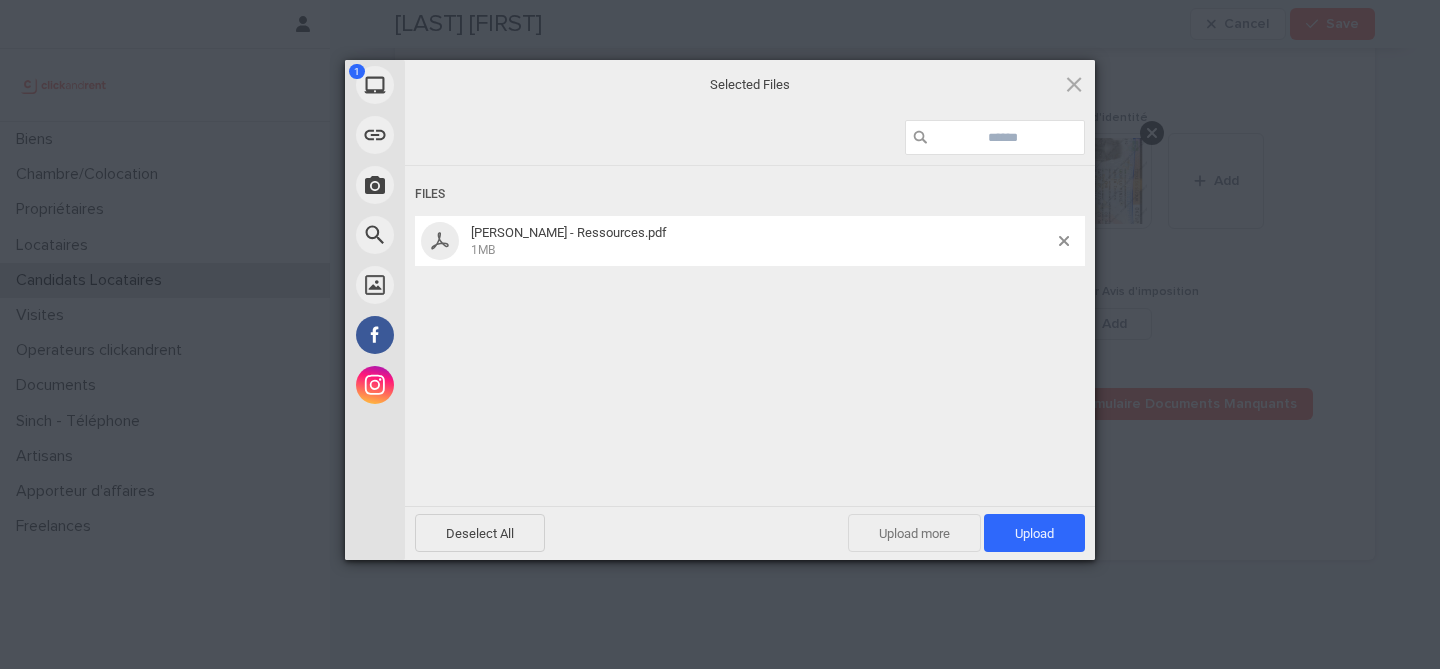 click on "Upload more" at bounding box center [914, 533] 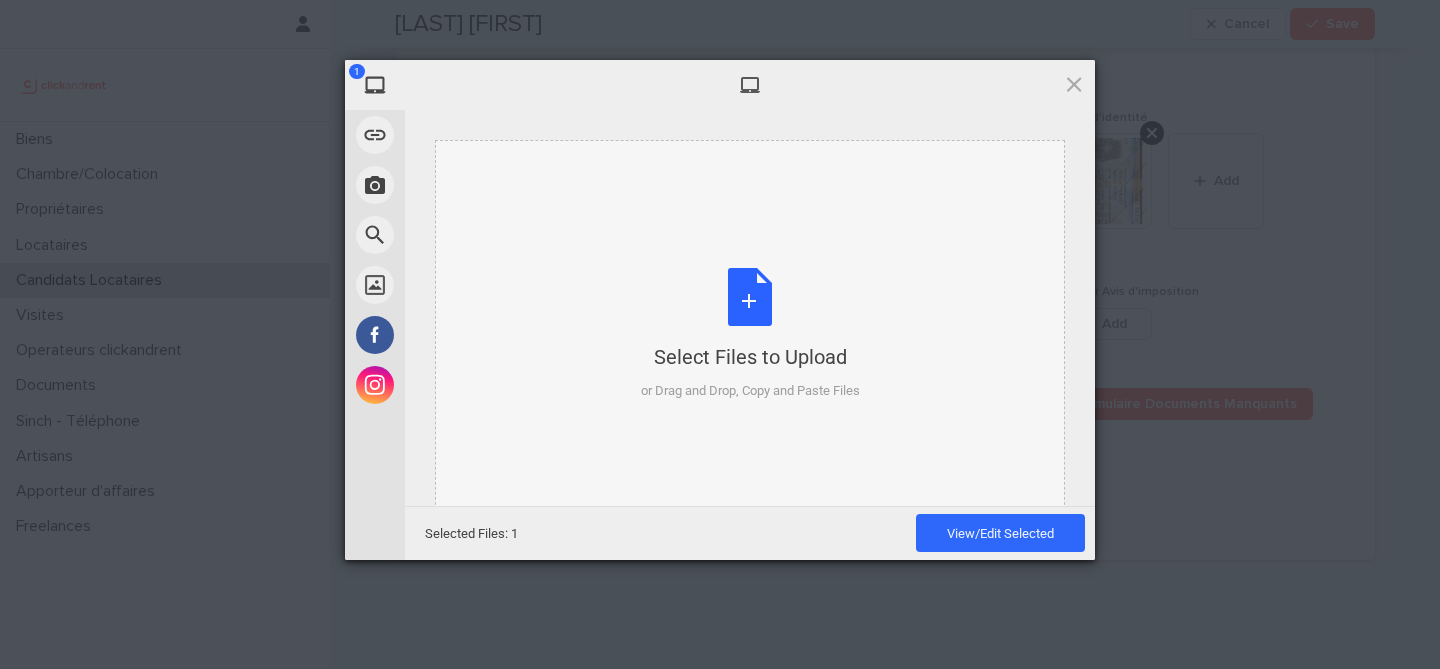 click on "Select Files to Upload
or Drag and Drop, Copy and Paste Files" at bounding box center [750, 334] 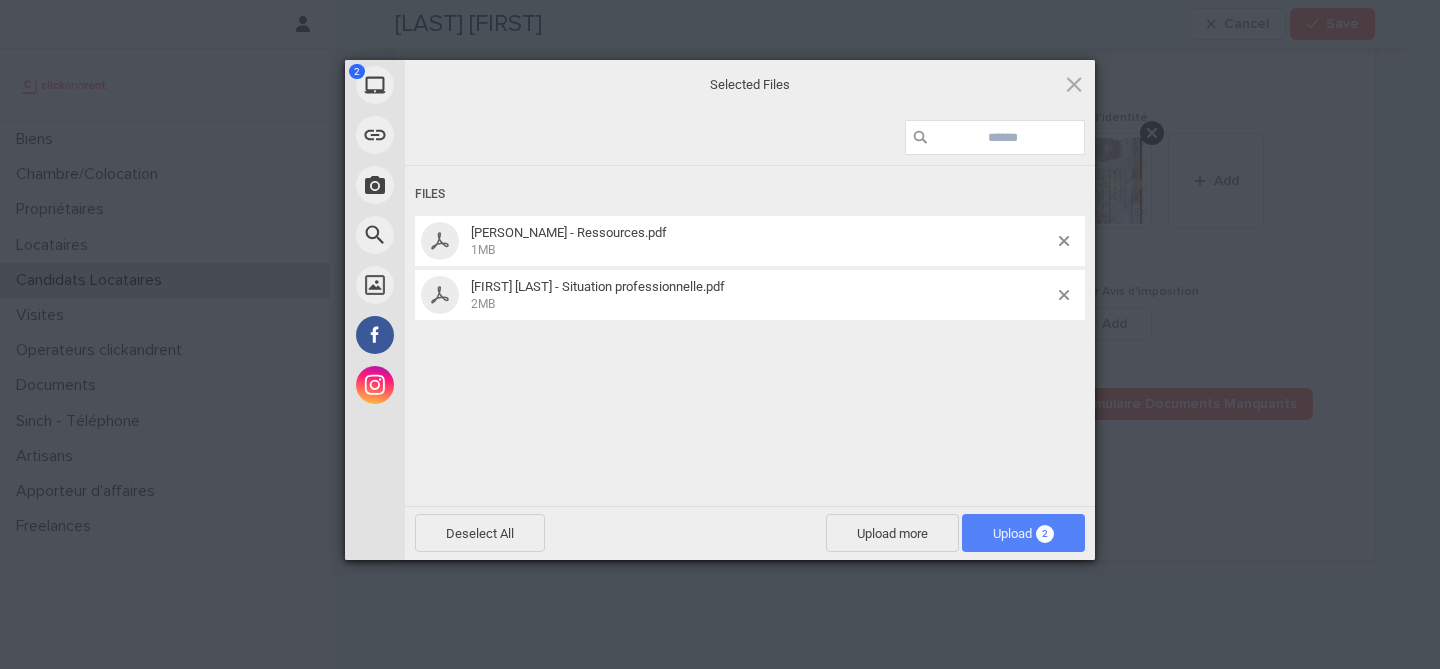 click on "Upload
2" at bounding box center [1023, 533] 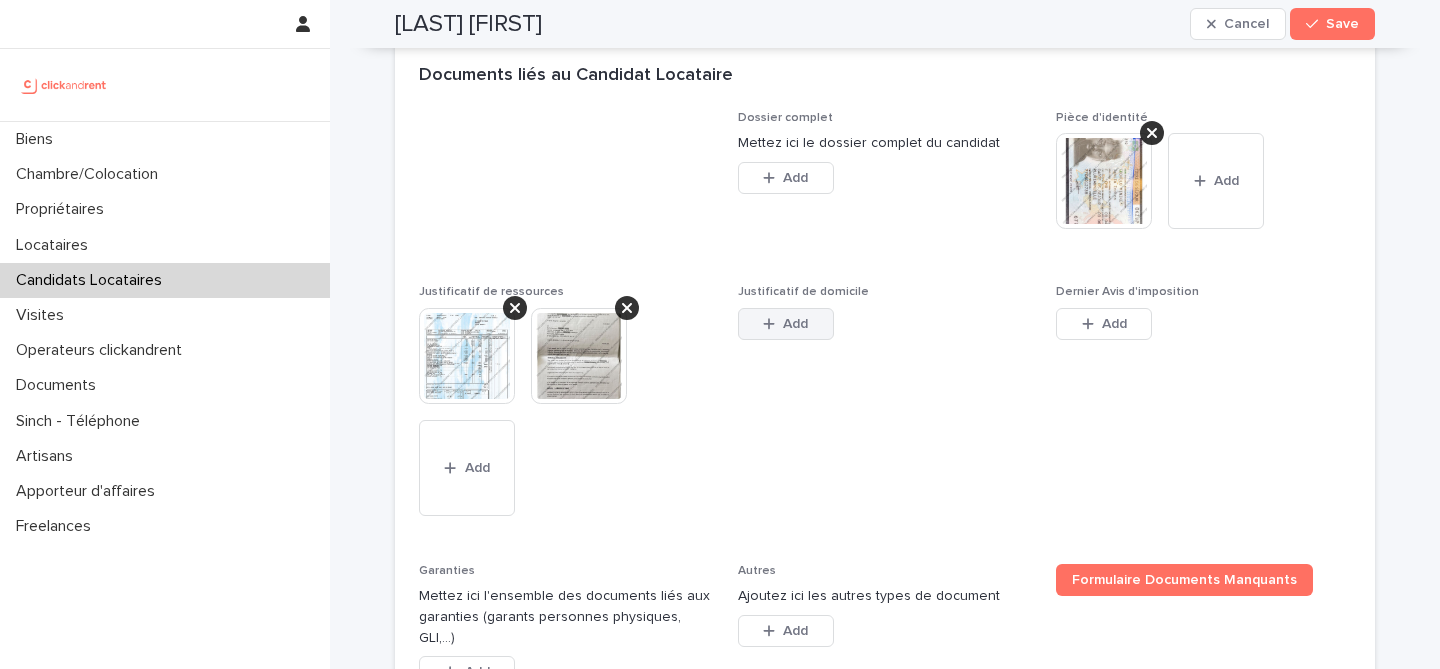 click on "Add" at bounding box center (795, 324) 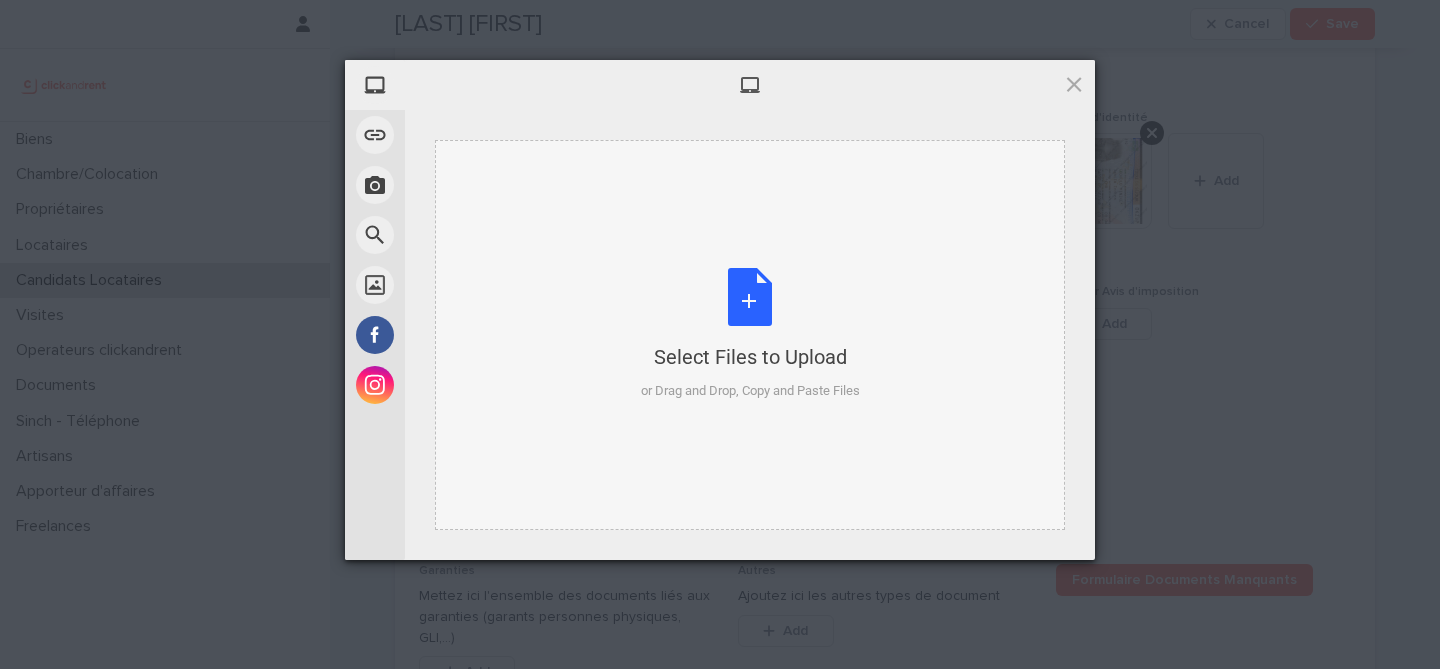 click on "Select Files to Upload
or Drag and Drop, Copy and Paste Files" at bounding box center [750, 334] 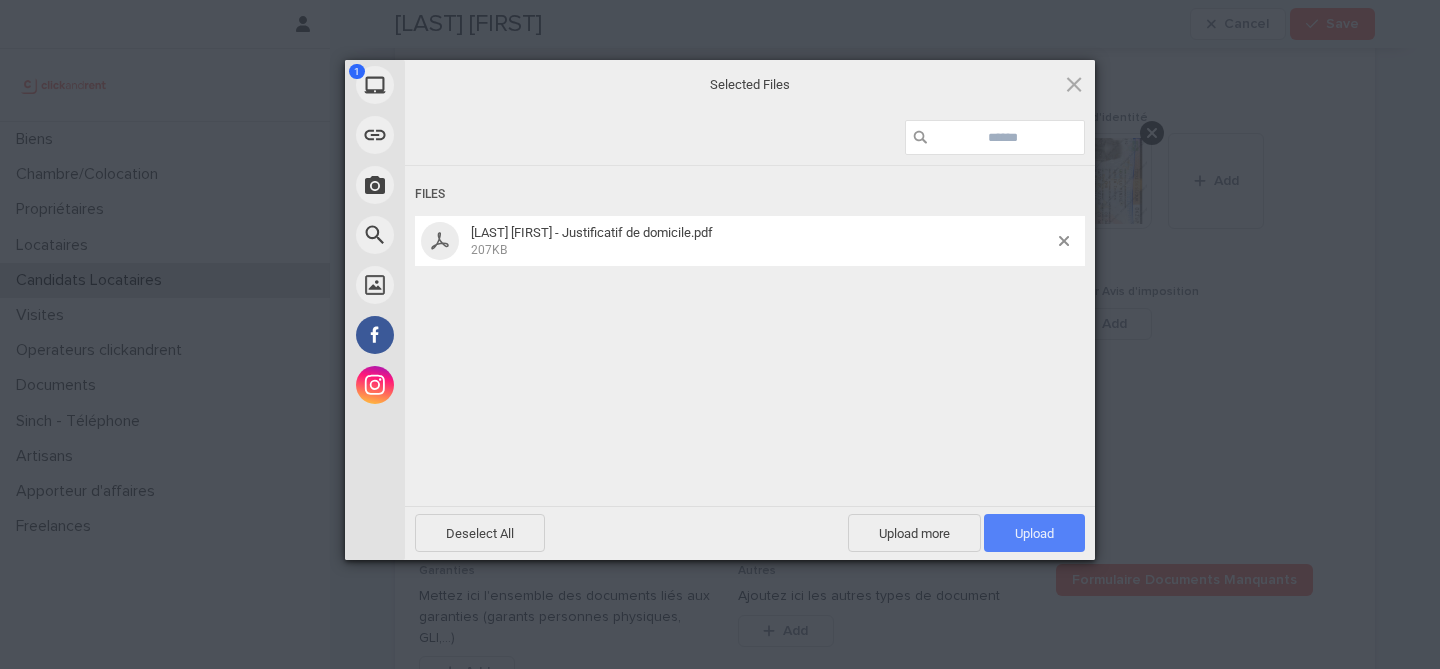 click on "Upload
1" at bounding box center (1034, 533) 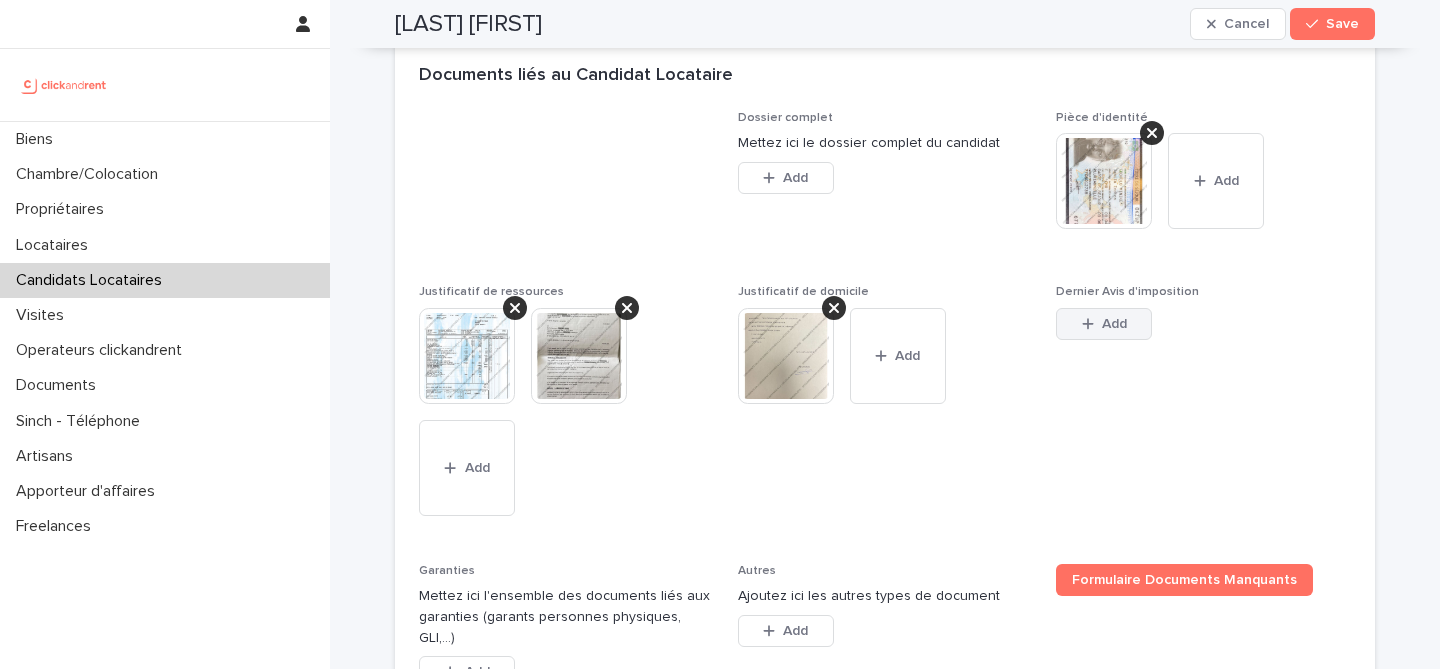 click on "Add" at bounding box center [1114, 324] 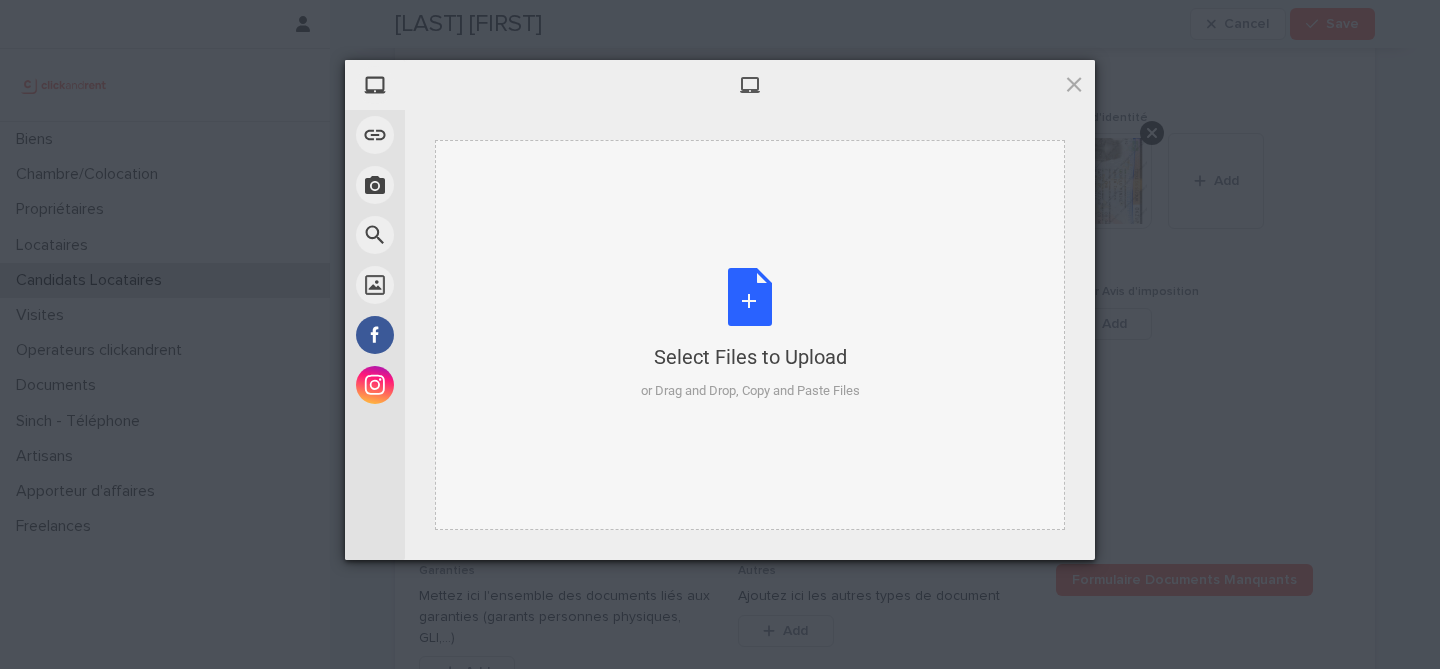 click on "Select Files to Upload
or Drag and Drop, Copy and Paste Files" at bounding box center [750, 334] 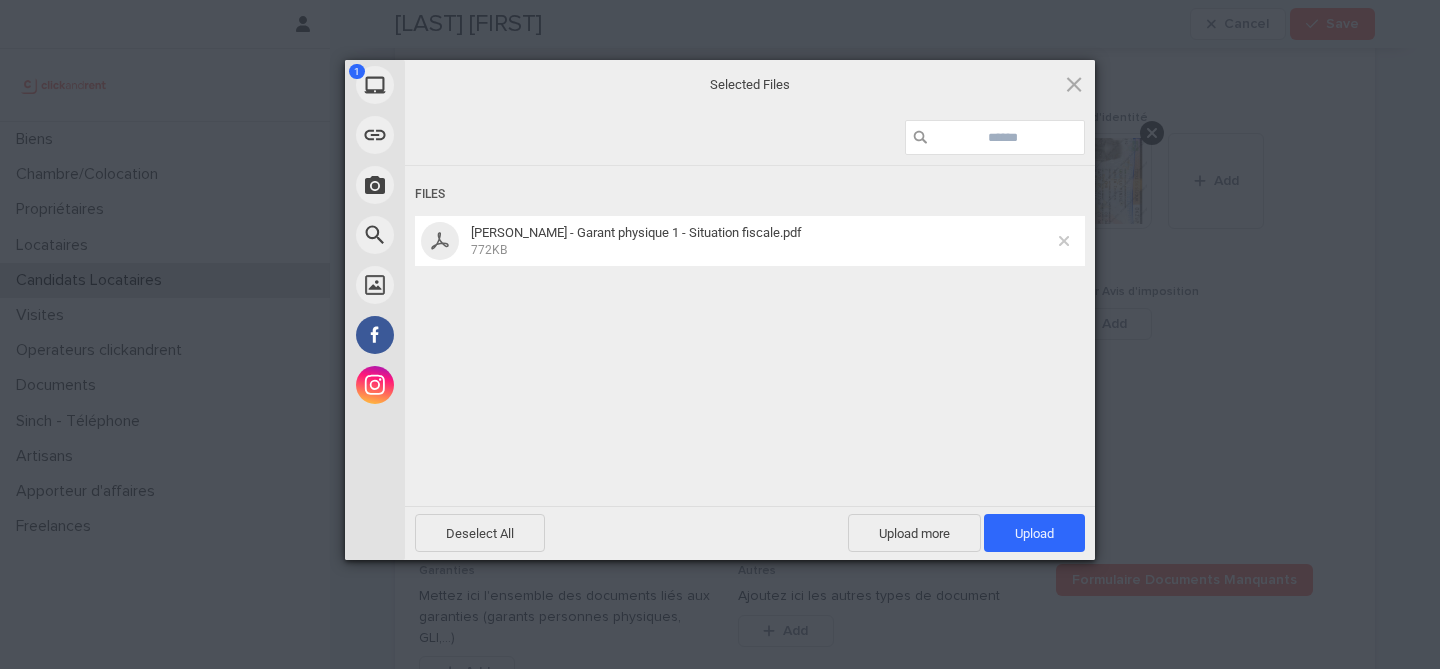 click at bounding box center (1064, 241) 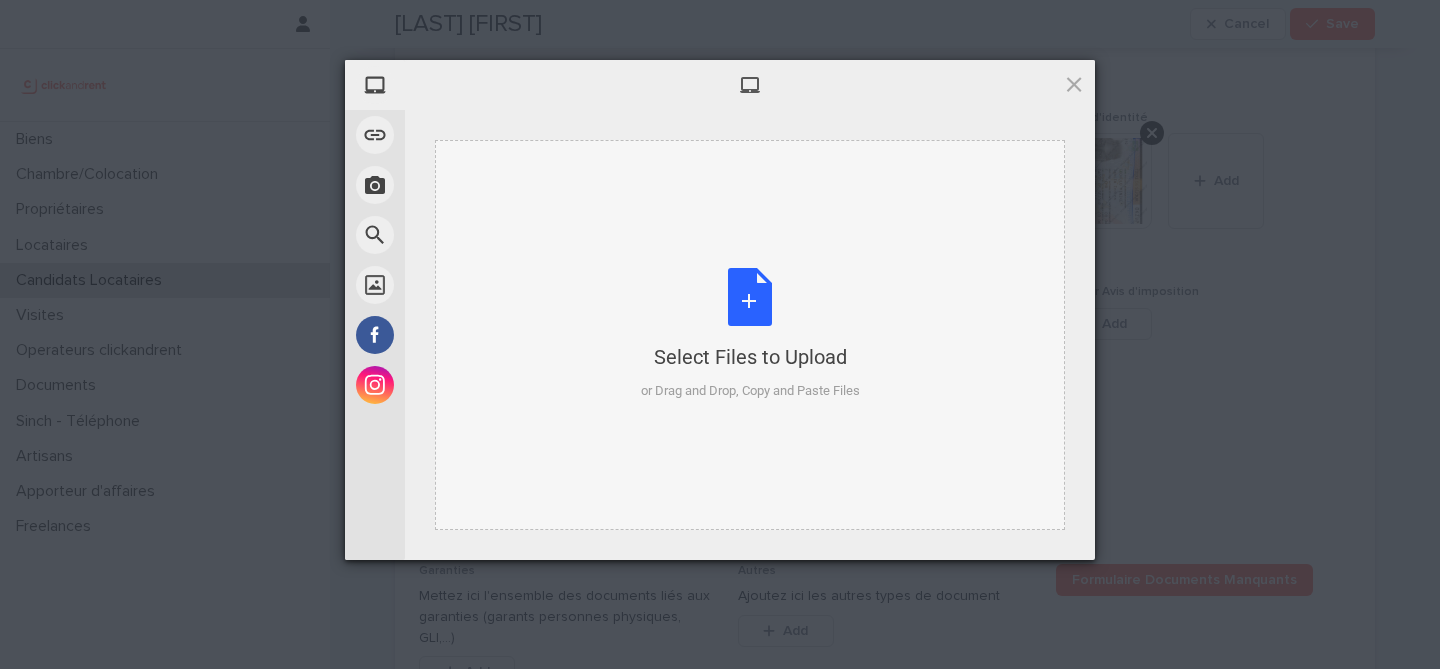 click on "Select Files to Upload
or Drag and Drop, Copy and Paste Files" at bounding box center [750, 334] 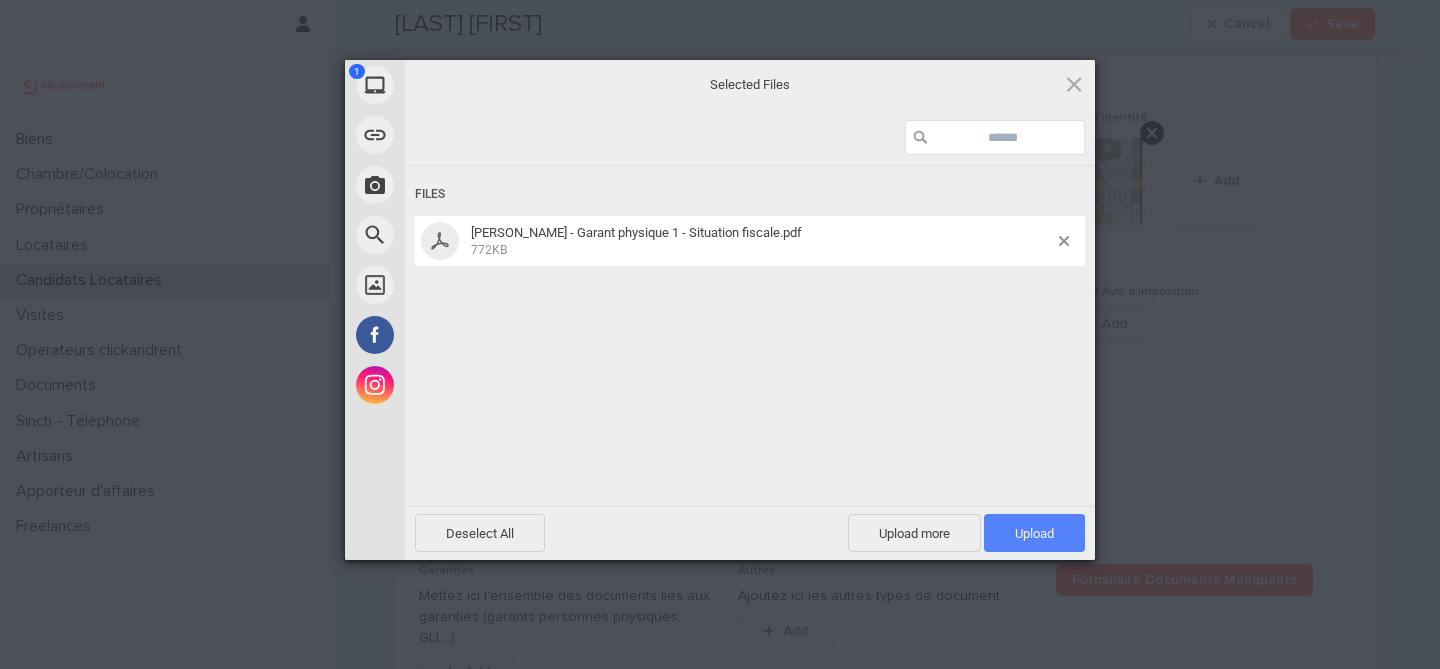click on "Upload
1" at bounding box center [1034, 533] 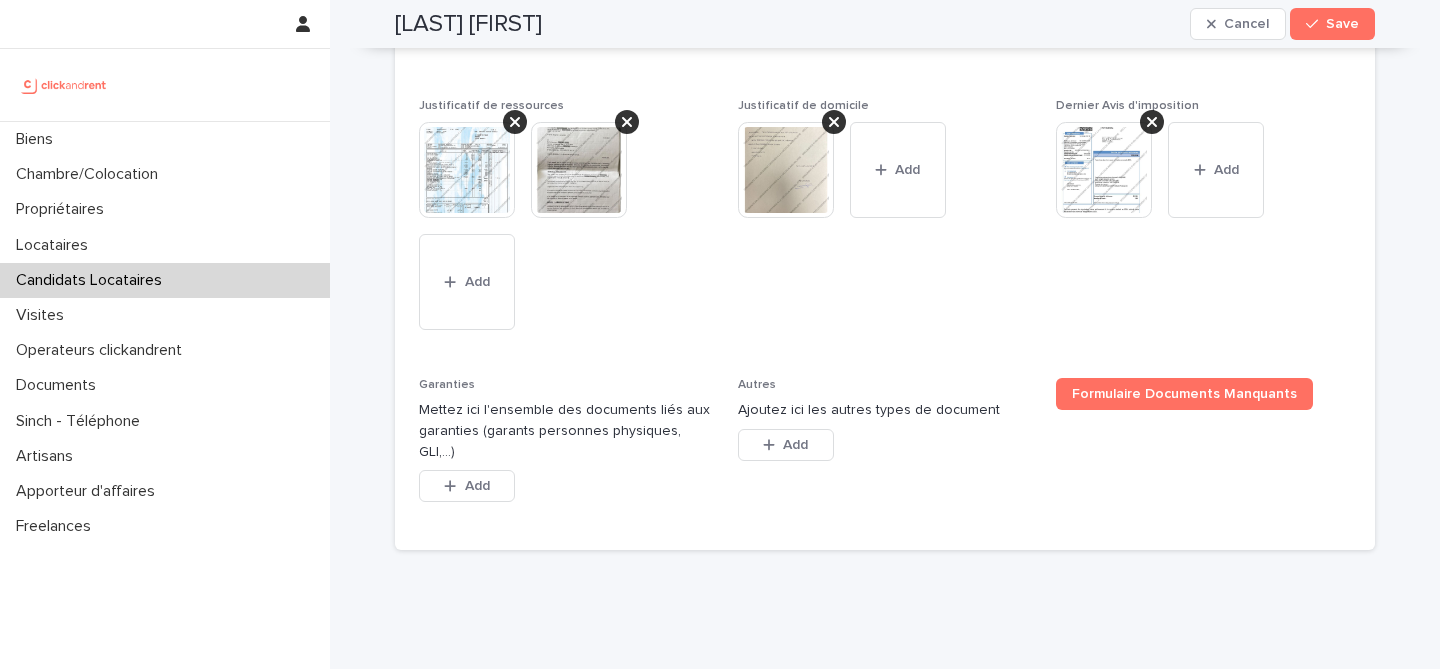 scroll, scrollTop: 1714, scrollLeft: 0, axis: vertical 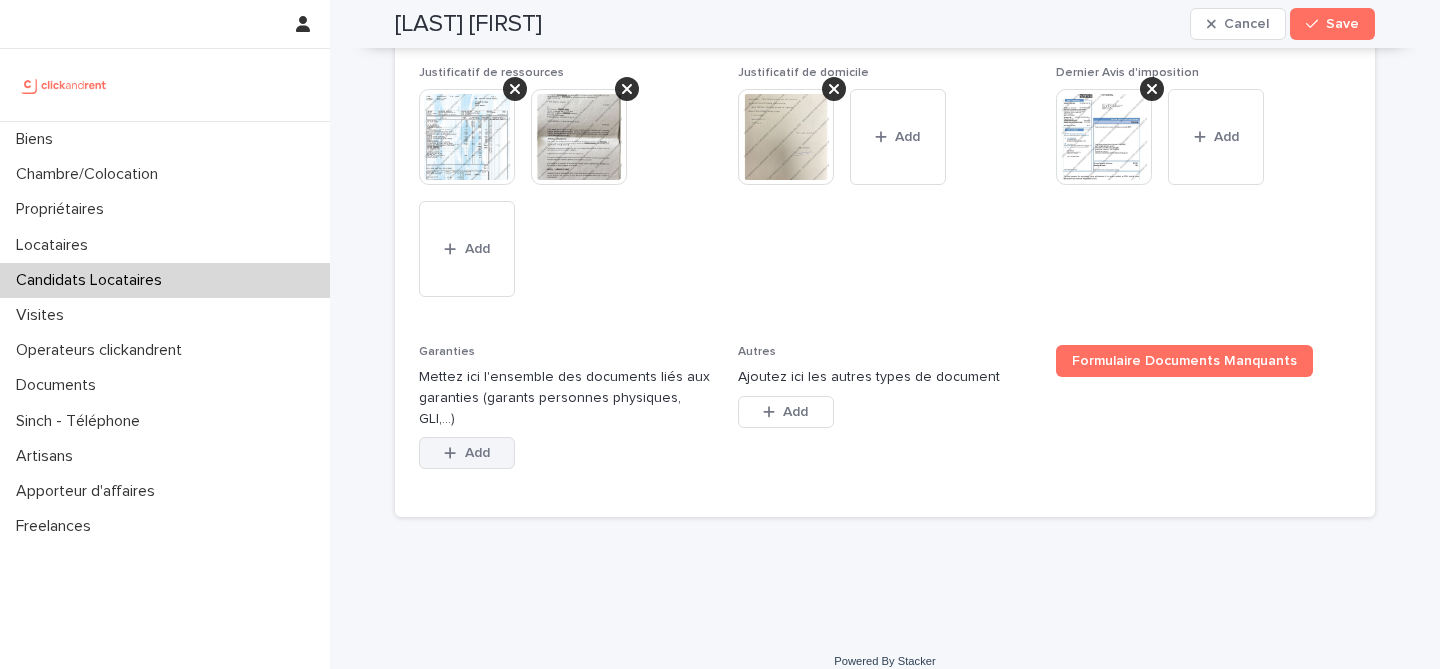 click at bounding box center (454, 453) 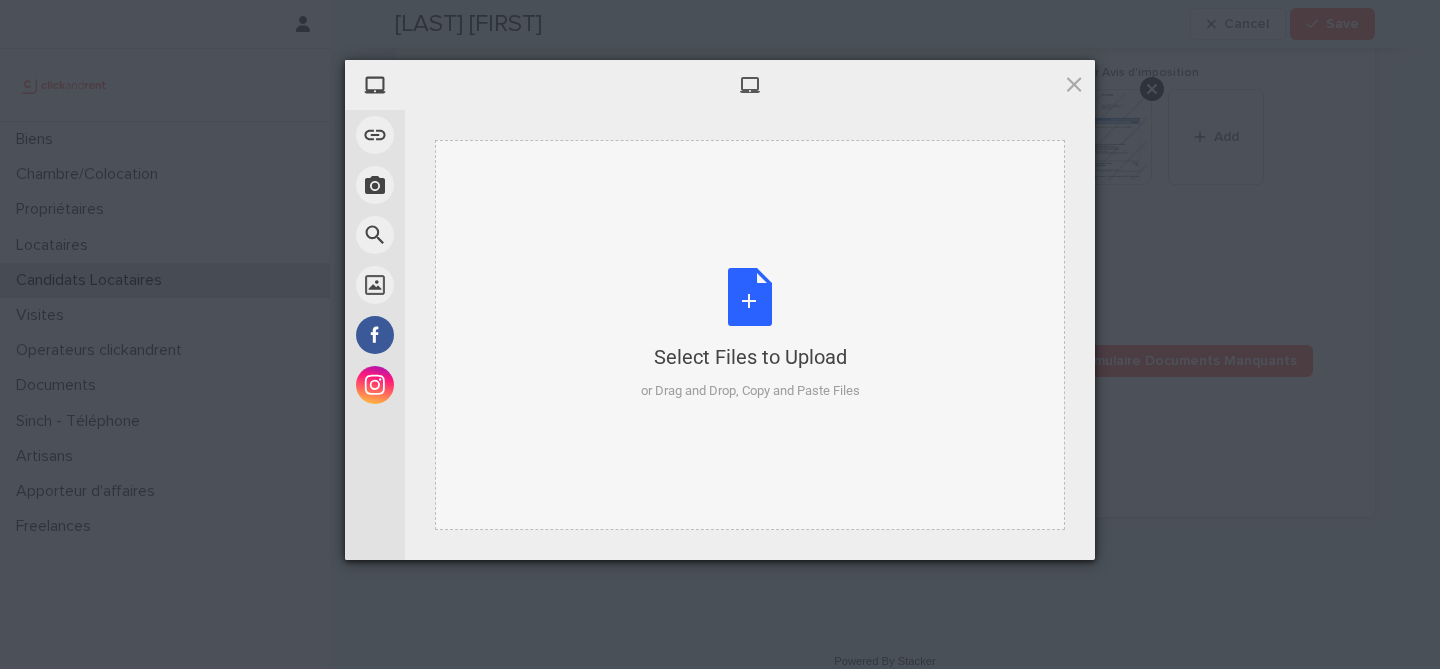 click on "Select Files to Upload
or Drag and Drop, Copy and Paste Files" at bounding box center (750, 334) 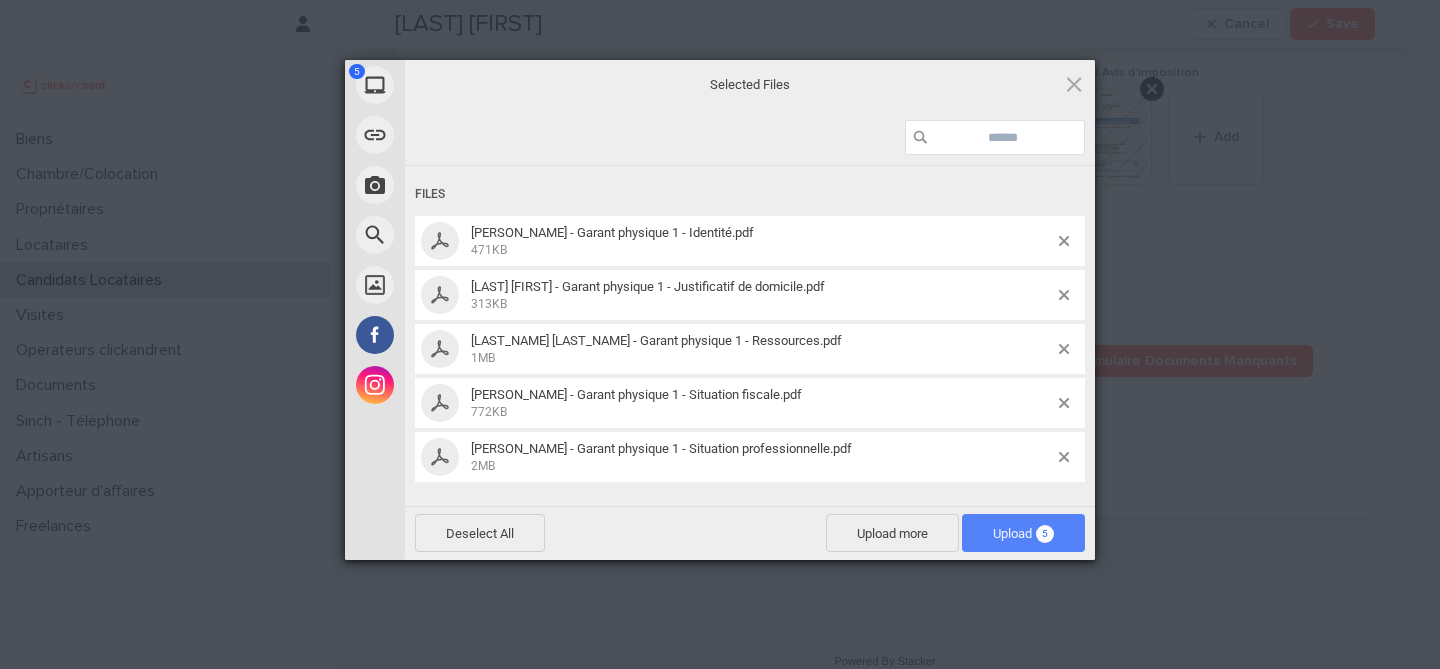 click on "Upload
5" at bounding box center (1023, 533) 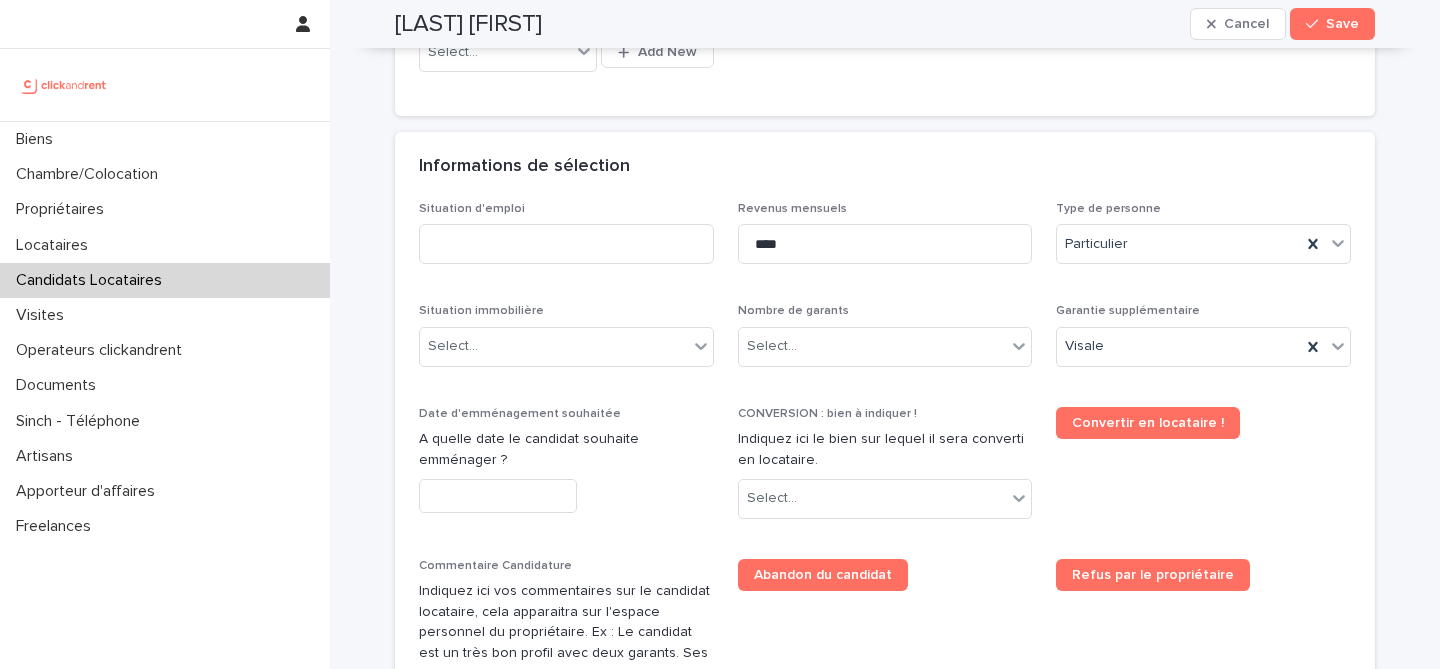 scroll, scrollTop: 724, scrollLeft: 0, axis: vertical 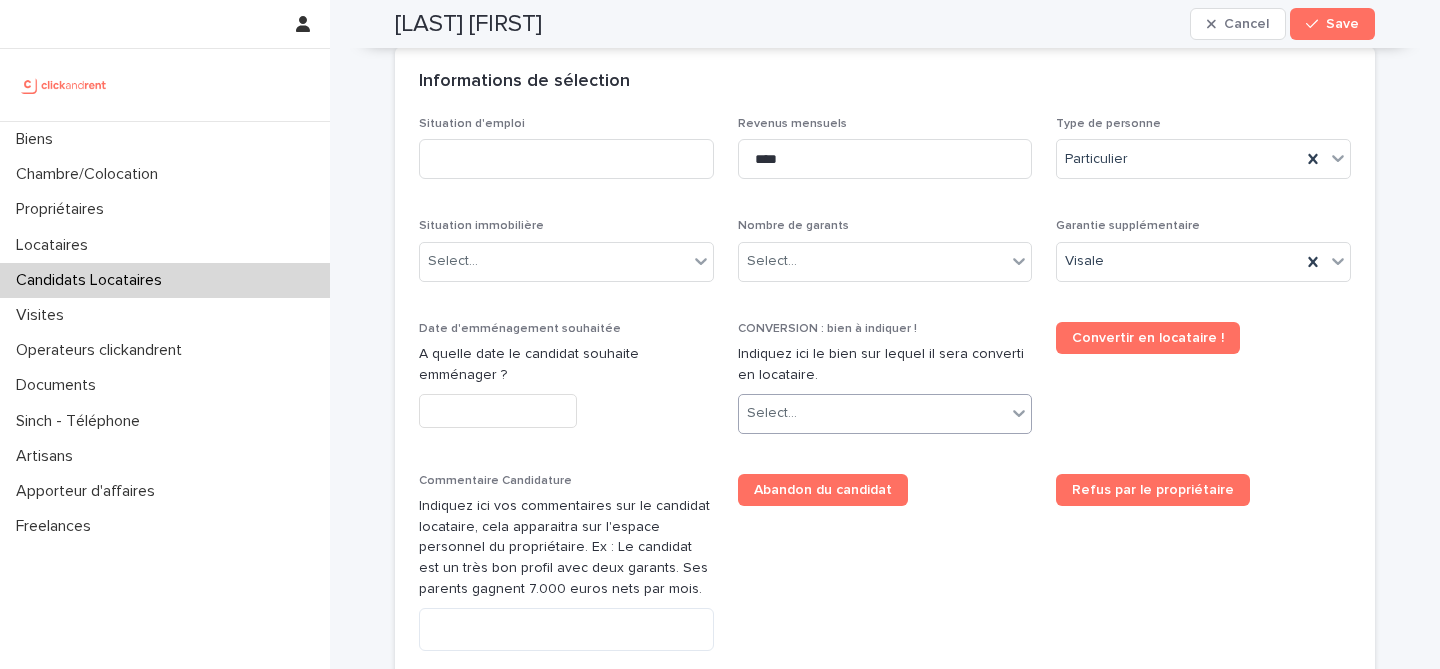 click on "Select..." at bounding box center [873, 413] 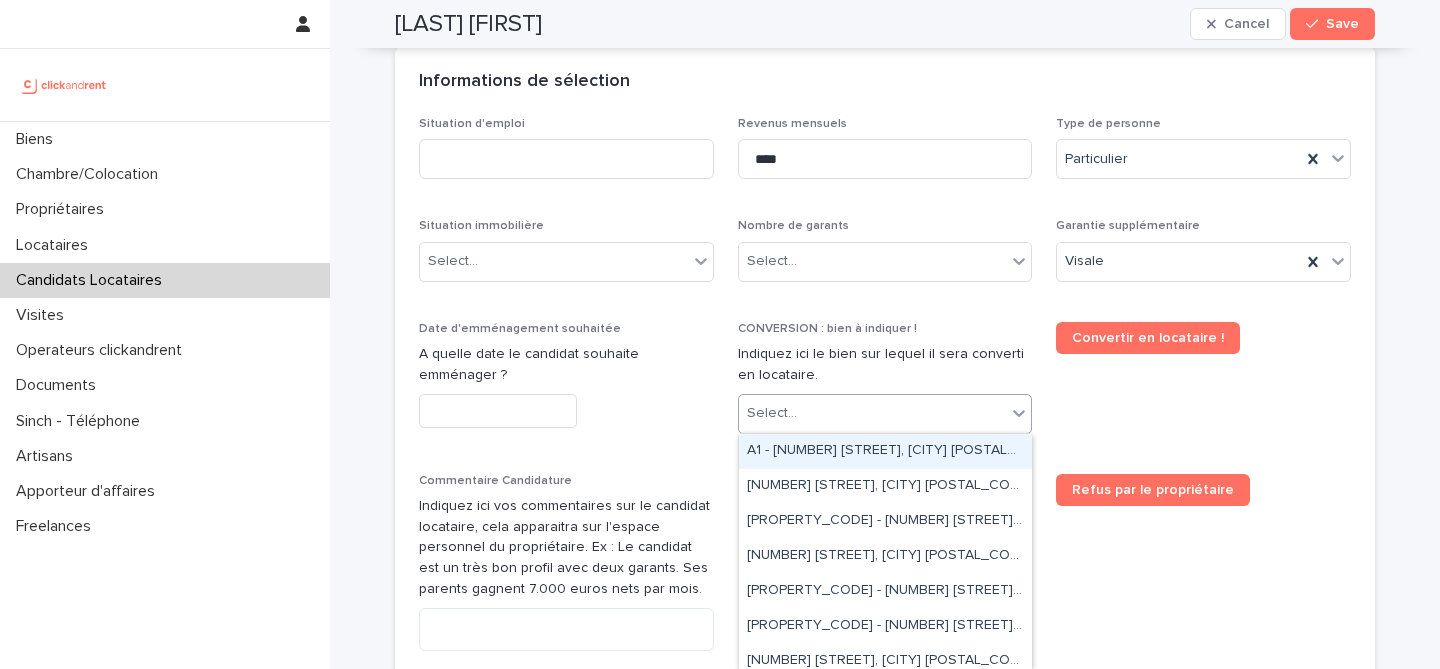 paste on "*****" 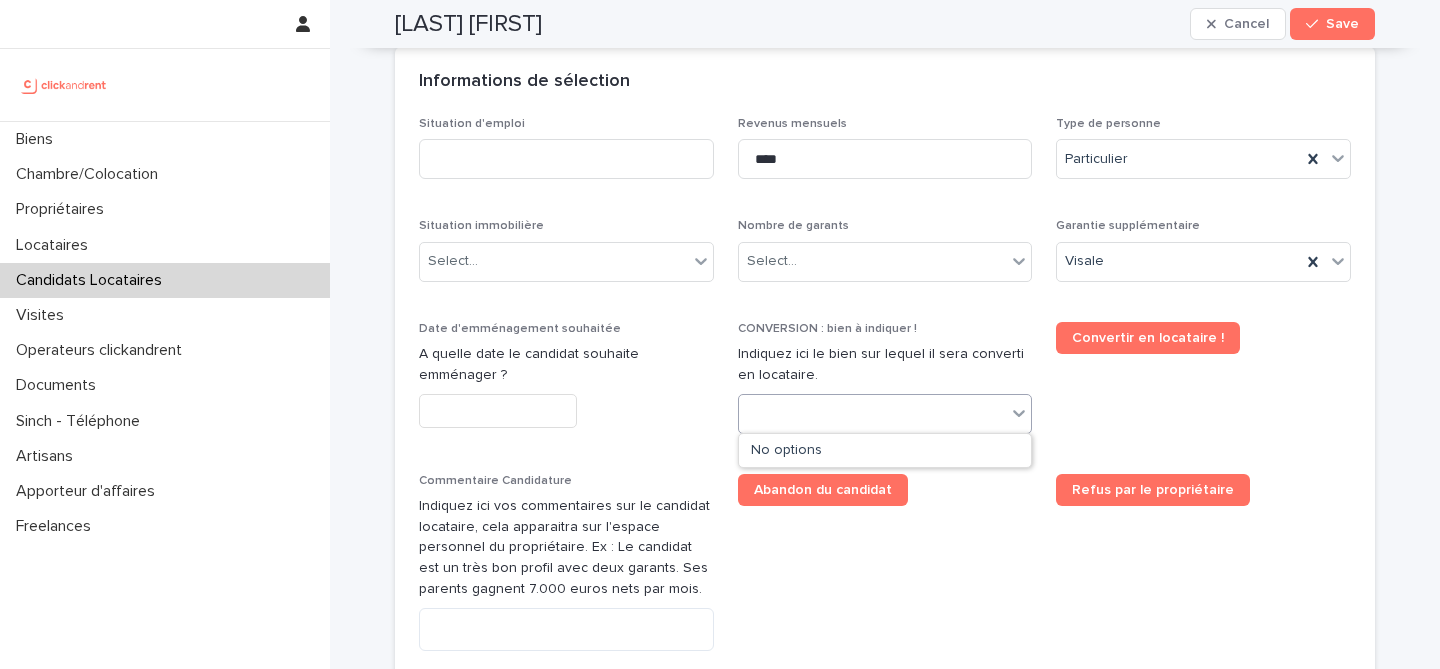 click on "A1604" at bounding box center (873, 413) 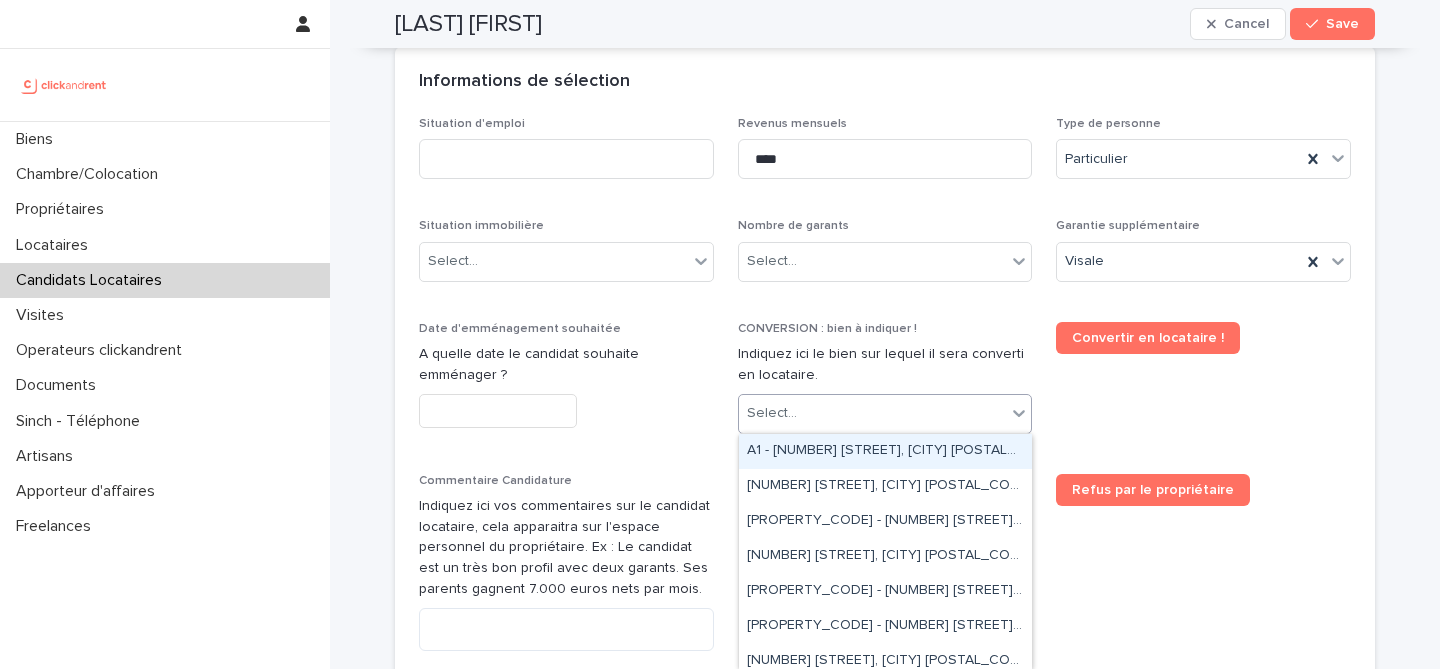 click on "Select..." at bounding box center (873, 413) 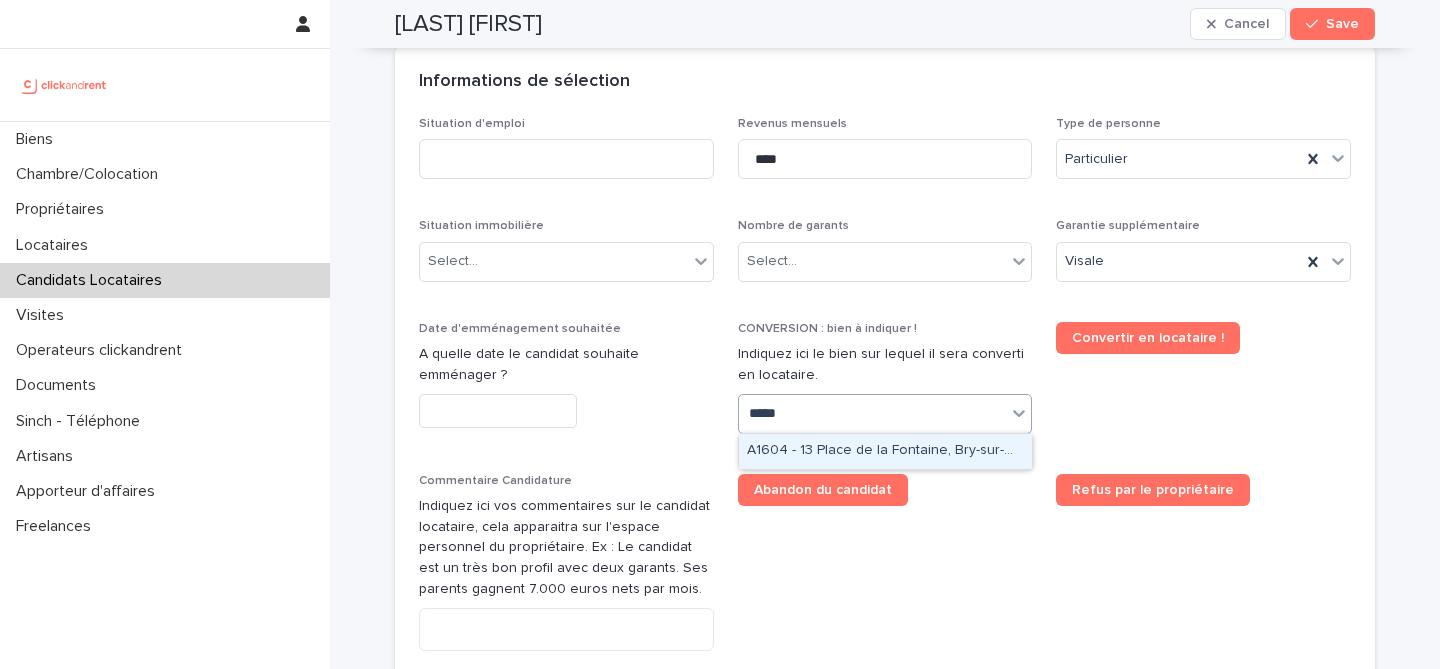 click on "A1604 - 13 Place de la Fontaine,  Bry-sur-Marne 94360" at bounding box center [885, 451] 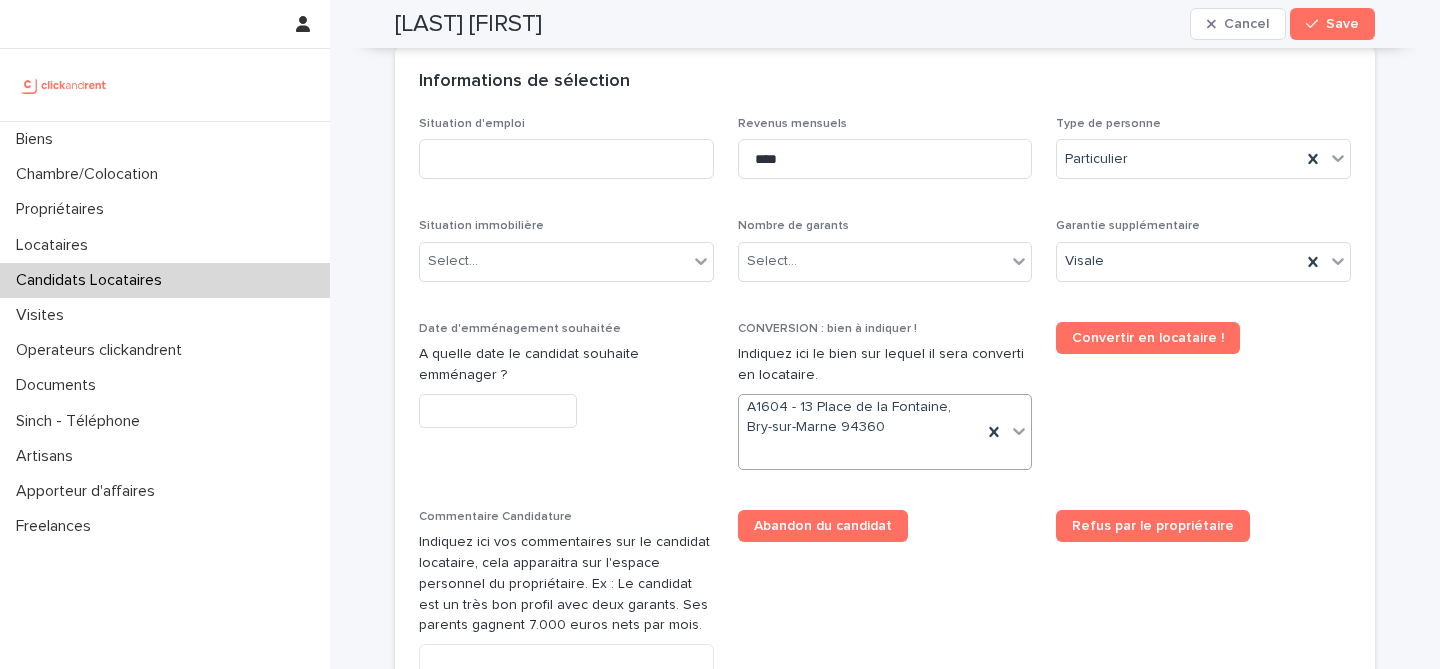 scroll, scrollTop: 742, scrollLeft: 0, axis: vertical 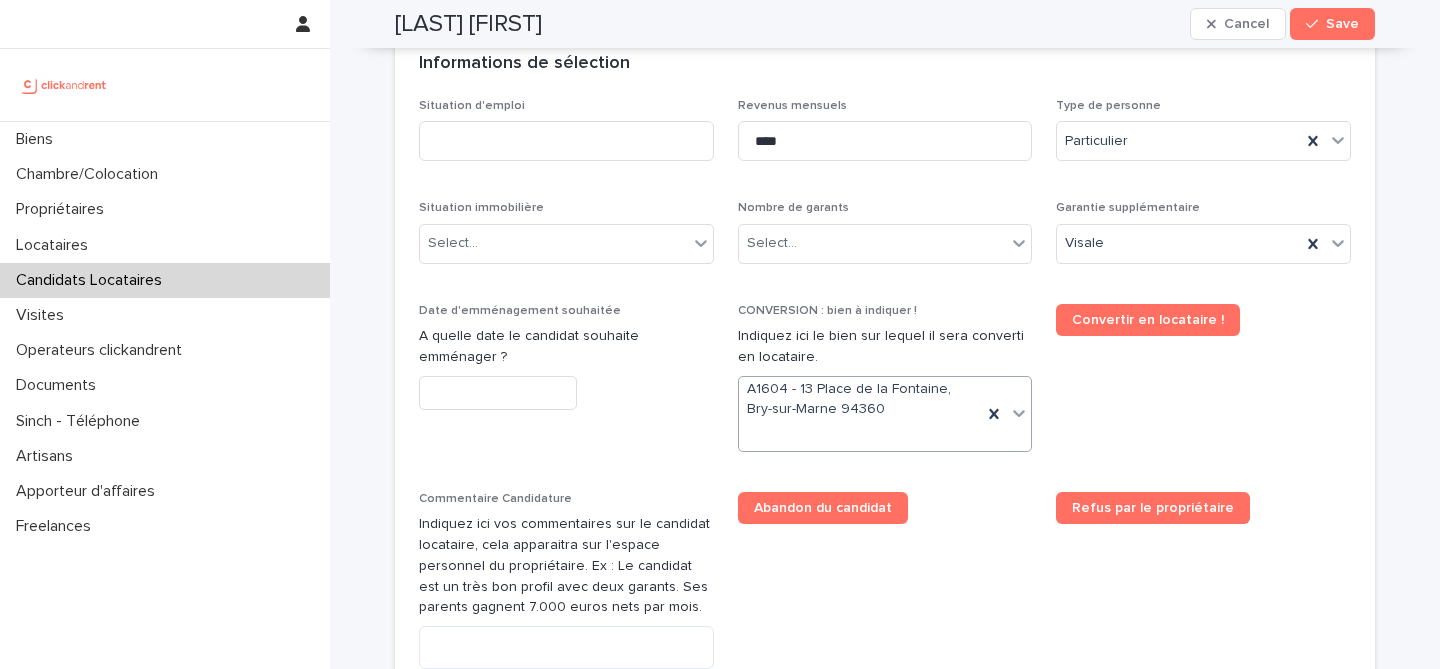 click on "Abandon du candidat" at bounding box center [885, 516] 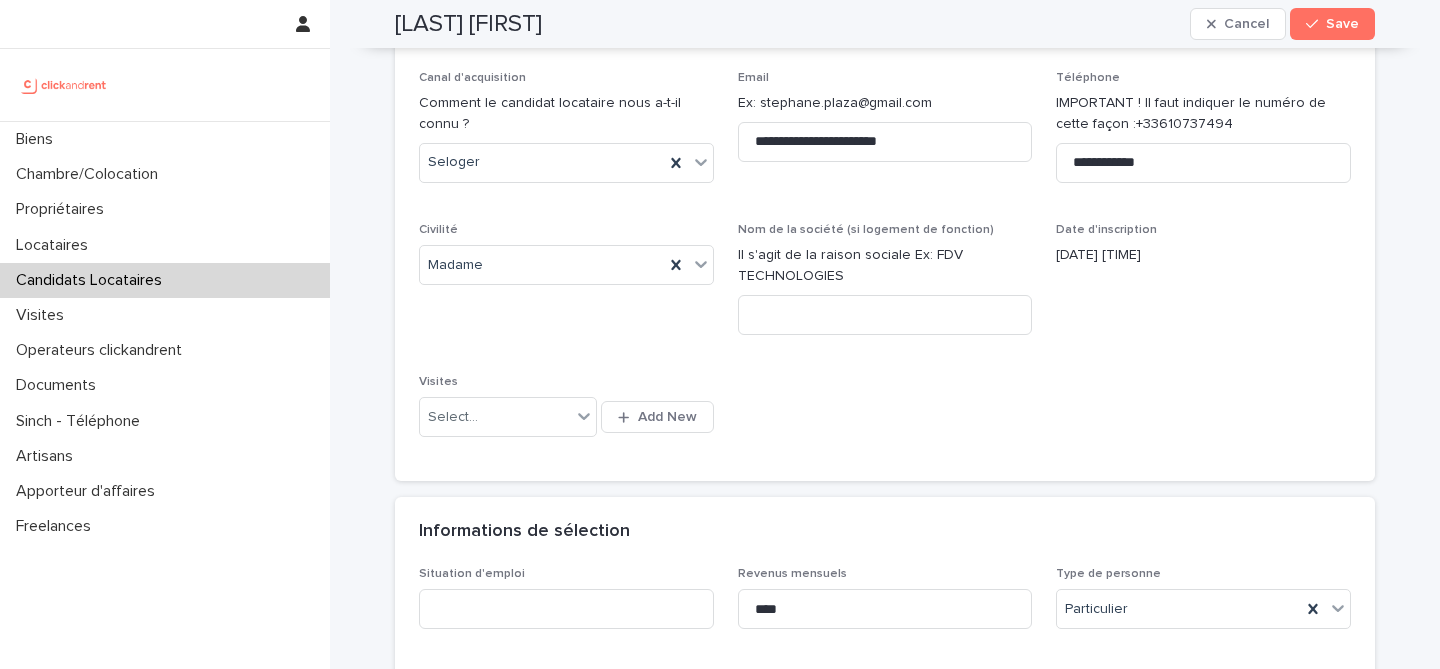 scroll, scrollTop: 268, scrollLeft: 0, axis: vertical 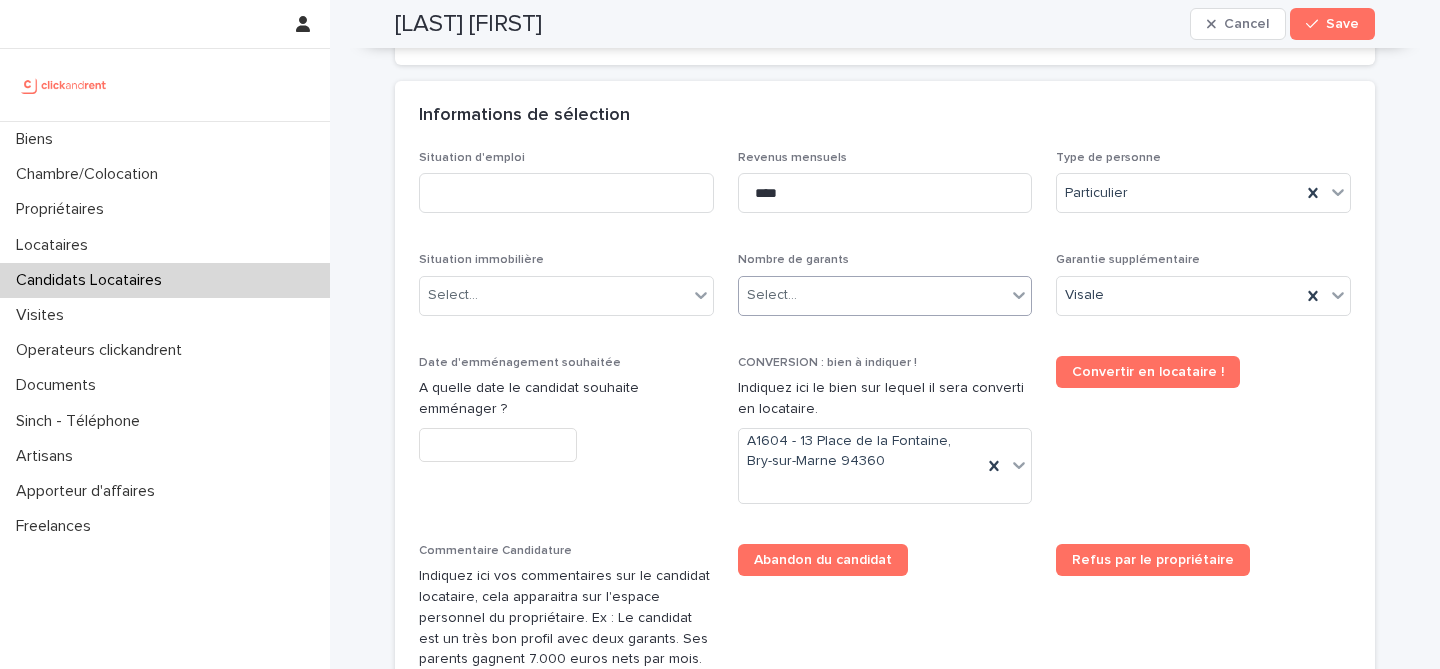 click on "Select..." at bounding box center [873, 295] 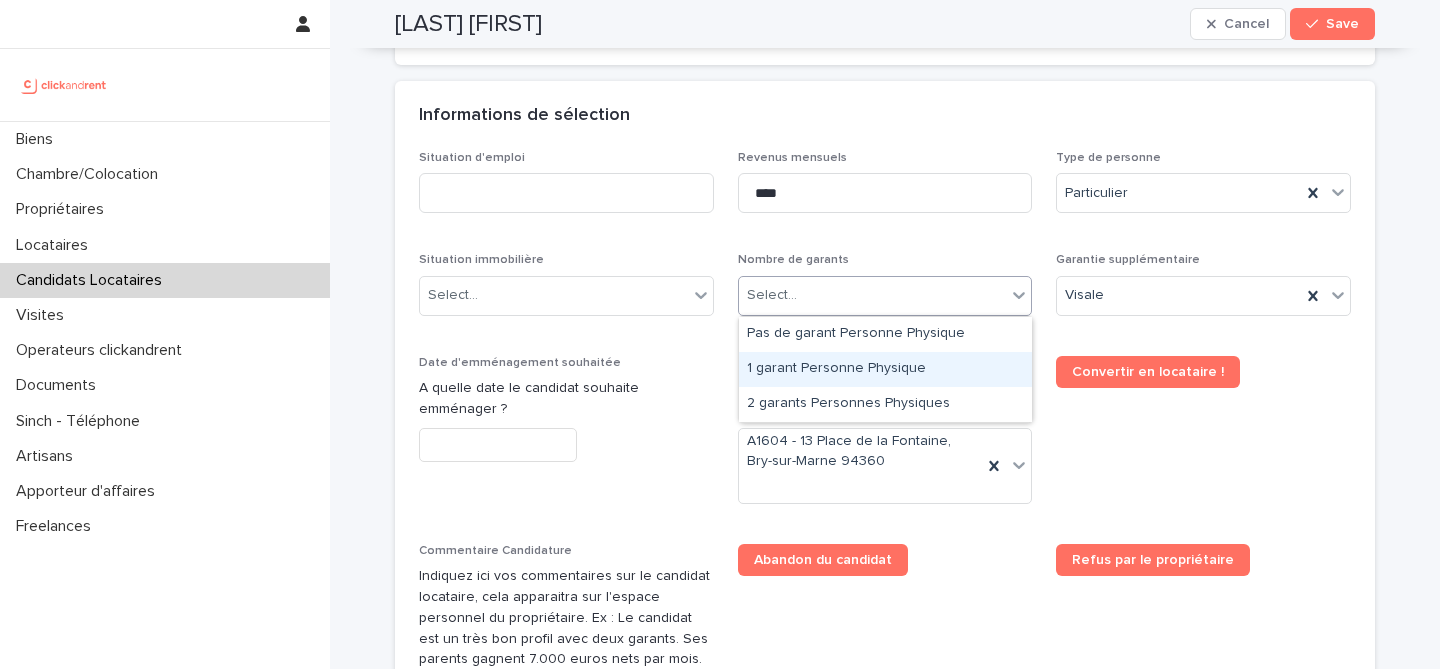 click on "1 garant Personne Physique" at bounding box center (885, 369) 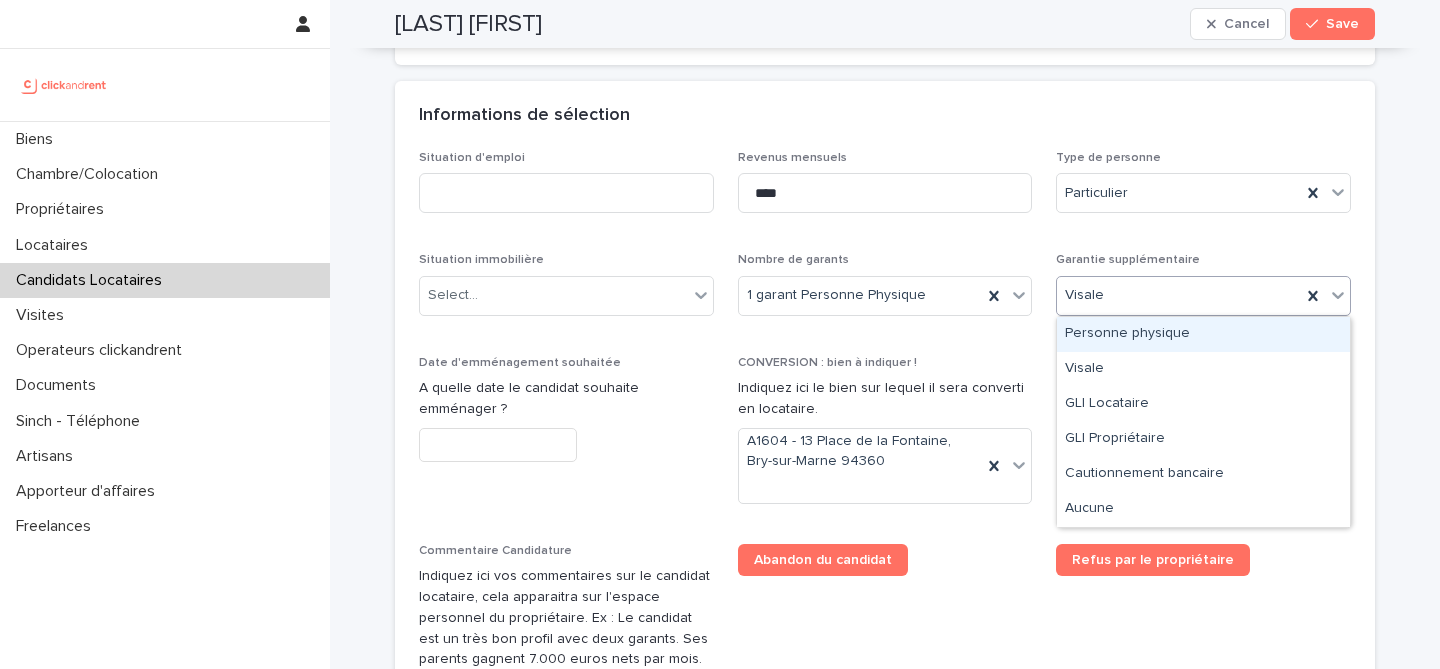click on "Visale" at bounding box center (1179, 295) 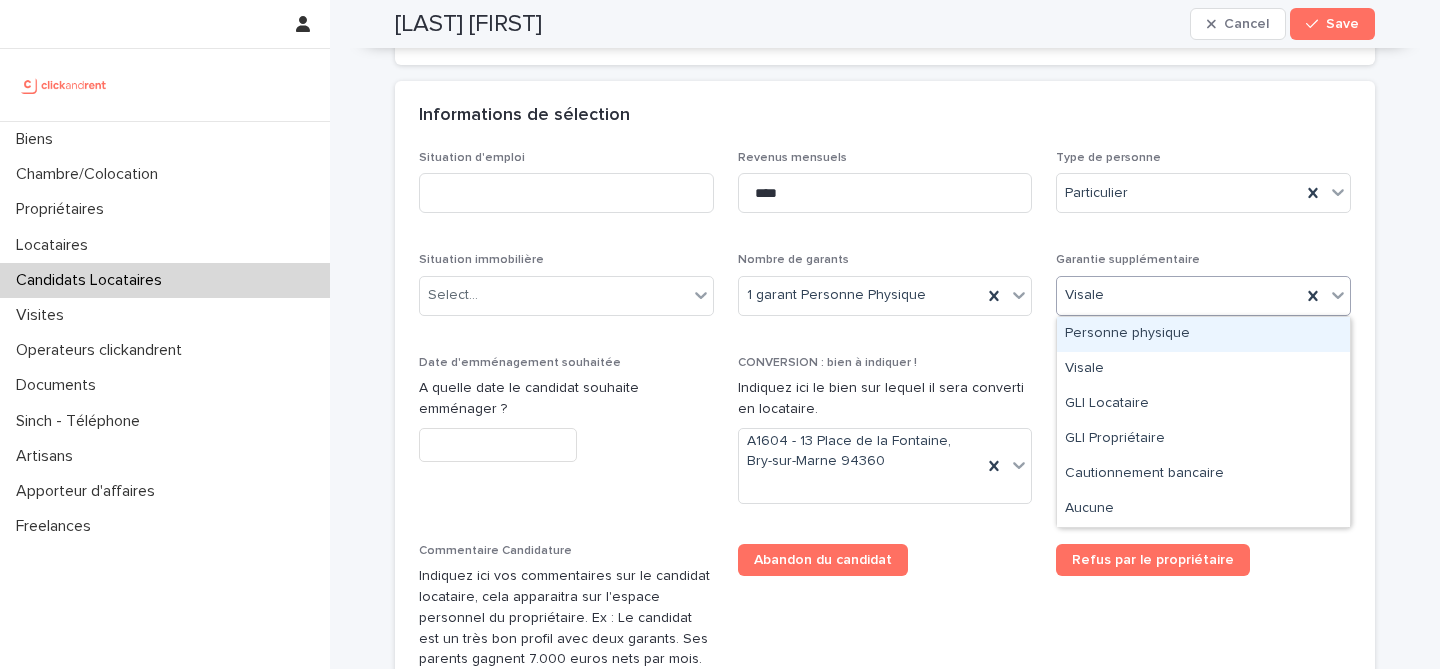 click on "Personne physique" at bounding box center (1203, 334) 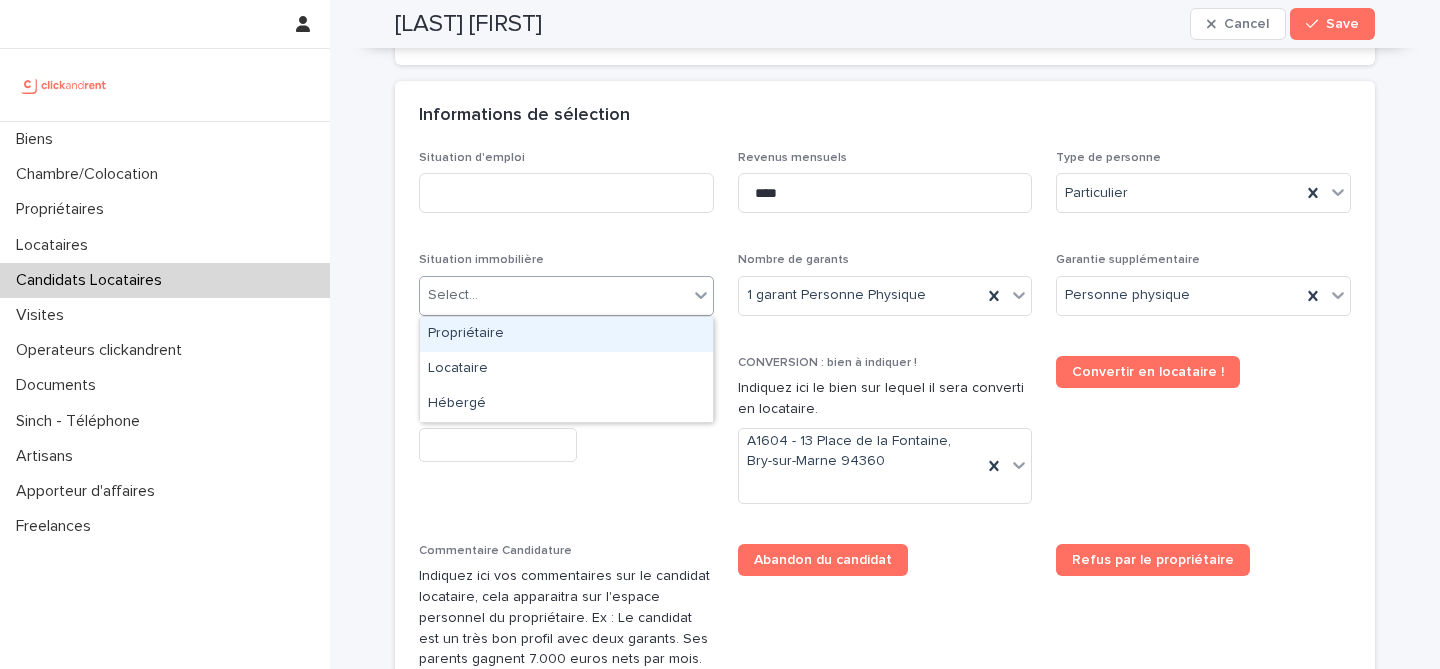 click on "Select..." at bounding box center [554, 295] 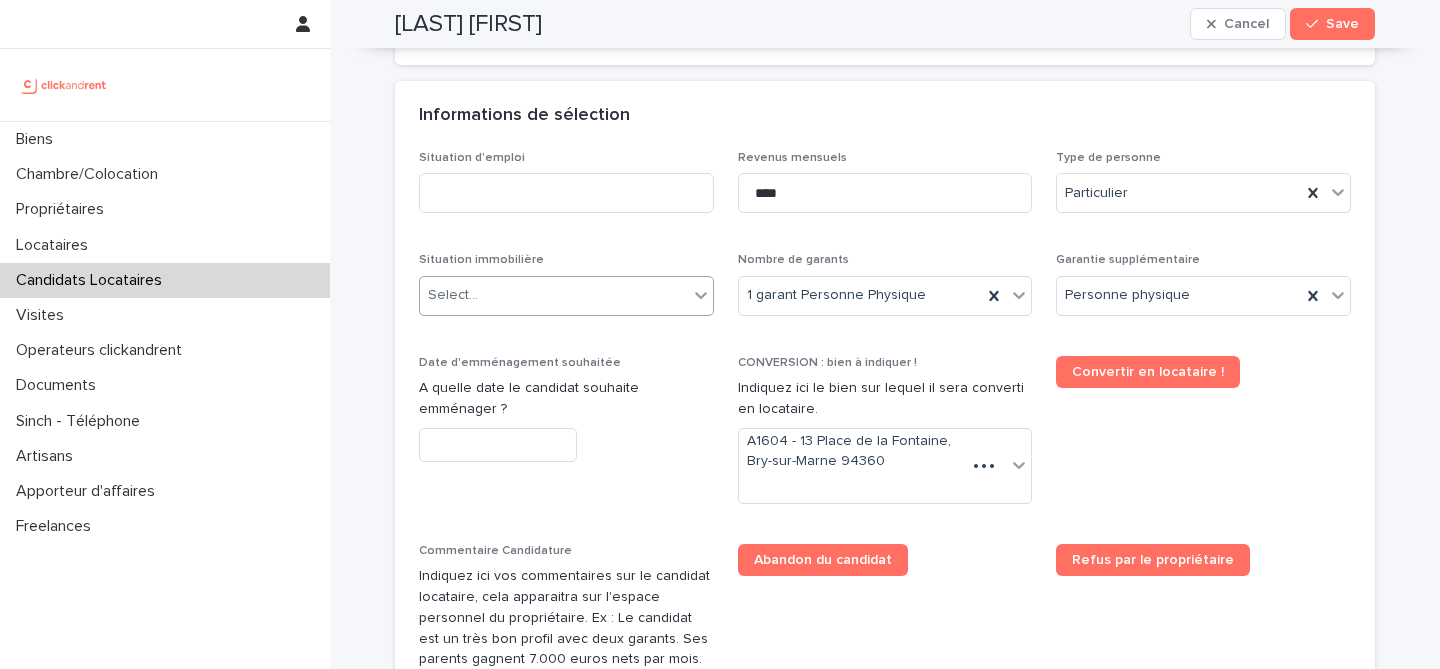 click on "Select..." at bounding box center [554, 295] 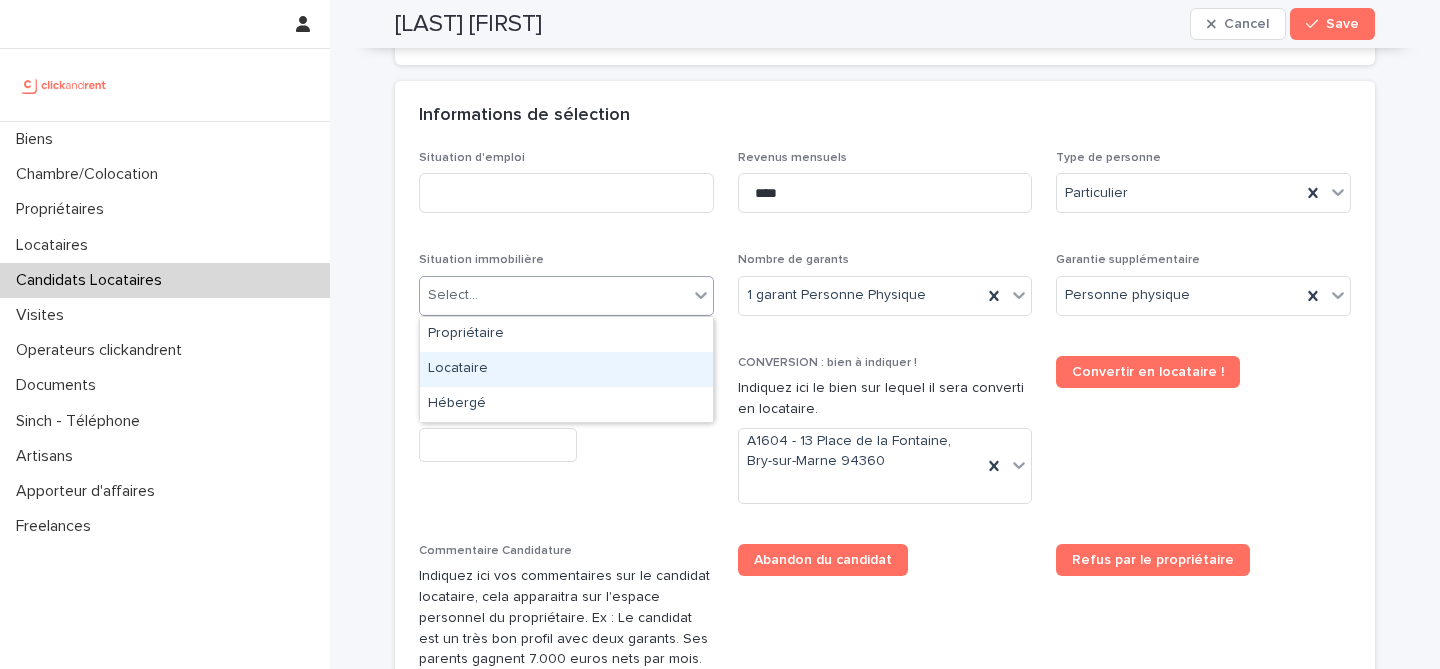 click on "Locataire" at bounding box center [566, 369] 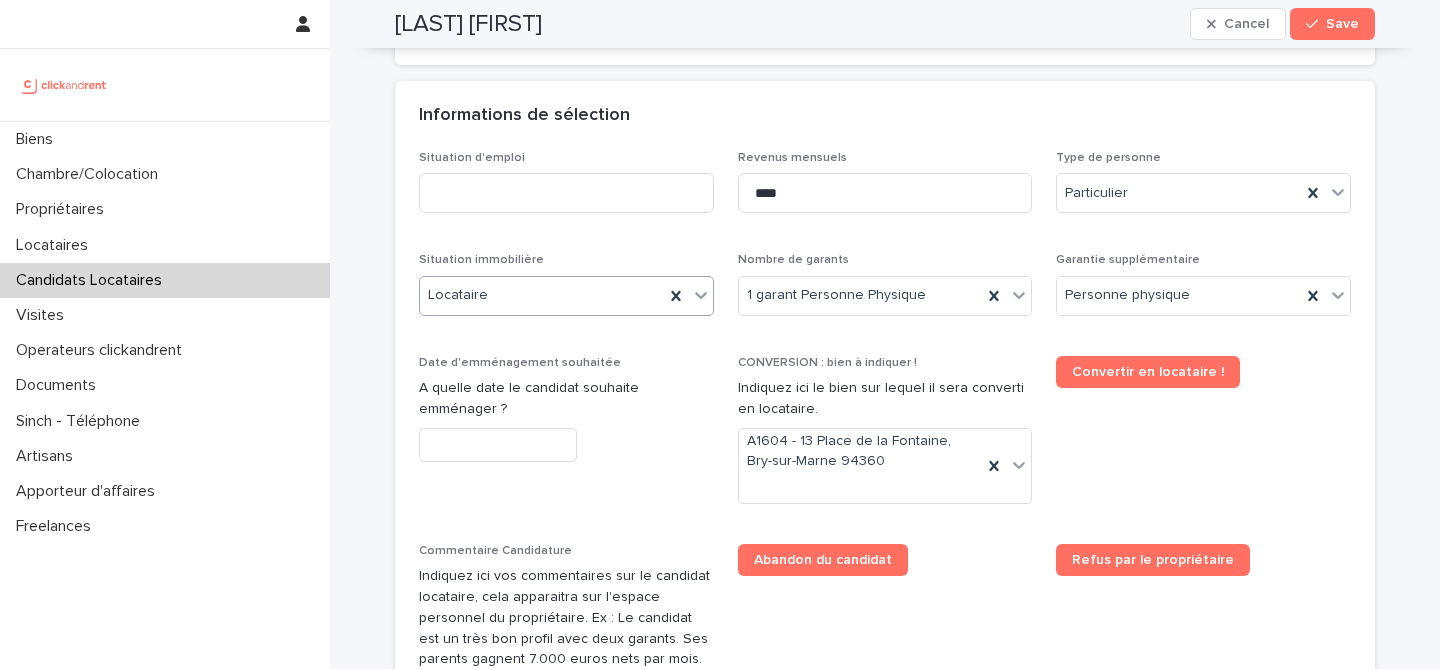 click on "Situation d'emploi Revenus mensuels **** Type de personne Particulier Situation immobilière   option Locataire, selected.     0 results available. Select is focused ,type to refine list, press Down to open the menu,  Locataire Nombre de garants 1 garant Personne Physique Garantie supplémentaire Personne physique Date d'emménagement souhaitée A quelle date le candidat souhaite emménager ? CONVERSION : bien à indiquer ! Indiquez ici le bien sur lequel il sera converti en locataire. A1604 - 13 Place de la Fontaine,  Bry-sur-Marne 94360 Convertir en locataire ! Commentaire Candidature Indiquez ici vos commentaires sur le candidat locataire, cela apparaitra sur l'espace personnel du propriétaire.
Ex : Le candidat est un très bon profil avec deux garants. Ses parents gagnent 7.000 euros nets par mois. Abandon du candidat Refus par le propriétaire Bien - Historique Top Select... Type de Top Validation / Refus" at bounding box center (885, 497) 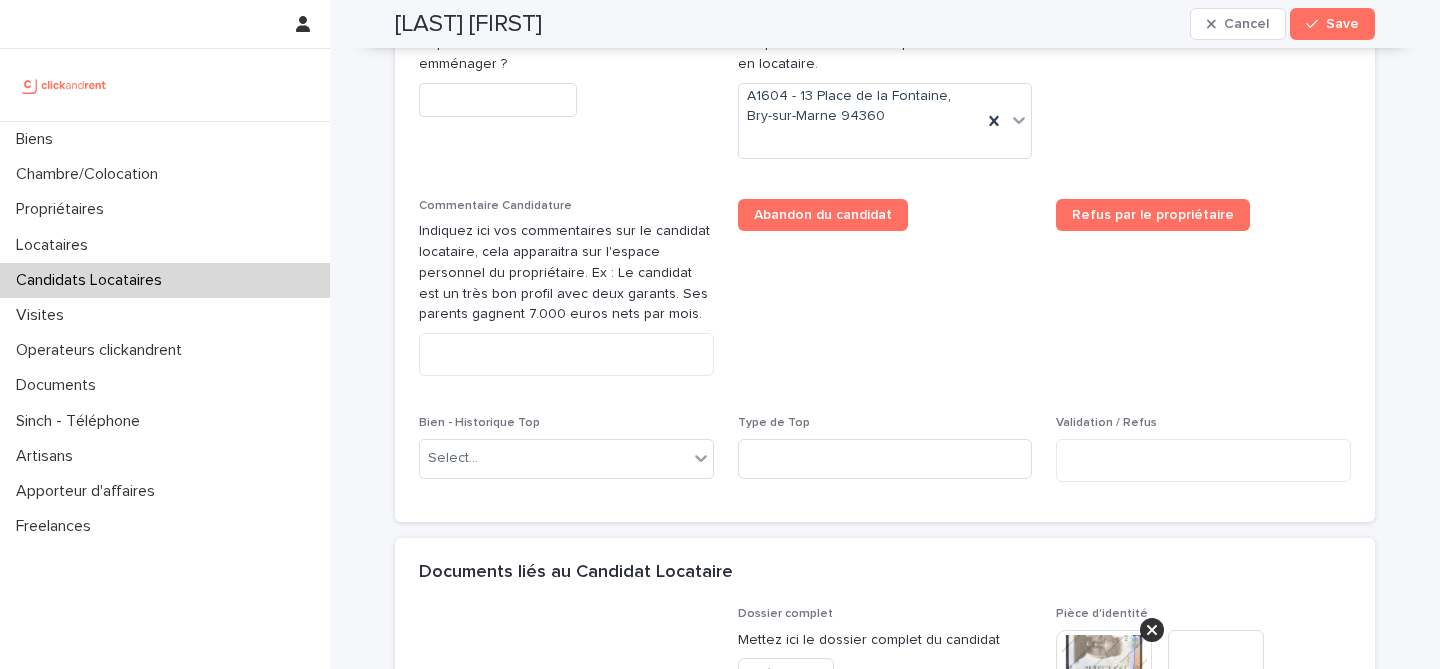 scroll, scrollTop: 1038, scrollLeft: 0, axis: vertical 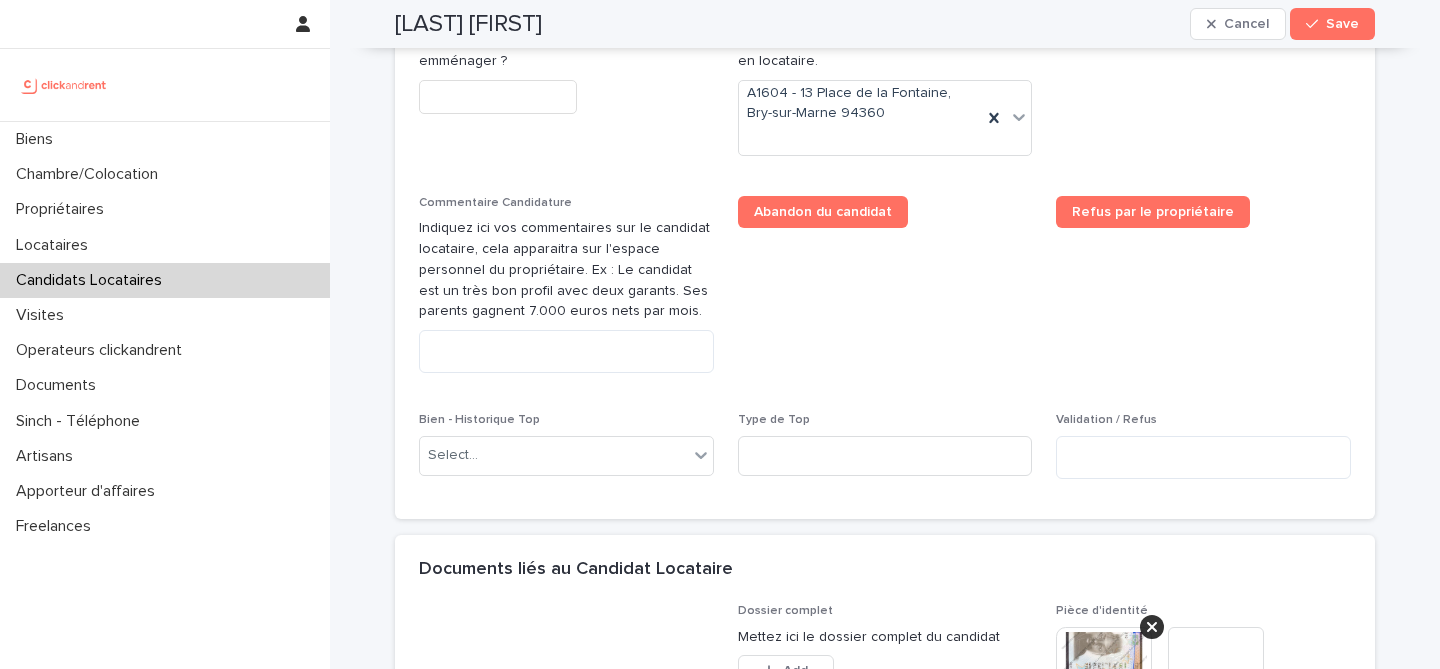 click on "Abandon du candidat" at bounding box center [885, 292] 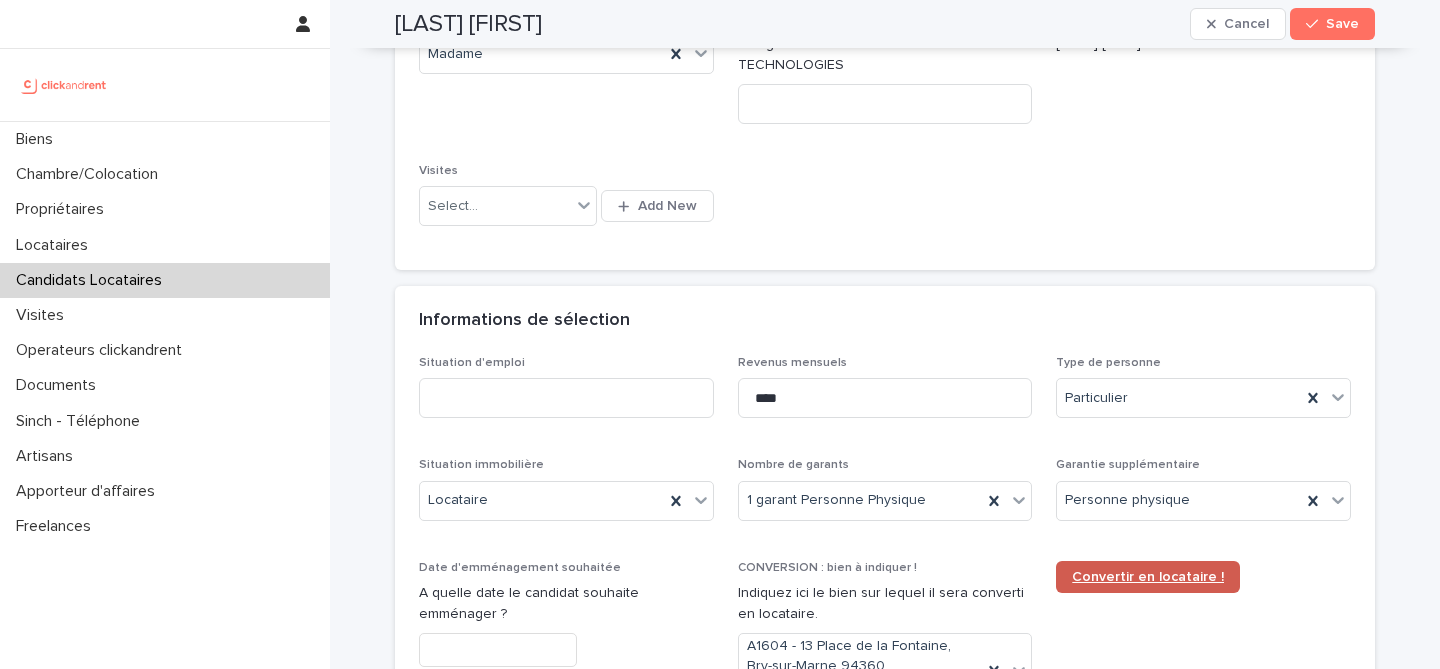 scroll, scrollTop: 461, scrollLeft: 0, axis: vertical 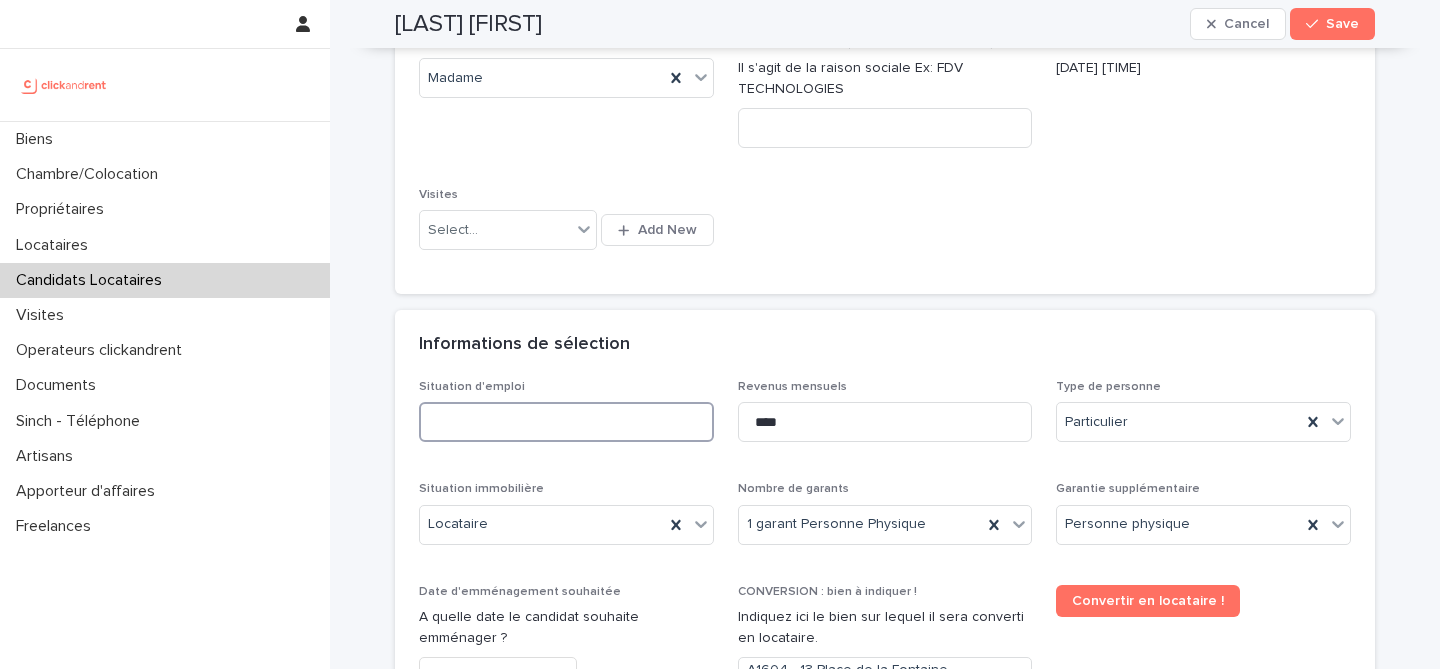 click at bounding box center [566, 422] 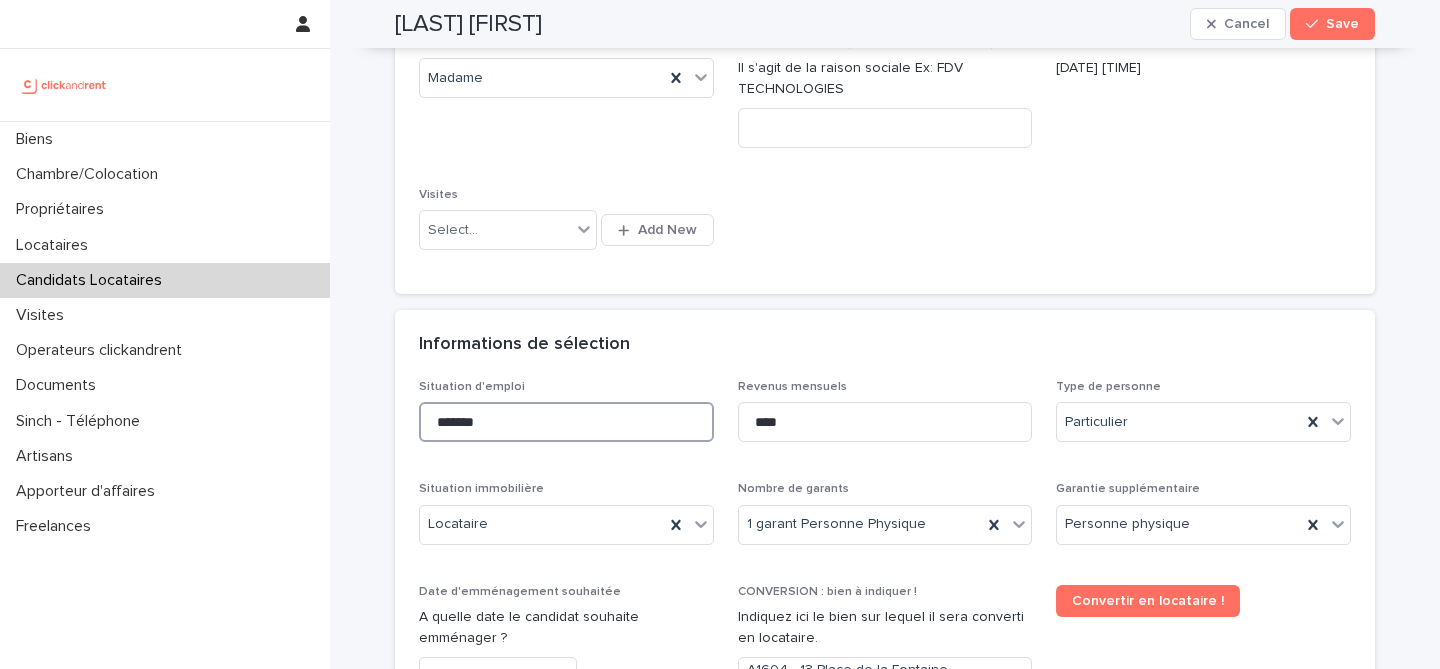 type on "*******" 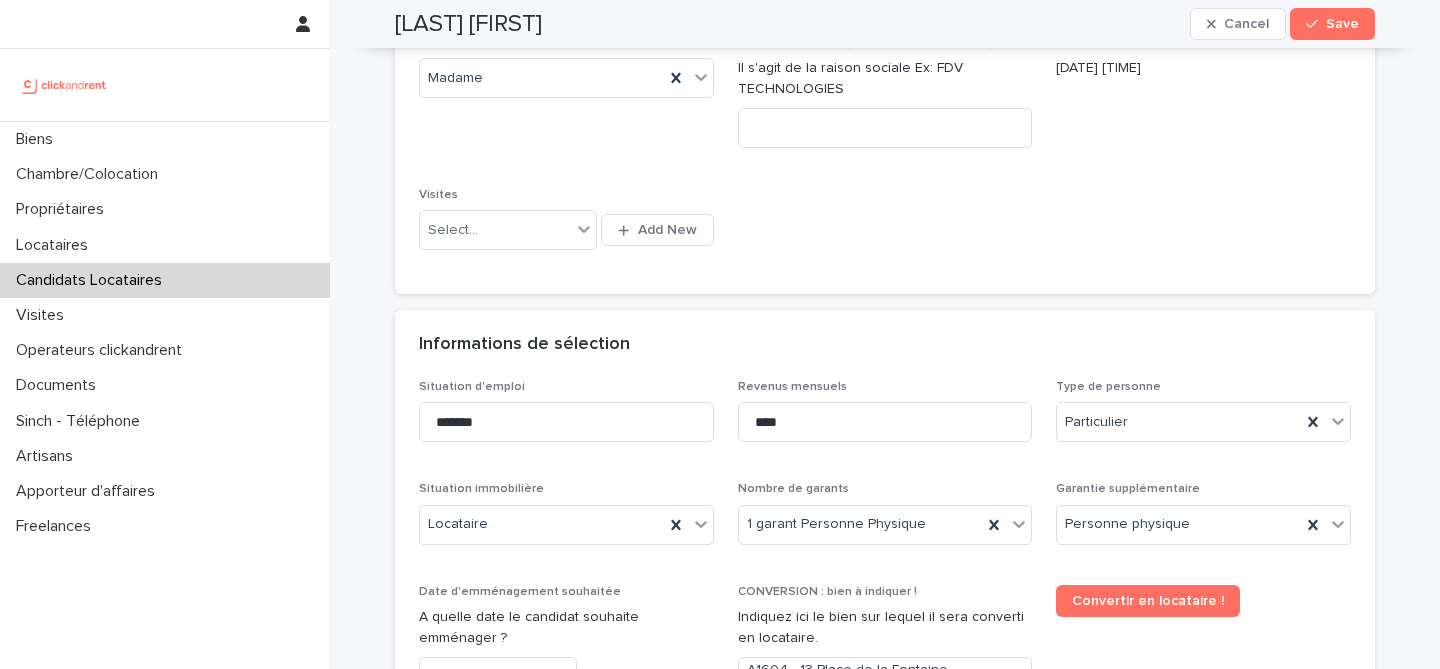 click on "Informations de sélection" at bounding box center [885, 345] 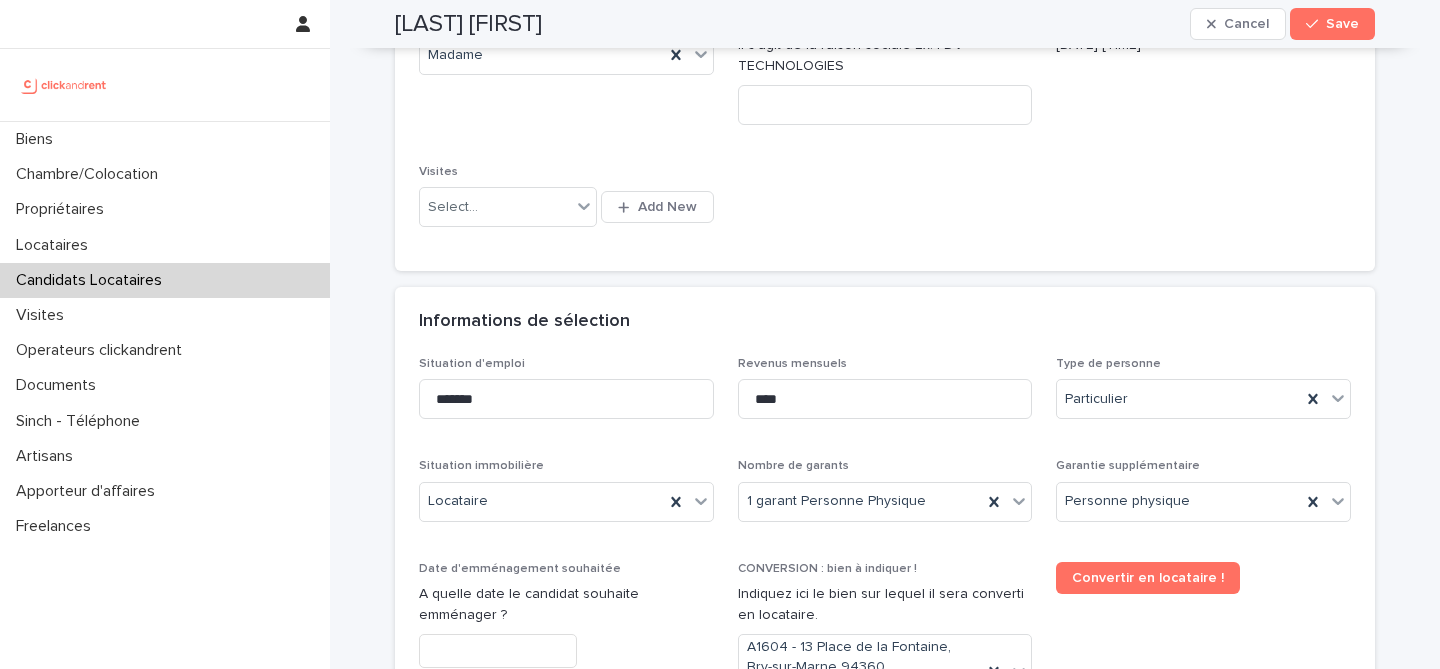 scroll, scrollTop: 433, scrollLeft: 0, axis: vertical 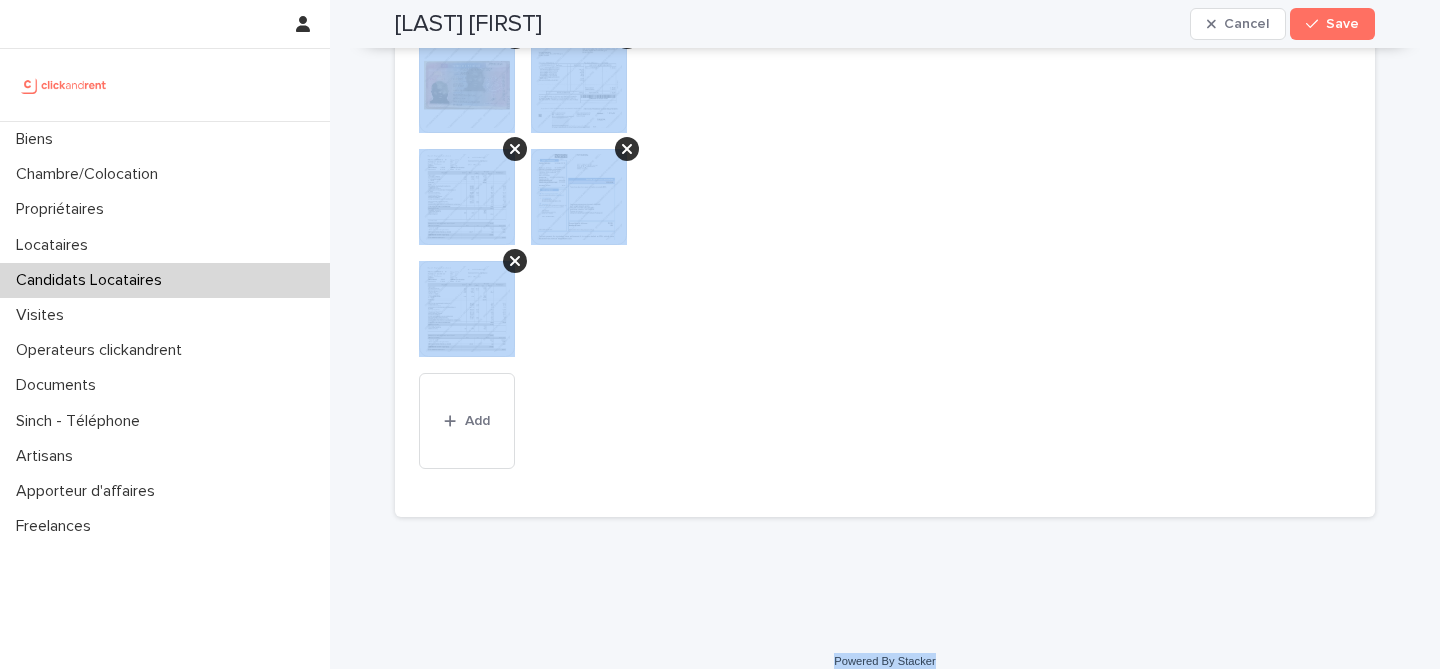 drag, startPoint x: 394, startPoint y: 73, endPoint x: 1082, endPoint y: 647, distance: 896.00226 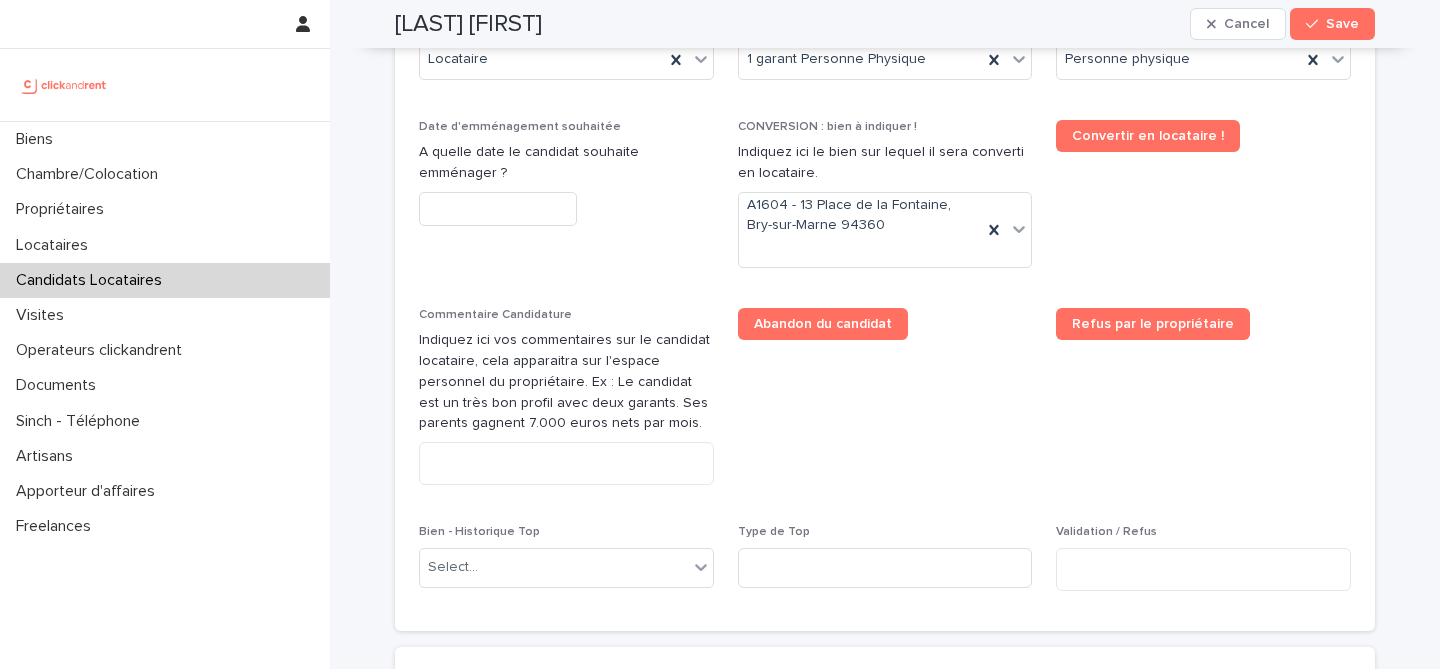 scroll, scrollTop: 924, scrollLeft: 0, axis: vertical 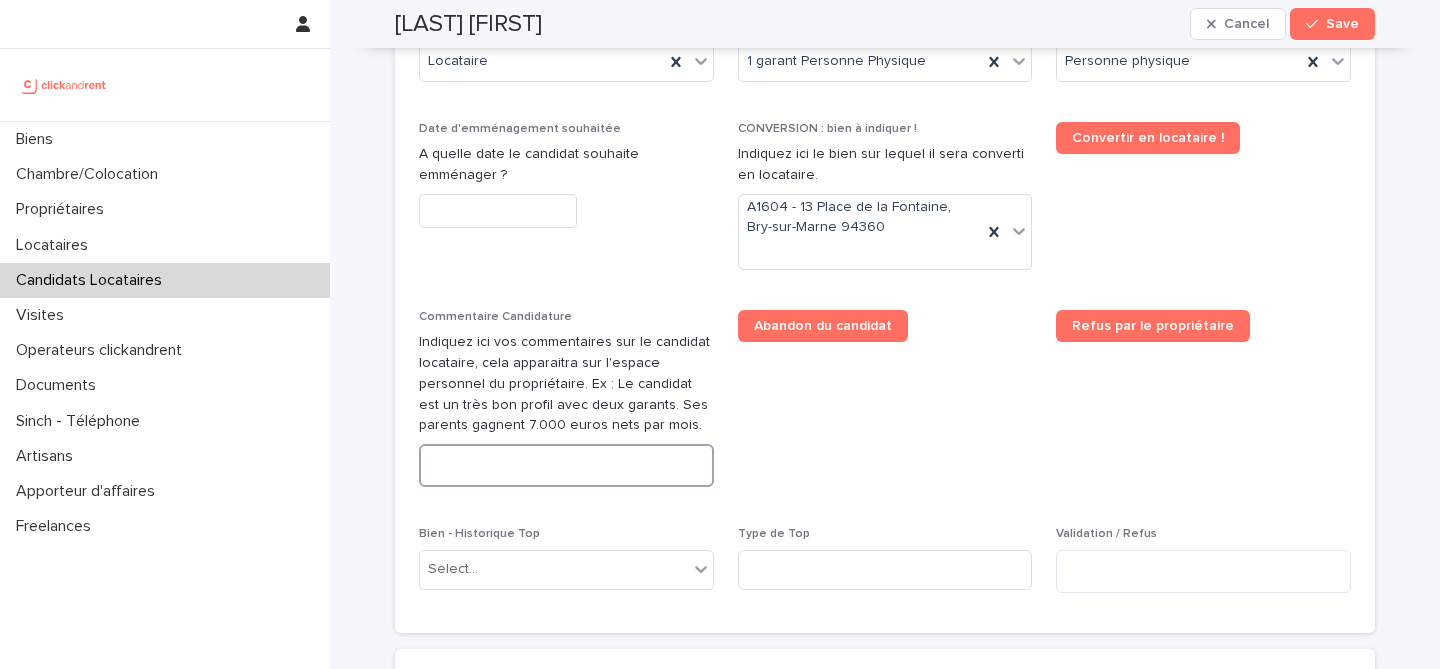 click at bounding box center (566, 465) 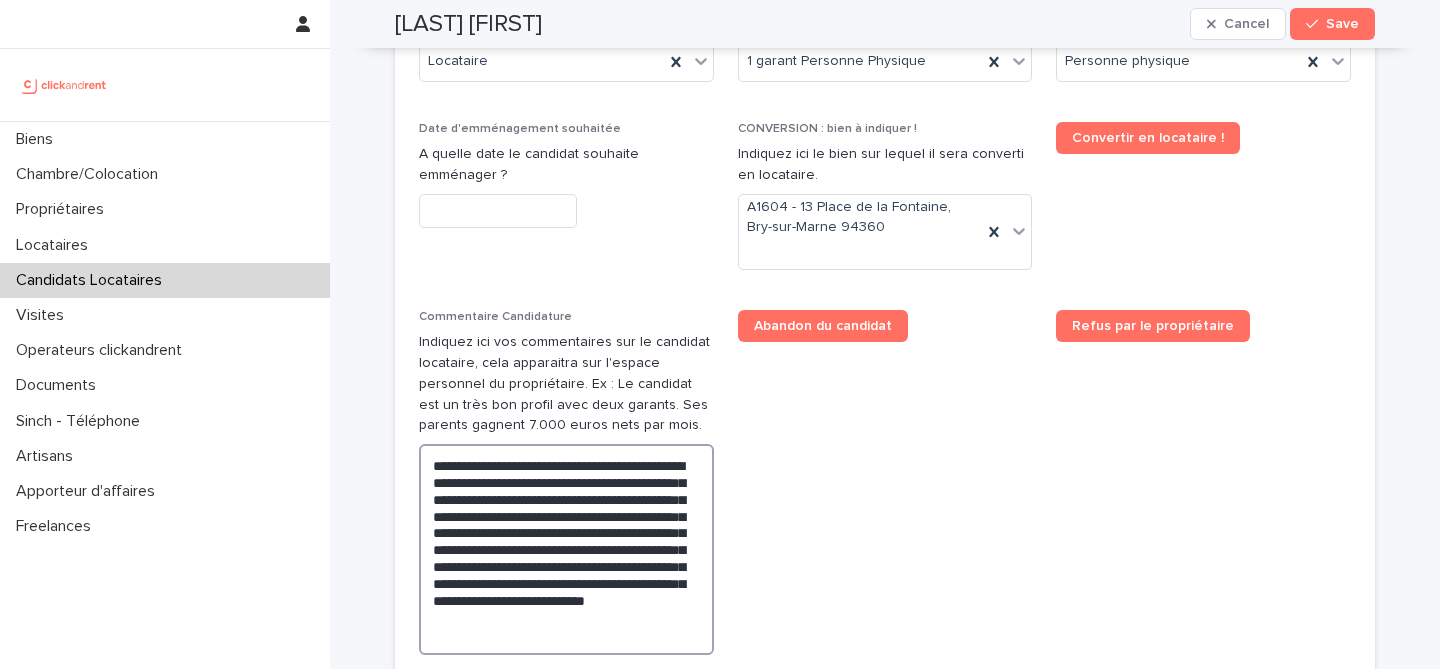 type on "**********" 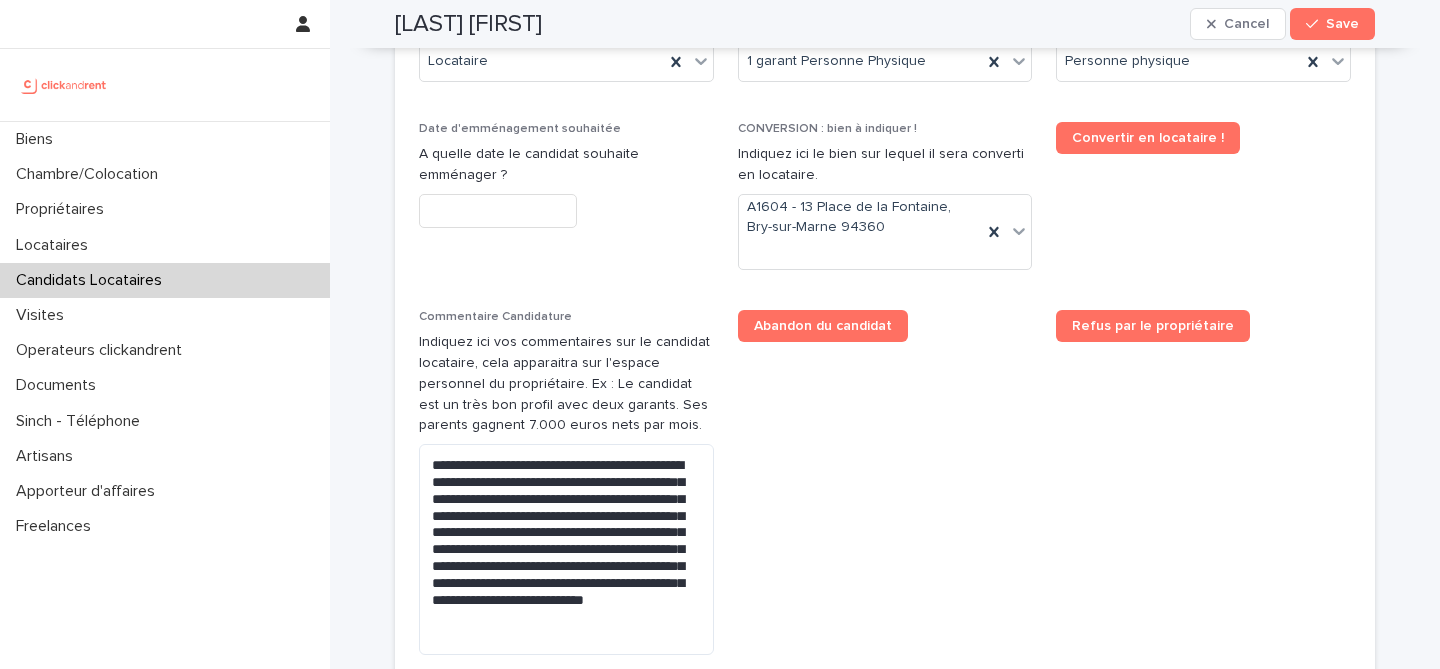 click on "Abandon du candidat" at bounding box center (885, 490) 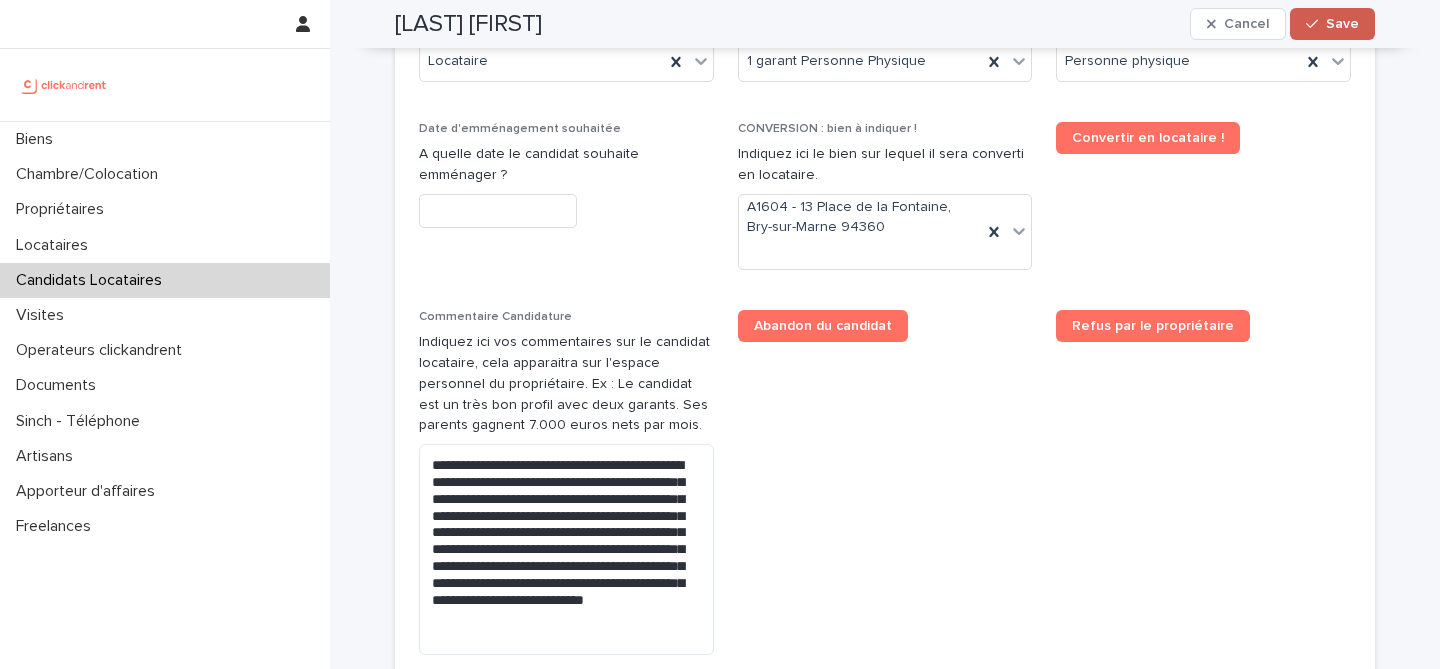 click on "Save" at bounding box center [1332, 24] 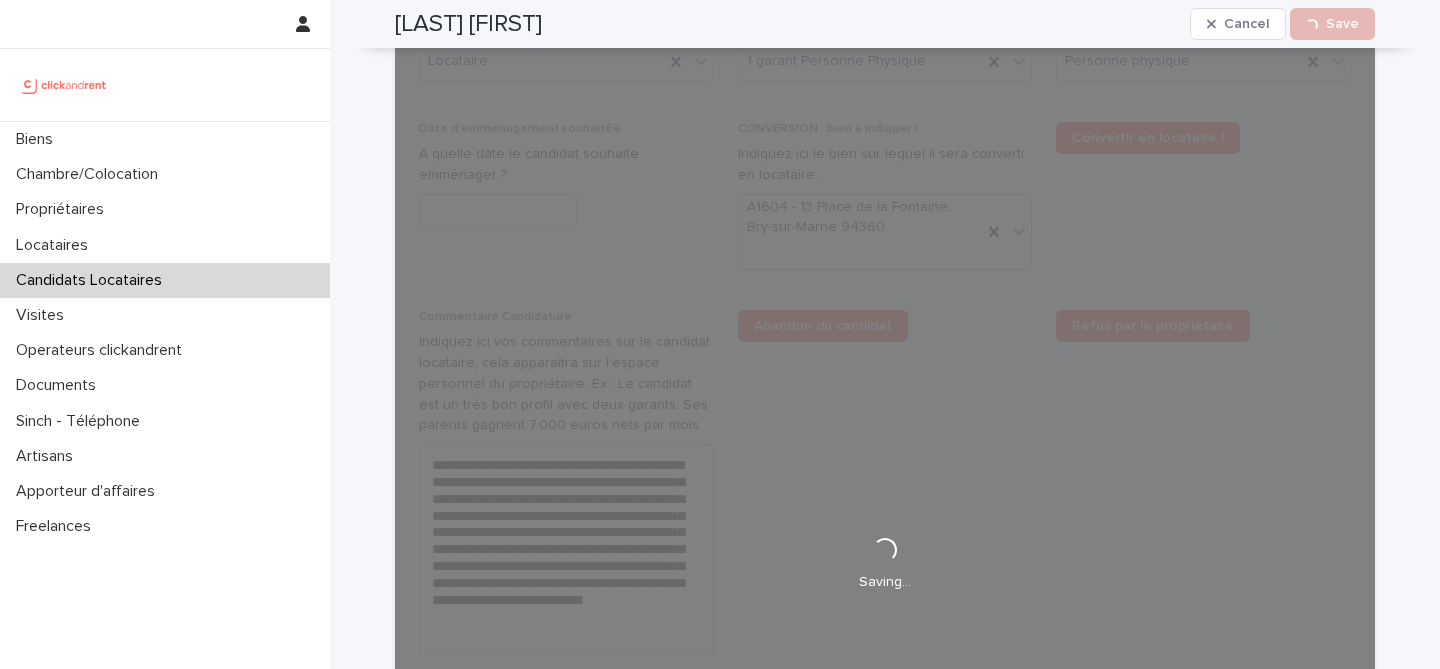 scroll, scrollTop: 531, scrollLeft: 0, axis: vertical 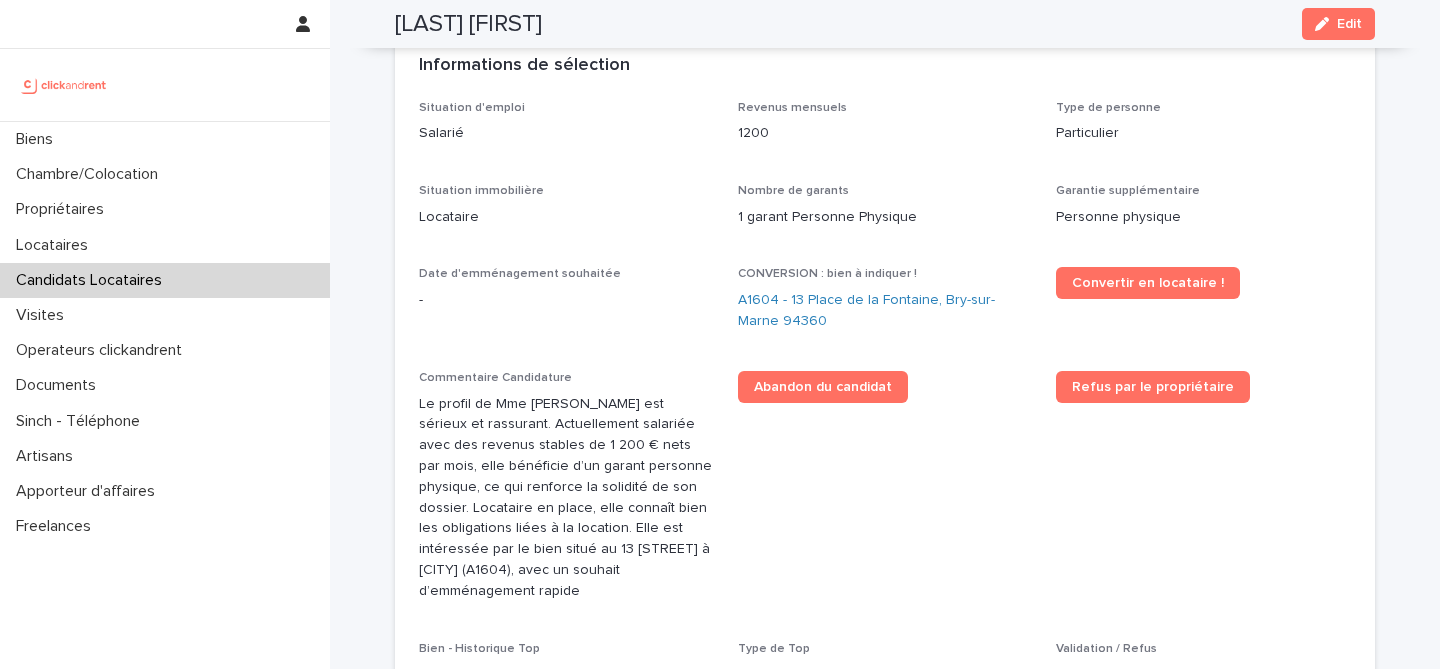 click on "Jamila Ebokolo minike" at bounding box center (468, 24) 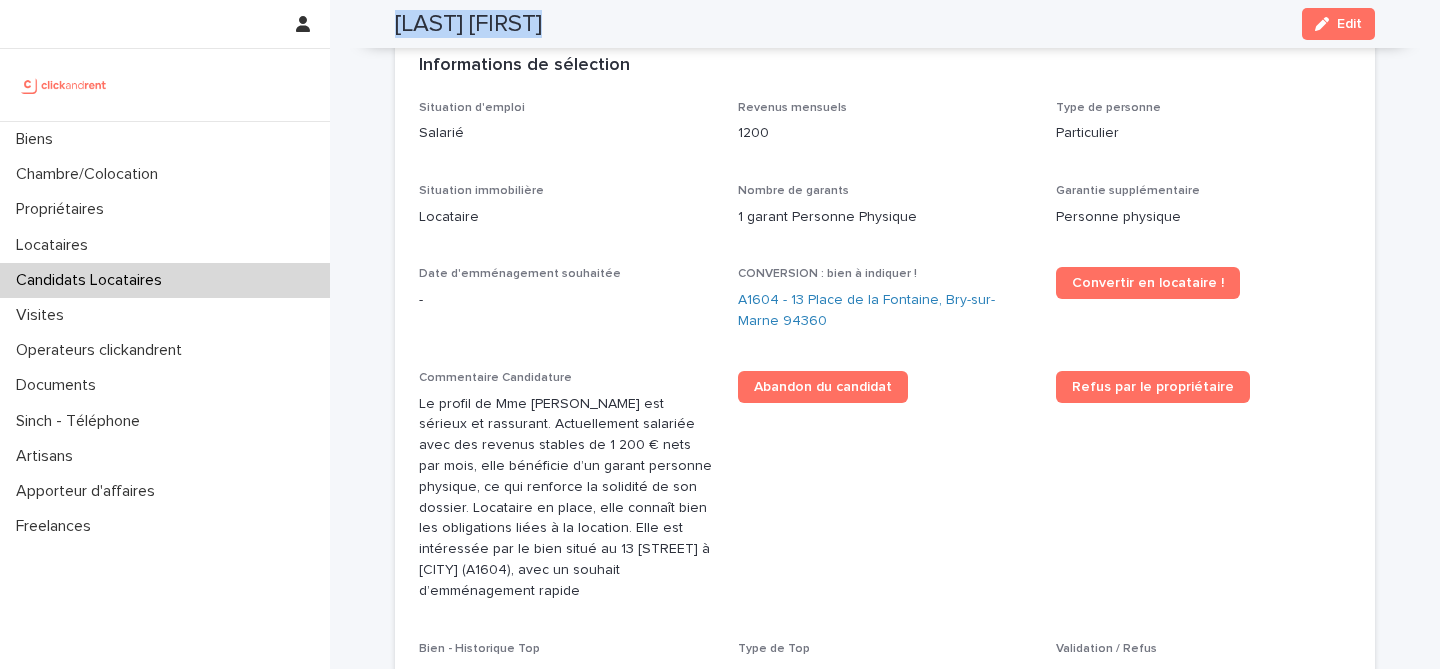 click on "Jamila Ebokolo minike" at bounding box center (468, 24) 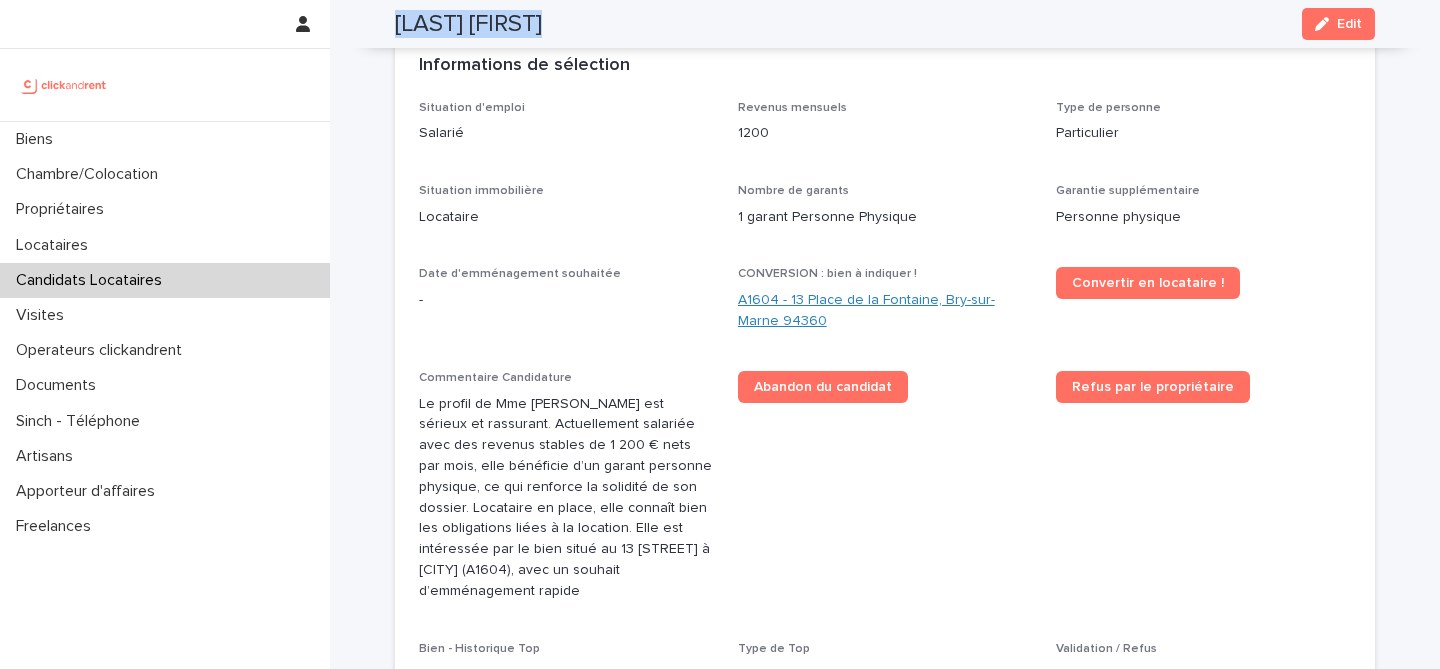 click on "A1604 - 13 Place de la Fontaine,  Bry-sur-Marne 94360" at bounding box center (885, 311) 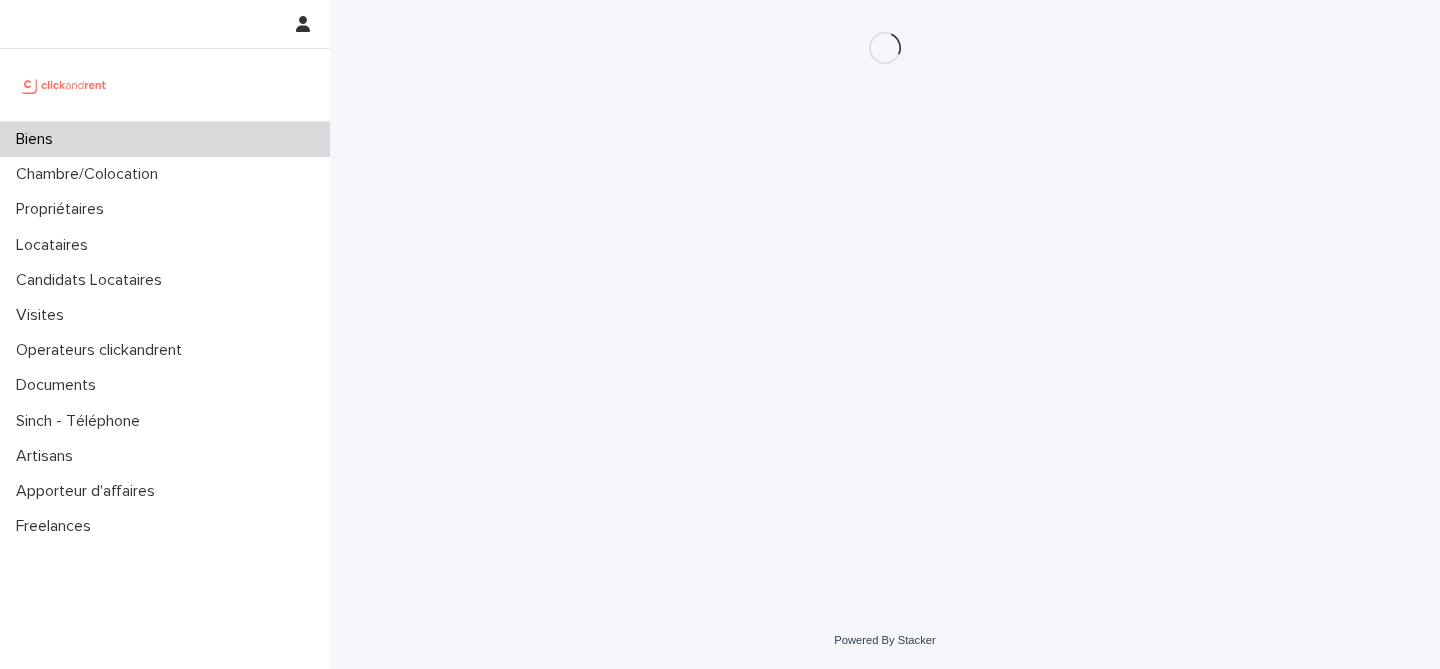 scroll, scrollTop: 0, scrollLeft: 0, axis: both 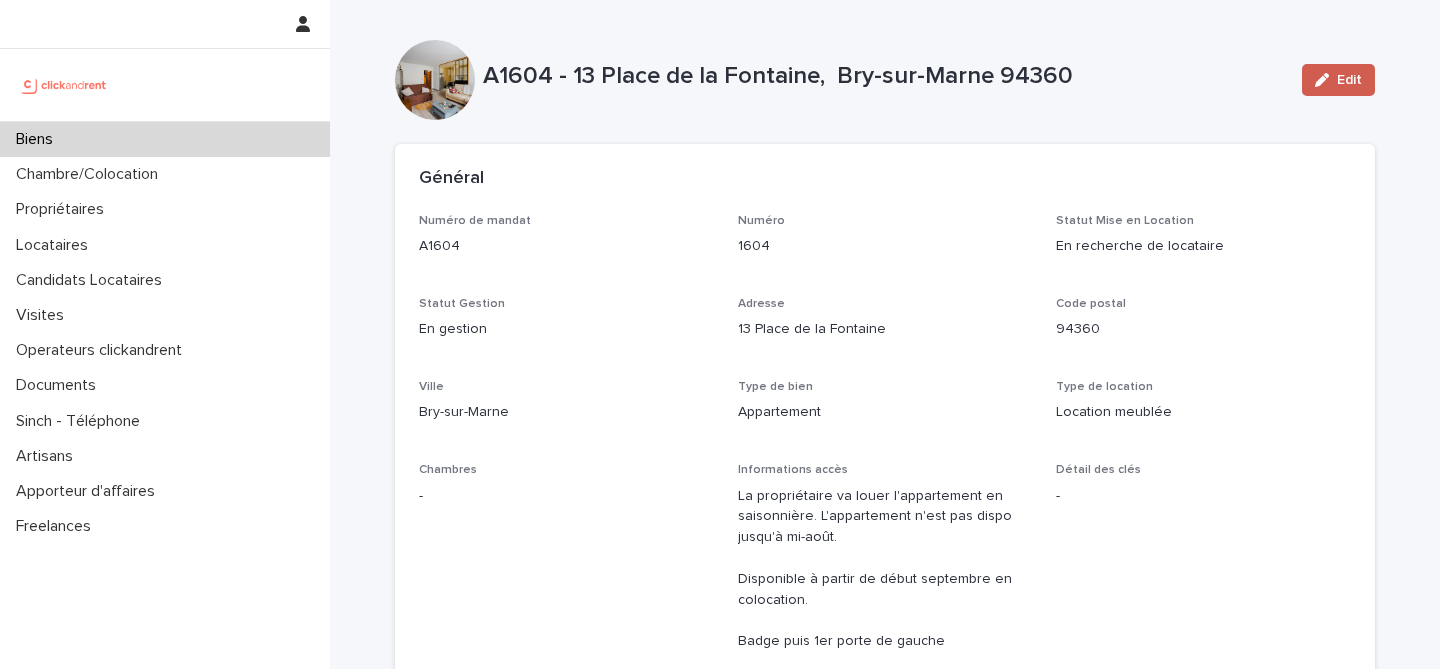 click at bounding box center (1326, 80) 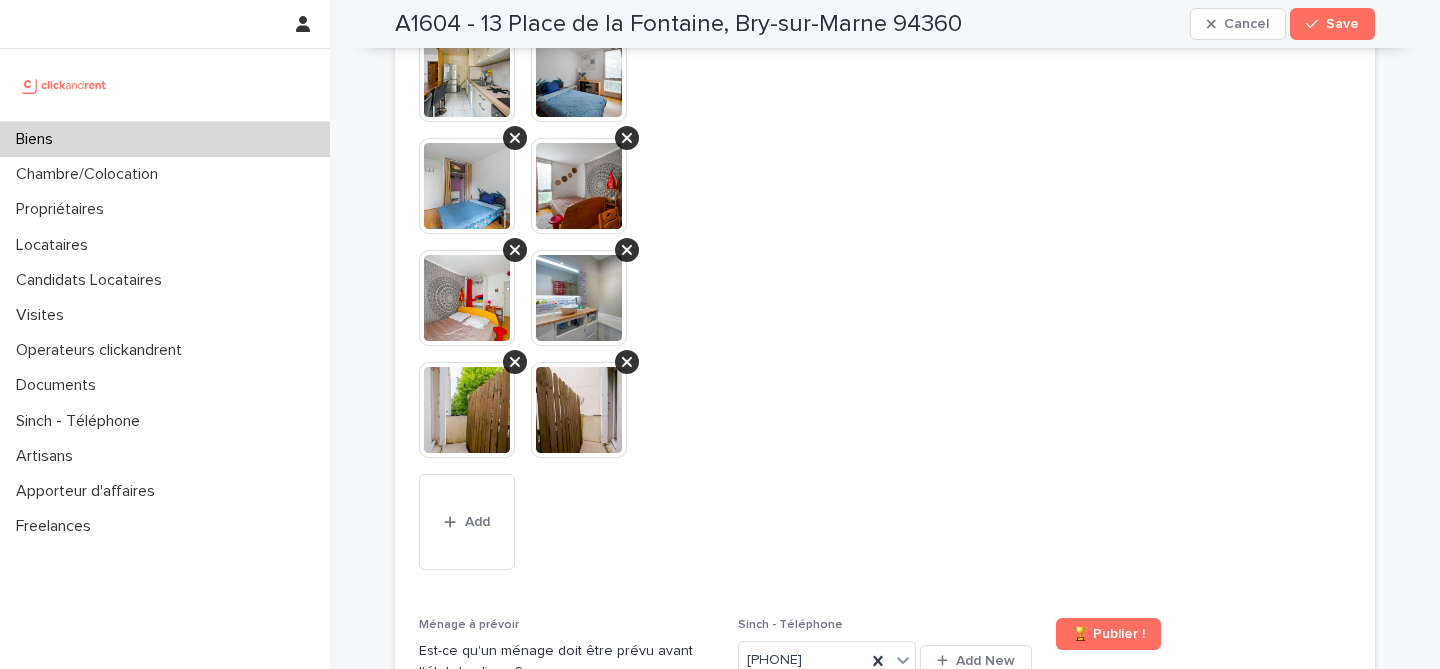 scroll, scrollTop: 9826, scrollLeft: 0, axis: vertical 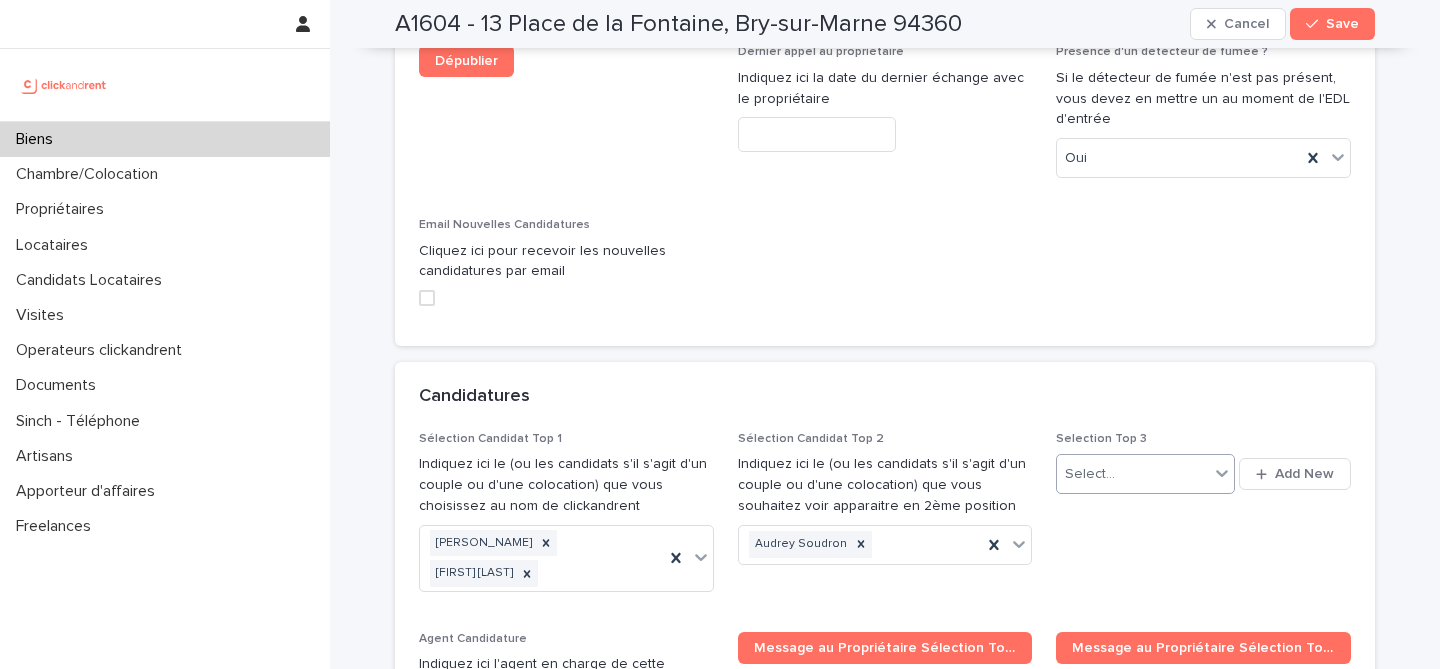 click on "Select..." at bounding box center (1132, 474) 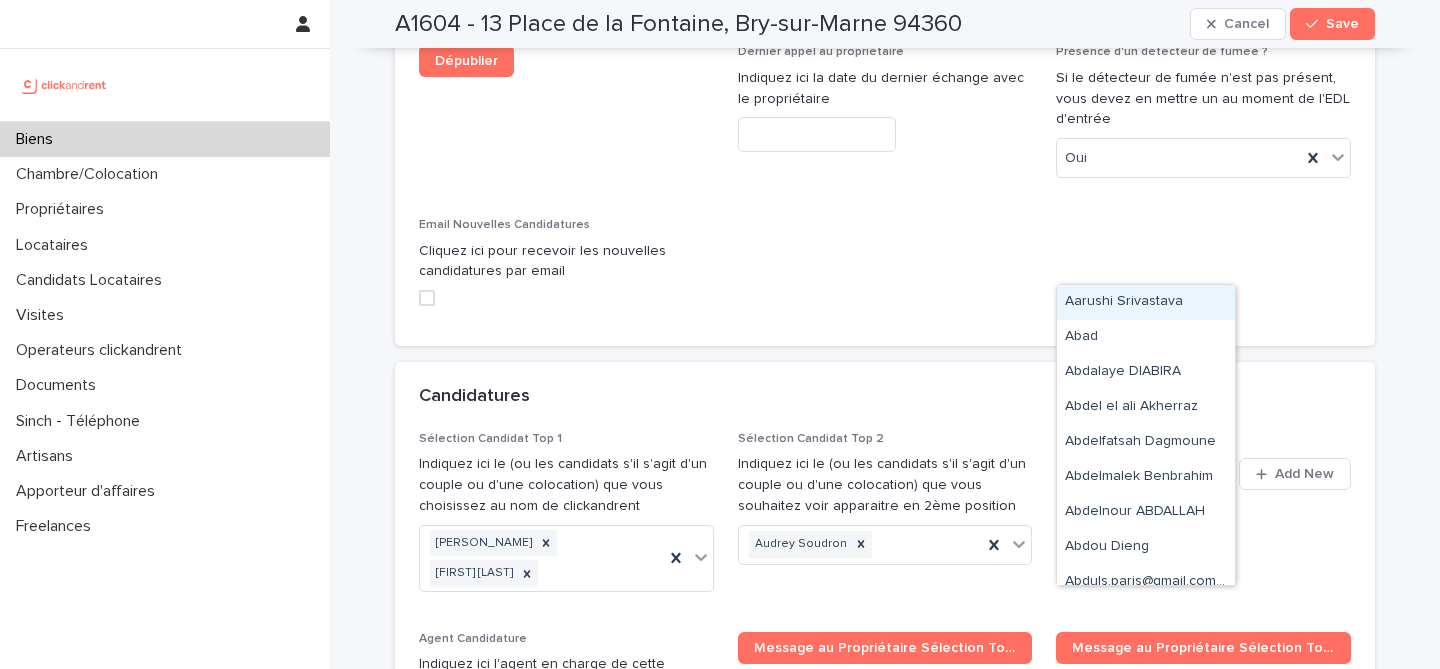 paste on "**********" 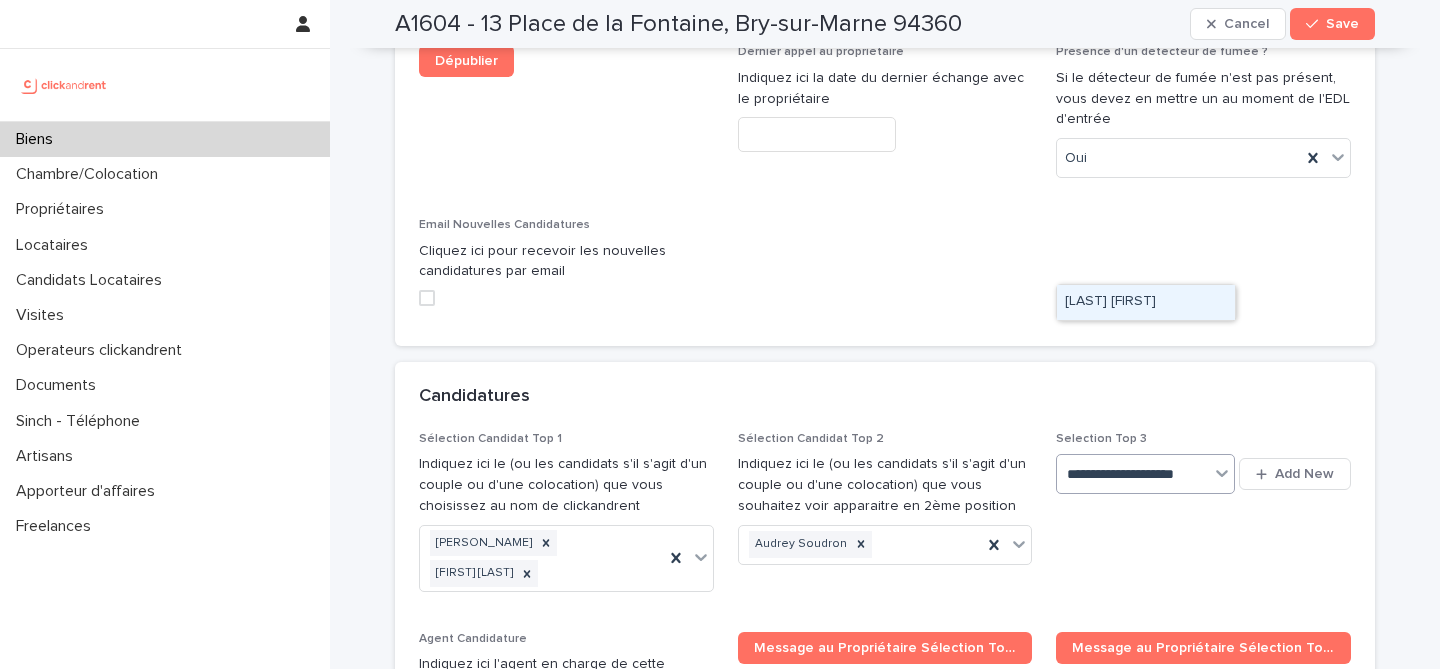 click on "Jamila Ebokolo minike" at bounding box center (1146, 302) 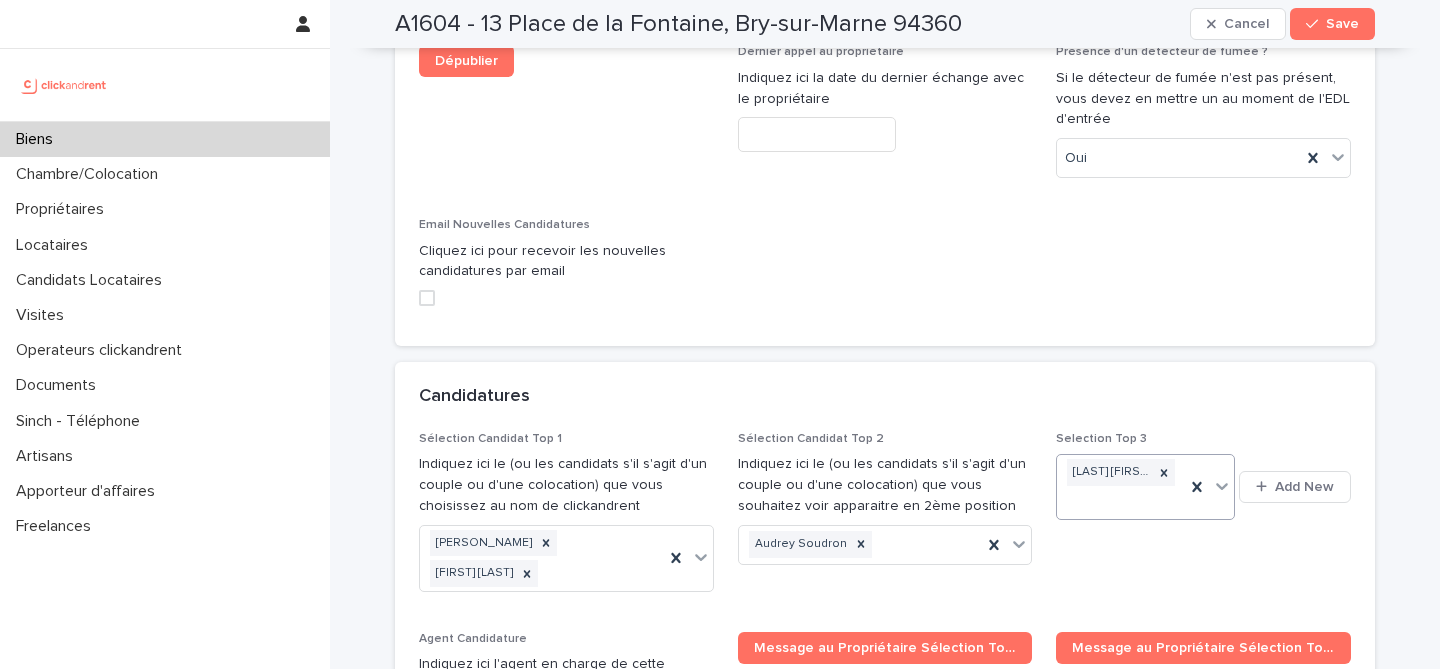 paste on "**********" 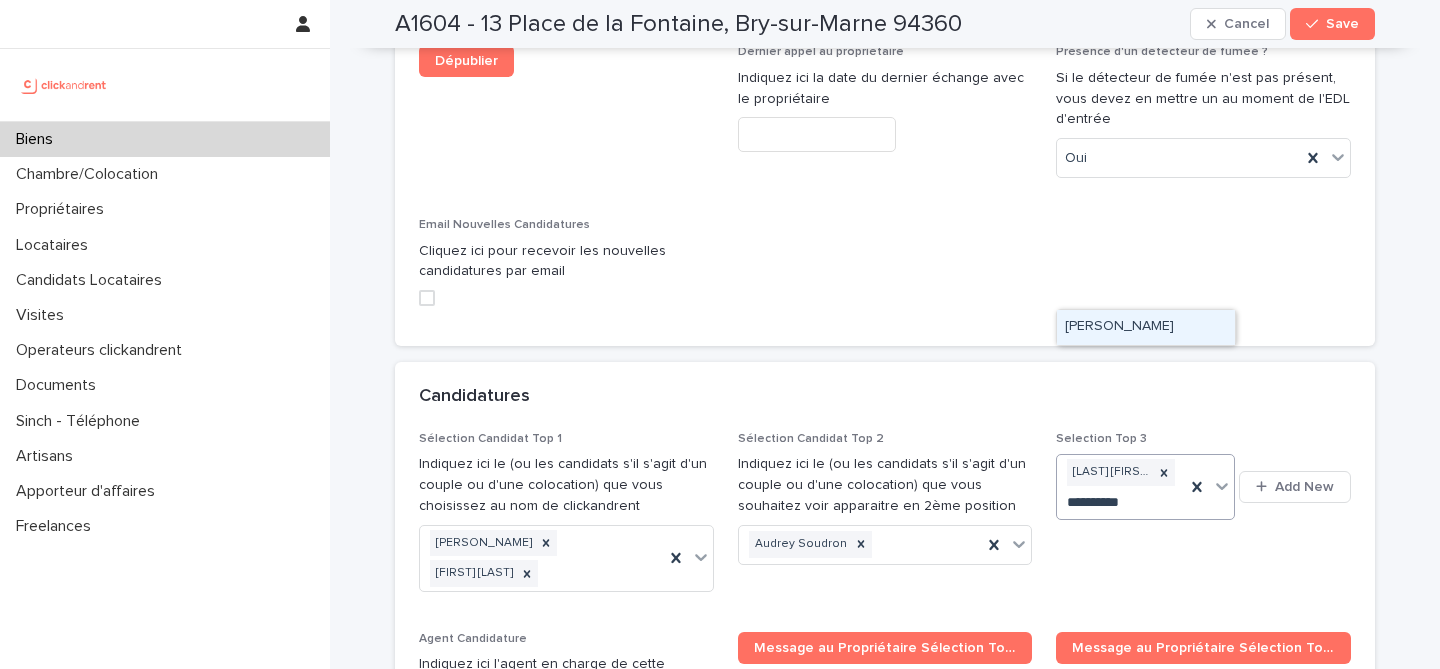 click on "Lina Benna" at bounding box center [1146, 327] 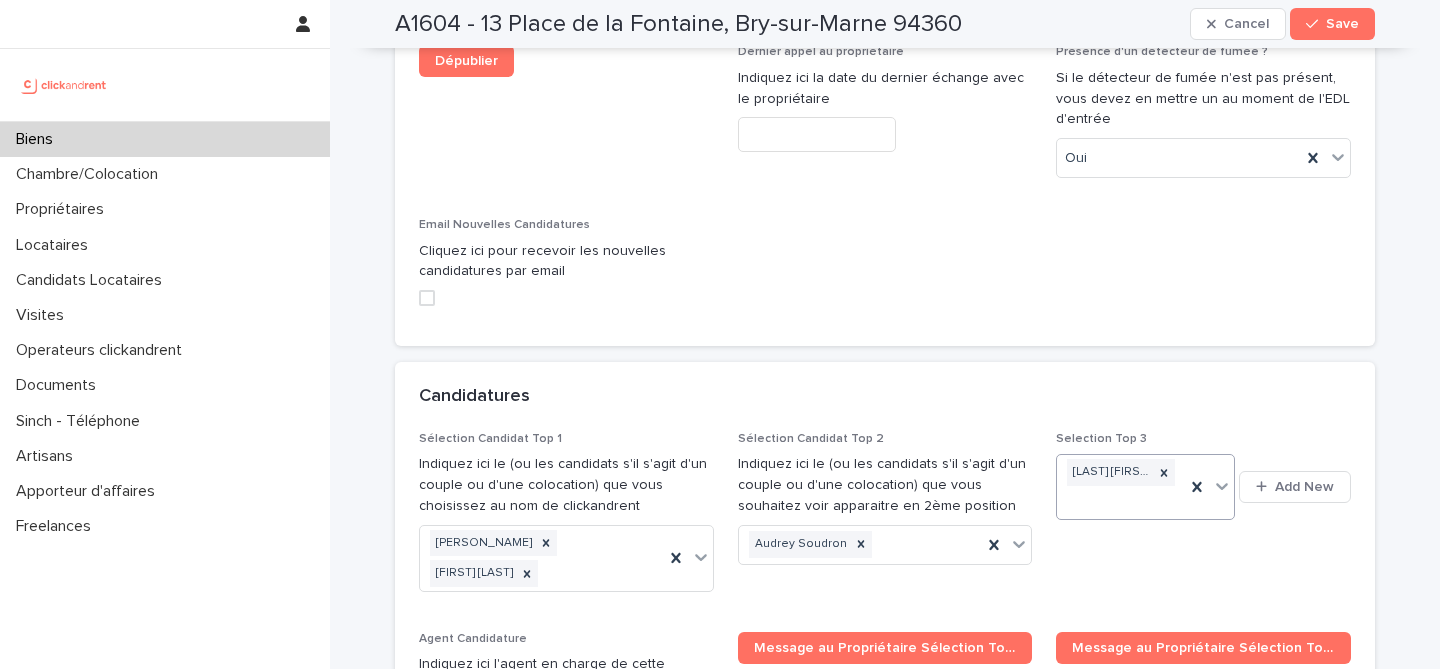 click on "Selection Top 3   option Lina Benna, selected.     0 results available. Select is focused ,type to refine list, press Down to open the menu,  press left to focus selected values Jamila Ebokolo minike Add New" at bounding box center [1203, 520] 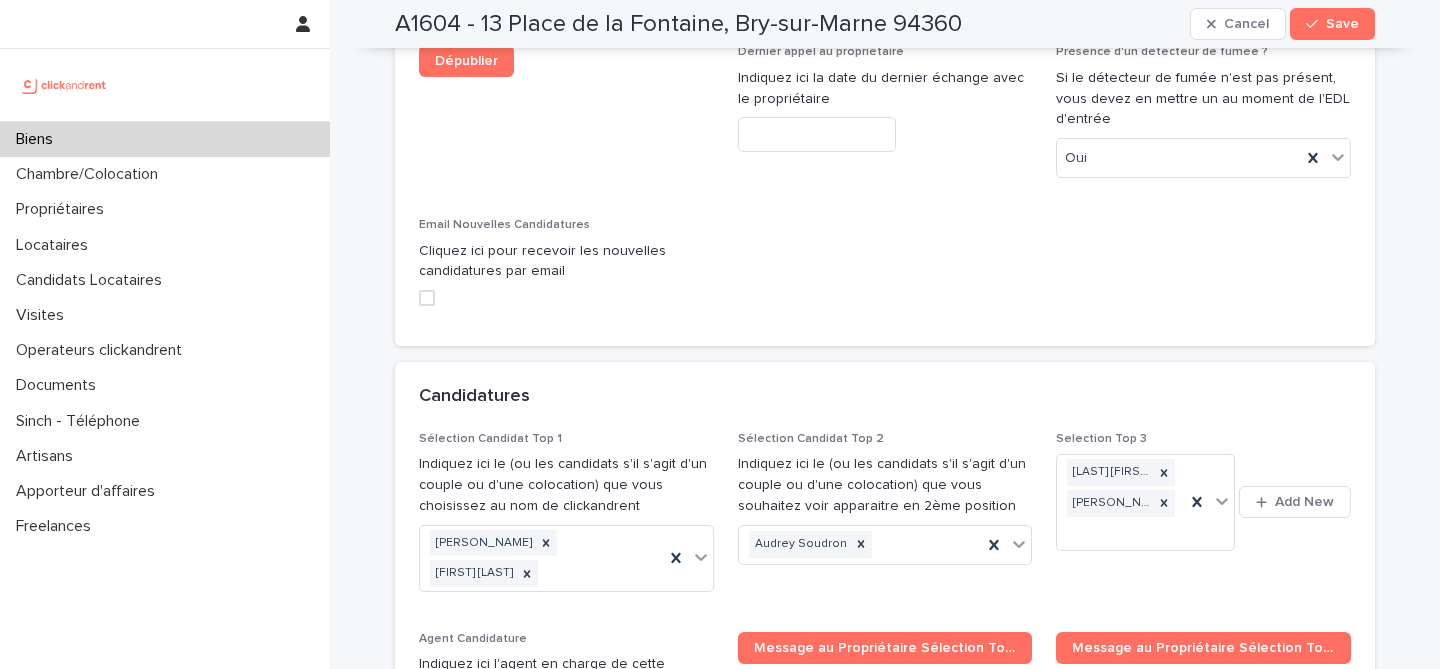 click on "Selection Top 3 Jamila Ebokolo minike Lina Benna Add New" at bounding box center (1203, 520) 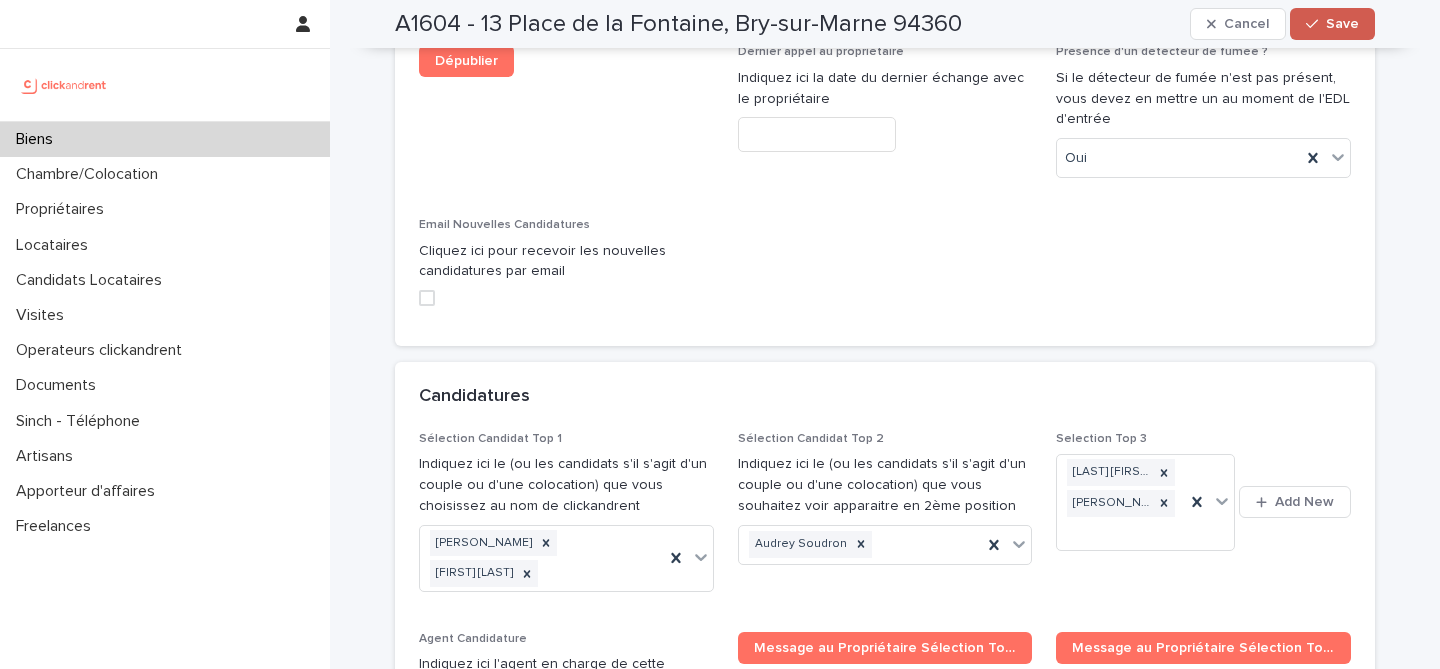 click on "Save" at bounding box center [1332, 24] 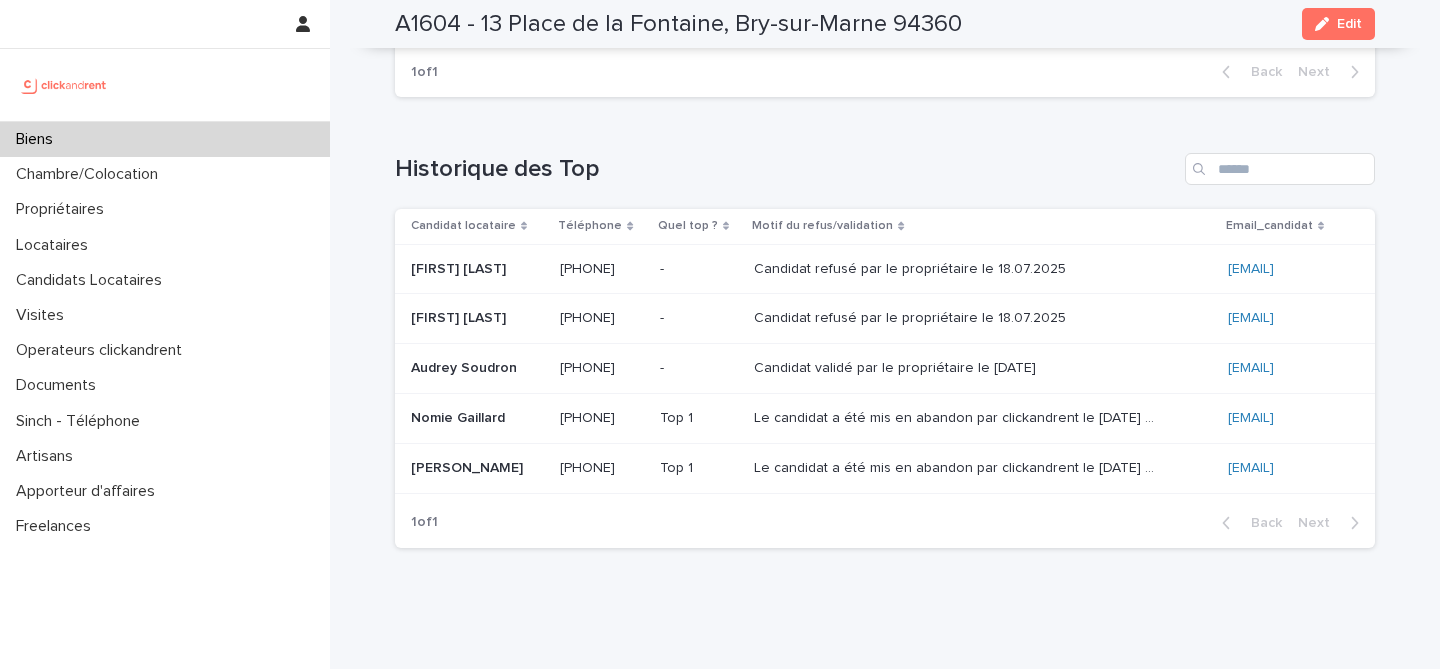 scroll, scrollTop: 8698, scrollLeft: 0, axis: vertical 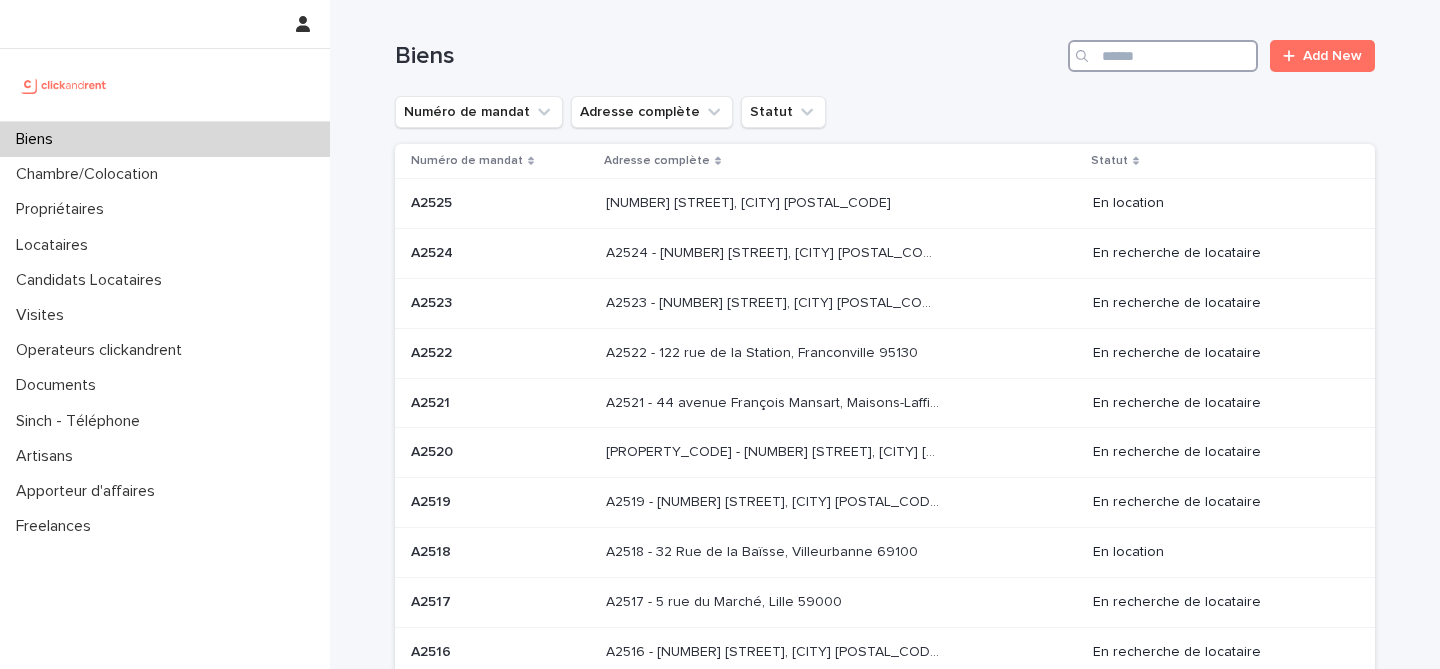 click at bounding box center [1163, 56] 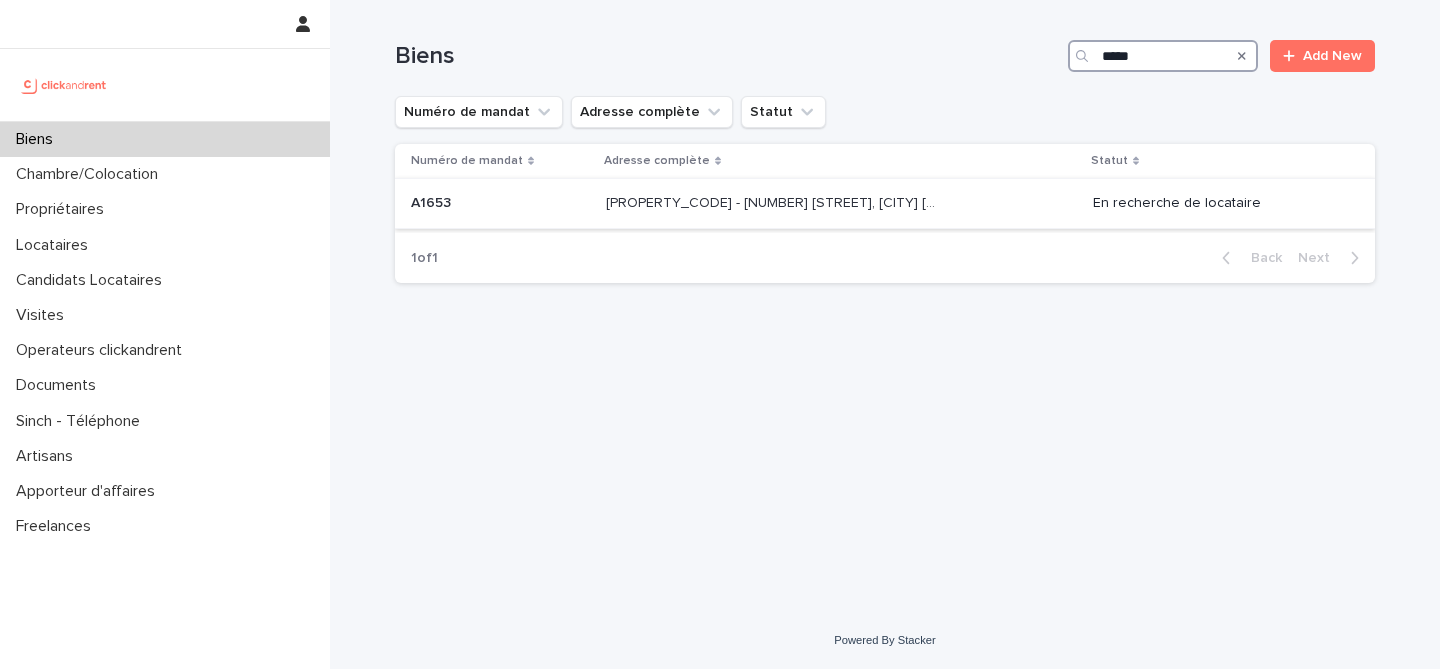 type on "*****" 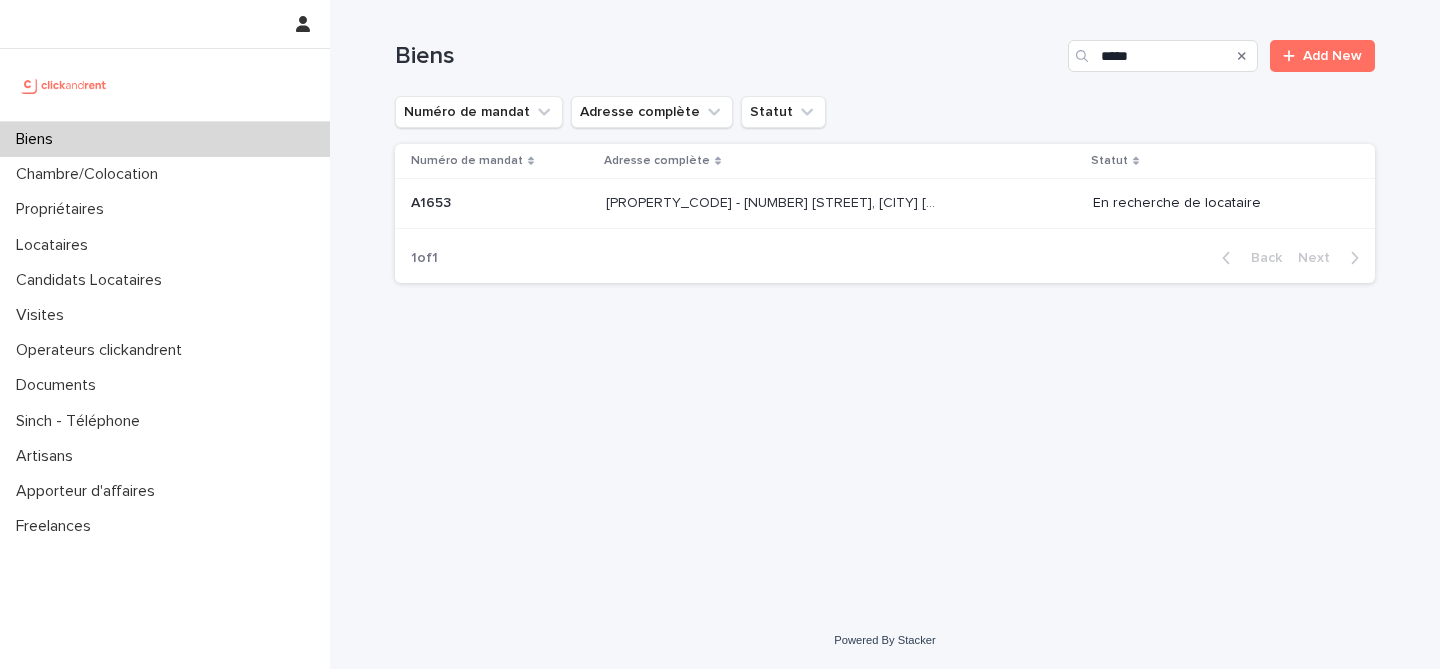 click on "A1653 A1653" at bounding box center [500, 203] 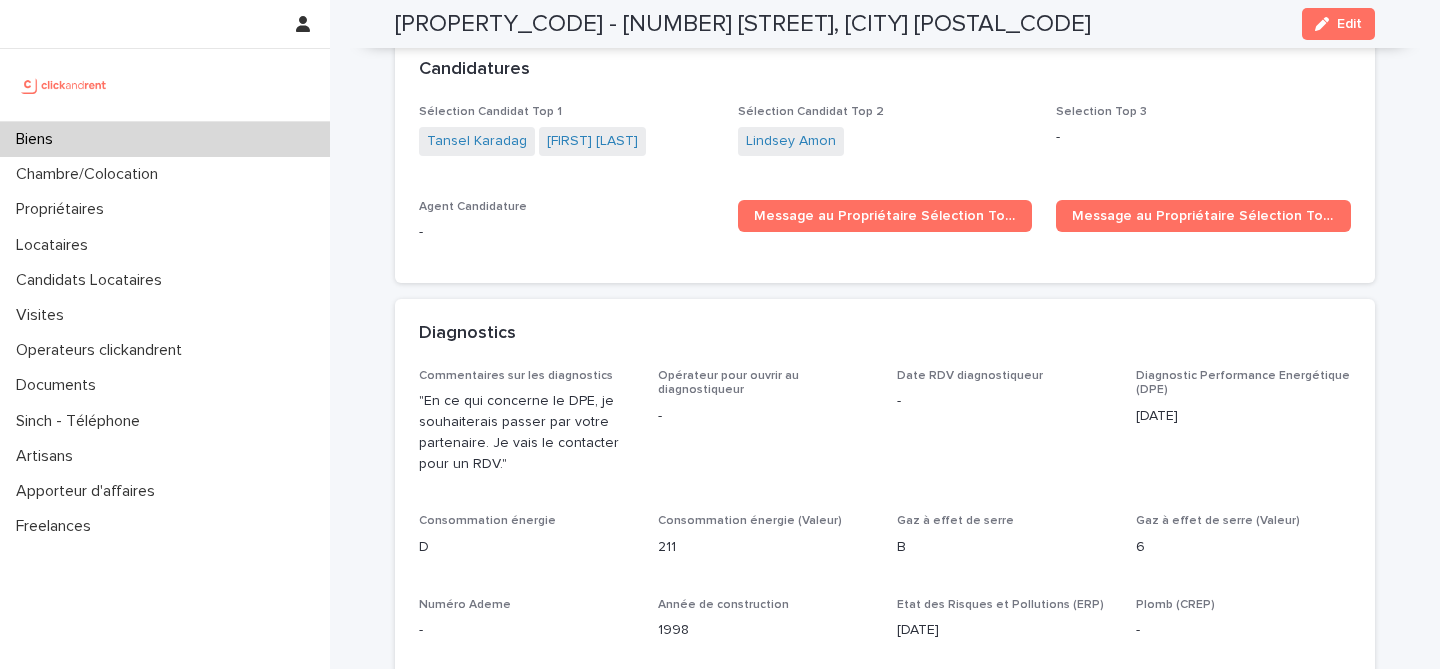 scroll, scrollTop: 6973, scrollLeft: 0, axis: vertical 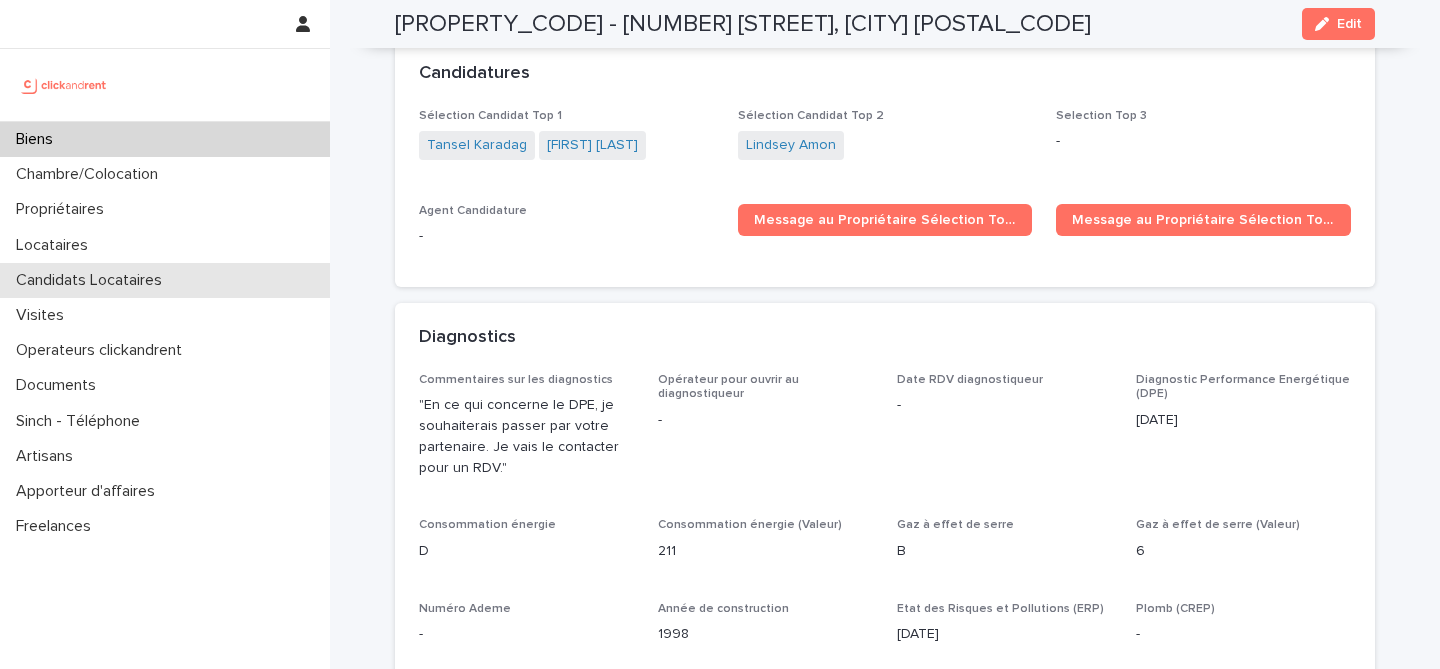 click on "Candidats Locataires" at bounding box center [93, 280] 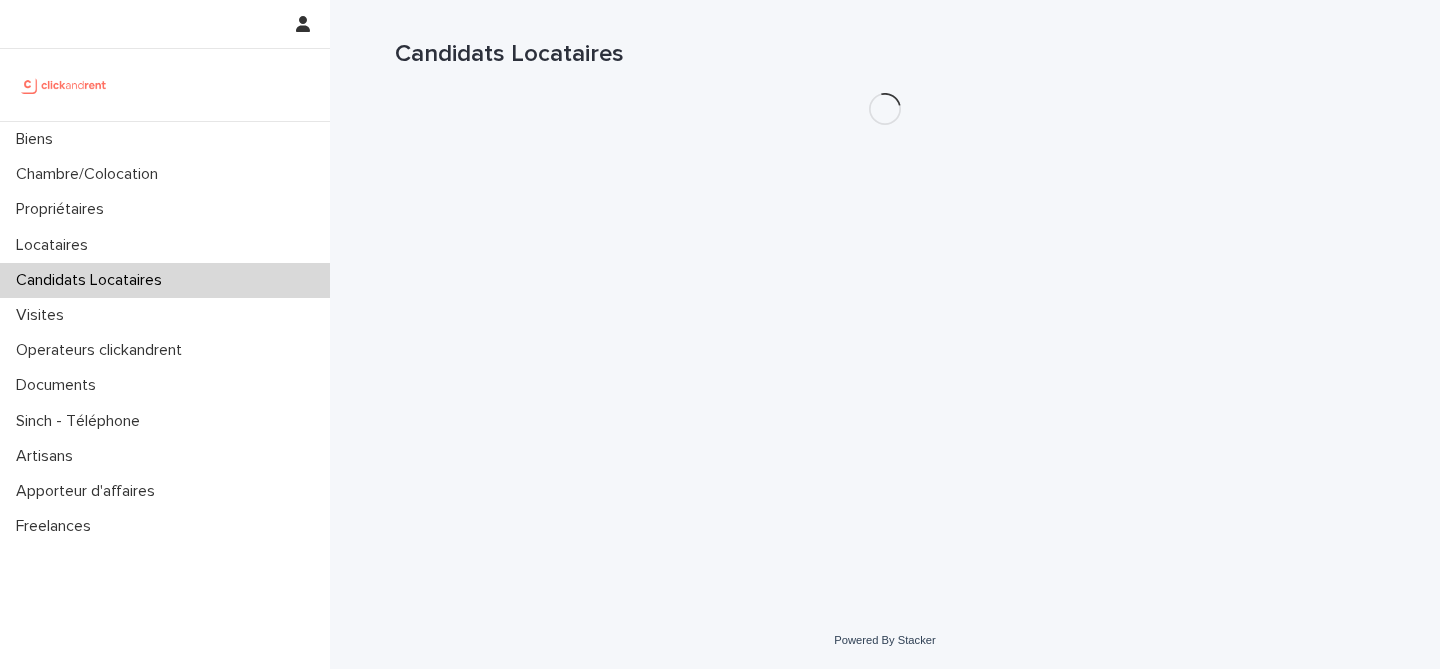scroll, scrollTop: 0, scrollLeft: 0, axis: both 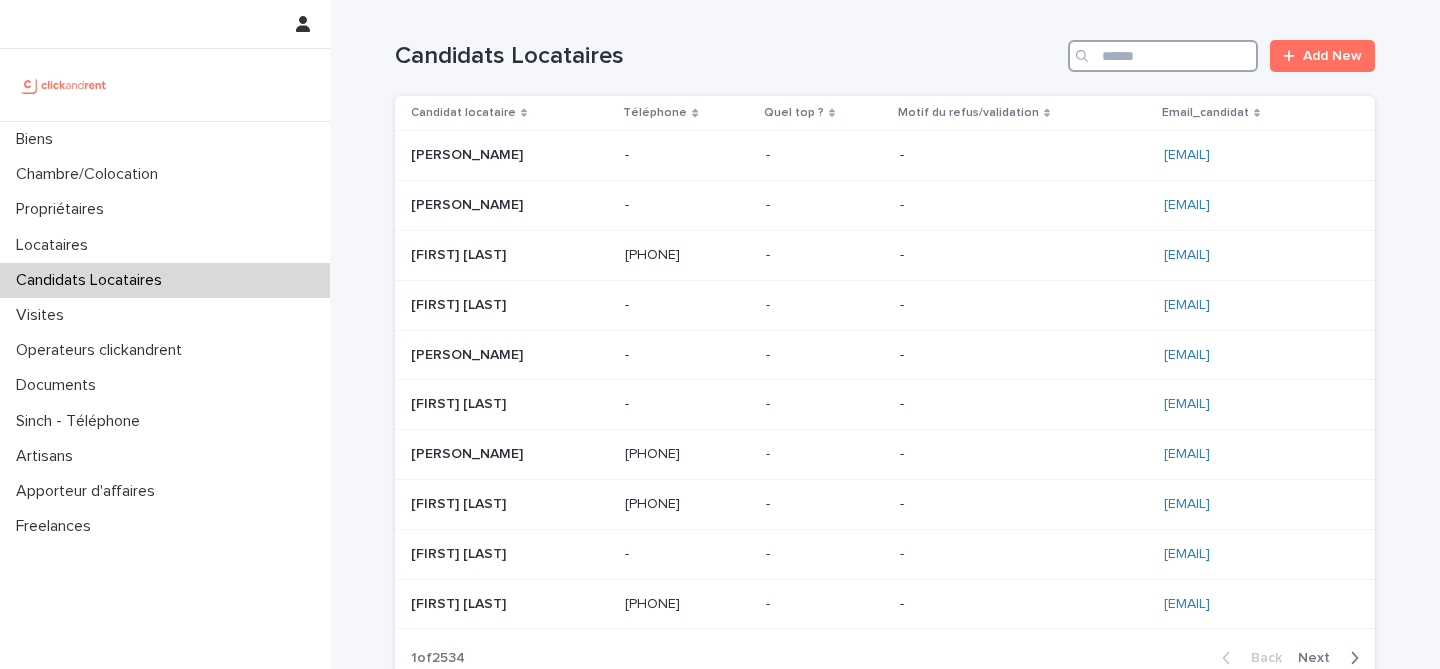 click at bounding box center [1163, 56] 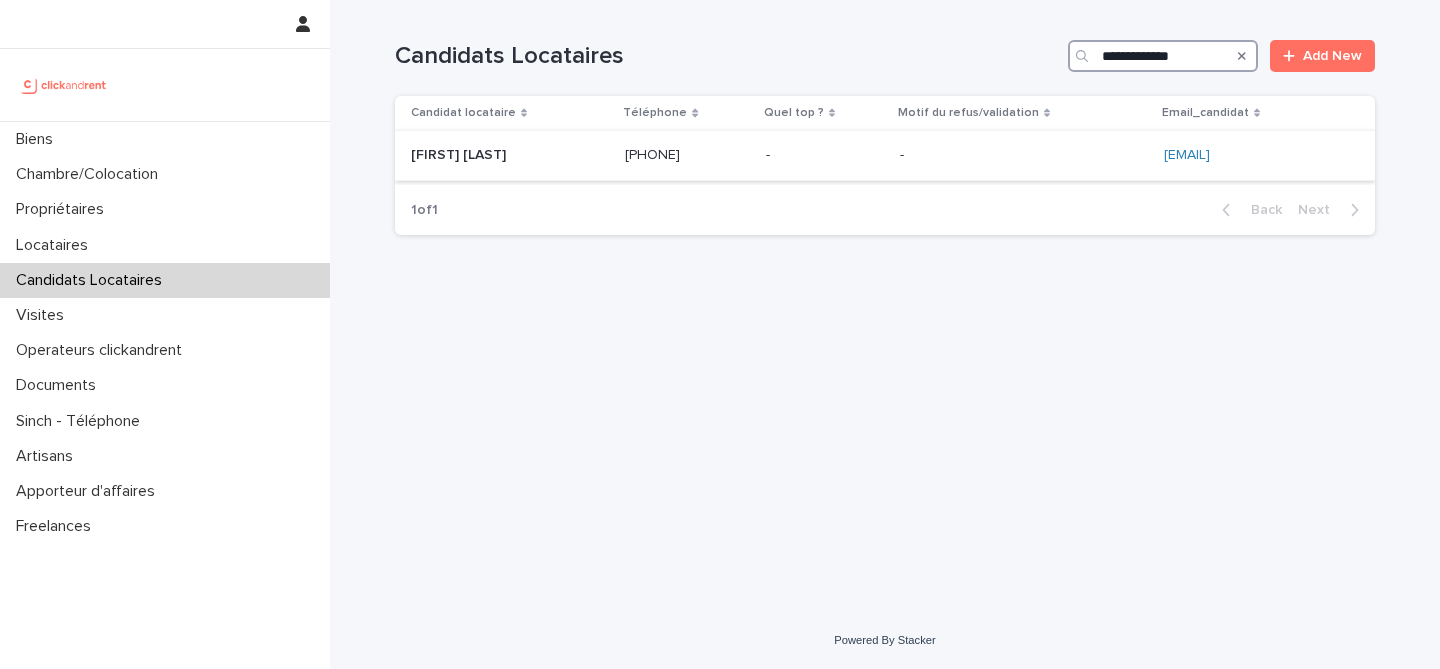type on "**********" 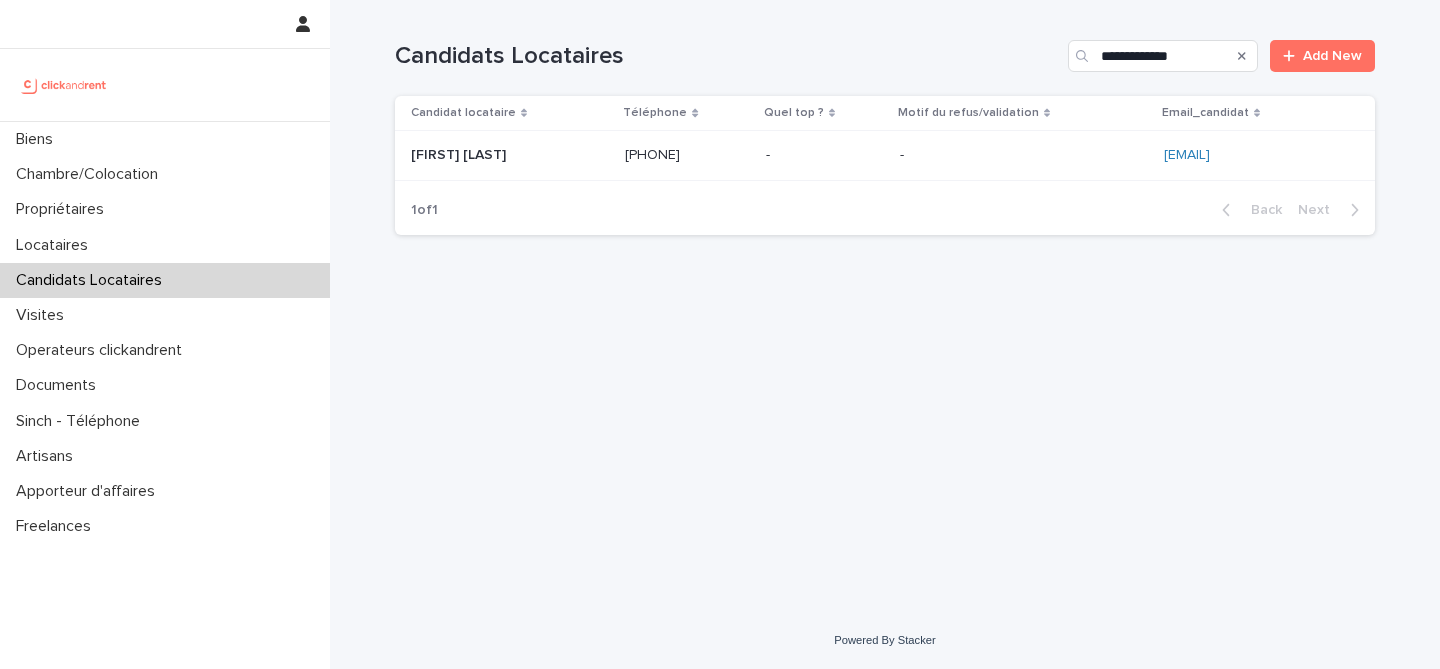click at bounding box center (510, 155) 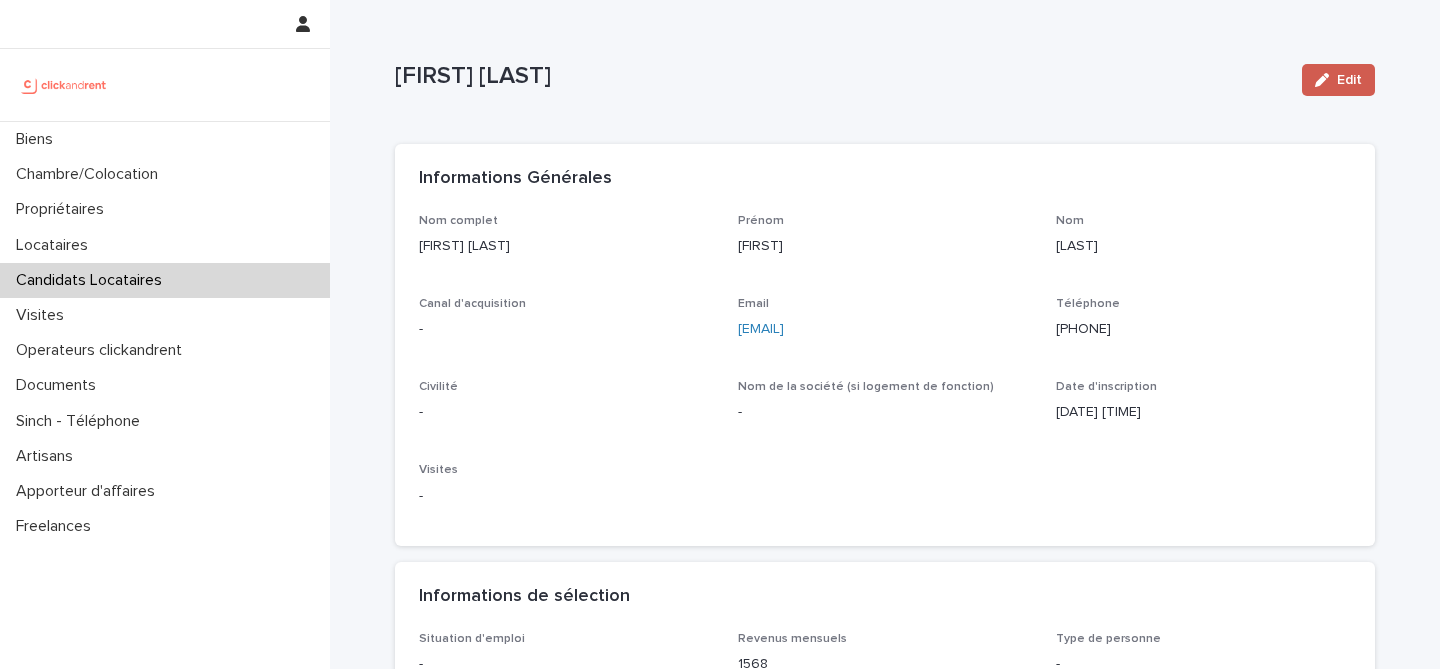 click on "Edit" at bounding box center (1338, 80) 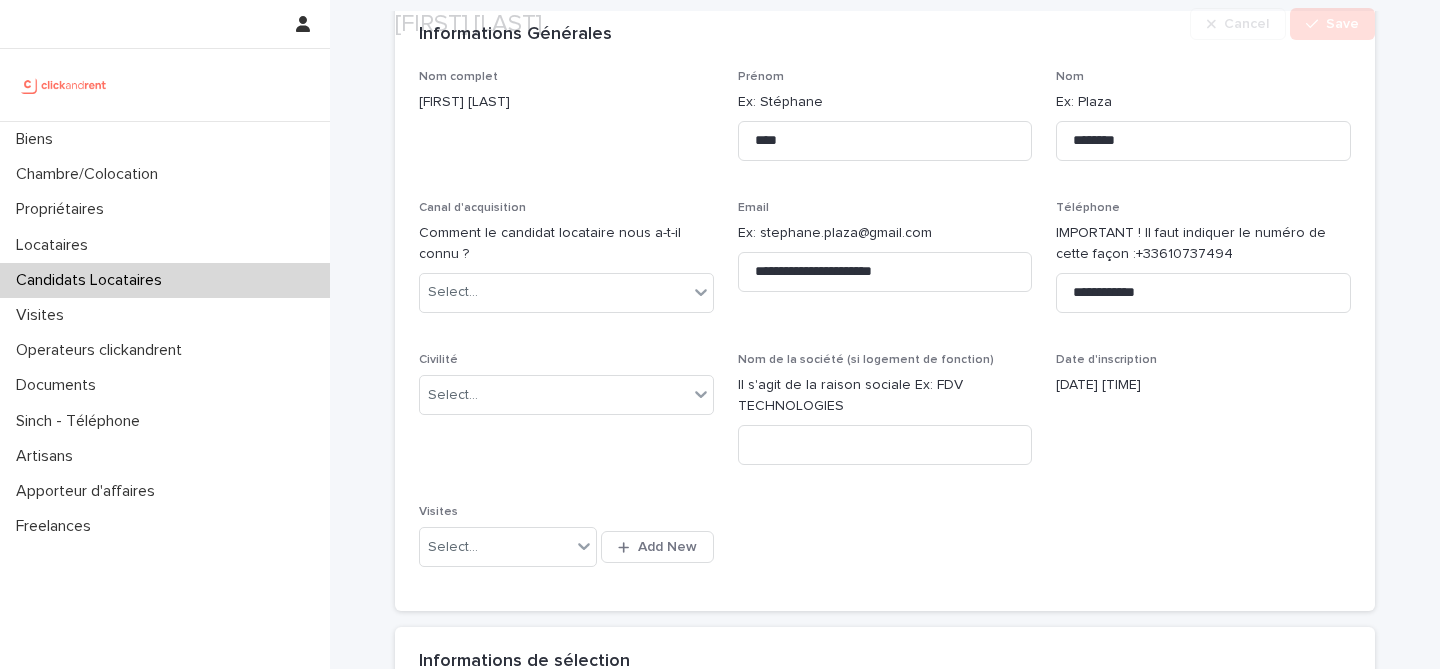 scroll, scrollTop: 170, scrollLeft: 0, axis: vertical 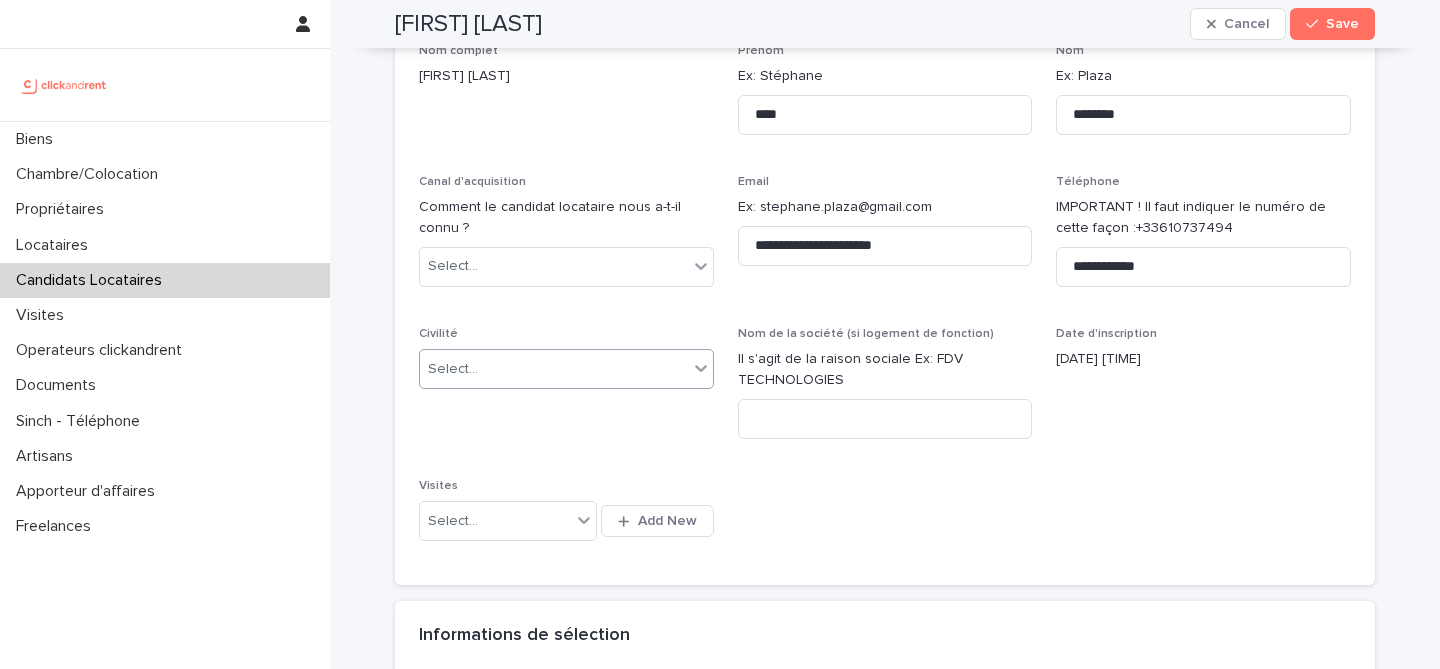 click on "Select..." at bounding box center [554, 369] 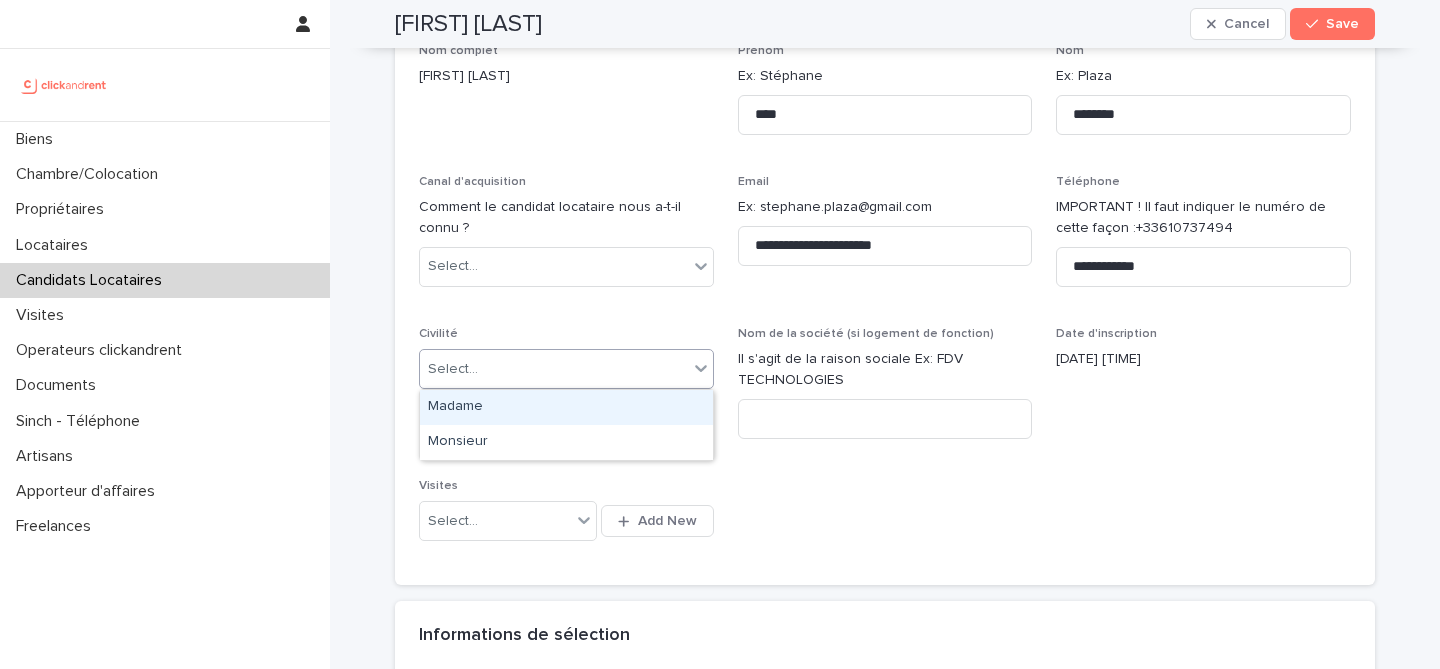 click on "Madame" at bounding box center (566, 407) 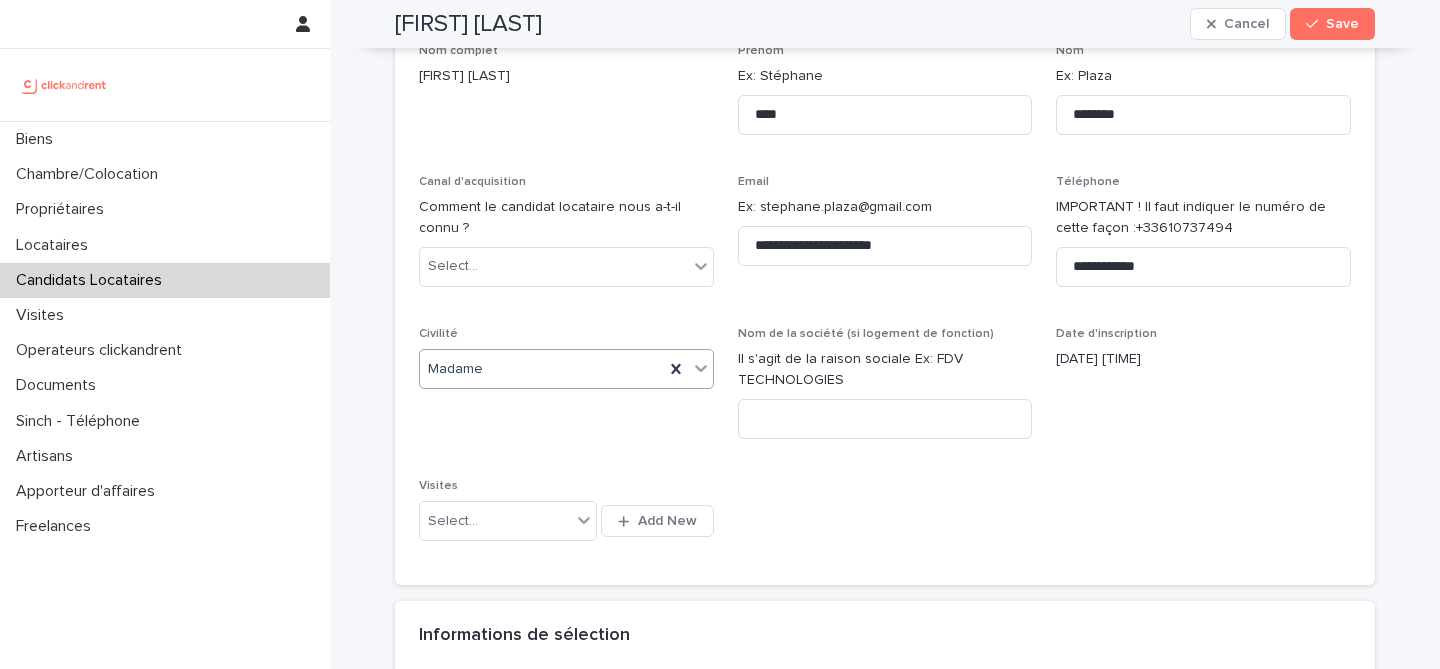 click on "Civilité   option Madame, selected.     0 results available. Select is focused ,type to refine list, press Down to open the menu,  Madame" at bounding box center (566, 391) 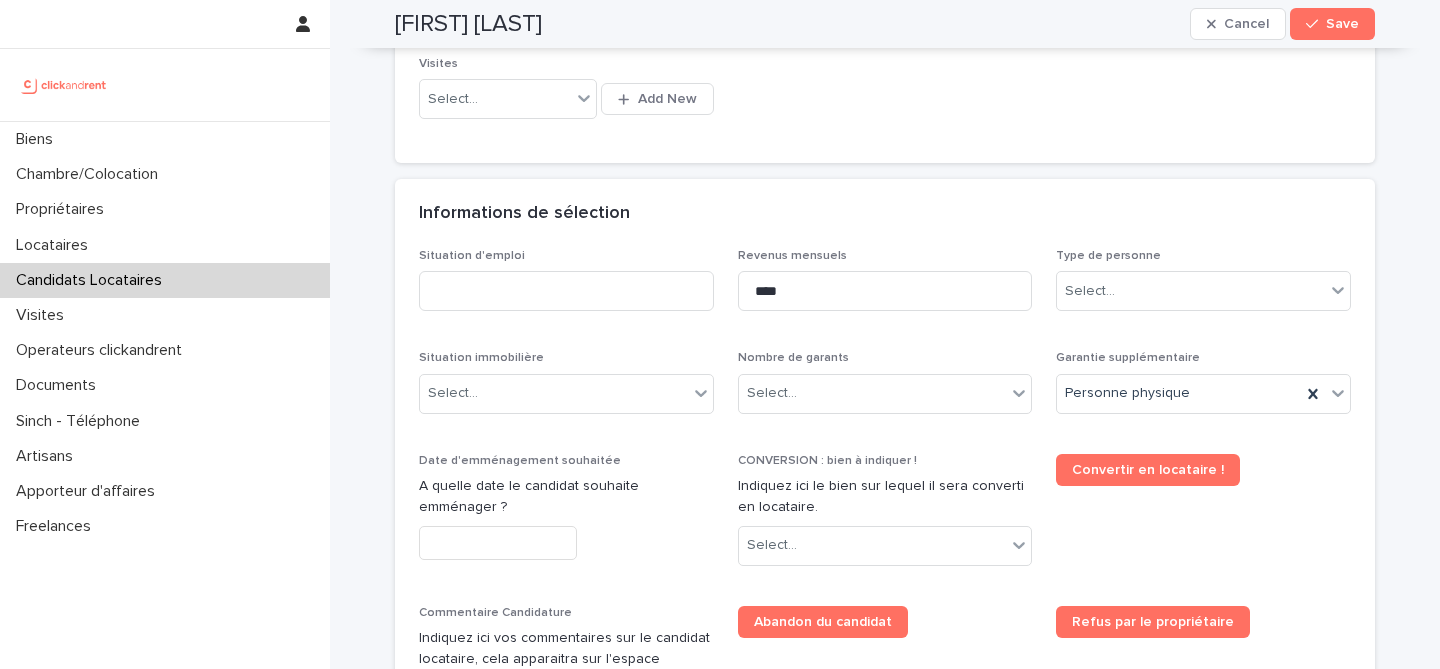 scroll, scrollTop: 604, scrollLeft: 0, axis: vertical 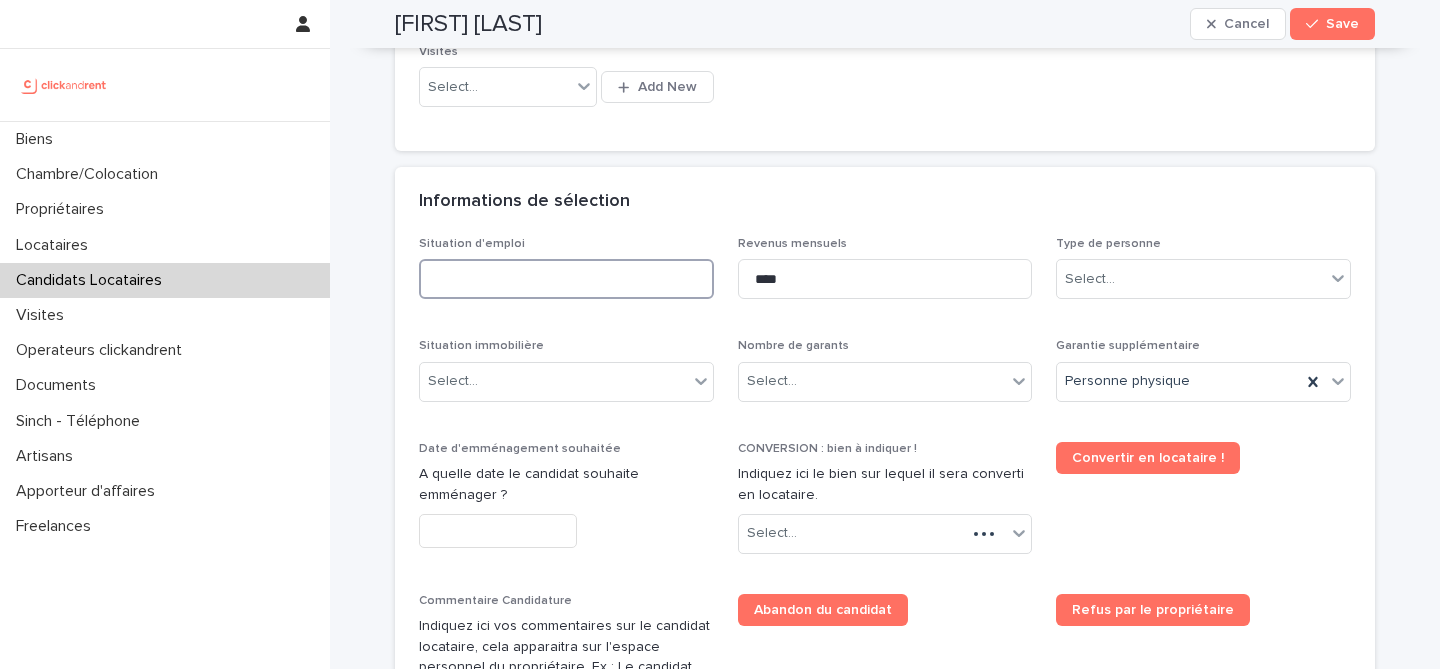 click at bounding box center (566, 279) 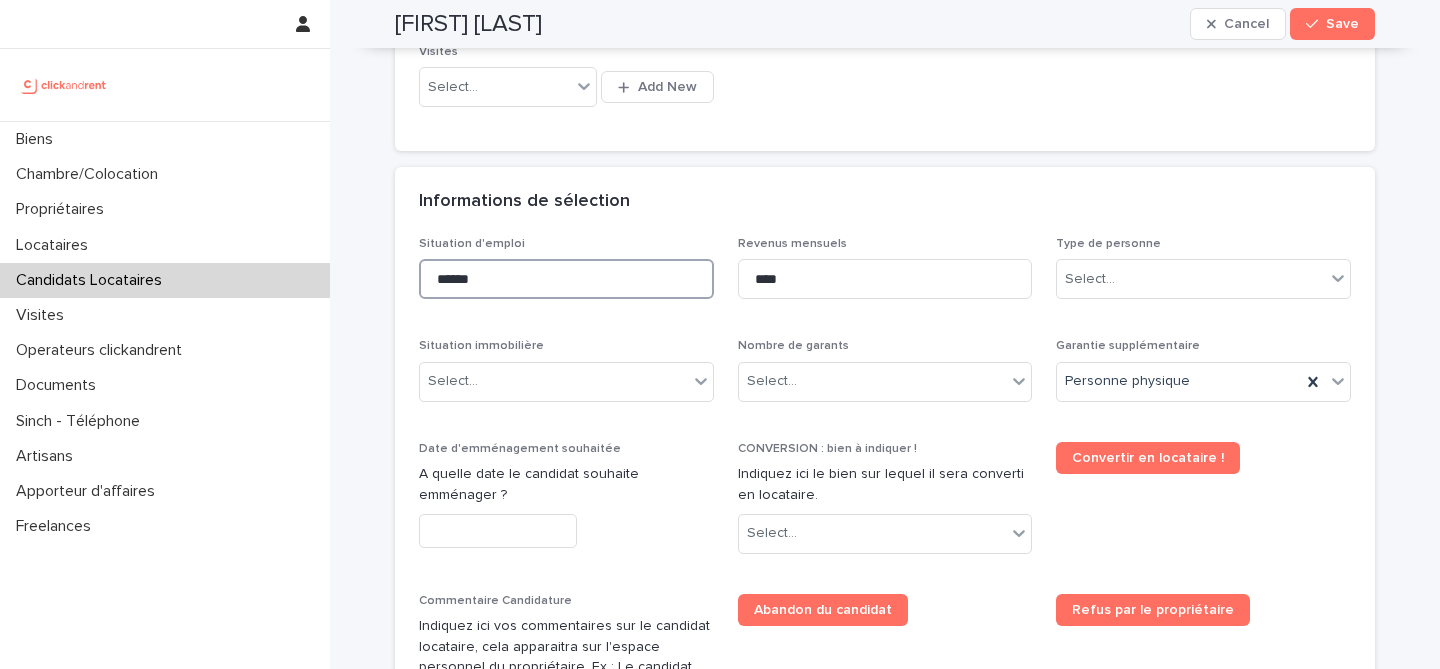 click on "******" at bounding box center (566, 279) 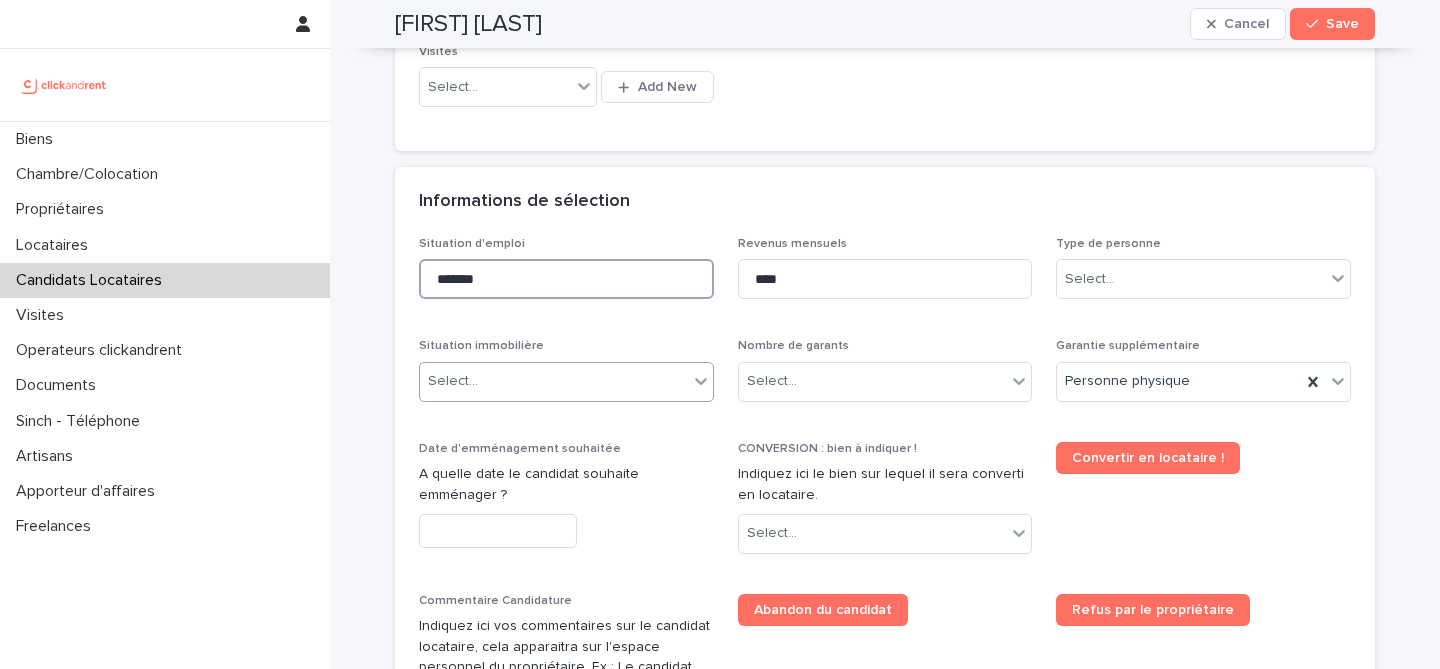 type on "*******" 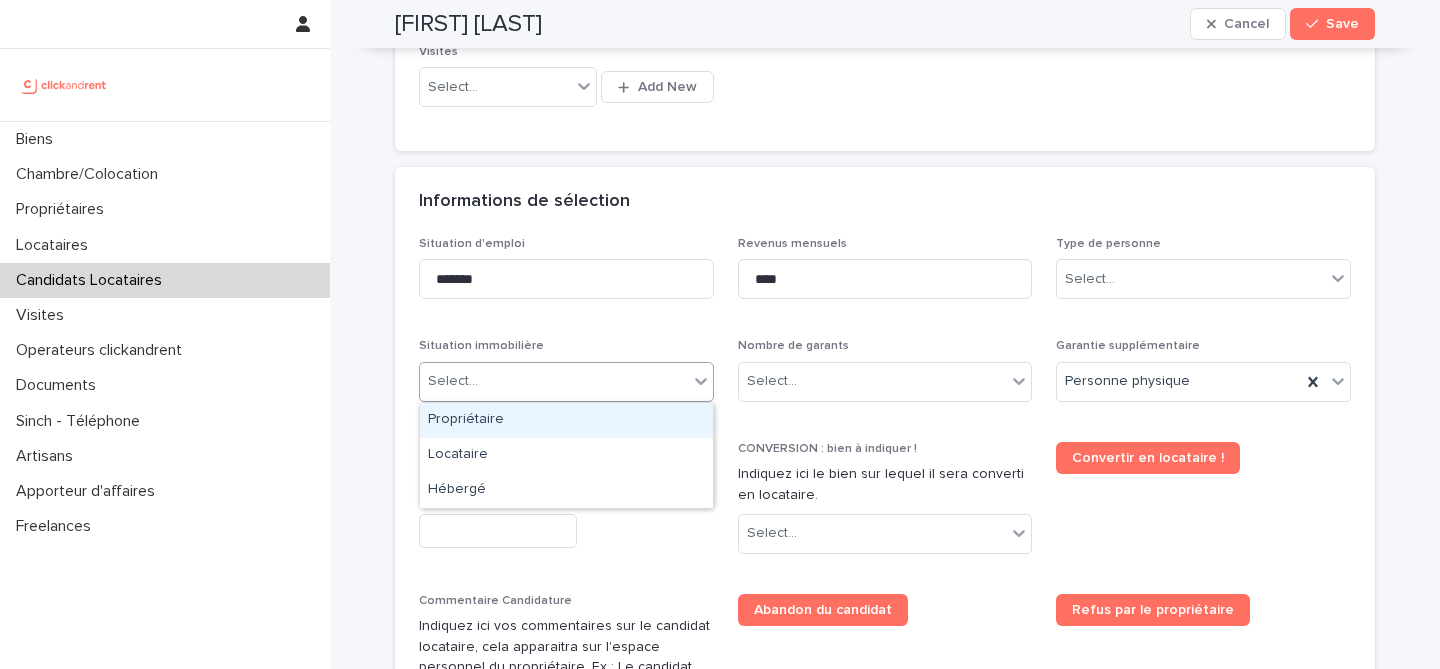 click on "Select..." at bounding box center [554, 381] 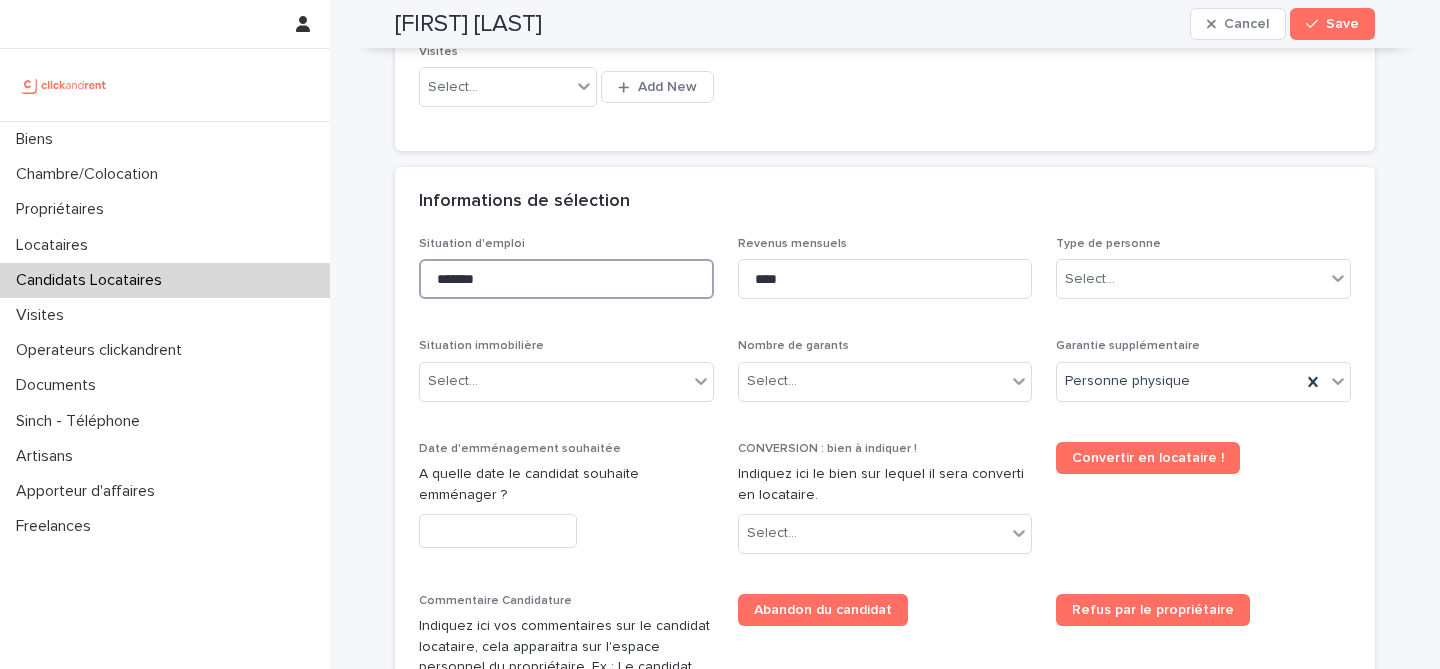 click on "*******" at bounding box center (566, 279) 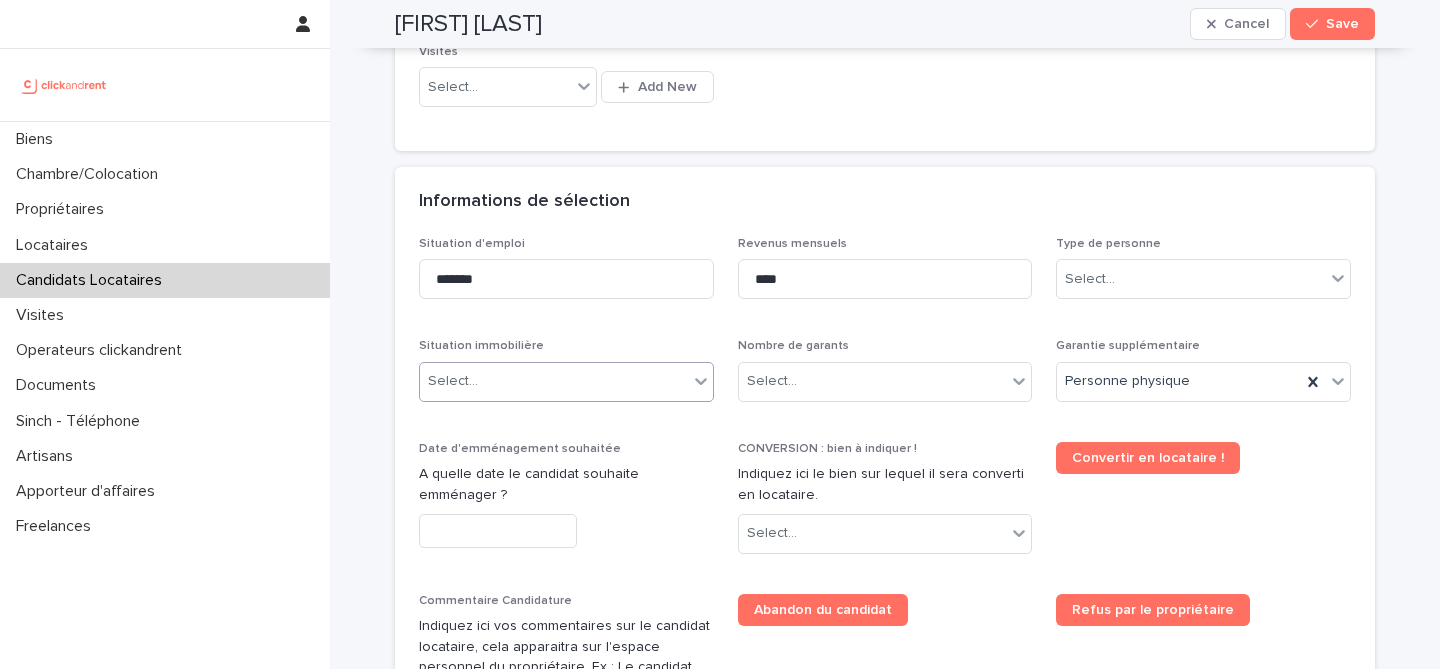 click on "Select..." at bounding box center (554, 381) 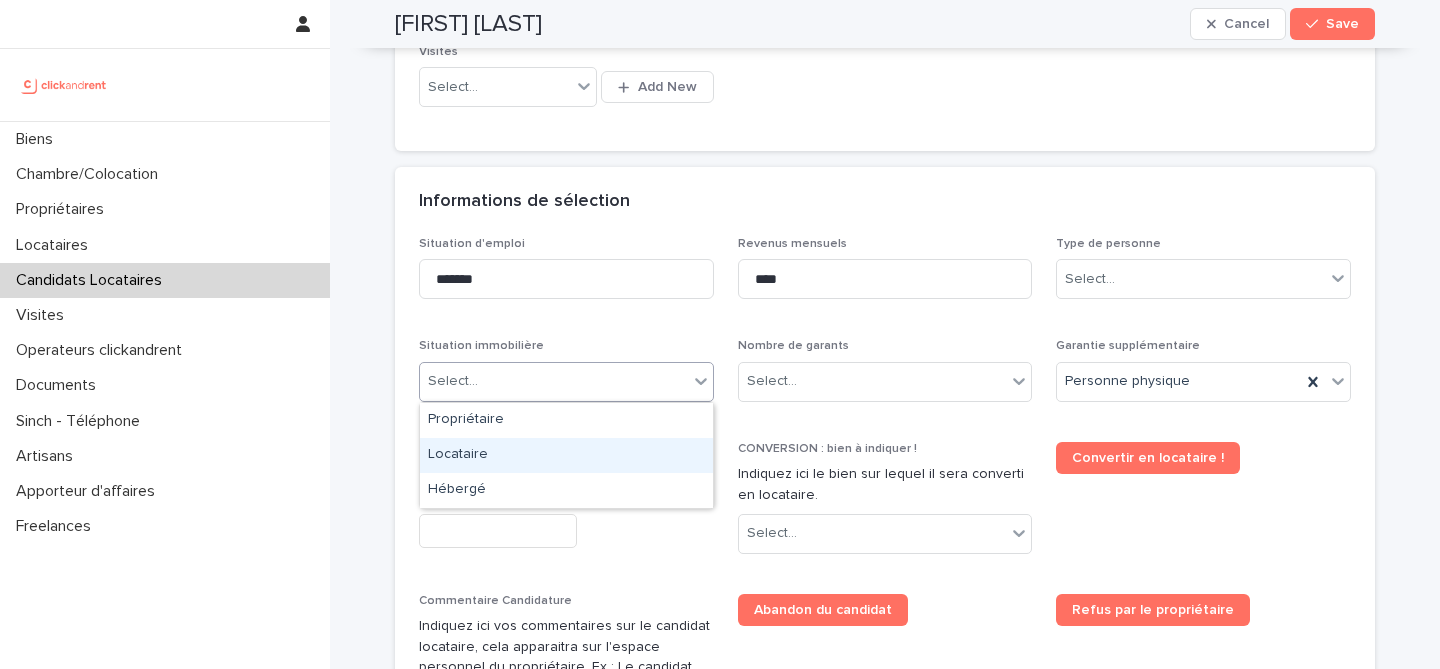 click on "Locataire" at bounding box center (566, 455) 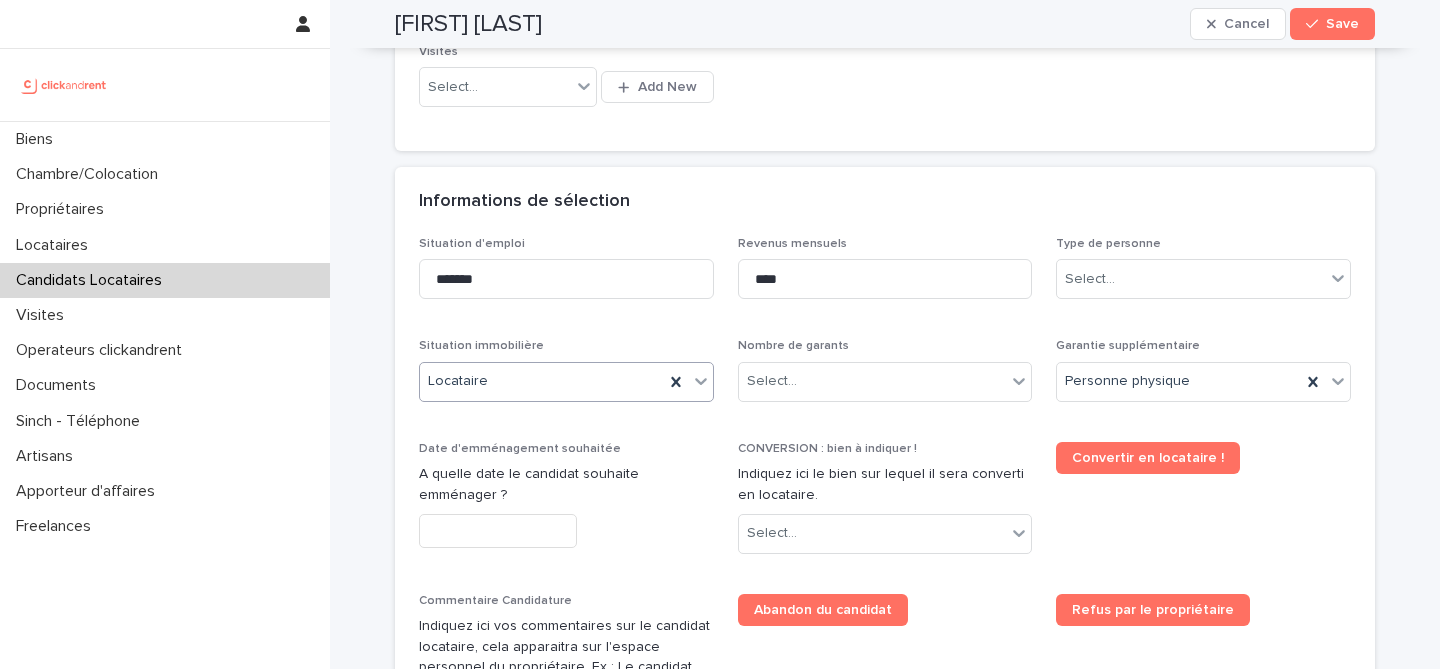 click on "Situation d'emploi ******* Revenus mensuels **** Type de personne Select... Situation immobilière   option Locataire, selected.     0 results available. Select is focused ,type to refine list, press Down to open the menu,  Locataire Nombre de garants Select... Garantie supplémentaire Personne physique Date d'emménagement souhaitée A quelle date le candidat souhaite emménager ? CONVERSION : bien à indiquer ! Indiquez ici le bien sur lequel il sera converti en locataire. Select... Convertir en locataire ! Commentaire Candidature Indiquez ici vos commentaires sur le candidat locataire, cela apparaitra sur l'espace personnel du propriétaire.
Ex : Le candidat est un très bon profil avec deux garants. Ses parents gagnent 7.000 euros nets par mois. Abandon du candidat Refus par le propriétaire Bien - Historique Top Select... Type de Top Validation / Refus" at bounding box center (885, 565) 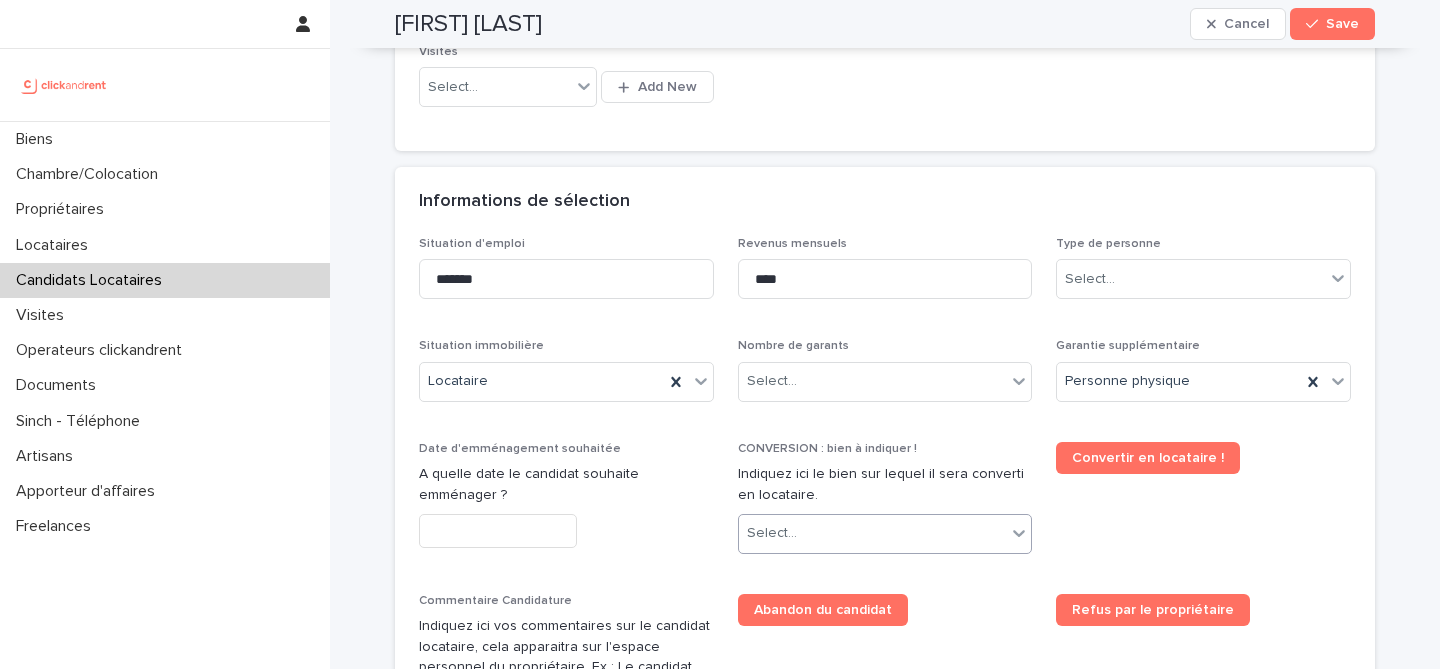 click on "Select..." at bounding box center [873, 533] 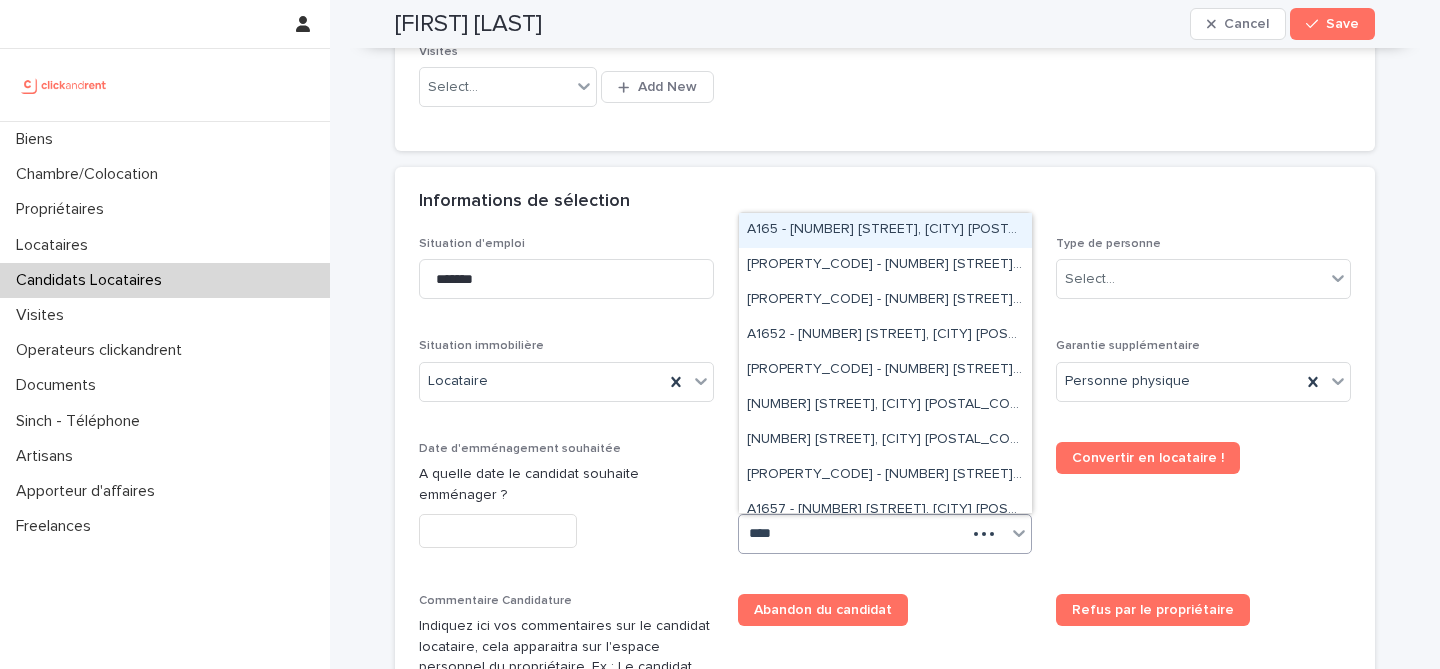 type on "*****" 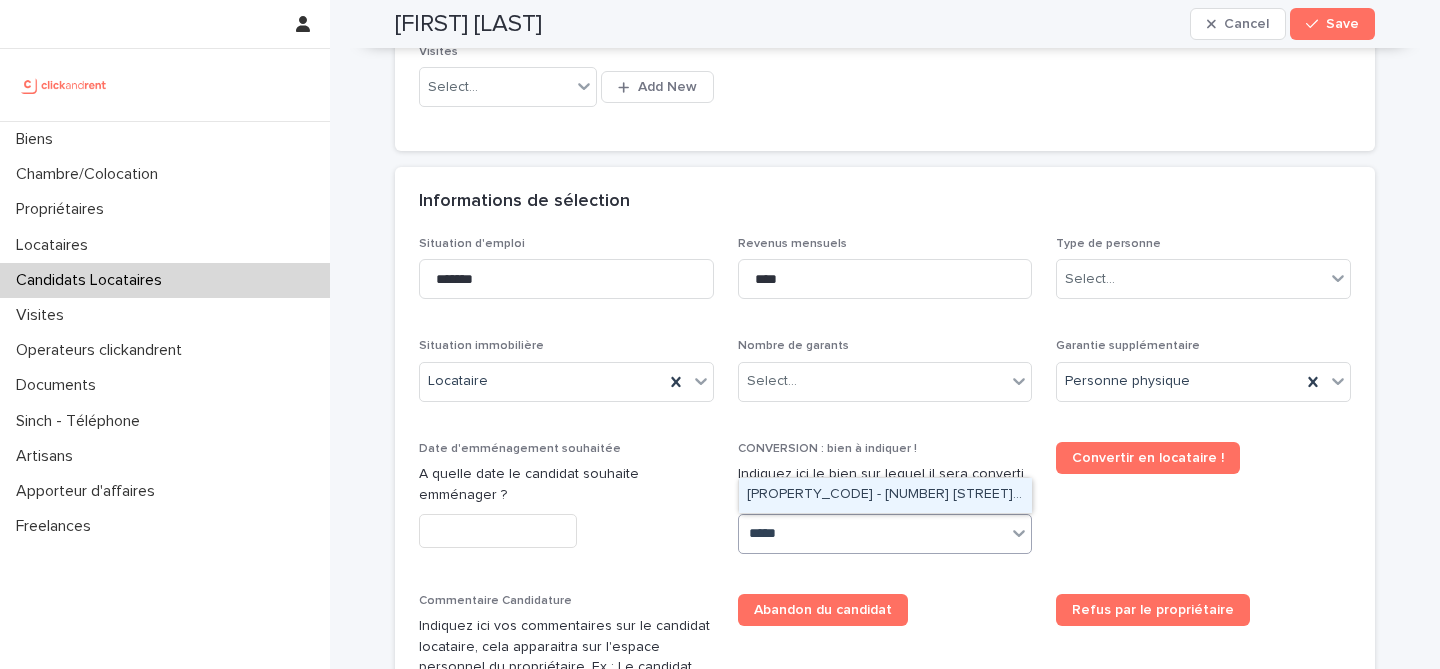 click on "A1653 - 1 Allée de l'Amourette,  Maisons-Alfort 94700" at bounding box center (885, 495) 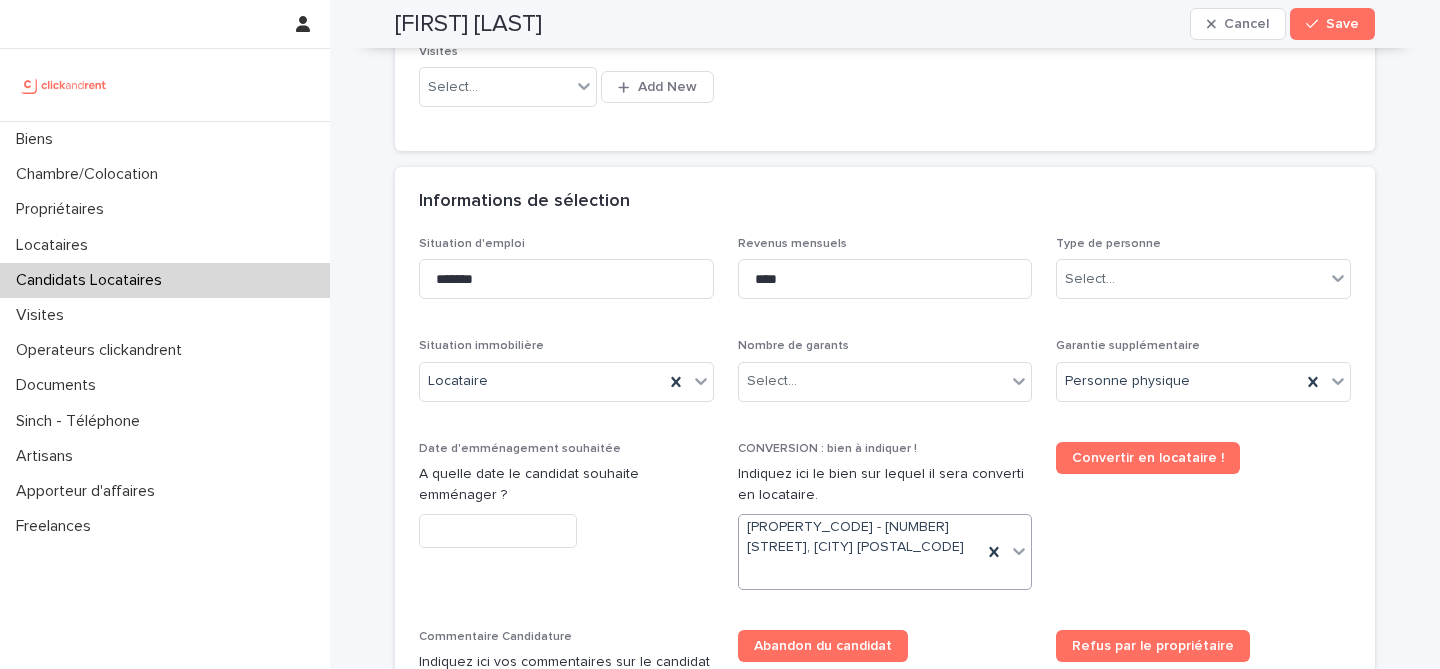 scroll, scrollTop: 622, scrollLeft: 0, axis: vertical 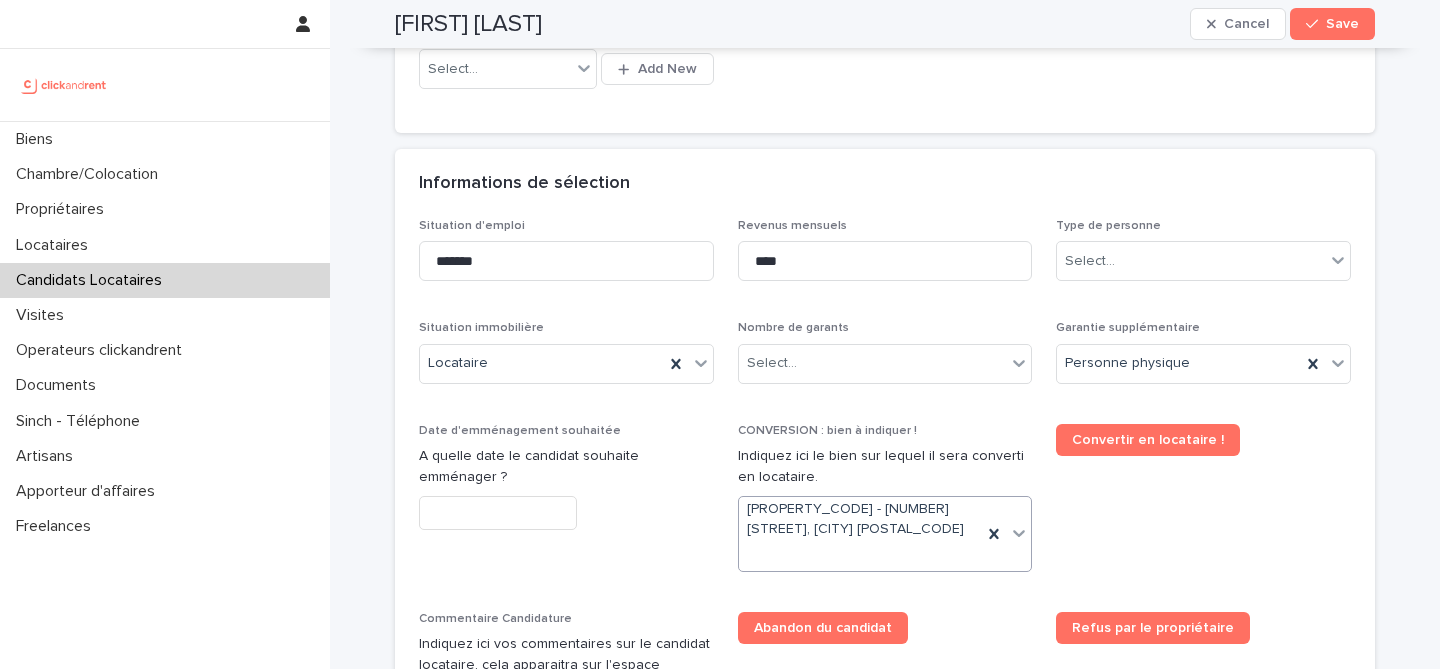 click at bounding box center (498, 513) 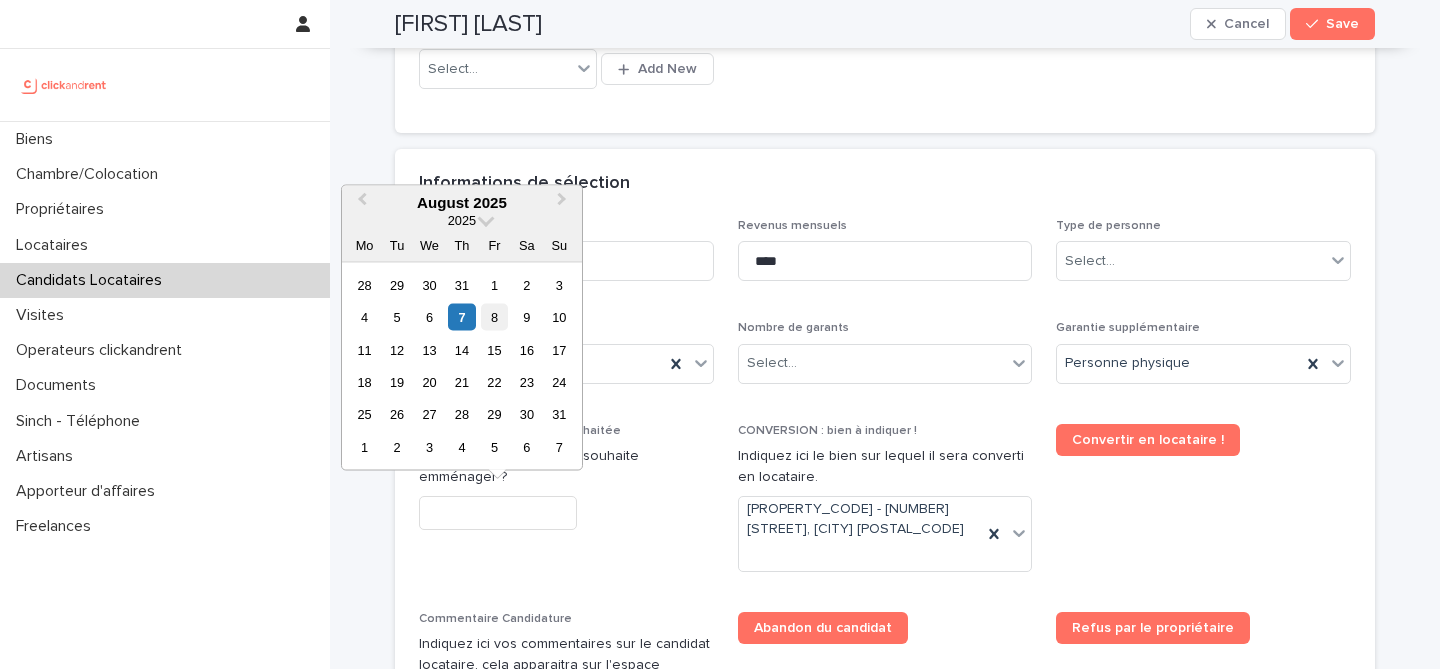 click on "8" at bounding box center (494, 317) 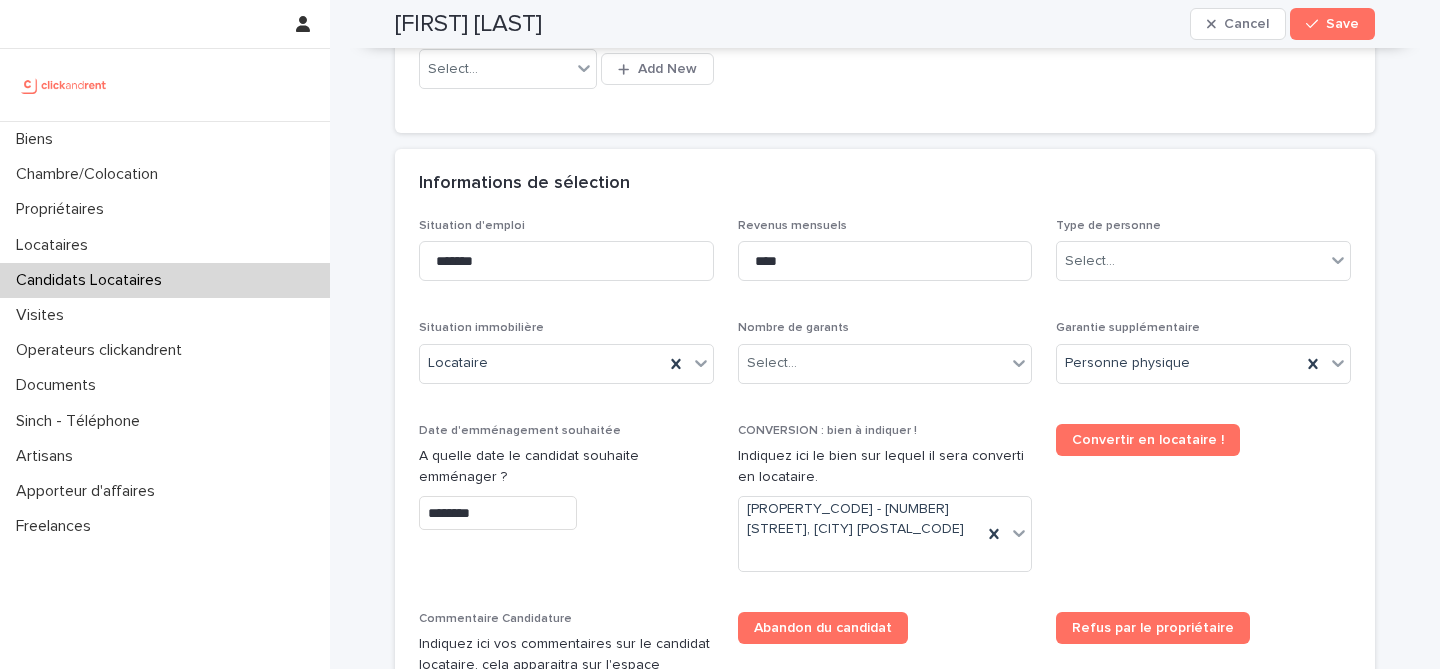 click on "Date d'emménagement souhaitée A quelle date le candidat souhaite emménager ? ********" at bounding box center (566, 485) 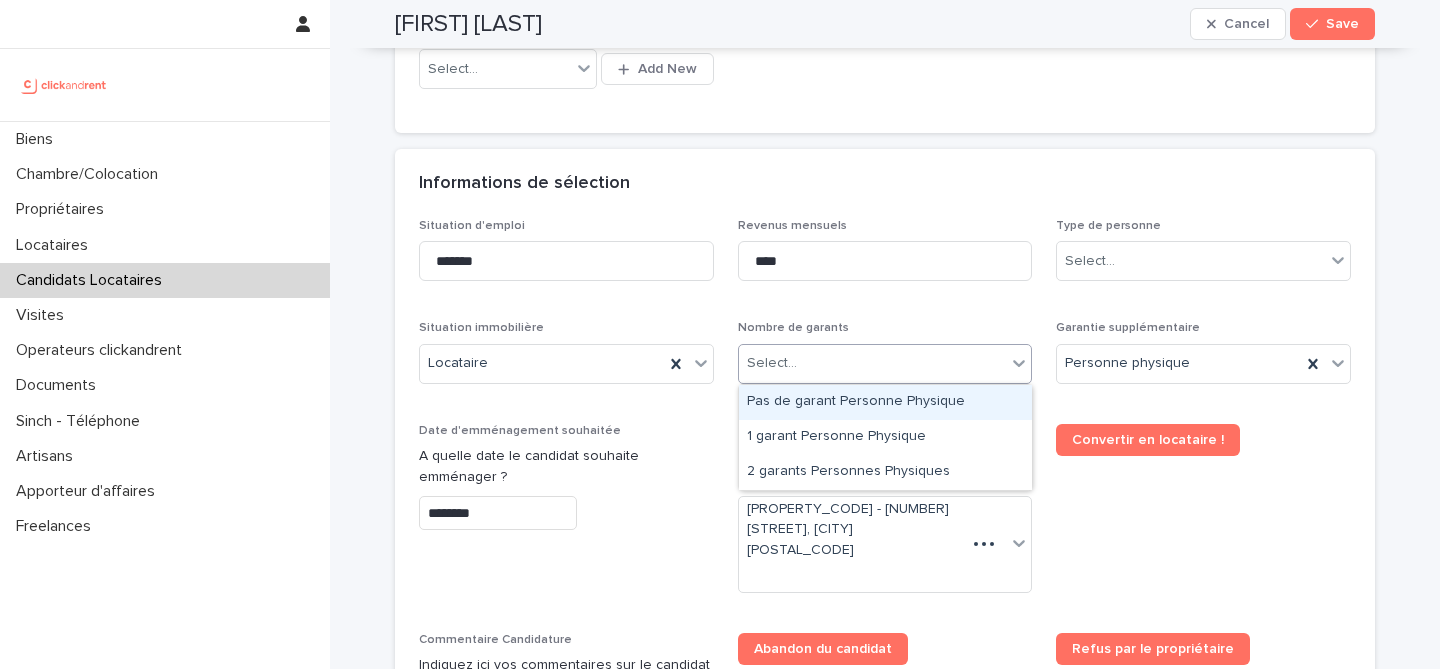 click on "Select..." at bounding box center (873, 363) 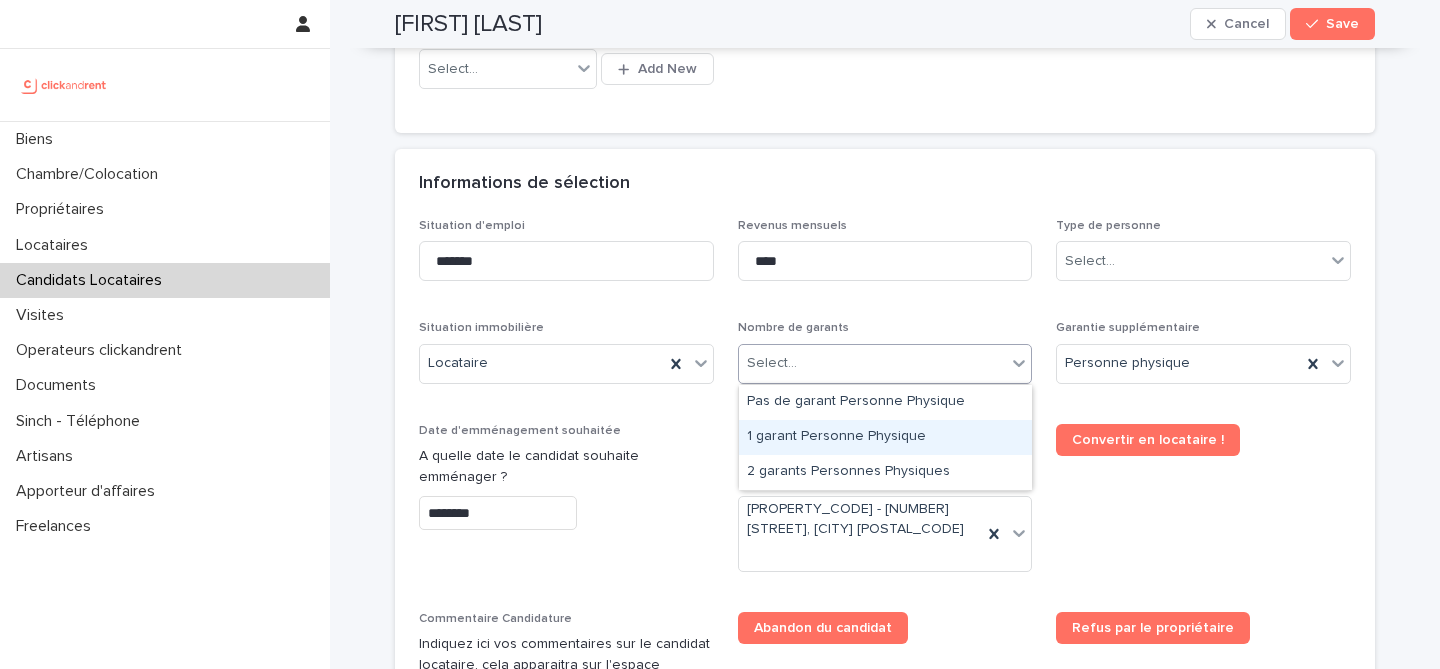 click on "1 garant Personne Physique" at bounding box center (885, 437) 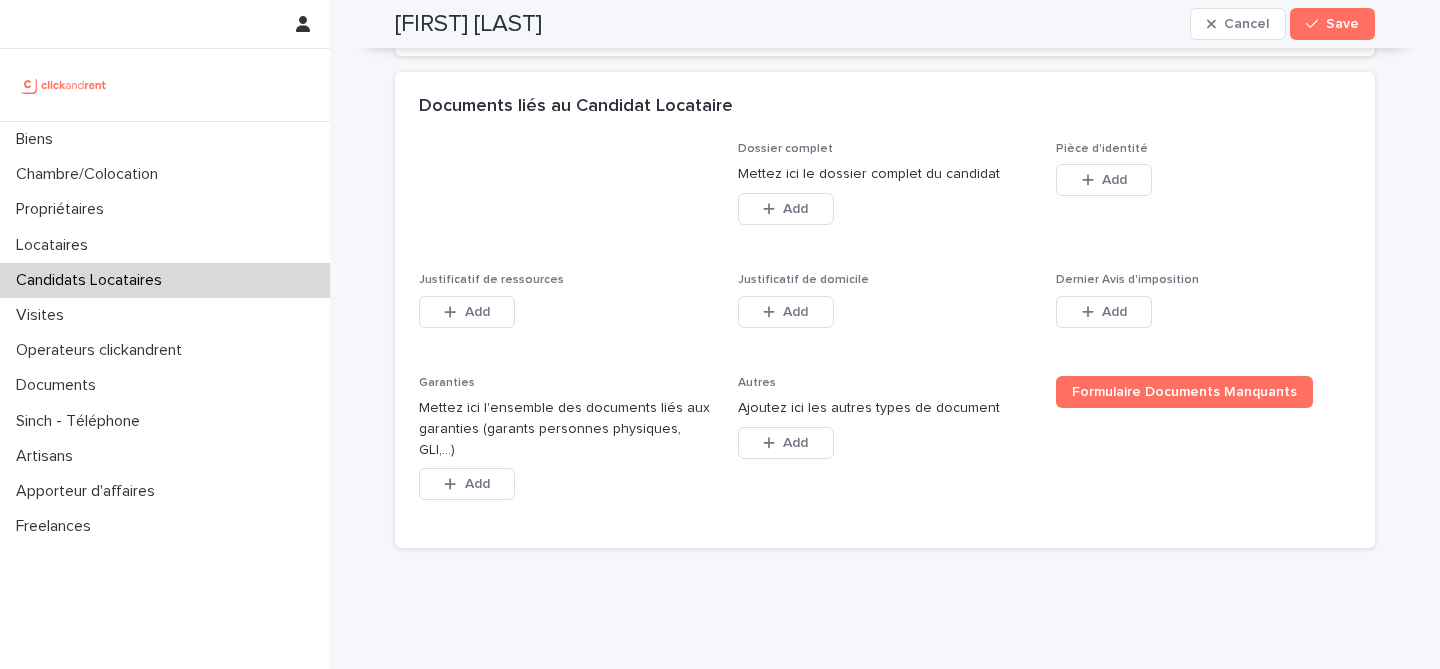scroll, scrollTop: 1531, scrollLeft: 0, axis: vertical 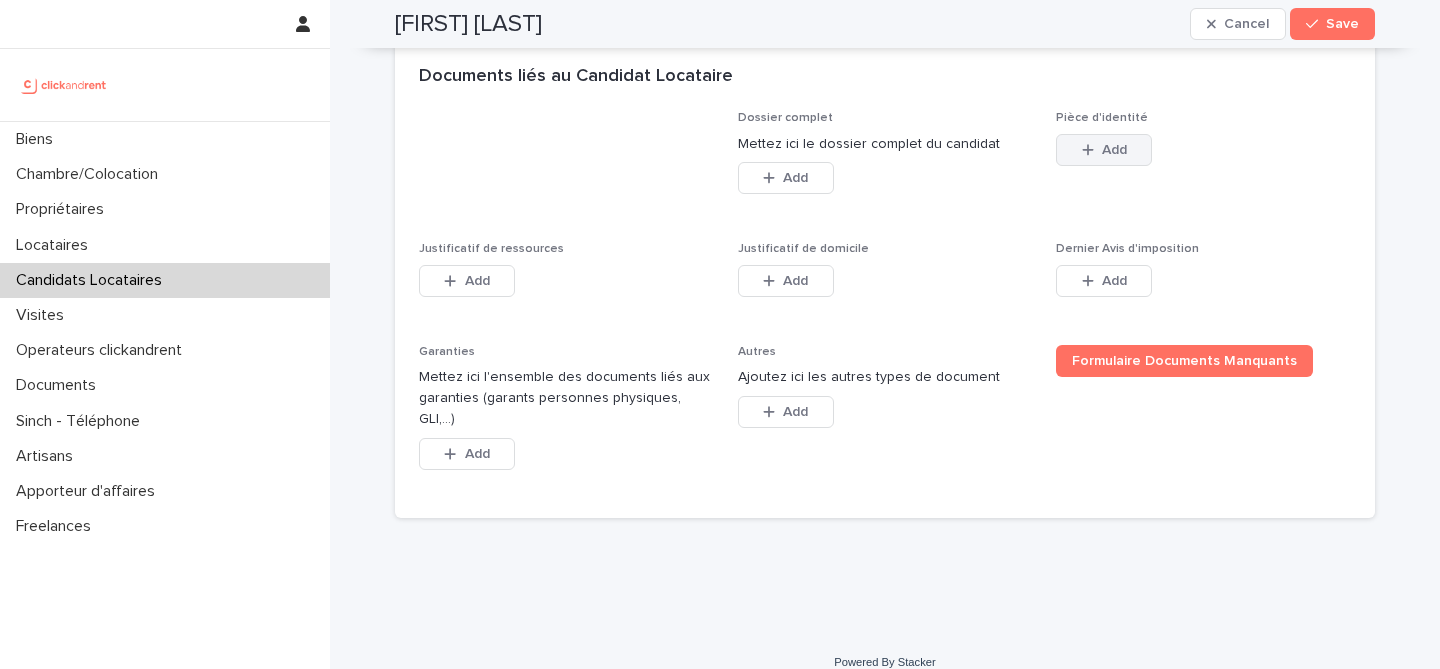 click on "Add" at bounding box center [1114, 150] 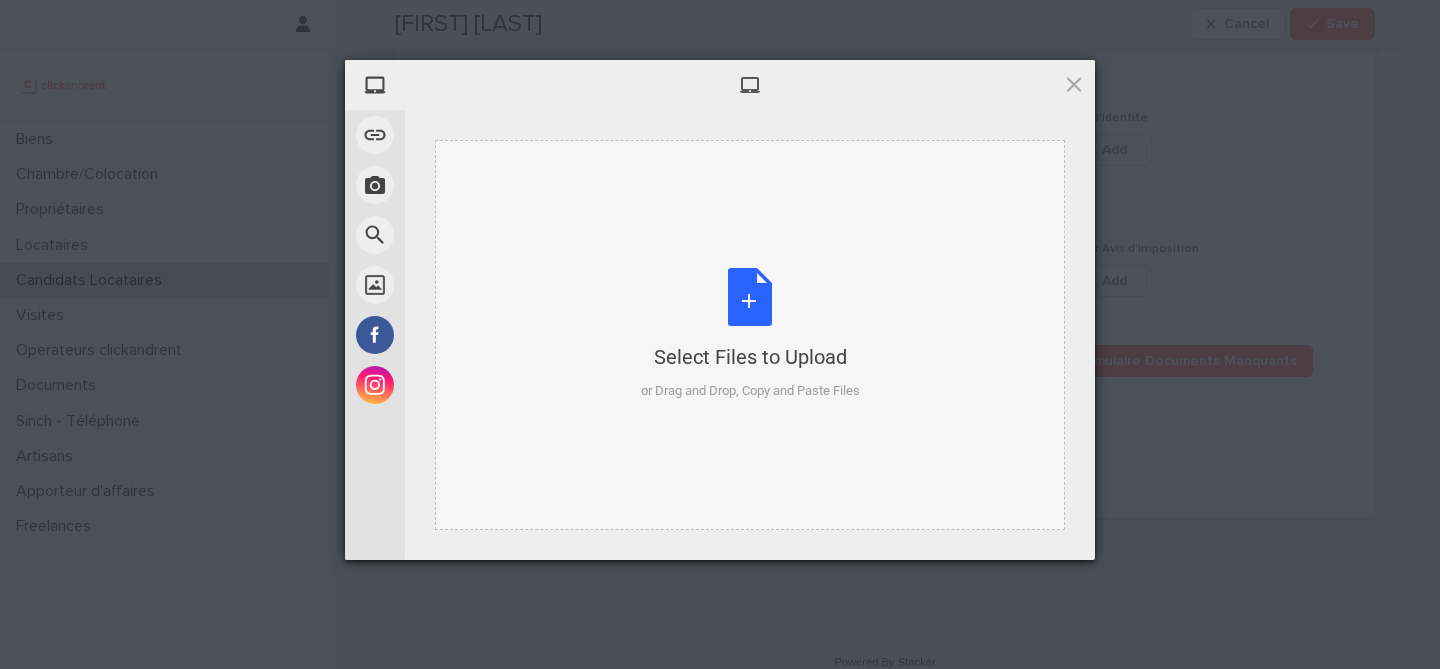 click on "Select Files to Upload
or Drag and Drop, Copy and Paste Files" at bounding box center (750, 334) 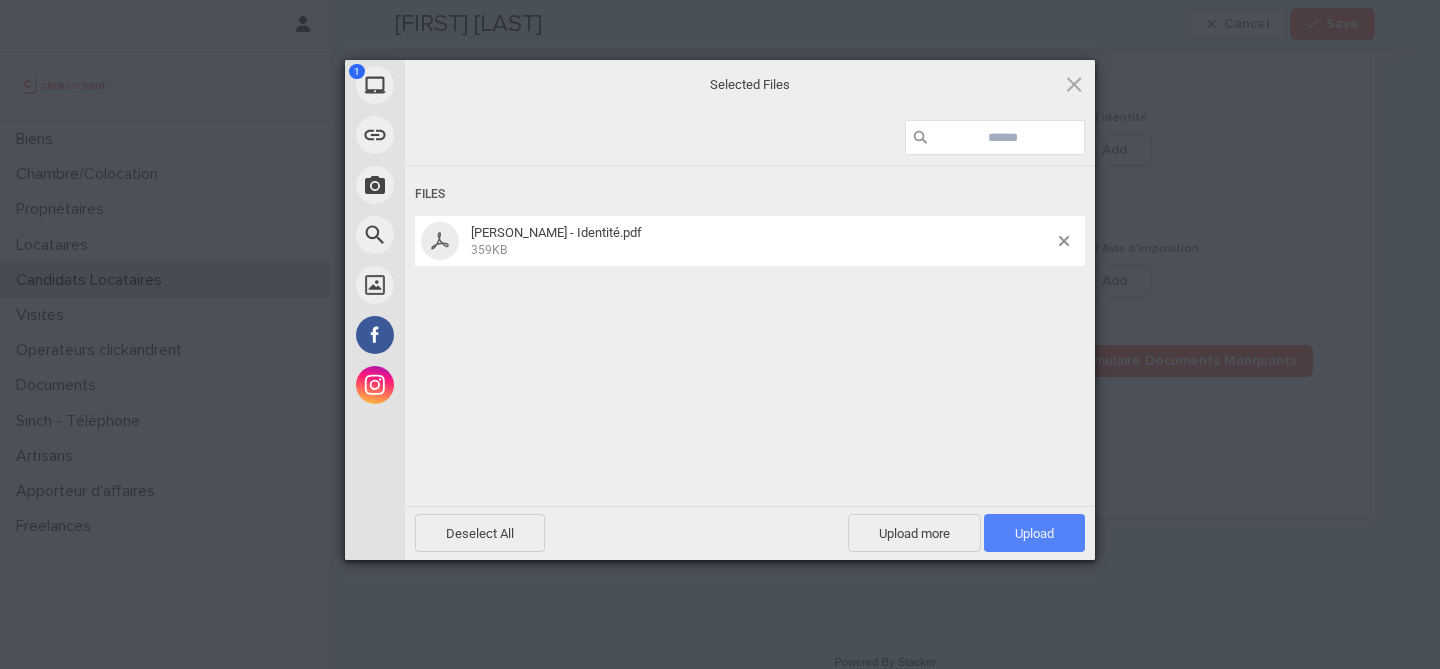 click on "Upload
1" at bounding box center (1034, 533) 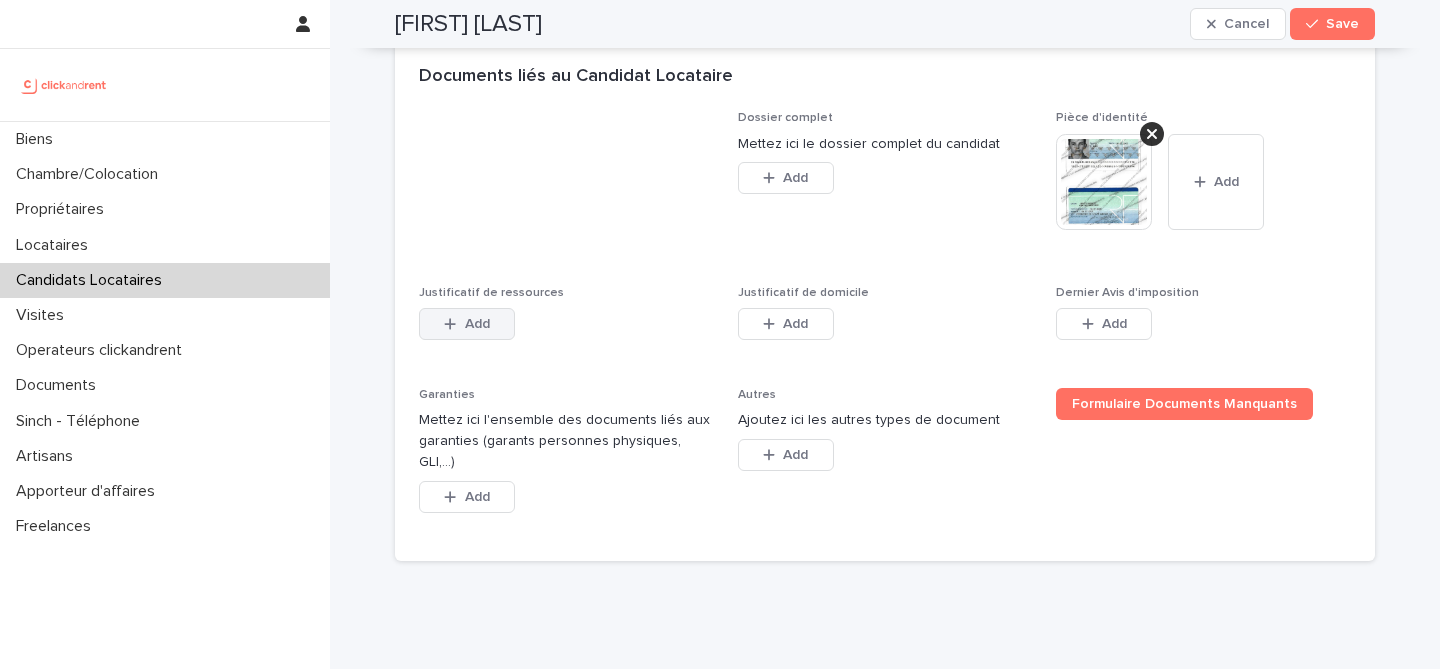click 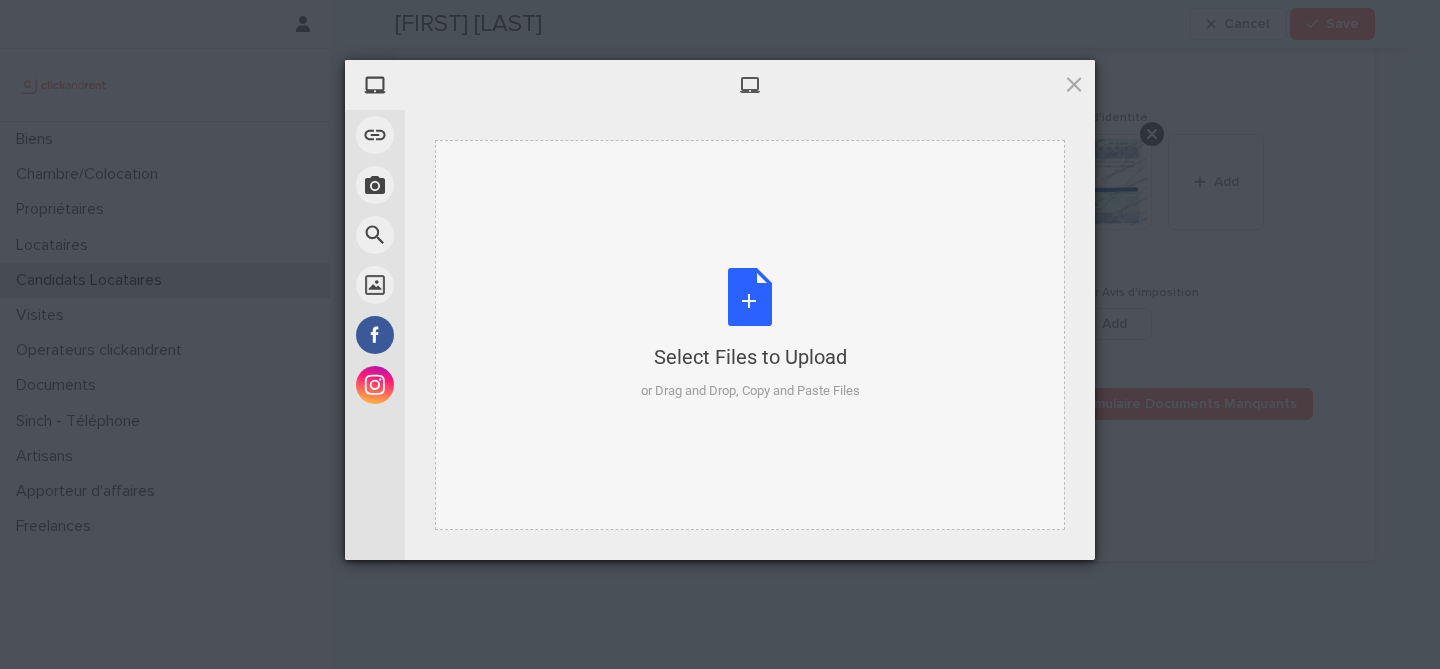 click on "Select Files to Upload
or Drag and Drop, Copy and Paste Files" at bounding box center [750, 334] 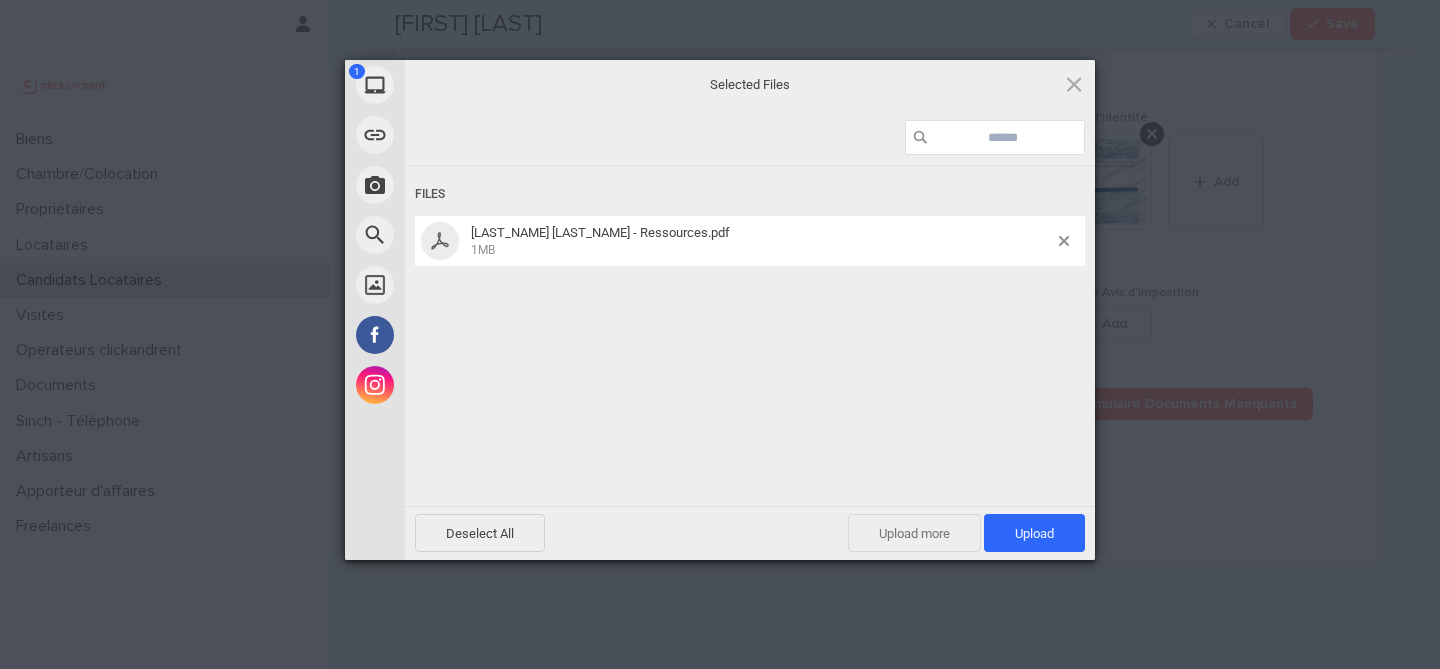 click on "Upload more" at bounding box center [914, 533] 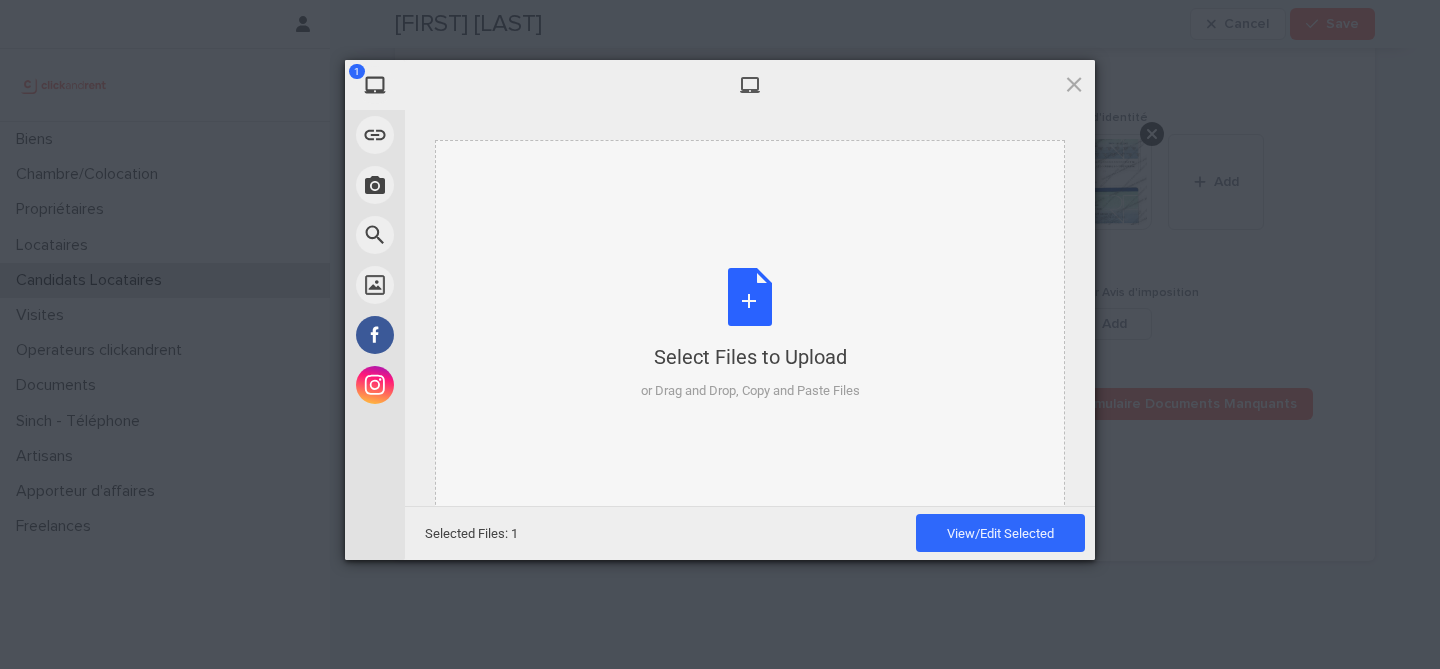 click on "Select Files to Upload
or Drag and Drop, Copy and Paste Files" at bounding box center (750, 334) 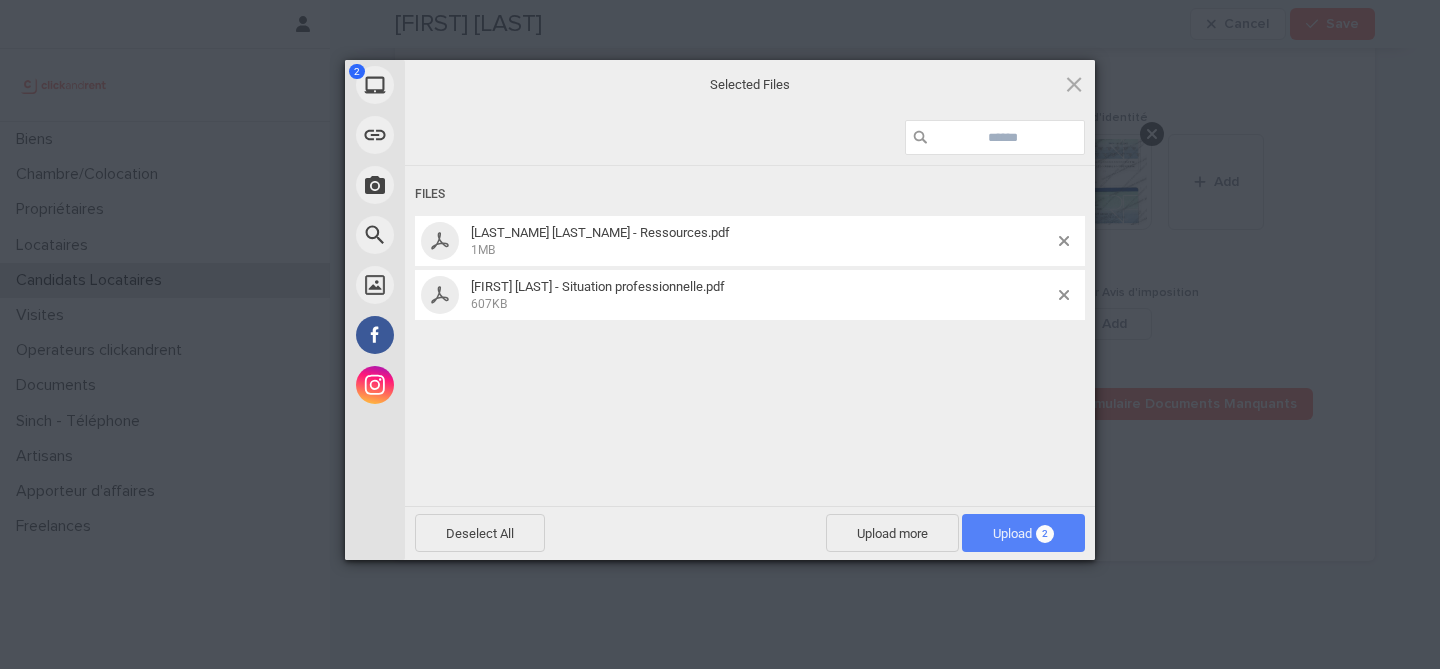 click on "2" at bounding box center [1045, 534] 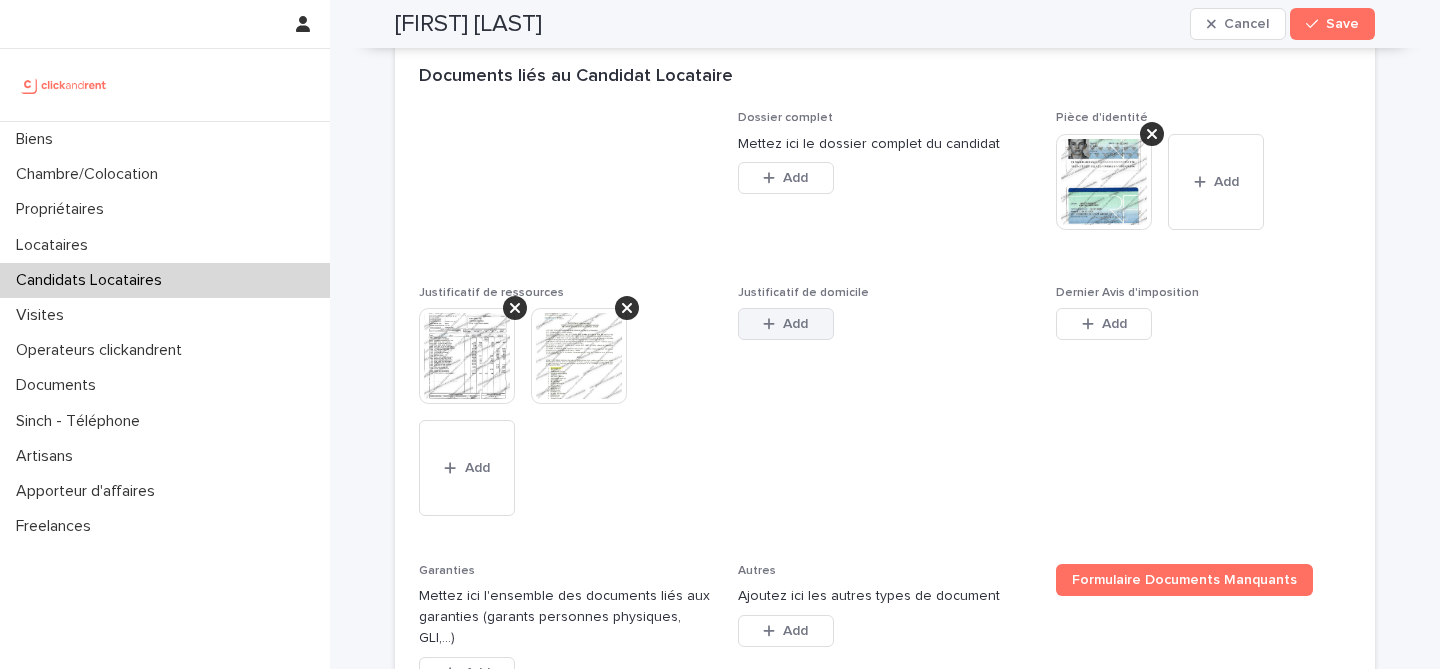 click on "Add" at bounding box center (795, 324) 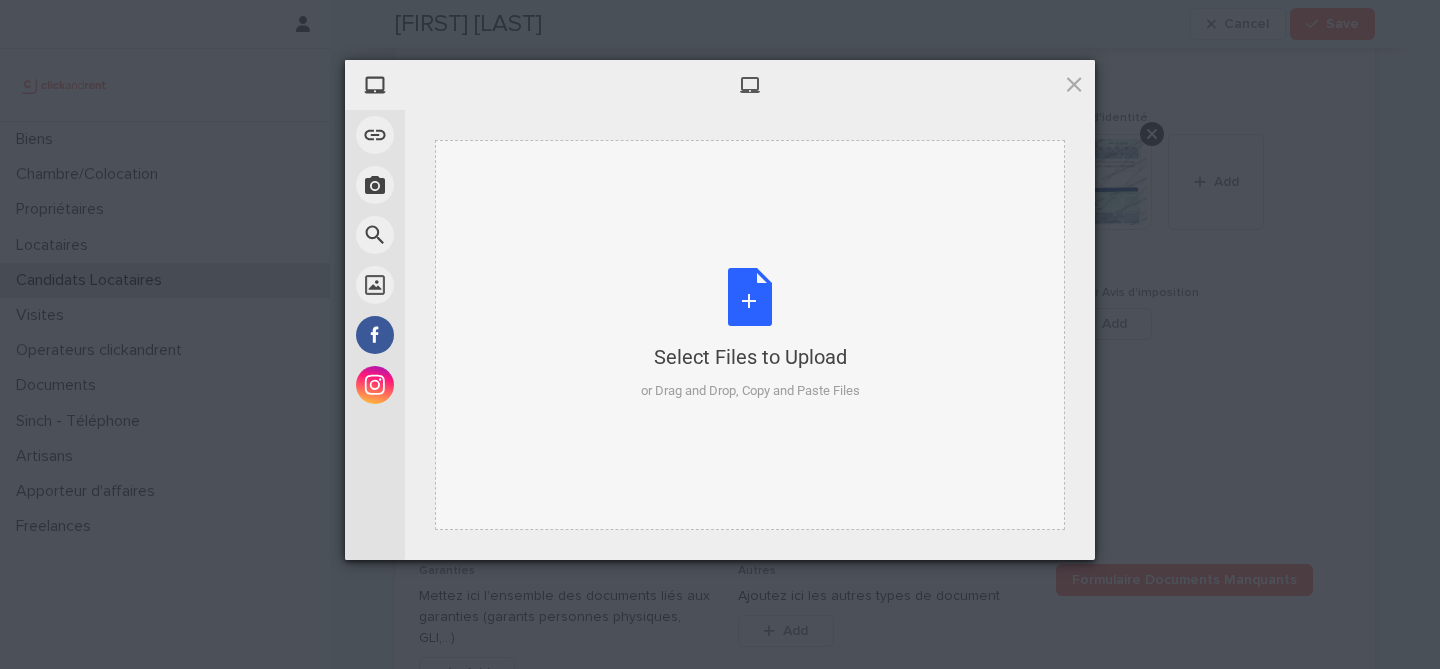 click on "Select Files to Upload
or Drag and Drop, Copy and Paste Files" at bounding box center [750, 334] 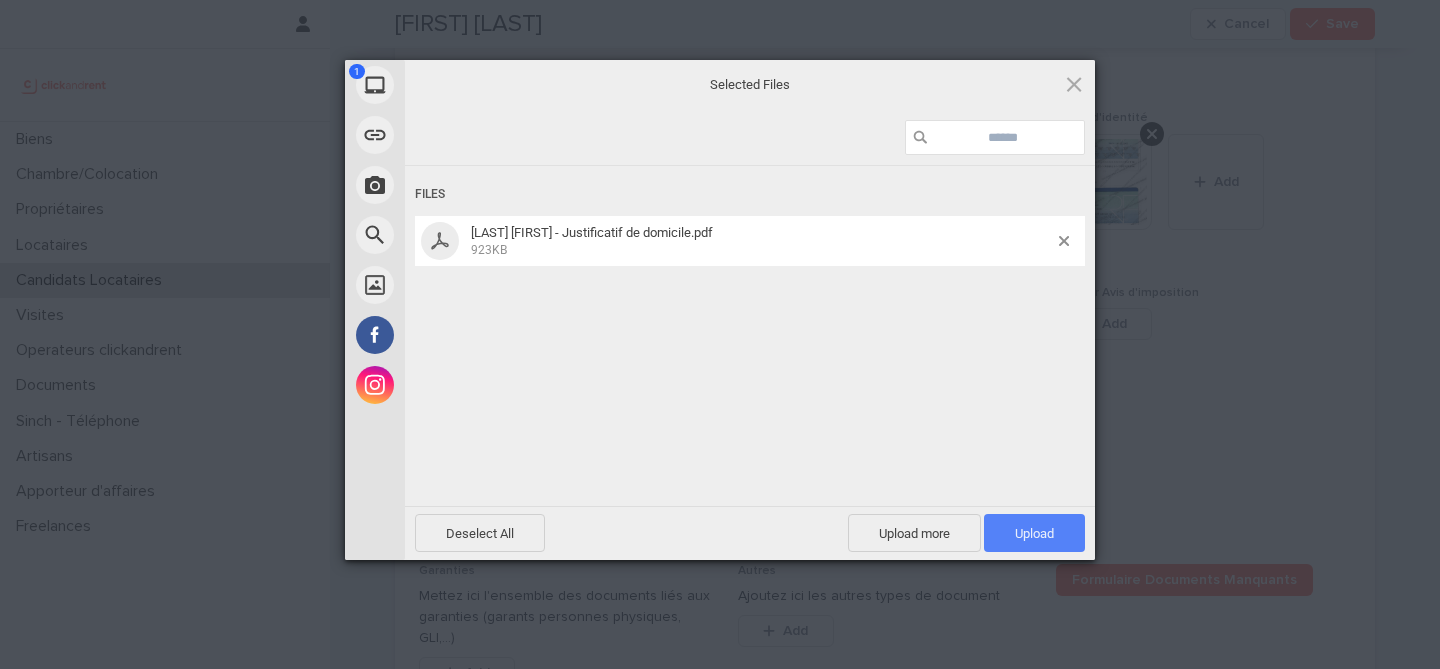click on "Upload
1" at bounding box center [1034, 533] 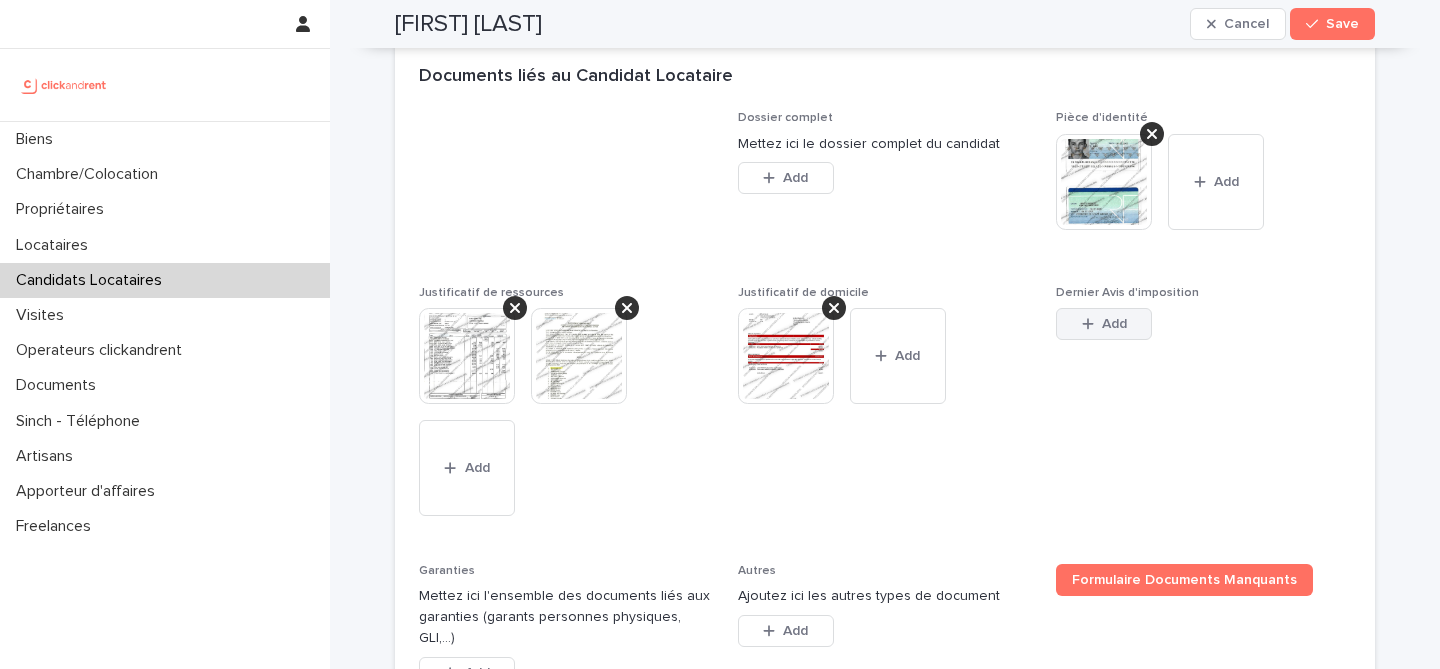 click on "Add" at bounding box center [1104, 324] 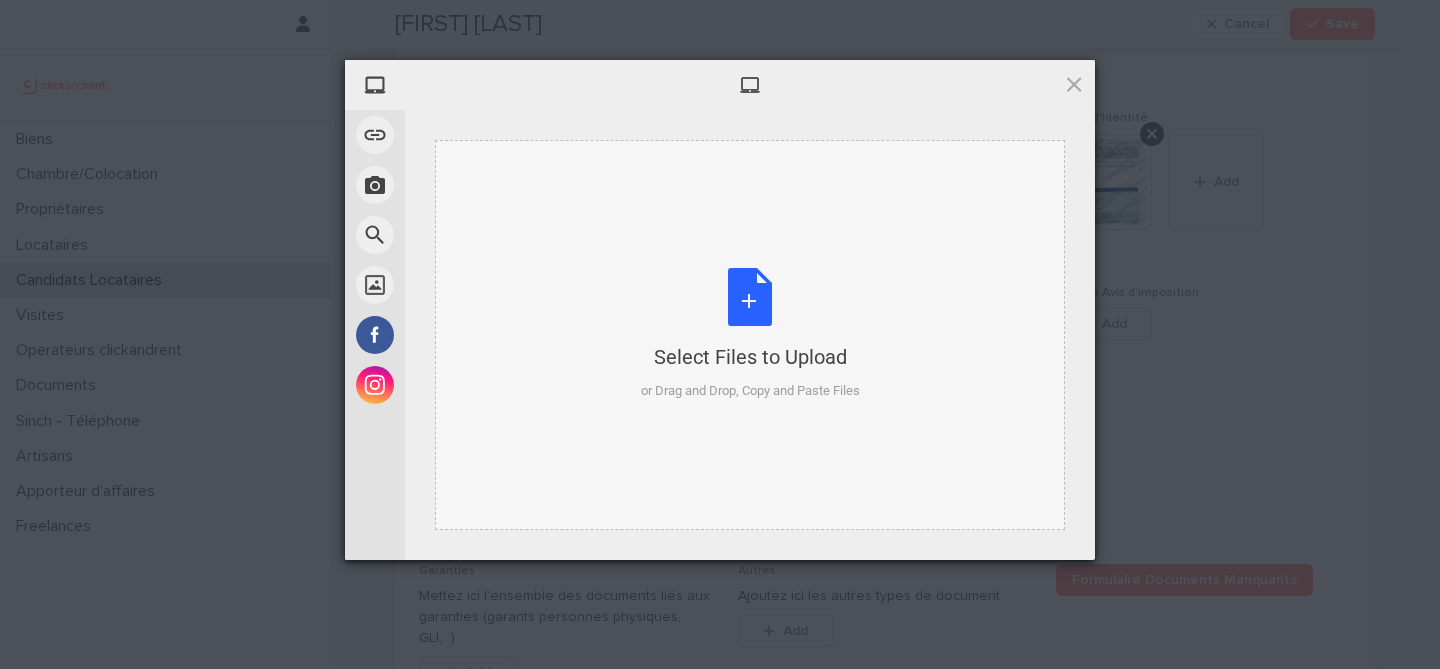 click on "Select Files to Upload
or Drag and Drop, Copy and Paste Files" at bounding box center [750, 335] 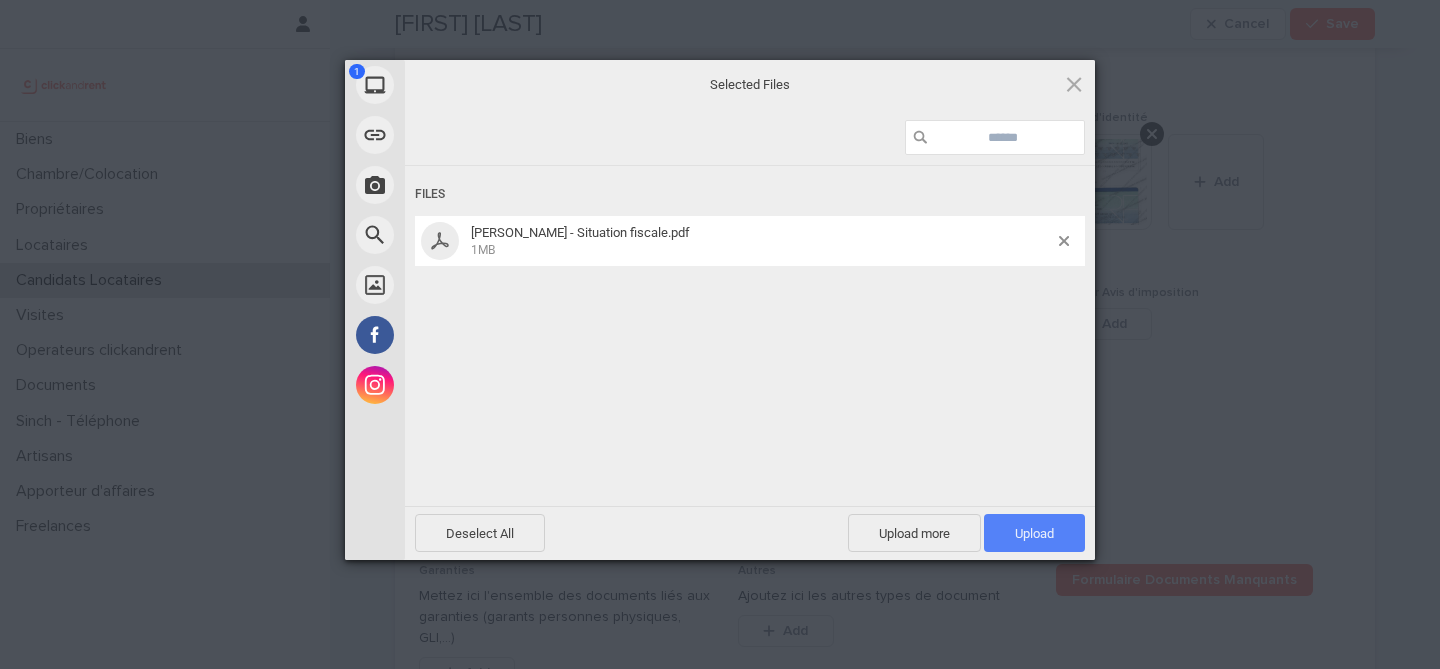 click on "Upload
1" at bounding box center (1034, 533) 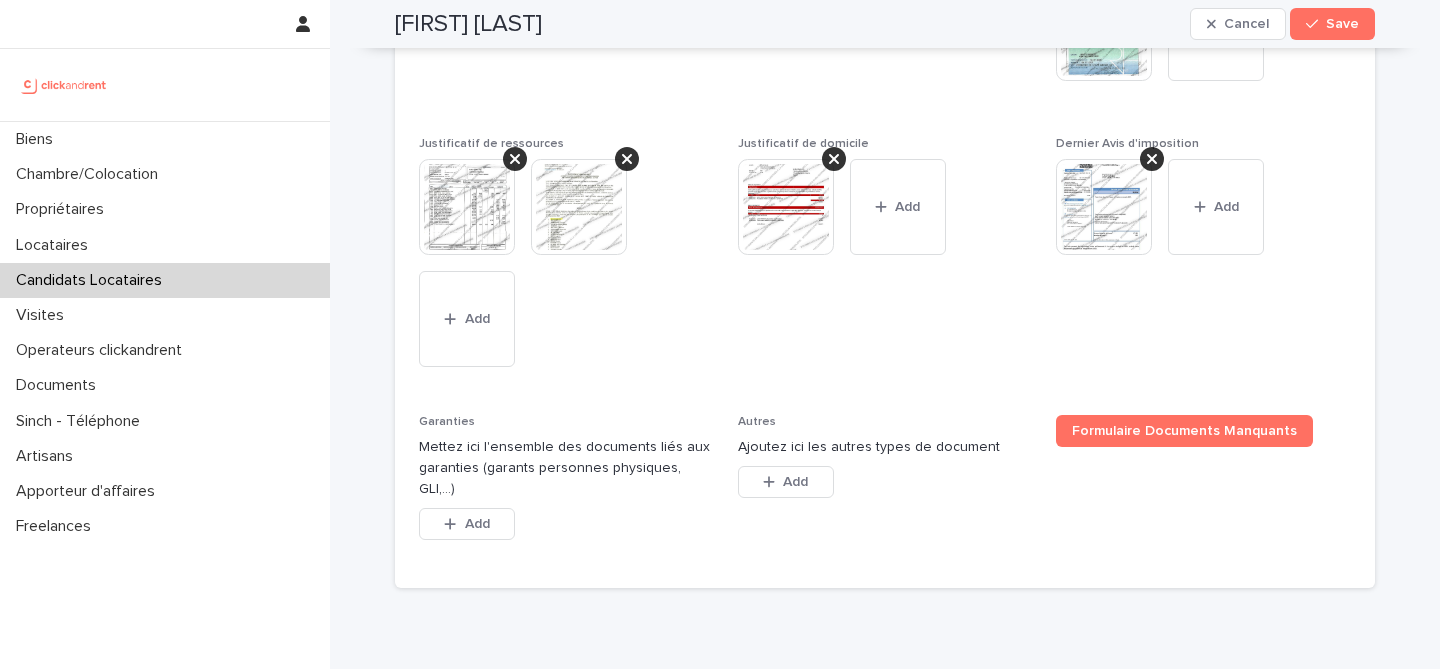 scroll, scrollTop: 1750, scrollLeft: 0, axis: vertical 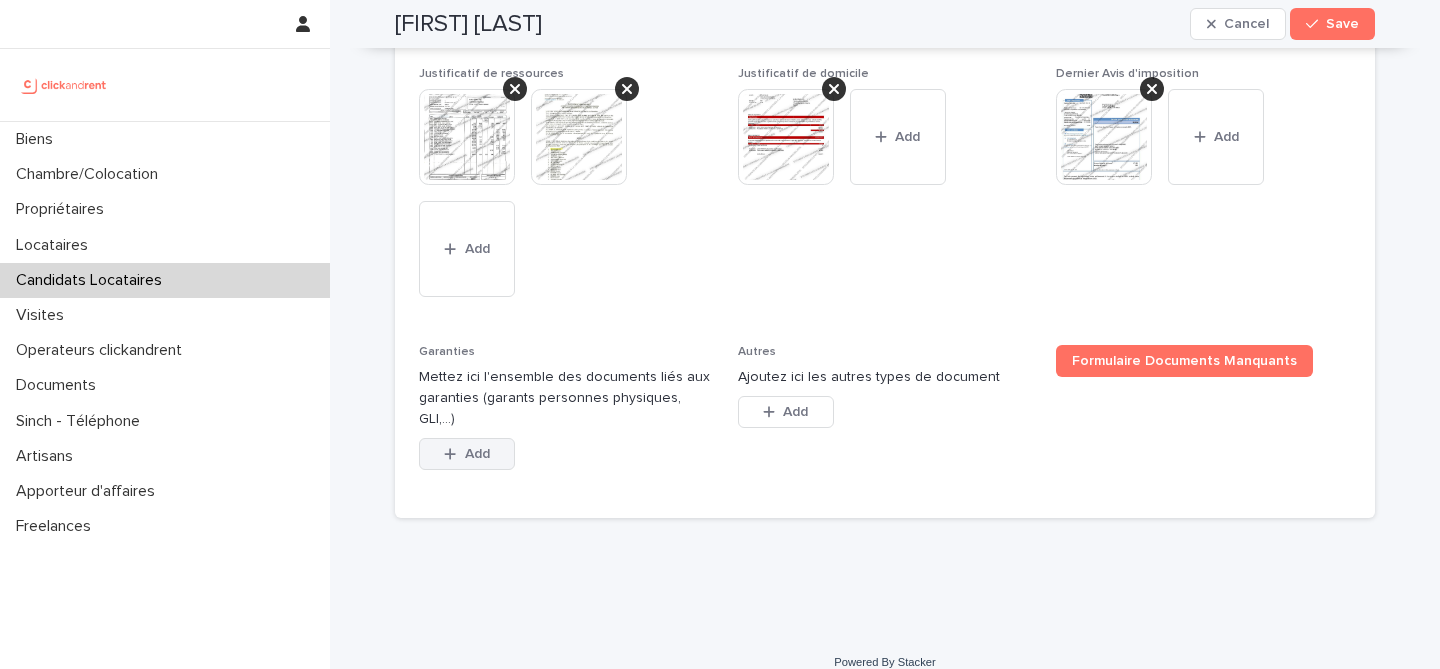 click on "Add" at bounding box center [467, 454] 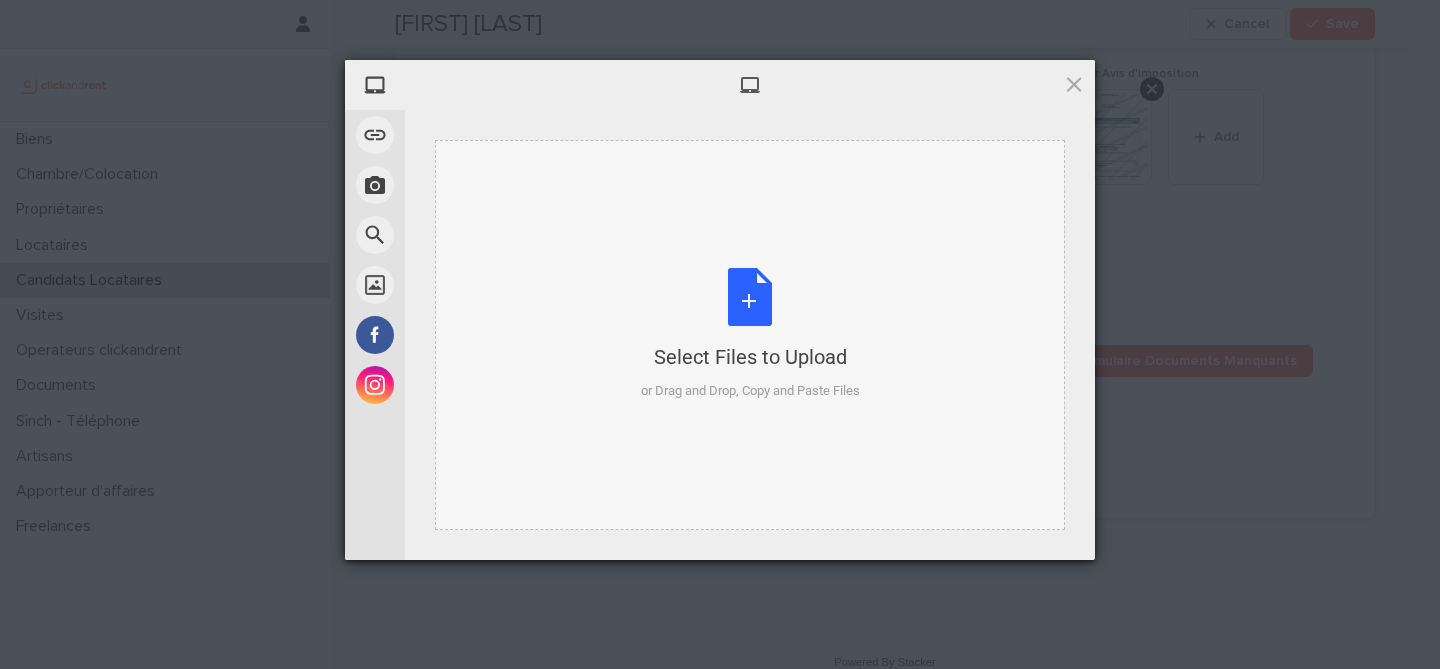 click on "Select Files to Upload
or Drag and Drop, Copy and Paste Files" at bounding box center [750, 334] 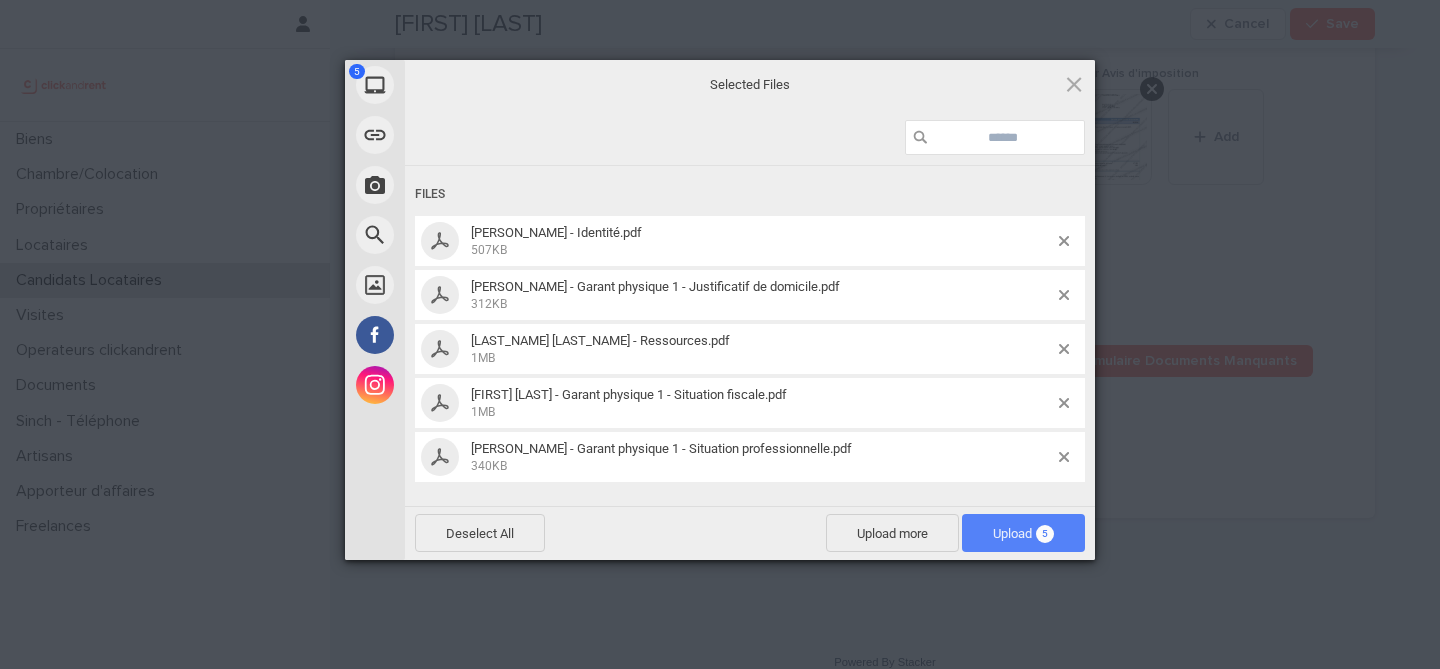 click on "Upload
5" at bounding box center [1023, 533] 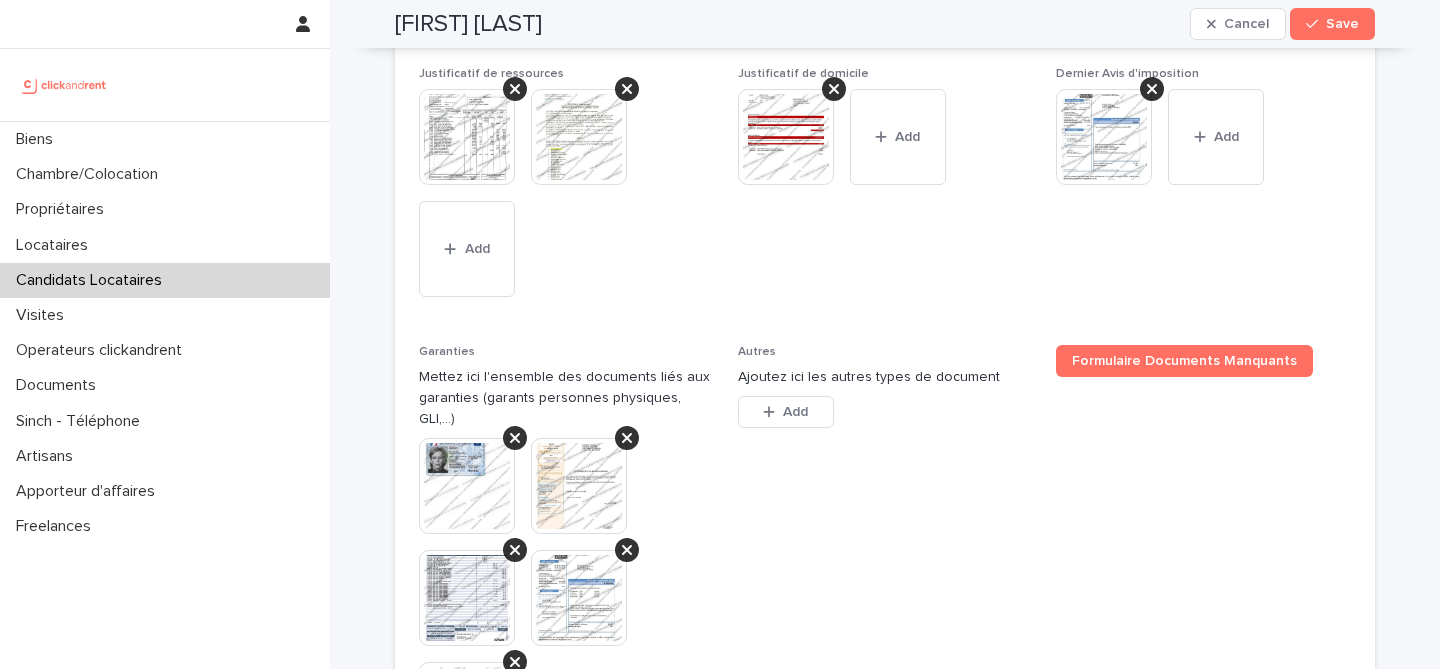 click on "This file cannot be opened Download File Add" at bounding box center (885, 416) 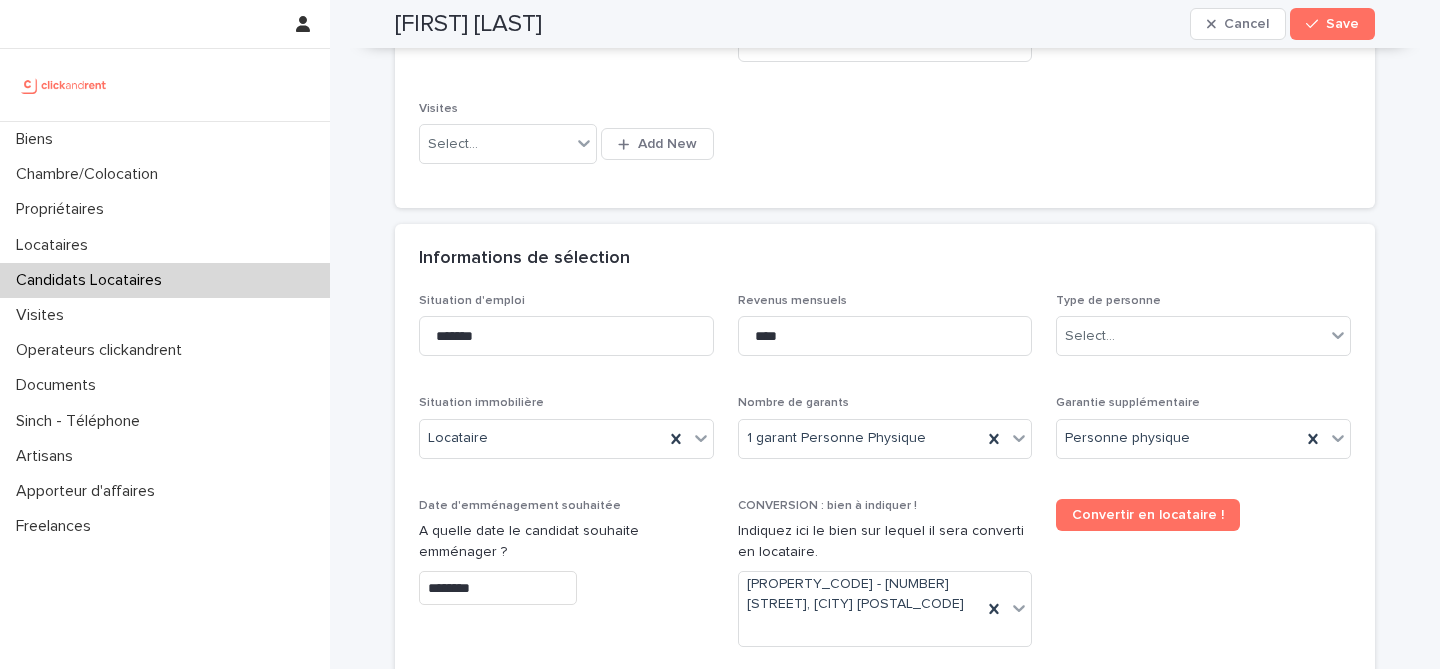 scroll, scrollTop: 0, scrollLeft: 0, axis: both 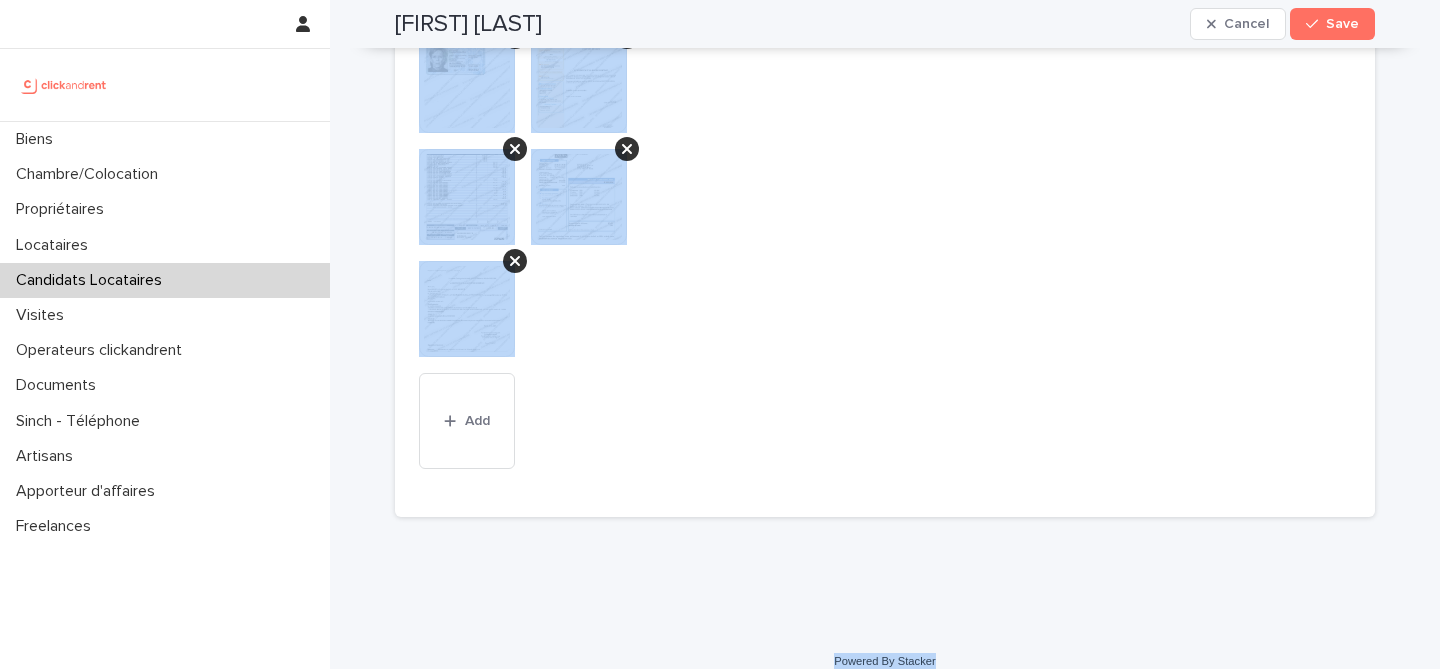 drag, startPoint x: 382, startPoint y: 55, endPoint x: 995, endPoint y: 651, distance: 854.9766 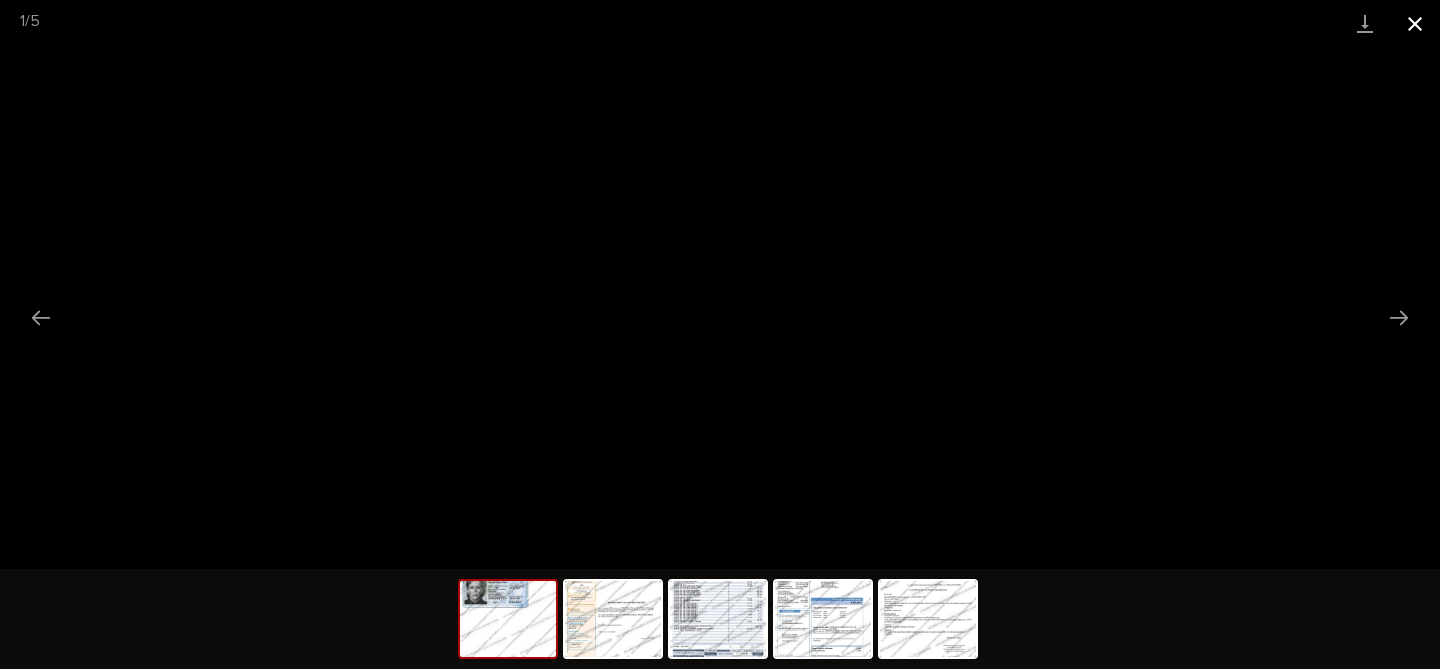 click at bounding box center (1415, 23) 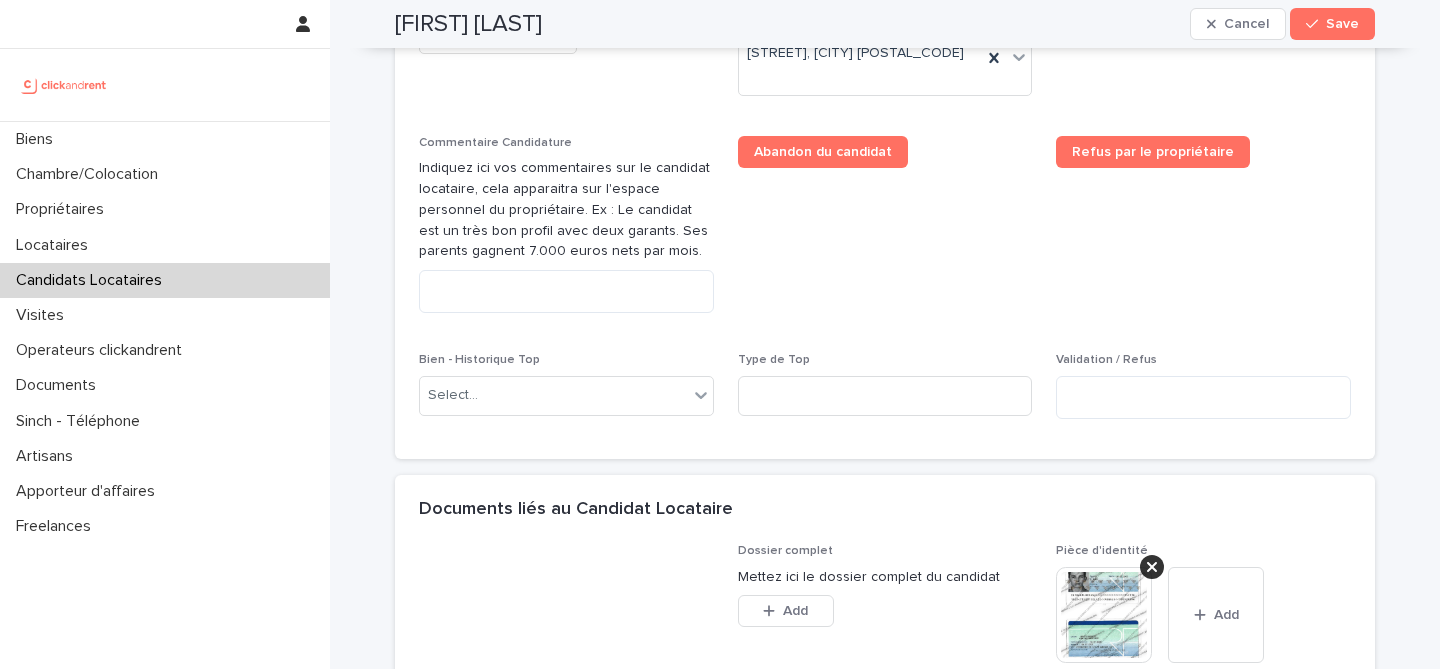 scroll, scrollTop: 1071, scrollLeft: 0, axis: vertical 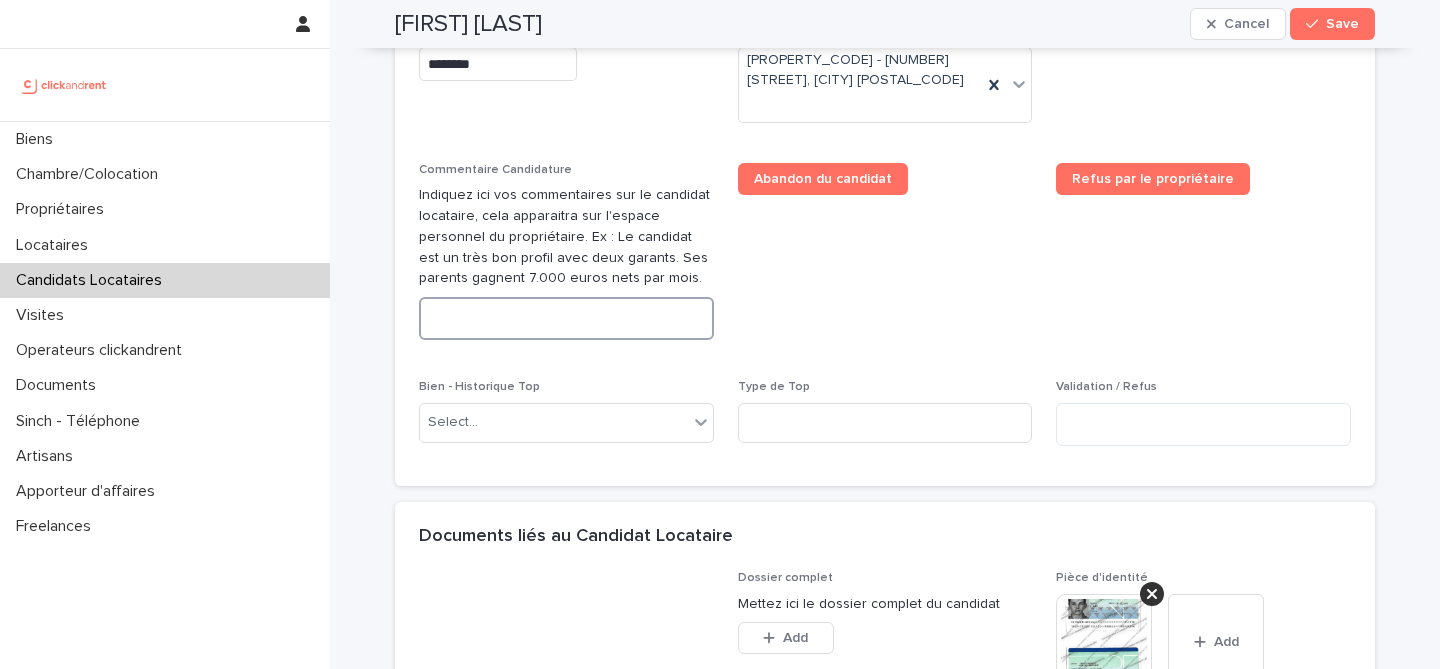 click at bounding box center (566, 318) 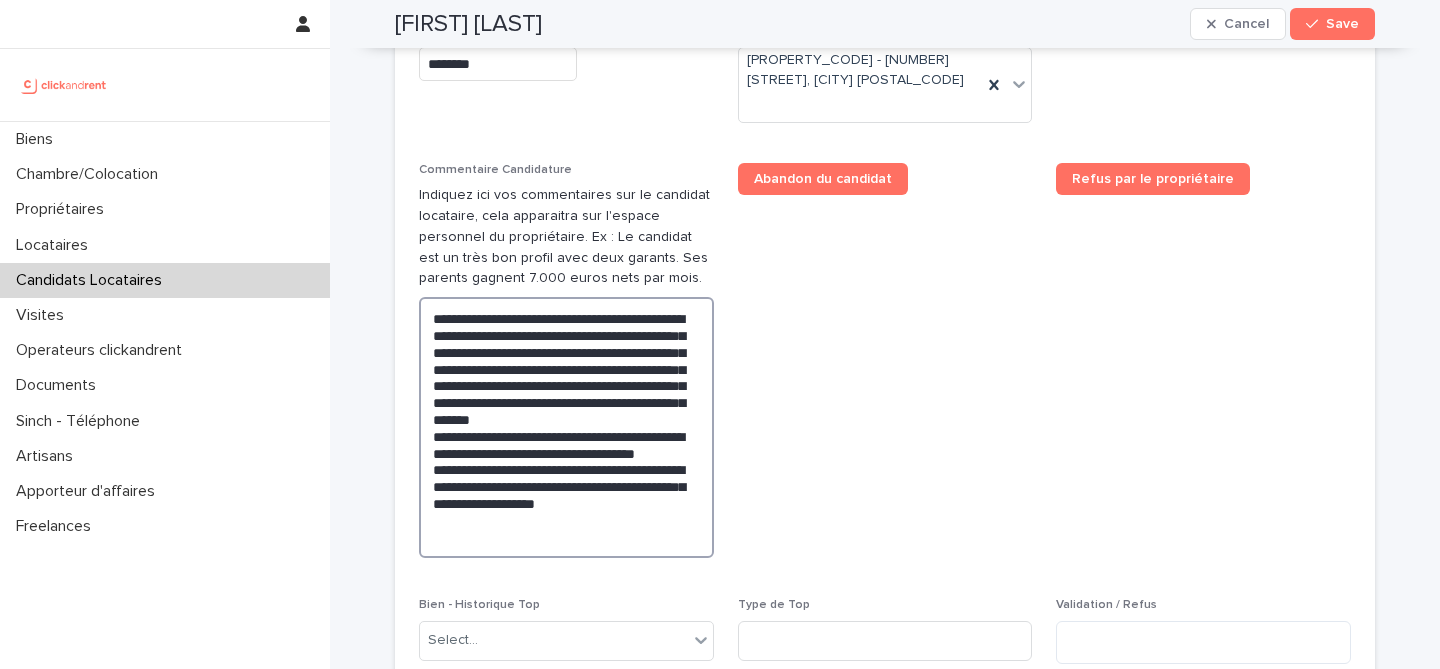 type on "**********" 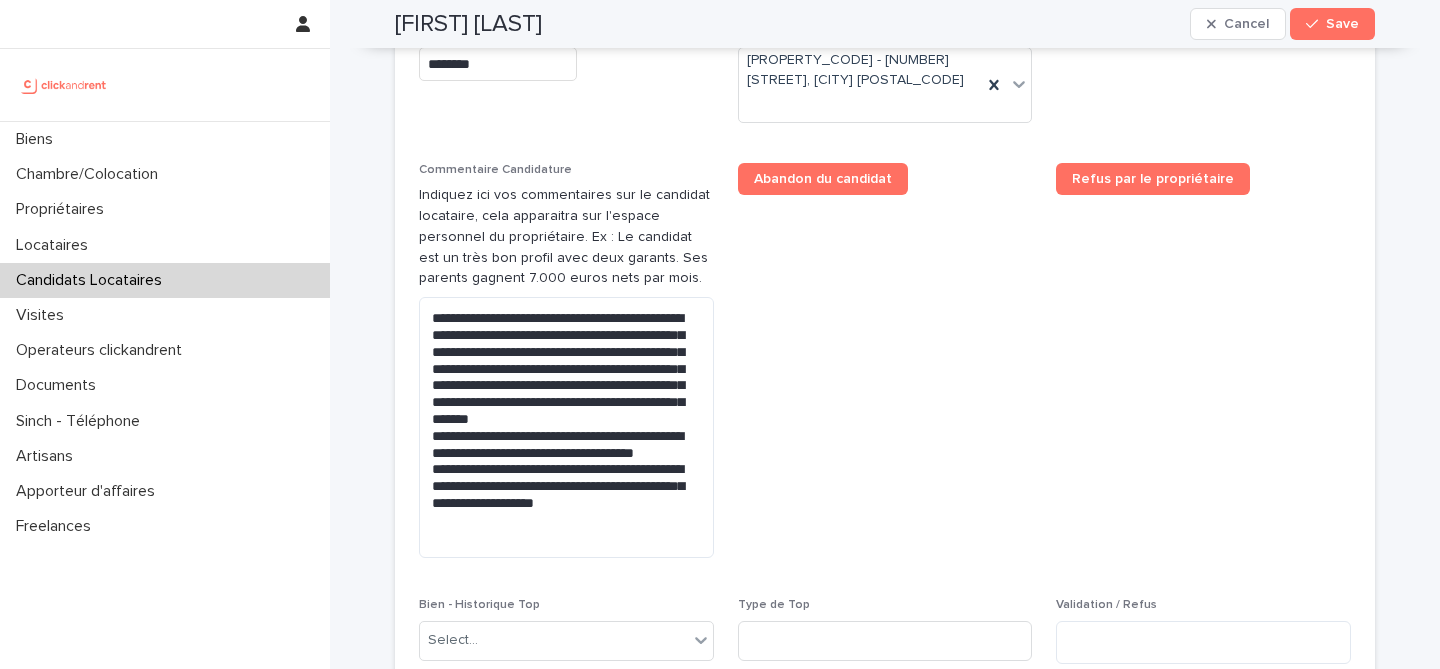 click on "Abandon du candidat" at bounding box center [885, 368] 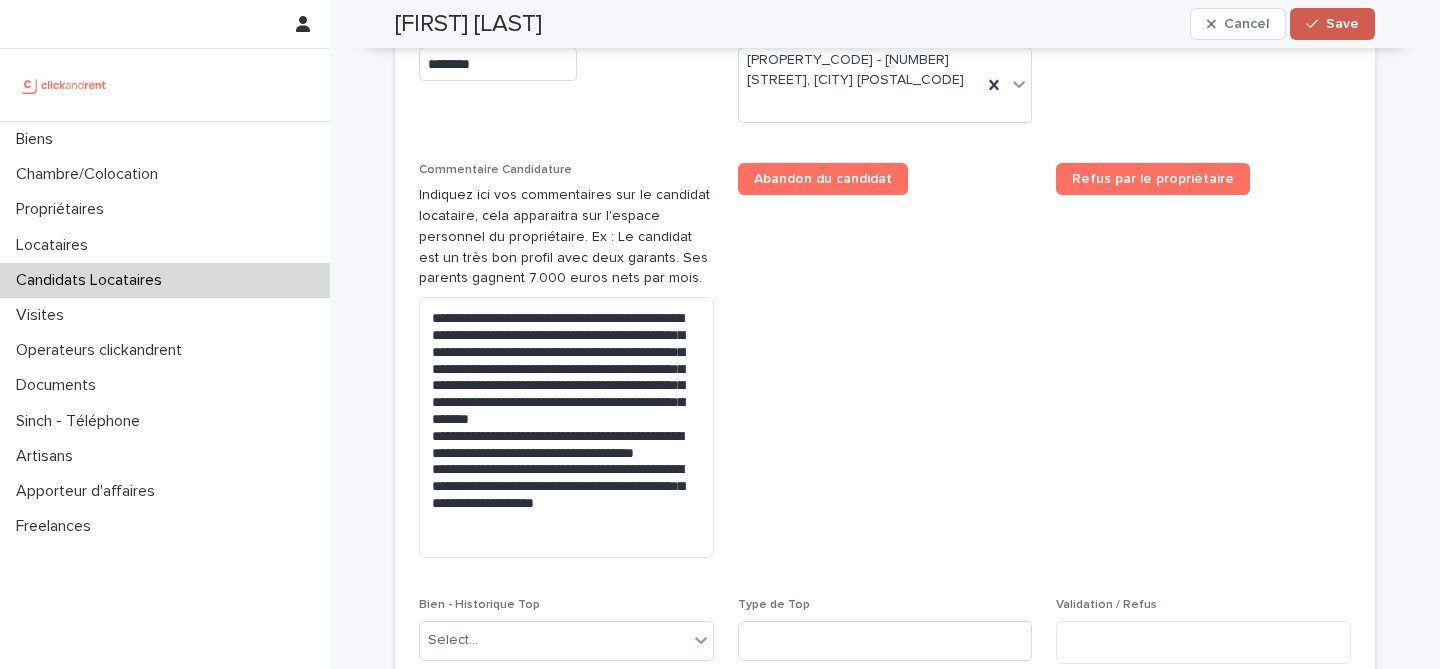 click on "Save" at bounding box center [1342, 24] 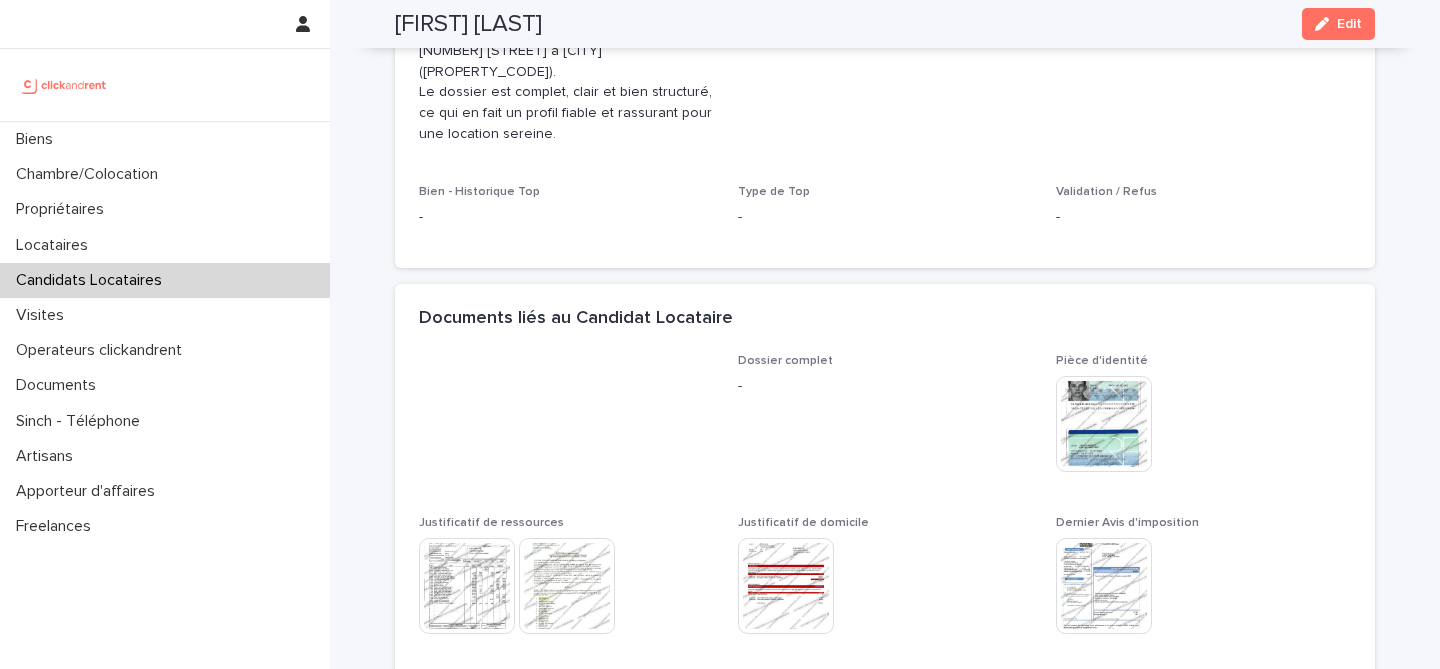 scroll, scrollTop: 674, scrollLeft: 0, axis: vertical 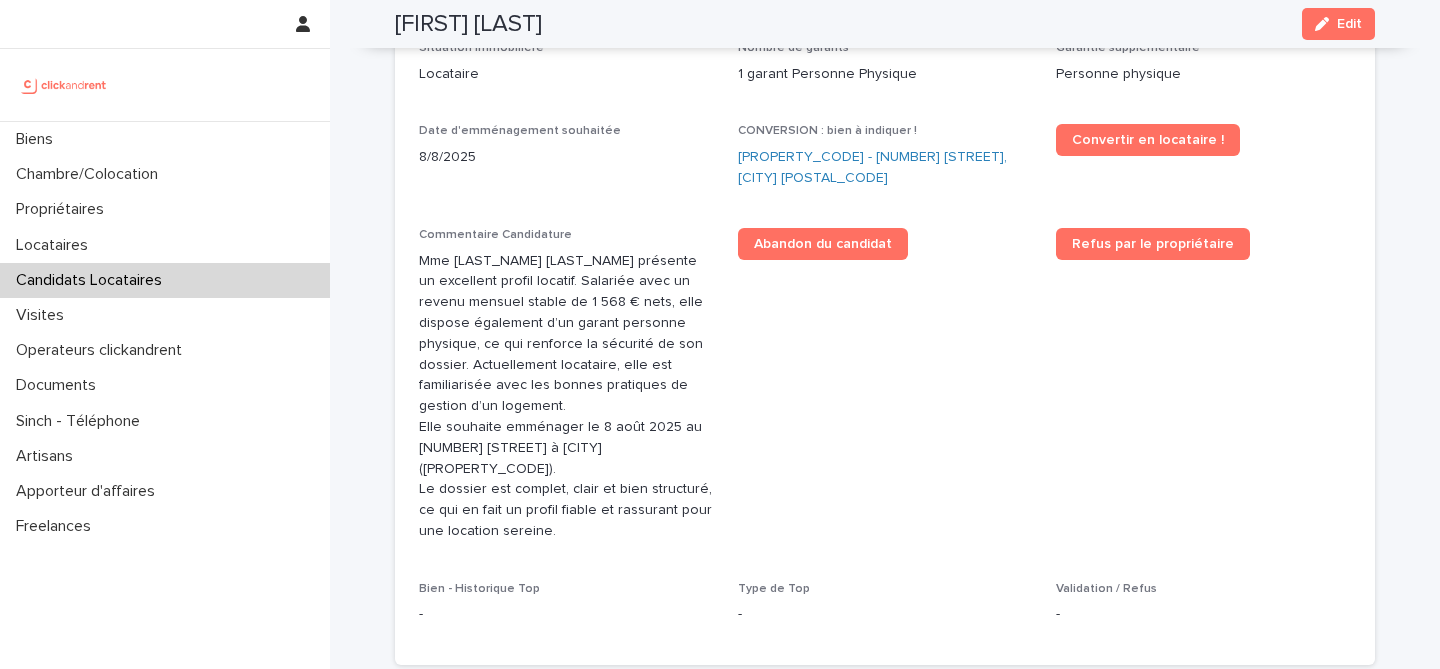 click on "Loïs Bilheran" at bounding box center (468, 24) 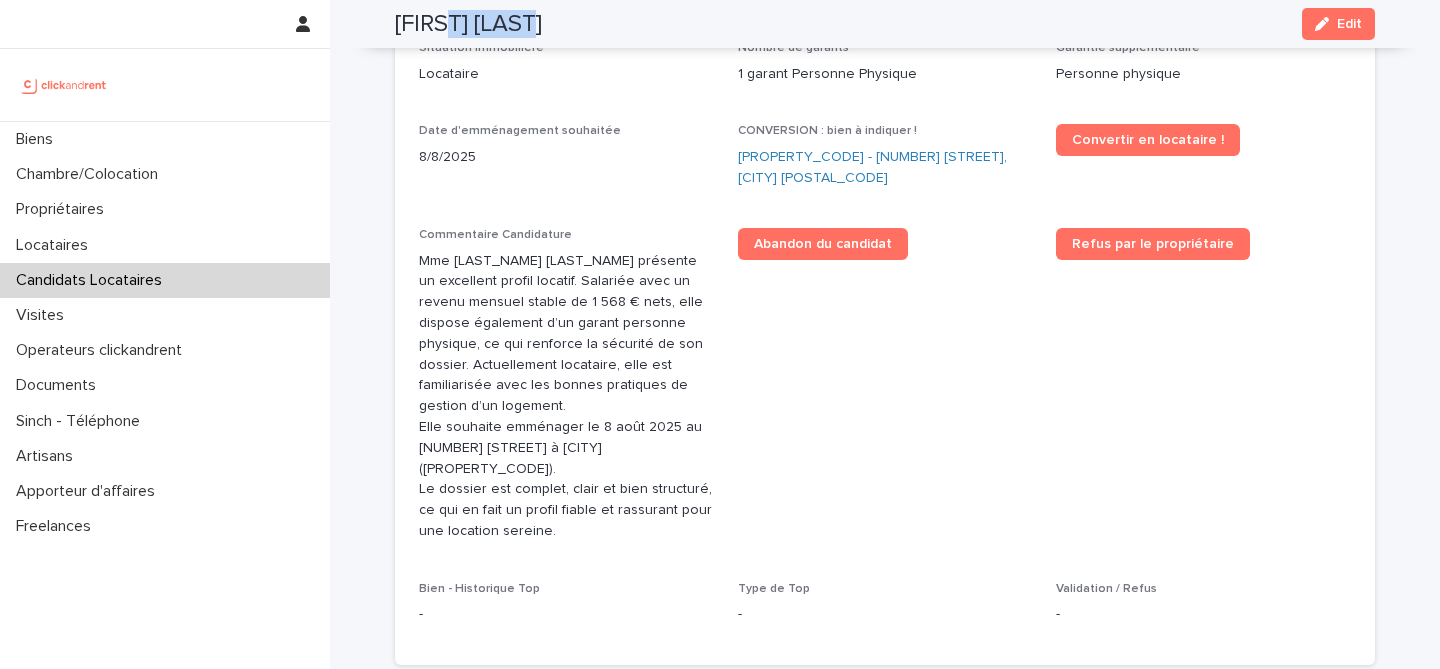 click on "Loïs Bilheran" at bounding box center (468, 24) 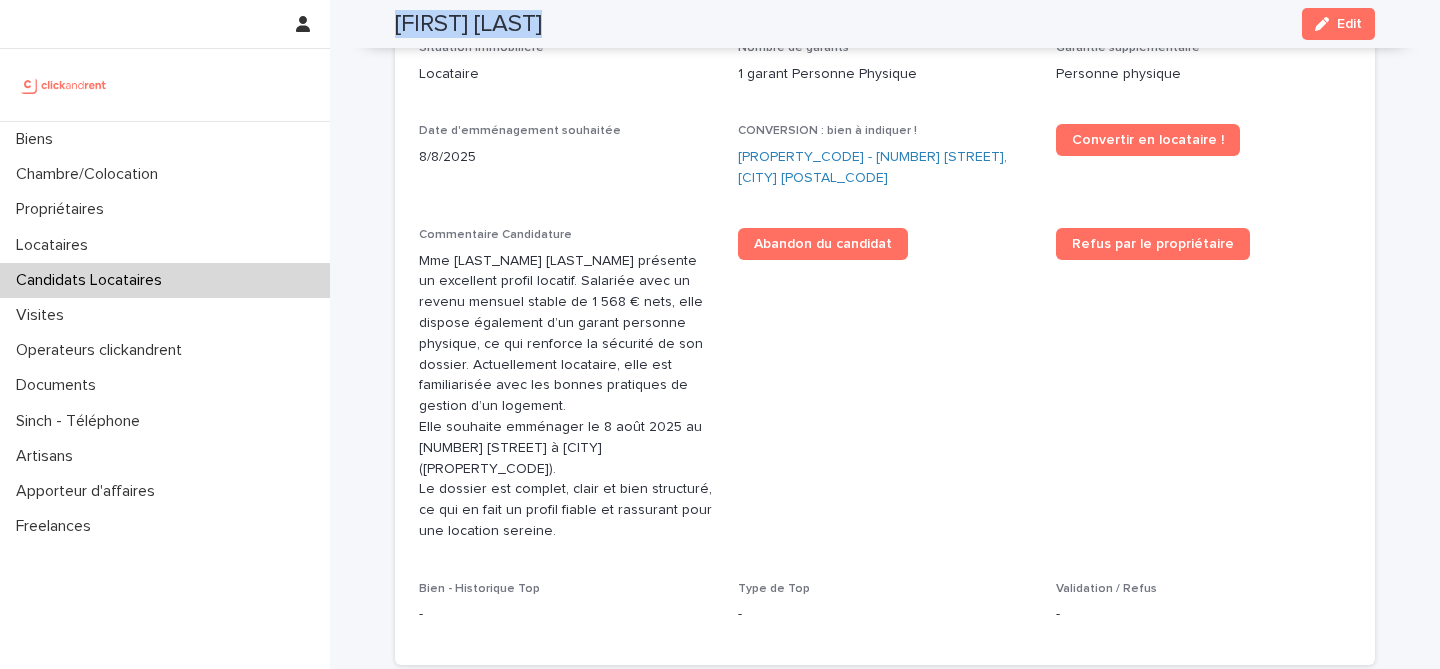 click on "Loïs Bilheran" at bounding box center [468, 24] 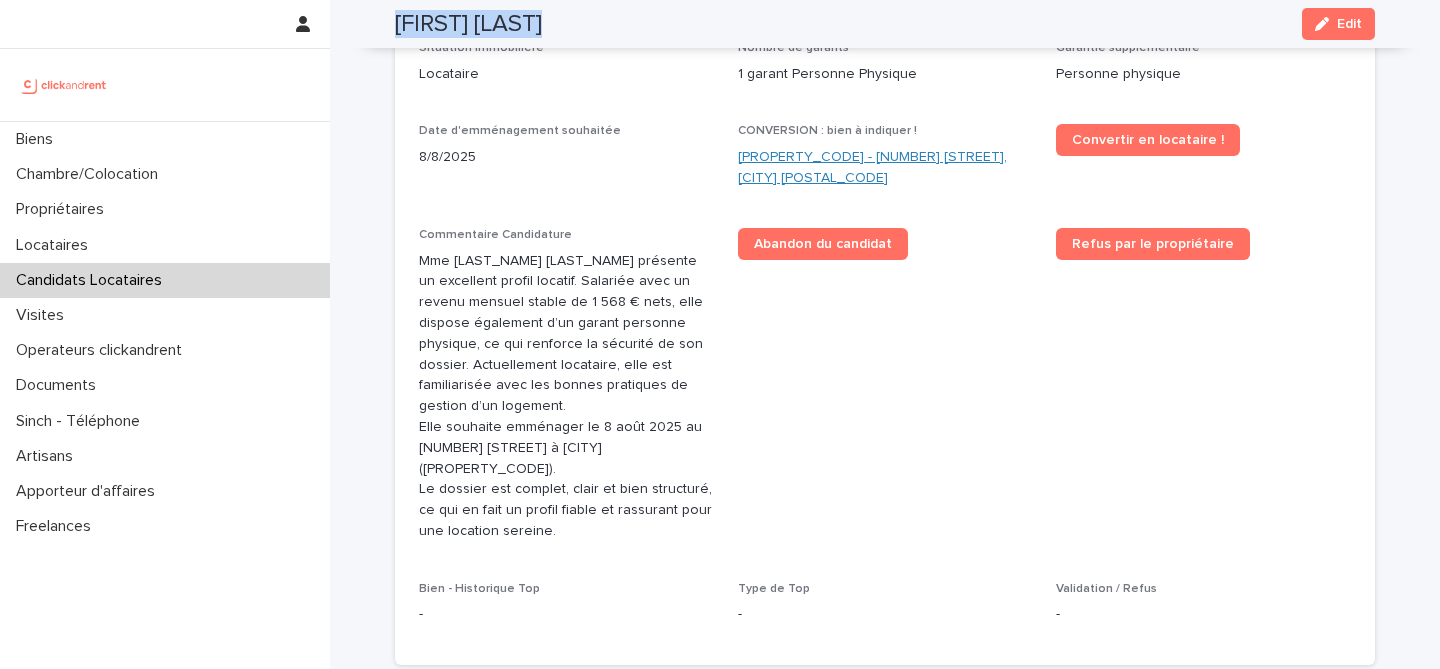 click on "A1653 - 1 Allée de l'Amourette,  Maisons-Alfort 94700" at bounding box center [885, 168] 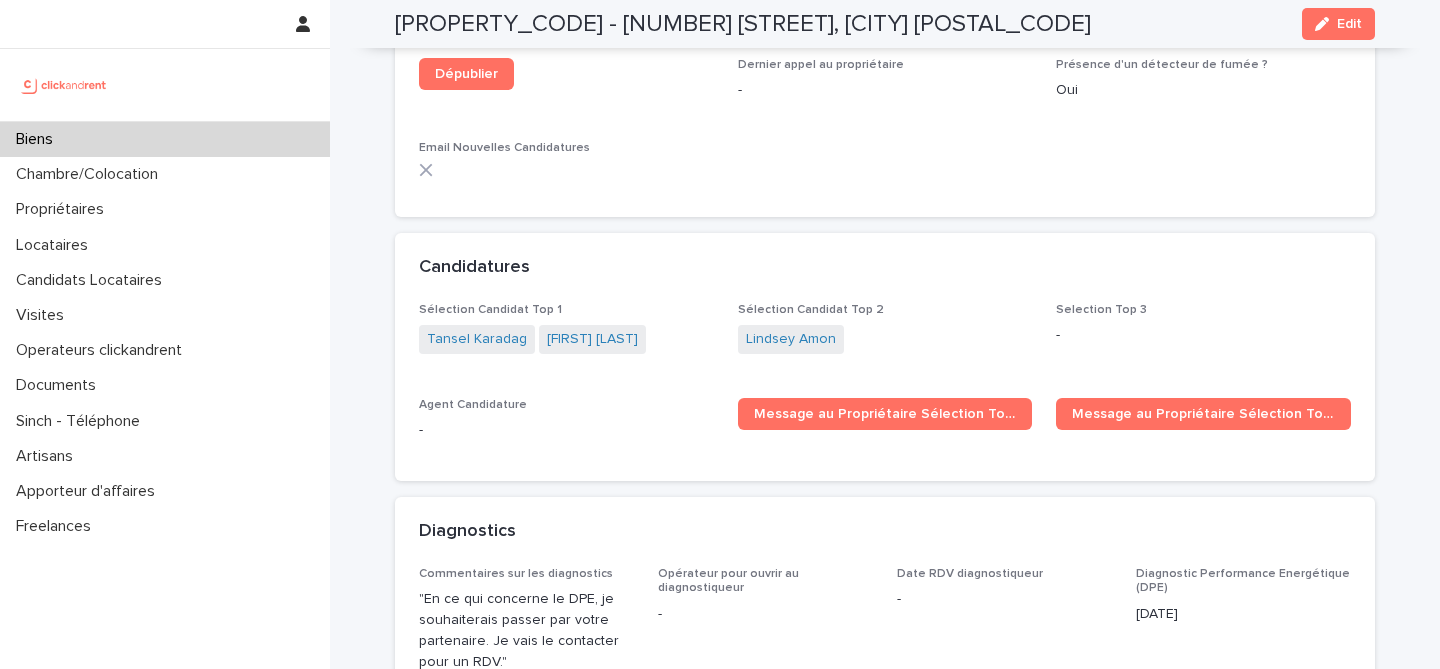 scroll, scrollTop: 6787, scrollLeft: 0, axis: vertical 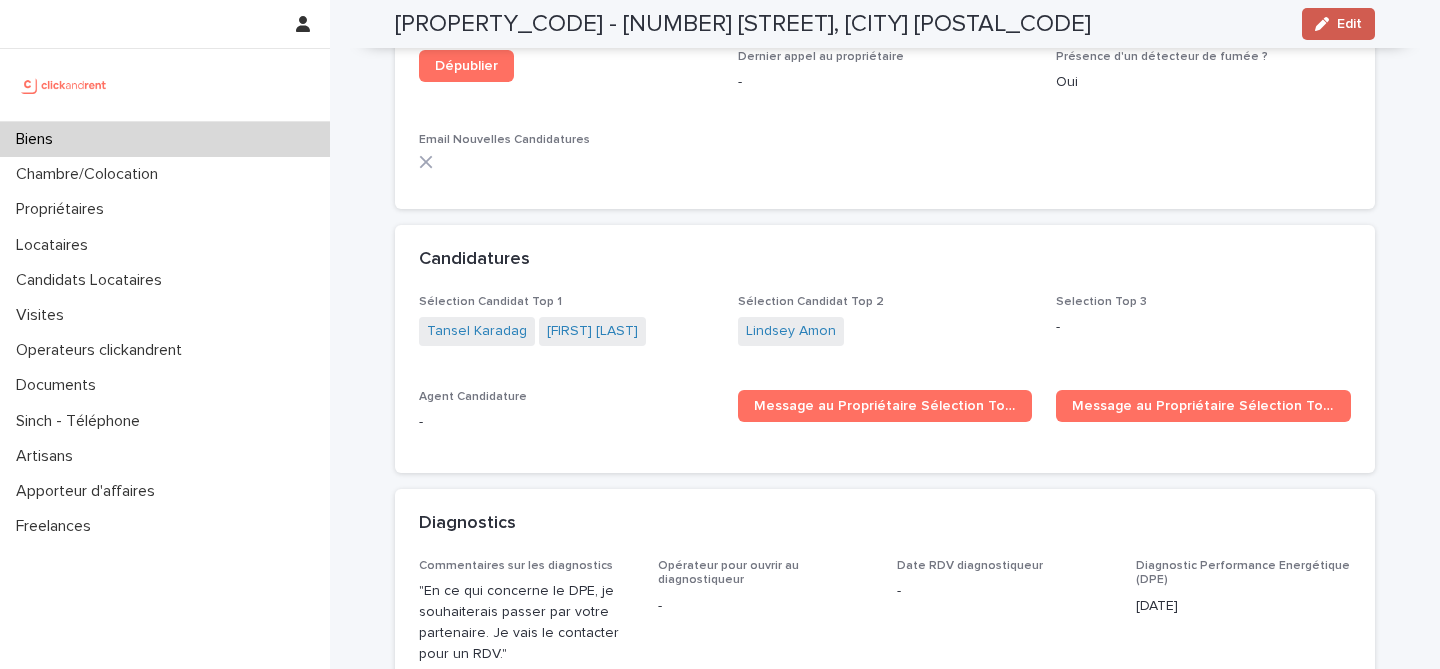 click on "Edit" at bounding box center (1338, 24) 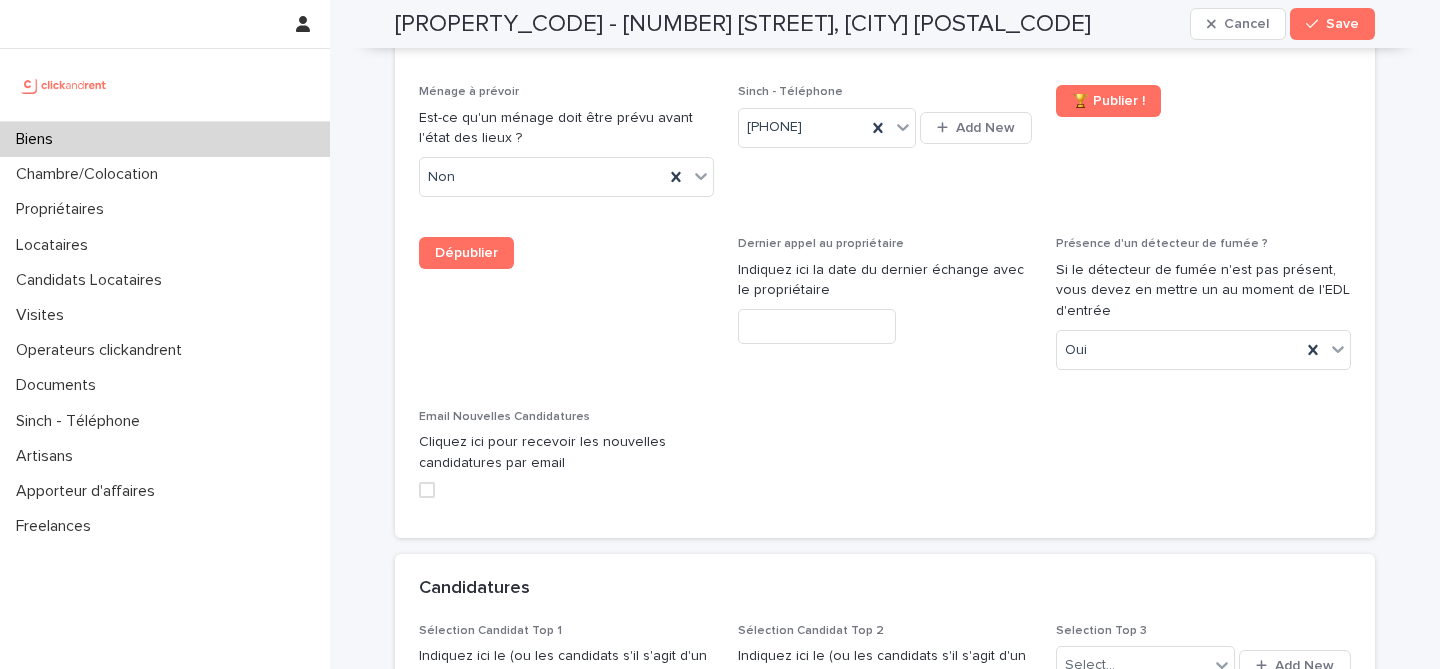 scroll, scrollTop: 10267, scrollLeft: 0, axis: vertical 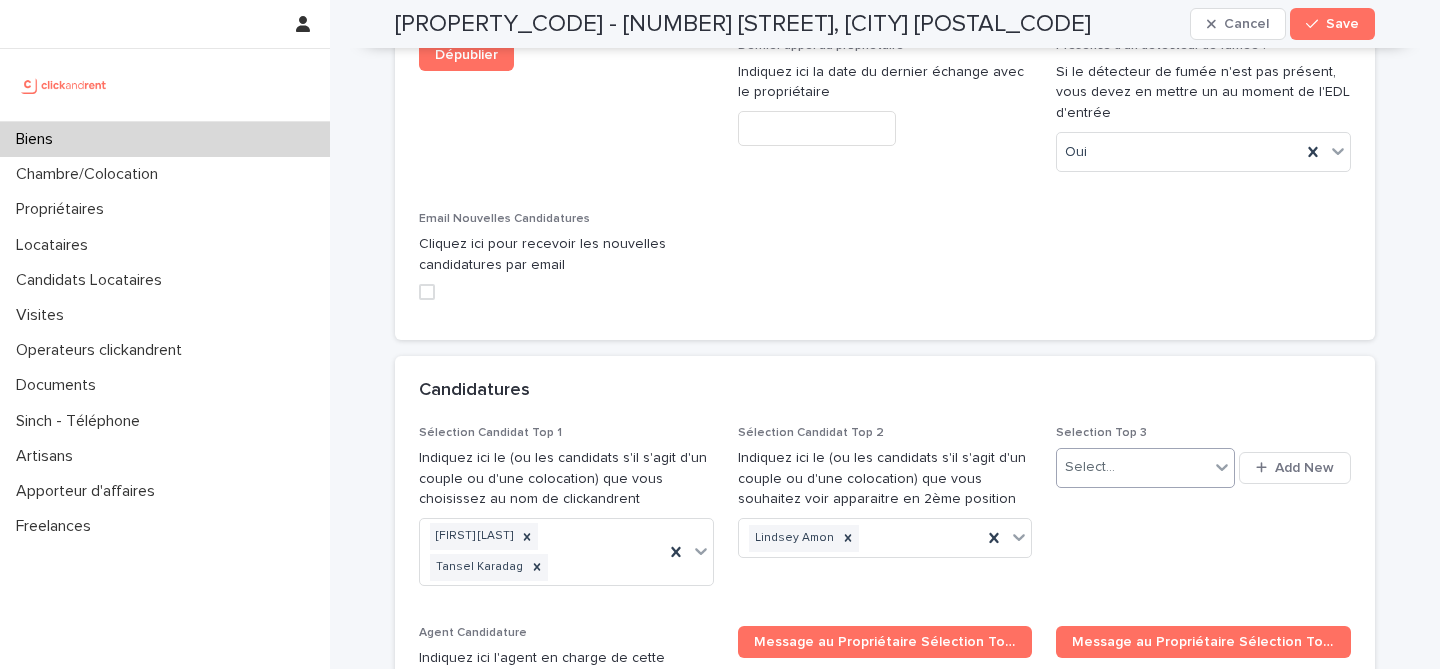 click on "Select..." at bounding box center [1090, 467] 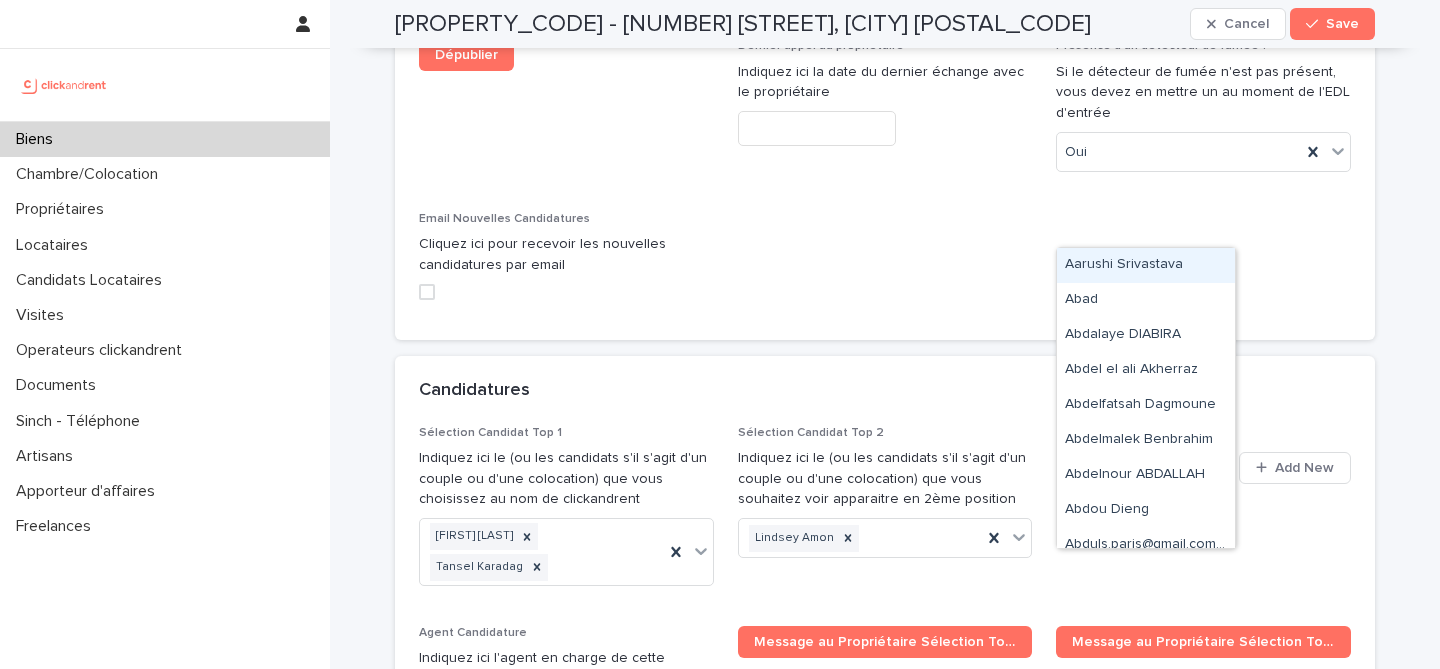 paste on "**********" 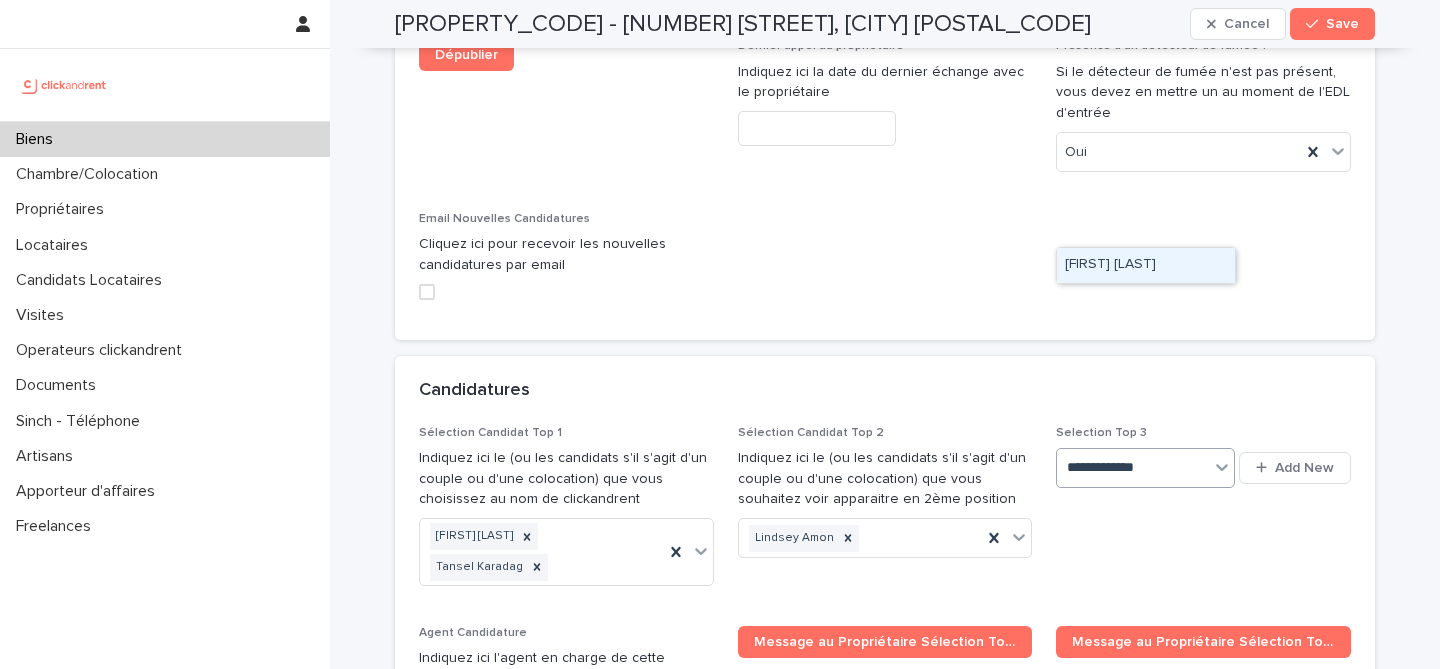 click on "Loïs Bilheran" at bounding box center [1146, 265] 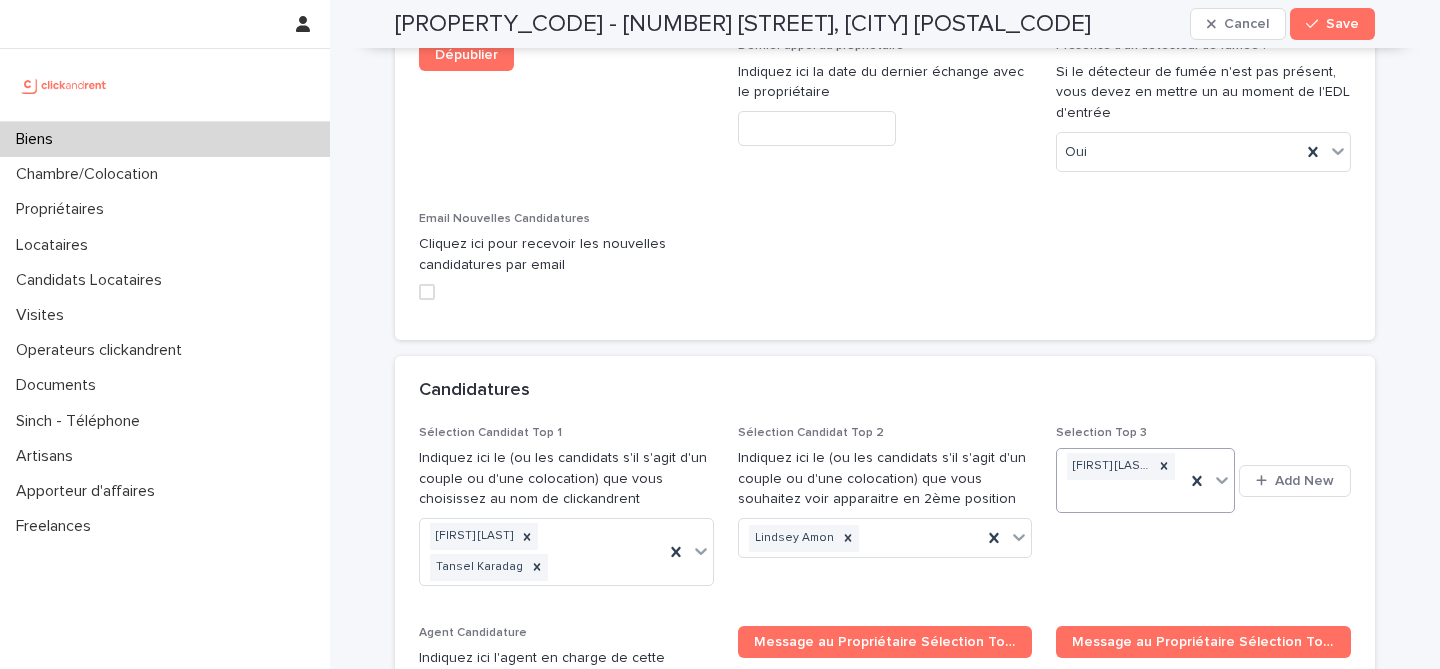 paste on "**********" 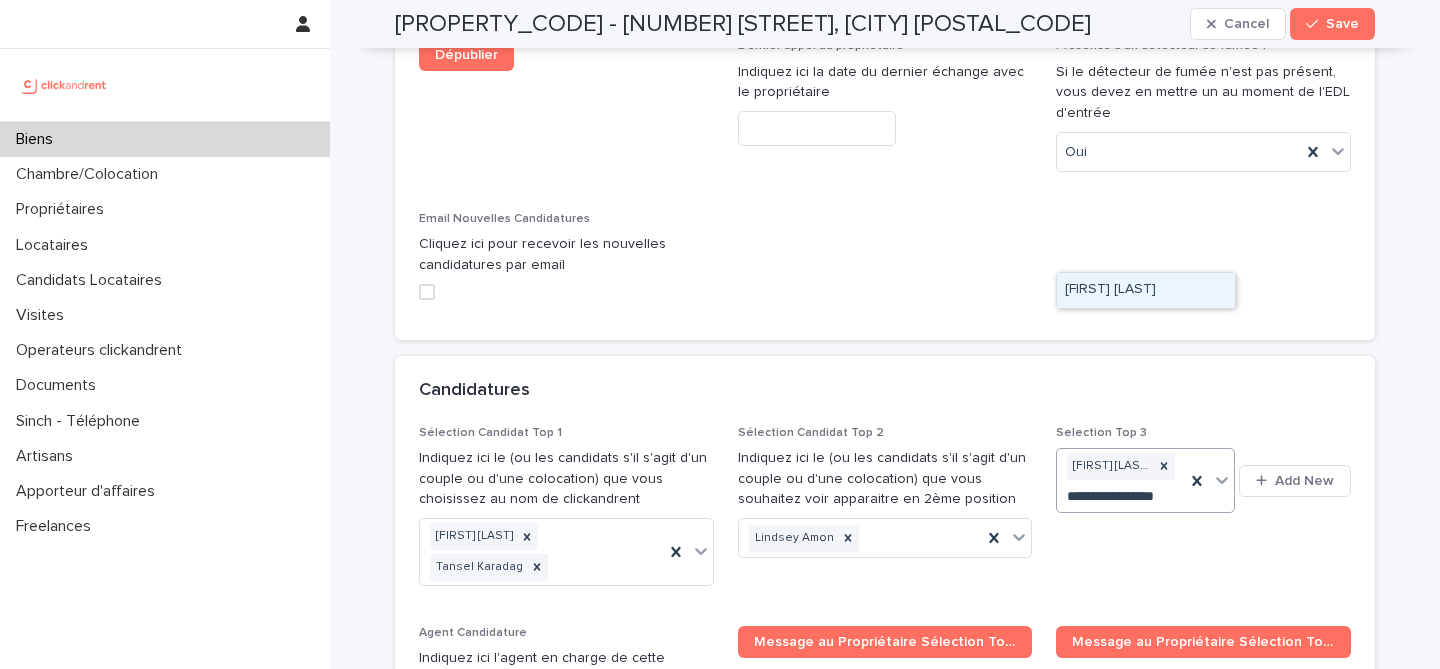 click on "Benjamin Lecordix" at bounding box center (1146, 290) 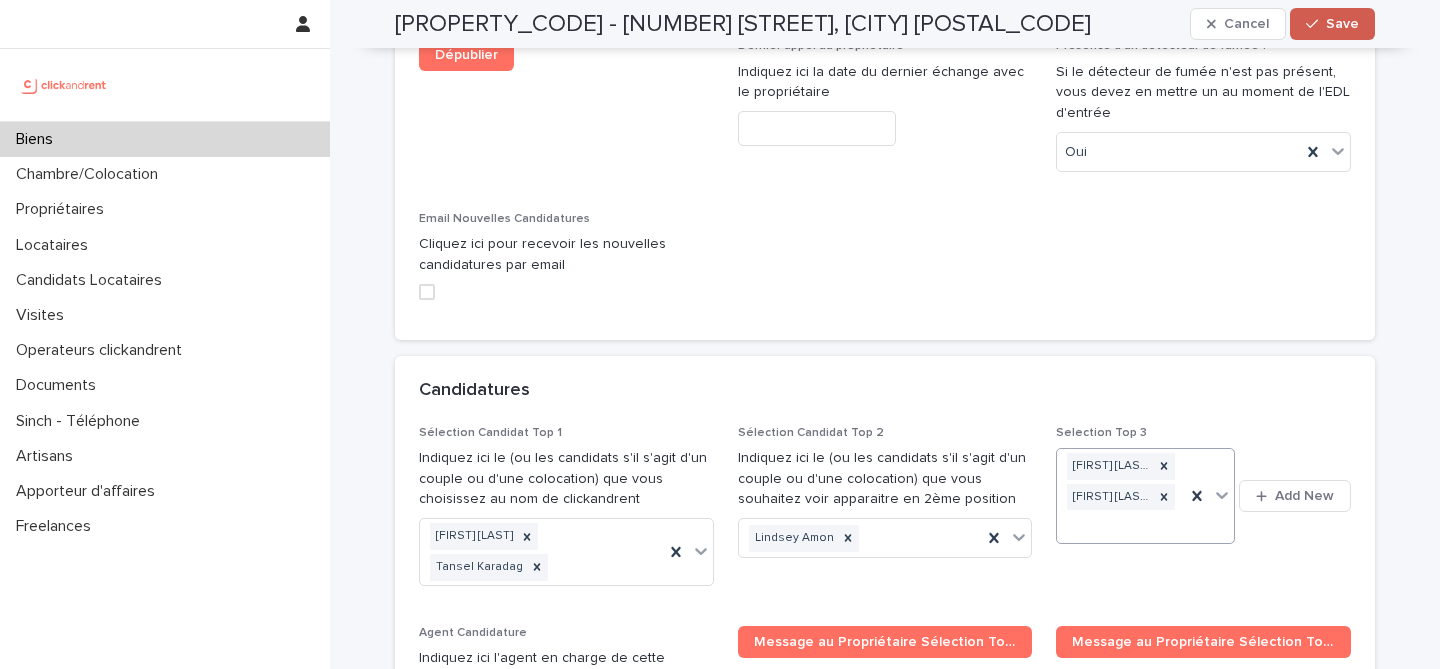 click on "Save" at bounding box center (1342, 24) 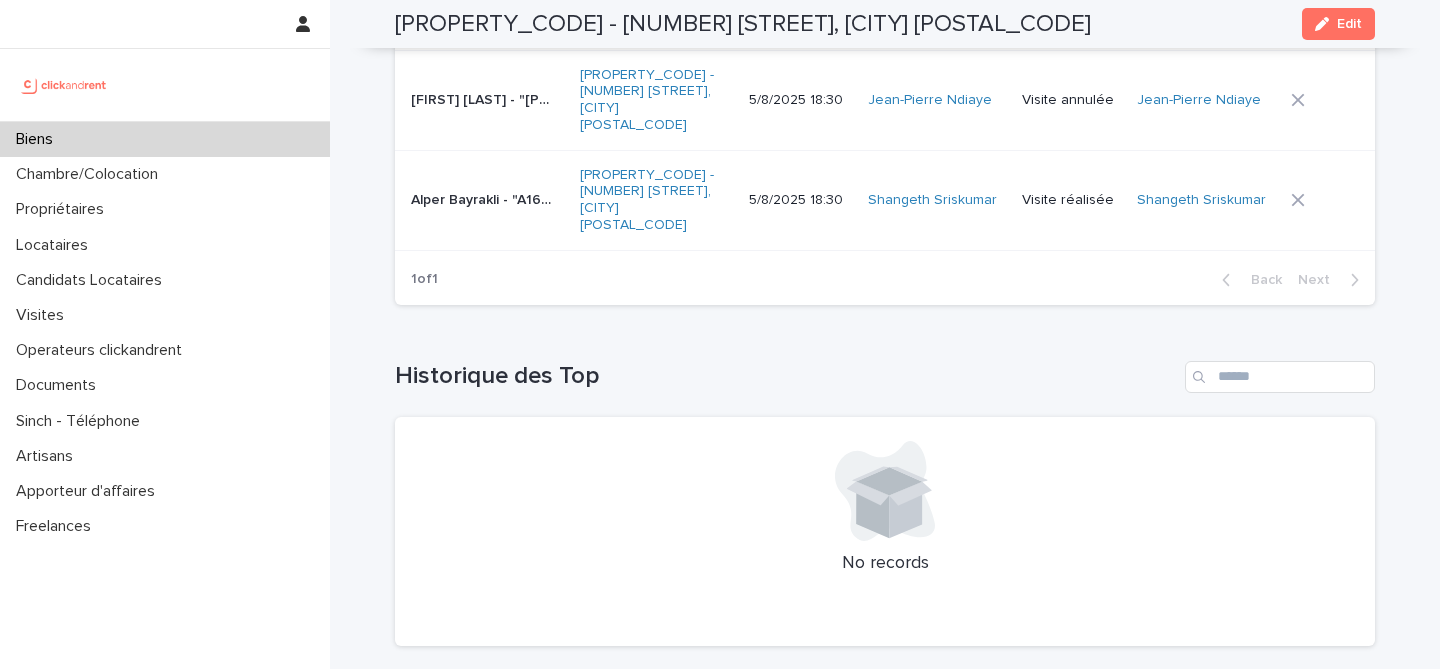 scroll, scrollTop: 10120, scrollLeft: 0, axis: vertical 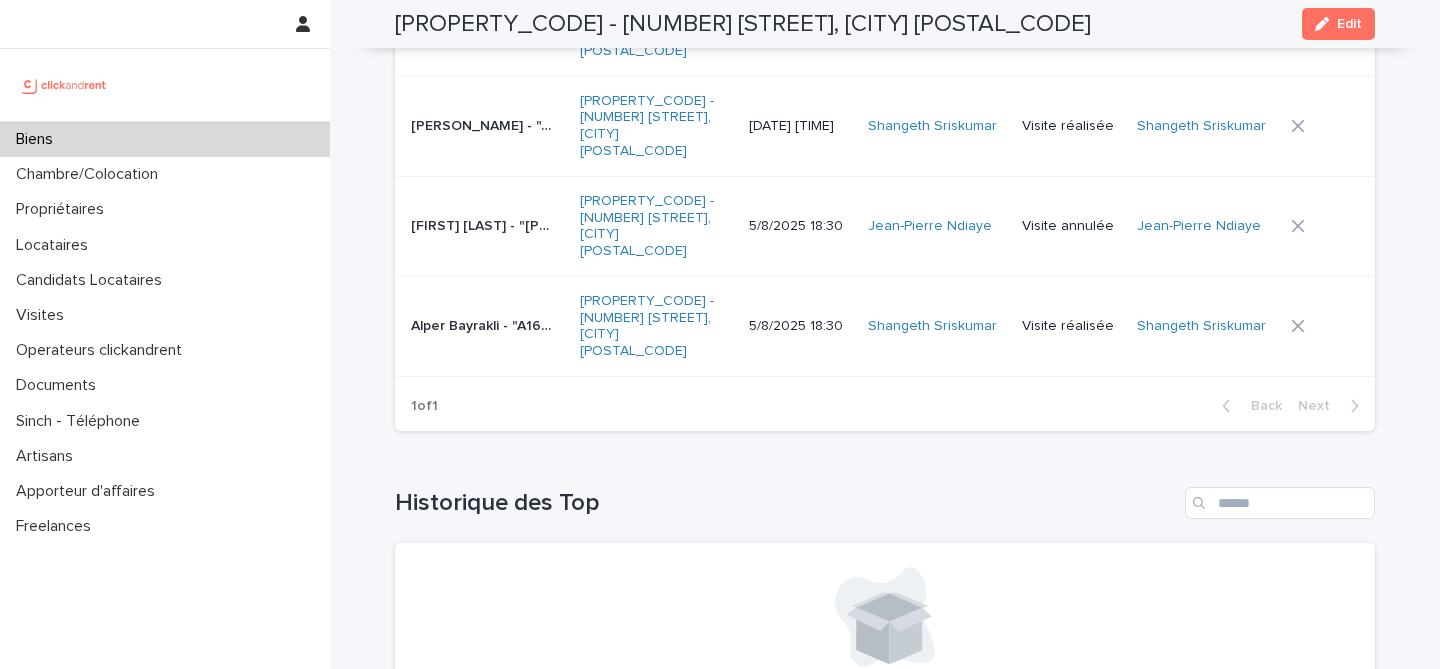 click on "1  of  1 Back Next" at bounding box center [885, 406] 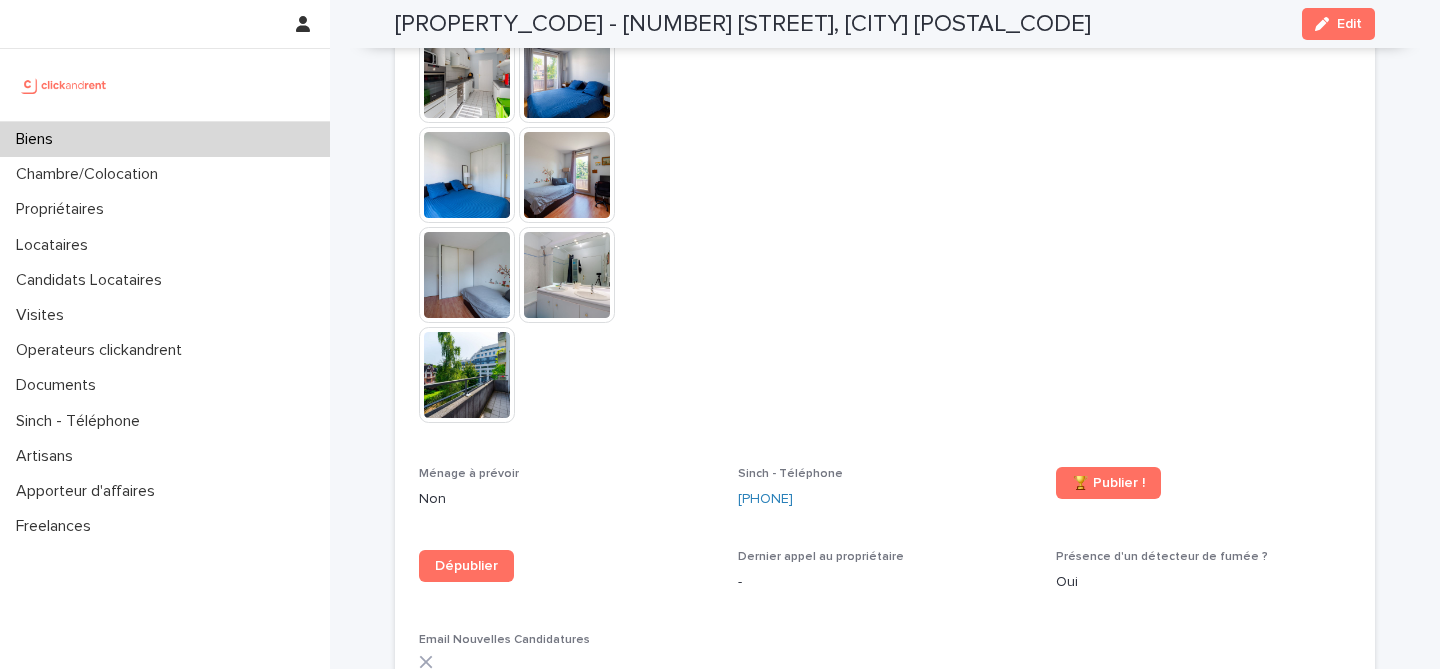 scroll, scrollTop: 6259, scrollLeft: 0, axis: vertical 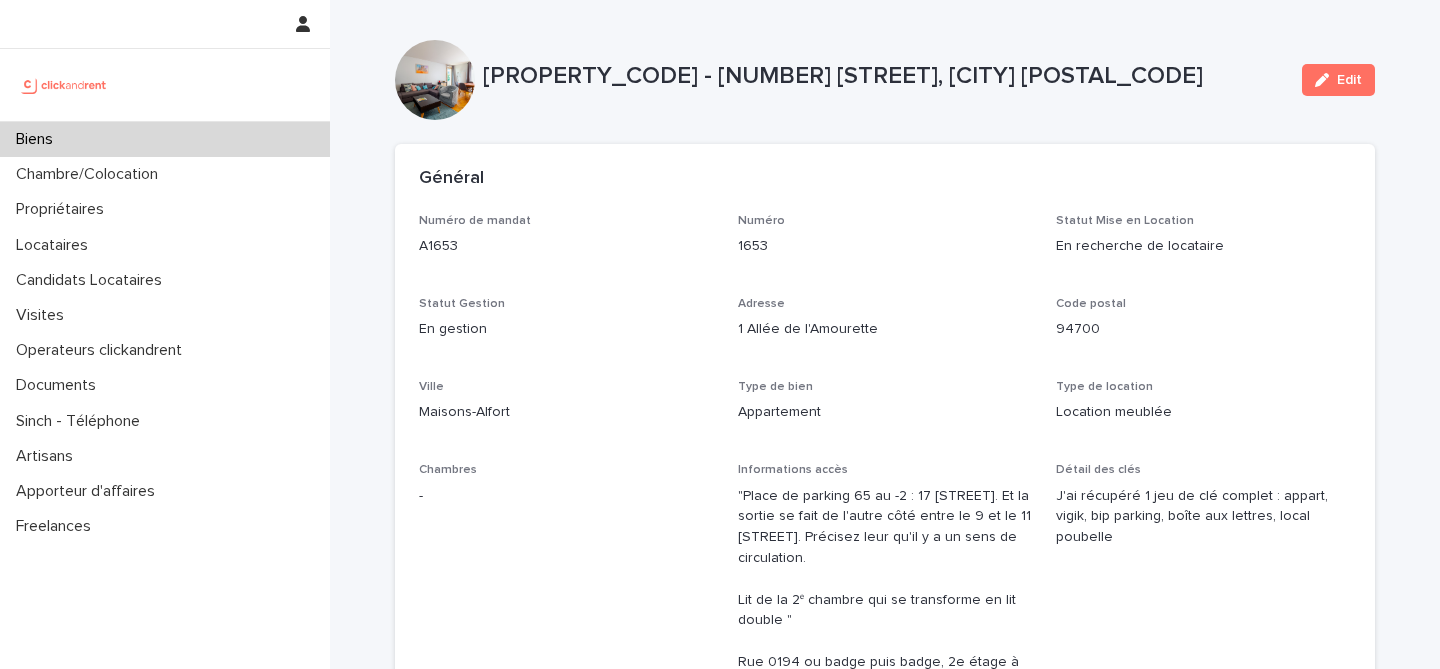 click on "A1653 - 1 Allée de l'Amourette,  Maisons-Alfort 94700" at bounding box center (884, 76) 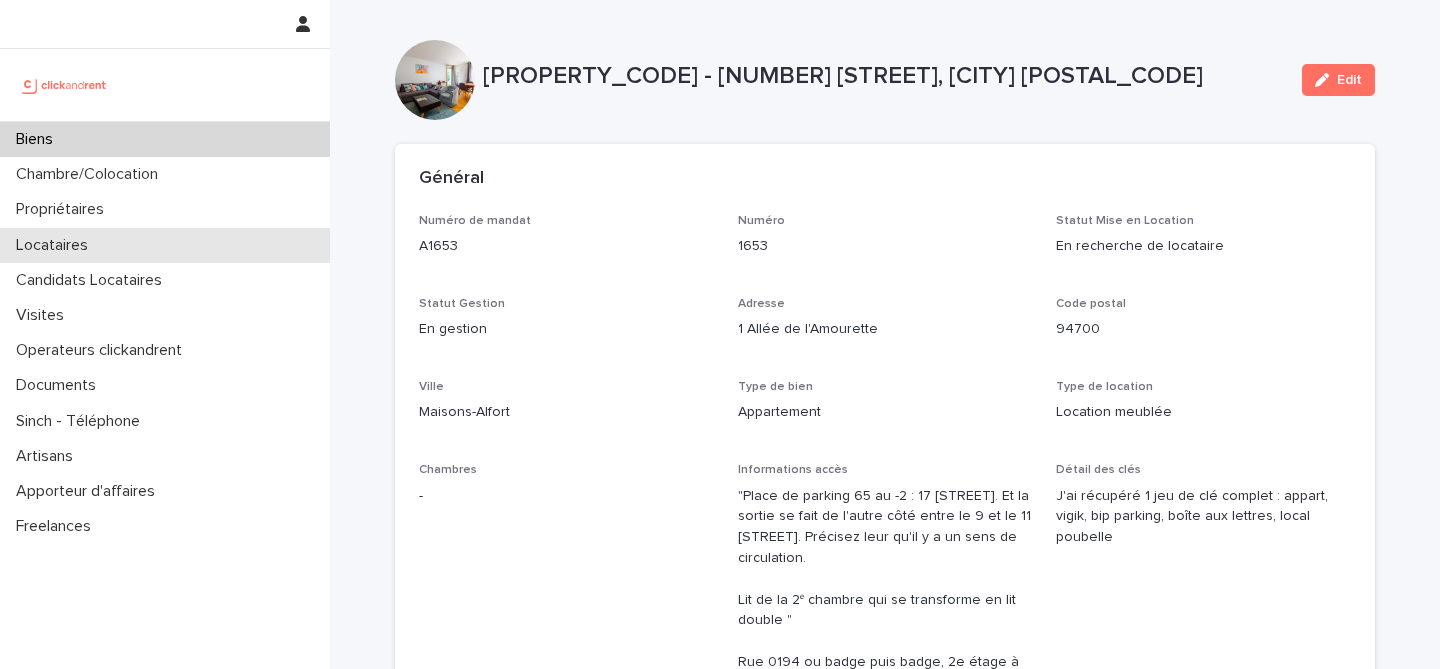 click on "Locataires" at bounding box center [165, 245] 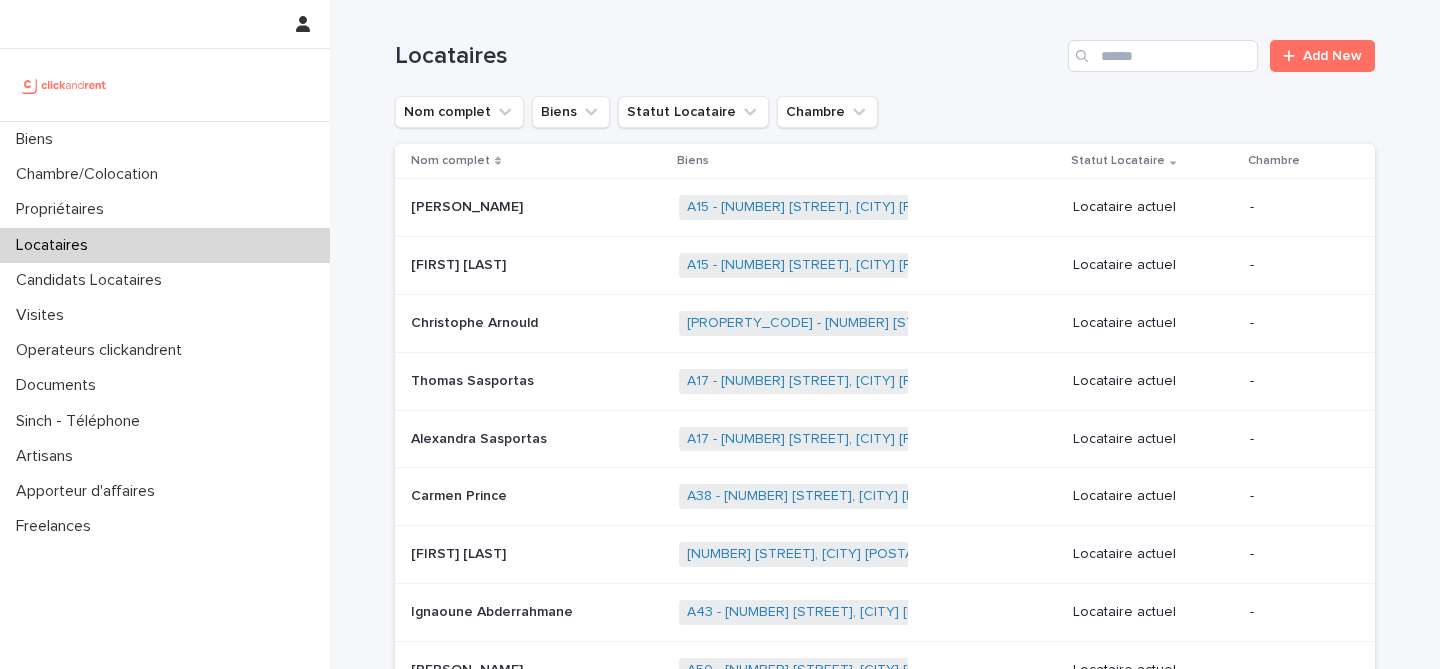 click on "Locataires Add New" at bounding box center (885, 48) 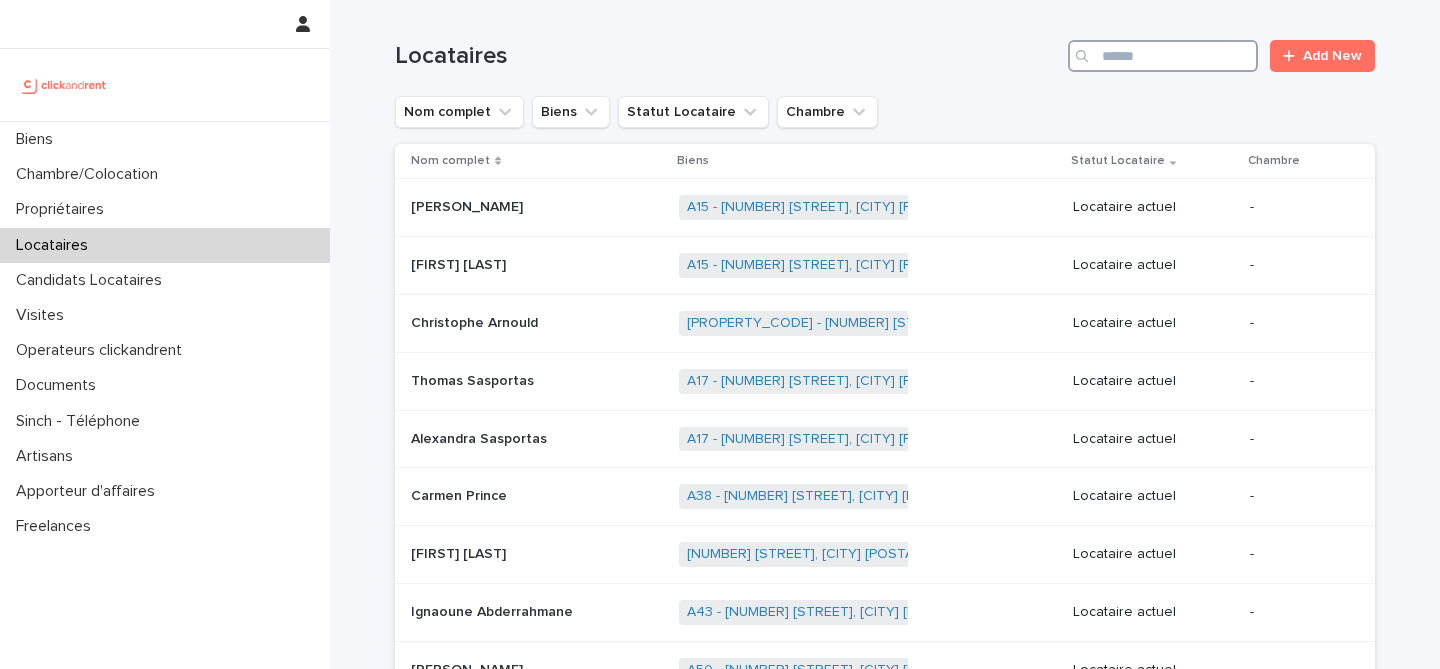 click at bounding box center [1163, 56] 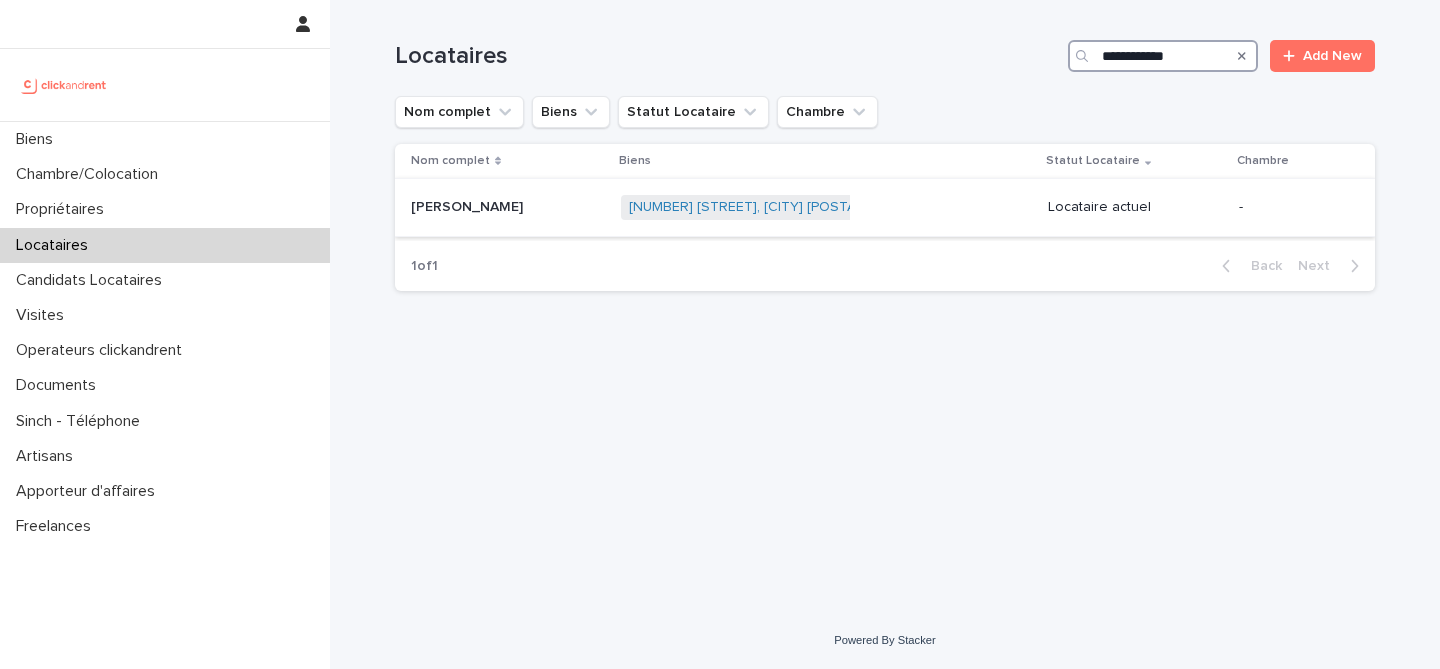 type on "**********" 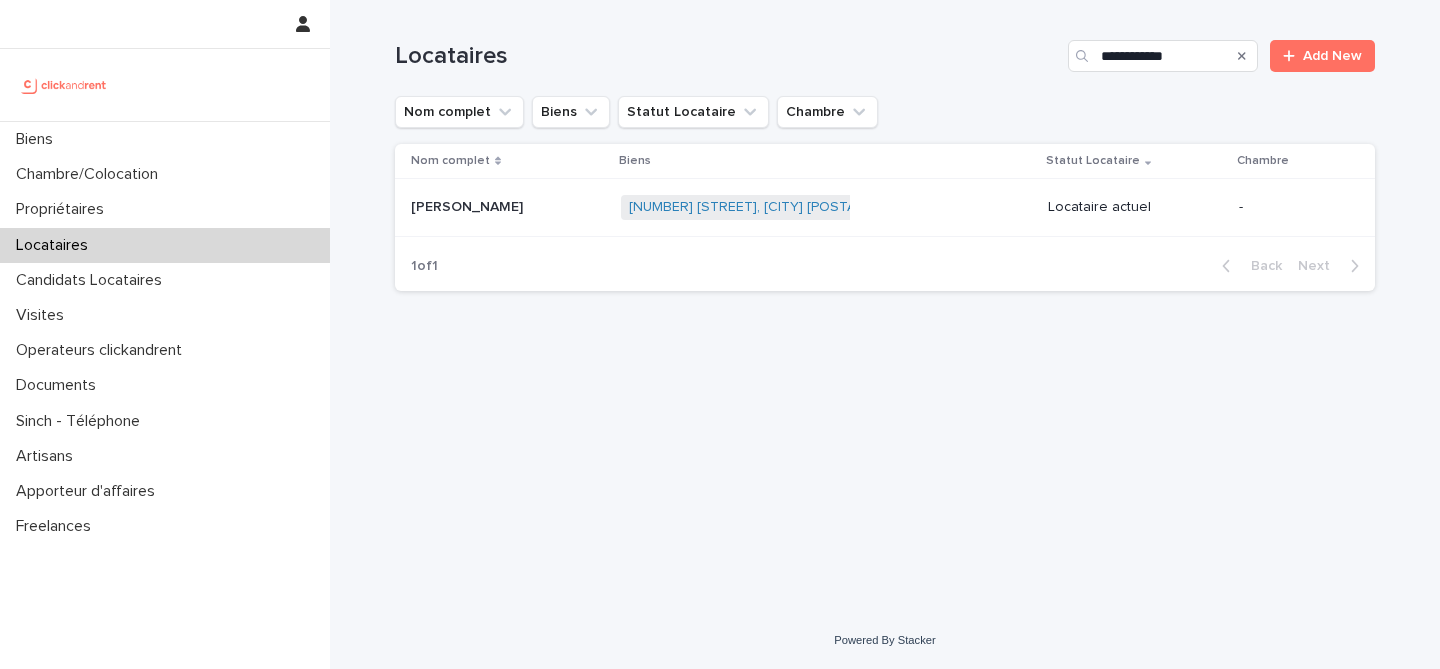 click at bounding box center (508, 207) 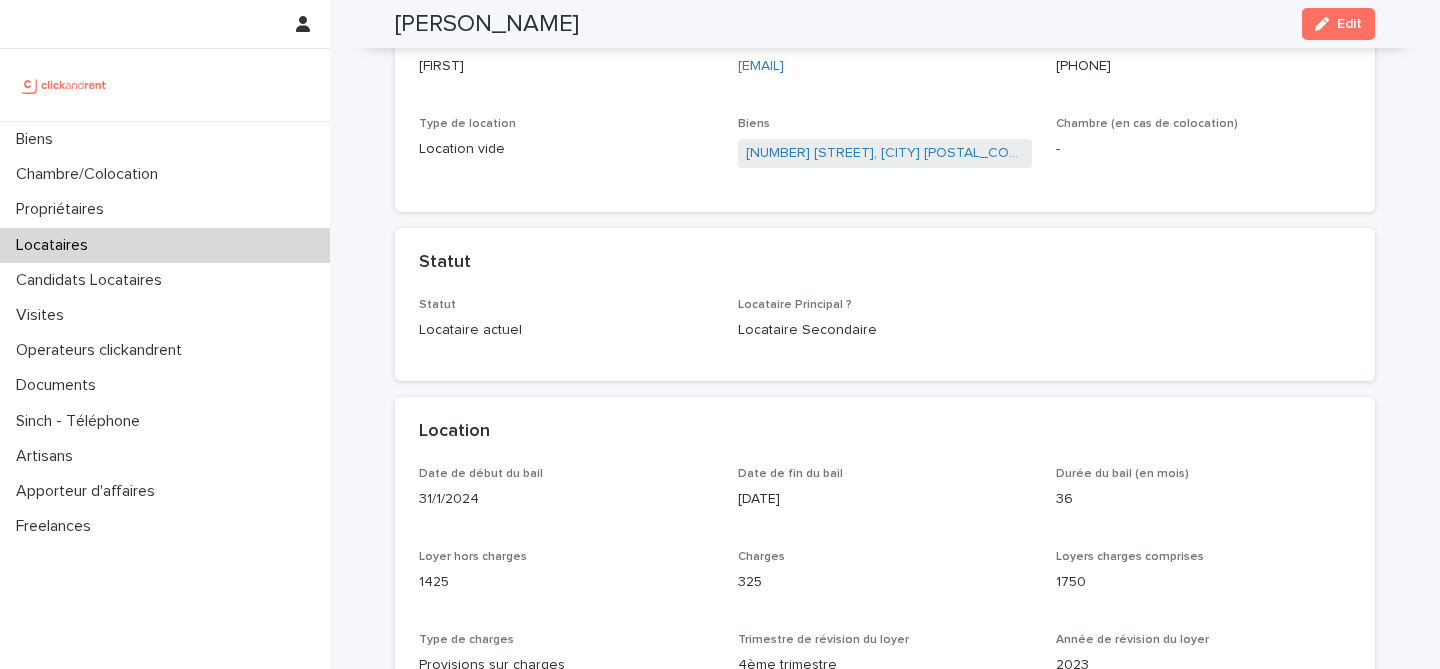 scroll, scrollTop: 240, scrollLeft: 0, axis: vertical 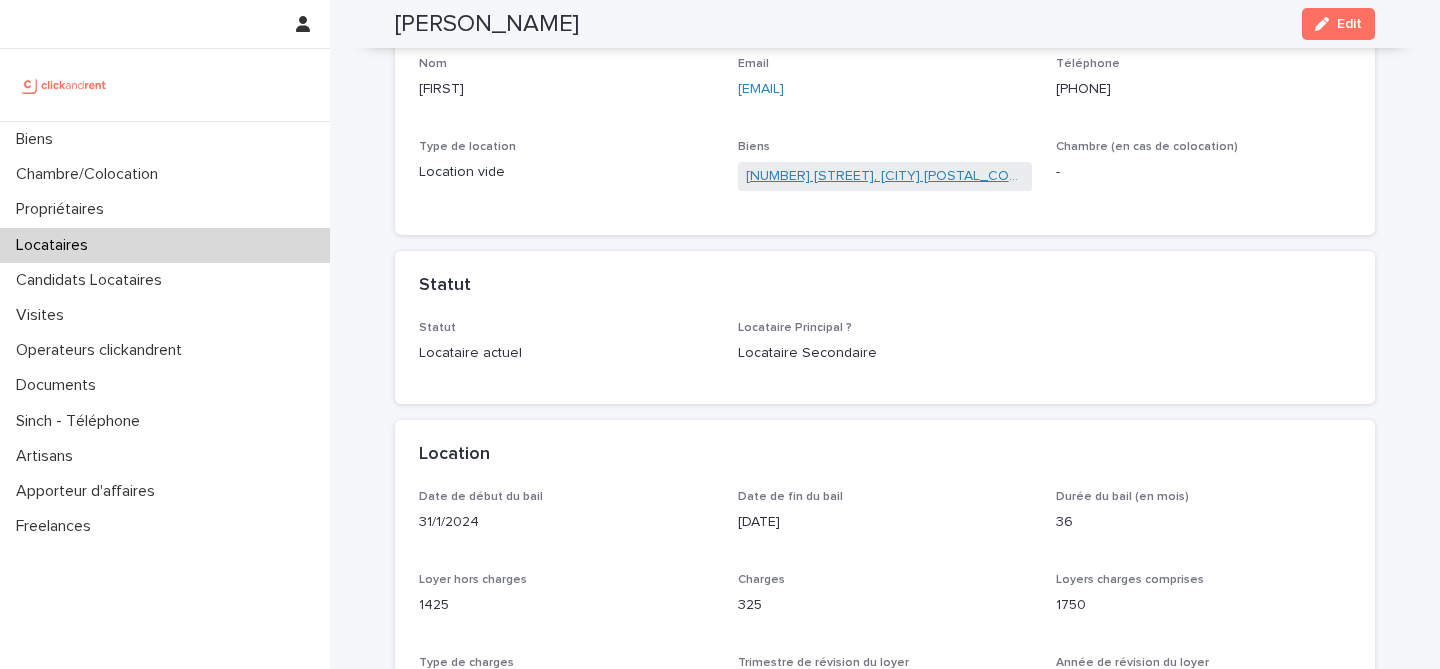 click on "A1335 - [NUMBER] [STREET],  [CITY] [POSTAL_CODE]" at bounding box center (885, 176) 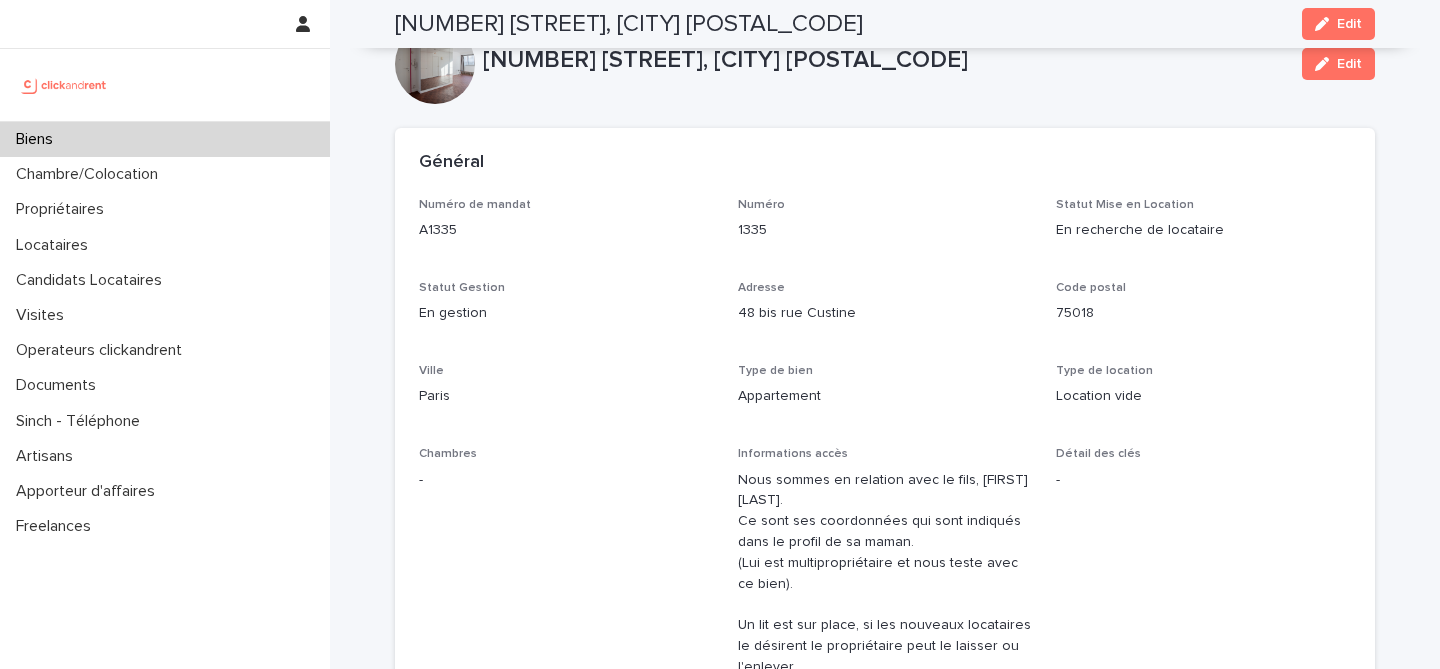 scroll, scrollTop: 0, scrollLeft: 0, axis: both 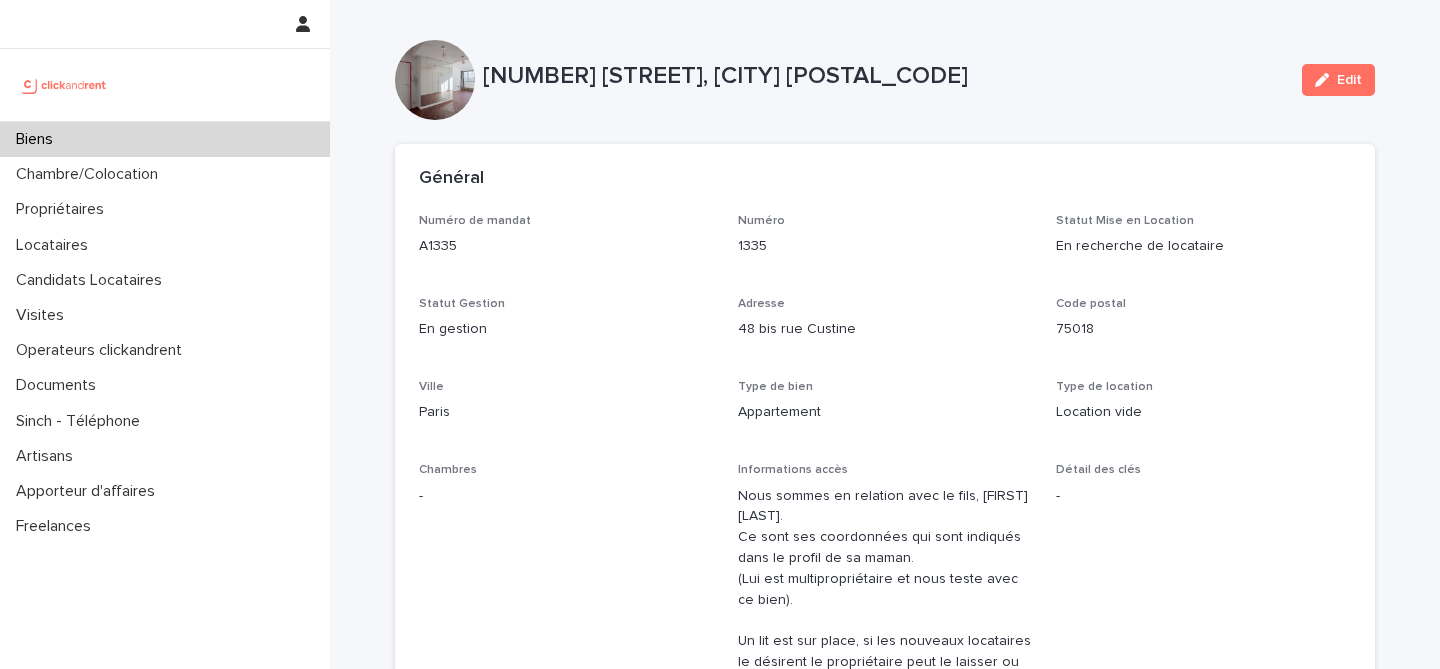 click on "A1335 - [NUMBER] [STREET],  [CITY] [POSTAL_CODE]" at bounding box center [884, 76] 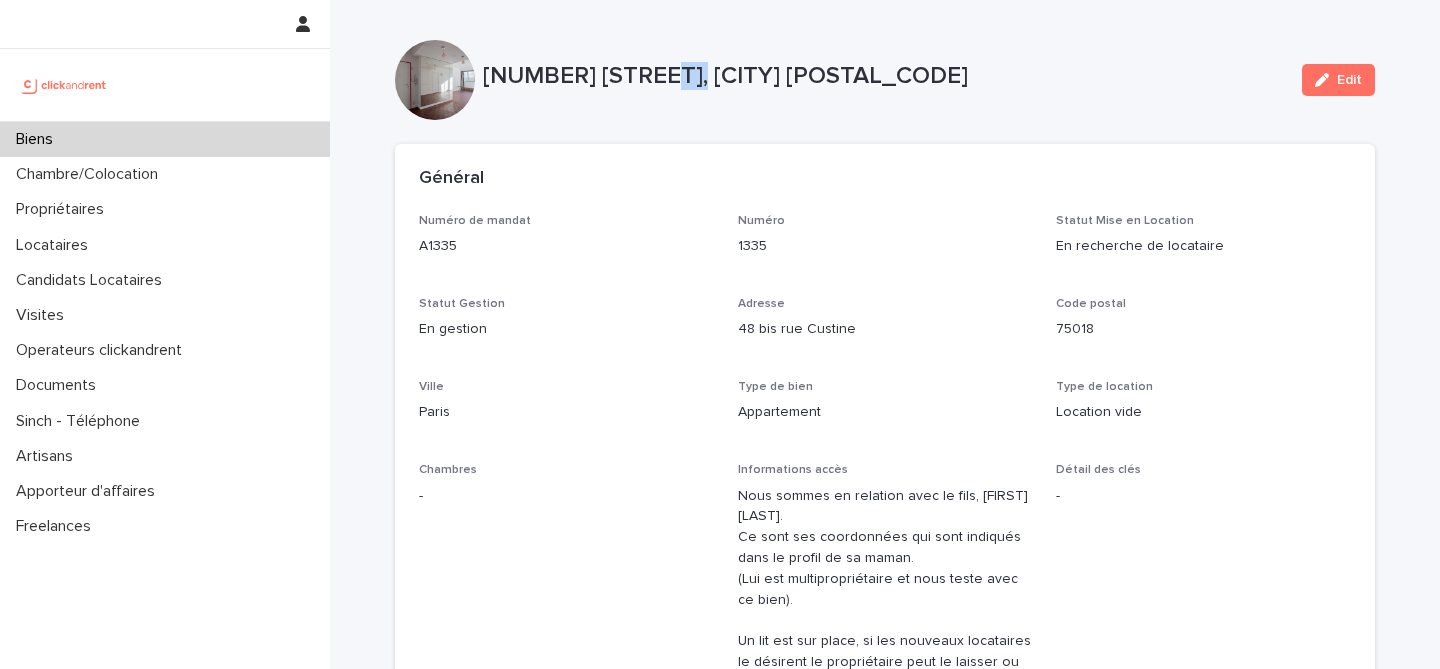 click on "A1335 - [NUMBER] [STREET],  [CITY] [POSTAL_CODE]" at bounding box center (884, 76) 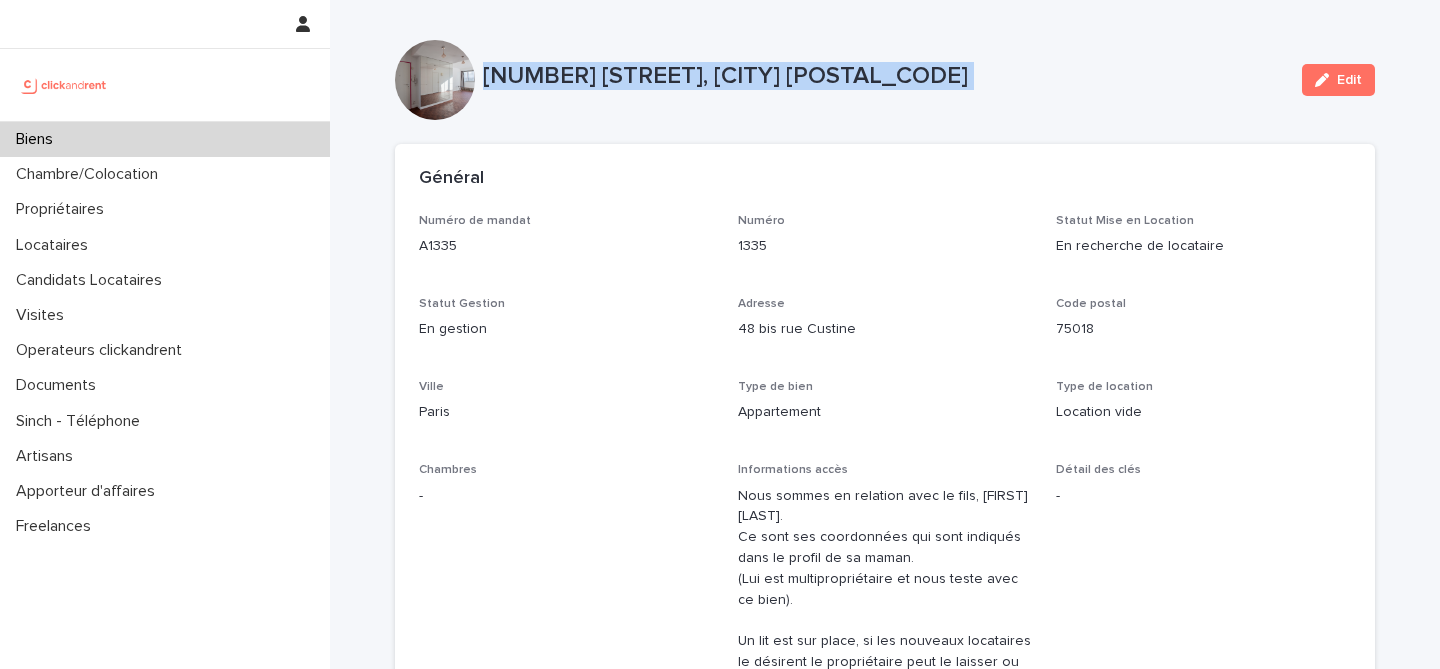 click on "A1335 - [NUMBER] [STREET],  [CITY] [POSTAL_CODE]" at bounding box center [884, 76] 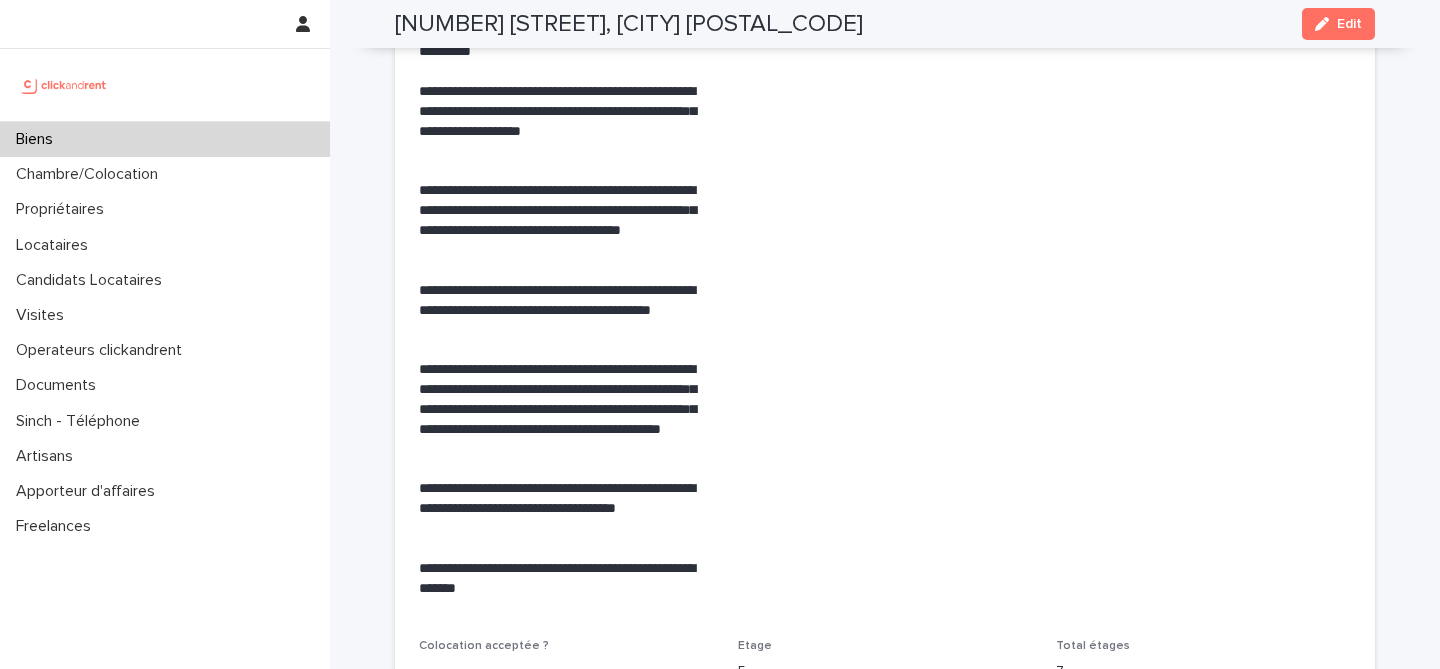 scroll, scrollTop: 4024, scrollLeft: 0, axis: vertical 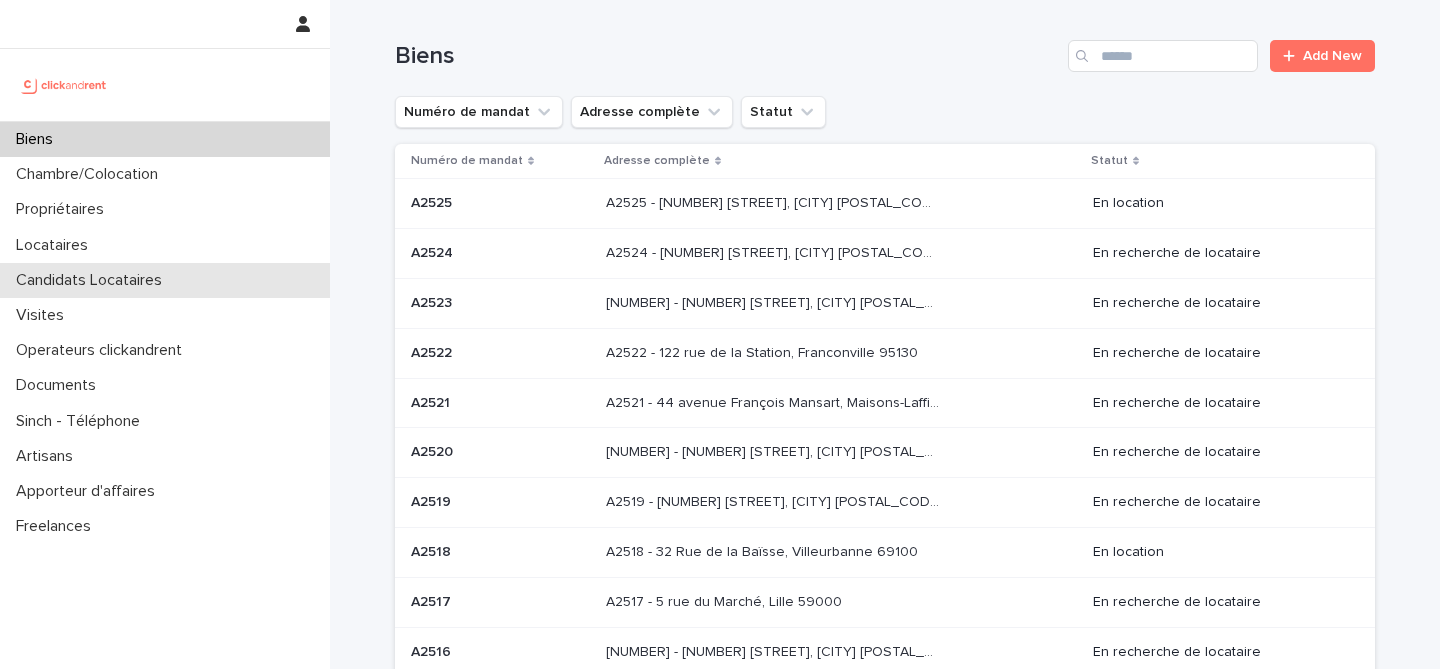 click on "Candidats Locataires" at bounding box center [93, 280] 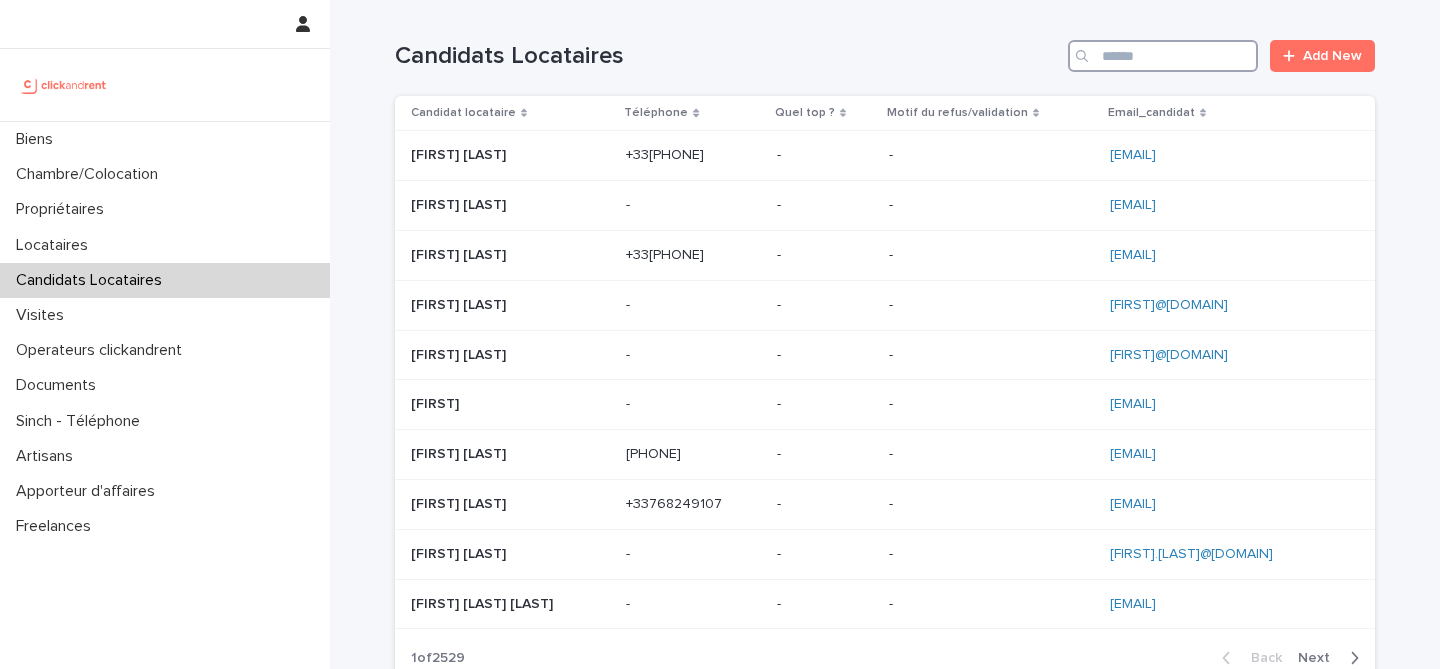 click at bounding box center (1163, 56) 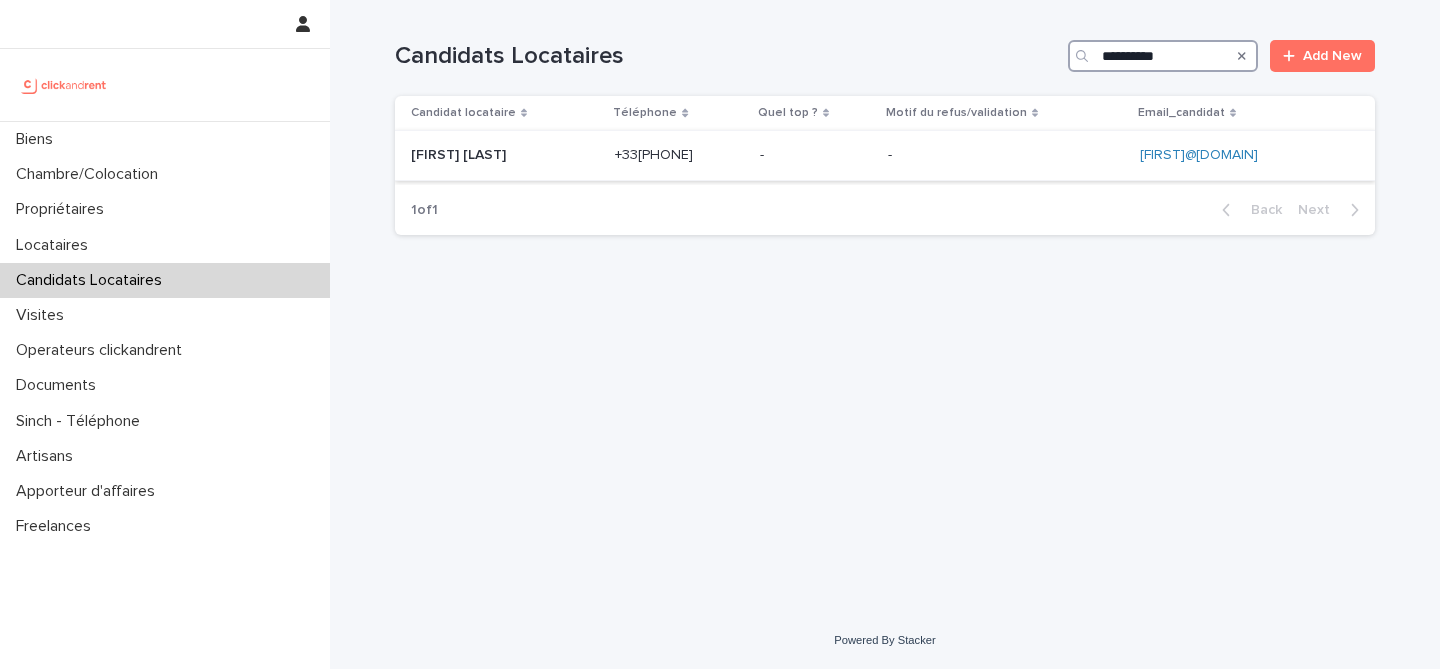 type on "**********" 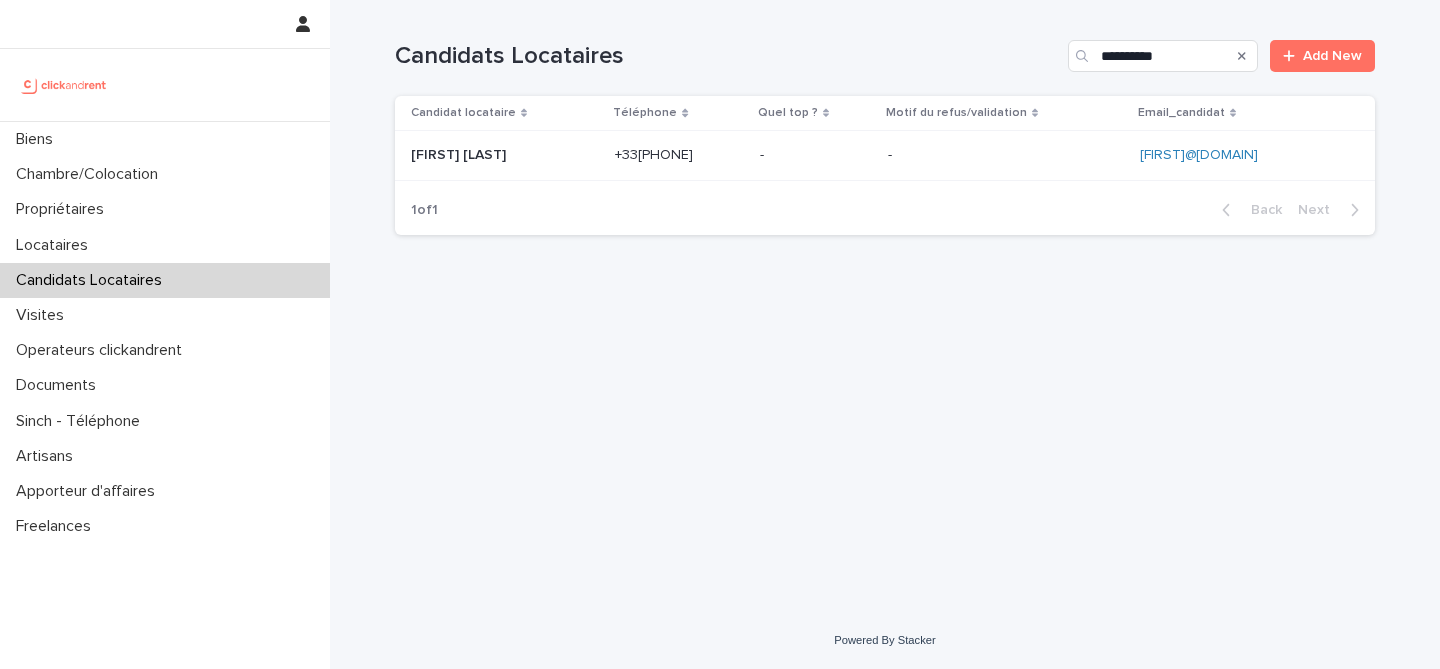 click at bounding box center [505, 155] 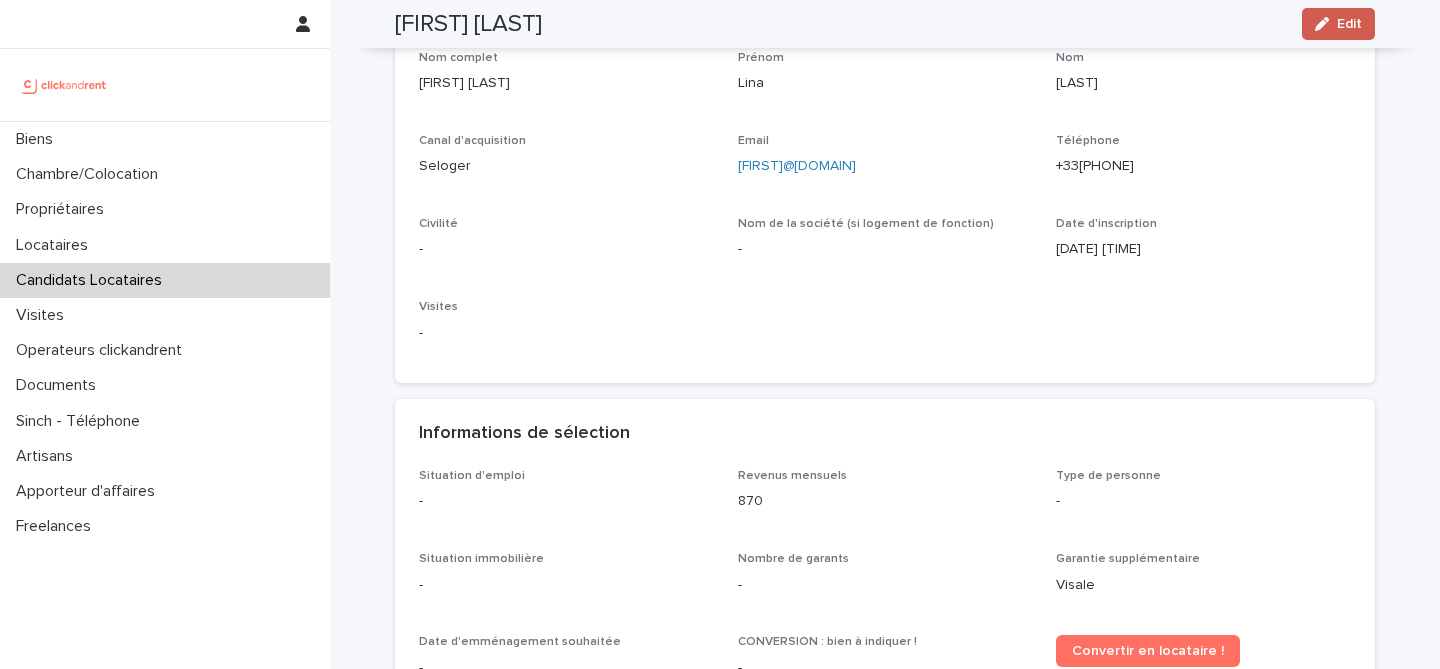 click on "Edit" at bounding box center [1349, 24] 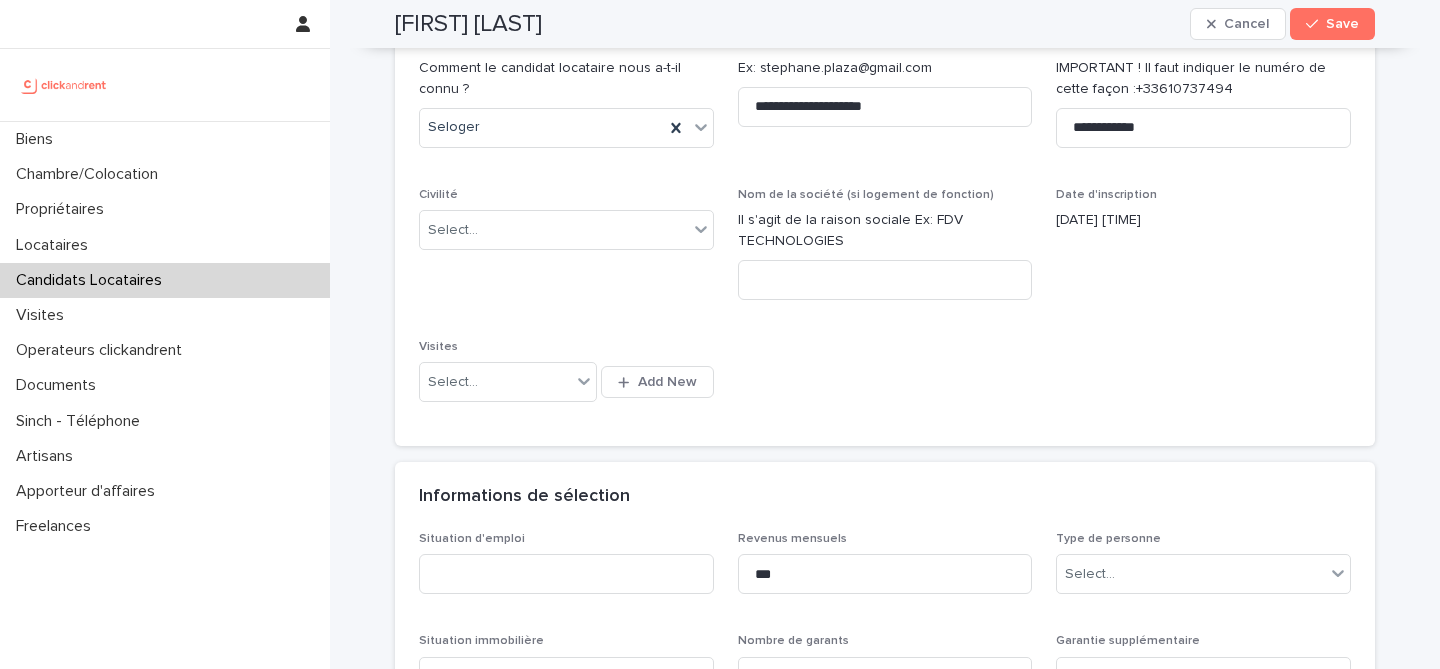 scroll, scrollTop: 200, scrollLeft: 0, axis: vertical 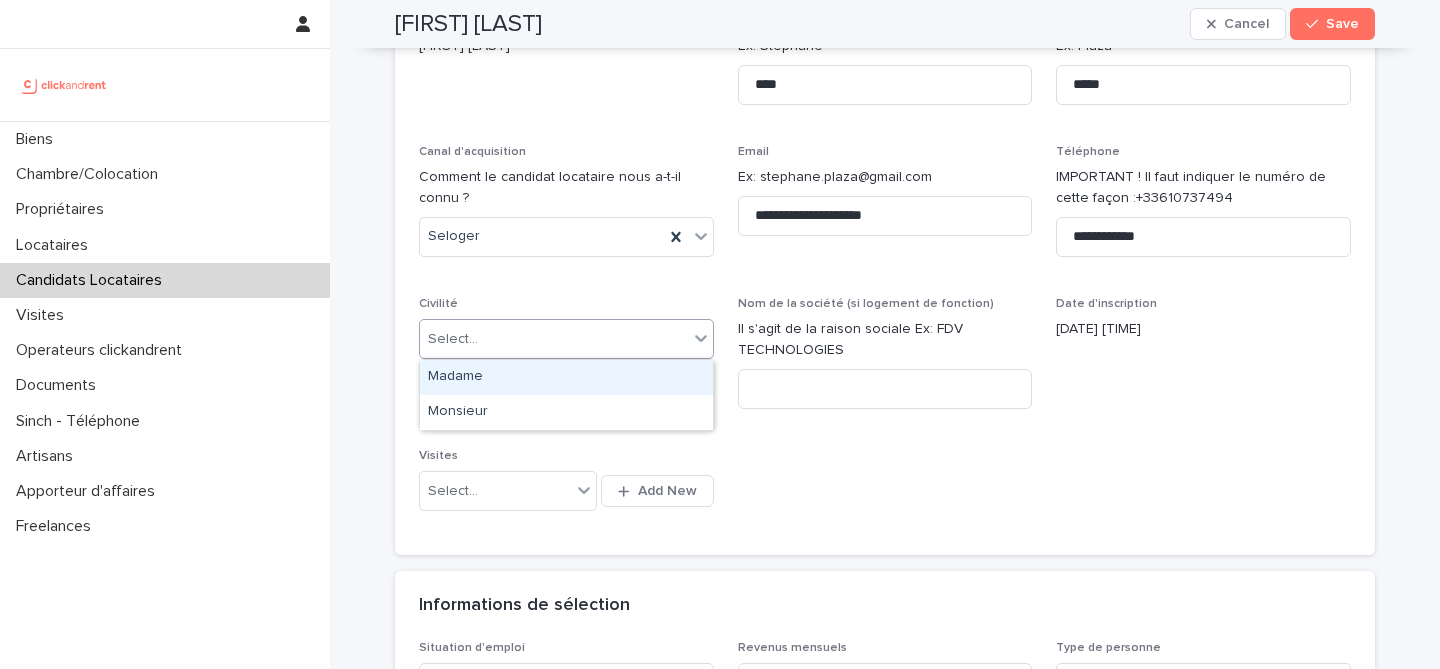 click on "Select..." at bounding box center [554, 339] 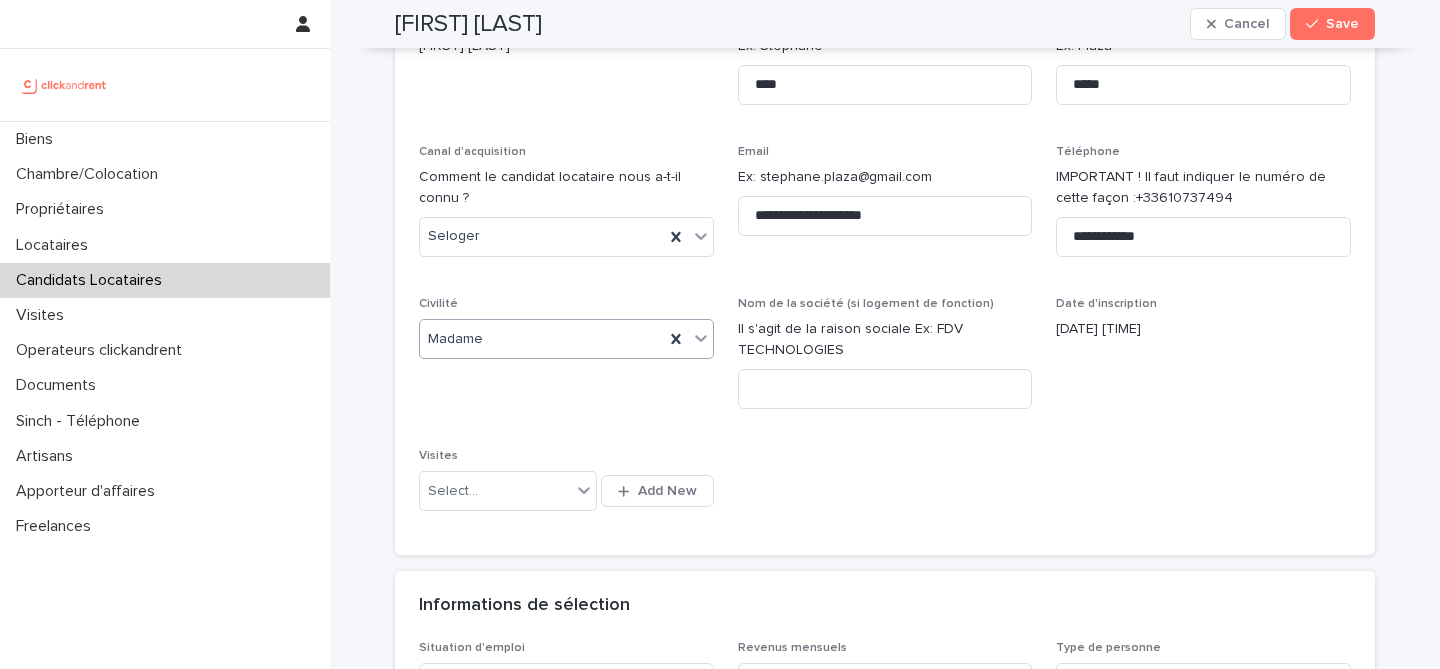 click on "**********" at bounding box center [885, 273] 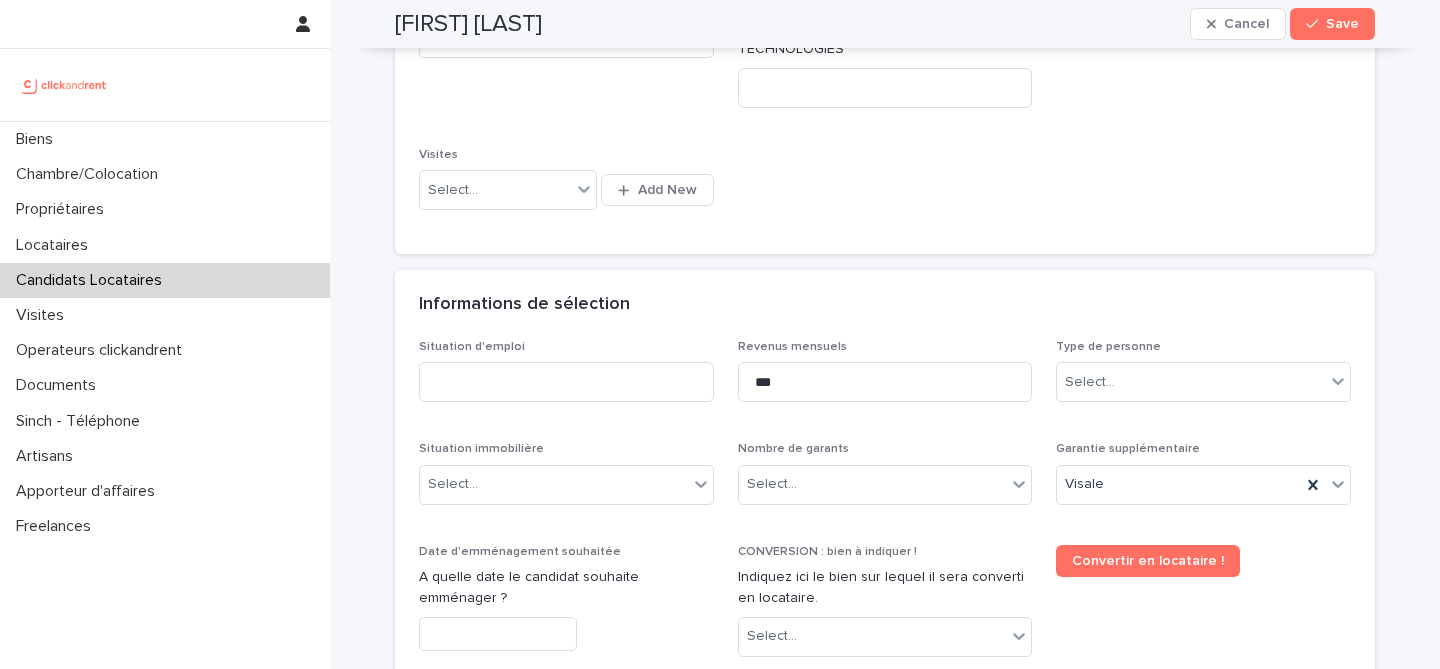 scroll, scrollTop: 514, scrollLeft: 0, axis: vertical 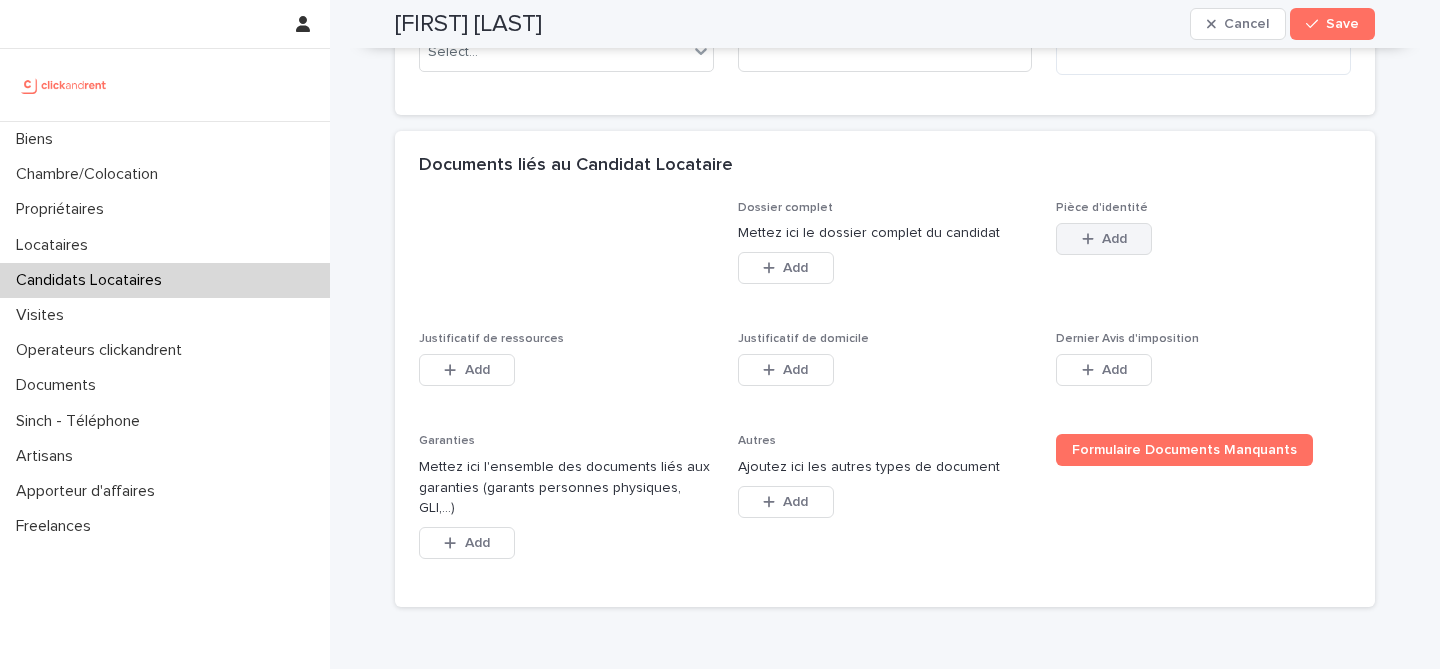 click on "Add" at bounding box center (1104, 239) 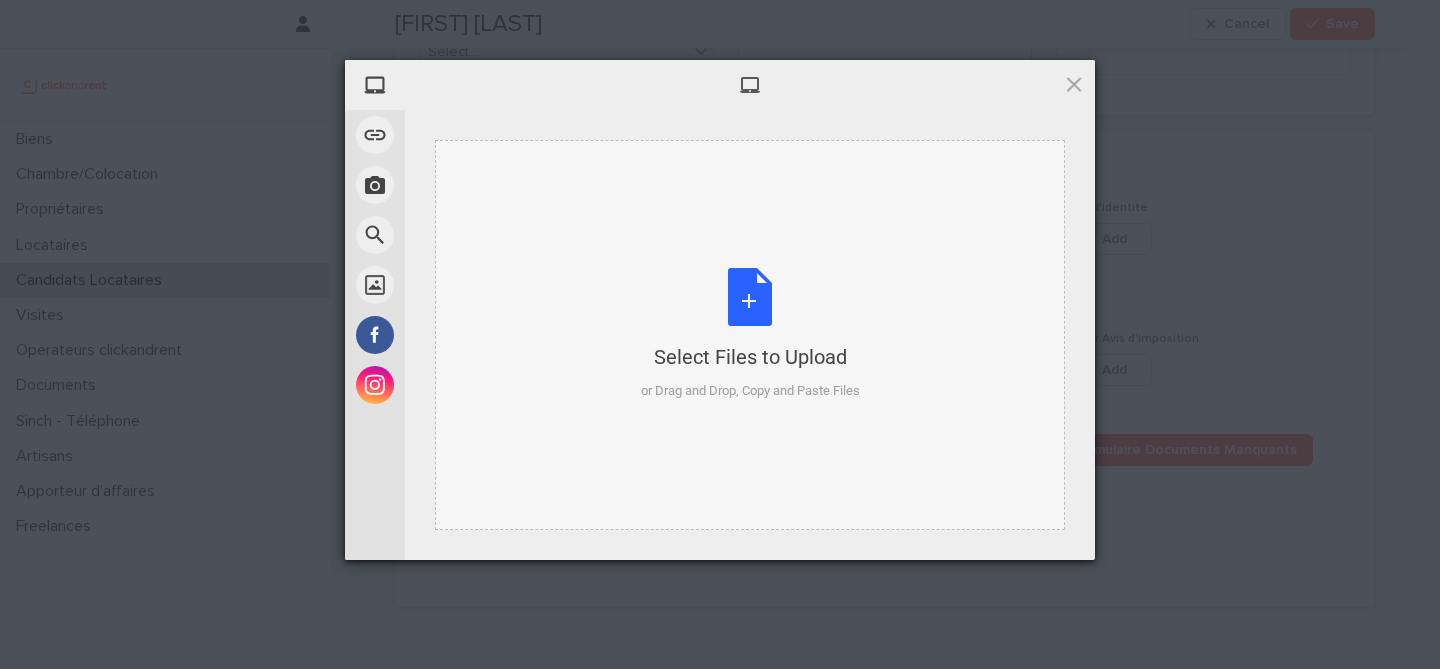 click on "Select Files to Upload
or Drag and Drop, Copy and Paste Files" at bounding box center (750, 334) 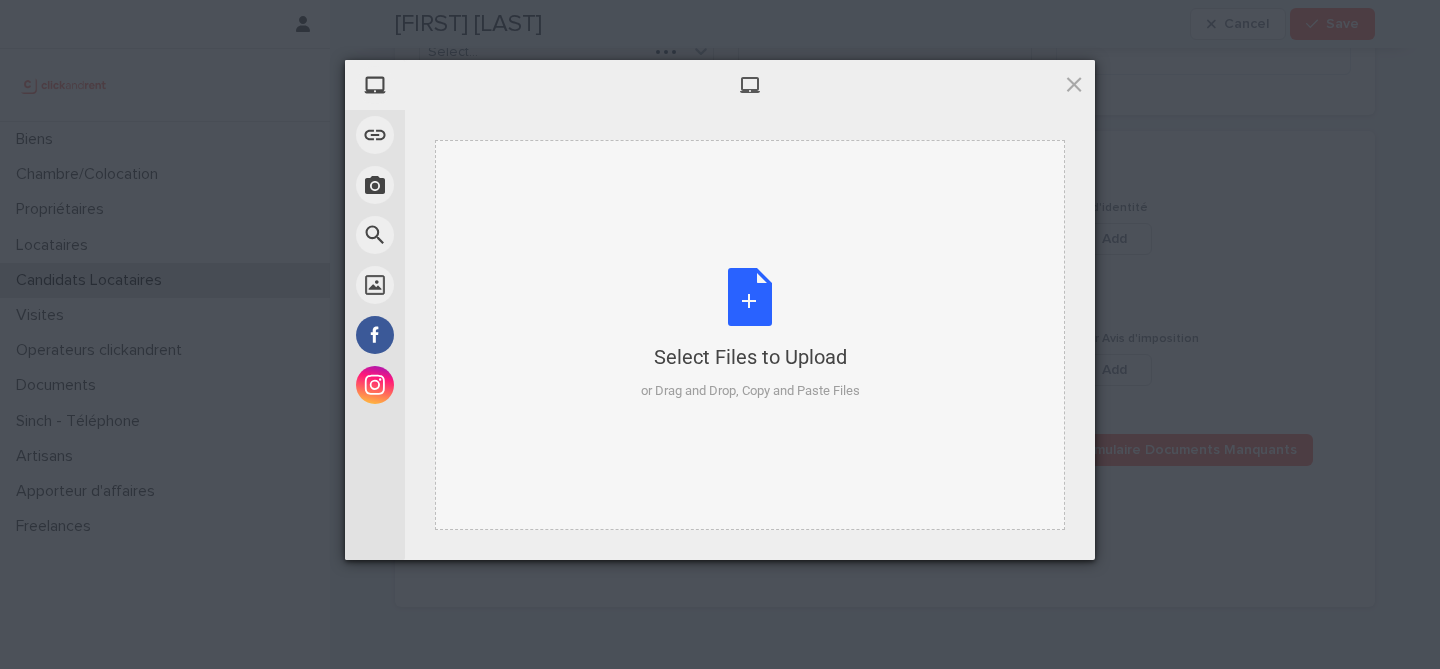 click on "Select Files to Upload
or Drag and Drop, Copy and Paste Files" at bounding box center [750, 335] 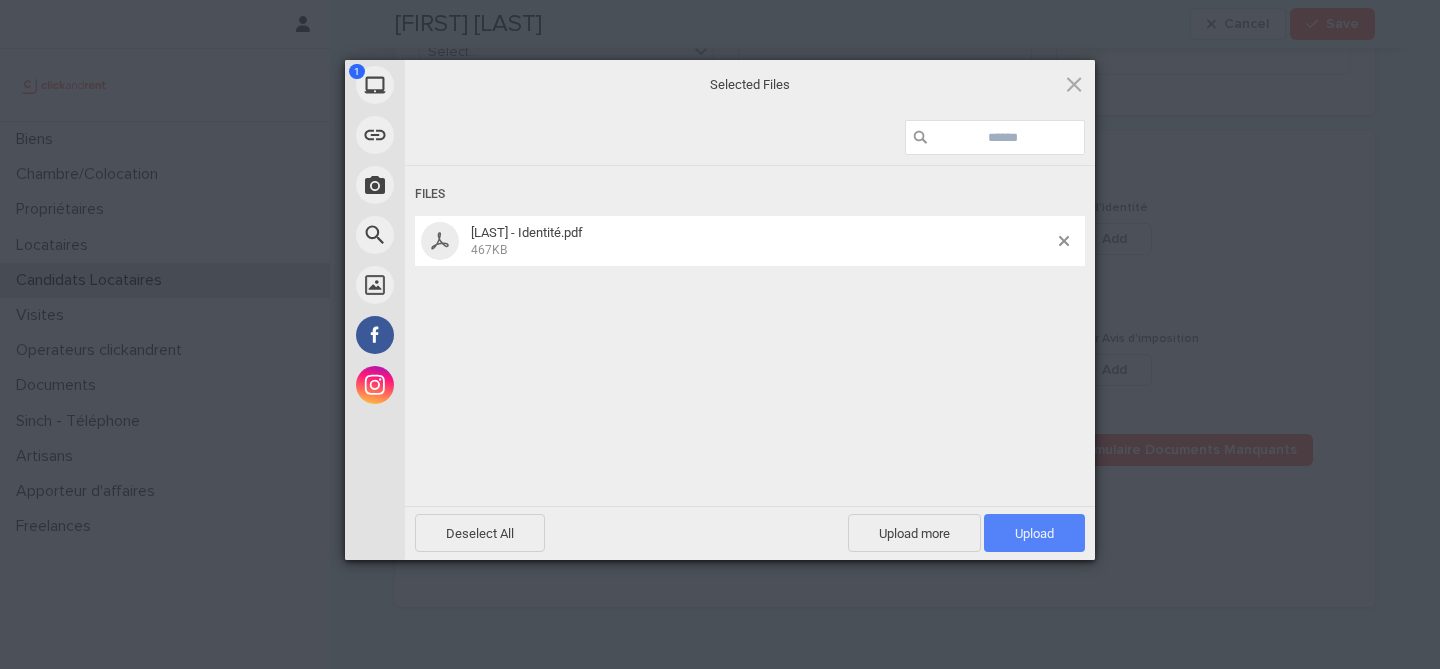click on "Upload
1" at bounding box center [1034, 533] 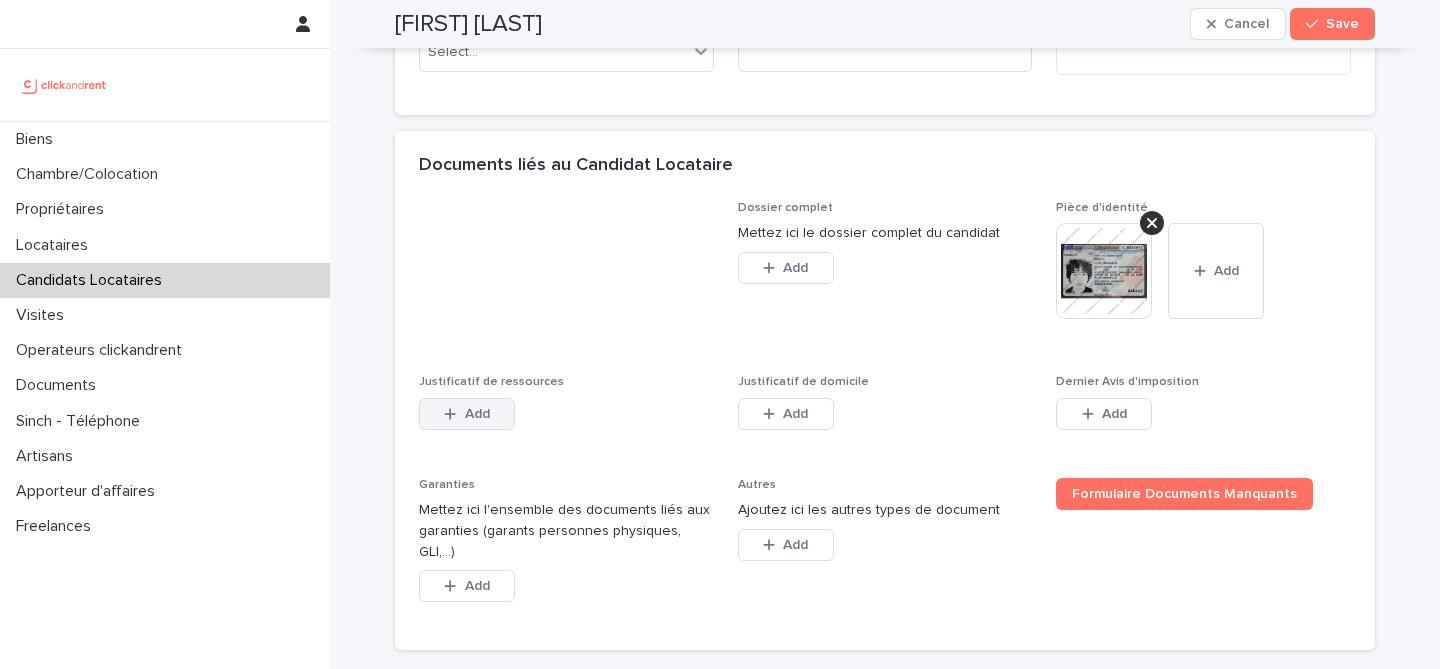 click on "Add" at bounding box center [467, 414] 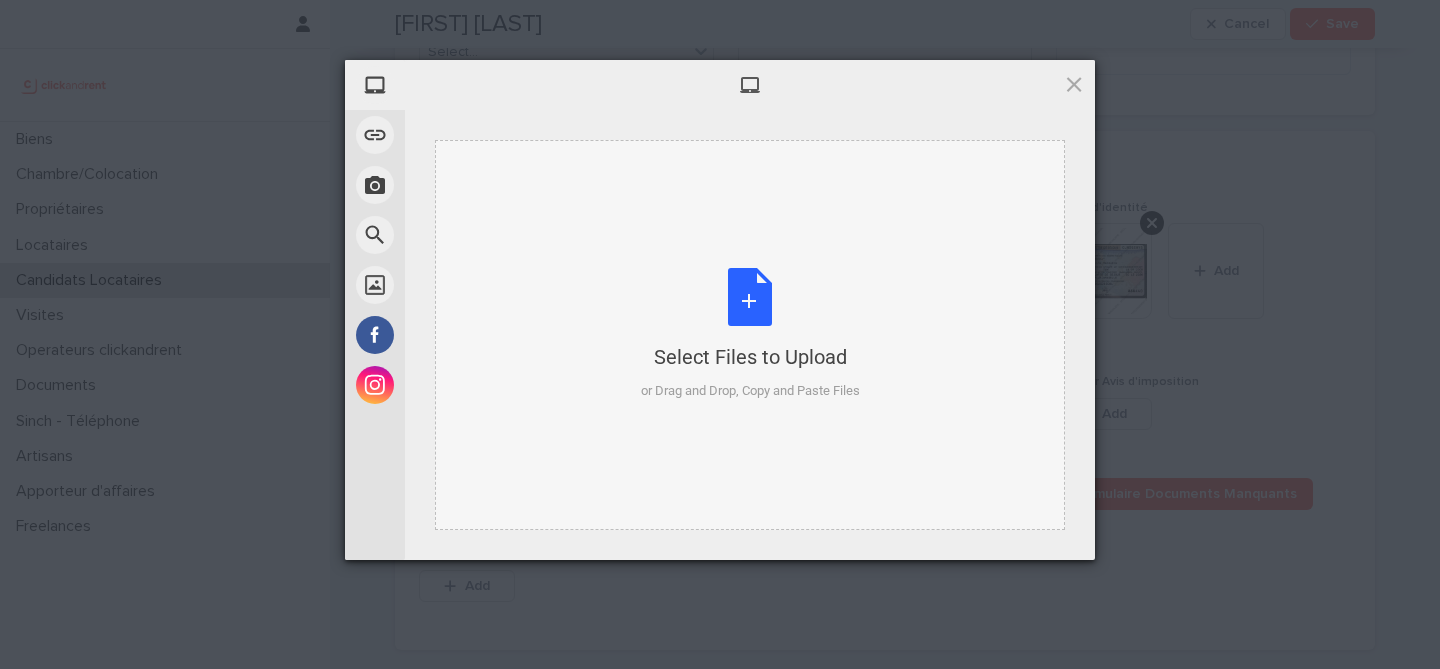 click on "Select Files to Upload
or Drag and Drop, Copy and Paste Files" at bounding box center (750, 334) 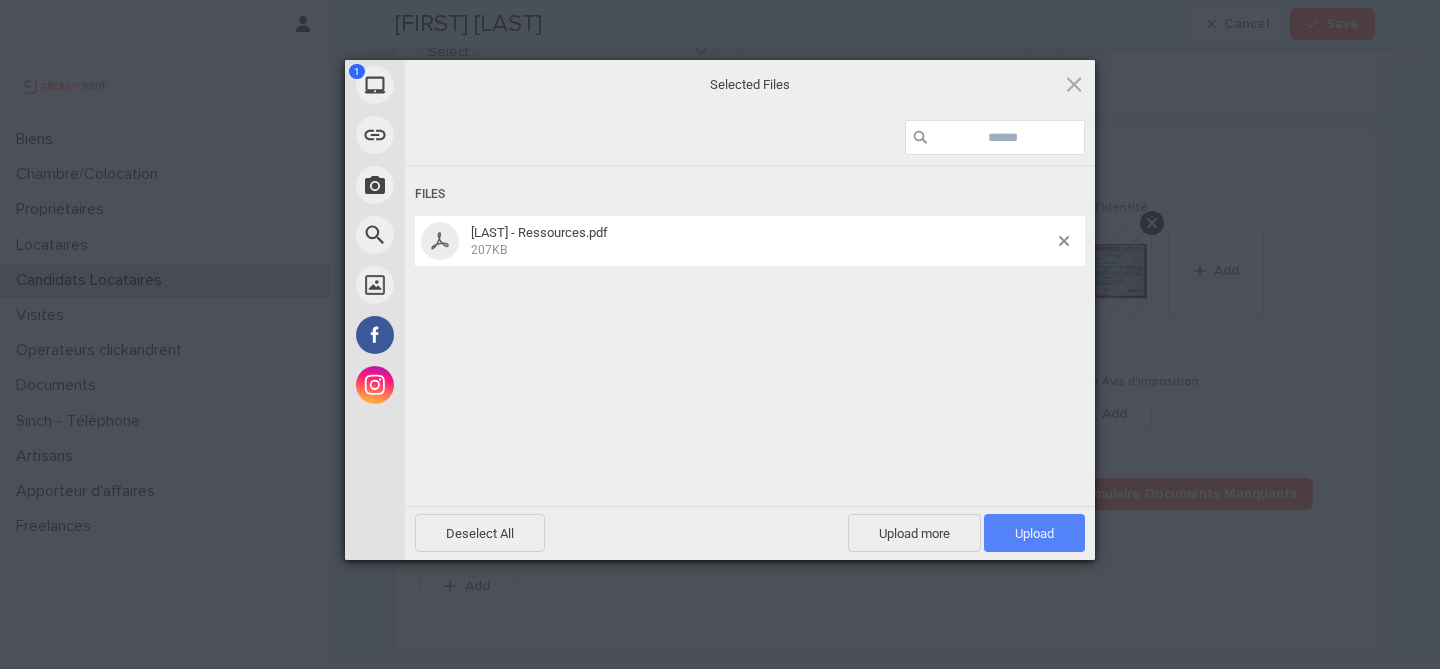 click on "Upload
1" at bounding box center (1034, 533) 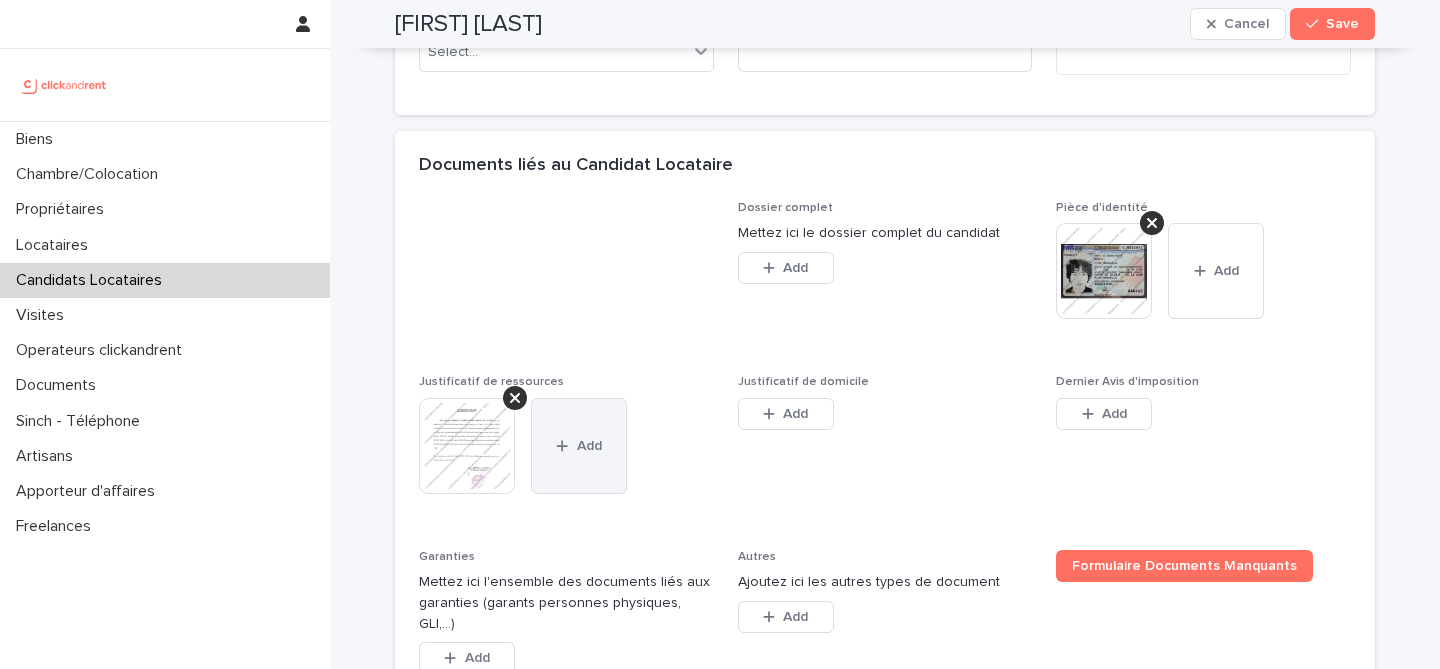 click on "Add" at bounding box center (579, 446) 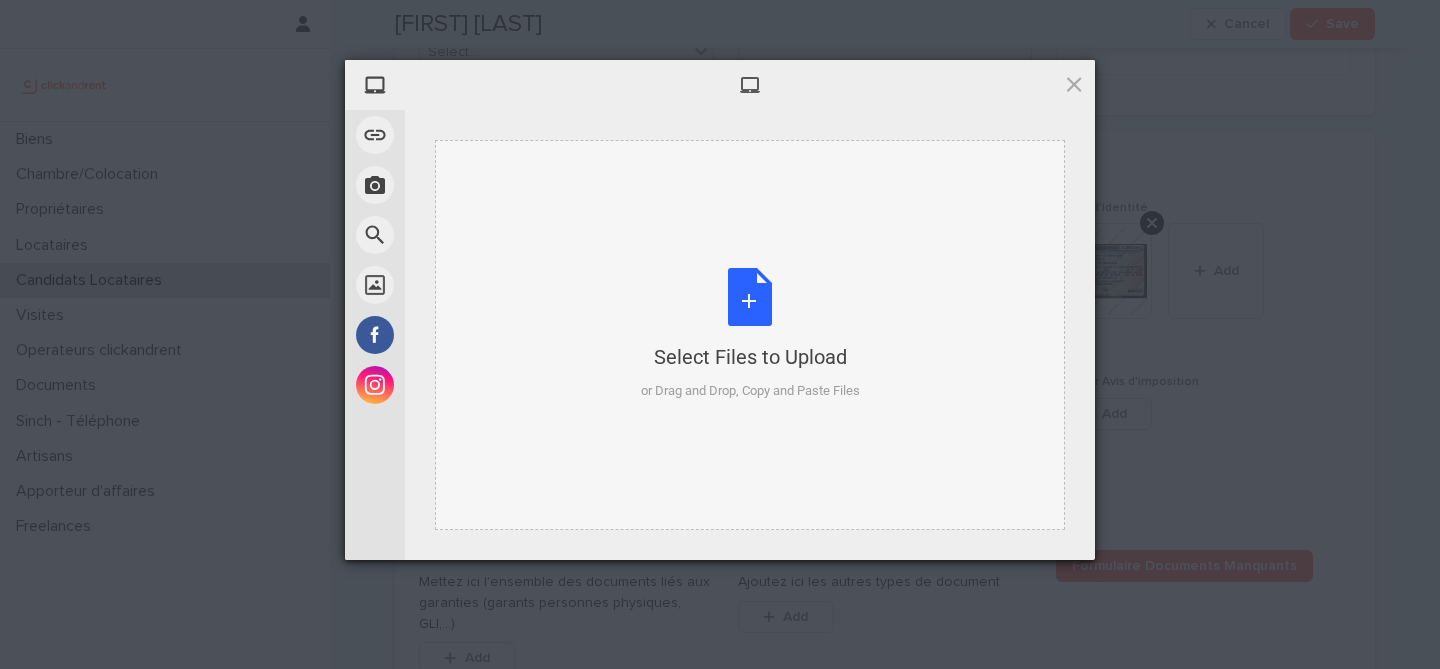 click on "Select Files to Upload
or Drag and Drop, Copy and Paste Files" at bounding box center [750, 334] 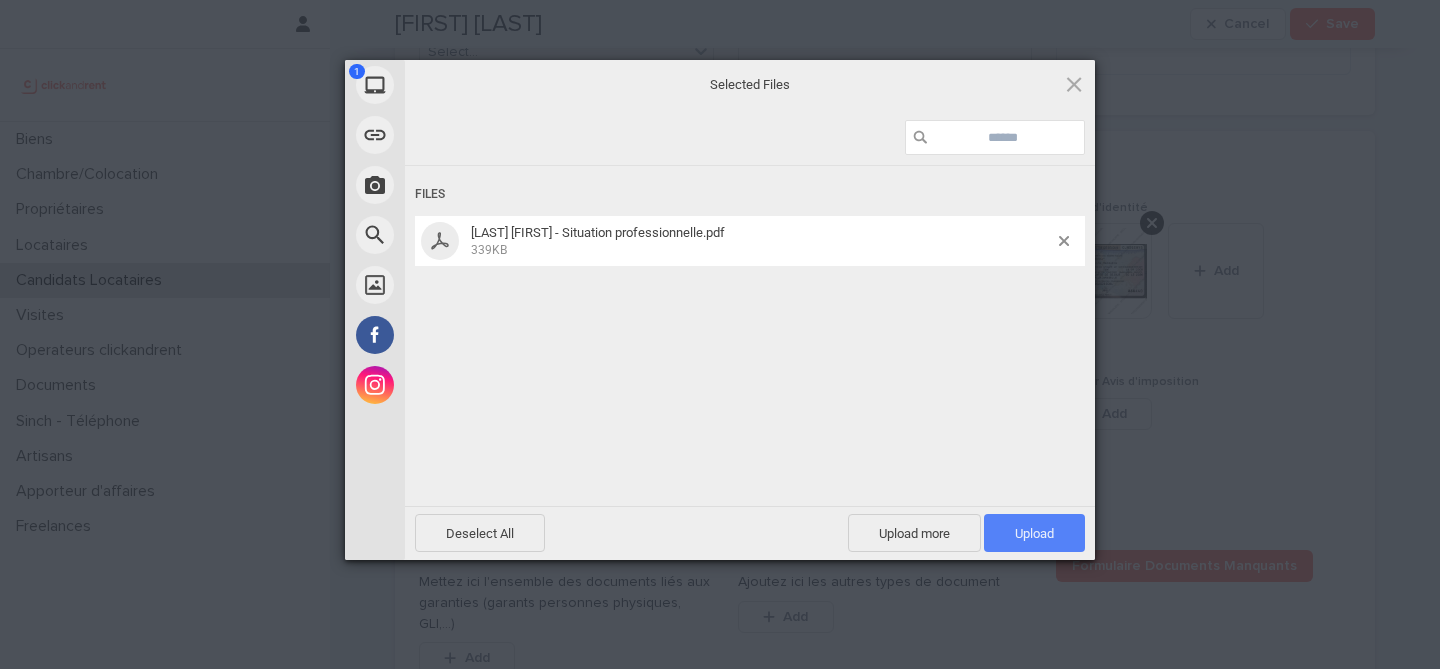 click on "Upload
1" at bounding box center (1034, 533) 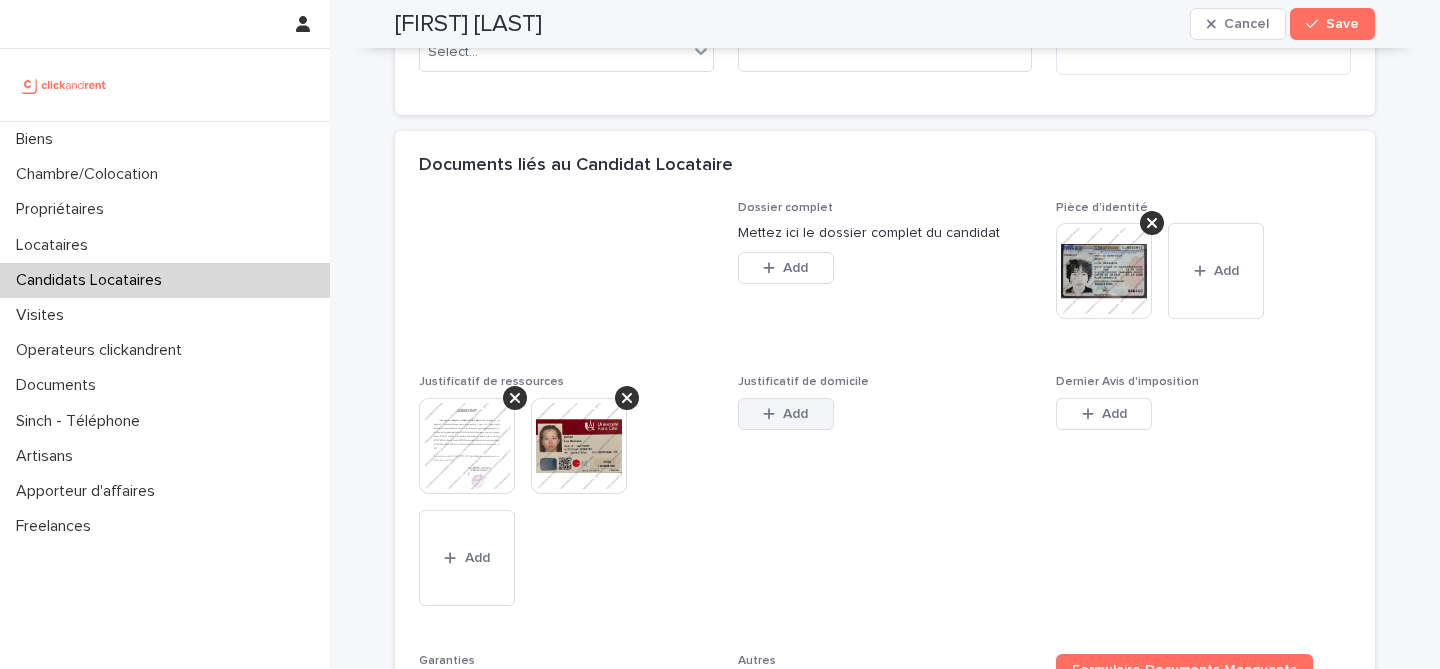 click on "Add" at bounding box center (786, 414) 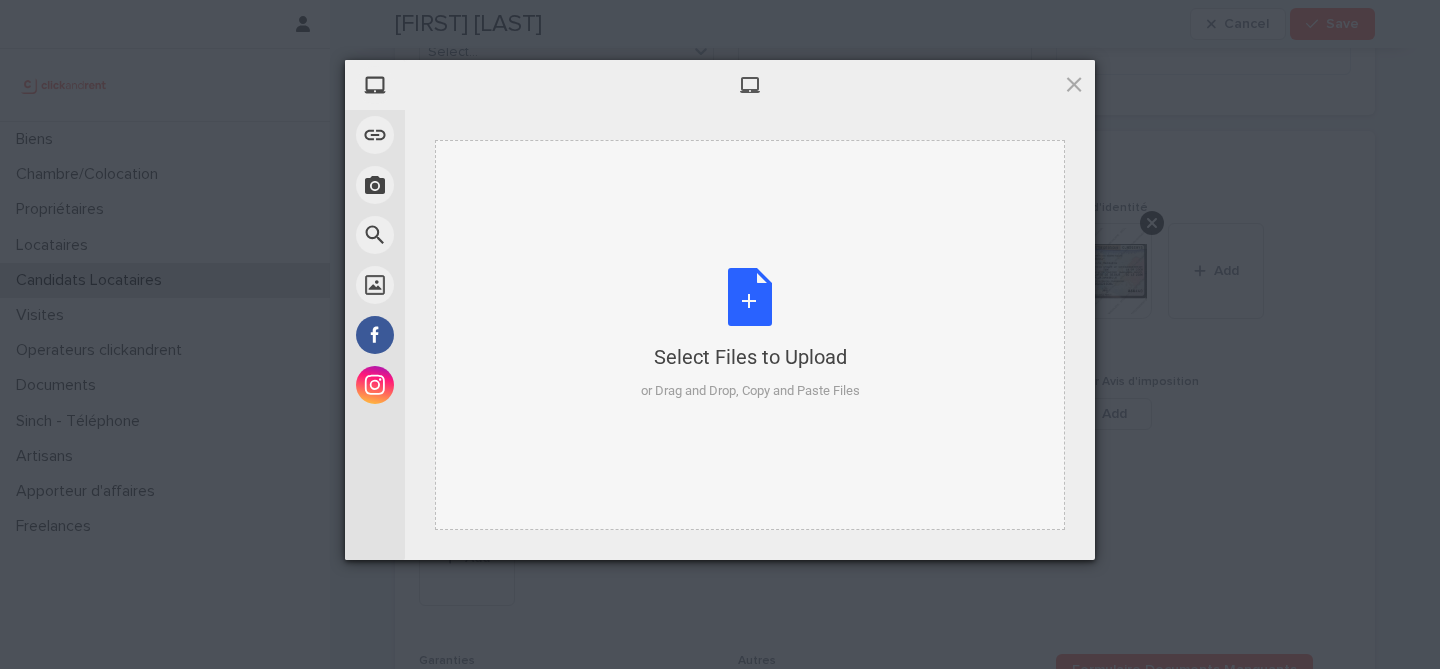 click on "My Device         Link (URL)         Take Photo         Web Search         Unsplash         Facebook         Instagram
Select Files to Upload
or Drag and Drop, Copy and Paste Files
Selected Files: 0     View/Edit Selected
Powered by   Filestack" at bounding box center [720, 334] 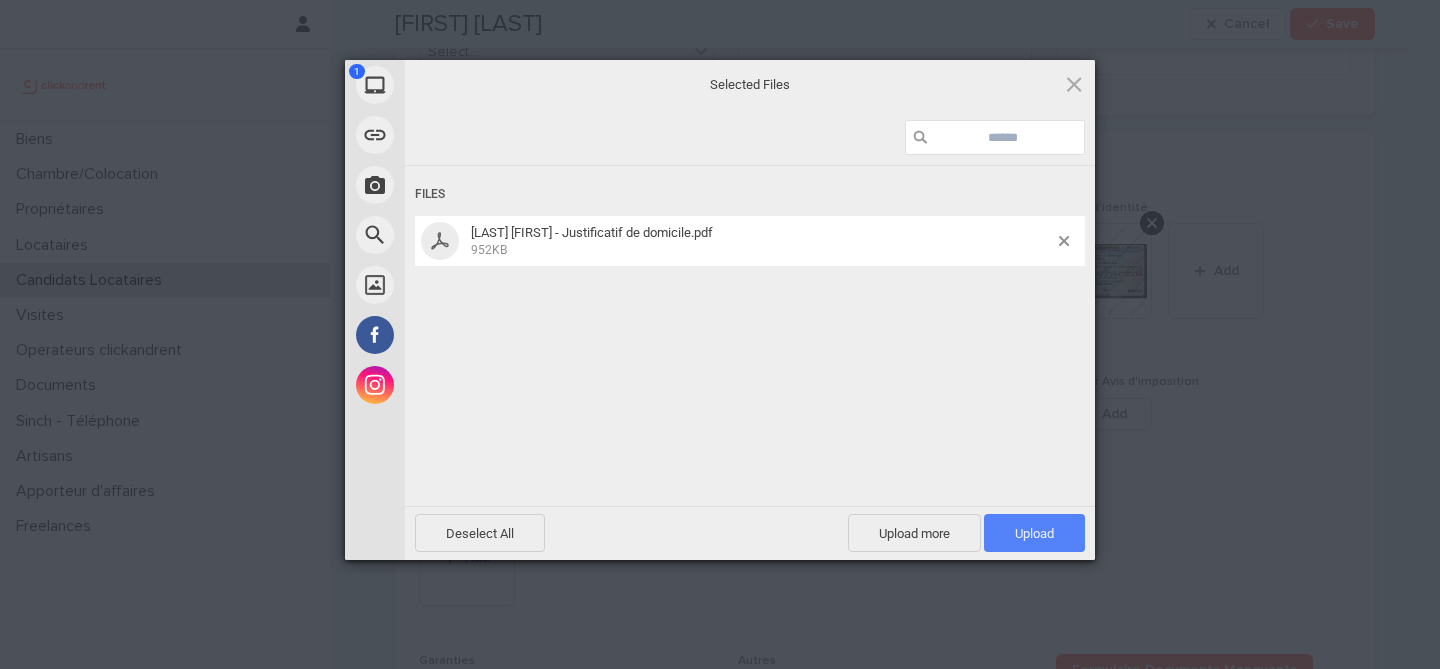 click on "Upload
1" at bounding box center [1034, 533] 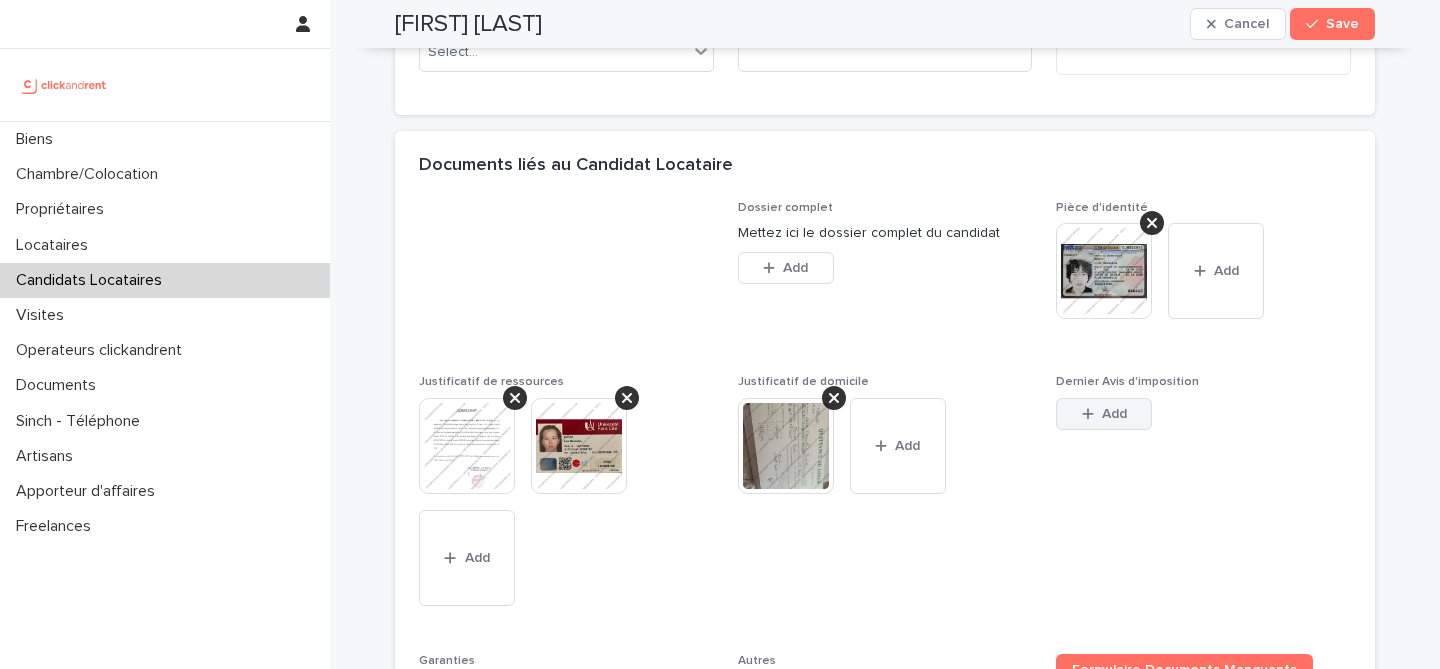 click on "Add" at bounding box center (1114, 414) 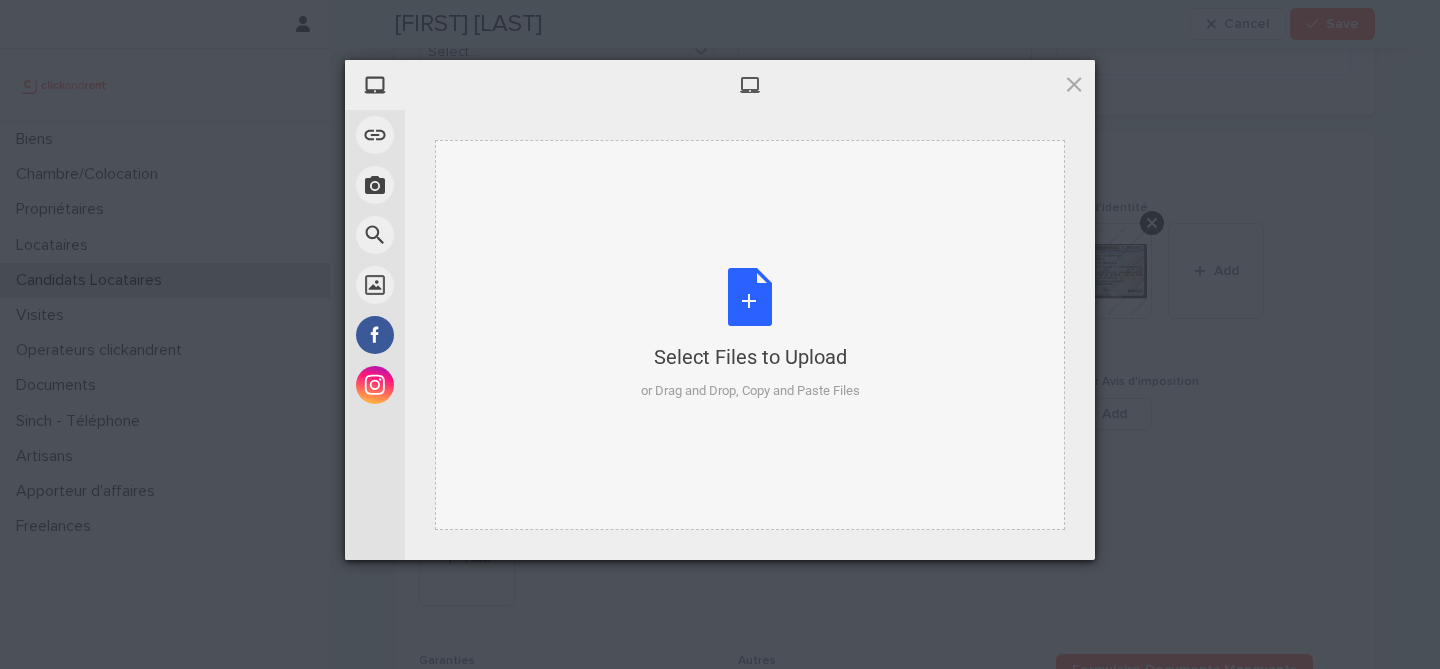 click on "Select Files to Upload
or Drag and Drop, Copy and Paste Files" at bounding box center [750, 334] 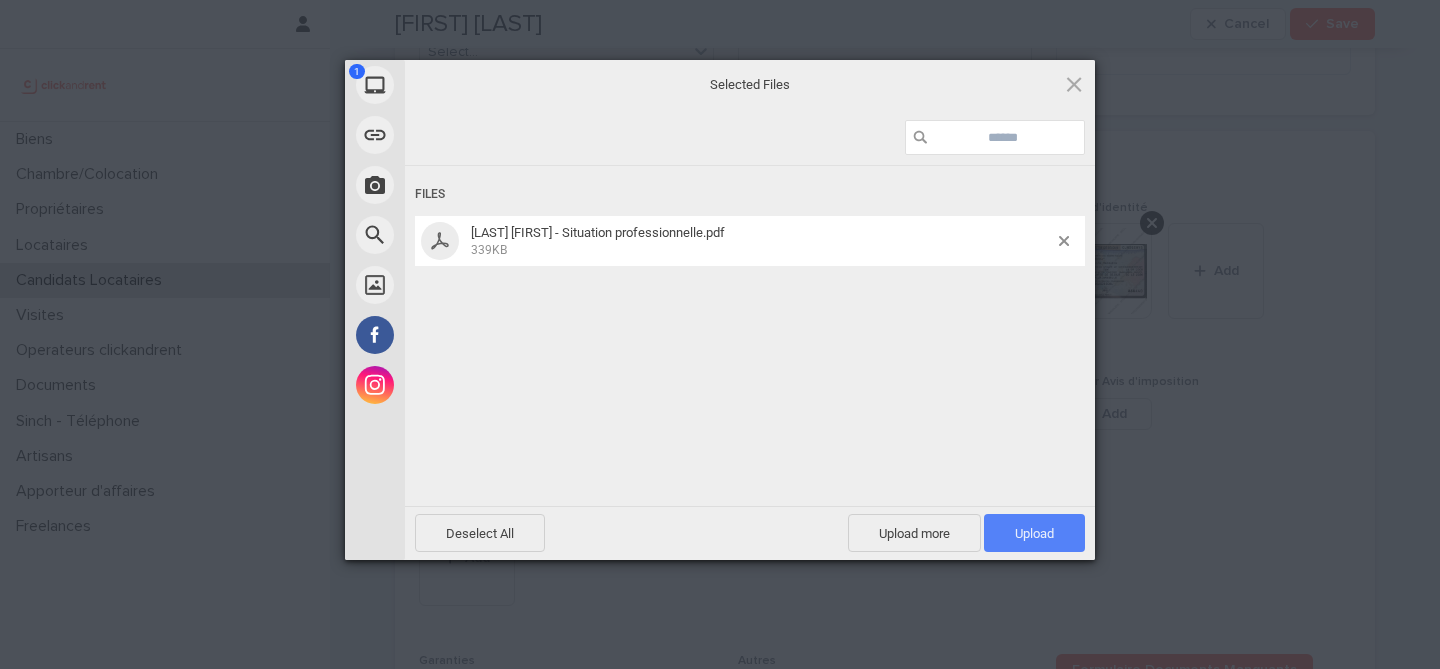 click on "Upload
1" at bounding box center (1034, 533) 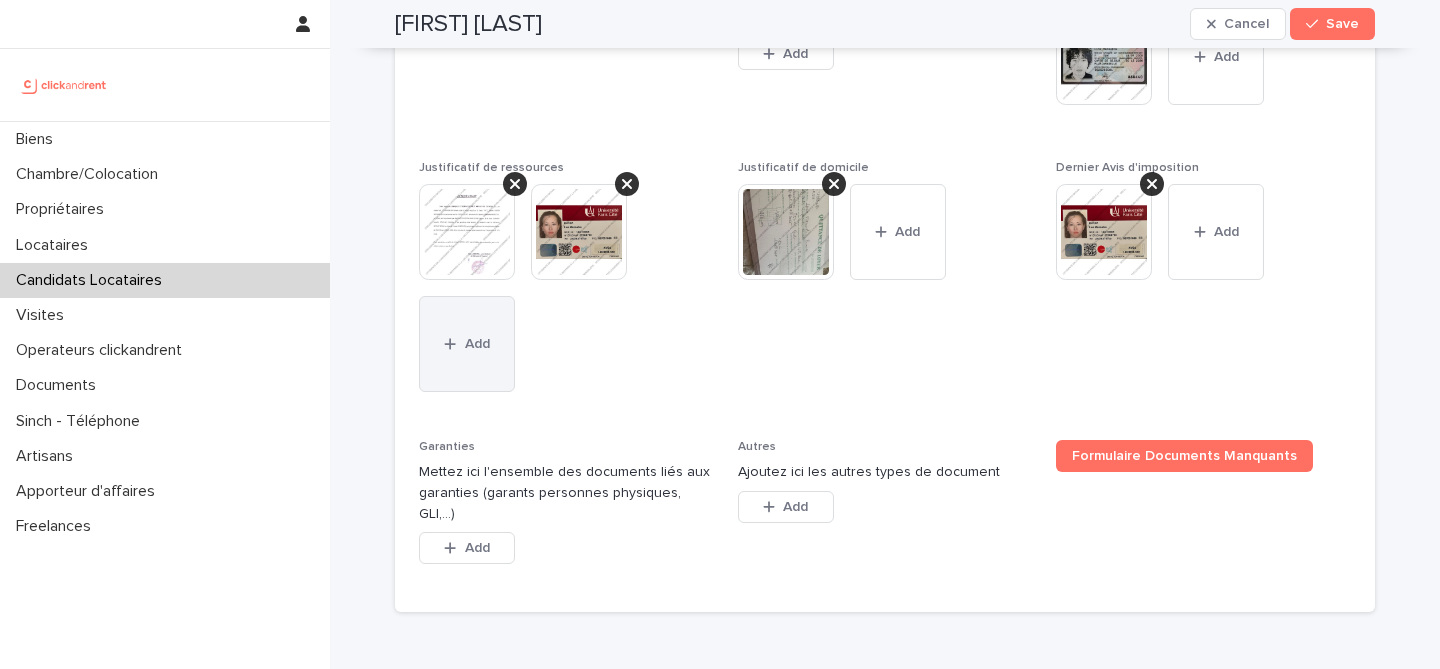 scroll, scrollTop: 1686, scrollLeft: 0, axis: vertical 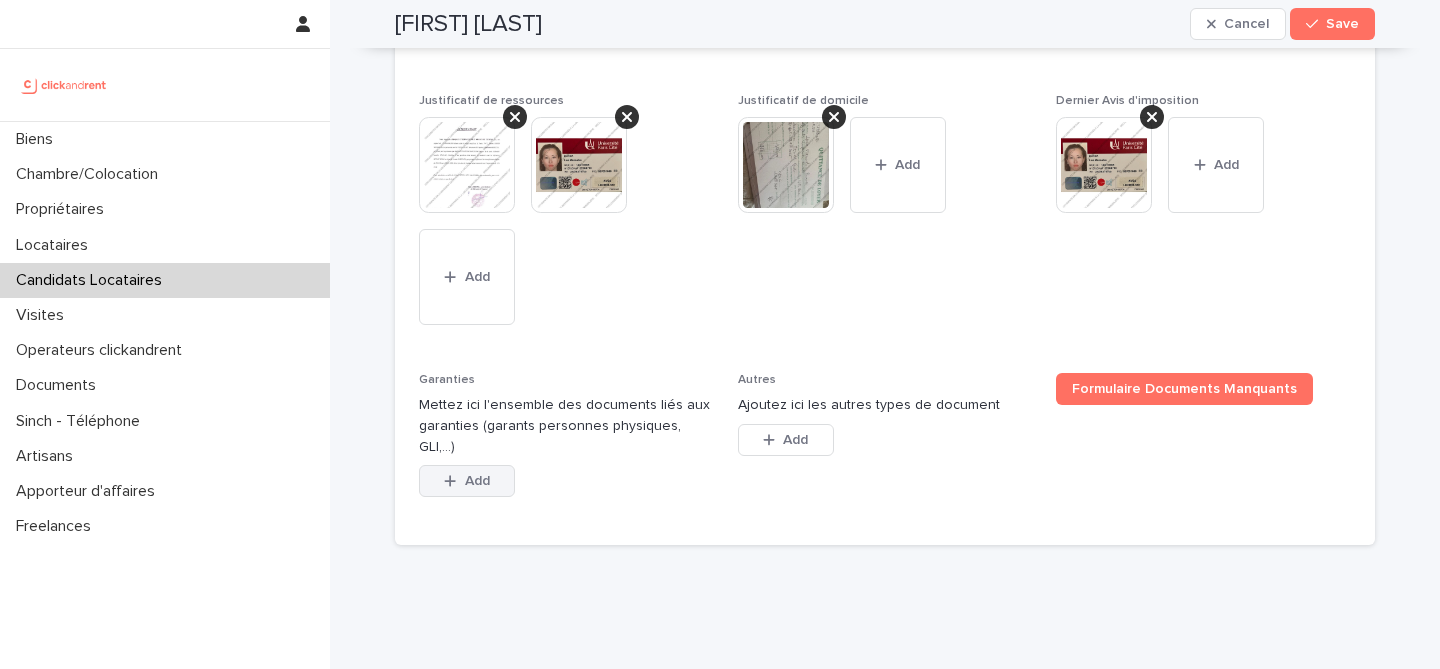 click on "Add" at bounding box center [477, 481] 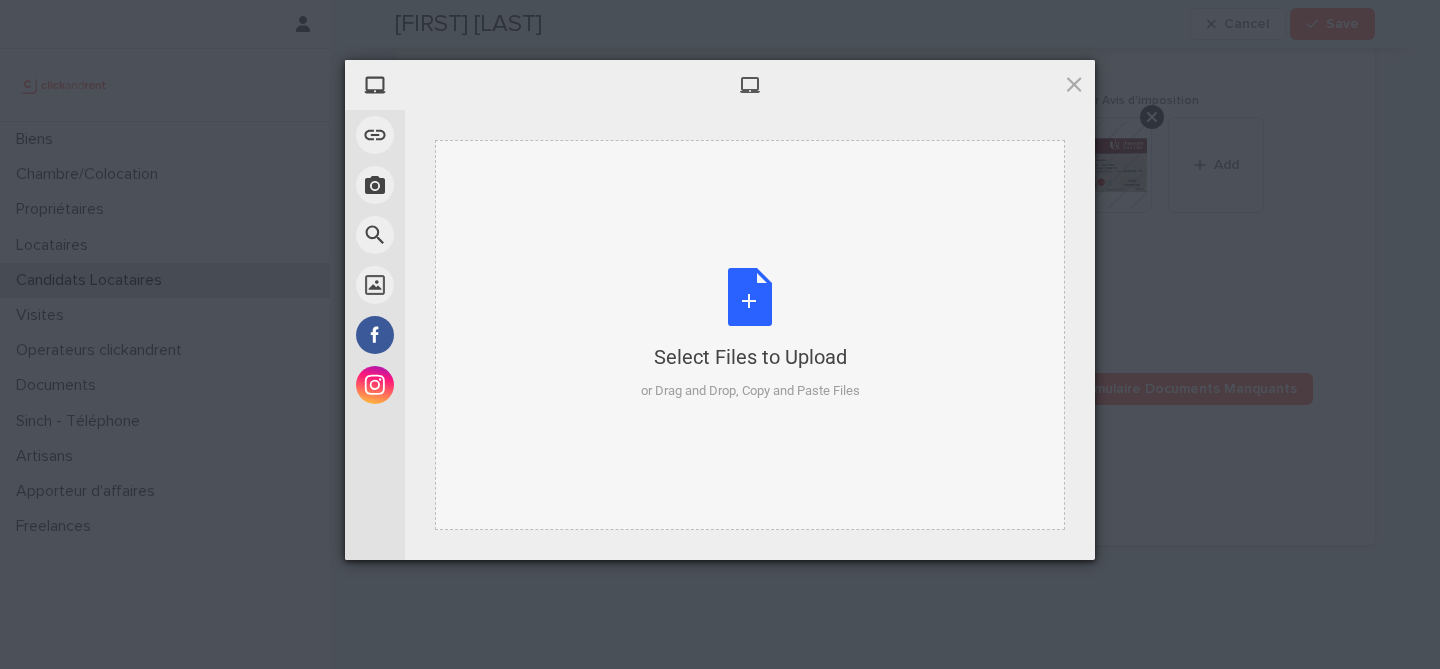click on "Select Files to Upload
or Drag and Drop, Copy and Paste Files" at bounding box center (750, 334) 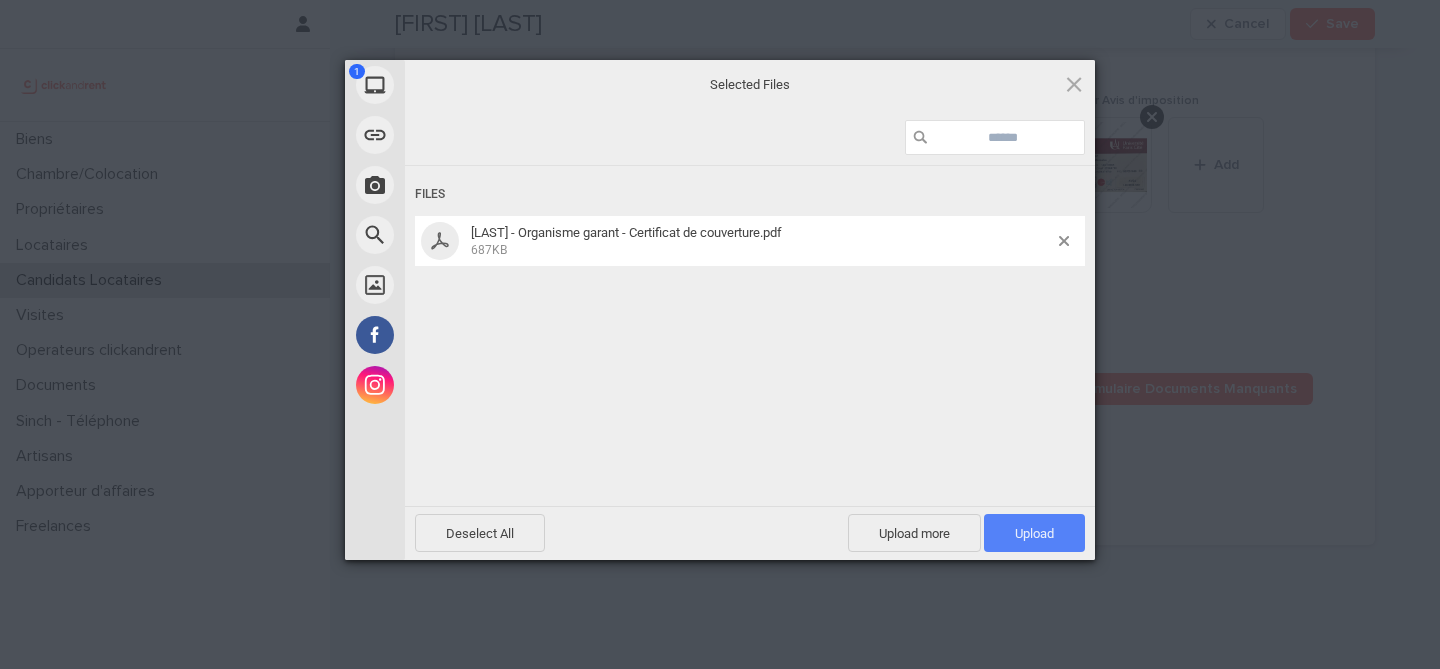 click on "Upload
1" at bounding box center [1034, 533] 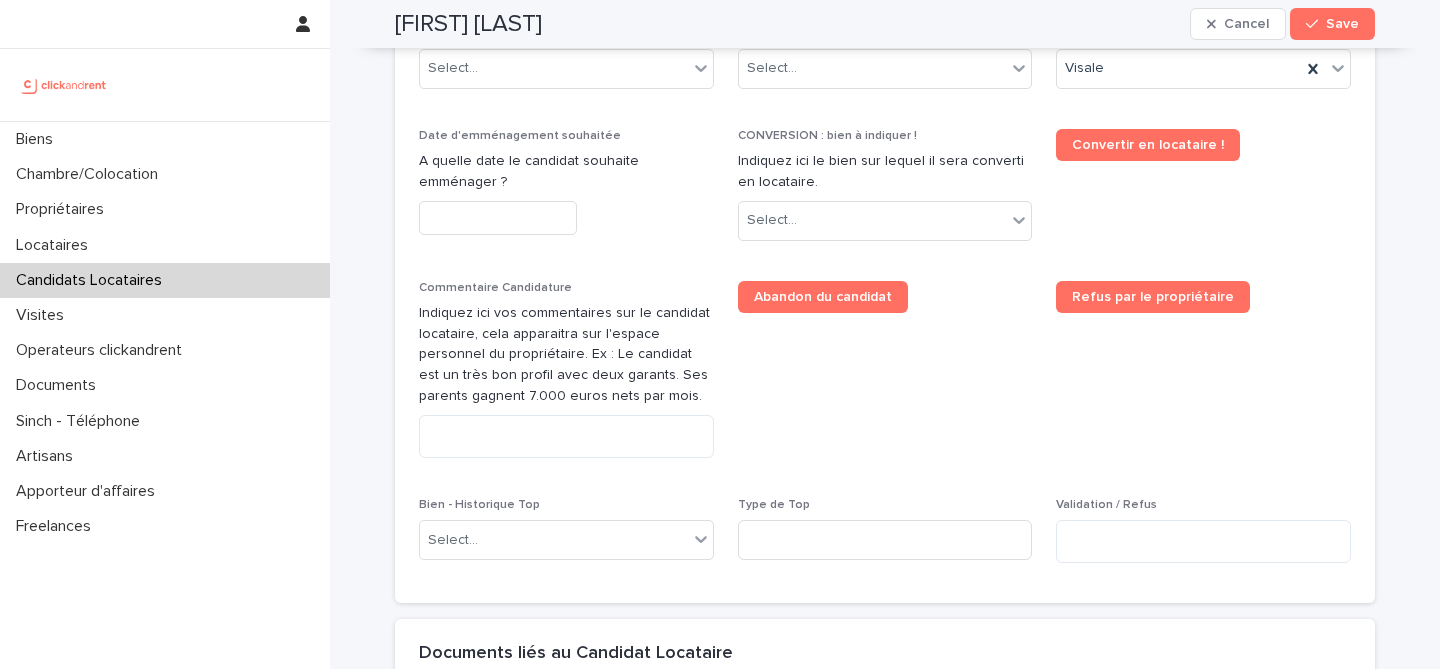 scroll, scrollTop: 910, scrollLeft: 0, axis: vertical 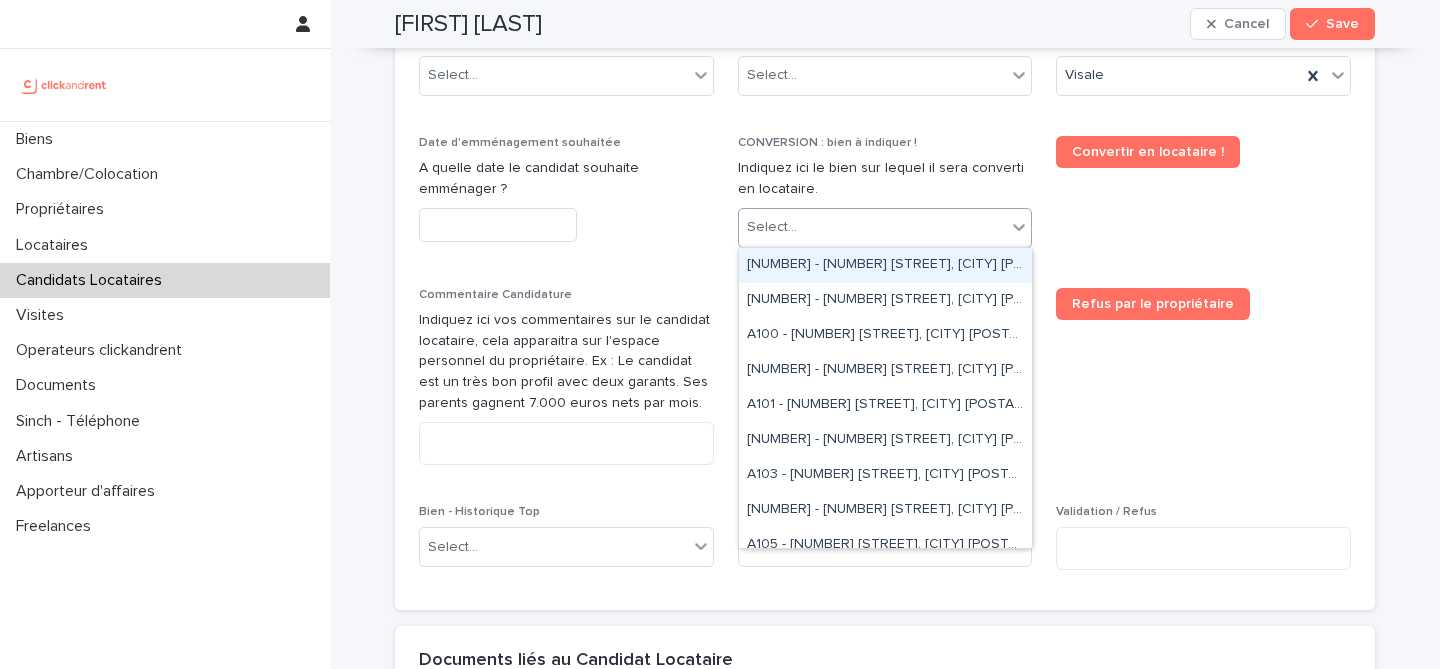 click on "Select..." at bounding box center [873, 227] 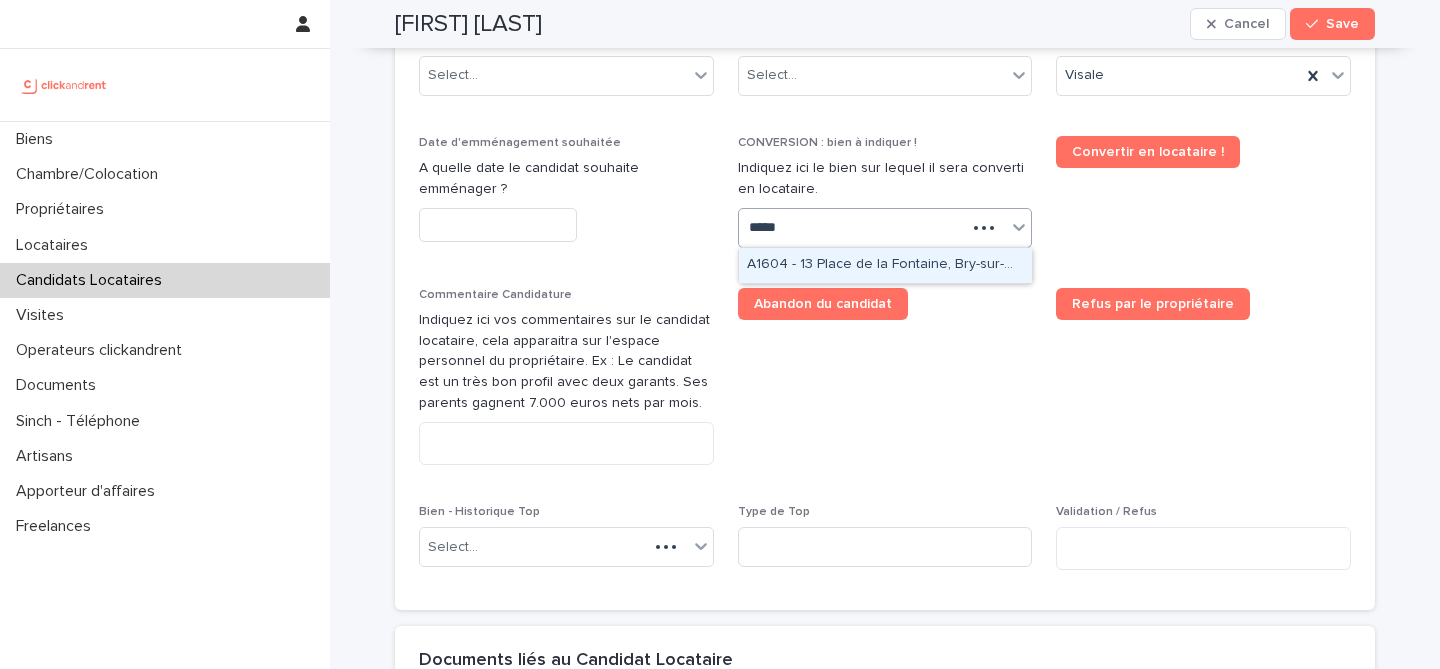 click on "A1604 - 13 Place de la Fontaine,  Bry-sur-Marne 94360" at bounding box center (885, 265) 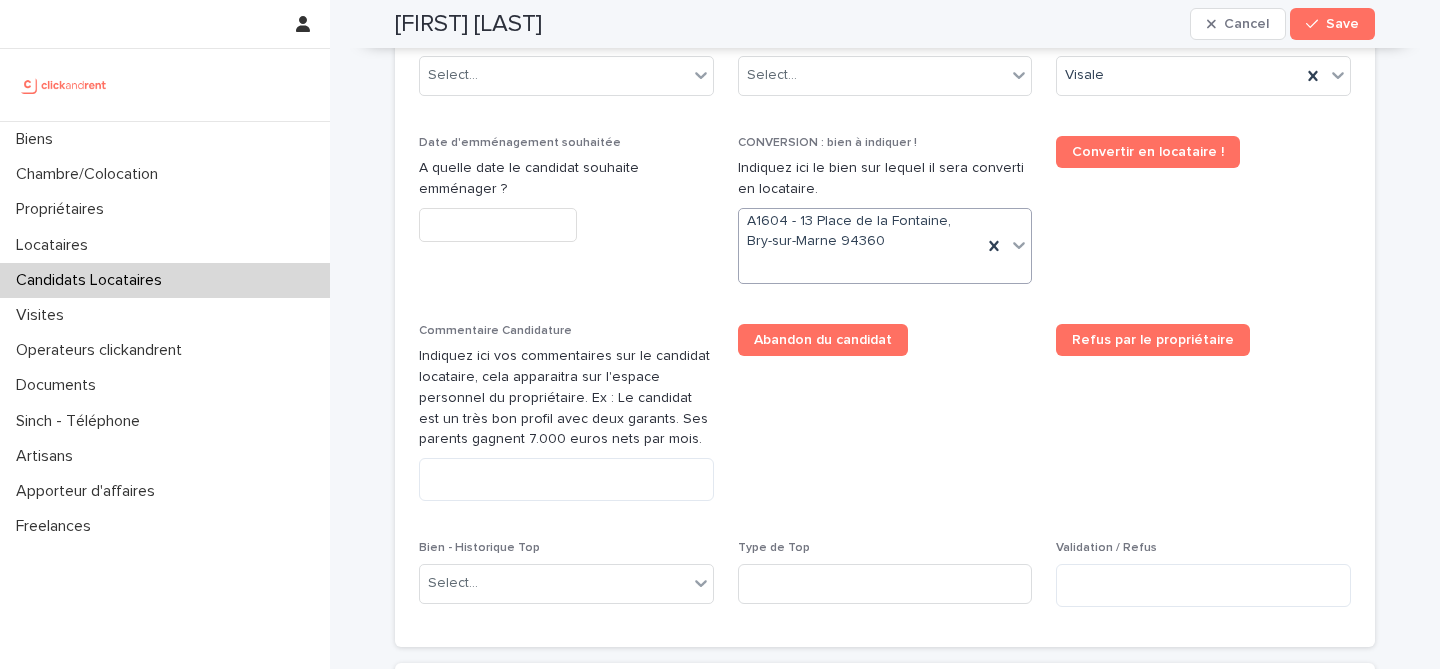 scroll, scrollTop: 928, scrollLeft: 0, axis: vertical 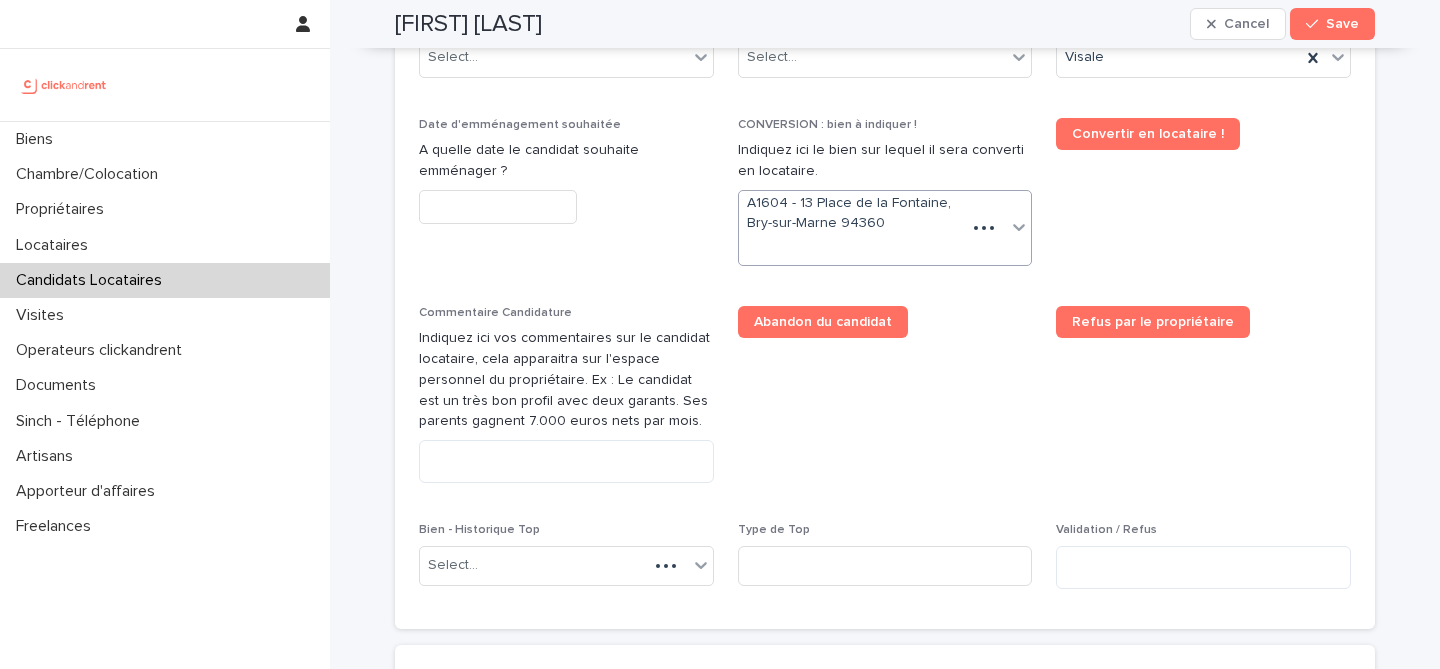 click on "Abandon du candidat" at bounding box center [885, 322] 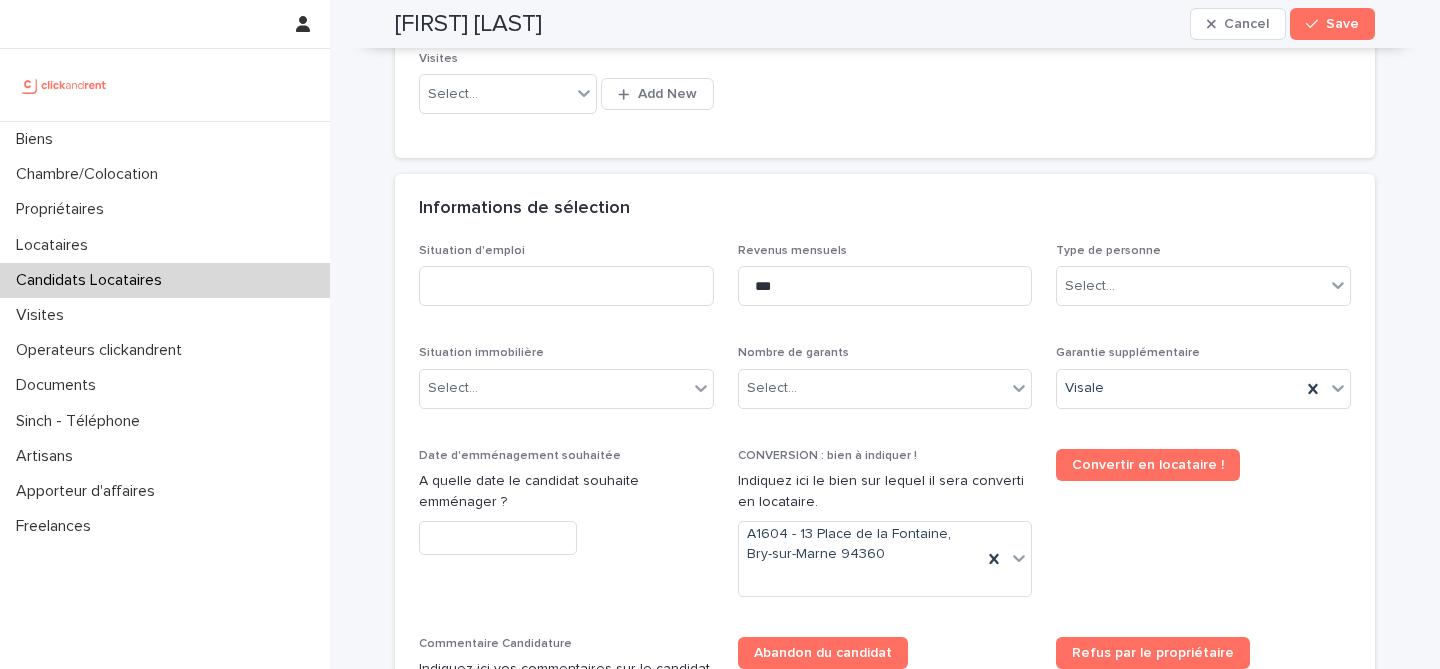 scroll, scrollTop: 589, scrollLeft: 0, axis: vertical 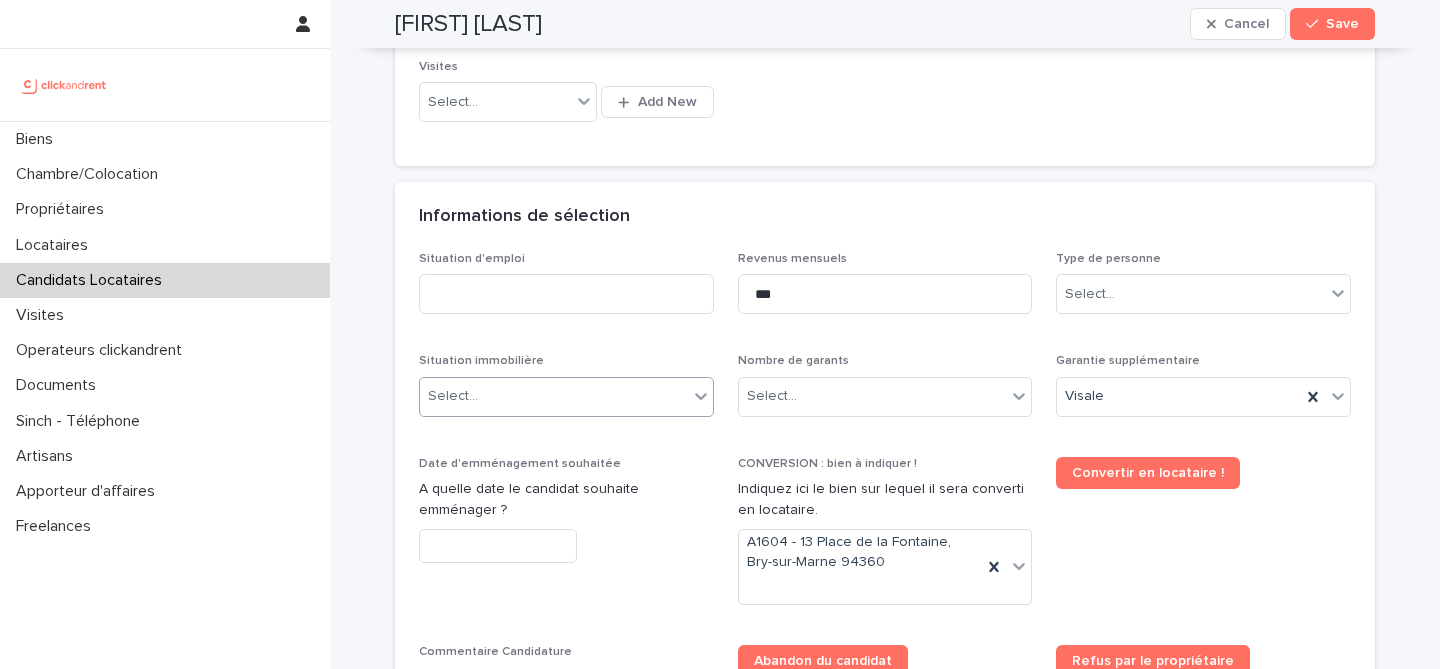 click on "Select..." at bounding box center [554, 396] 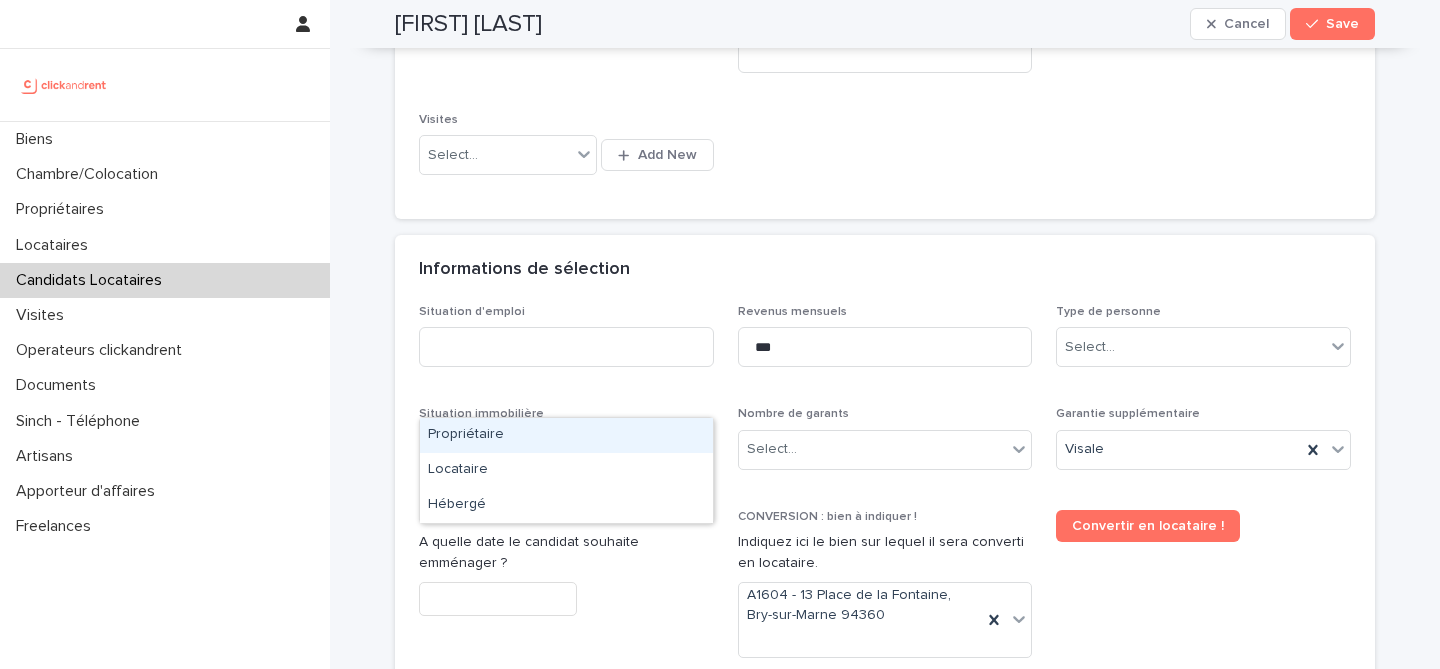 scroll, scrollTop: 591, scrollLeft: 0, axis: vertical 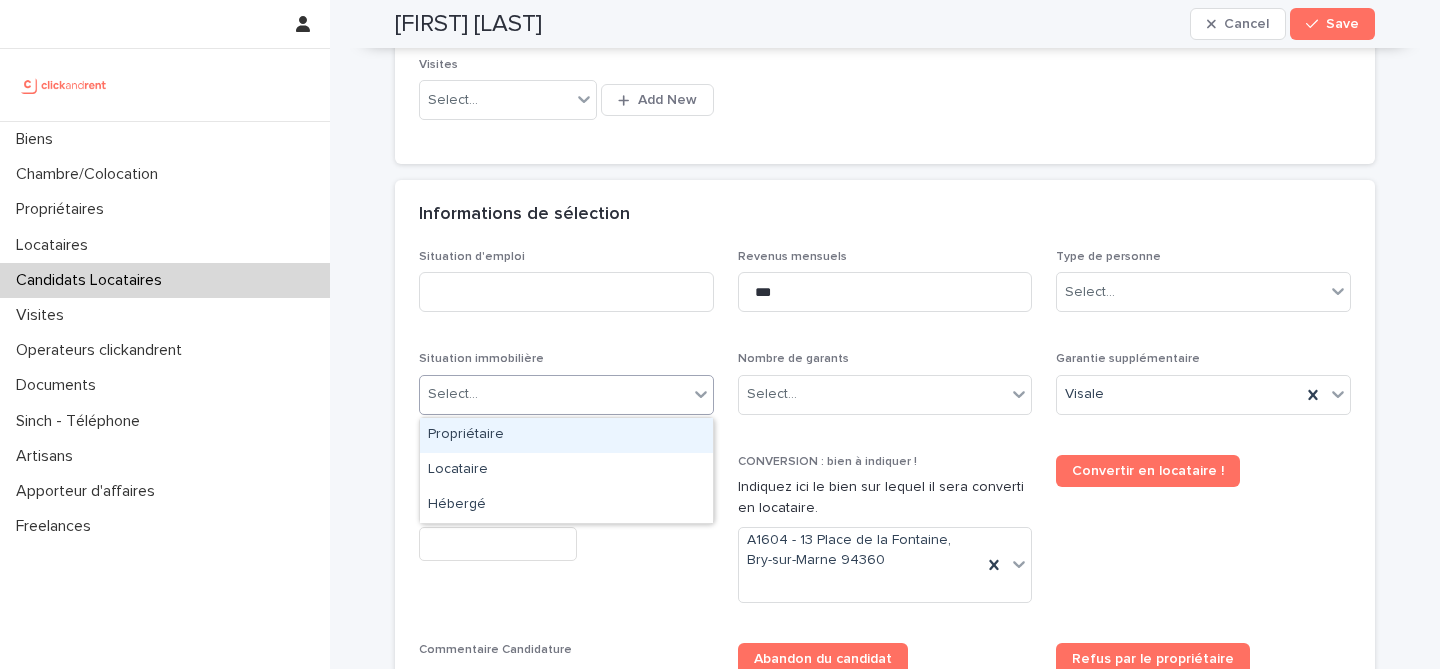 click on "Informations de sélection" at bounding box center (885, 215) 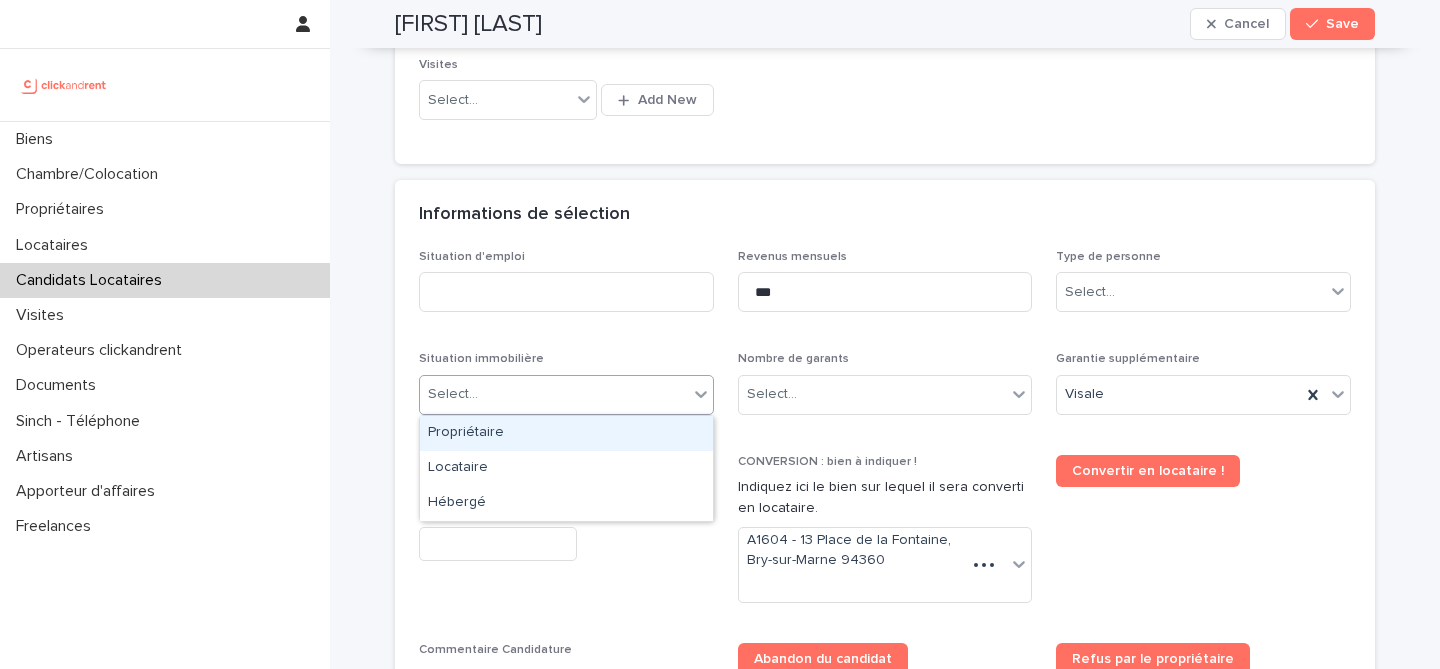 click on "Select..." at bounding box center [554, 394] 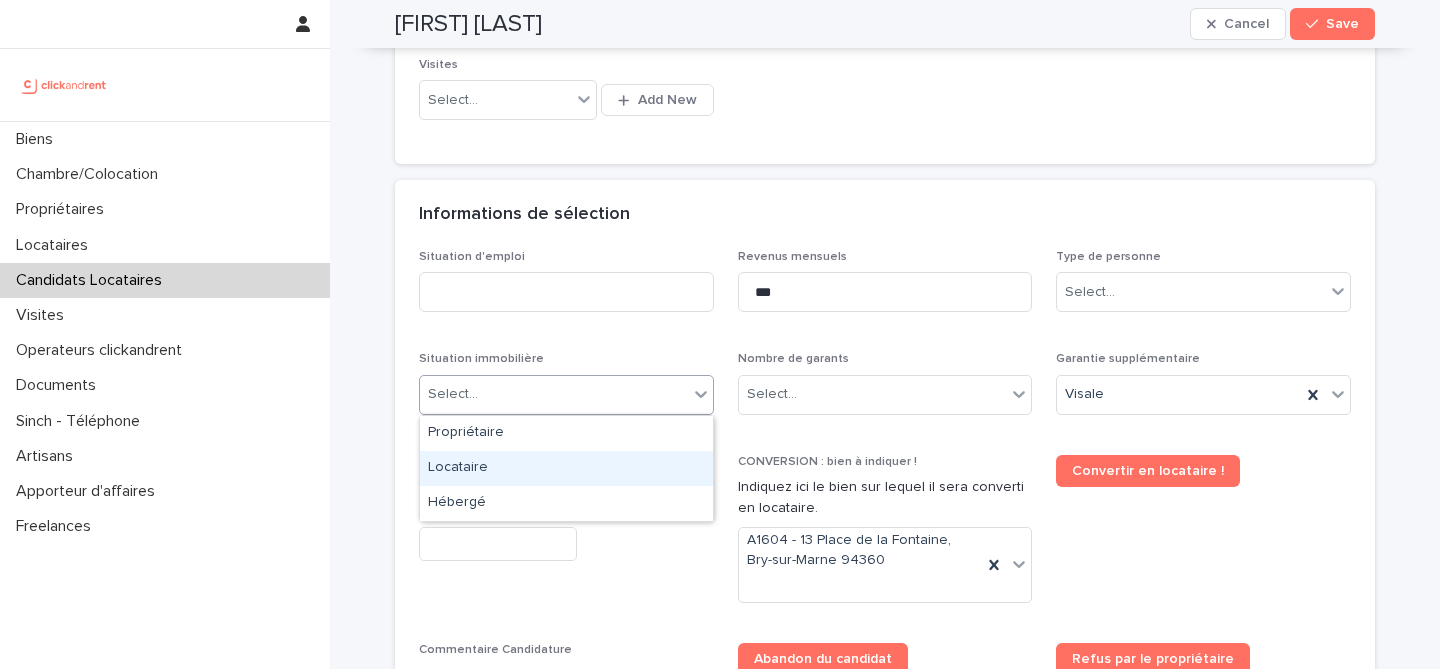click on "Locataire" at bounding box center [566, 468] 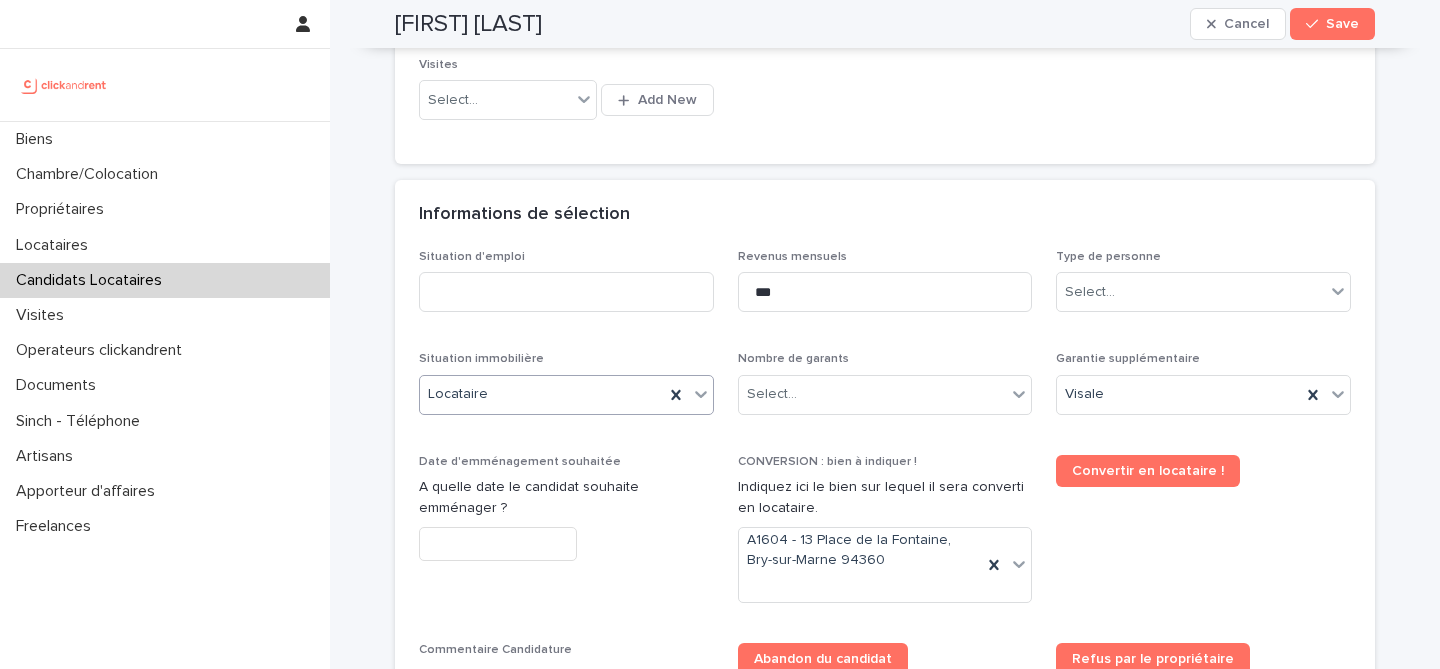 click on "Situation d'emploi" at bounding box center (566, 289) 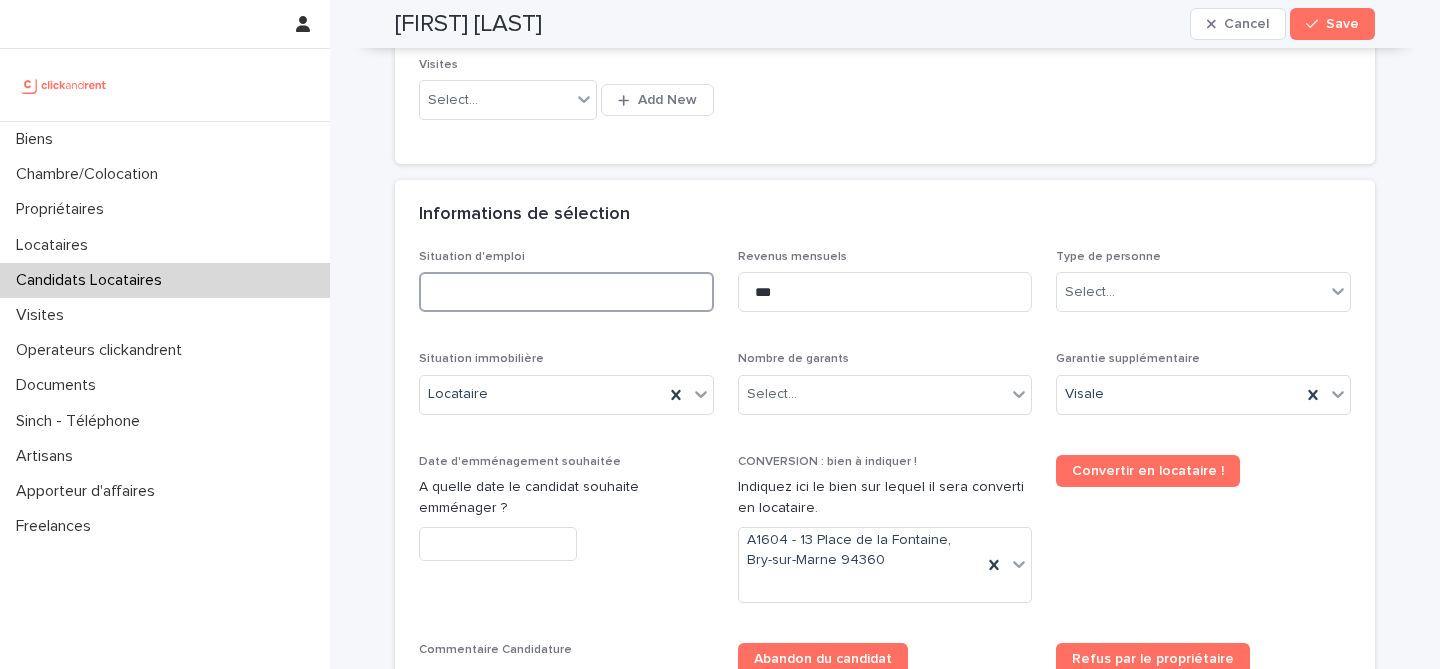 click at bounding box center (566, 292) 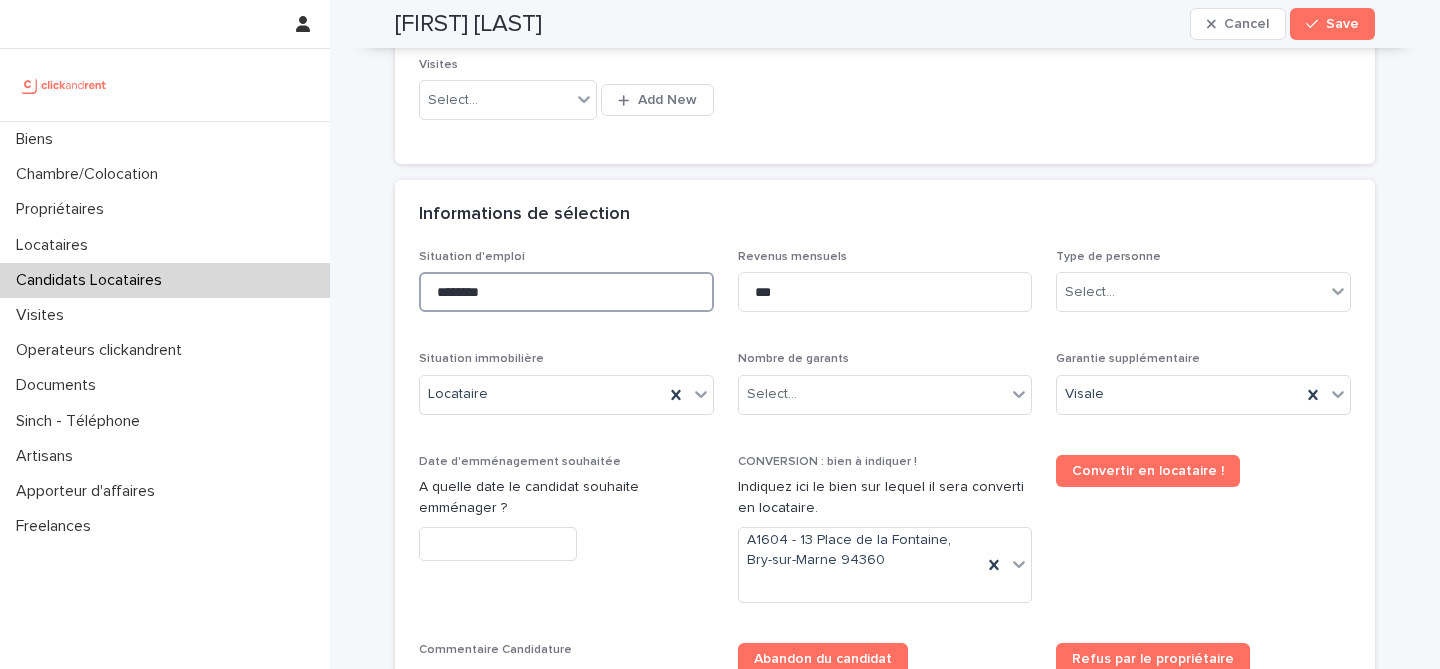 type on "********" 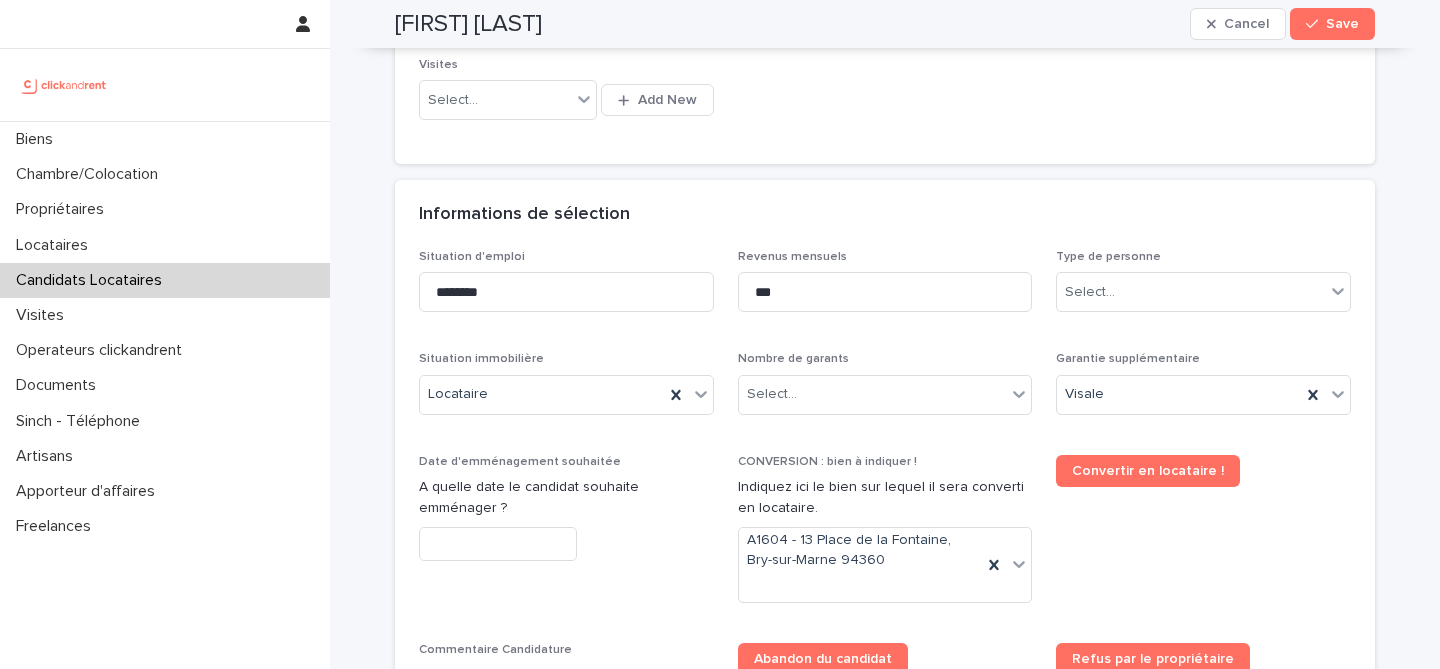 click on "Situation d'emploi ******** Revenus mensuels *** Type de personne Select... Situation immobilière Locataire Nombre de garants Select... Garantie supplémentaire Visale Date d'emménagement souhaitée A quelle date le candidat souhaite emménager ? CONVERSION : bien à indiquer ! Indiquez ici le bien sur lequel il sera converti en locataire. A1604 - 13 Place de la Fontaine,  Bry-sur-Marne 94360 Convertir en locataire ! Commentaire Candidature Indiquez ici vos commentaires sur le candidat locataire, cela apparaitra sur l'espace personnel du propriétaire.
Ex : Le candidat est un très bon profil avec deux garants. Ses parents gagnent 7.000 euros nets par mois. Abandon du candidat Refus par le propriétaire Bien - Historique Top Select... Type de Top Validation / Refus" at bounding box center [885, 596] 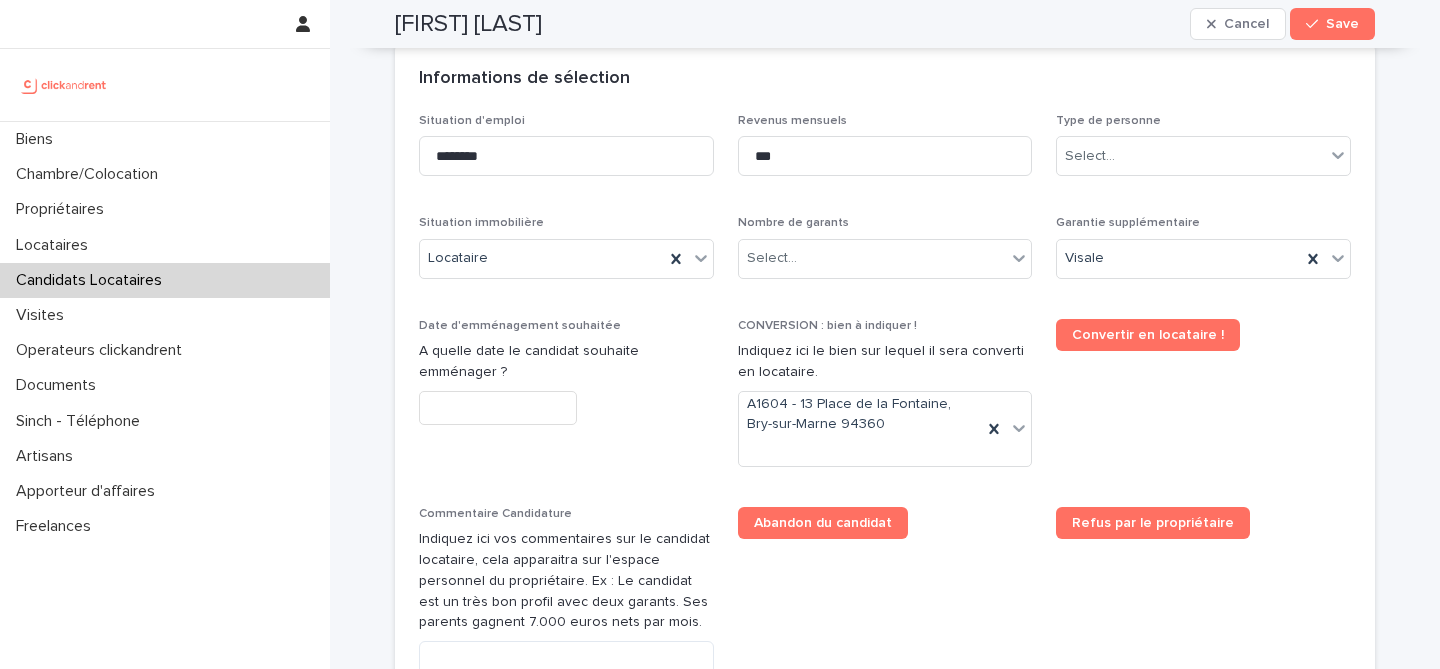 scroll, scrollTop: 762, scrollLeft: 0, axis: vertical 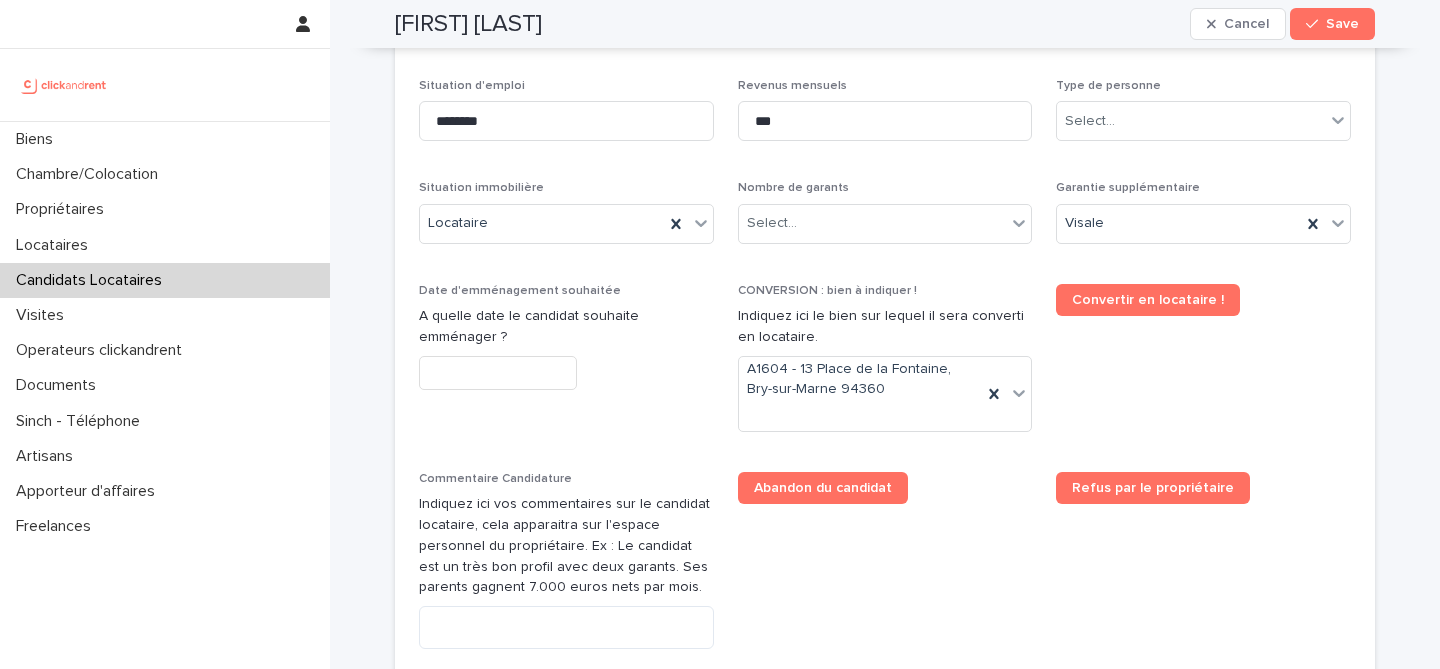 click at bounding box center [498, 373] 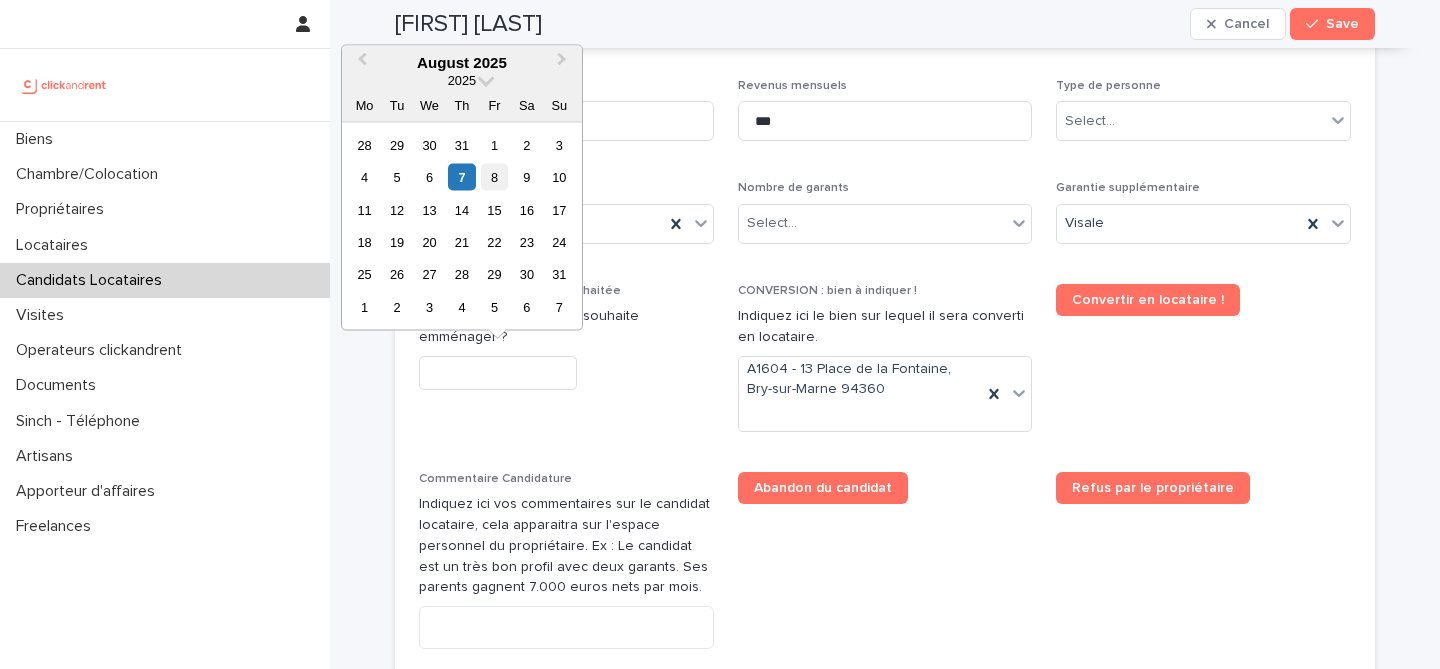 click on "8" at bounding box center [494, 177] 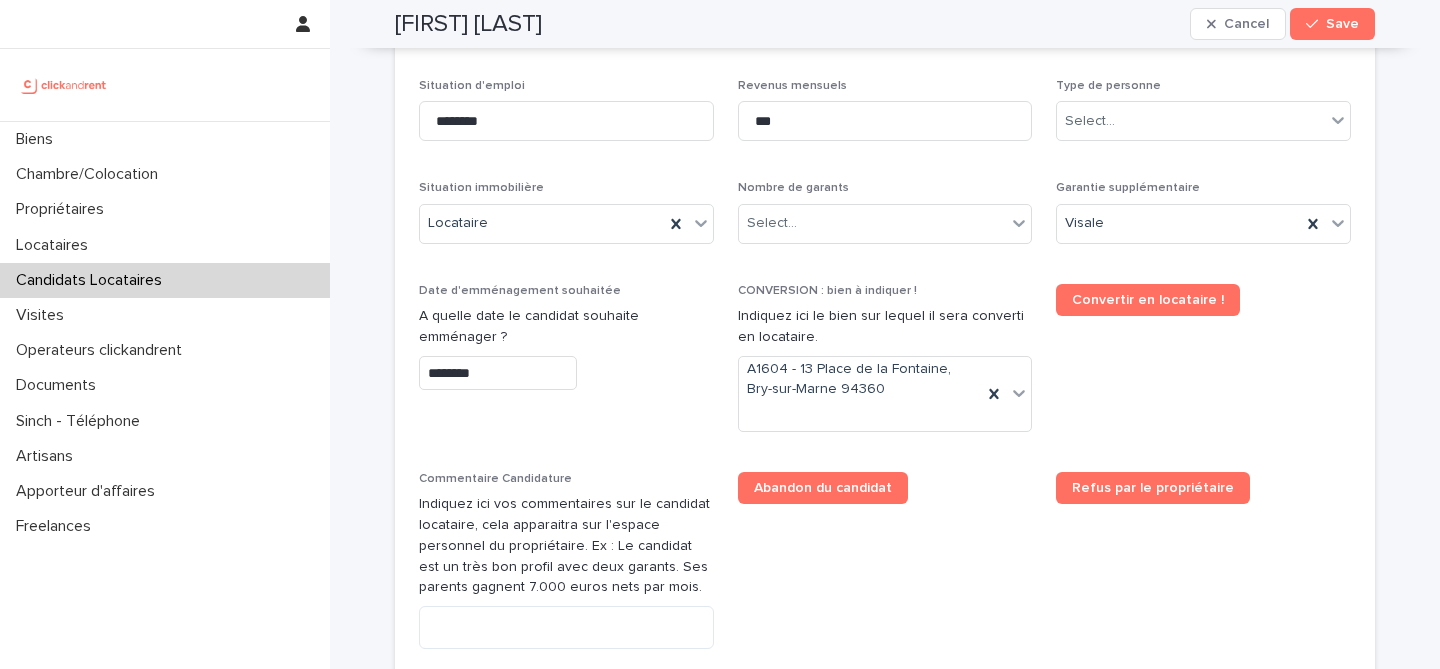 click on "Date d'emménagement souhaitée A quelle date le candidat souhaite emménager ? ********" at bounding box center [566, 345] 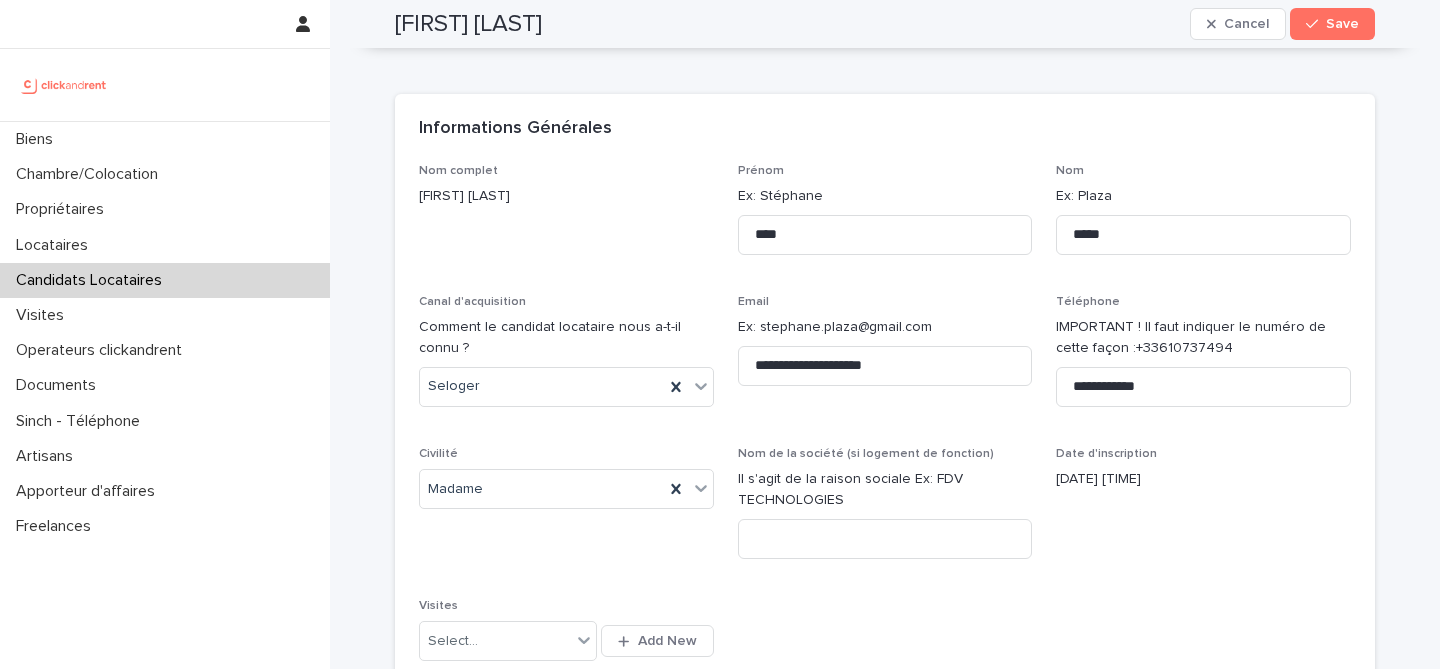 scroll, scrollTop: 0, scrollLeft: 0, axis: both 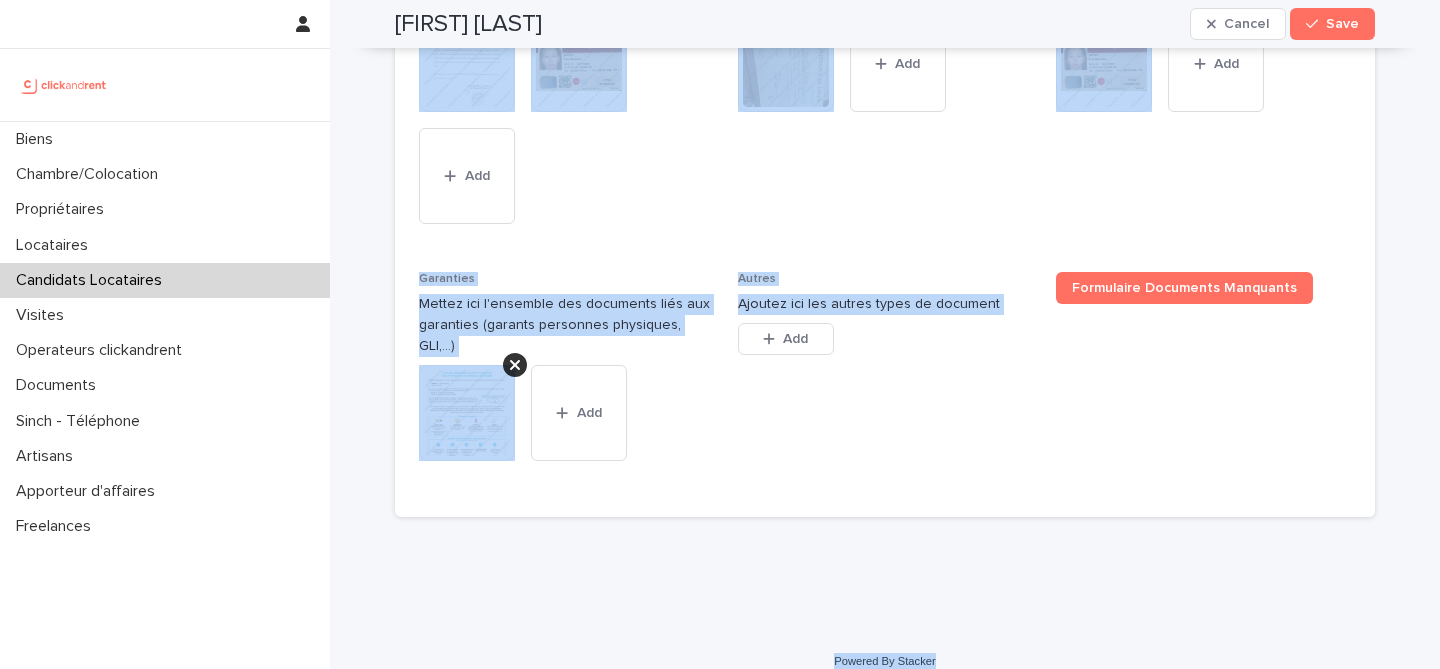 drag, startPoint x: 387, startPoint y: 48, endPoint x: 963, endPoint y: 636, distance: 823.116 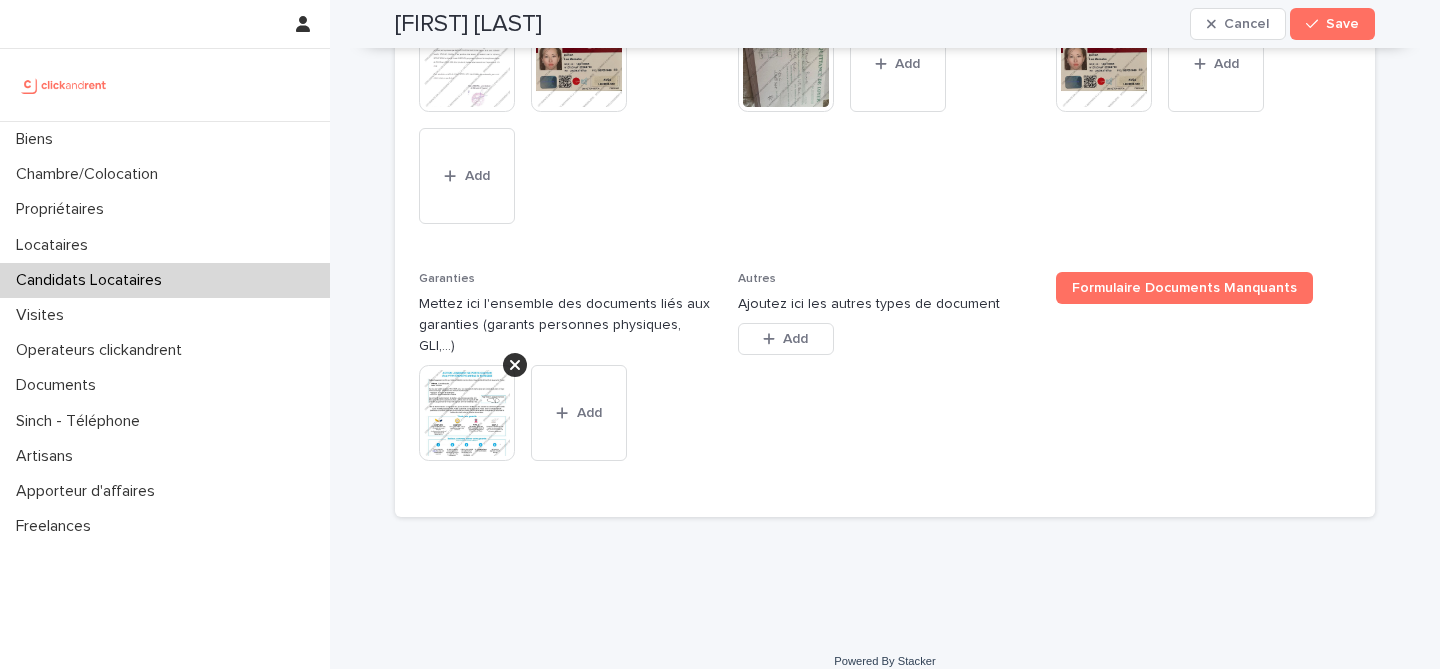 click on "This file cannot be opened Download File Add" at bounding box center (566, 124) 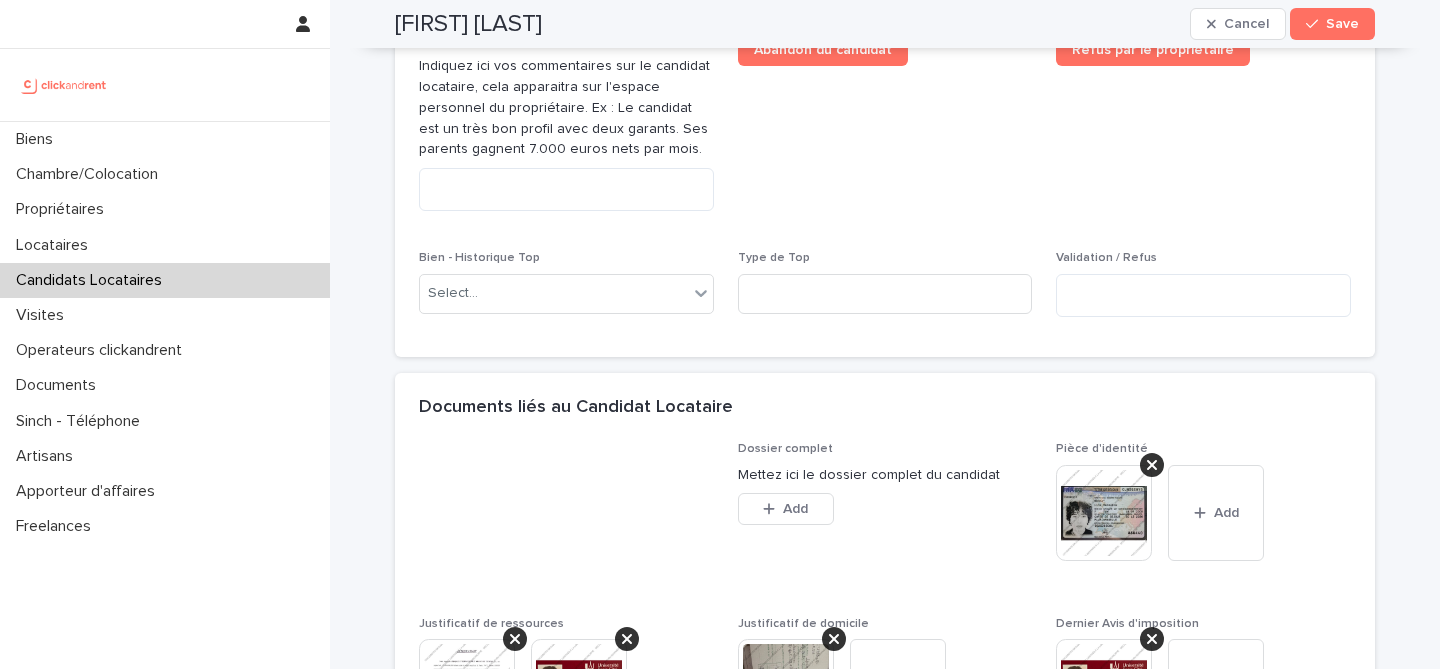 scroll, scrollTop: 1106, scrollLeft: 0, axis: vertical 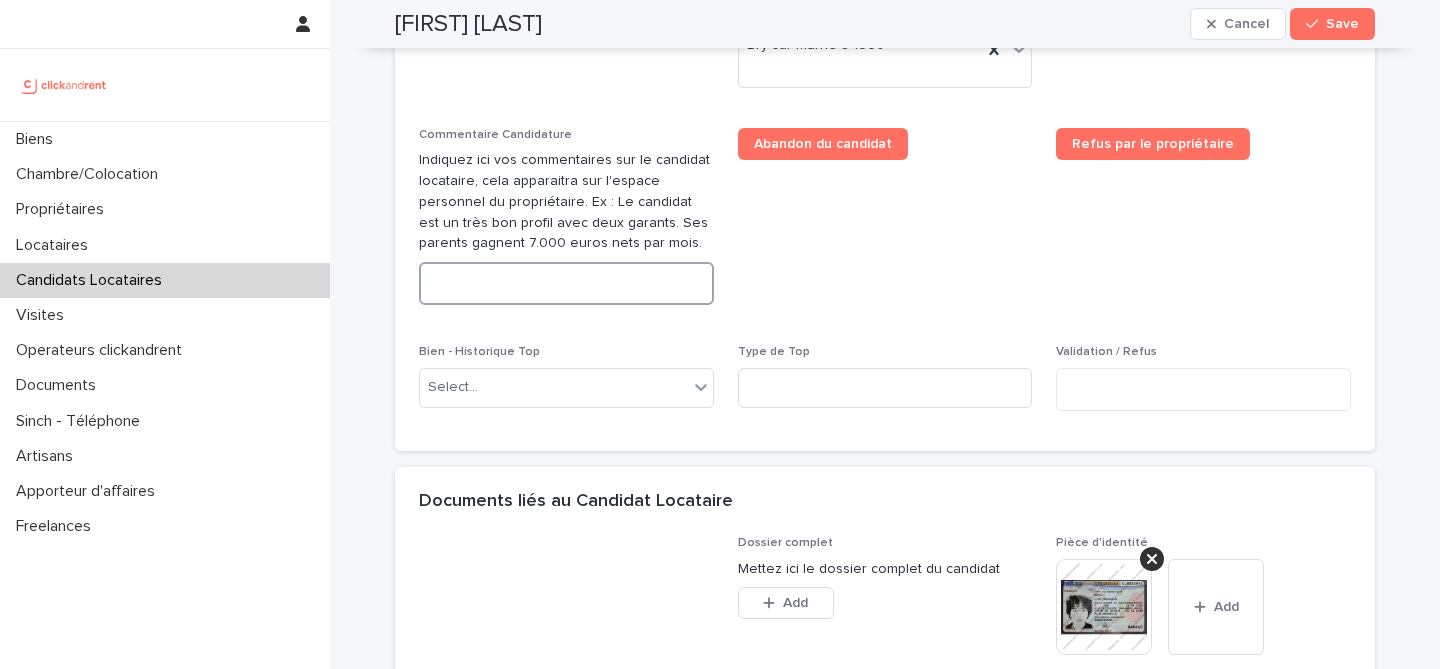 click at bounding box center [566, 283] 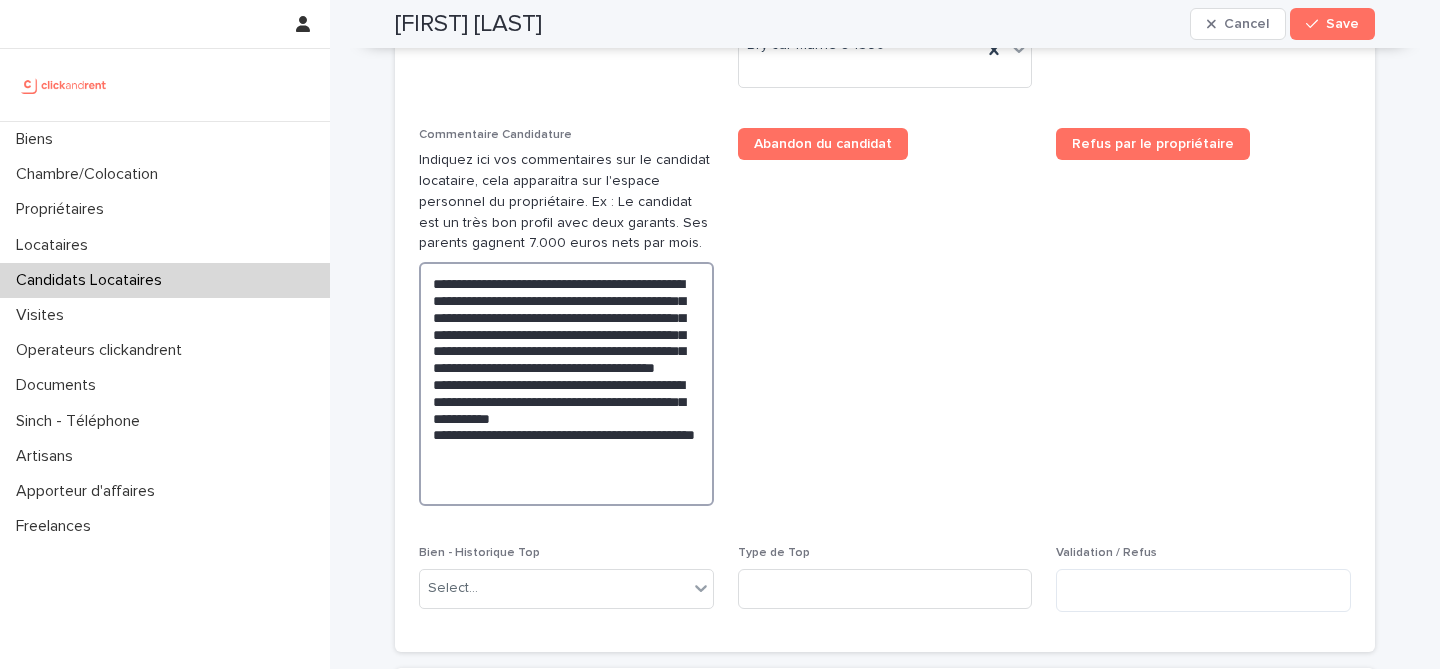 type on "**********" 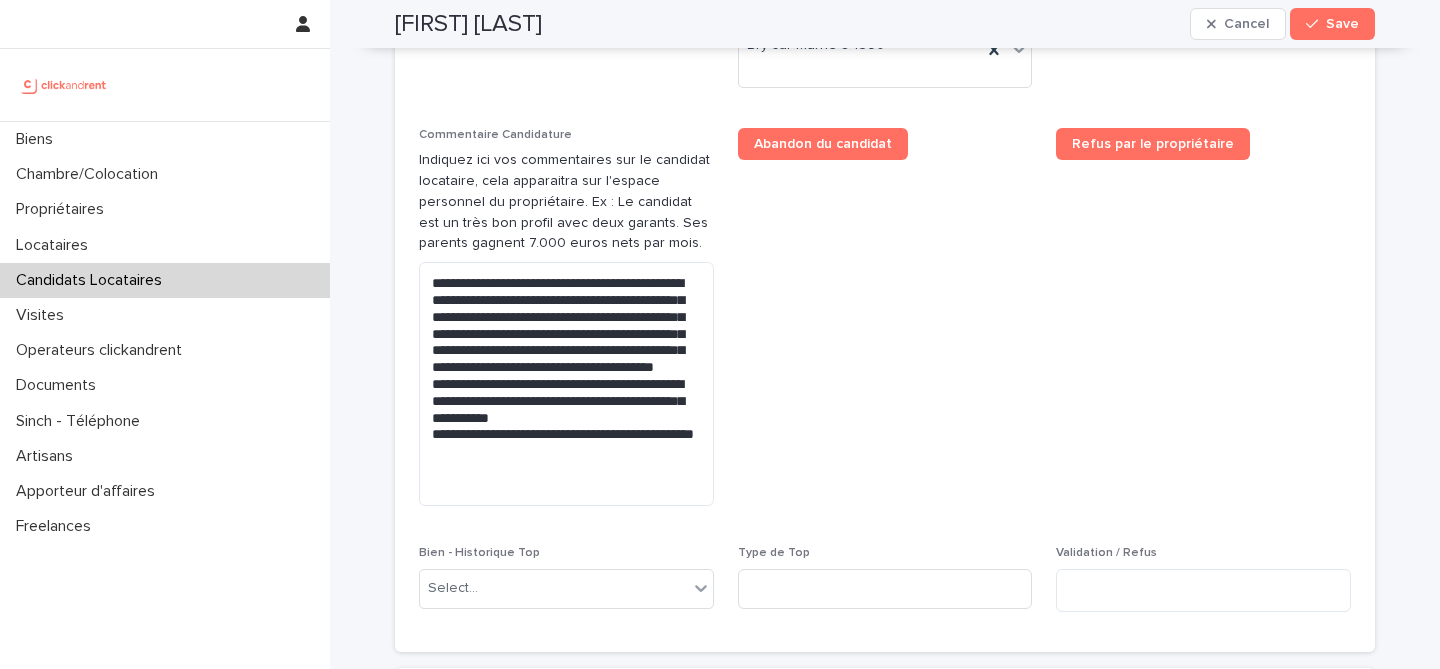 click on "Refus par le propriétaire" at bounding box center [1203, 325] 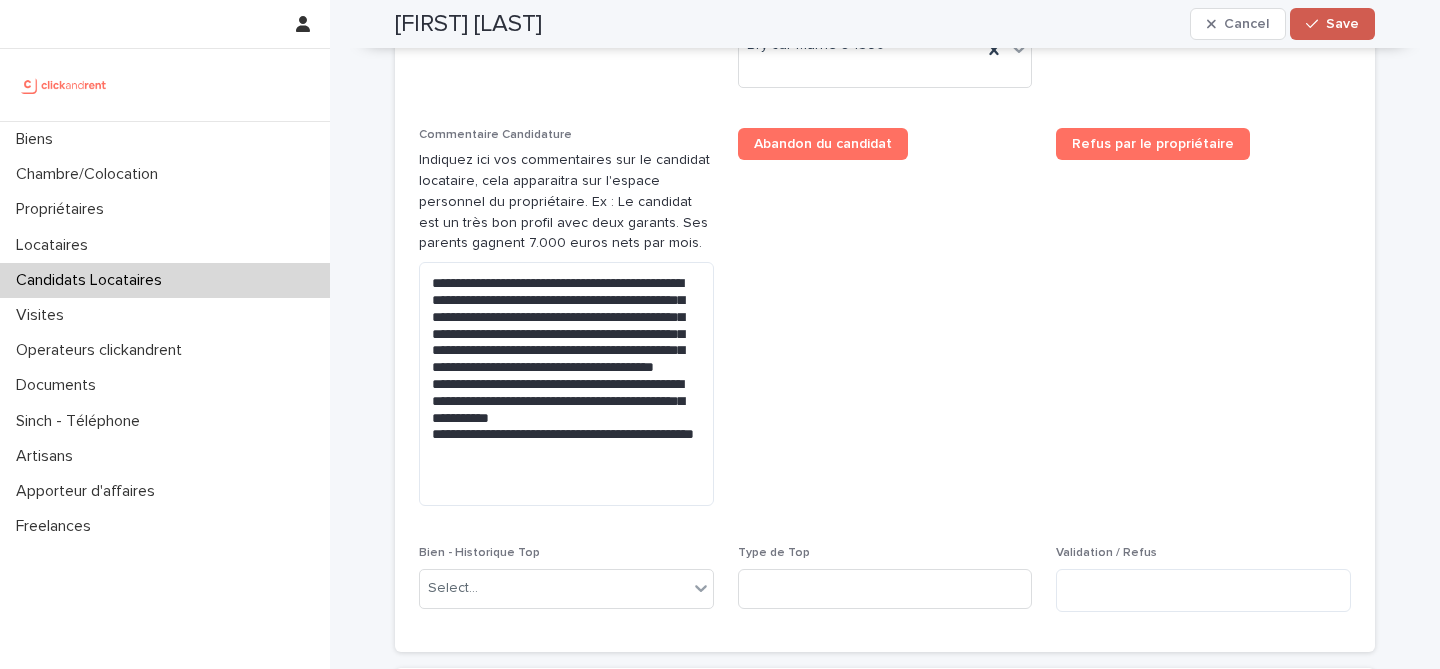 click on "Save" at bounding box center [1342, 24] 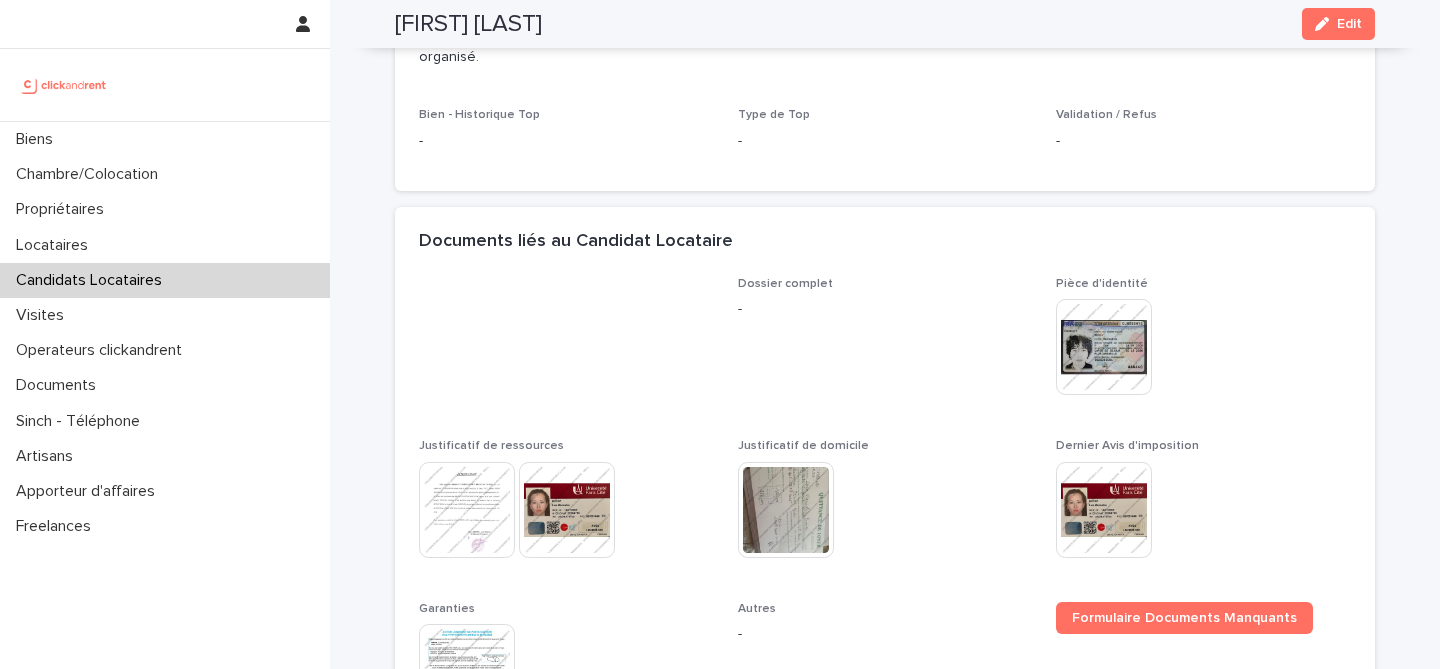 scroll, scrollTop: 789, scrollLeft: 0, axis: vertical 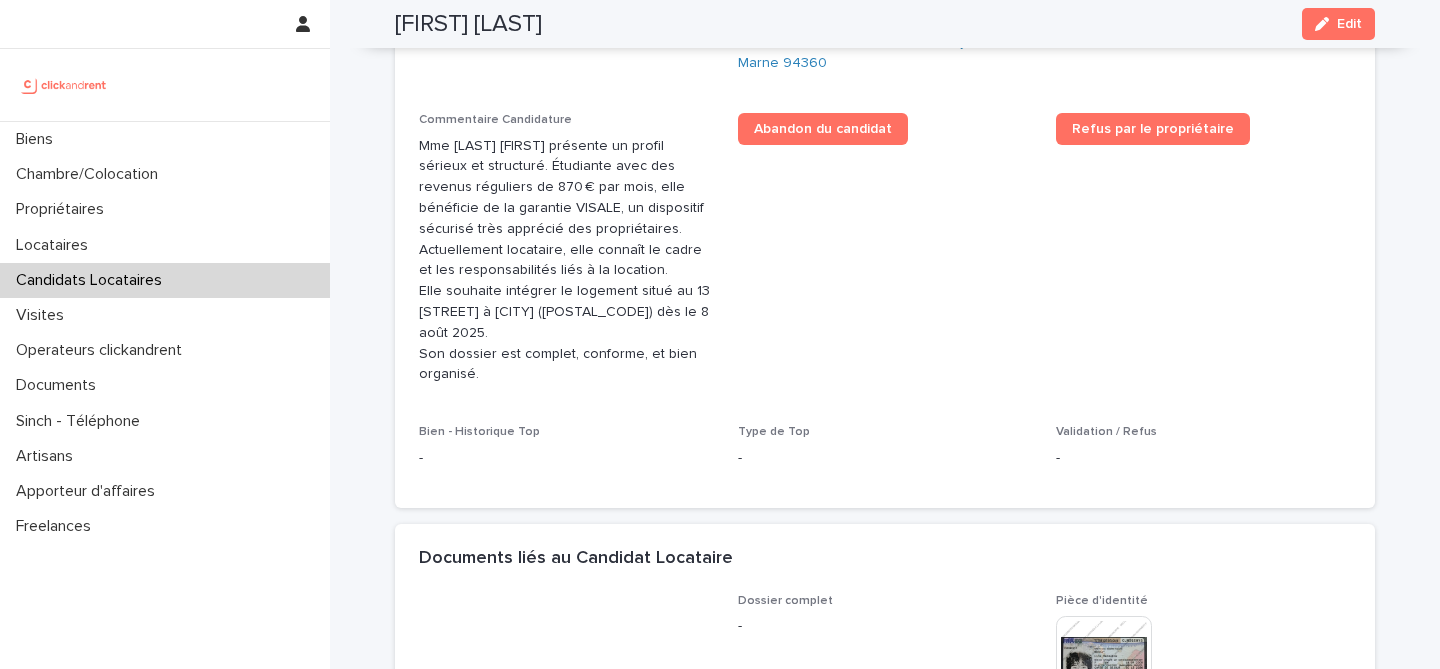 click on "Lina Benna Edit" at bounding box center [885, 24] 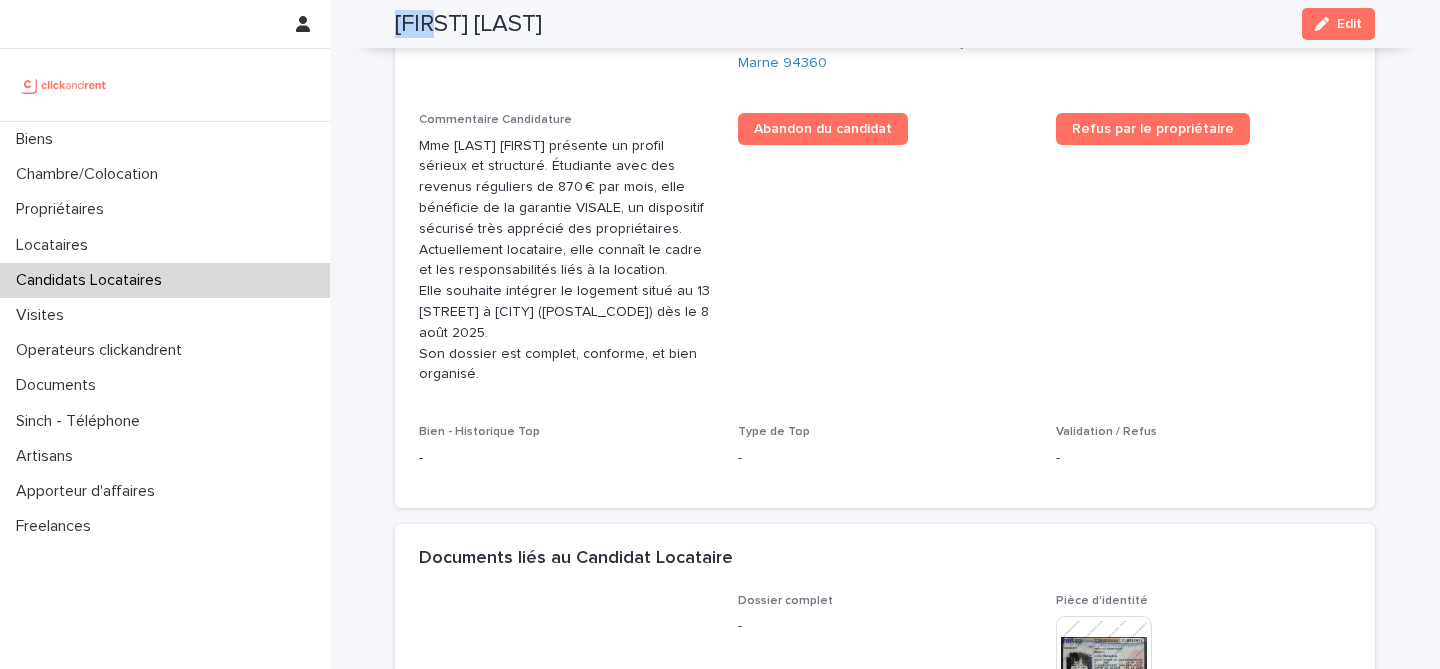 click on "Lina Benna Edit" at bounding box center (885, 24) 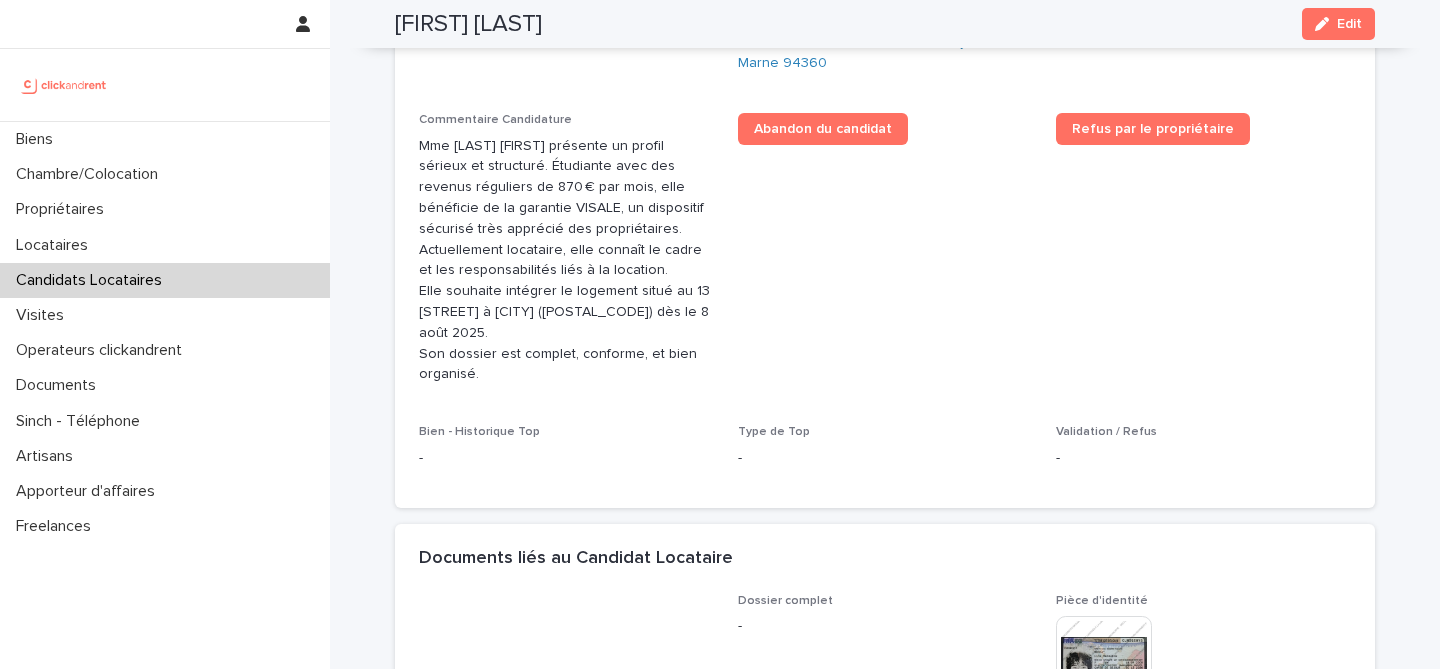 click on "Lina Benna" at bounding box center (468, 24) 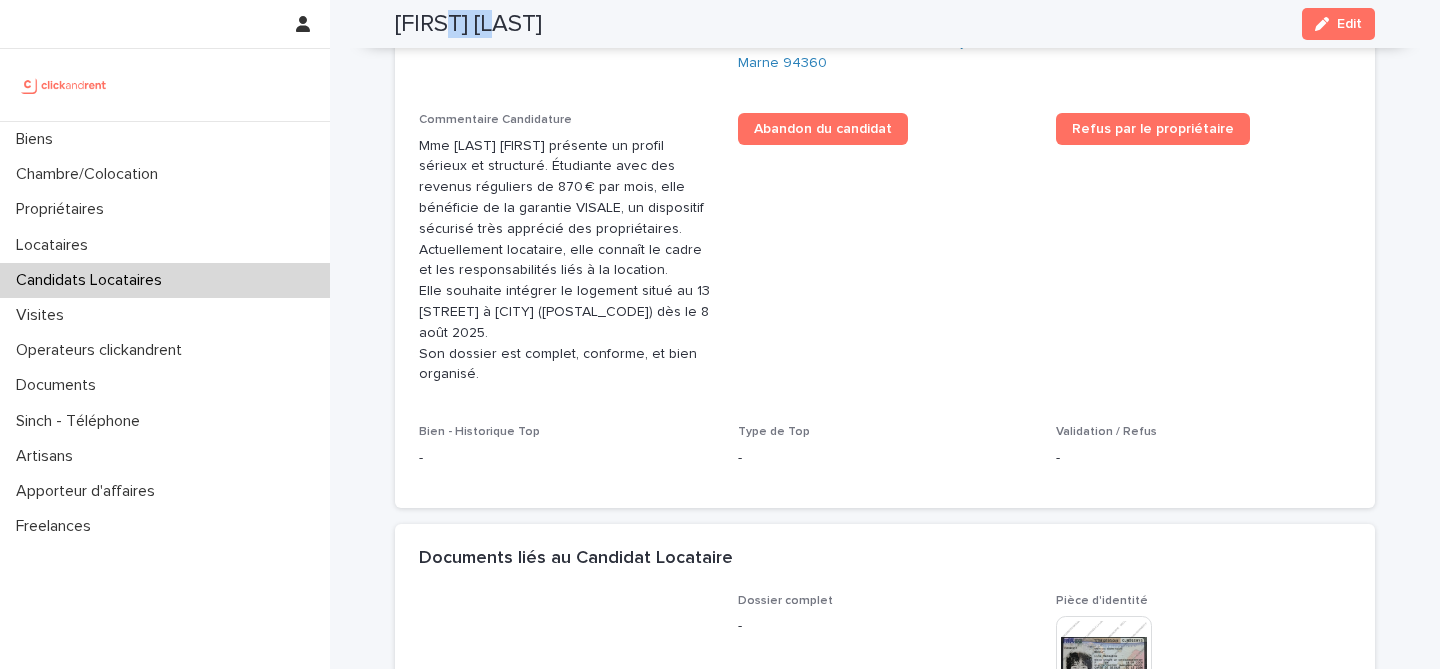 click on "Lina Benna" at bounding box center [468, 24] 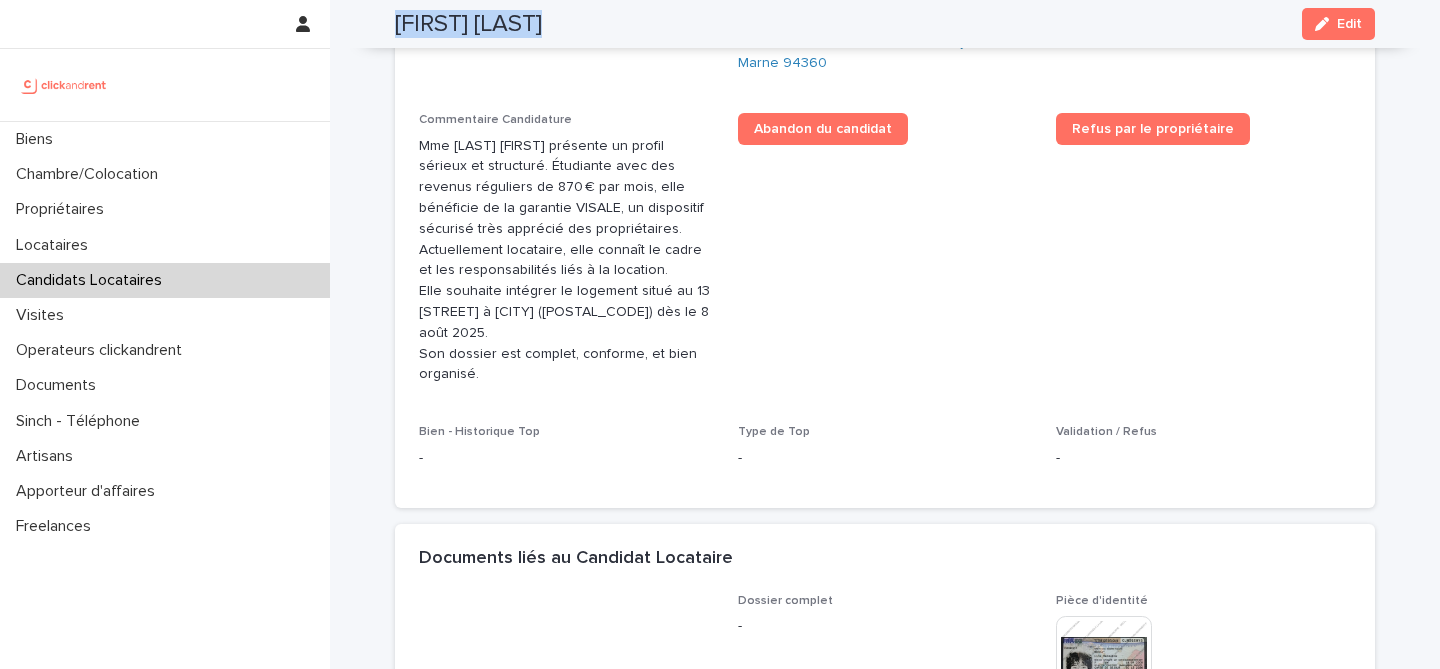 click on "Lina Benna" at bounding box center [468, 24] 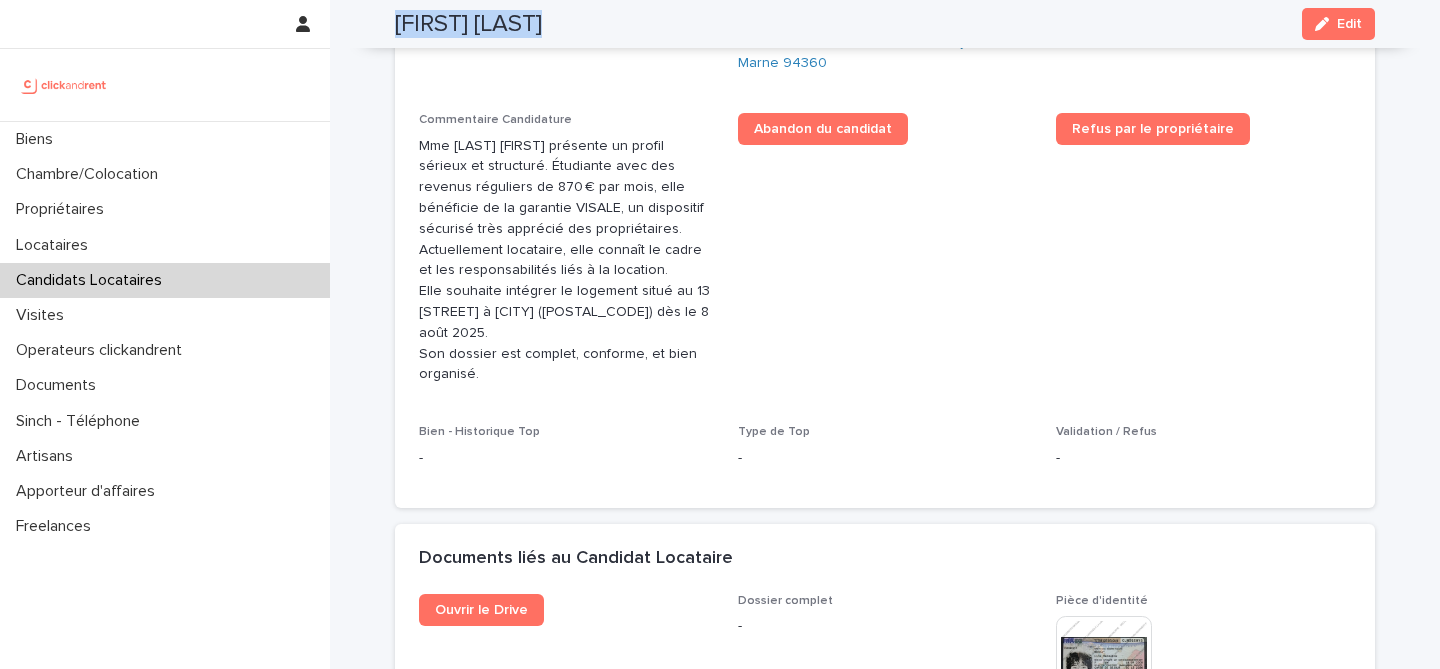 click on "Candidats Locataires" at bounding box center [93, 280] 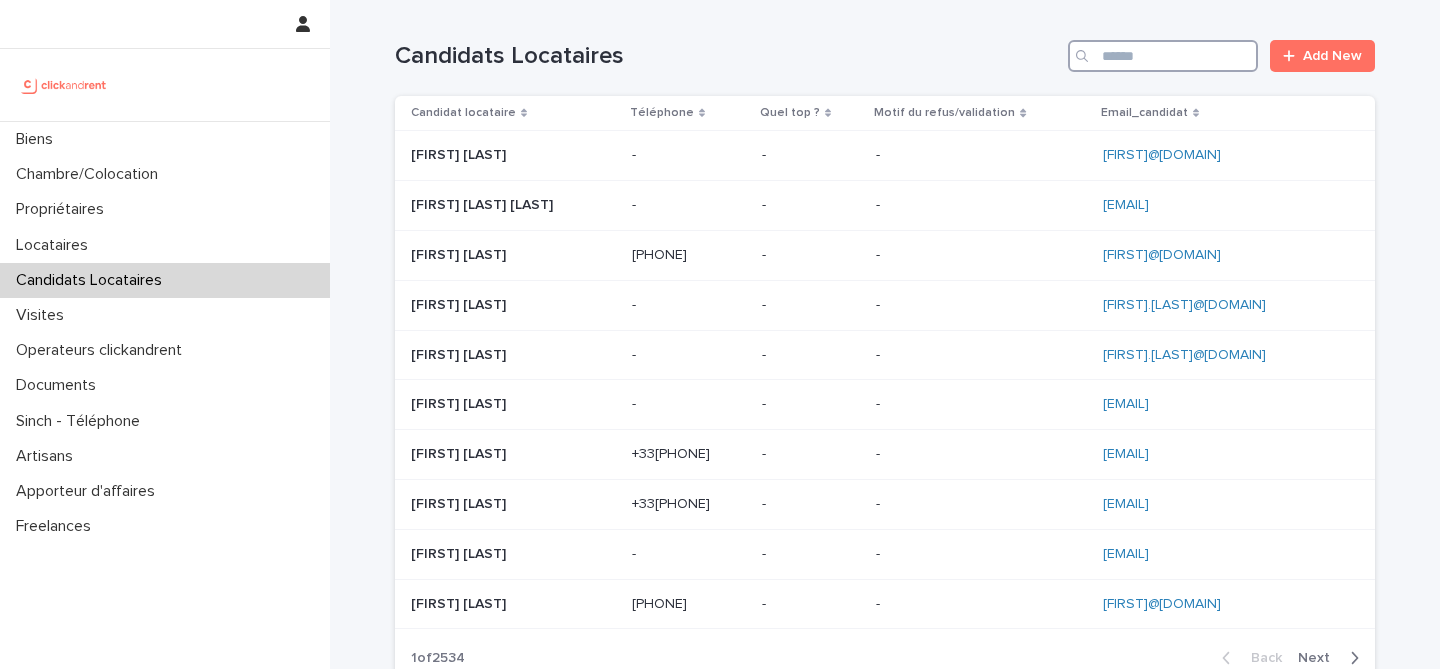 click at bounding box center [1163, 56] 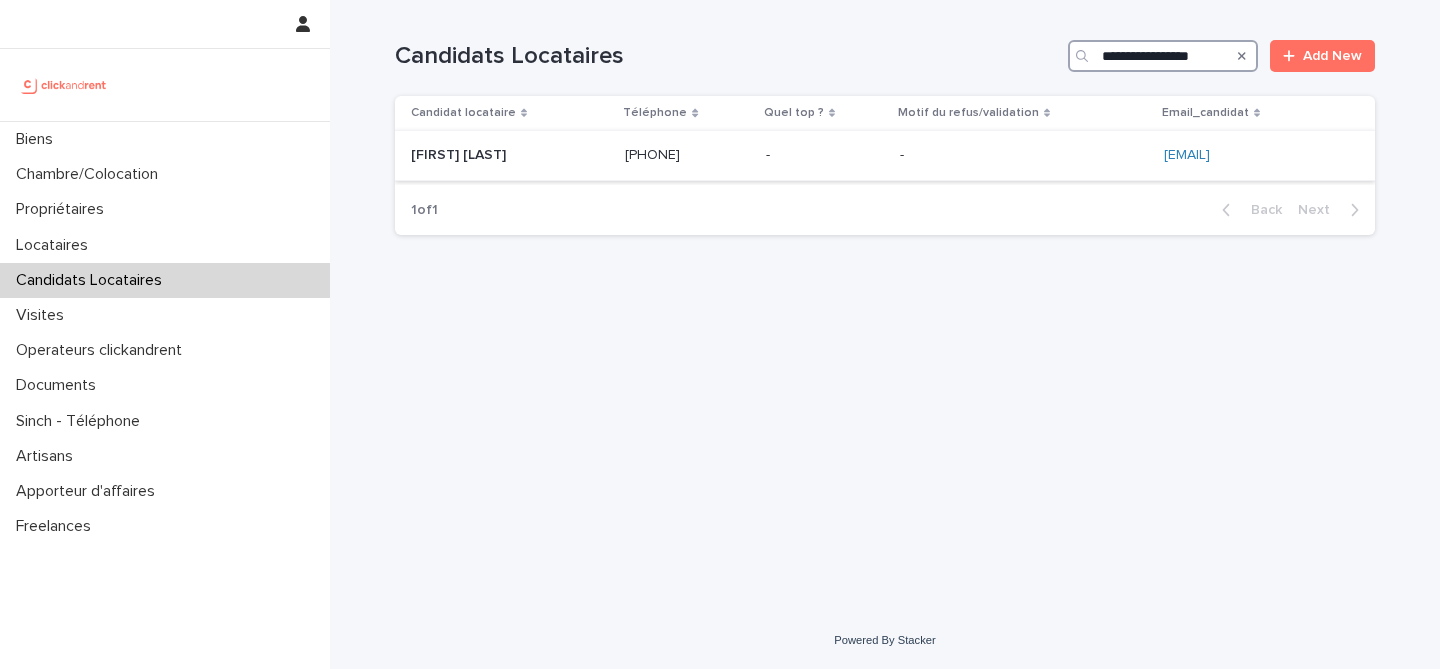 type on "**********" 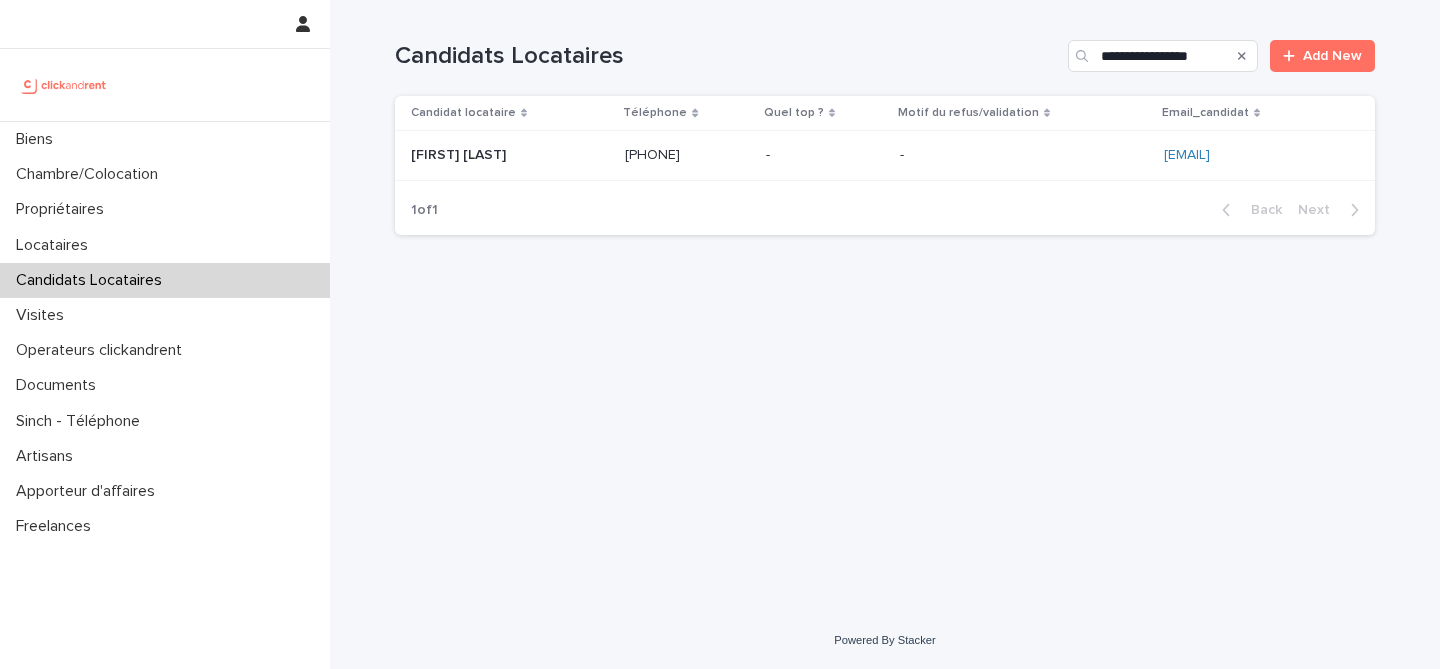click at bounding box center [687, 155] 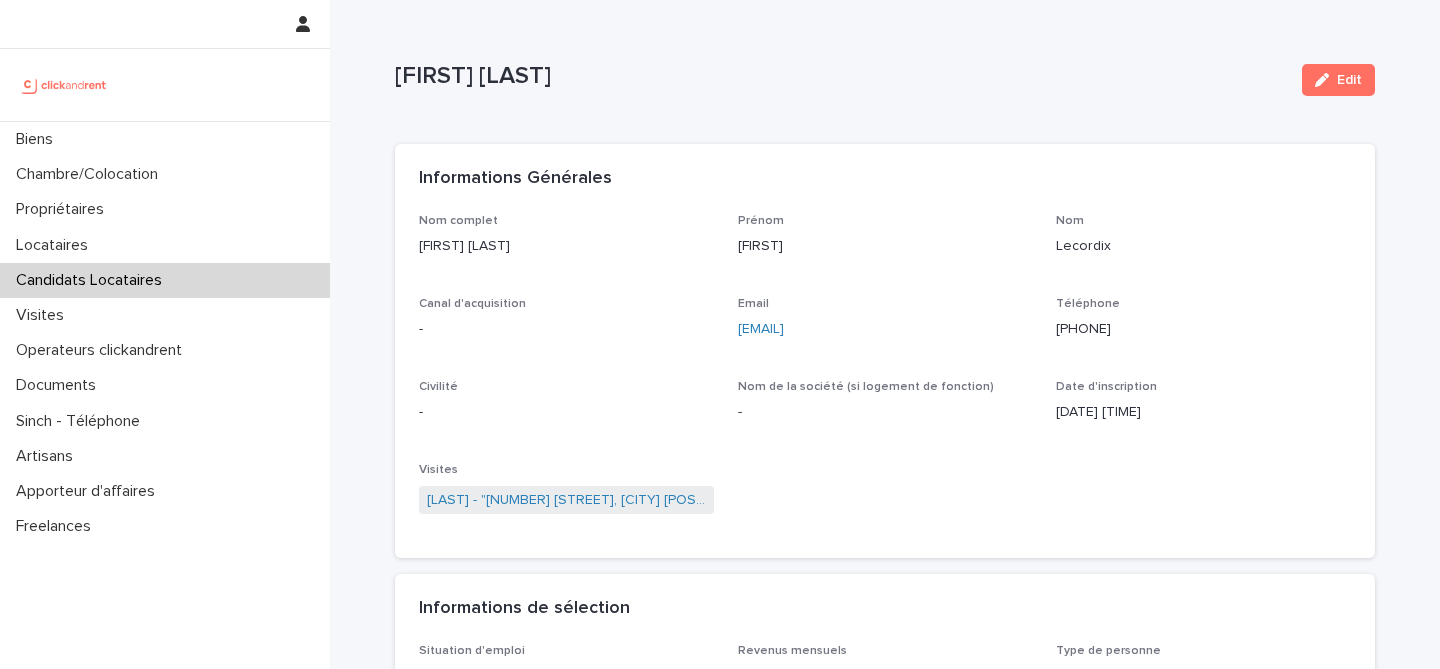 click on "Edit" at bounding box center [1334, 80] 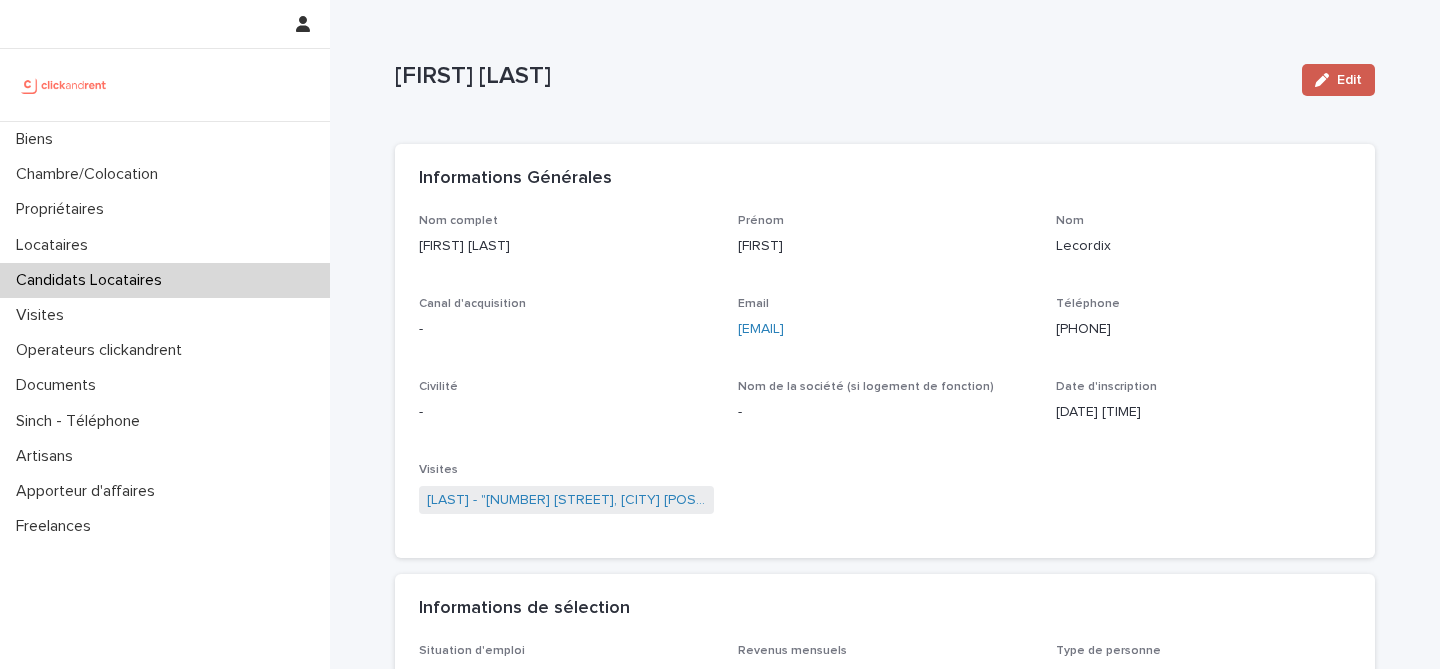 click on "Edit" at bounding box center [1349, 80] 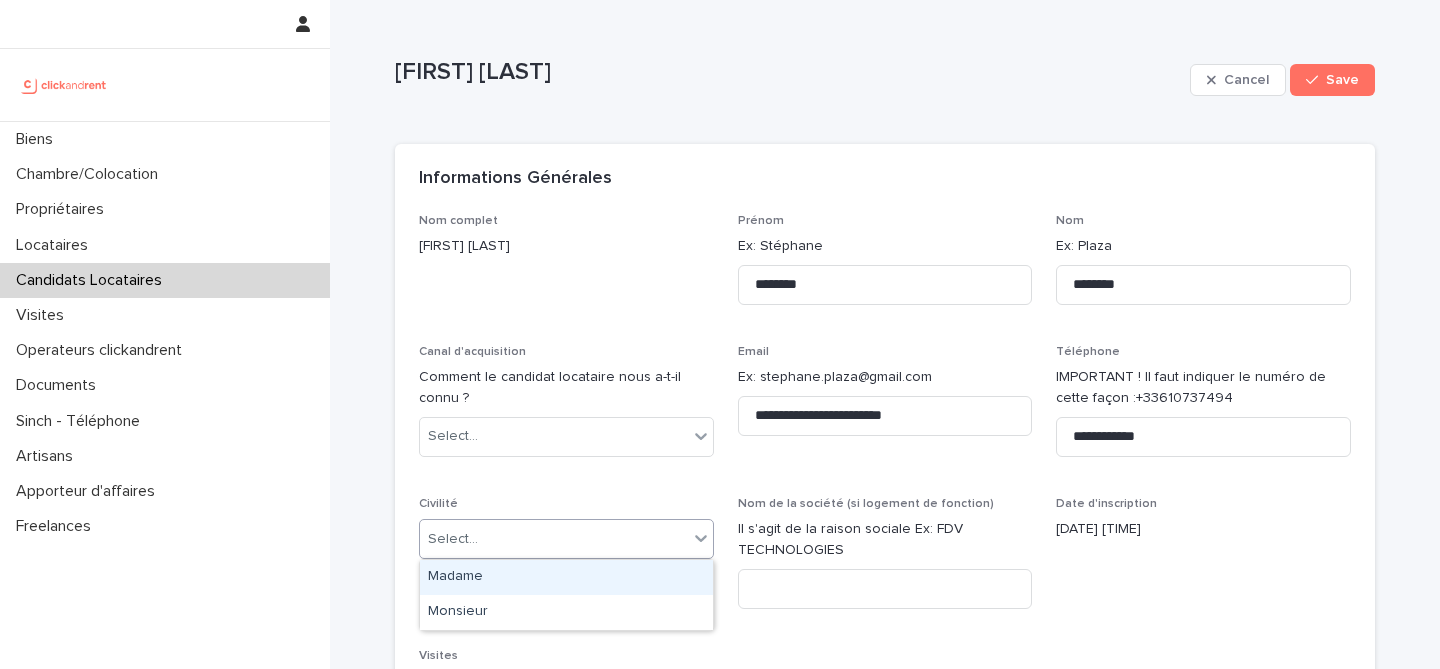 click on "Select..." at bounding box center (554, 539) 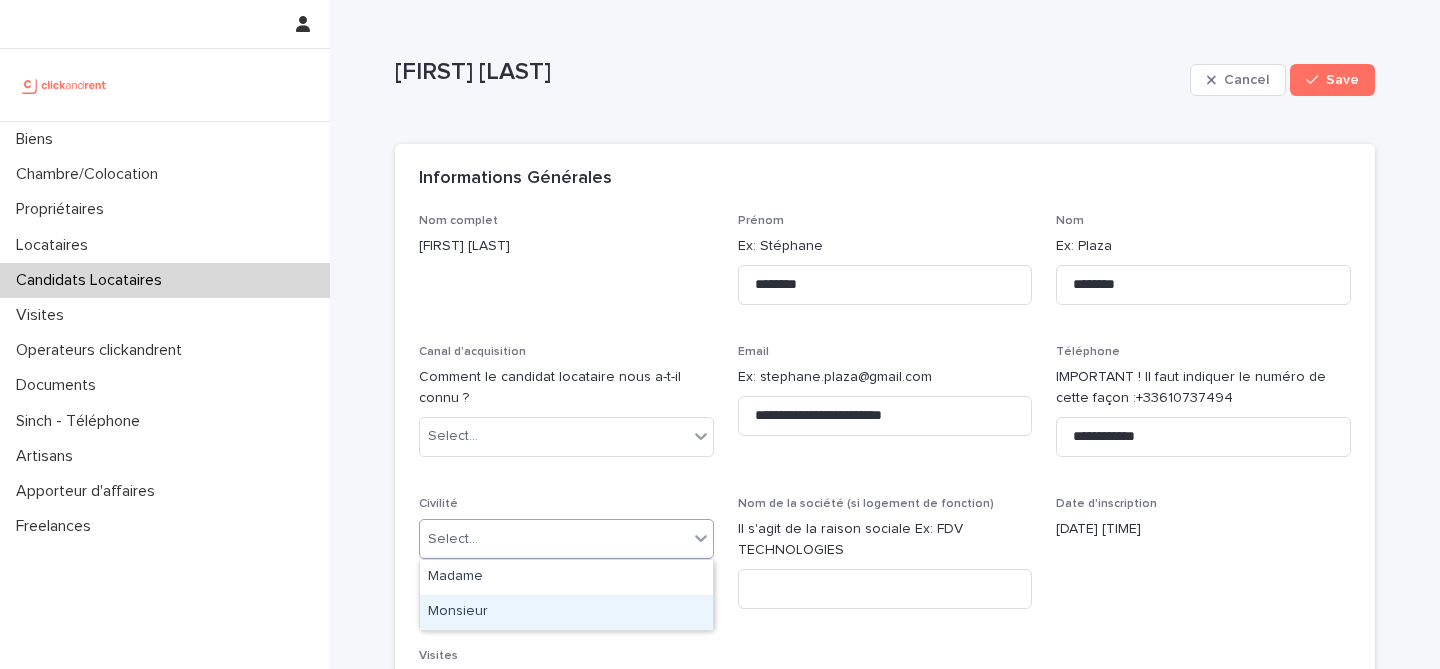 click on "Monsieur" at bounding box center [566, 612] 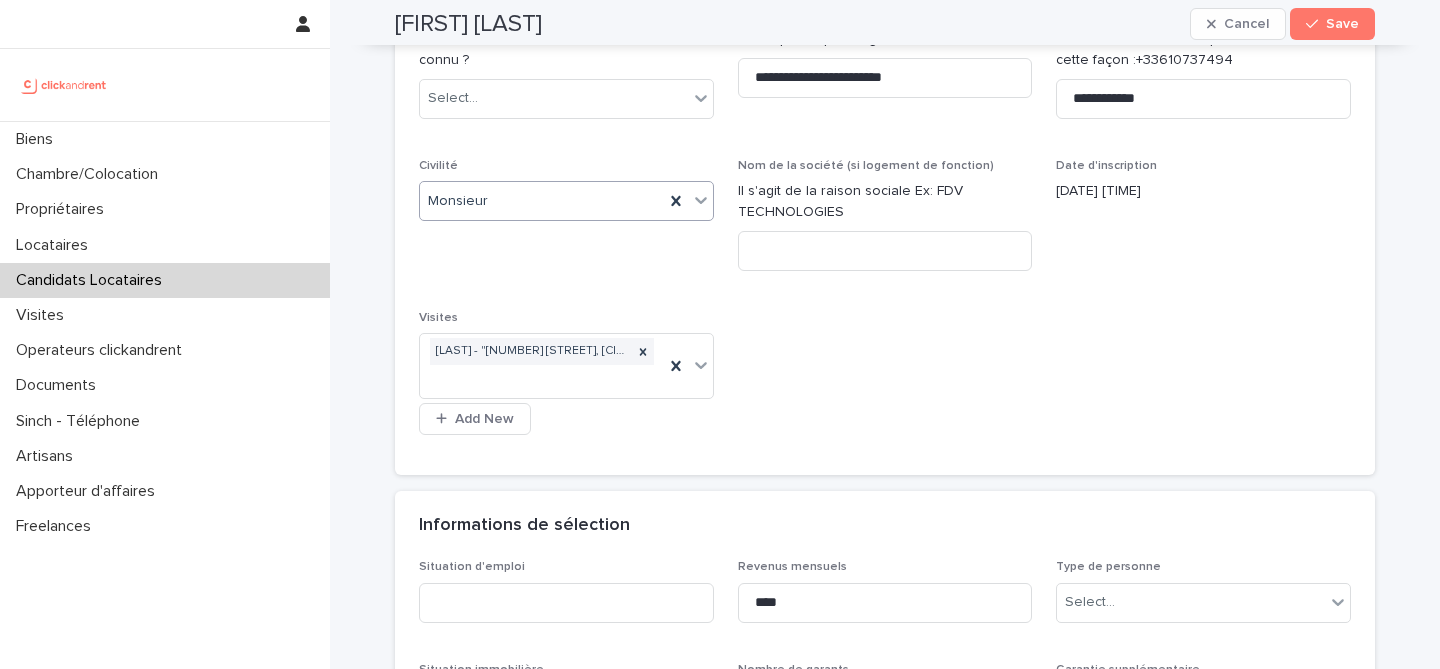 scroll, scrollTop: 396, scrollLeft: 0, axis: vertical 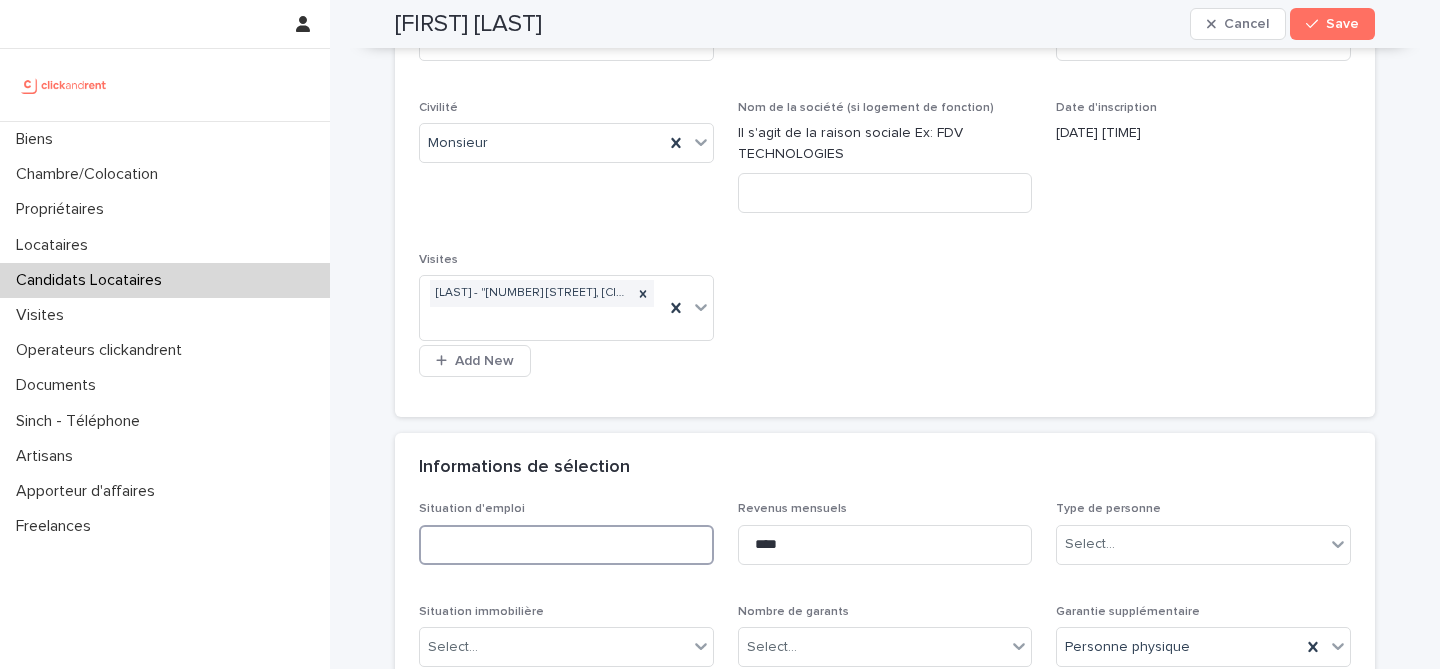 click at bounding box center [566, 545] 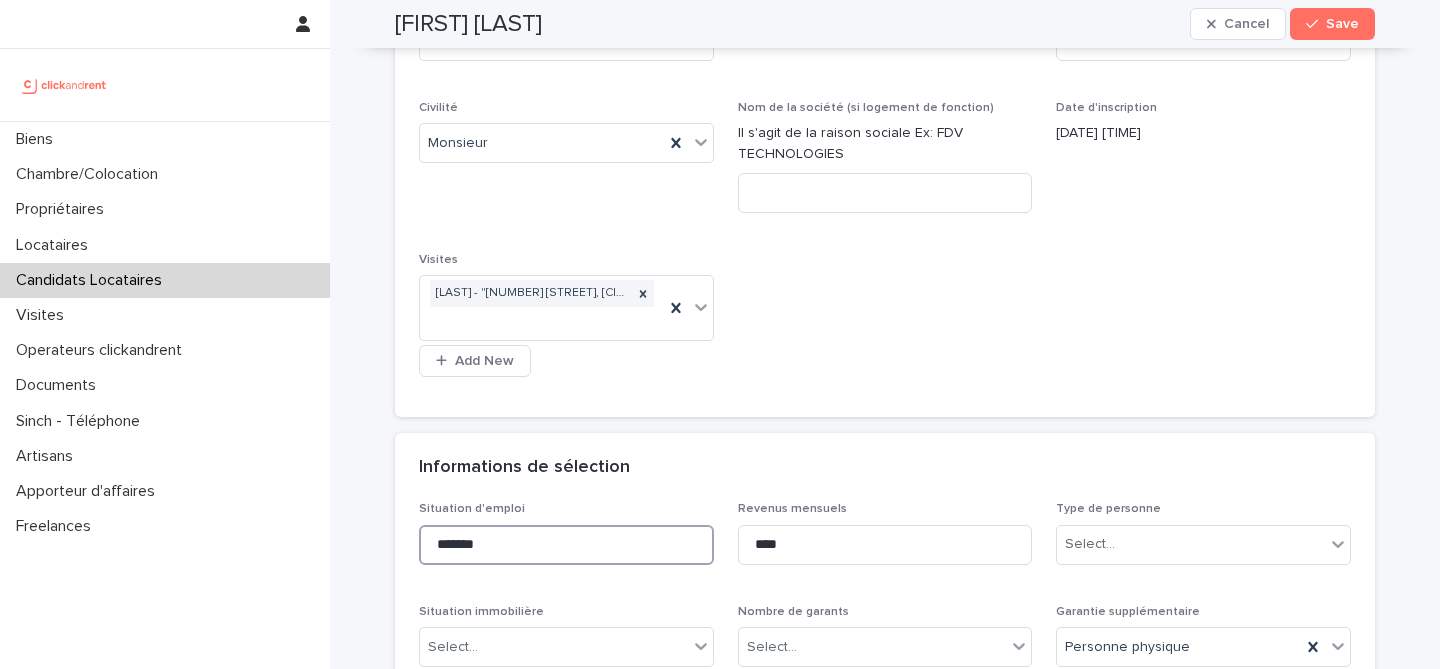 type on "*******" 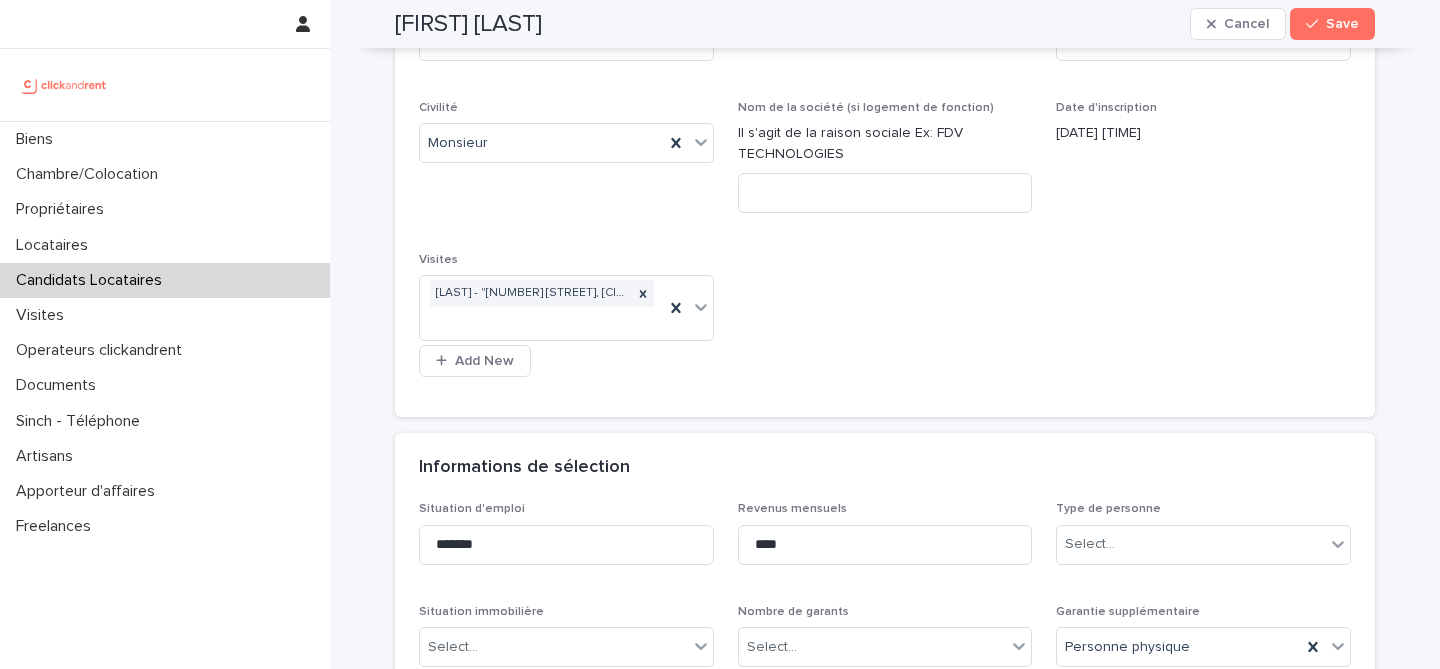 click on "Informations de sélection" at bounding box center (885, 468) 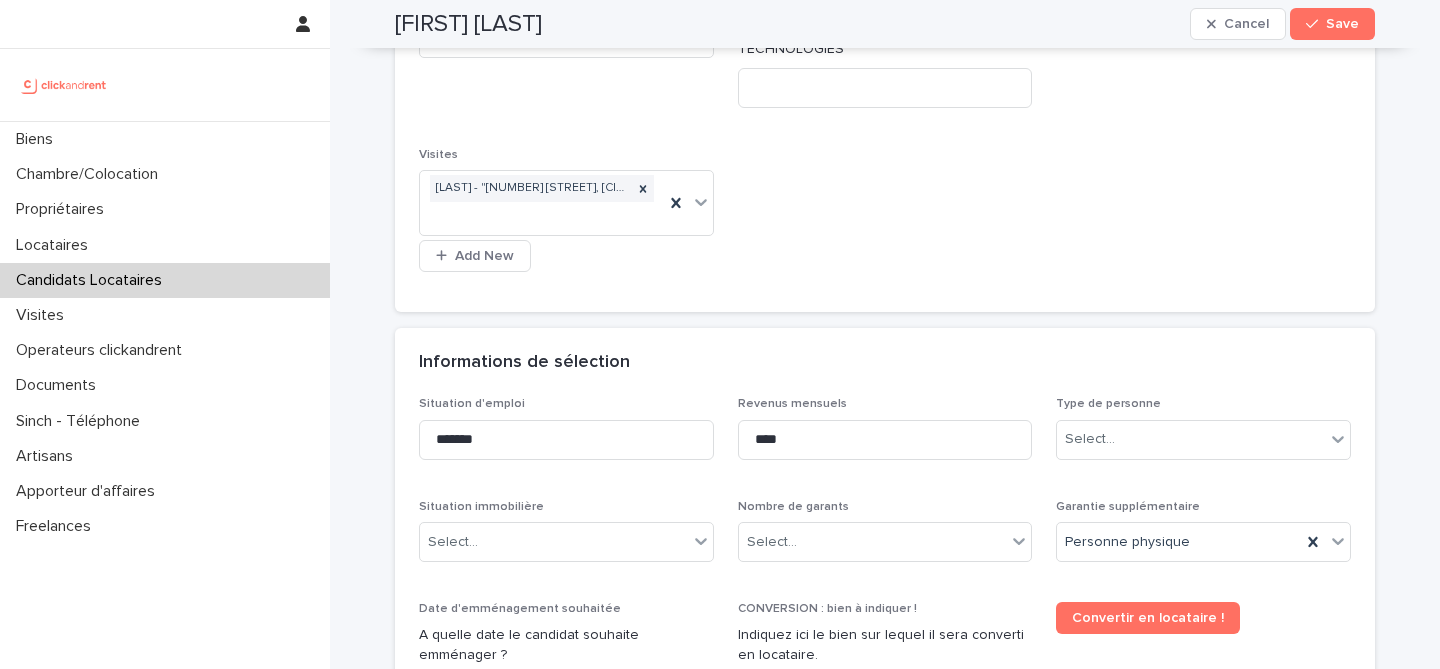 scroll, scrollTop: 563, scrollLeft: 0, axis: vertical 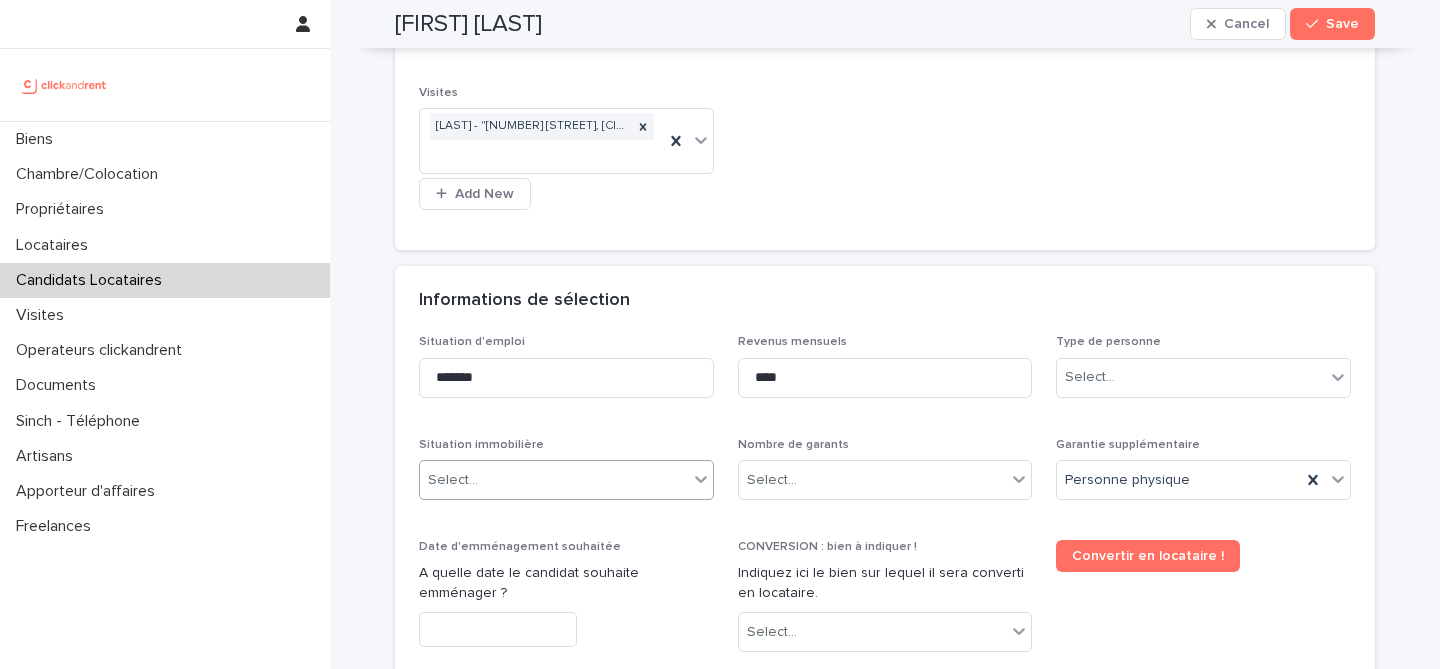 click on "Select..." at bounding box center (554, 480) 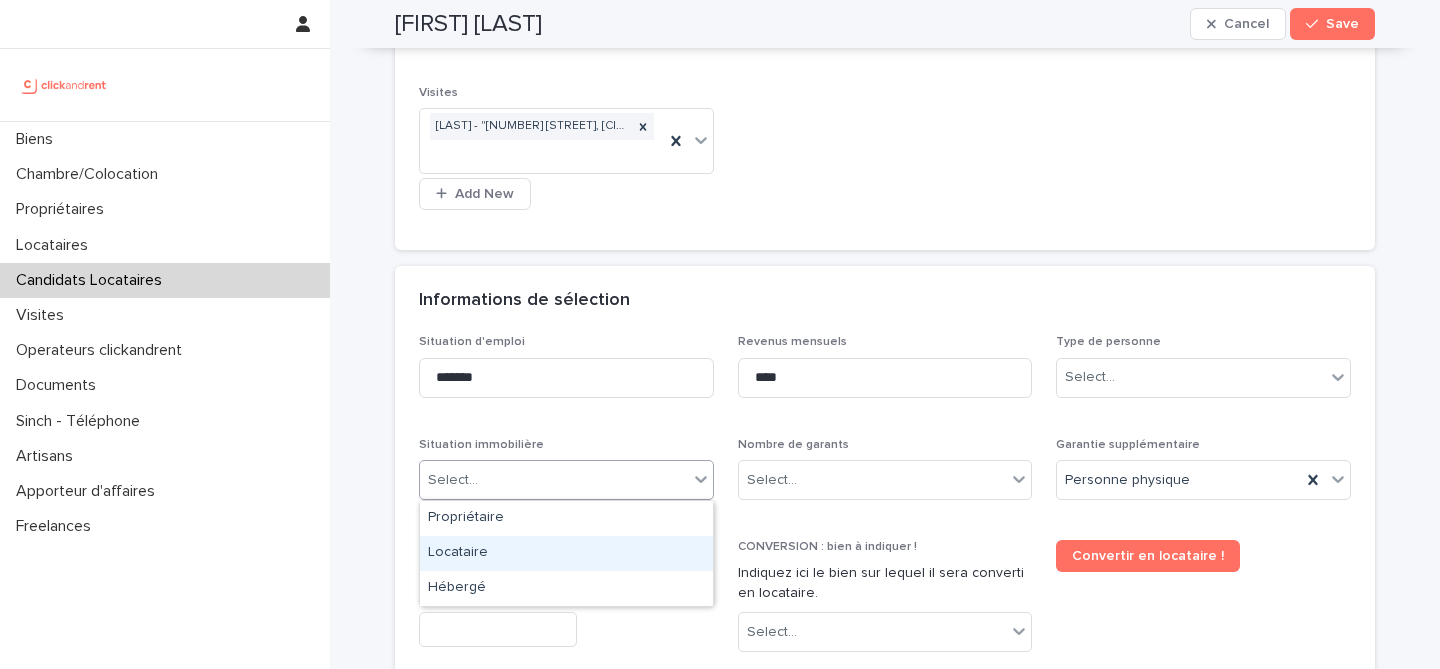 click on "Locataire" at bounding box center (566, 553) 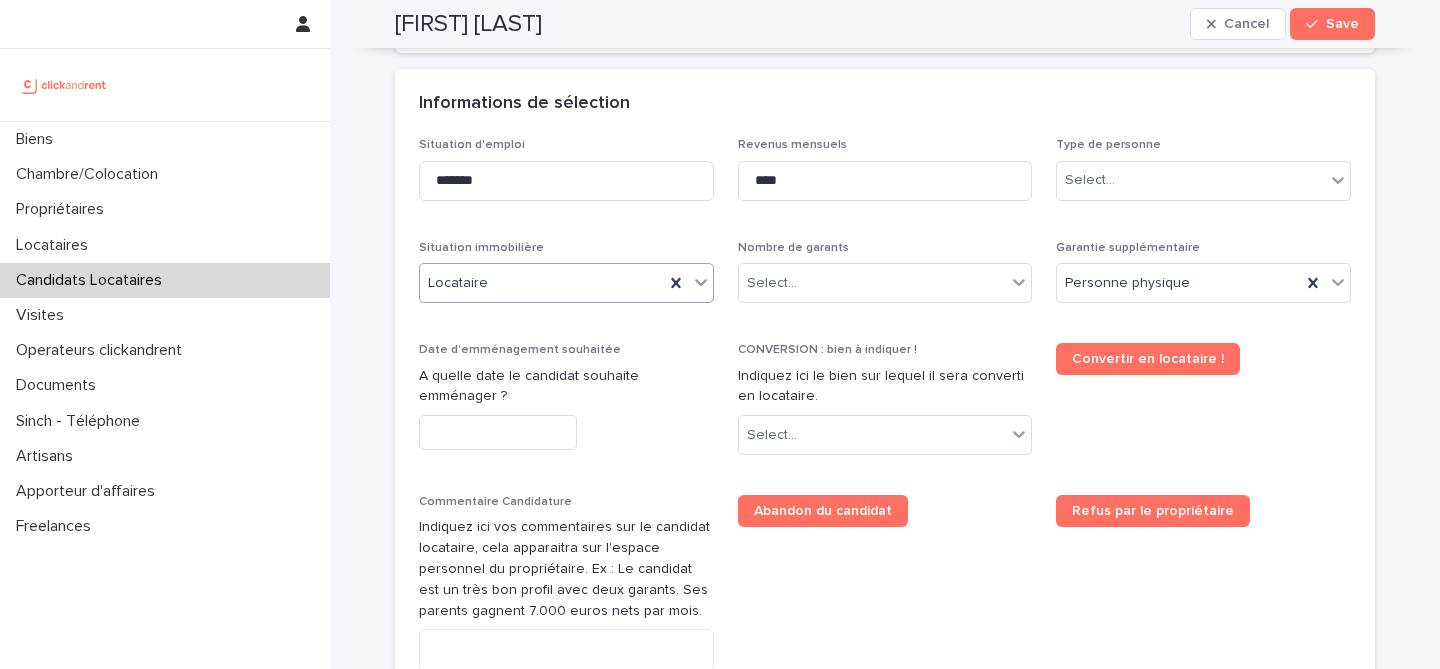 scroll, scrollTop: 845, scrollLeft: 0, axis: vertical 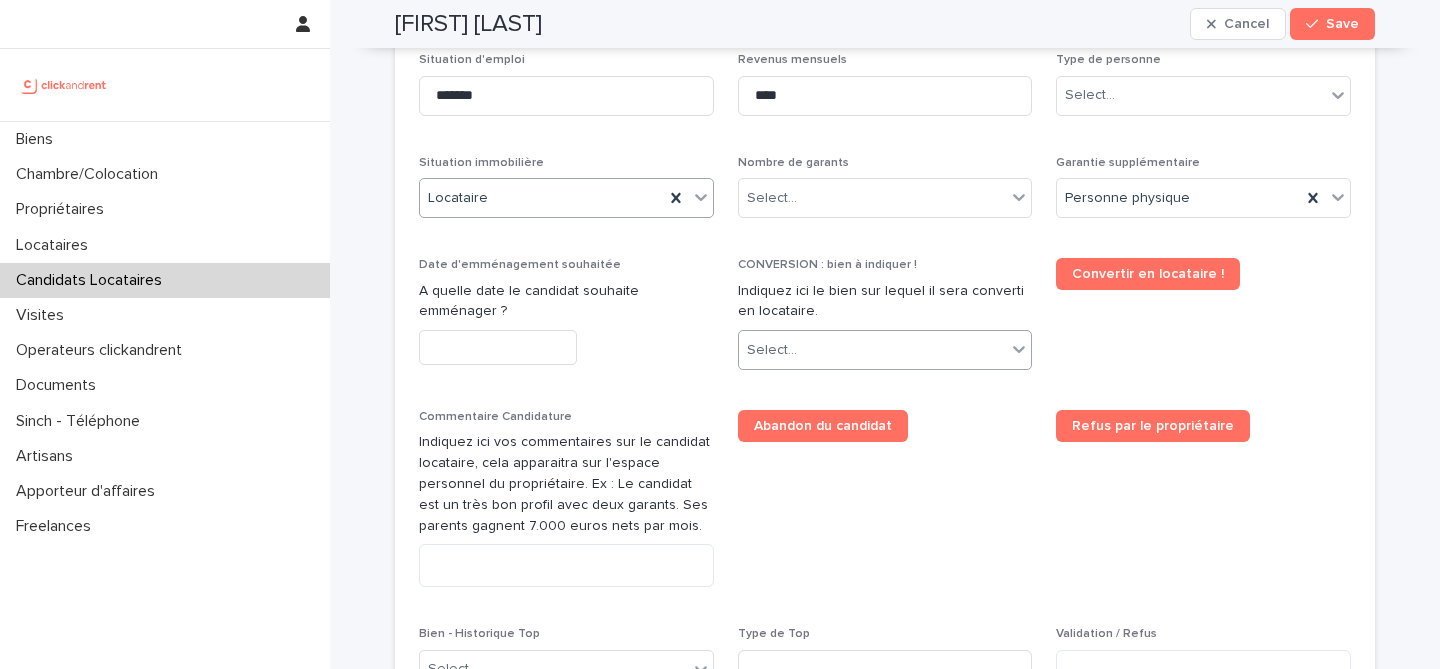 click on "Select..." at bounding box center (873, 350) 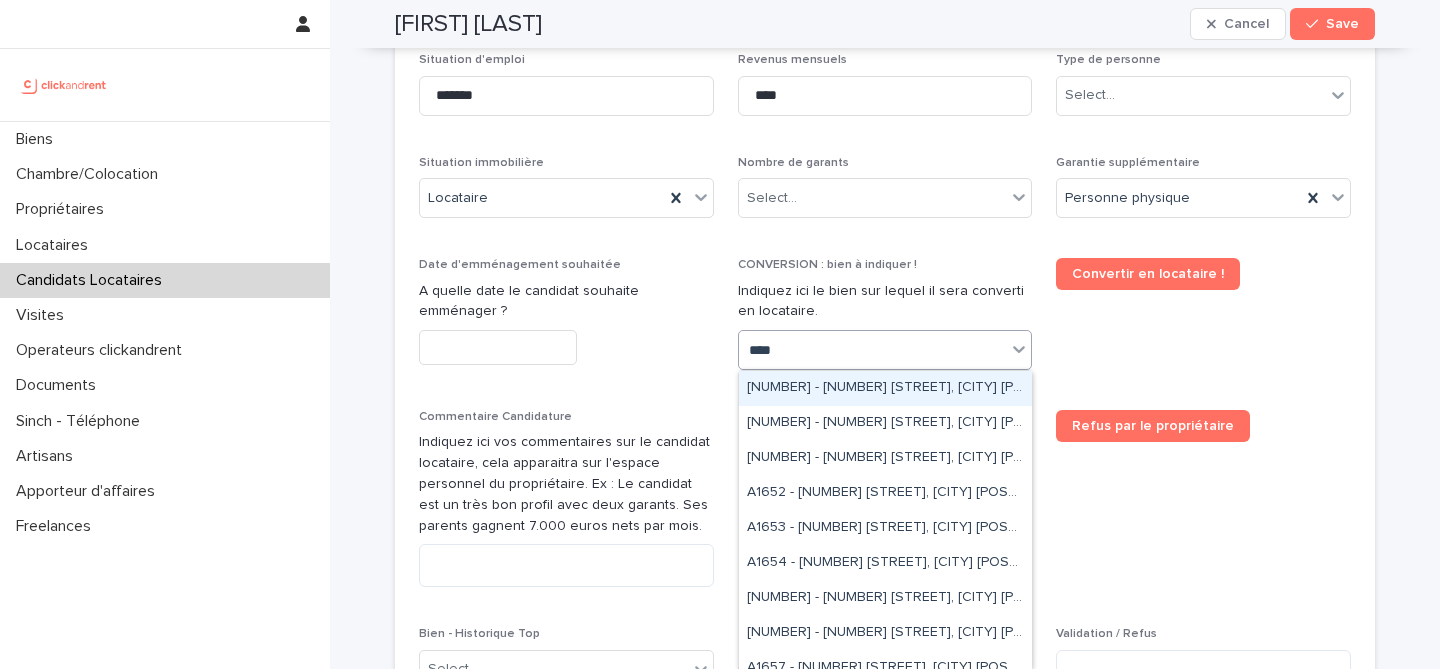 type on "*****" 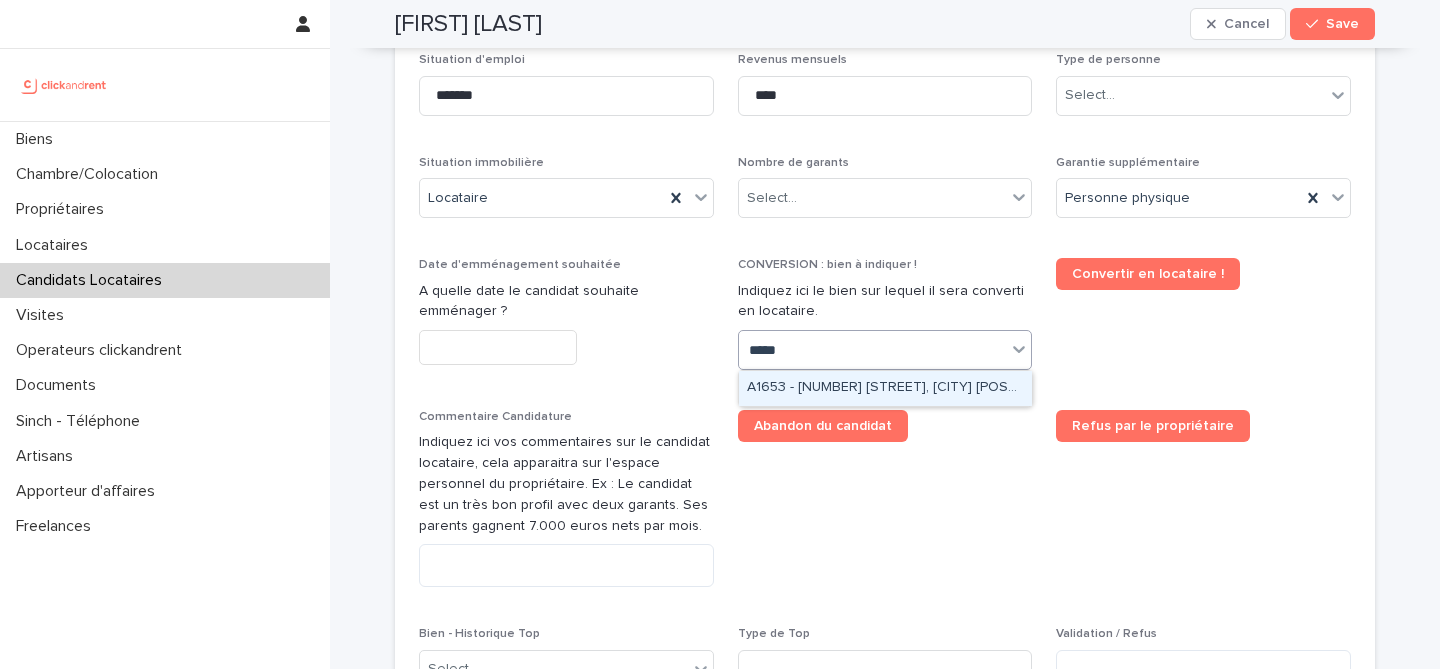 click on "A1653 - 1 Allée de l'Amourette,  Maisons-Alfort 94700" at bounding box center (885, 388) 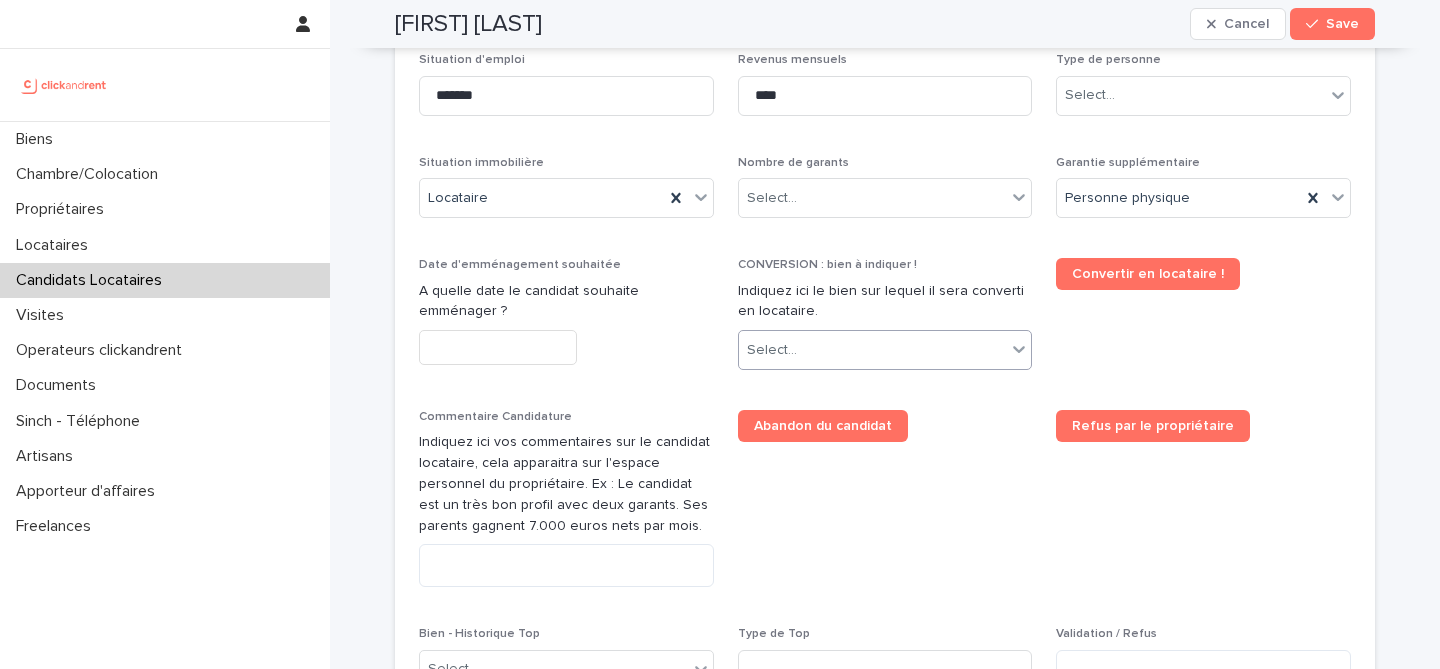 scroll, scrollTop: 863, scrollLeft: 0, axis: vertical 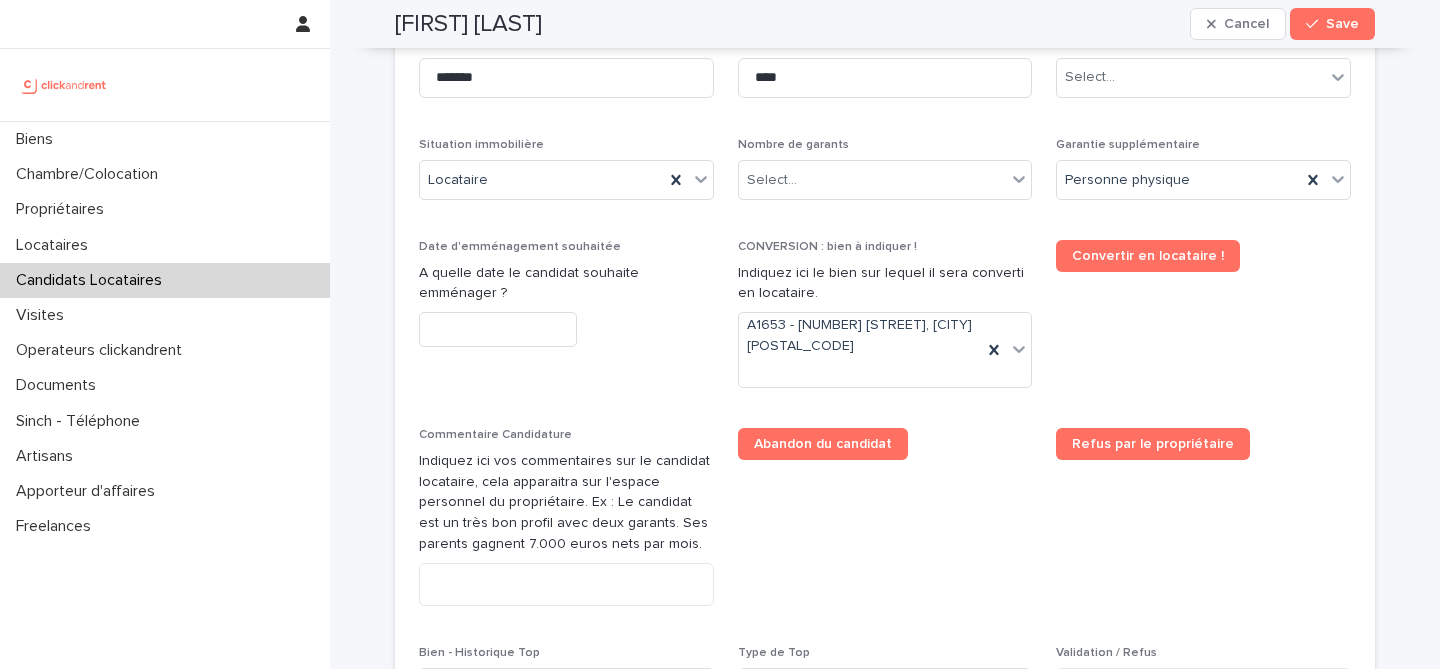 click on "Abandon du candidat" at bounding box center [885, 524] 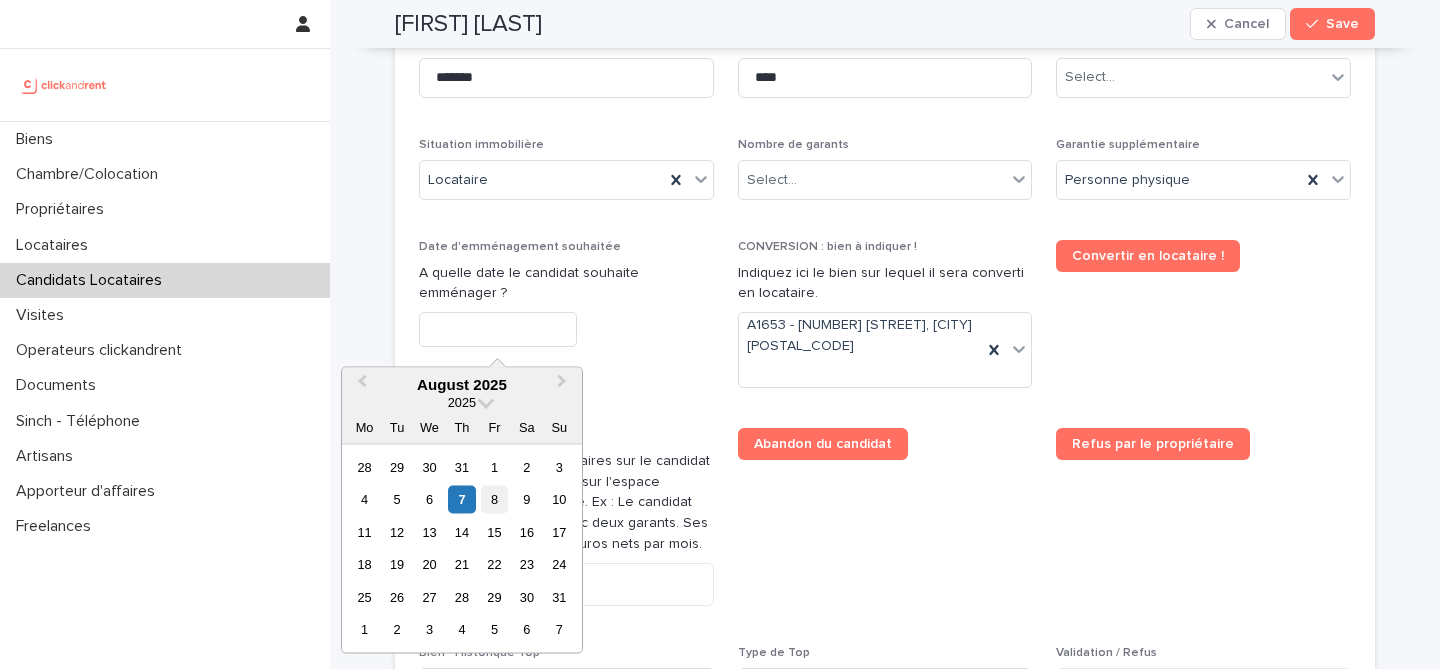 click on "8" at bounding box center (494, 499) 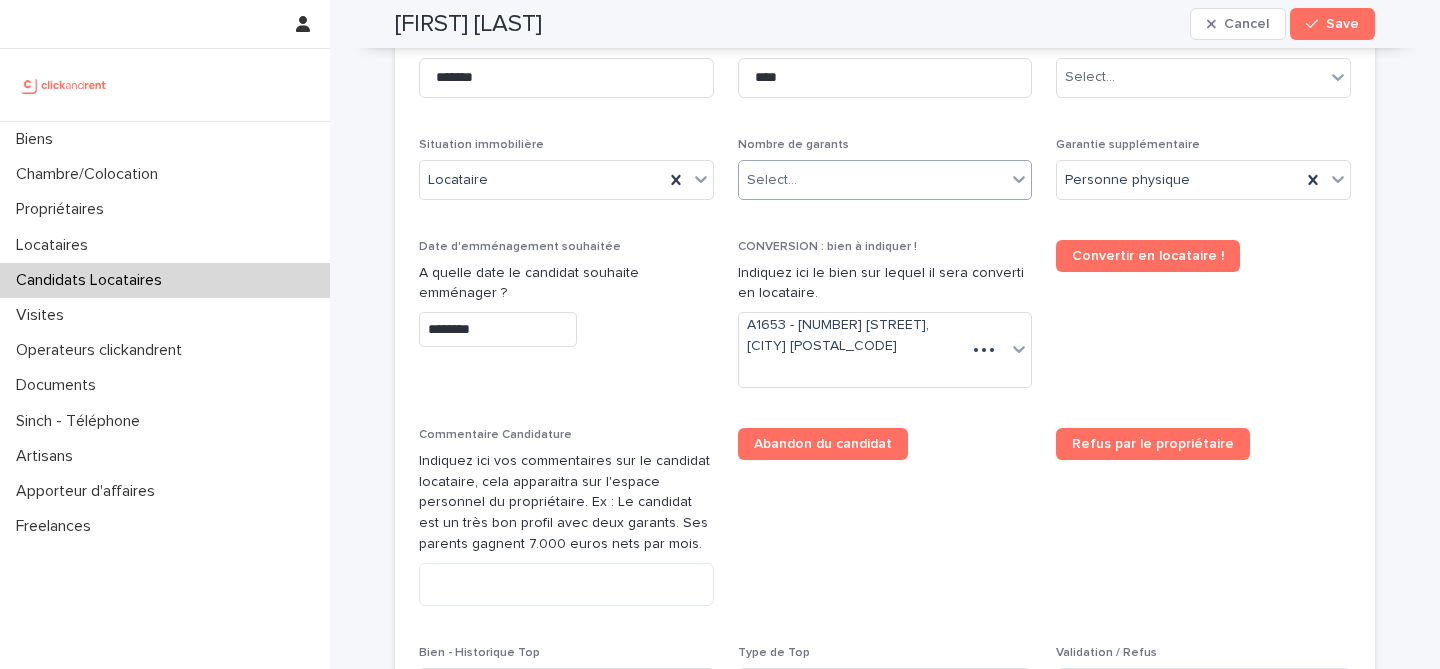 click on "Select..." at bounding box center [873, 180] 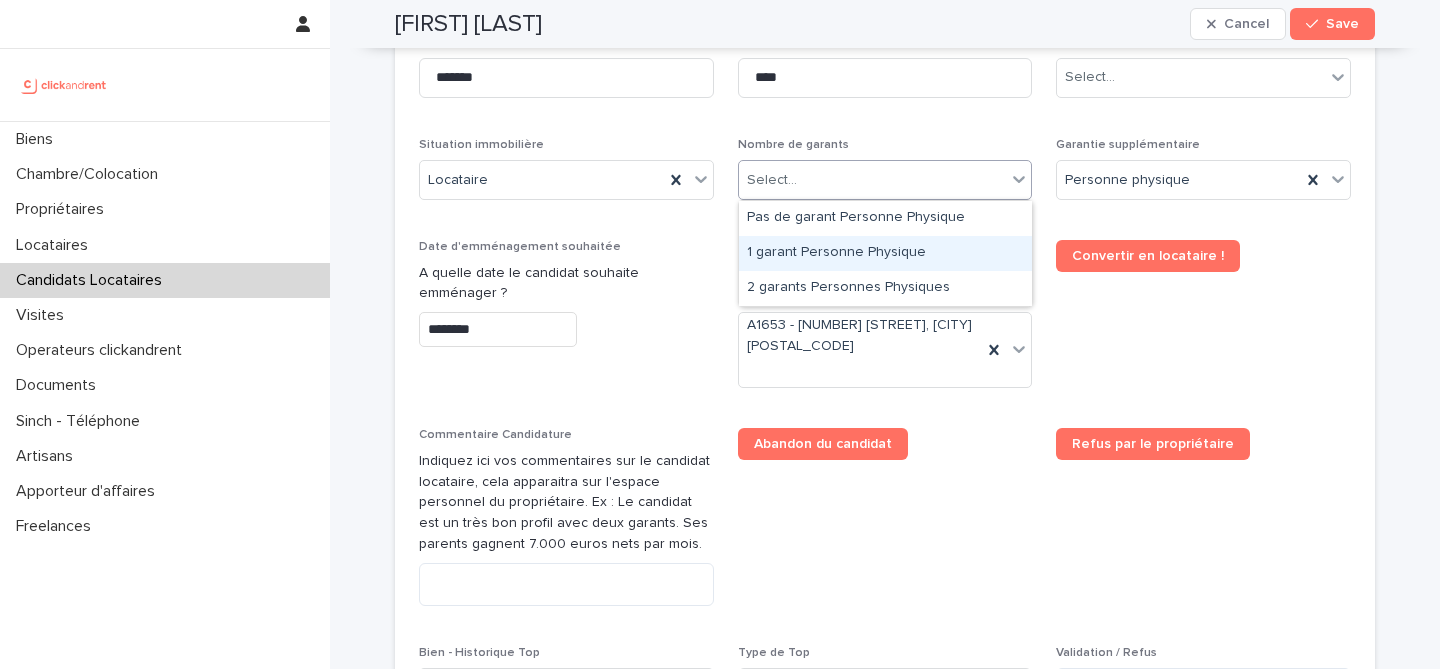 click on "1 garant Personne Physique" at bounding box center (885, 253) 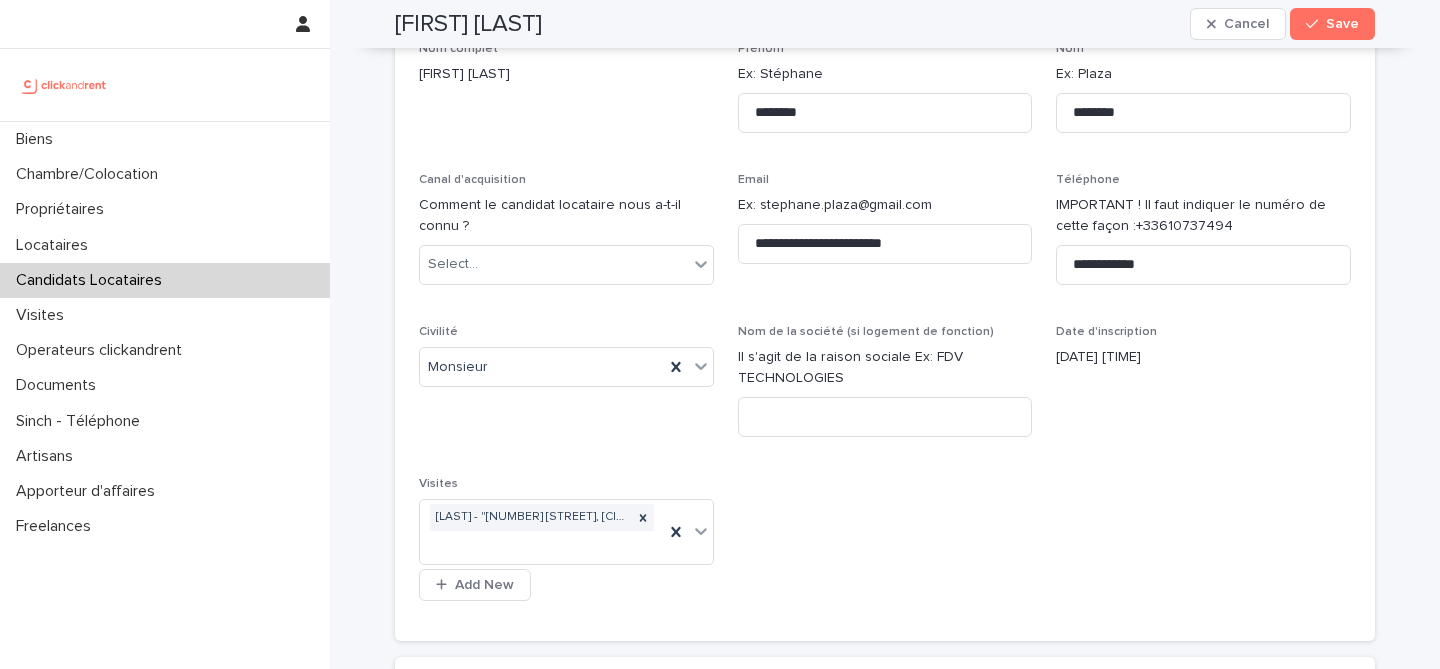 scroll, scrollTop: 151, scrollLeft: 0, axis: vertical 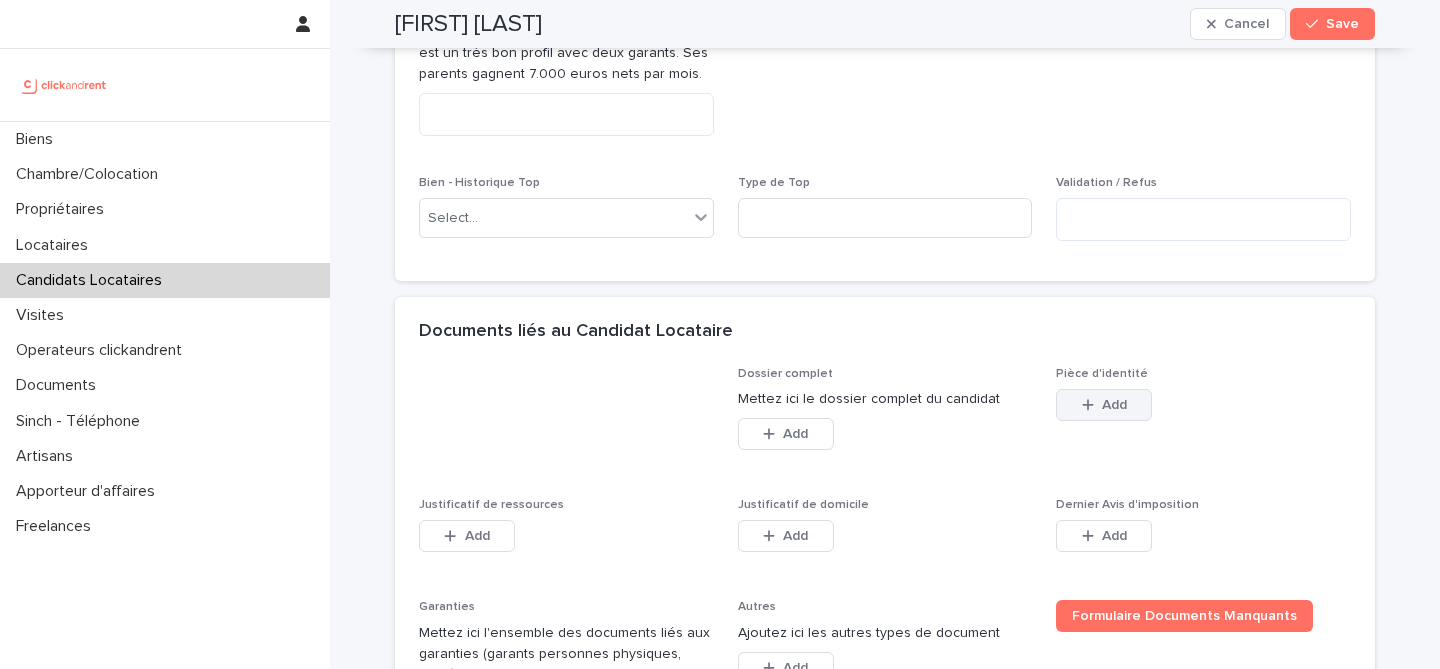 click on "Add" at bounding box center [1104, 405] 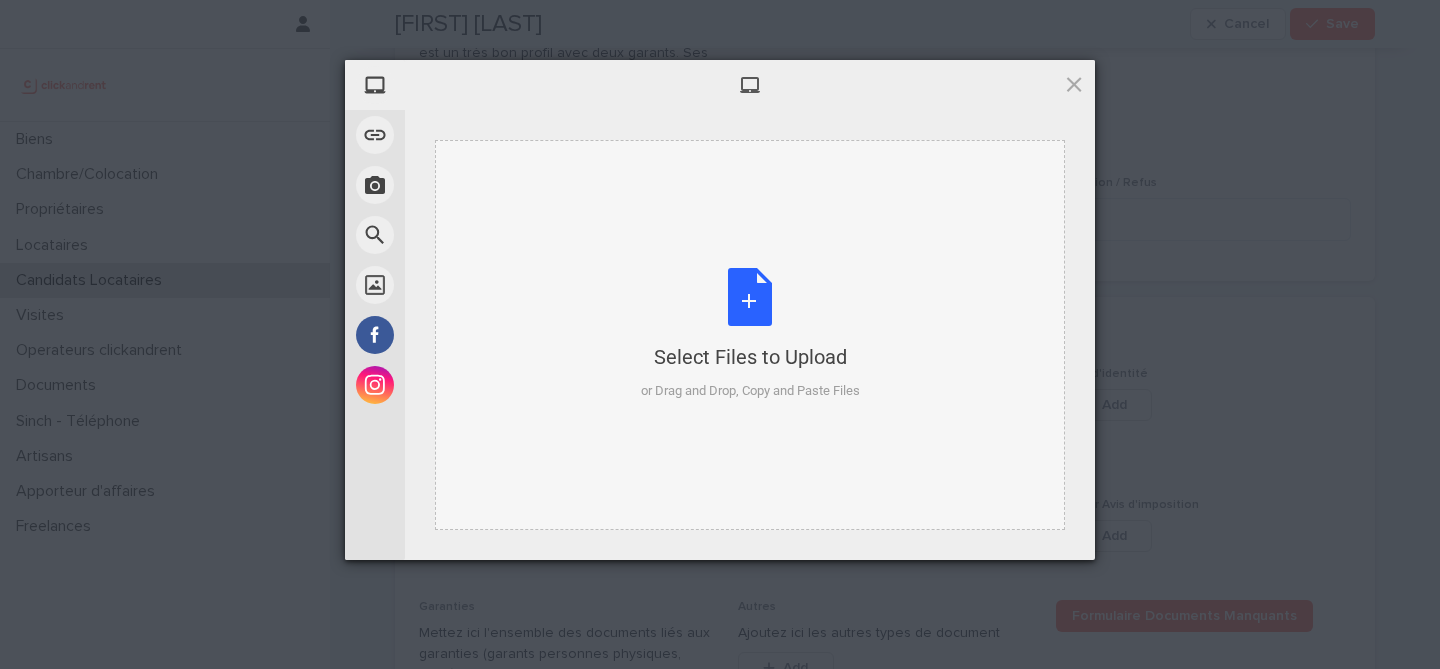 click on "Select Files to Upload
or Drag and Drop, Copy and Paste Files" at bounding box center (750, 334) 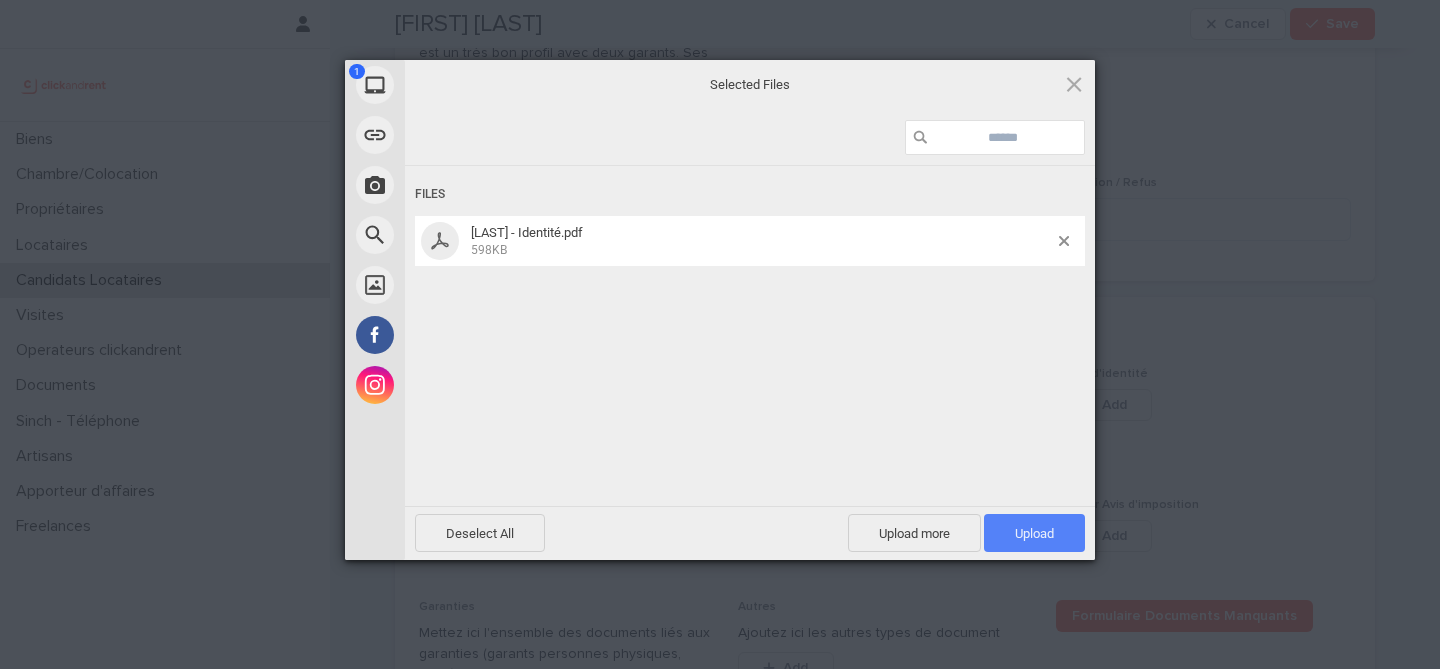 click on "Upload
1" at bounding box center [1034, 533] 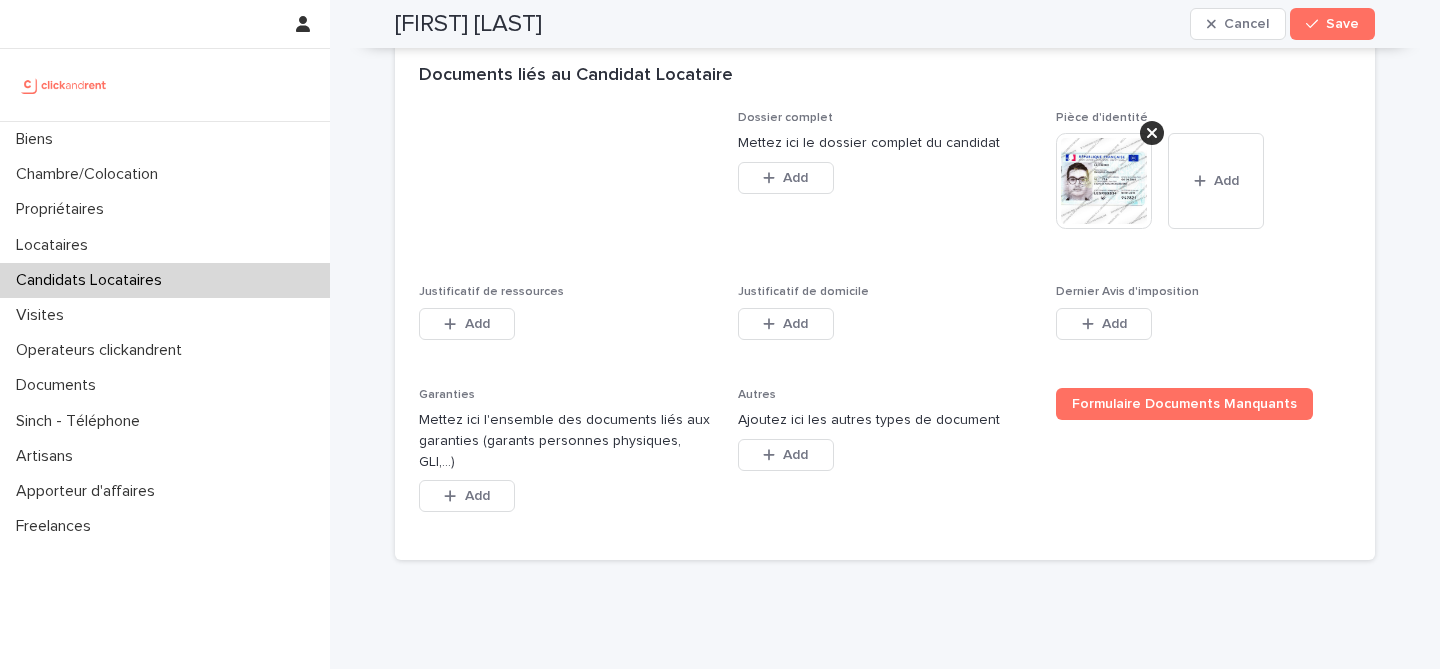 scroll, scrollTop: 1632, scrollLeft: 0, axis: vertical 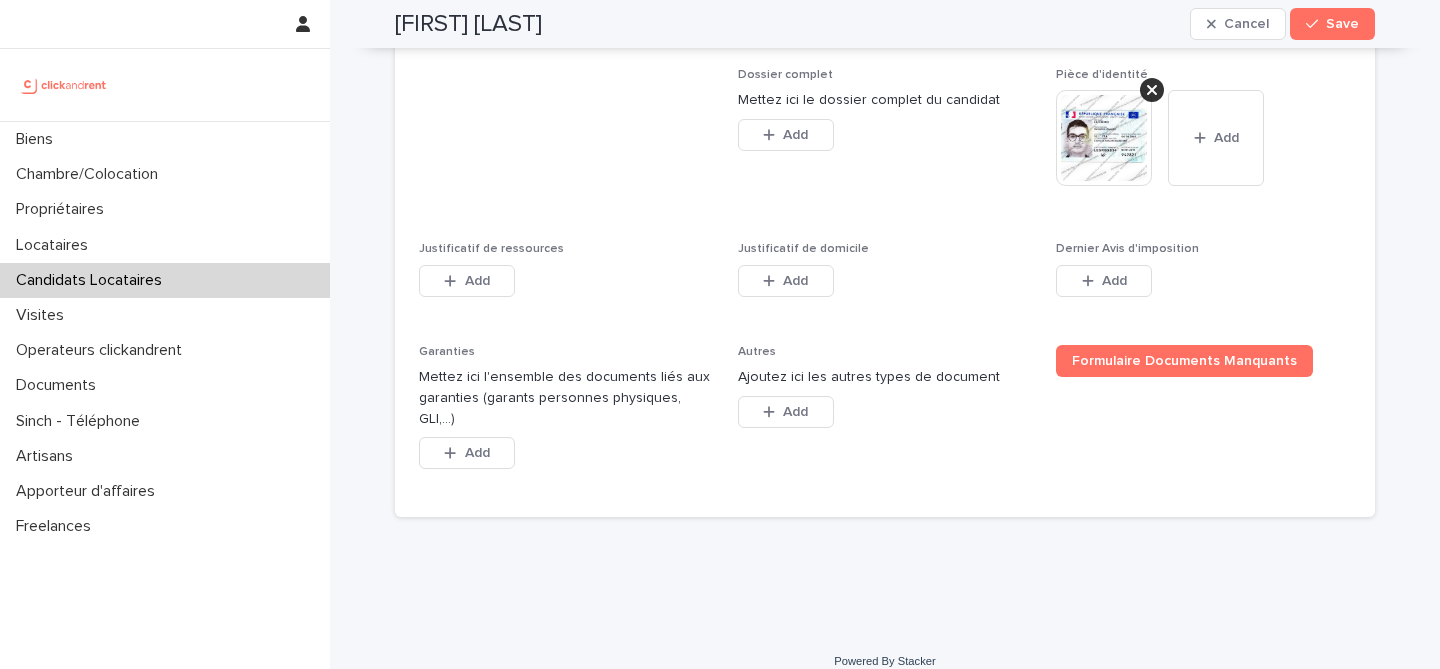 click on "Add" at bounding box center [467, 285] 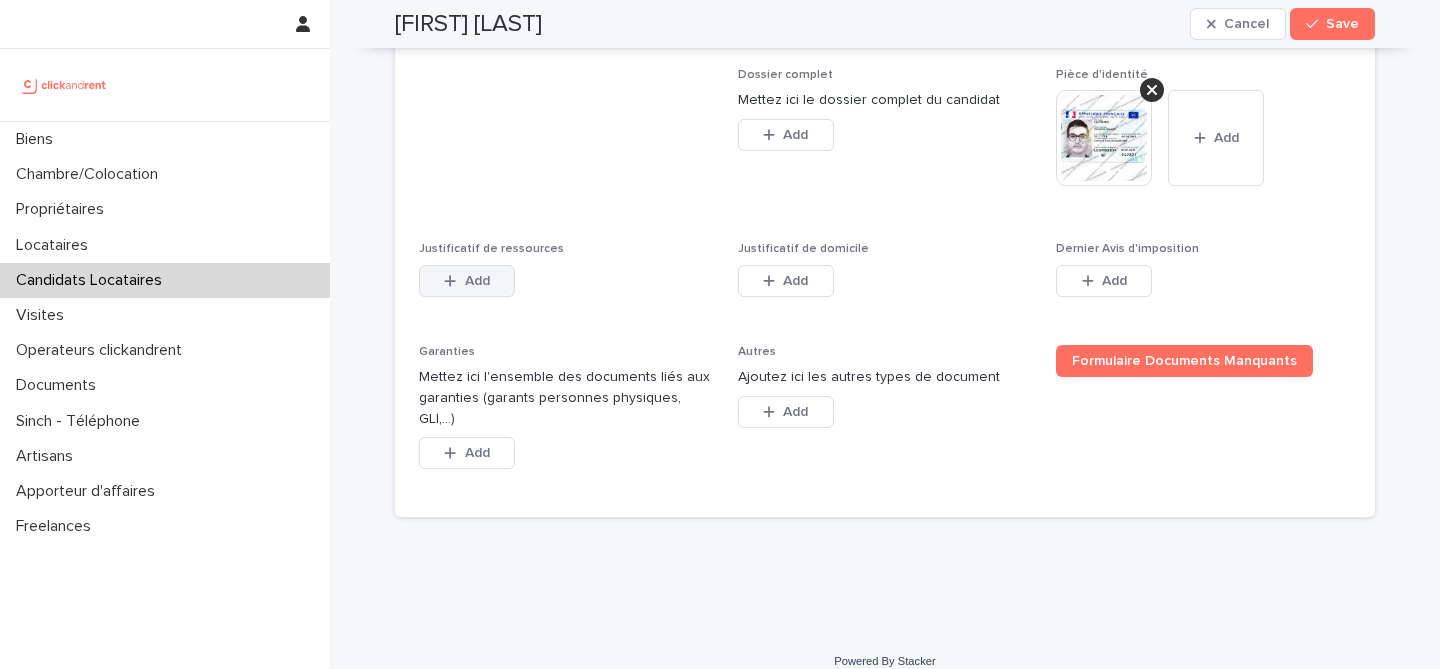 click on "Add" at bounding box center (467, 281) 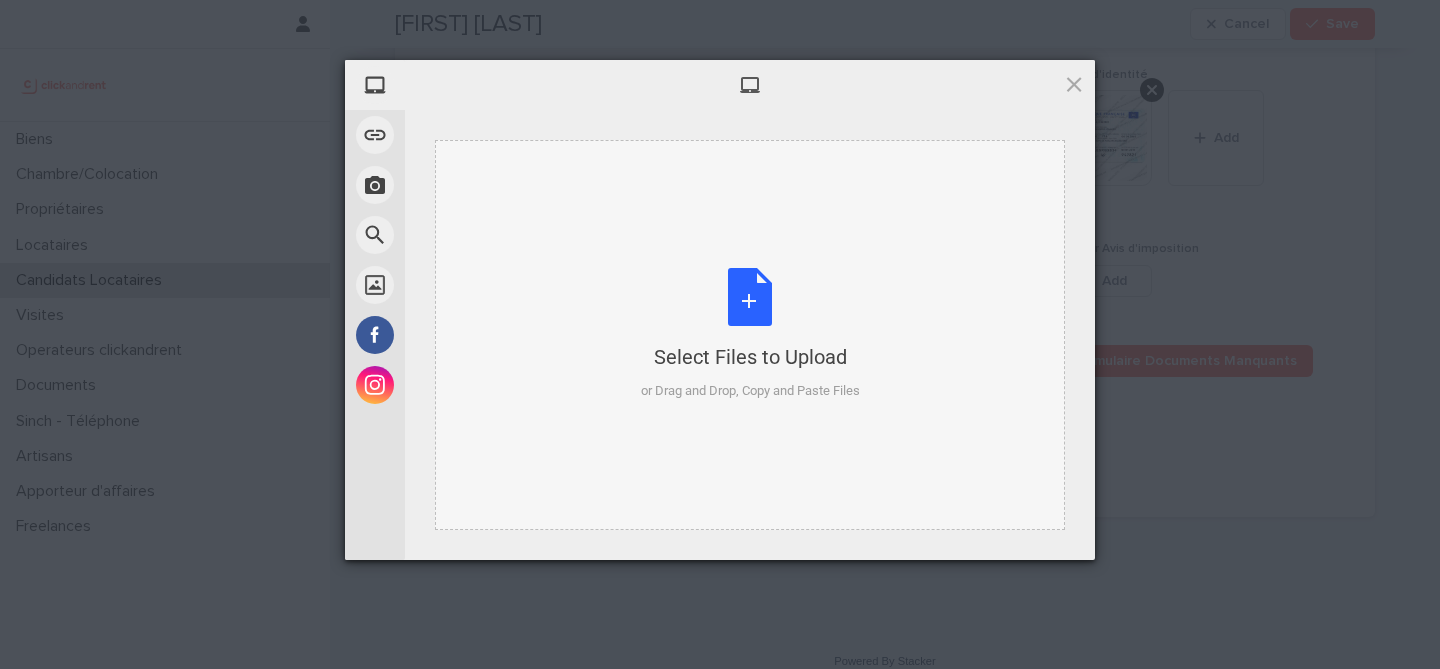 click on "Select Files to Upload
or Drag and Drop, Copy and Paste Files" at bounding box center [750, 334] 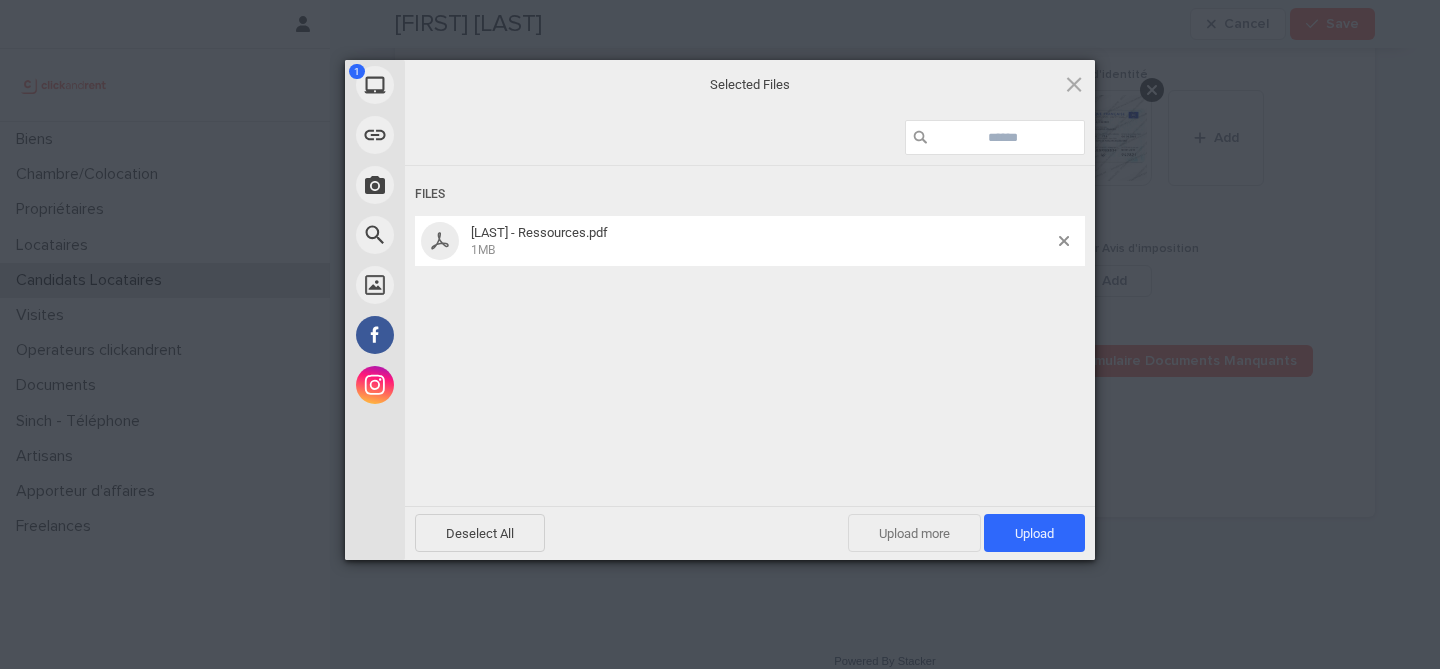 click on "Upload more" at bounding box center [914, 533] 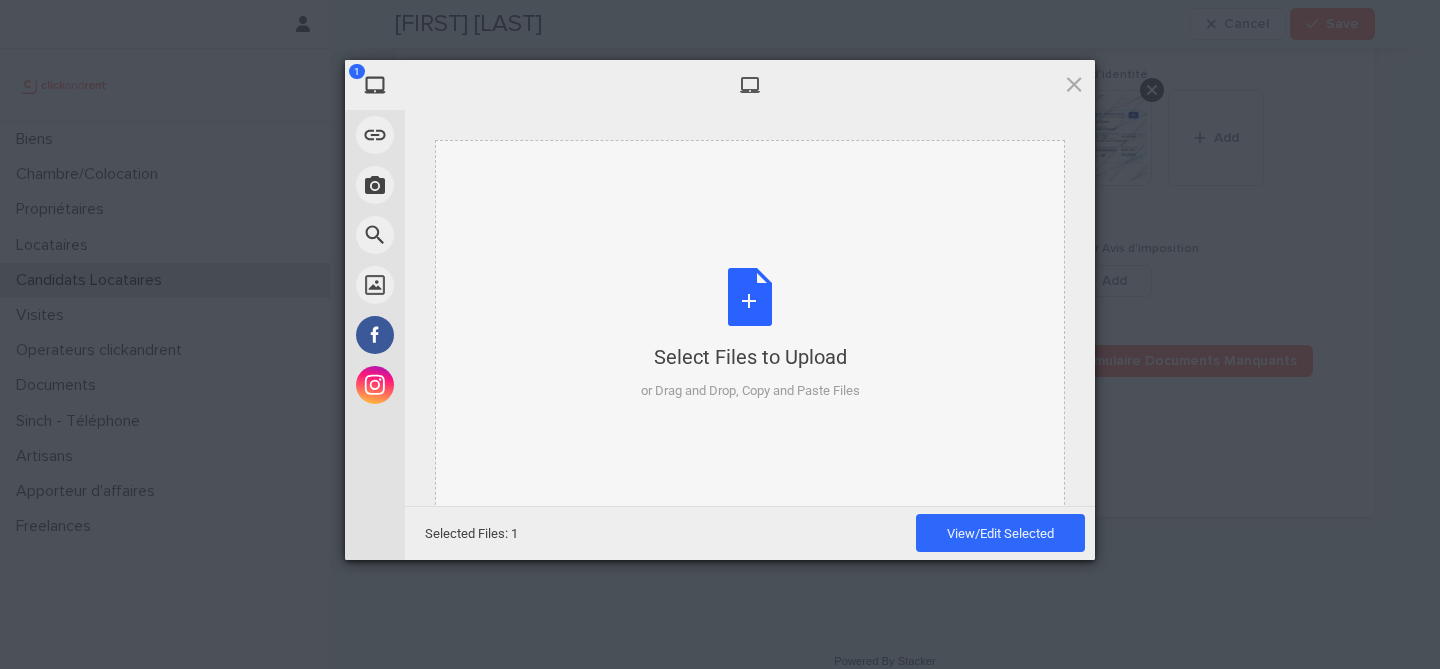 click on "Select Files to Upload
or Drag and Drop, Copy and Paste Files" at bounding box center [750, 334] 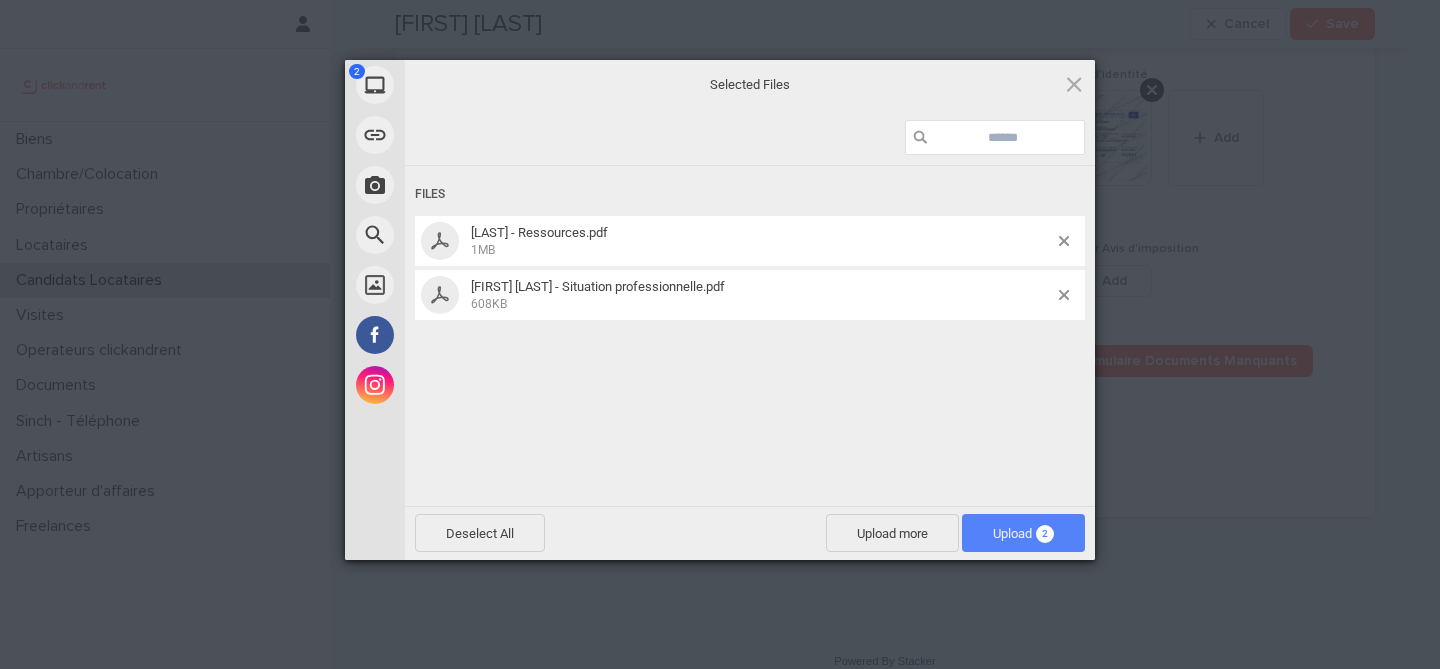 click on "Upload
2" at bounding box center (1023, 533) 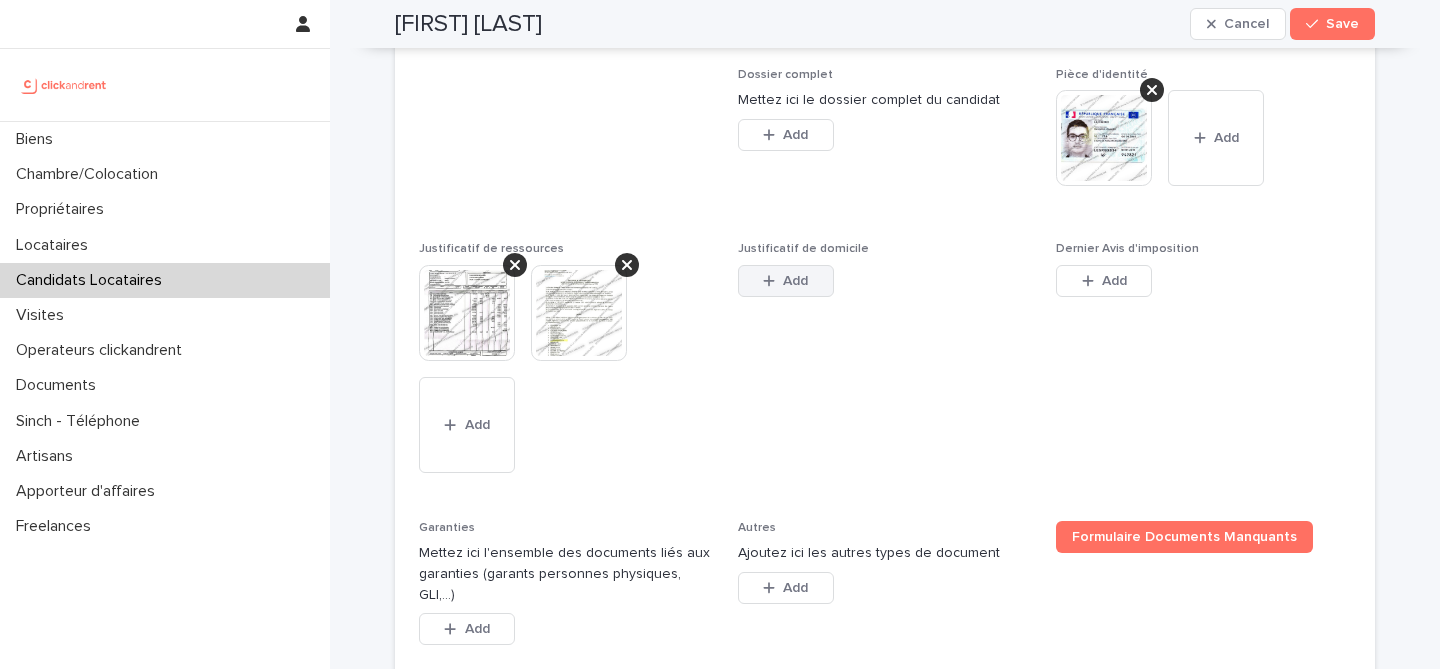 click on "Add" at bounding box center (786, 281) 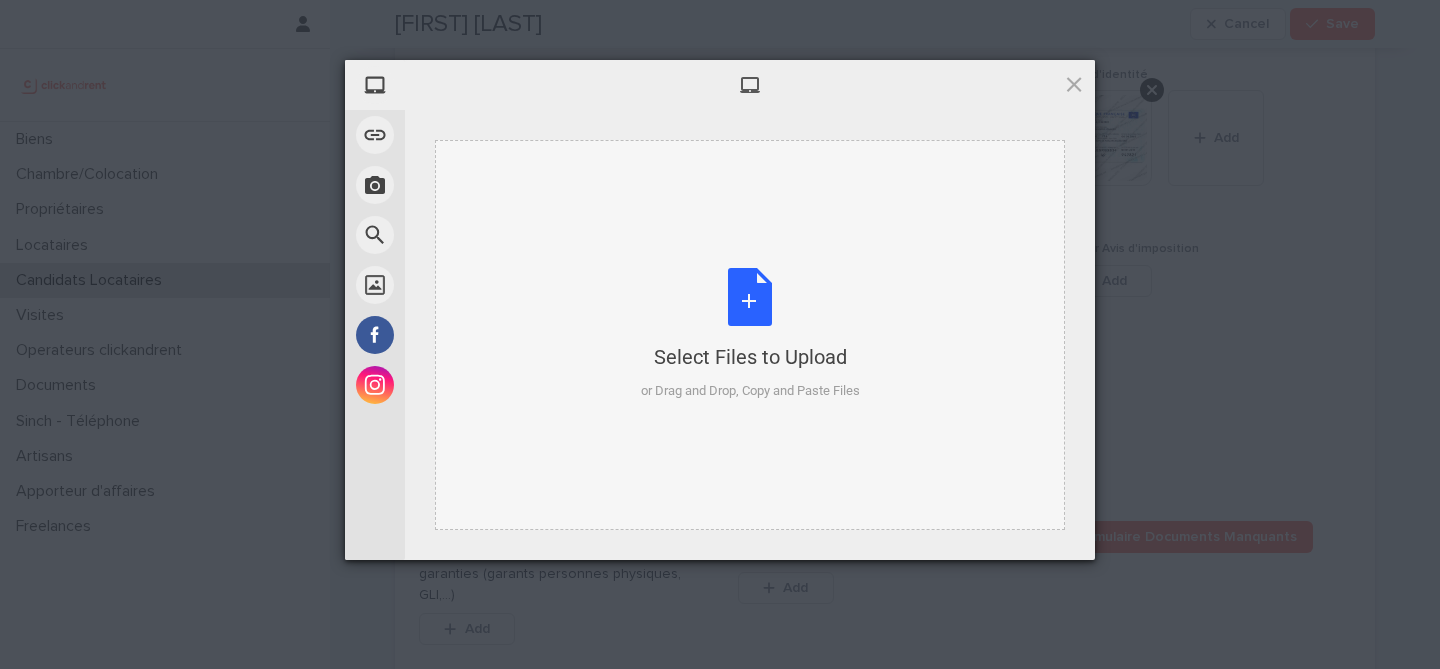 click on "Select Files to Upload
or Drag and Drop, Copy and Paste Files" at bounding box center [750, 334] 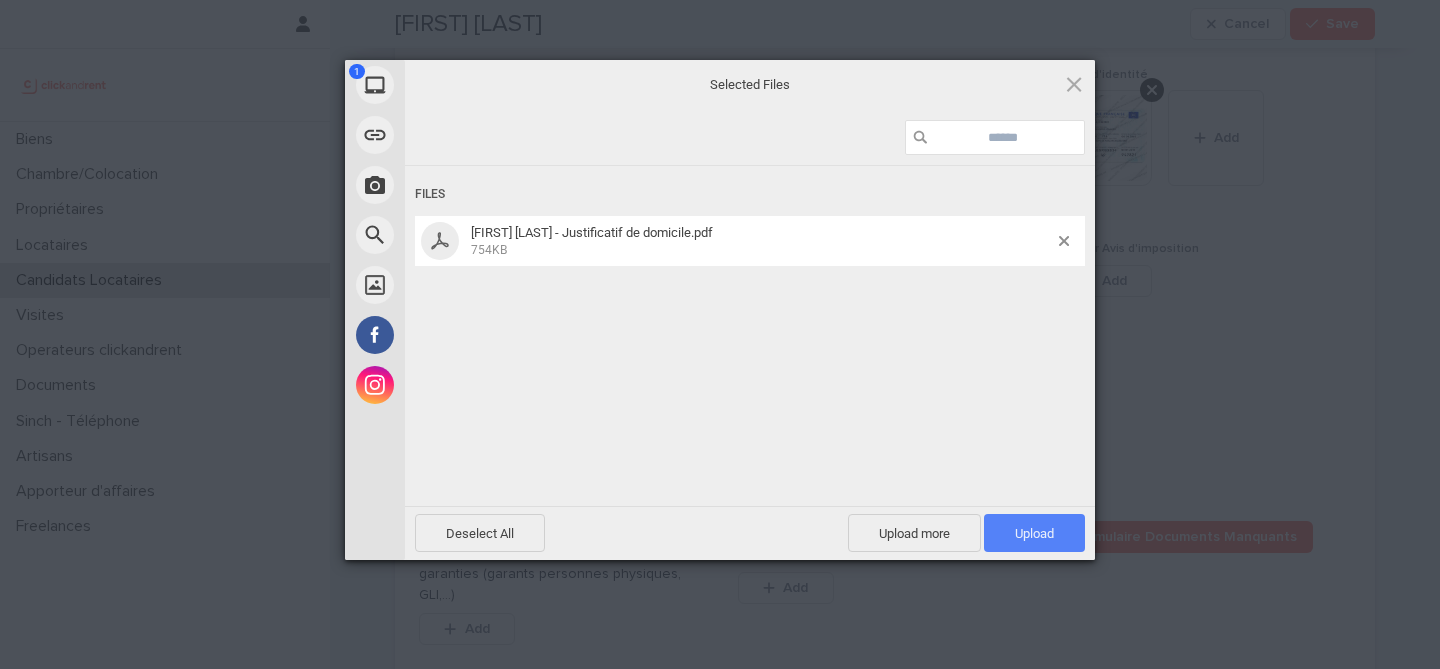 click on "Upload
1" at bounding box center [1034, 533] 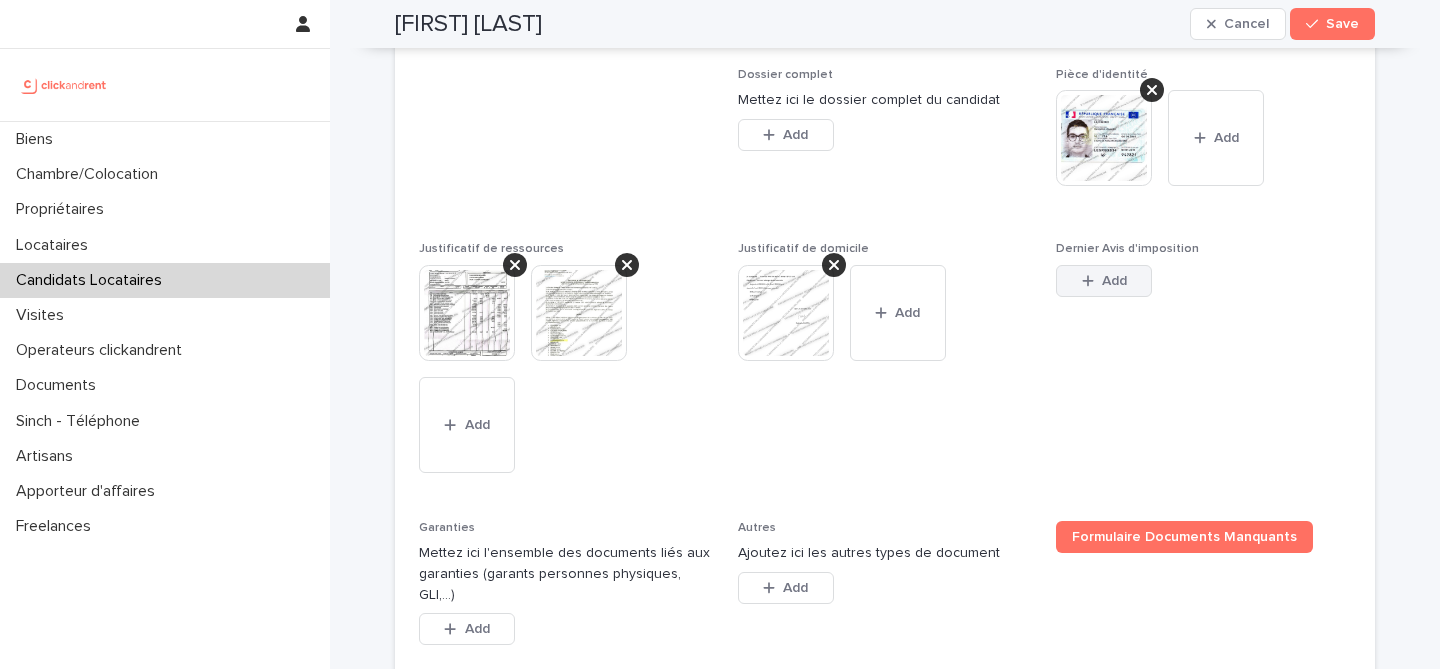 click on "Add" at bounding box center [1114, 281] 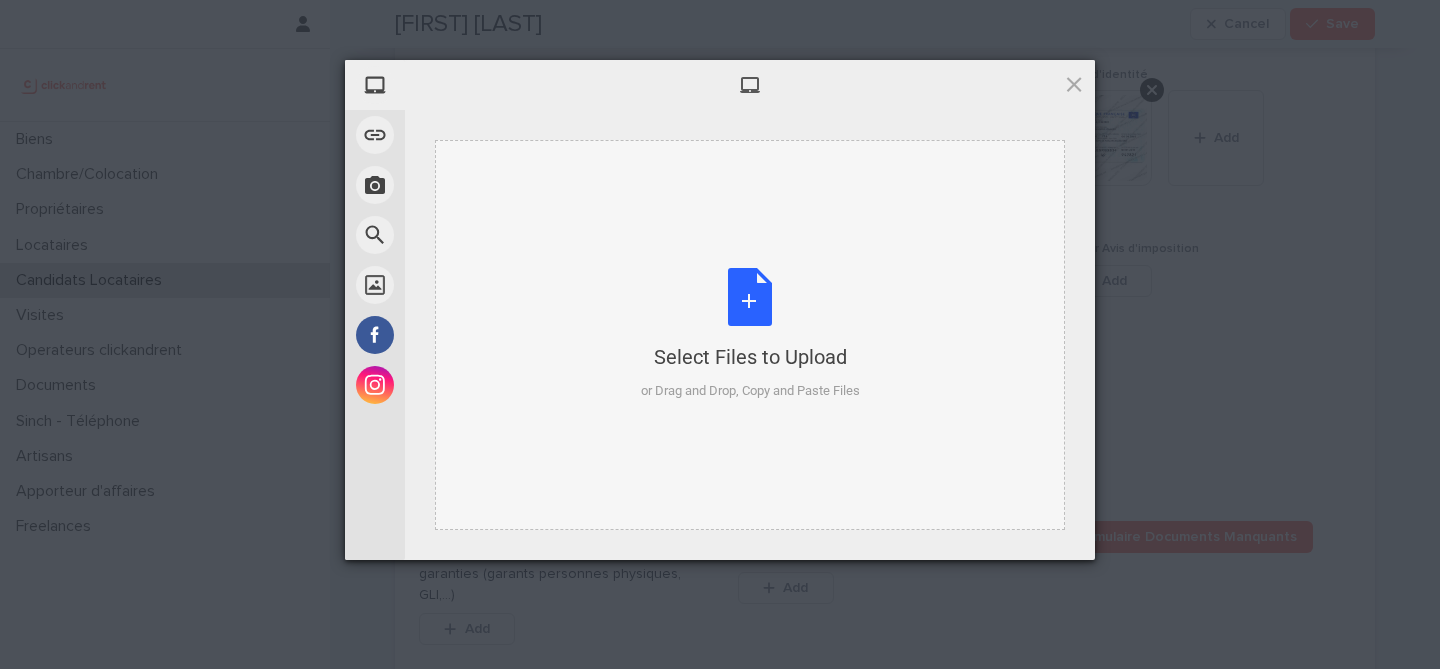 click on "Select Files to Upload
or Drag and Drop, Copy and Paste Files" at bounding box center [750, 334] 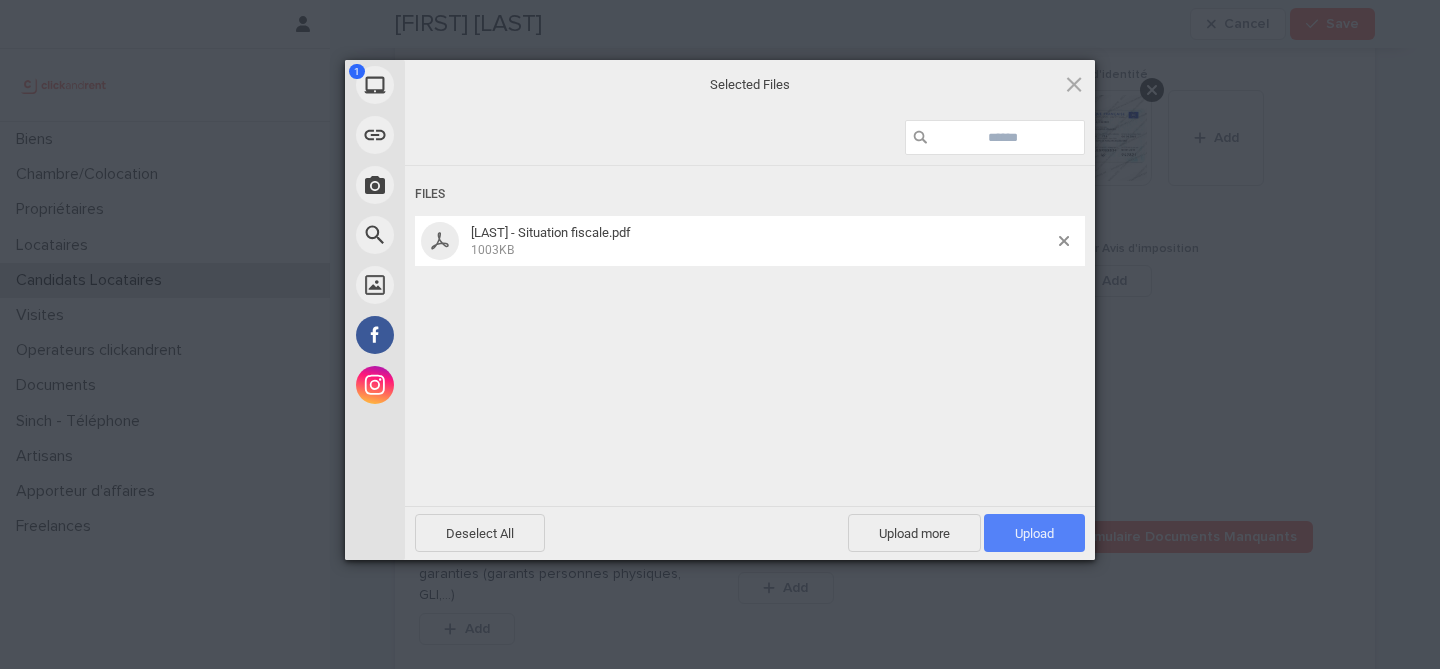 click on "Upload
1" at bounding box center [1034, 533] 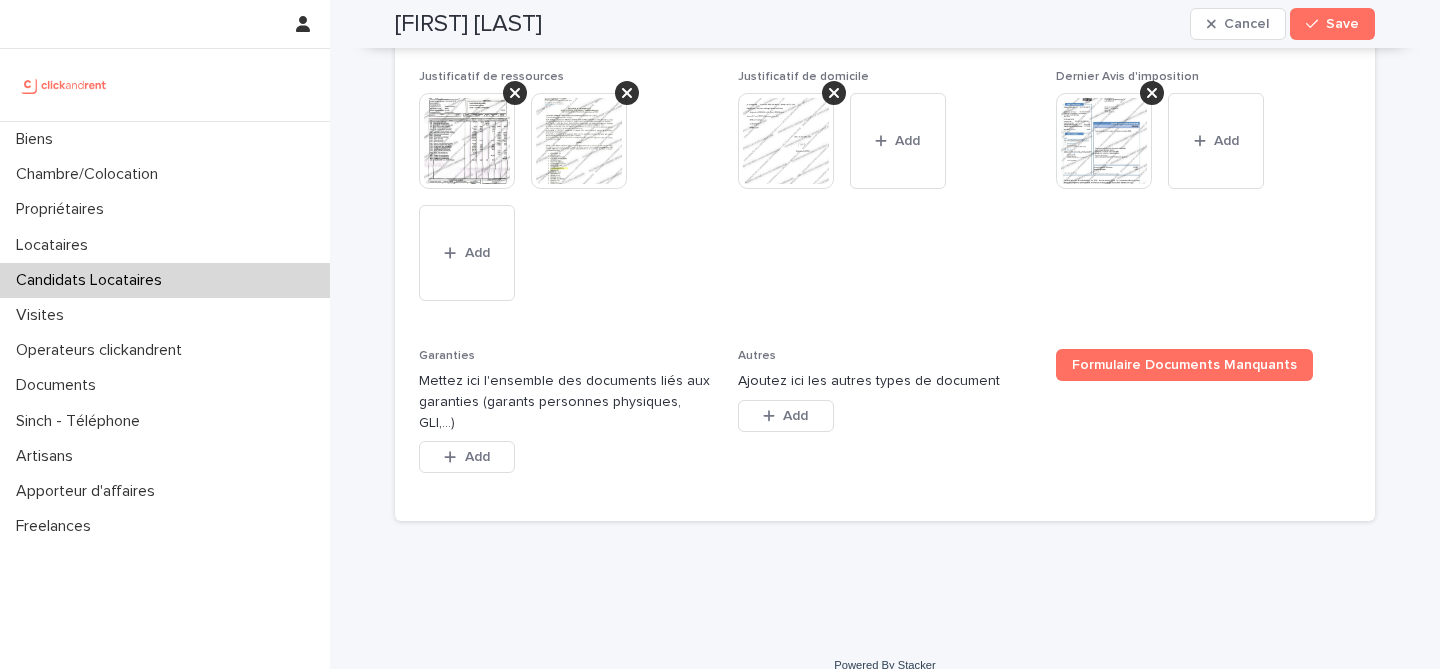 scroll, scrollTop: 1808, scrollLeft: 0, axis: vertical 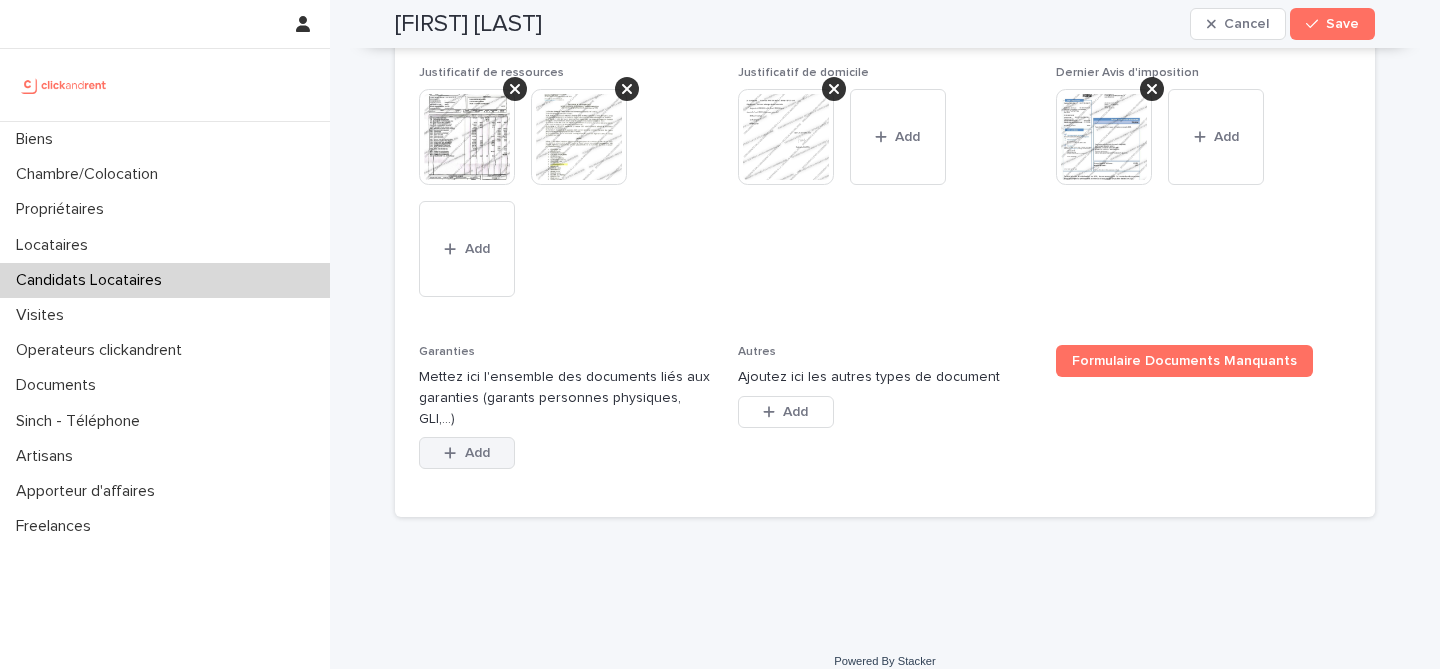 click on "Add" at bounding box center [477, 453] 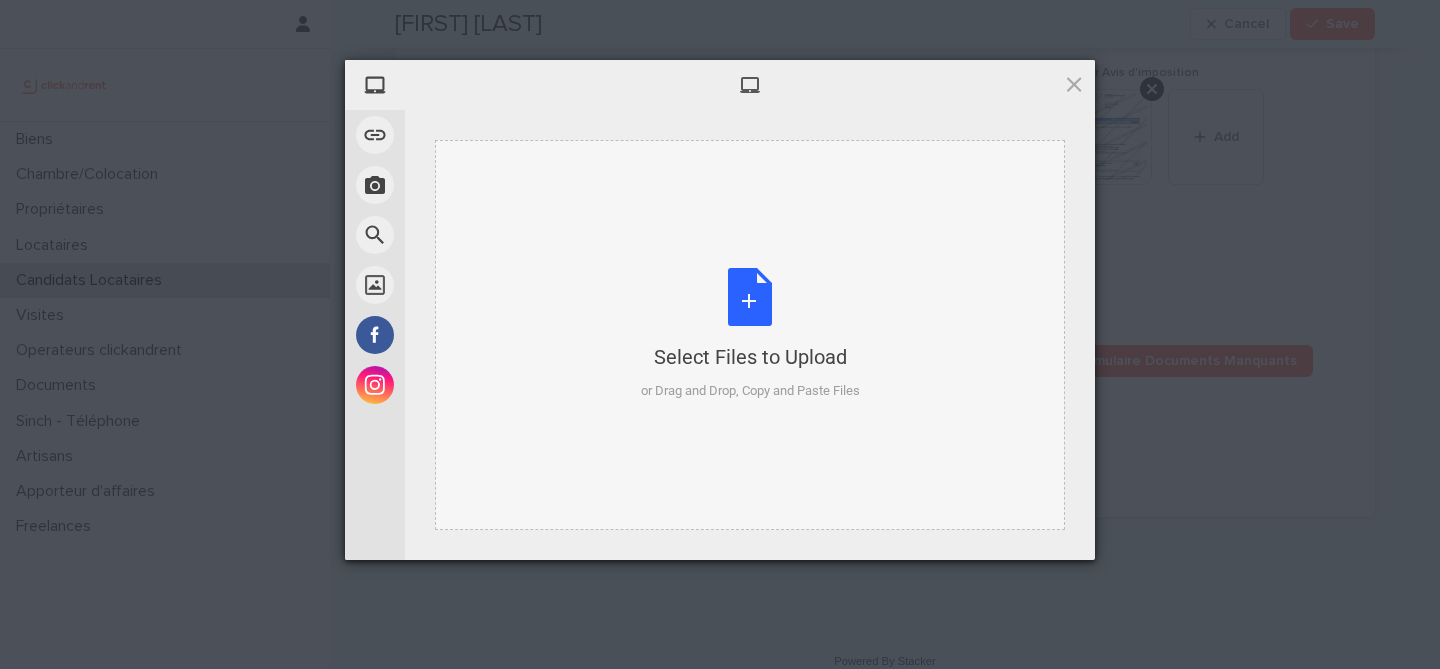 click on "Select Files to Upload
or Drag and Drop, Copy and Paste Files" at bounding box center [750, 334] 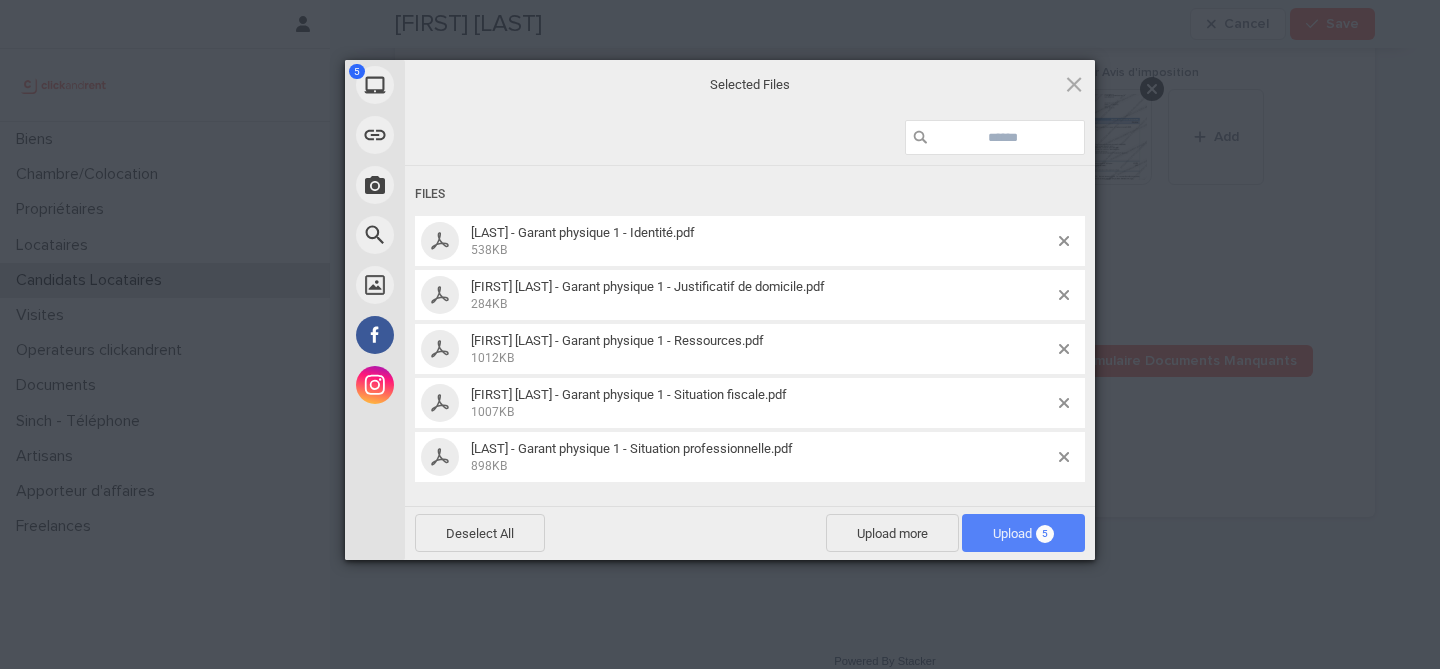 click on "Upload
5" at bounding box center (1023, 533) 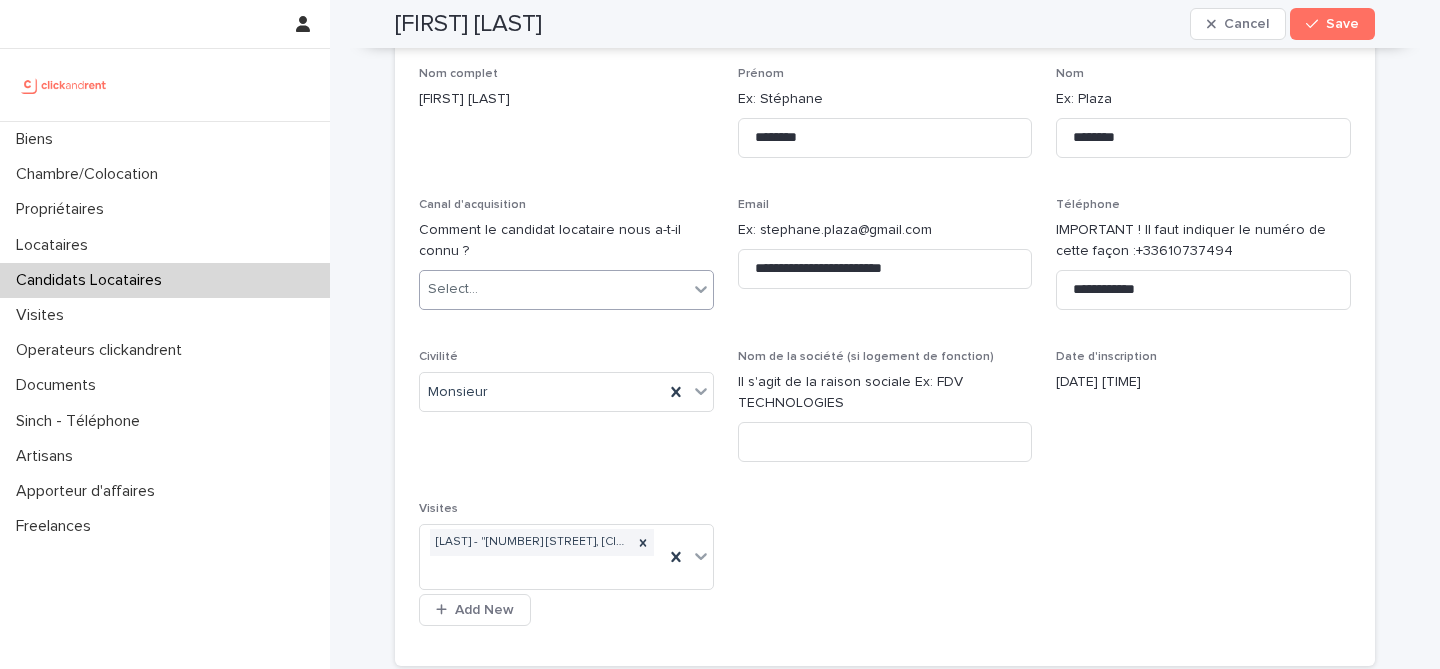 scroll, scrollTop: 0, scrollLeft: 0, axis: both 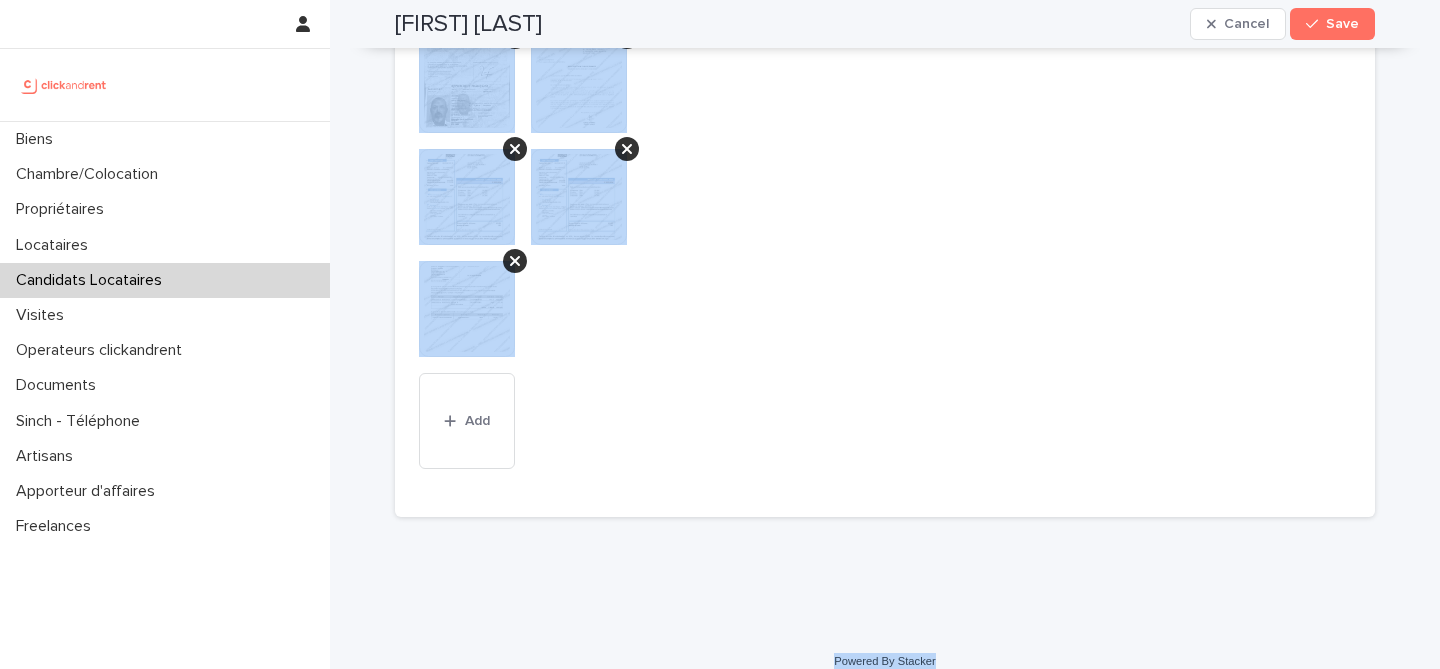 drag, startPoint x: 390, startPoint y: 56, endPoint x: 969, endPoint y: 635, distance: 818.82965 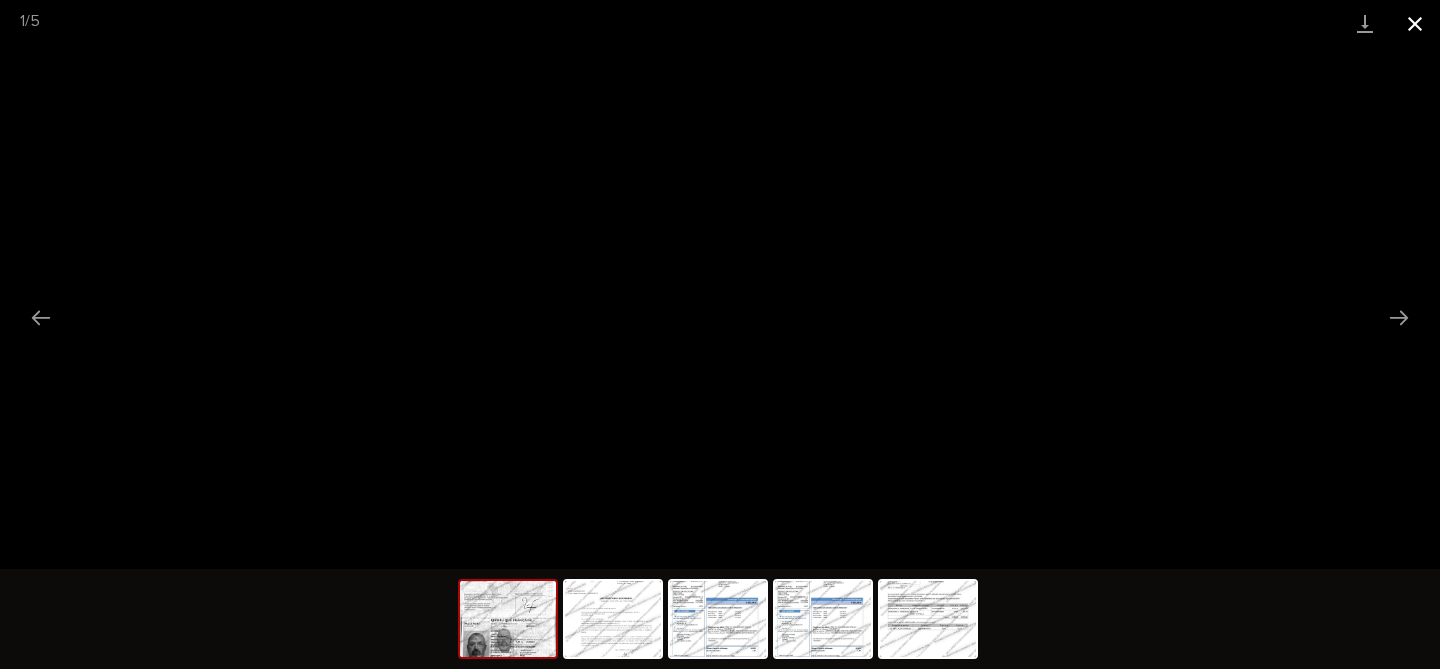 click at bounding box center (1415, 23) 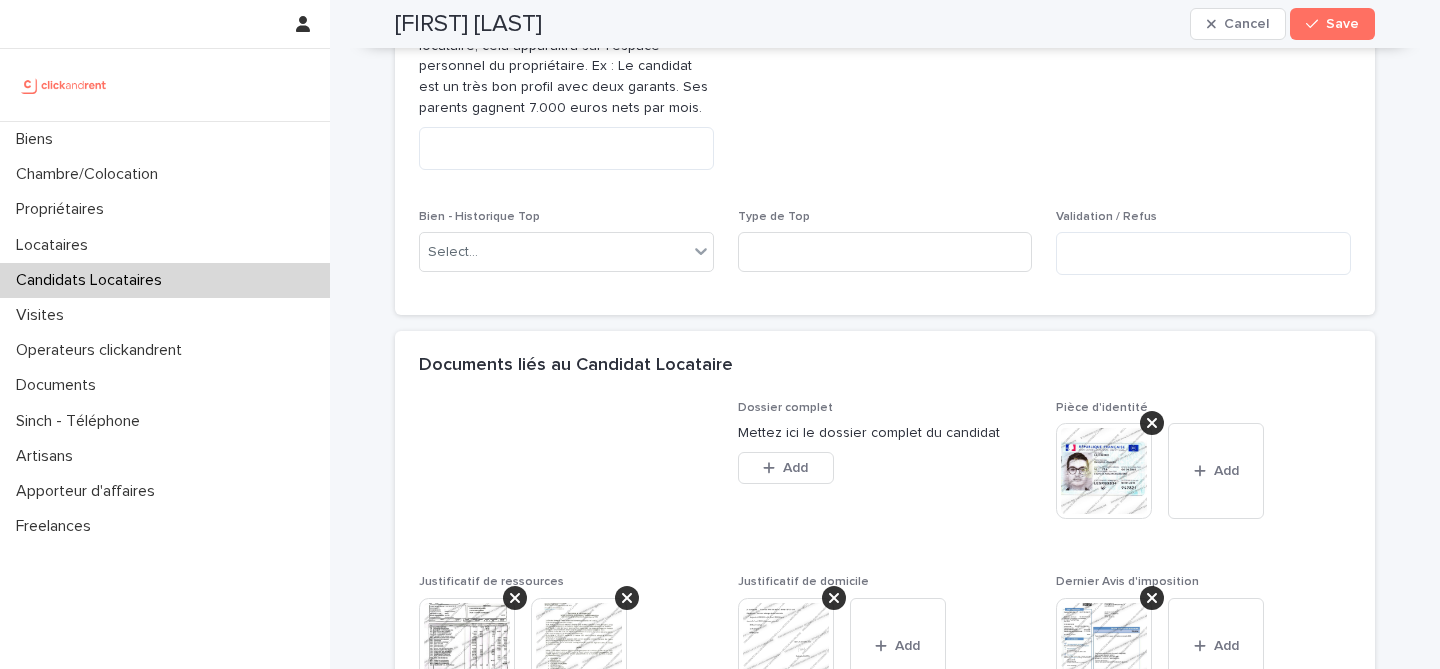 scroll, scrollTop: 1293, scrollLeft: 0, axis: vertical 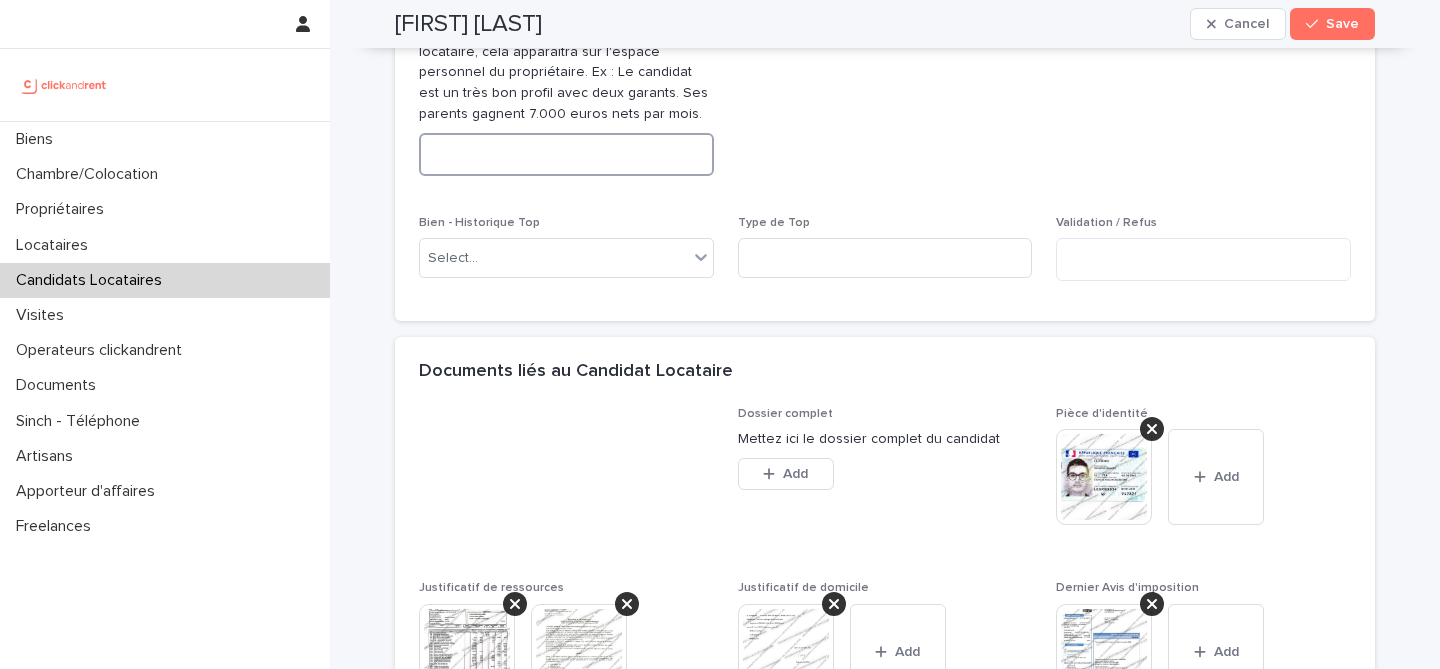 click at bounding box center [566, 154] 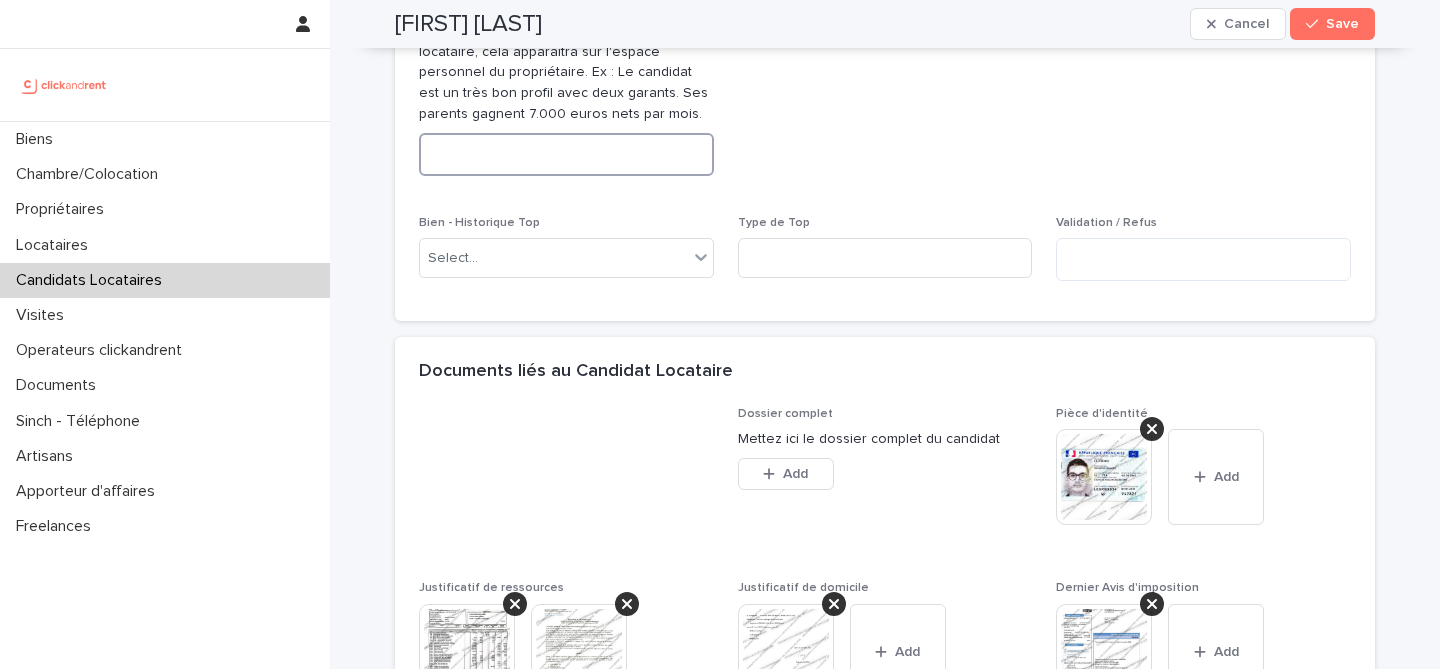 paste on "**********" 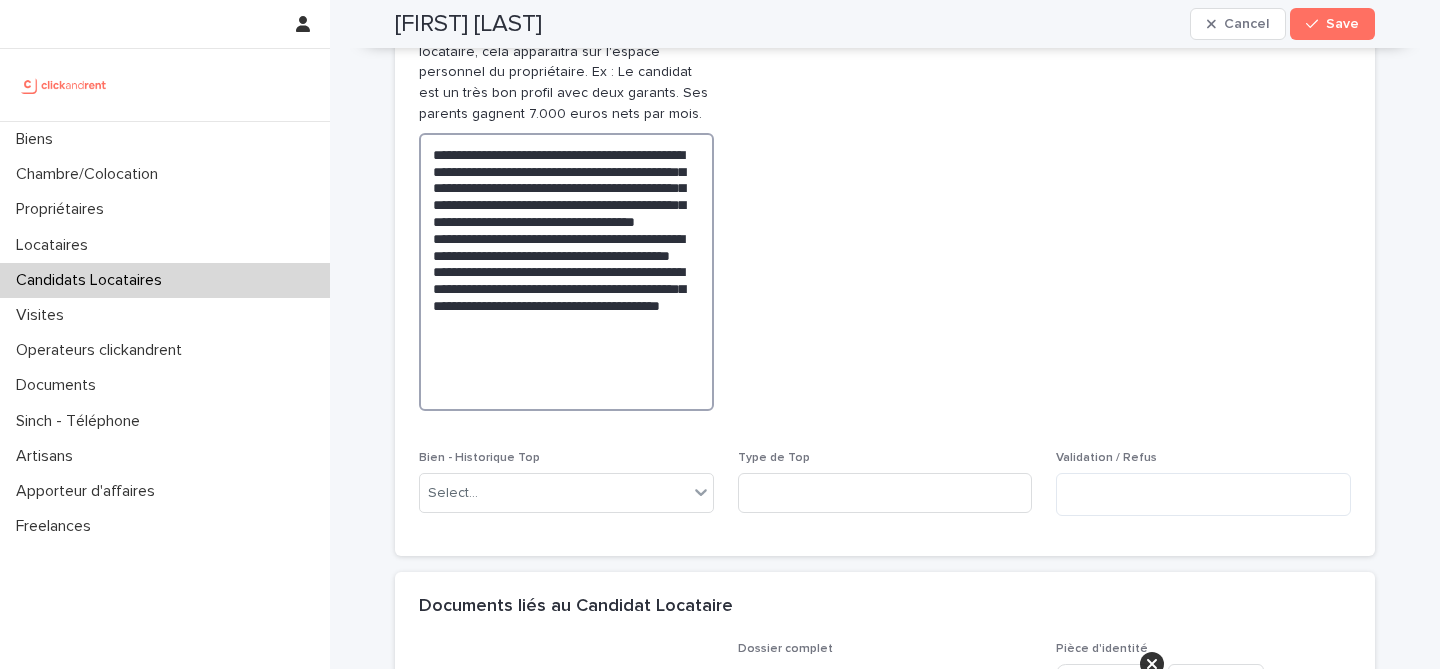 click on "**********" at bounding box center [566, 272] 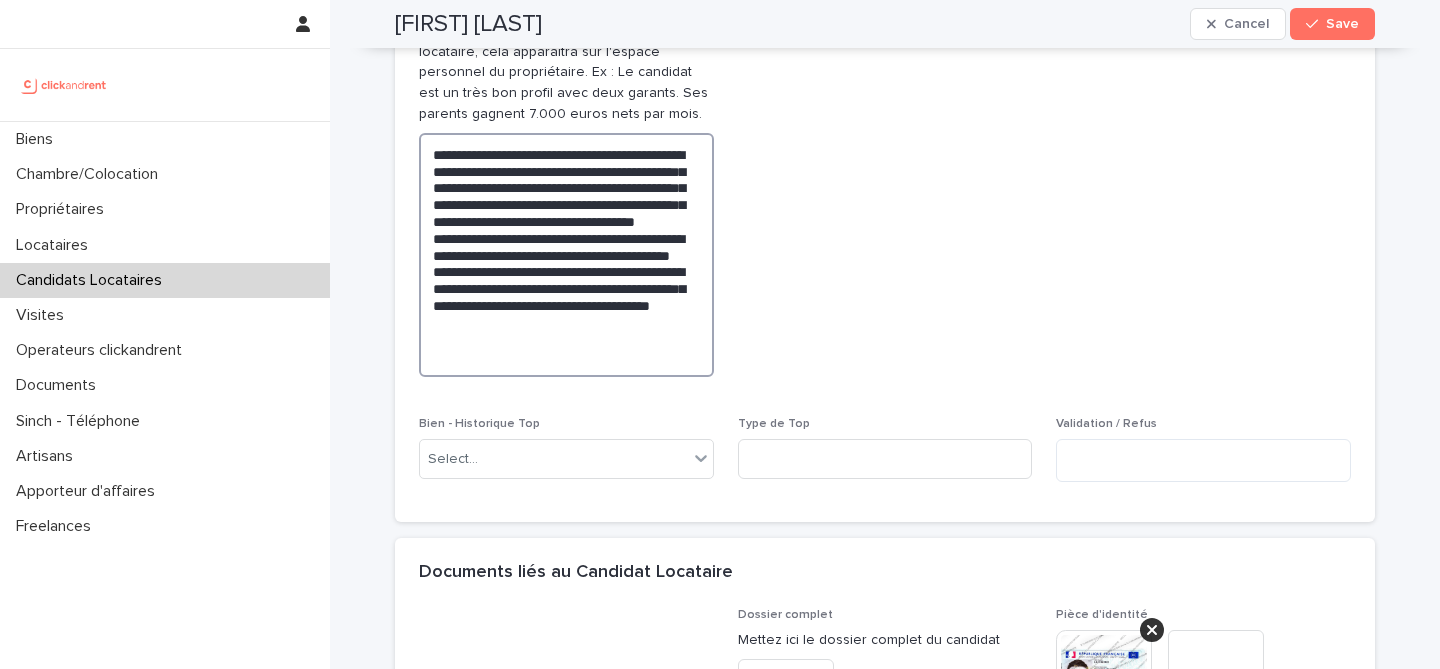type on "**********" 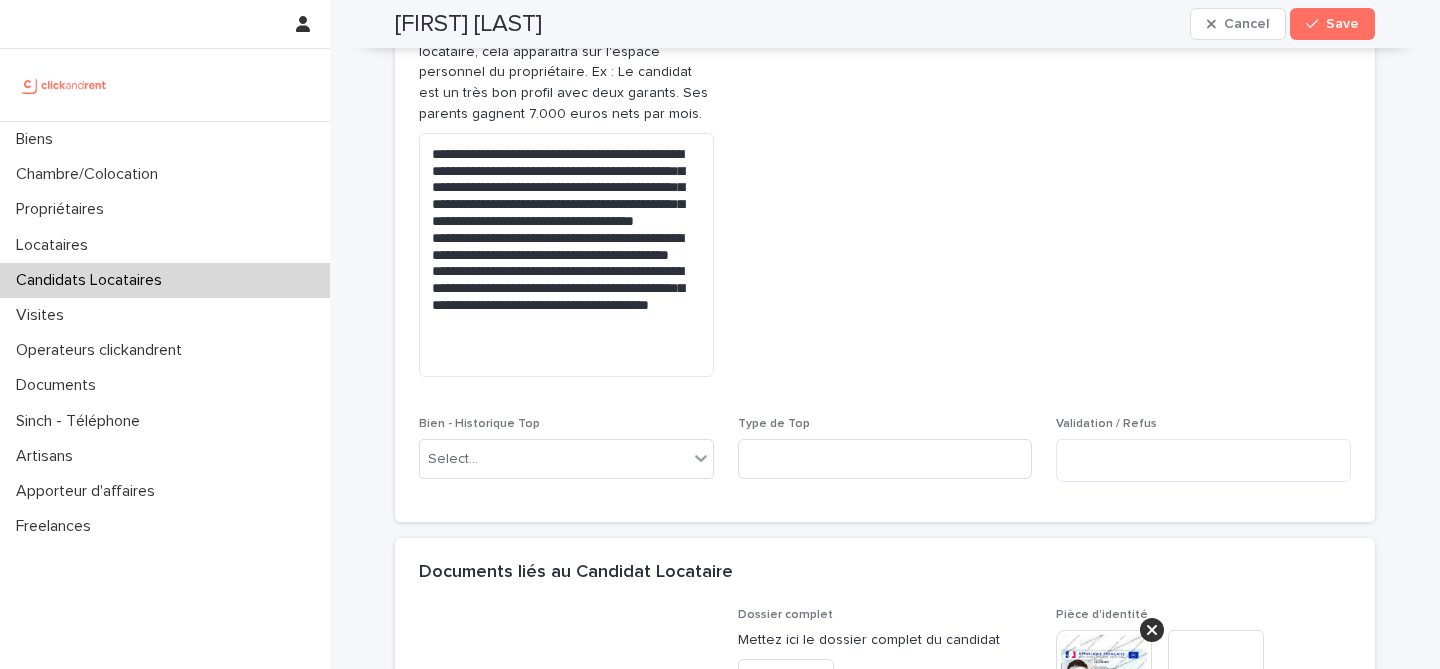 click on "Abandon du candidat" at bounding box center (885, 195) 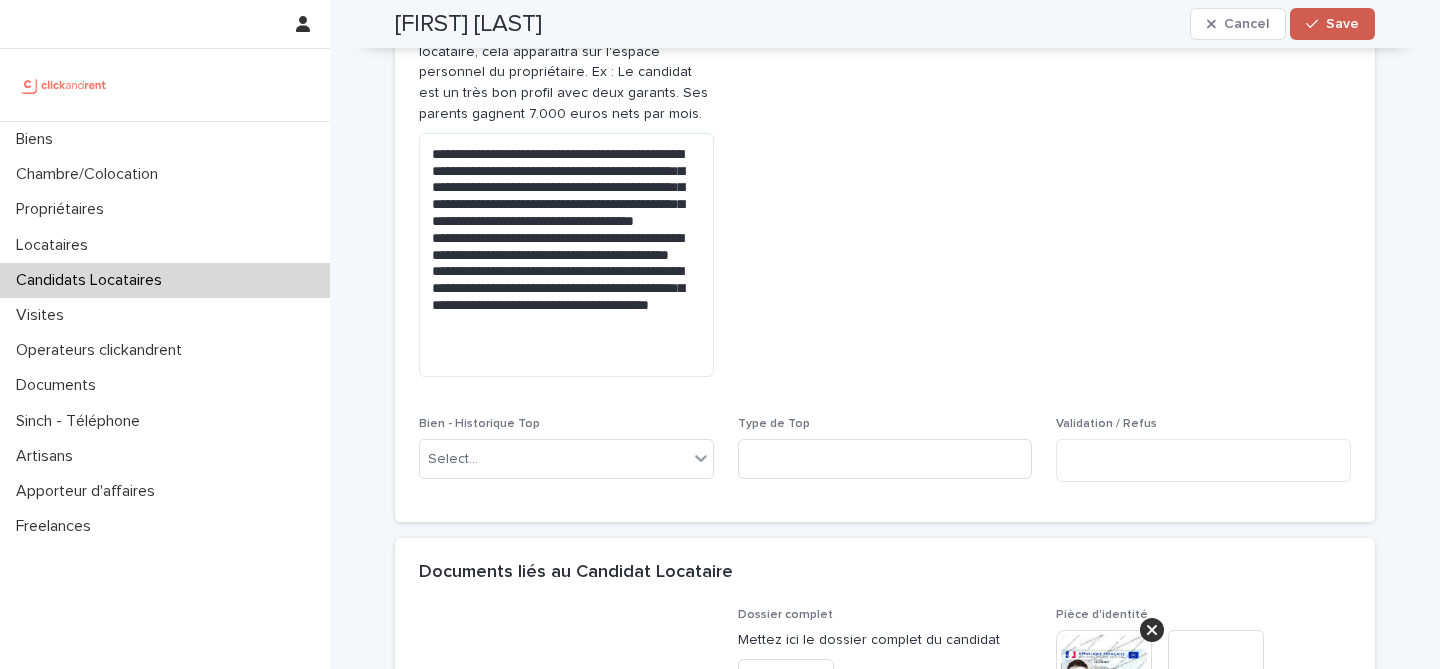 click on "Save" at bounding box center (1342, 24) 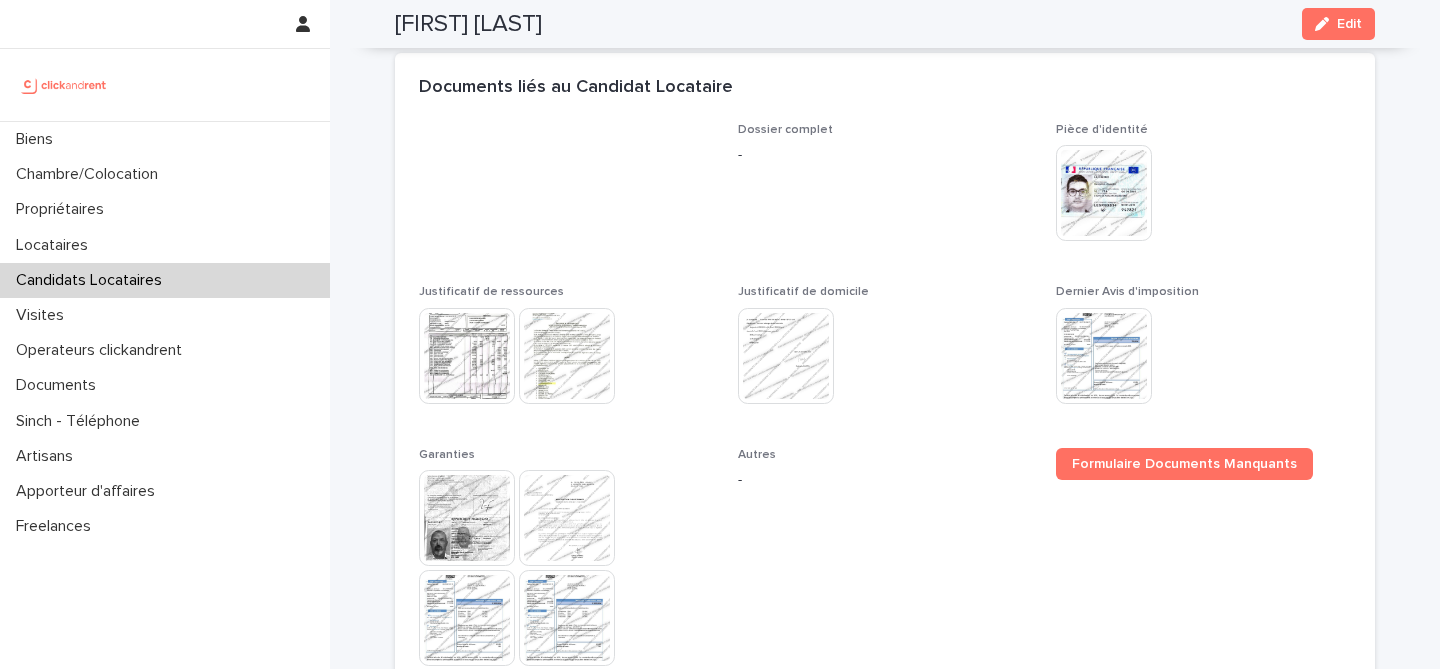 scroll, scrollTop: 882, scrollLeft: 0, axis: vertical 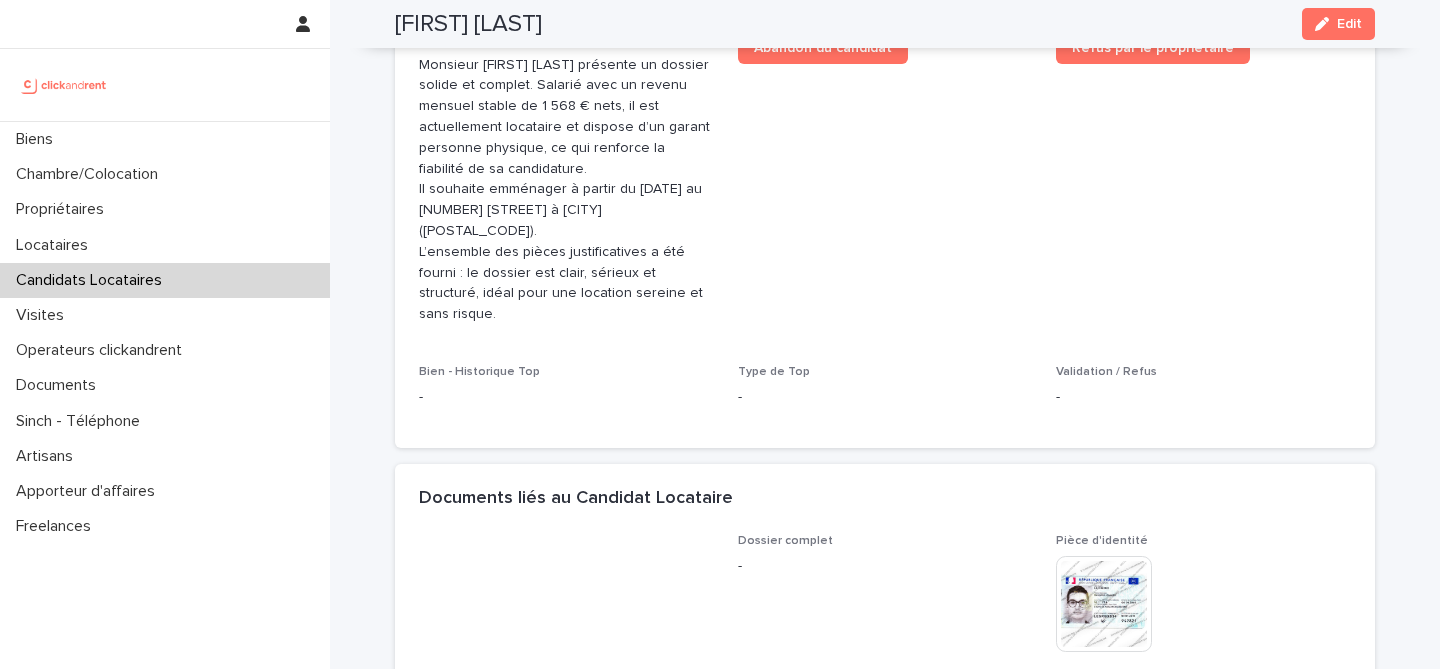 click on "Benjamin Lecordix" at bounding box center (468, 24) 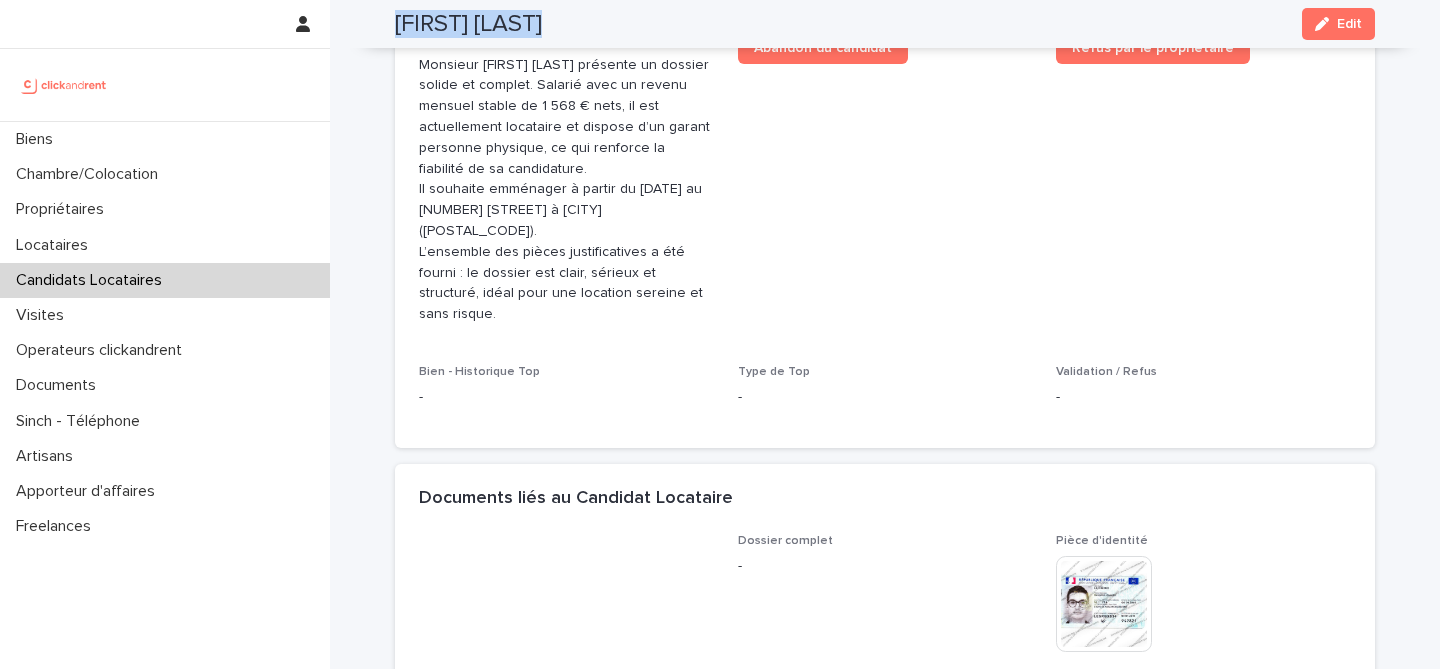 click on "Benjamin Lecordix" at bounding box center [468, 24] 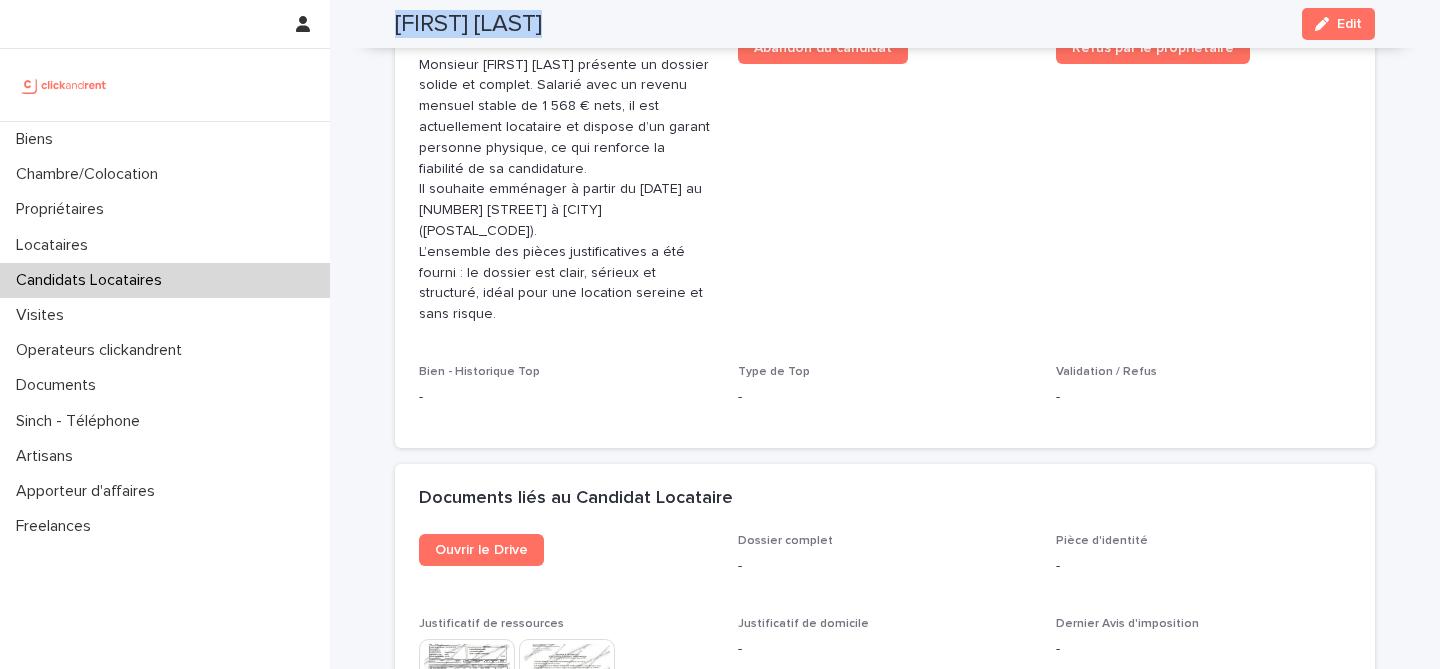 scroll, scrollTop: 842, scrollLeft: 0, axis: vertical 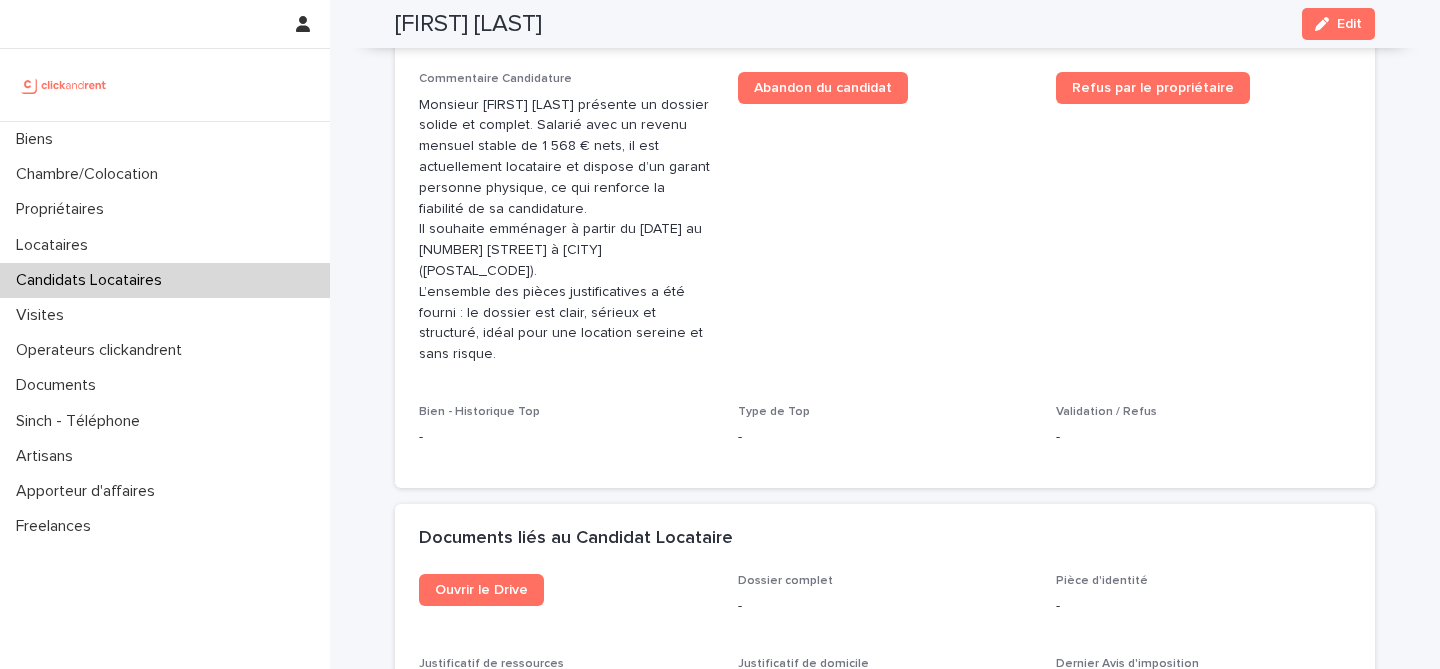 click on "Abandon du candidat" at bounding box center (885, 226) 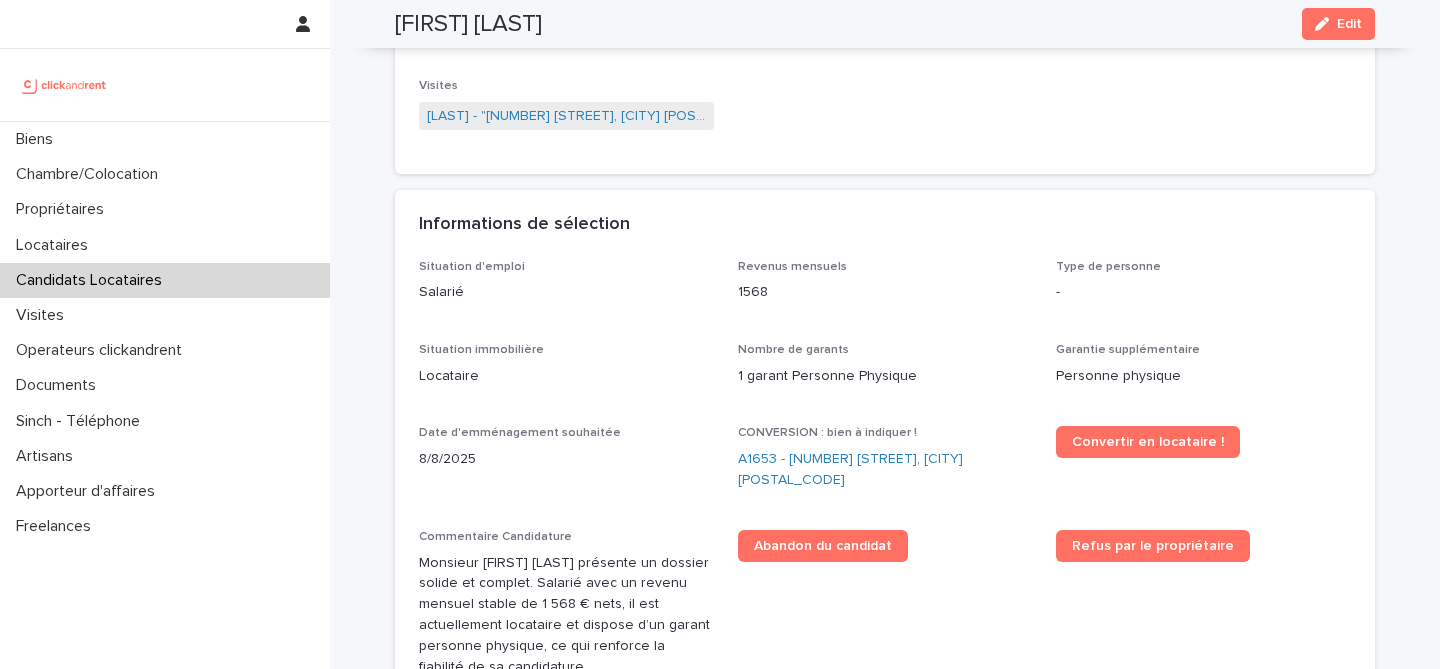 scroll, scrollTop: 0, scrollLeft: 0, axis: both 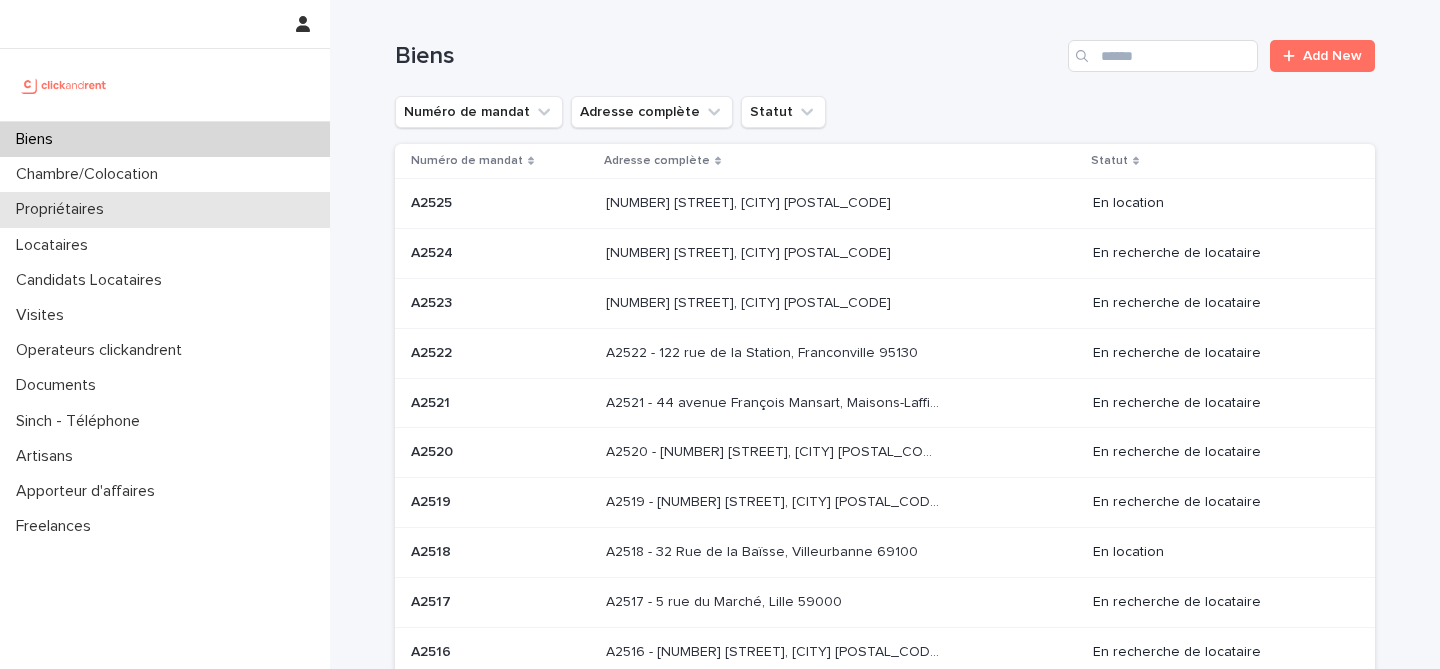click on "Propriétaires" at bounding box center [64, 209] 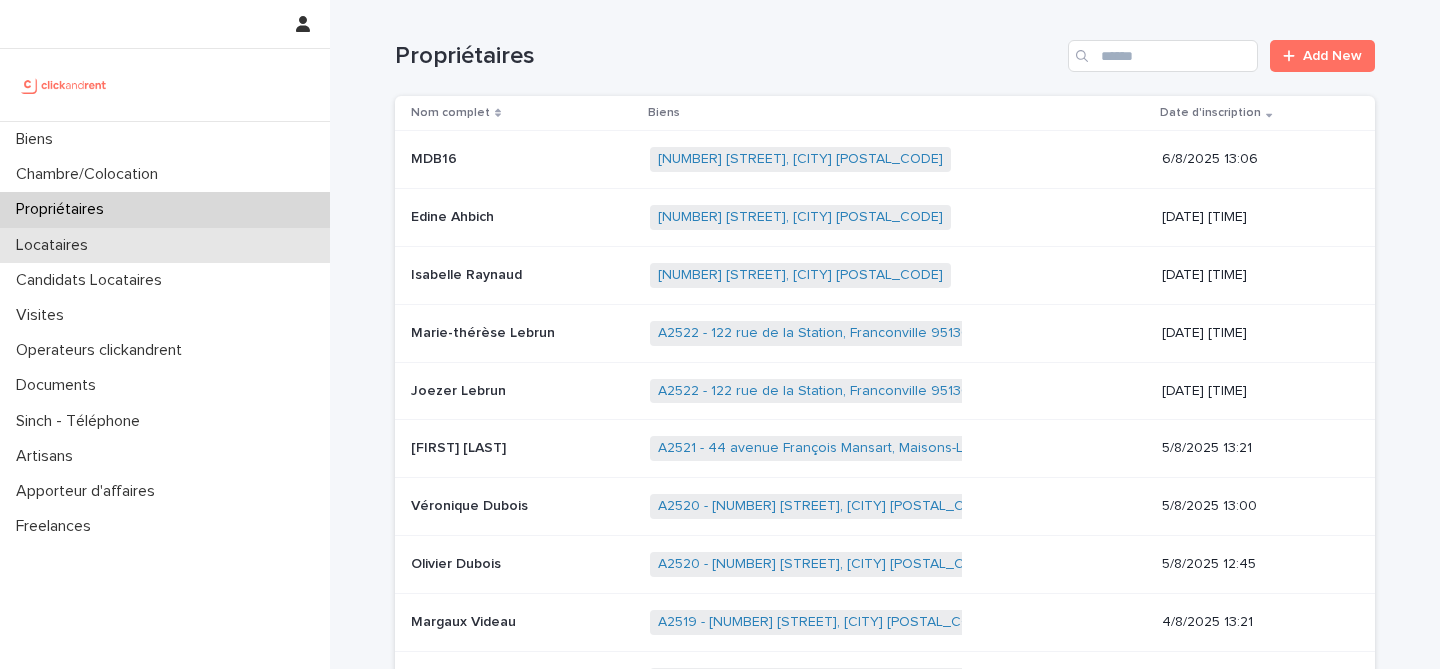 click on "Locataires" at bounding box center (165, 245) 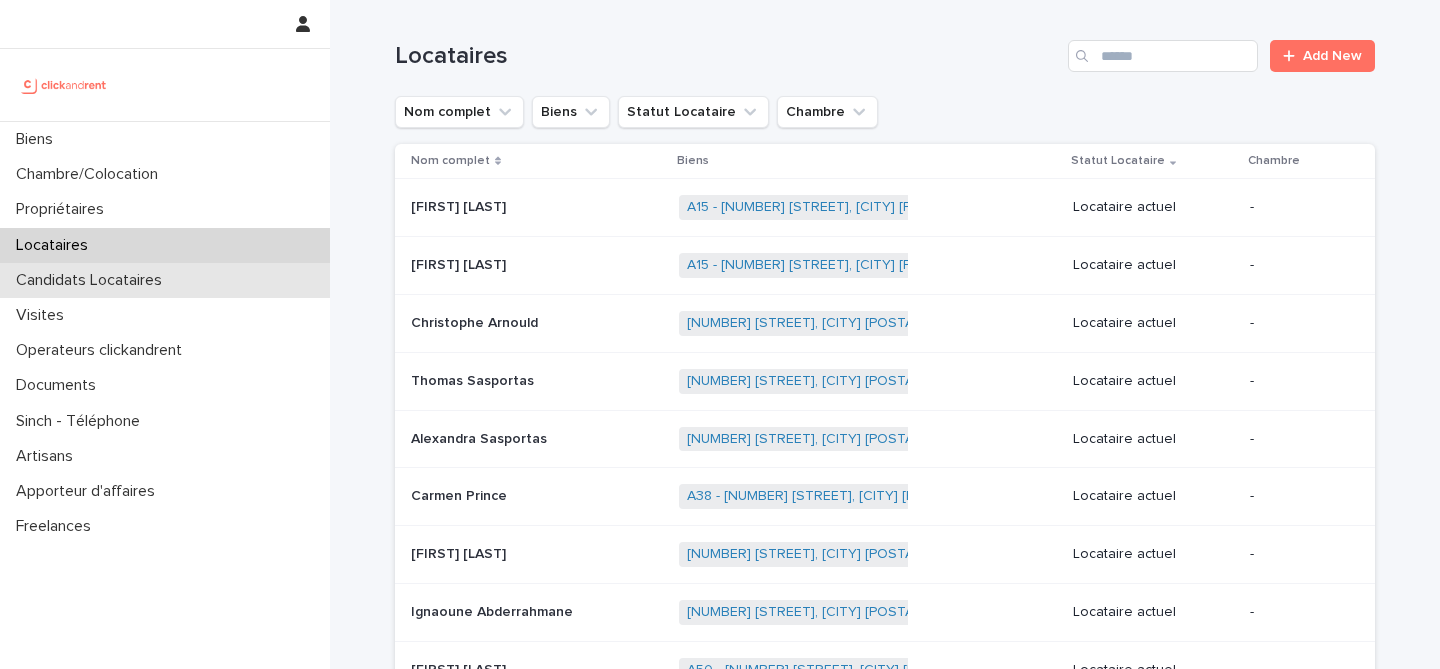 click on "Candidats Locataires" at bounding box center (165, 280) 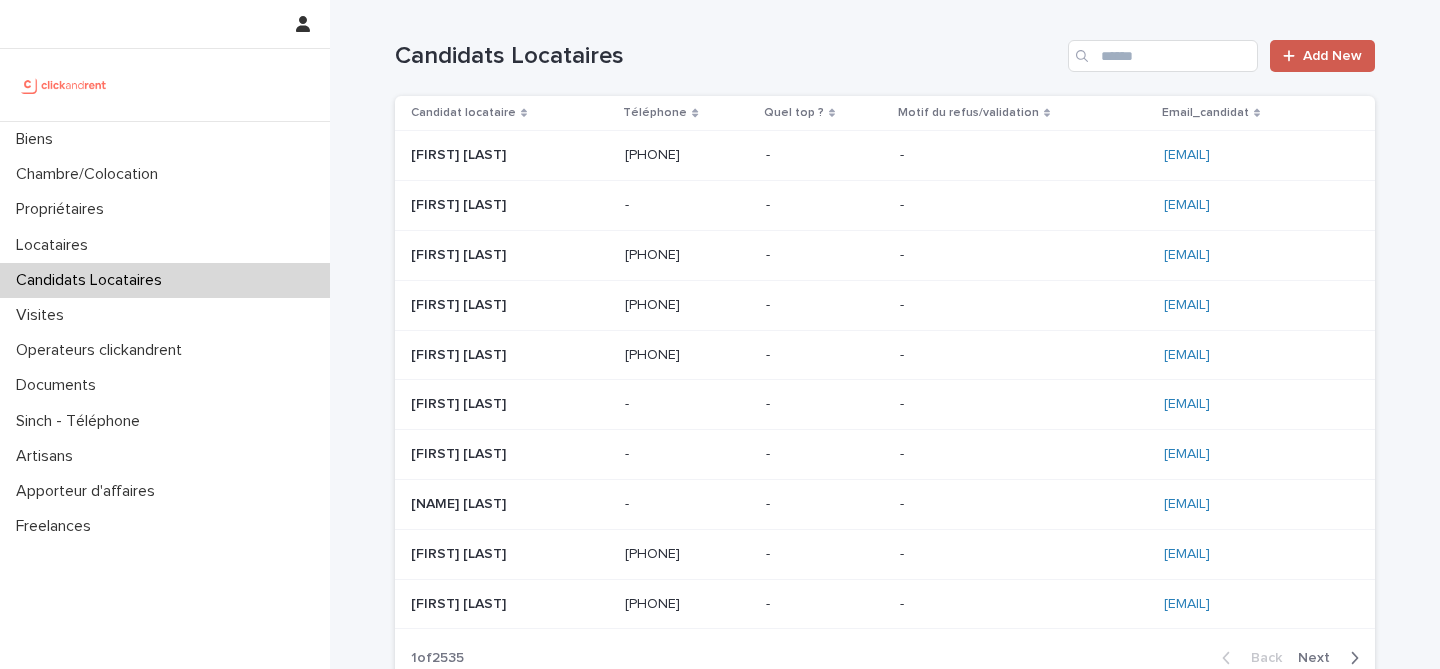 click 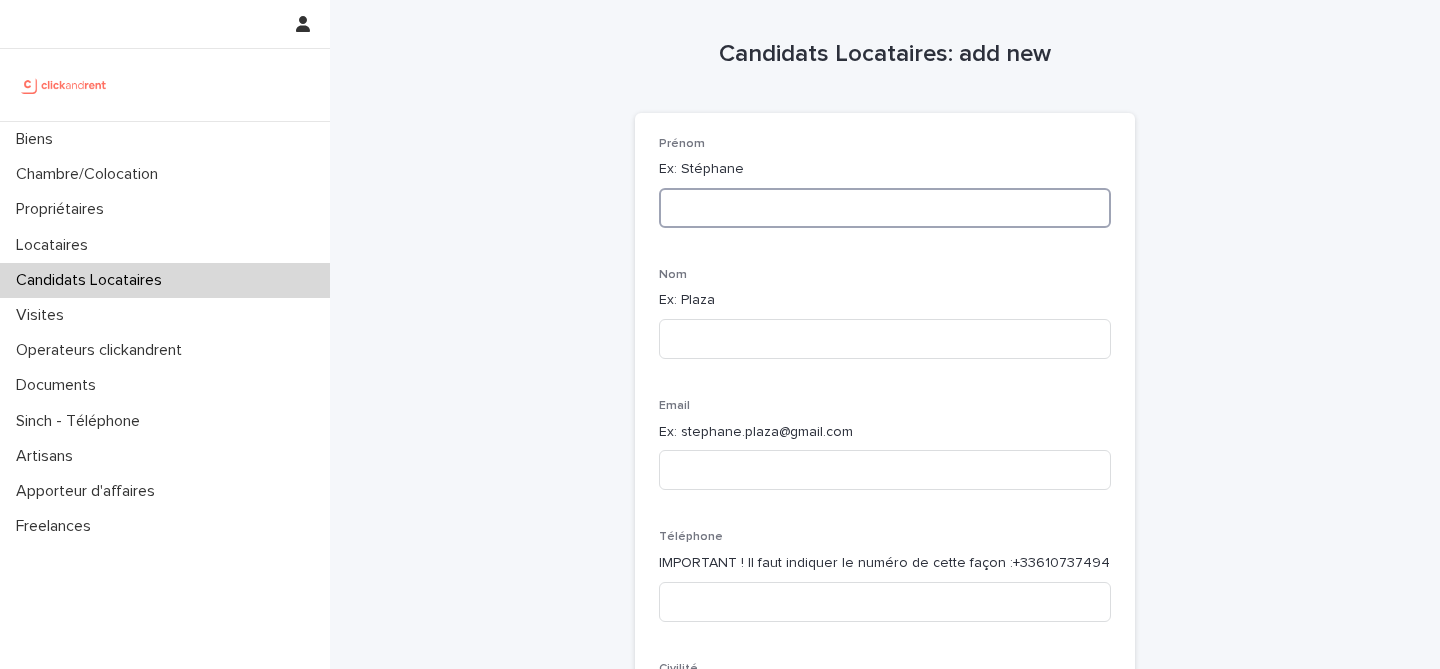 click at bounding box center [885, 208] 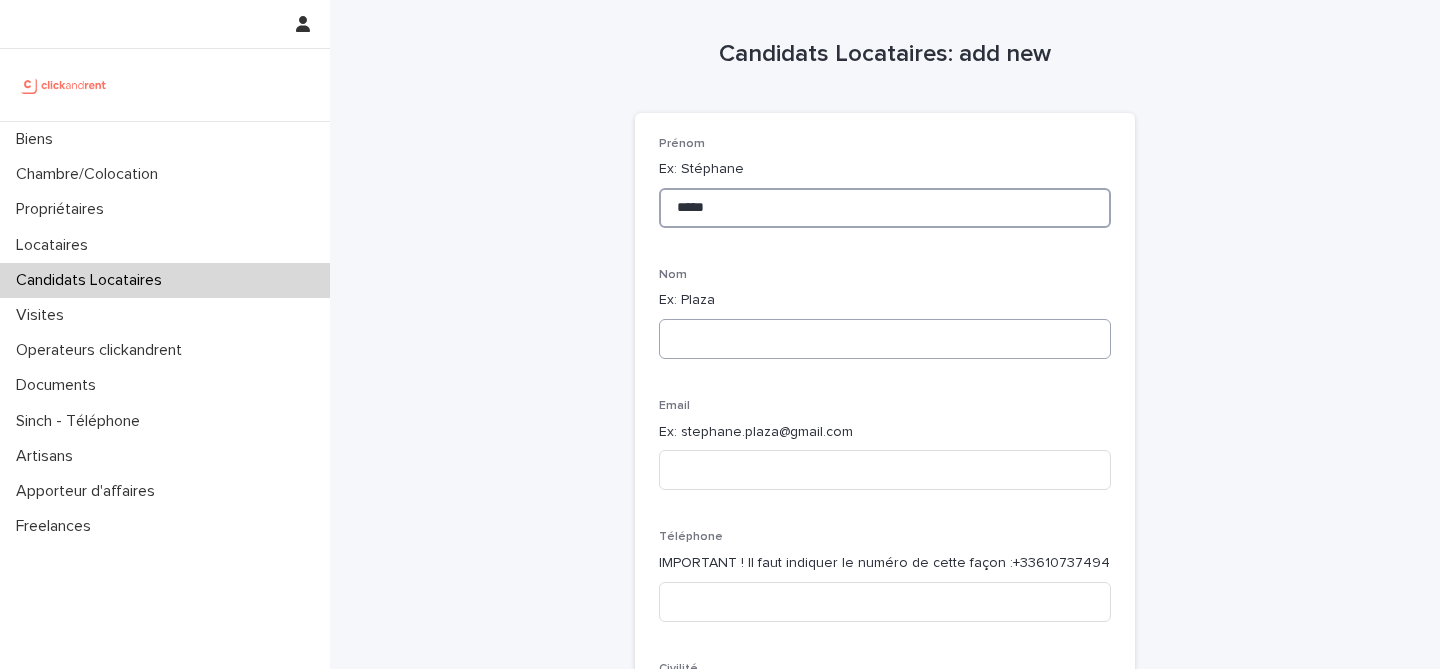 type on "*****" 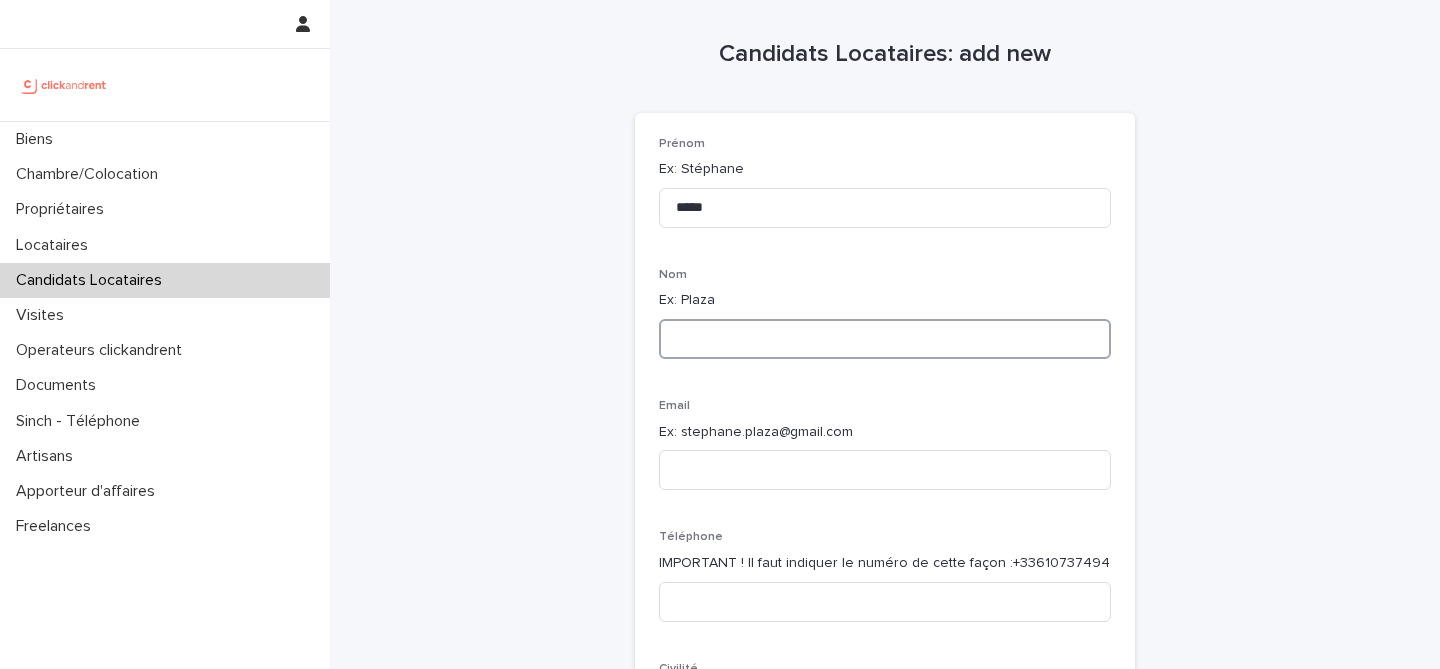 click at bounding box center [885, 339] 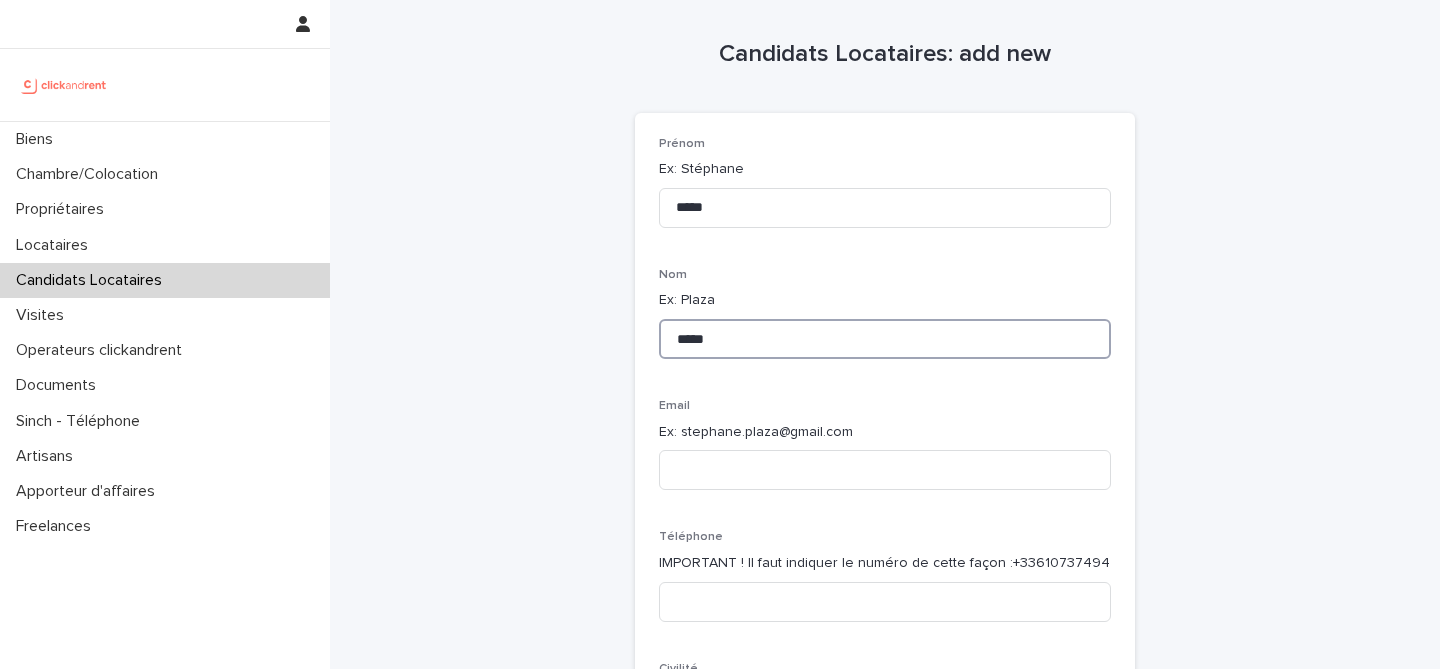 type on "*****" 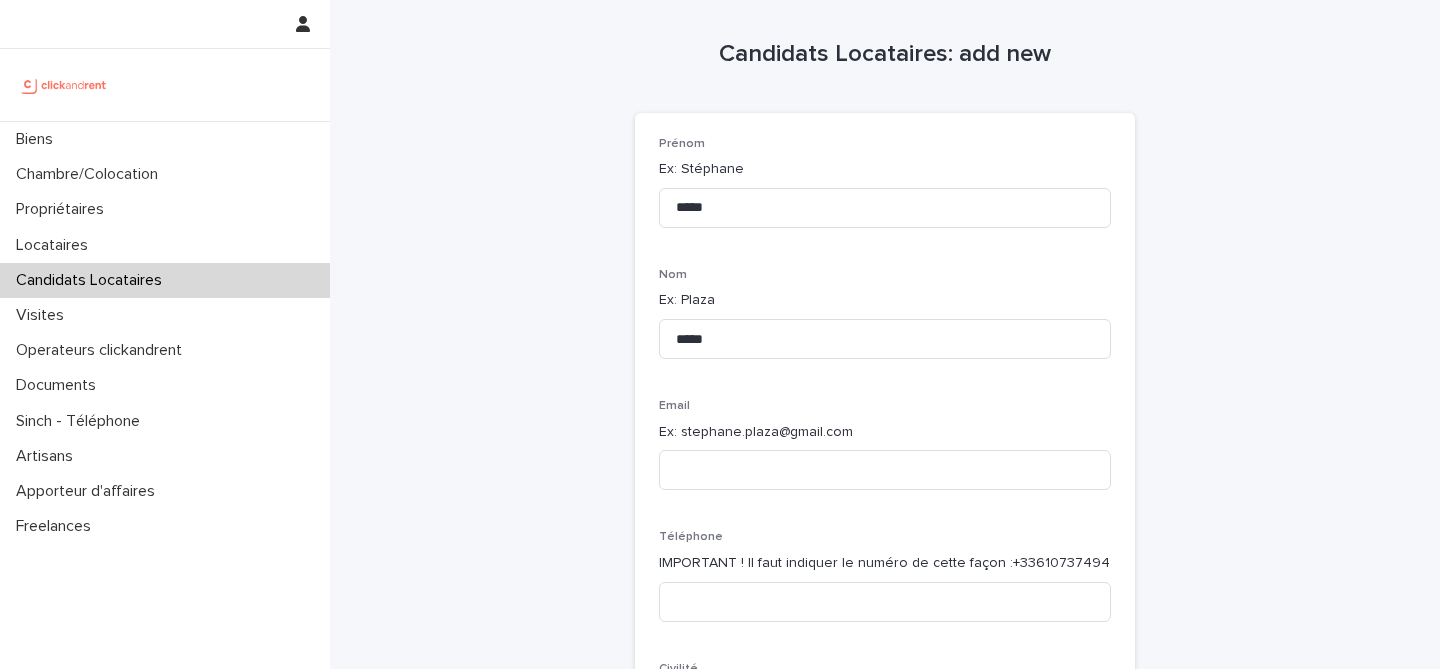 click on "Candidats Locataires: add new Loading... Saving… Loading... Saving… Loading... Saving… Prénom Ex: Stéphane ***** Nom Ex: Plaza ***** Email Ex: stephane.plaza@gmail.com Téléphone IMPORTANT ! Il faut indiquer le numéro de cette façon :  +33610737494 Civilité Select... Nom de la société (si logement de fonction) Il s'agit de la raison sociale
Ex: FDV TECHNOLOGIES Canal d'acquisition Comment le candidat locataire nous a-t-il connu ? Select... Situation professionnelle Select... Revenus Bruts Mensuels Ne pas mettre une virgule mais un point s'il existe une décimale Ex: 1250.12 Type de personne Select... Situation immobilière Select... Garantie supplémentaire Select... Nombre de garants Select... Date d'emménagement souhaitée Sorry, there was an error saving your record. Please try again. Please fill out the required fields above. Save" at bounding box center [885, 917] 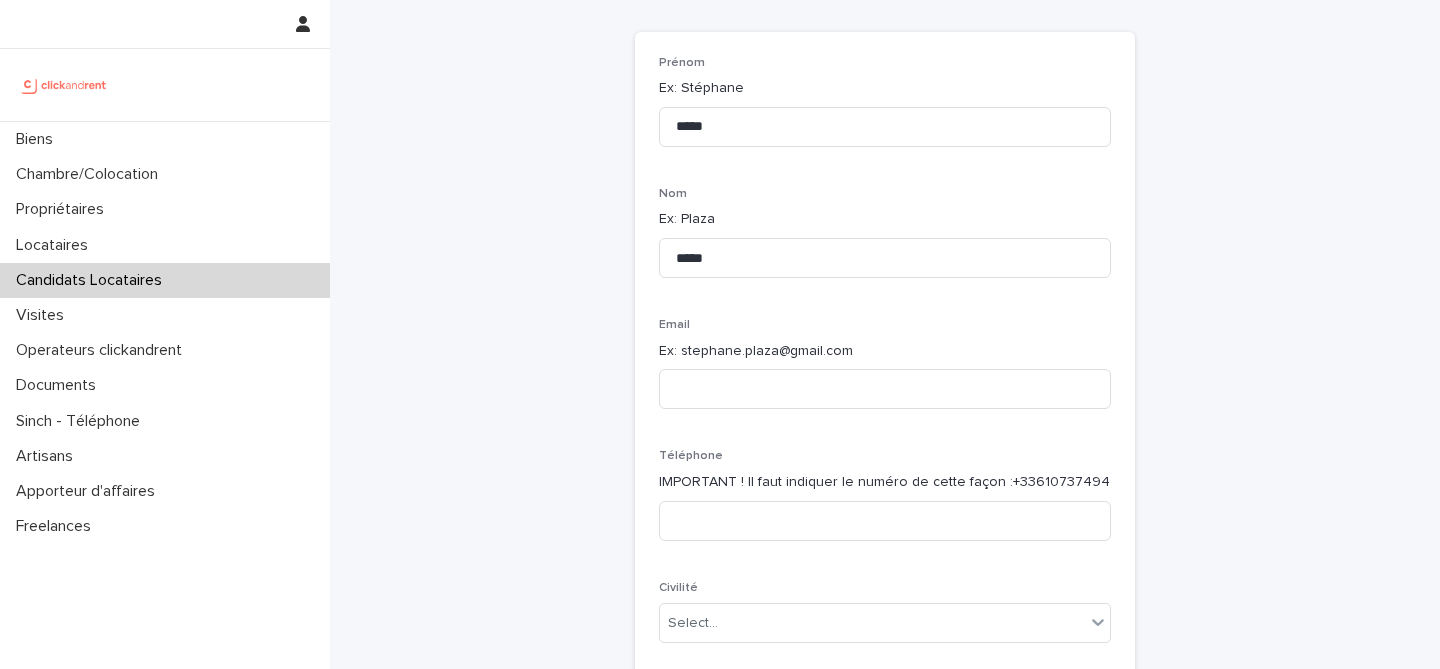 scroll, scrollTop: 99, scrollLeft: 0, axis: vertical 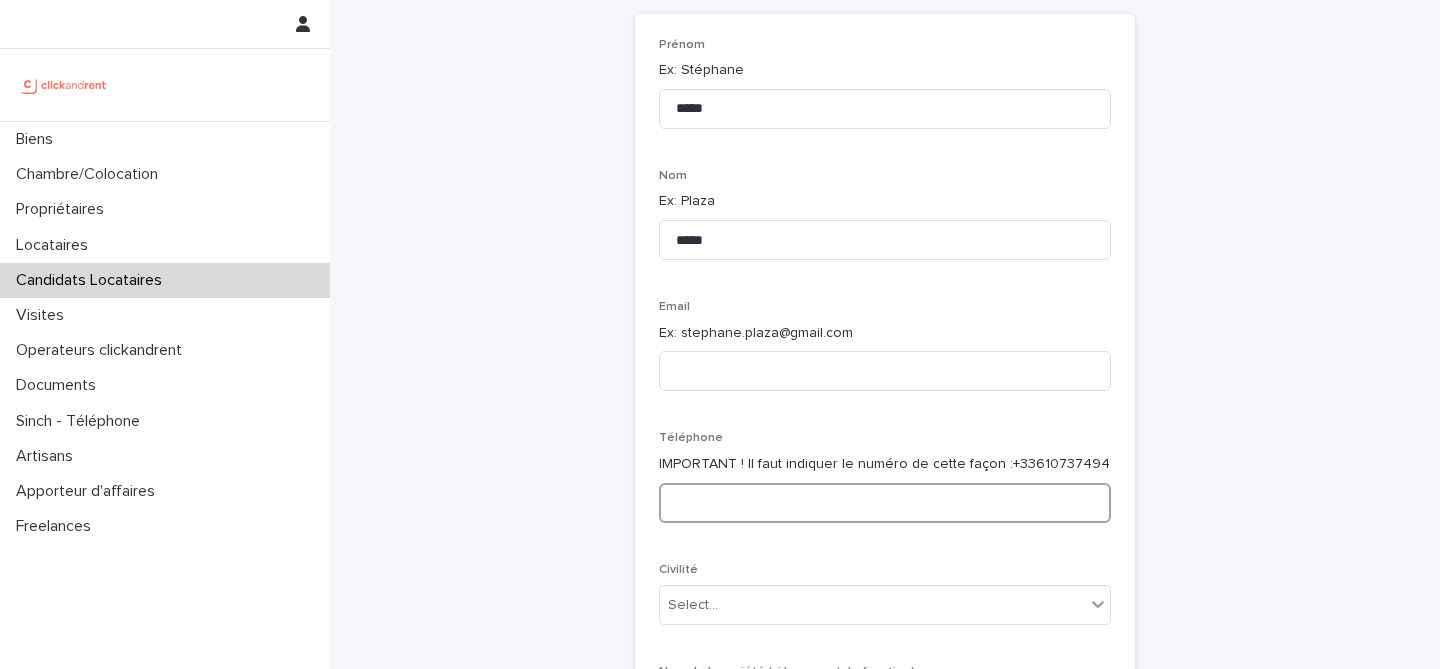 click at bounding box center [885, 503] 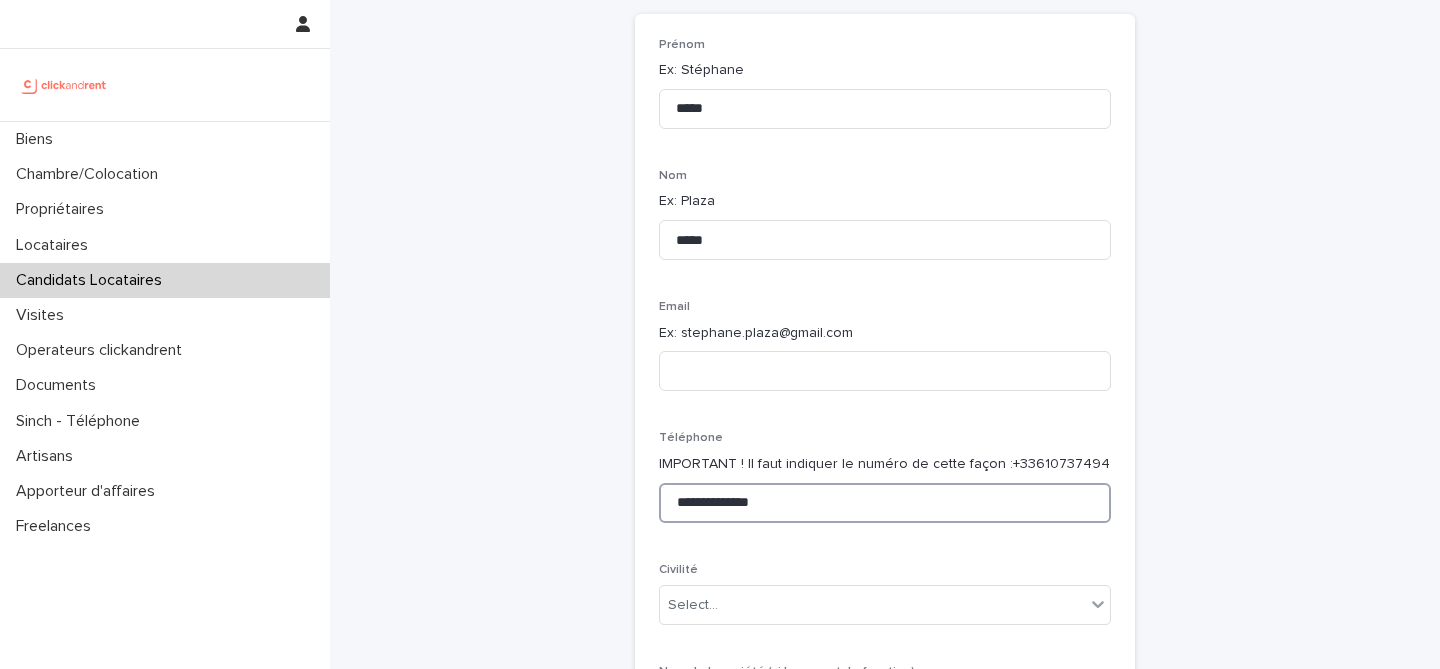 type on "**********" 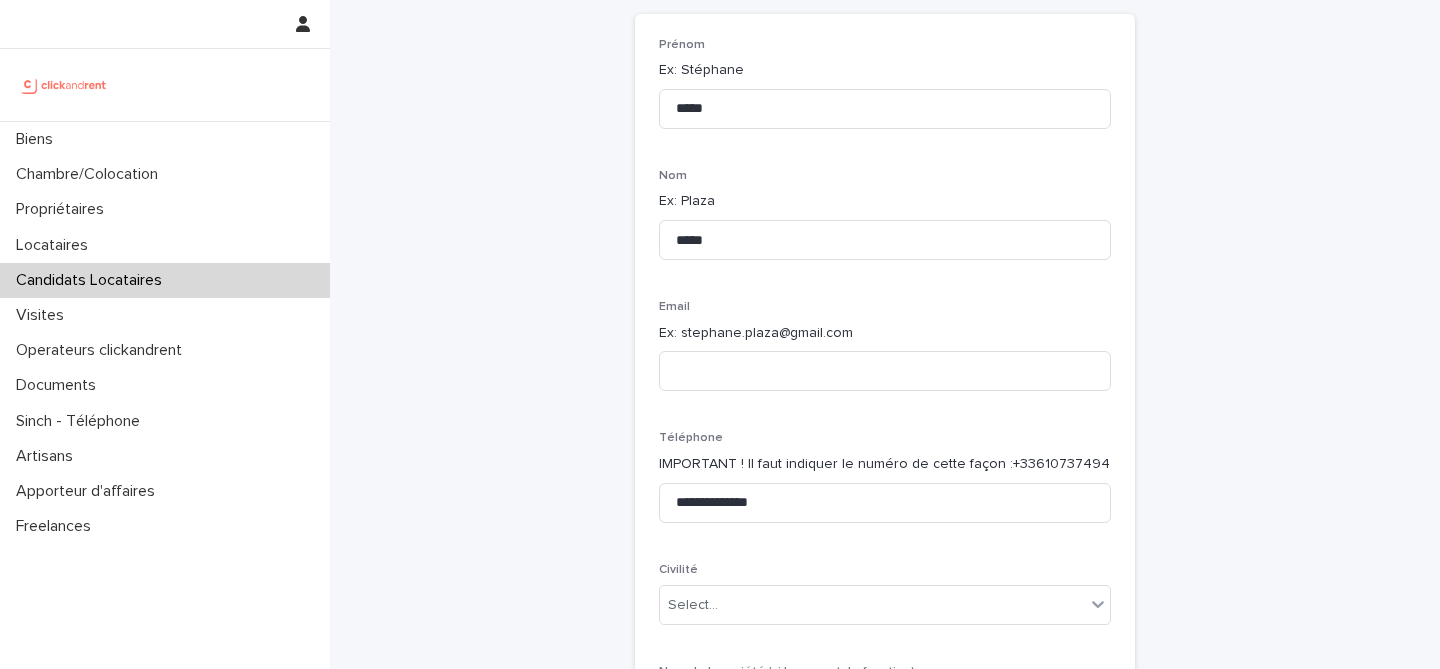 click on "**********" at bounding box center (885, 818) 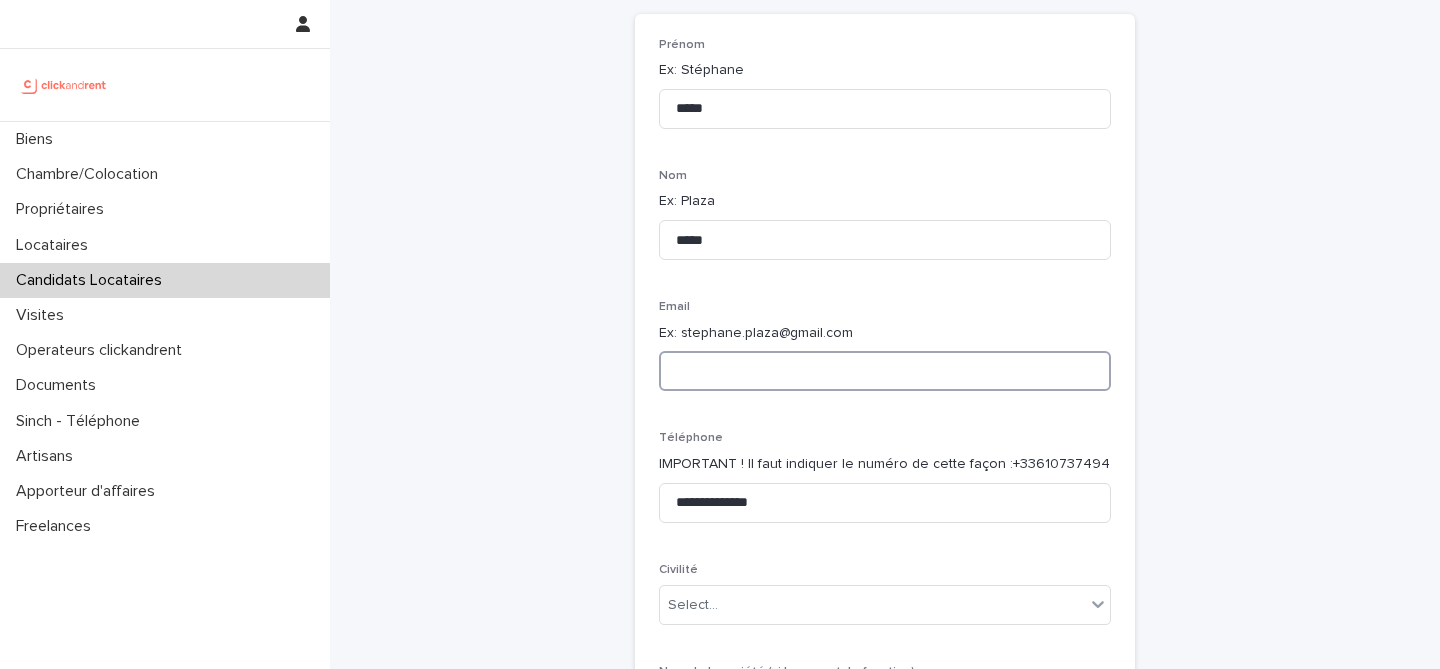 click at bounding box center [885, 371] 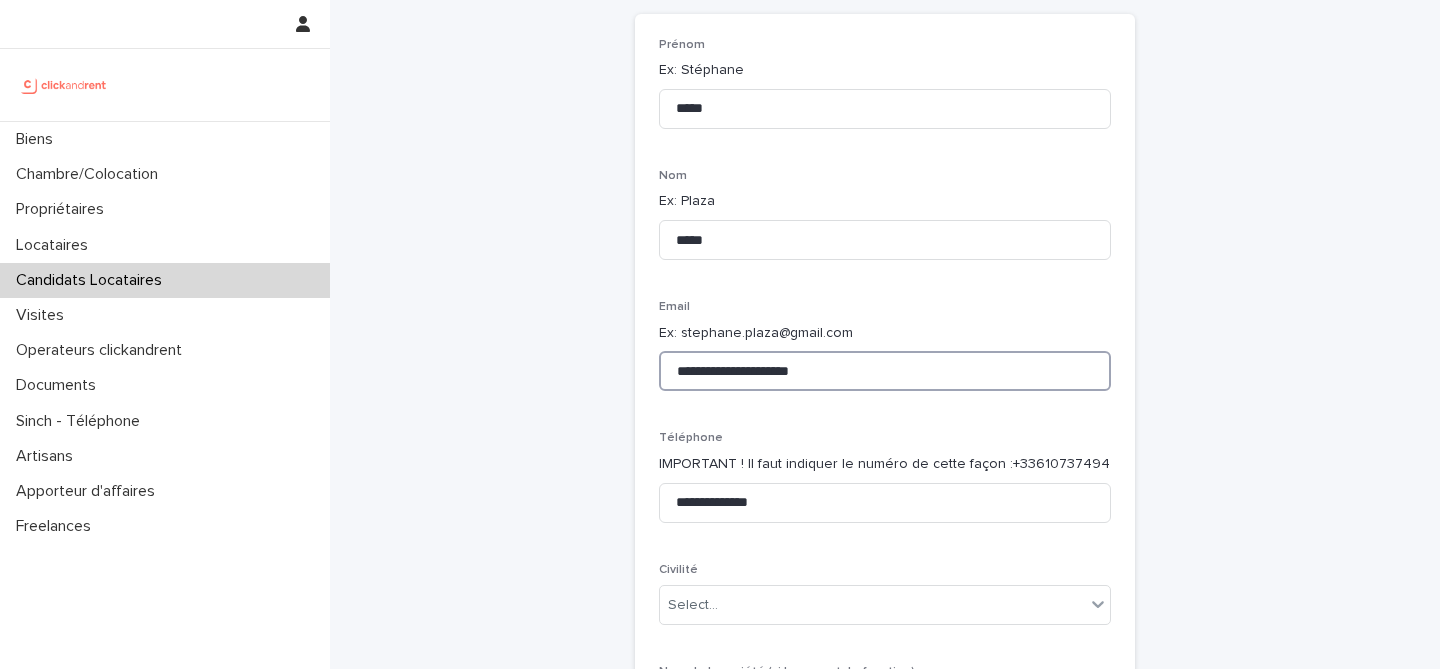type on "**********" 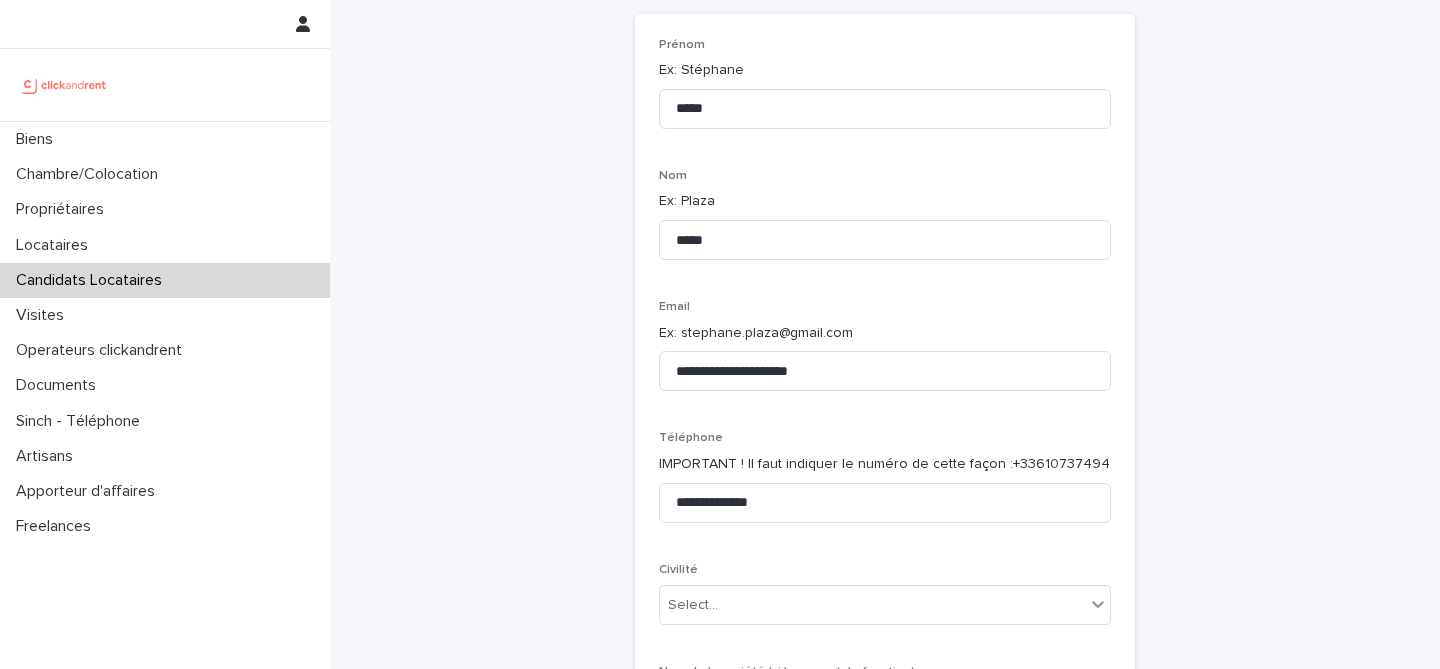 click on "**********" at bounding box center [885, 818] 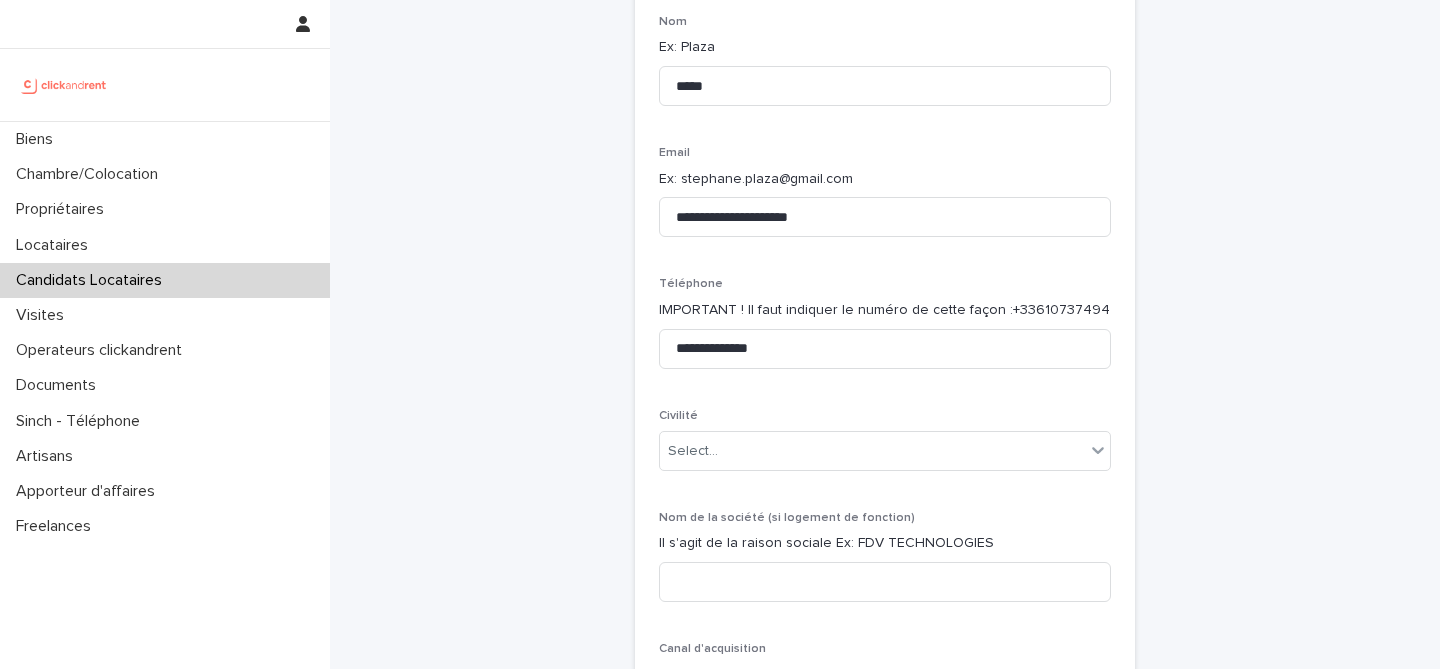 scroll, scrollTop: 256, scrollLeft: 0, axis: vertical 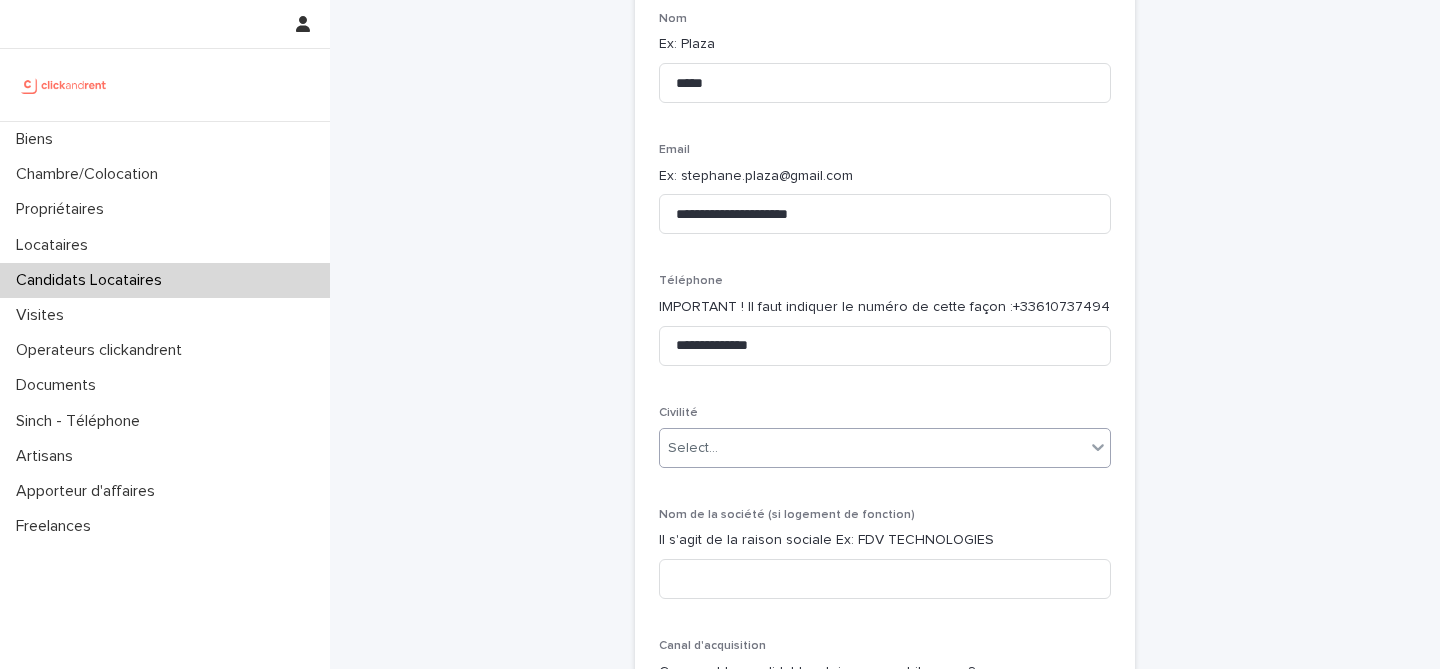 click on "Select..." at bounding box center [872, 448] 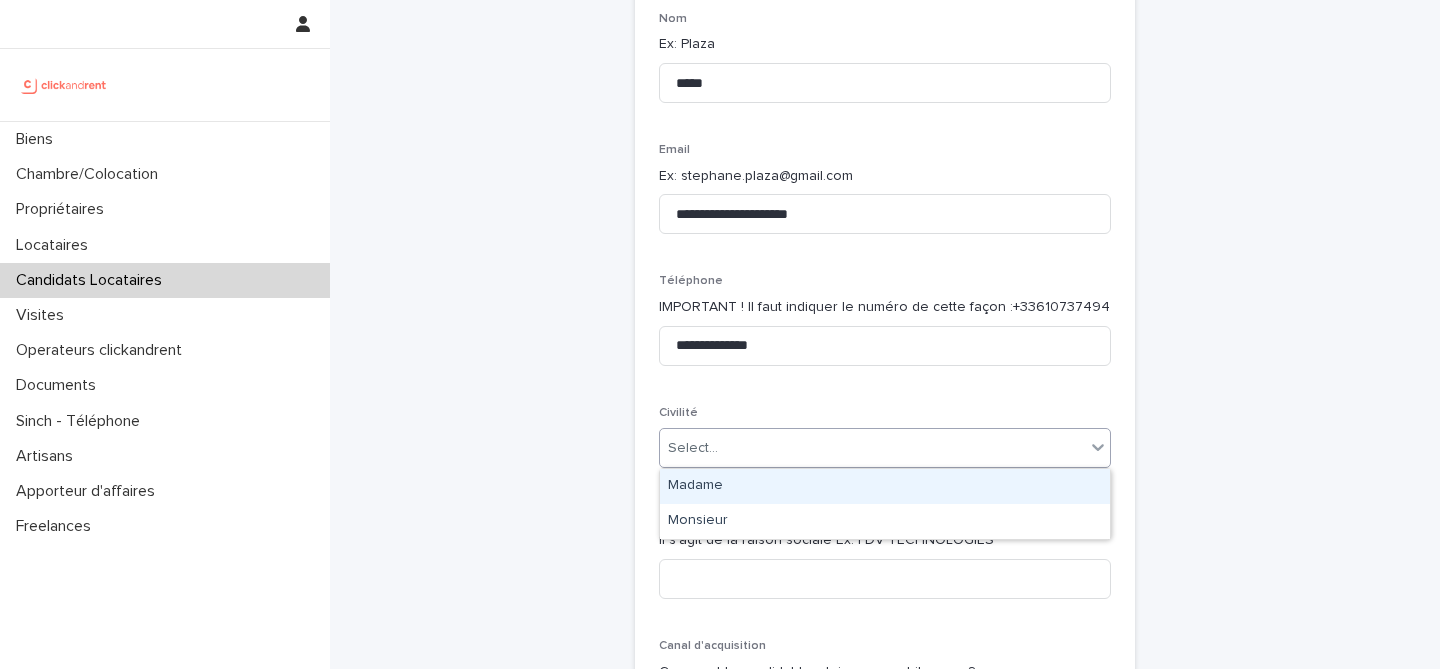 click on "Madame" at bounding box center (885, 486) 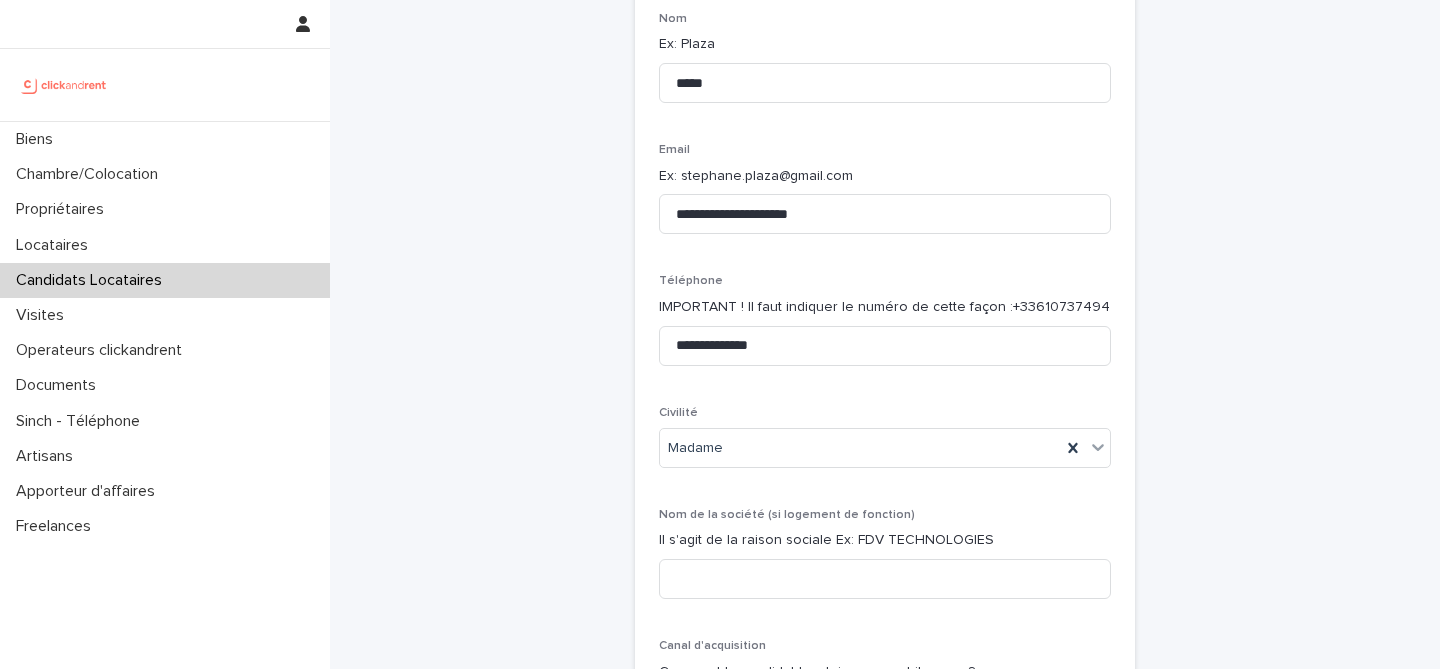 click on "**********" at bounding box center [885, 661] 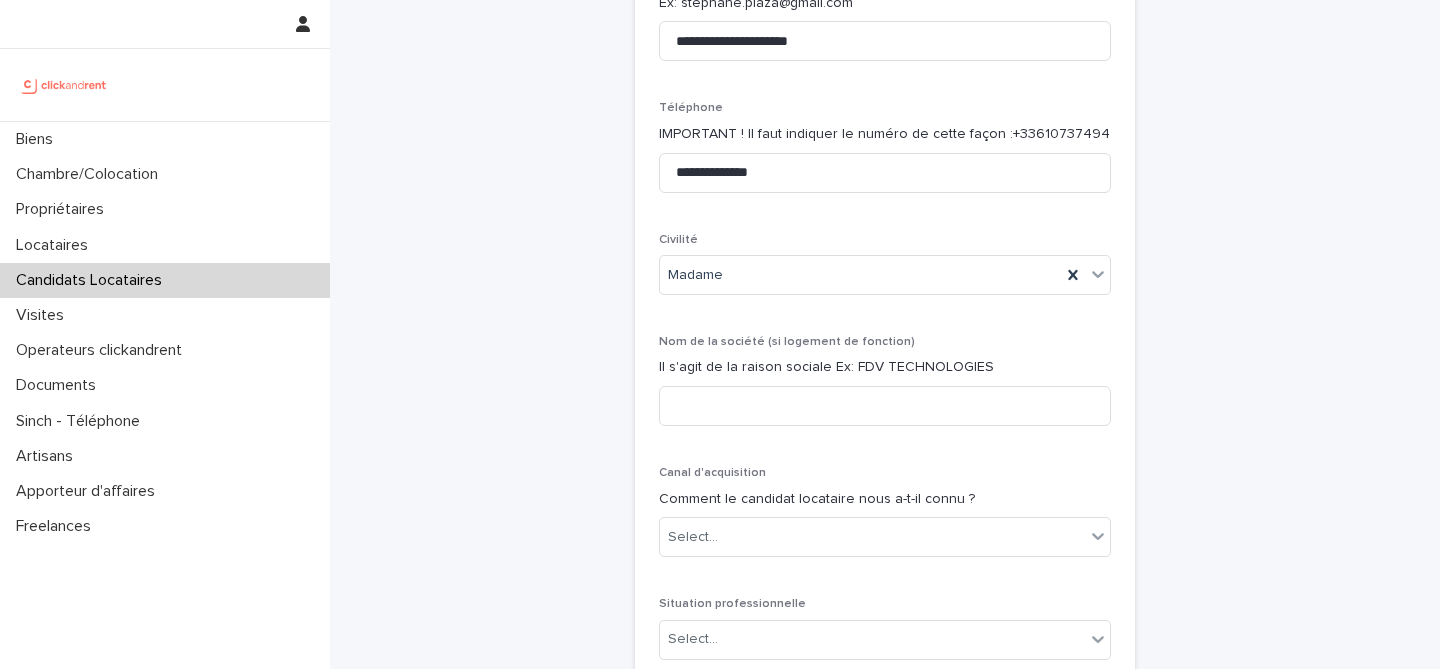 scroll, scrollTop: 534, scrollLeft: 0, axis: vertical 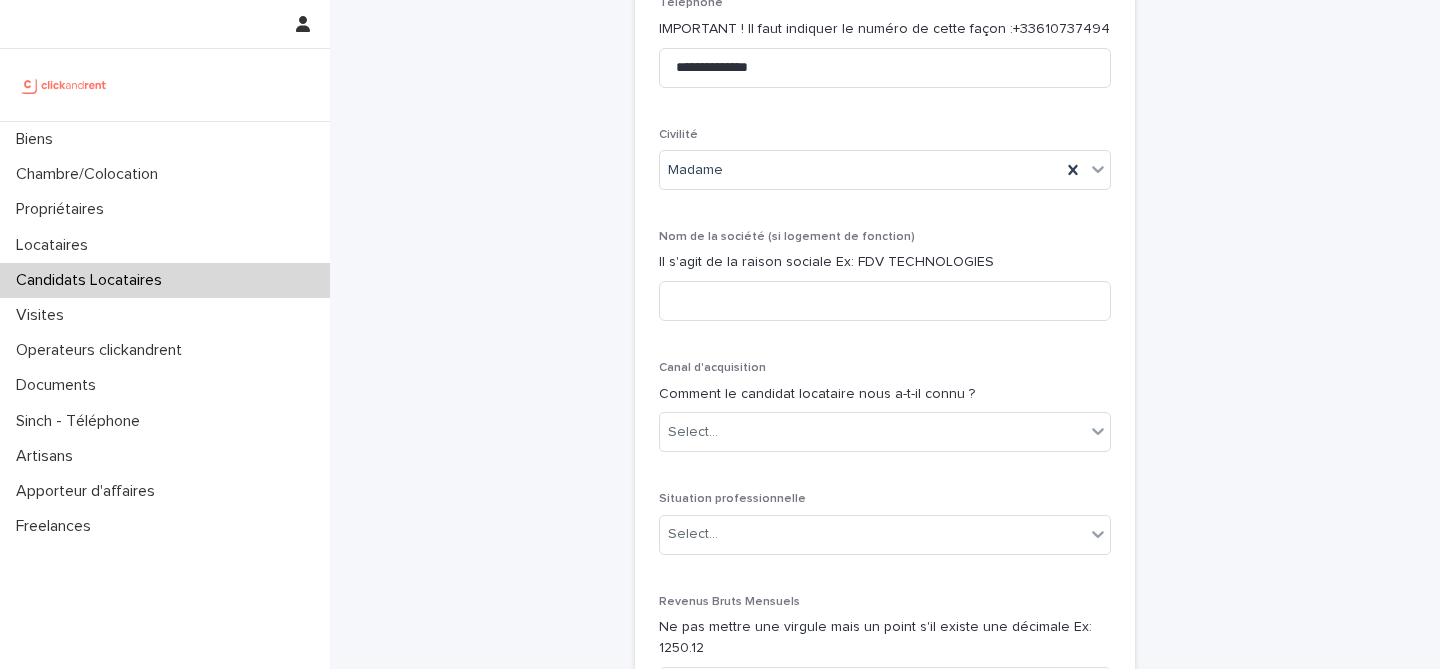 click on "**********" at bounding box center (885, 383) 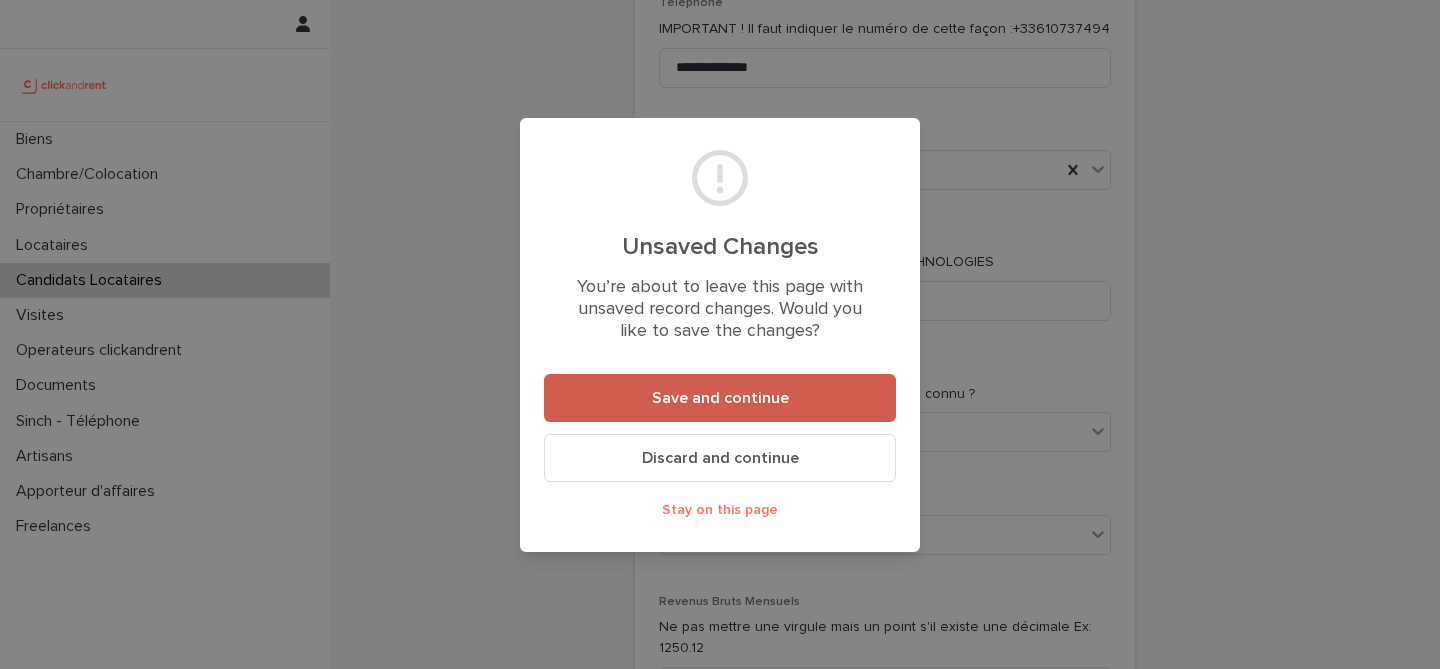 click on "Save and continue" at bounding box center (720, 398) 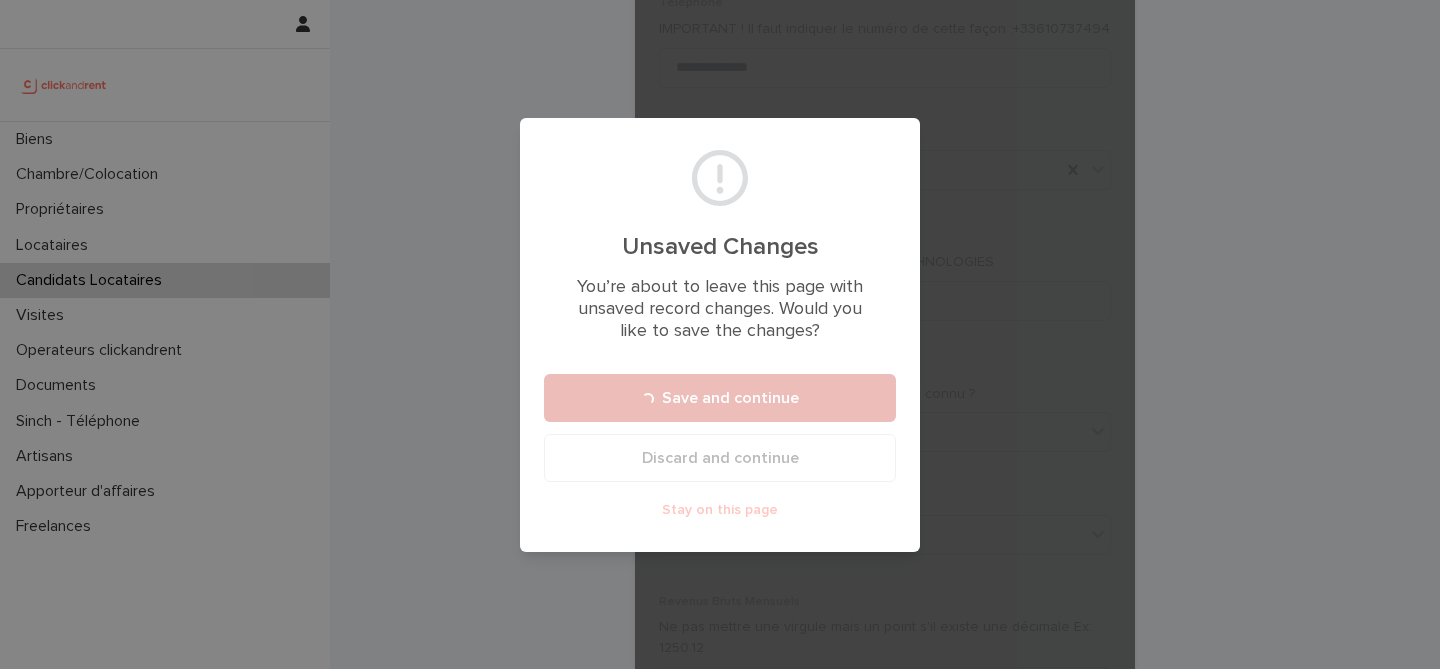scroll, scrollTop: 0, scrollLeft: 0, axis: both 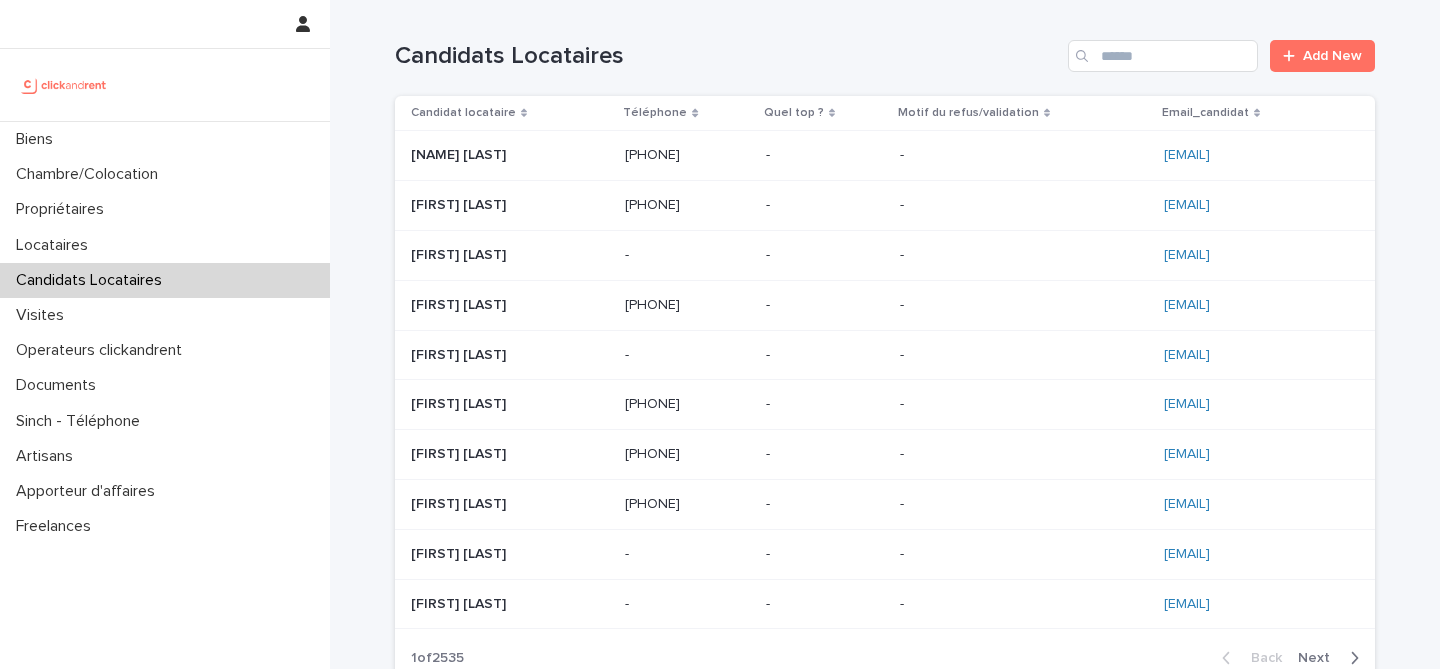click on "Candidats Locataires Add New" at bounding box center [885, 48] 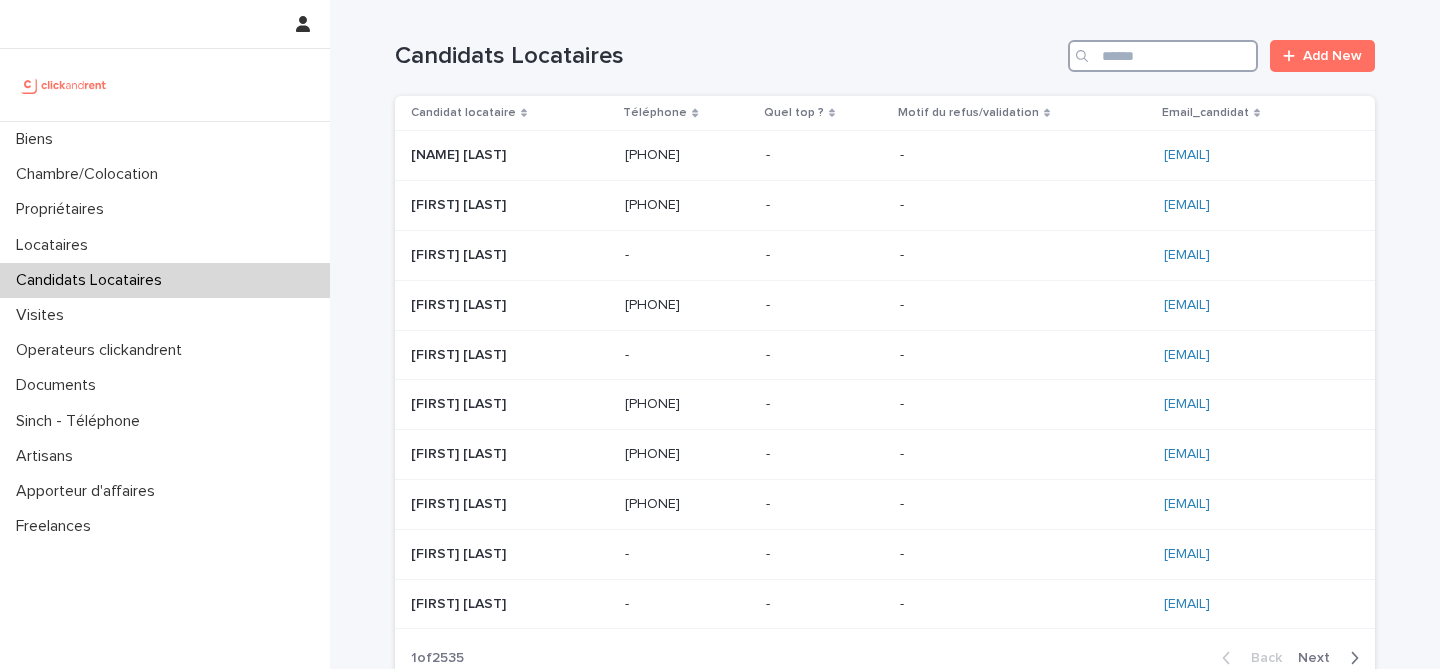 click at bounding box center [1163, 56] 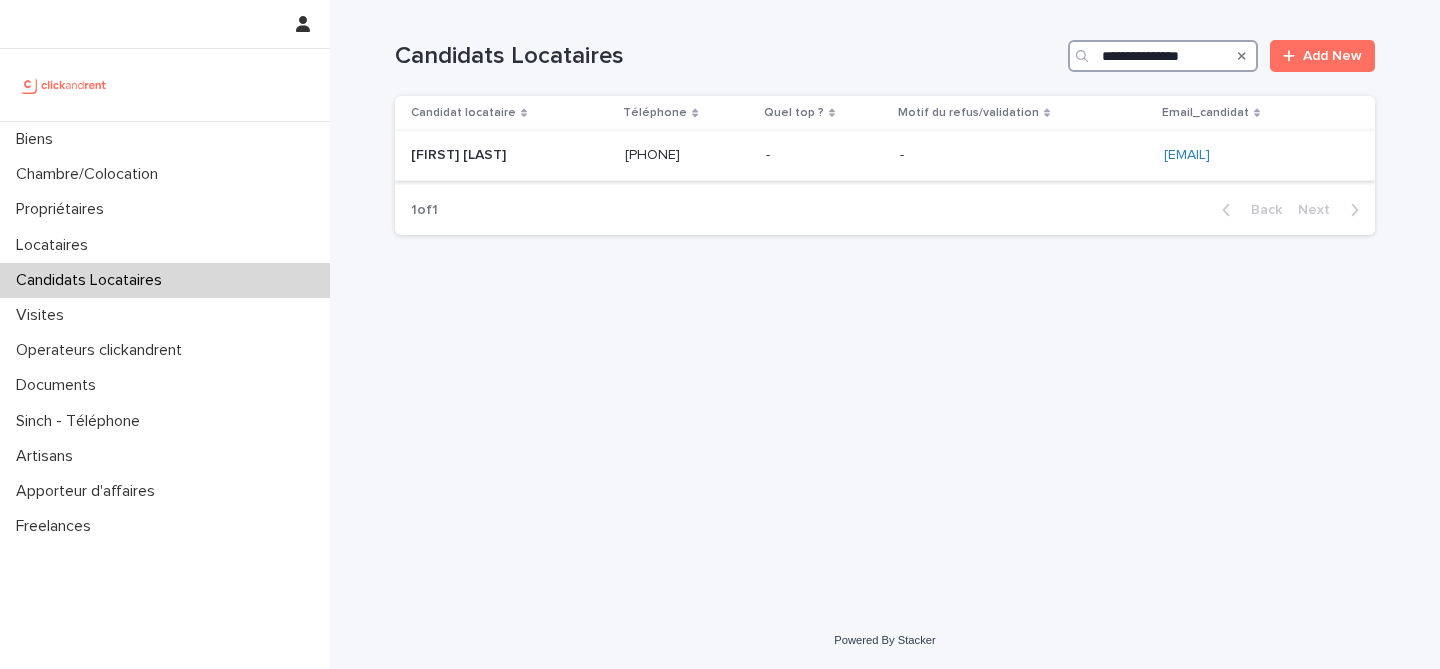 type on "**********" 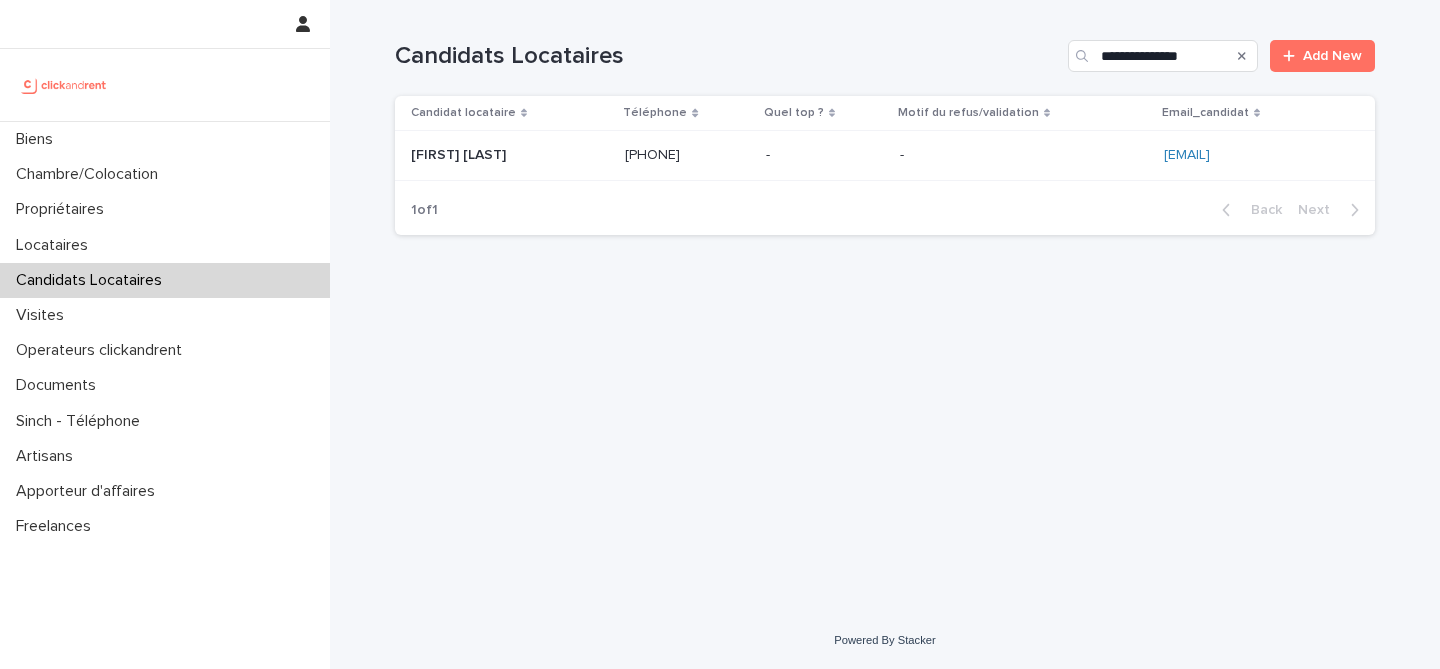 click on "Nathalie Edwige Nathalie Edwige" at bounding box center (506, 156) 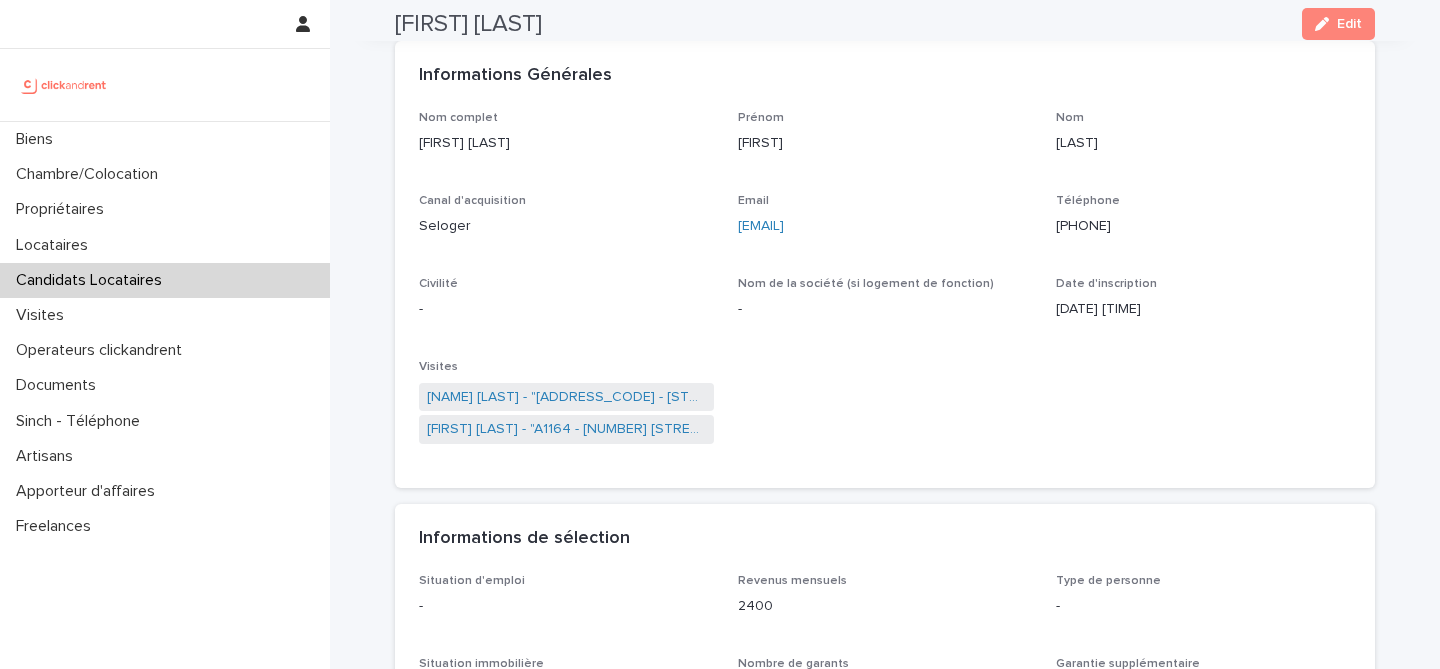 scroll, scrollTop: 0, scrollLeft: 0, axis: both 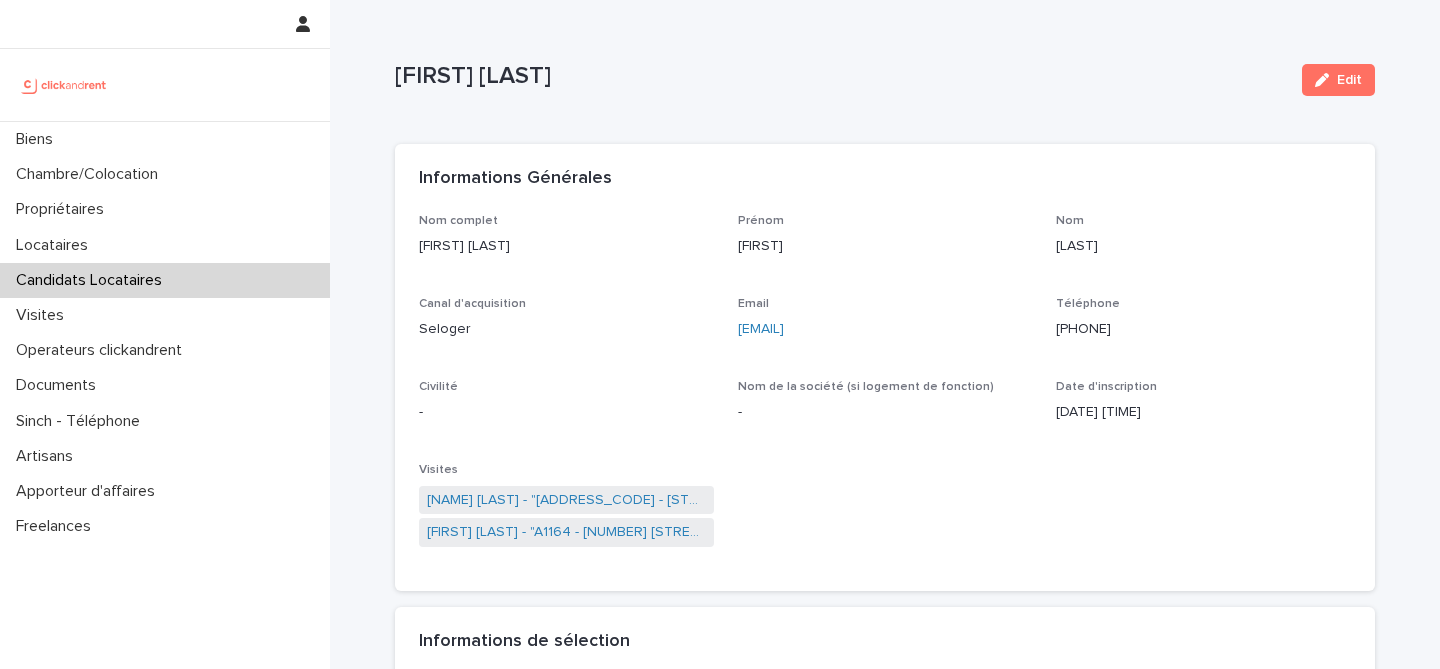 click on "Nathalie Edwige" at bounding box center (840, 76) 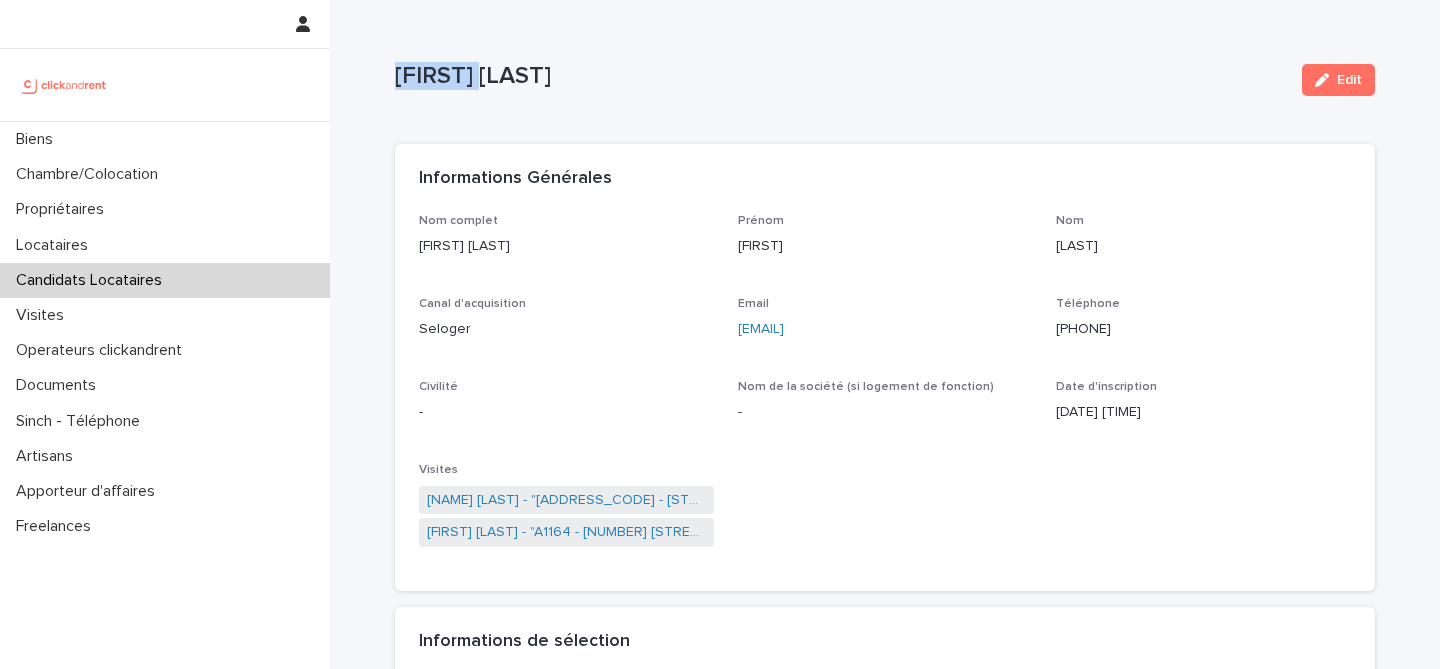 click on "Nathalie Edwige" at bounding box center [840, 76] 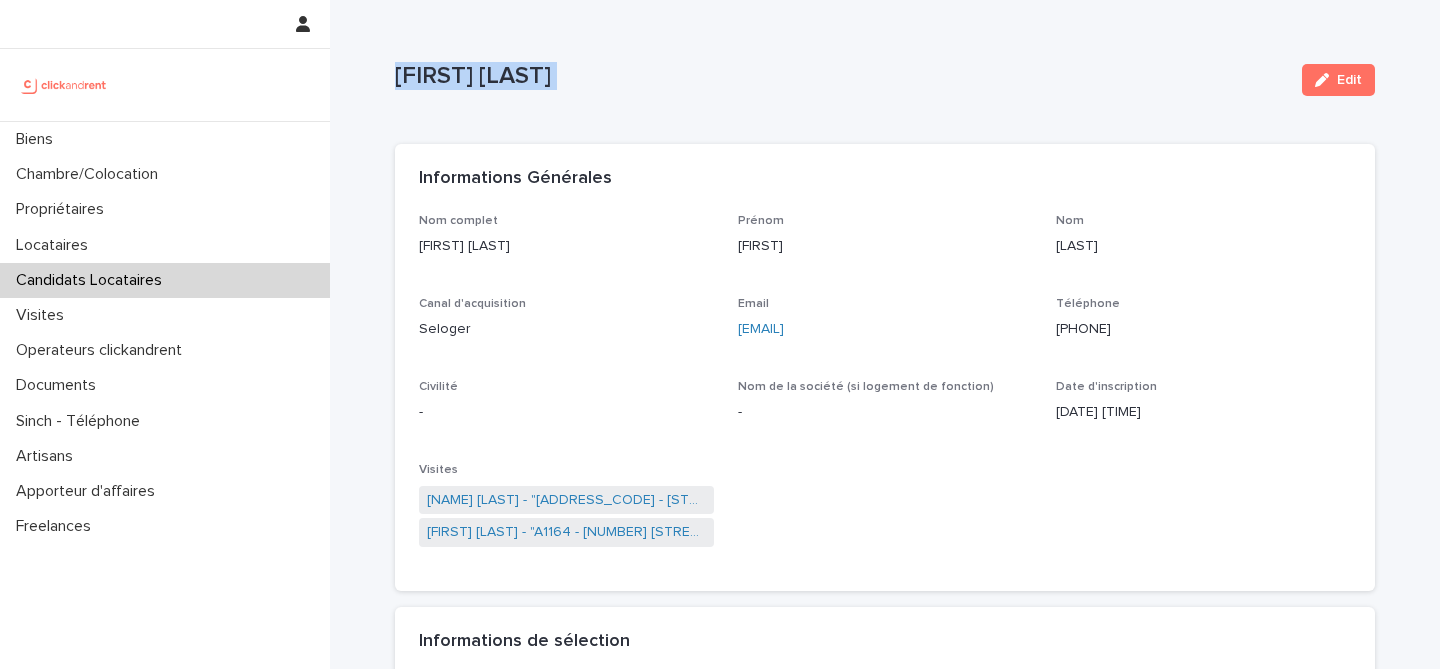 click on "Nathalie Edwige" at bounding box center (840, 76) 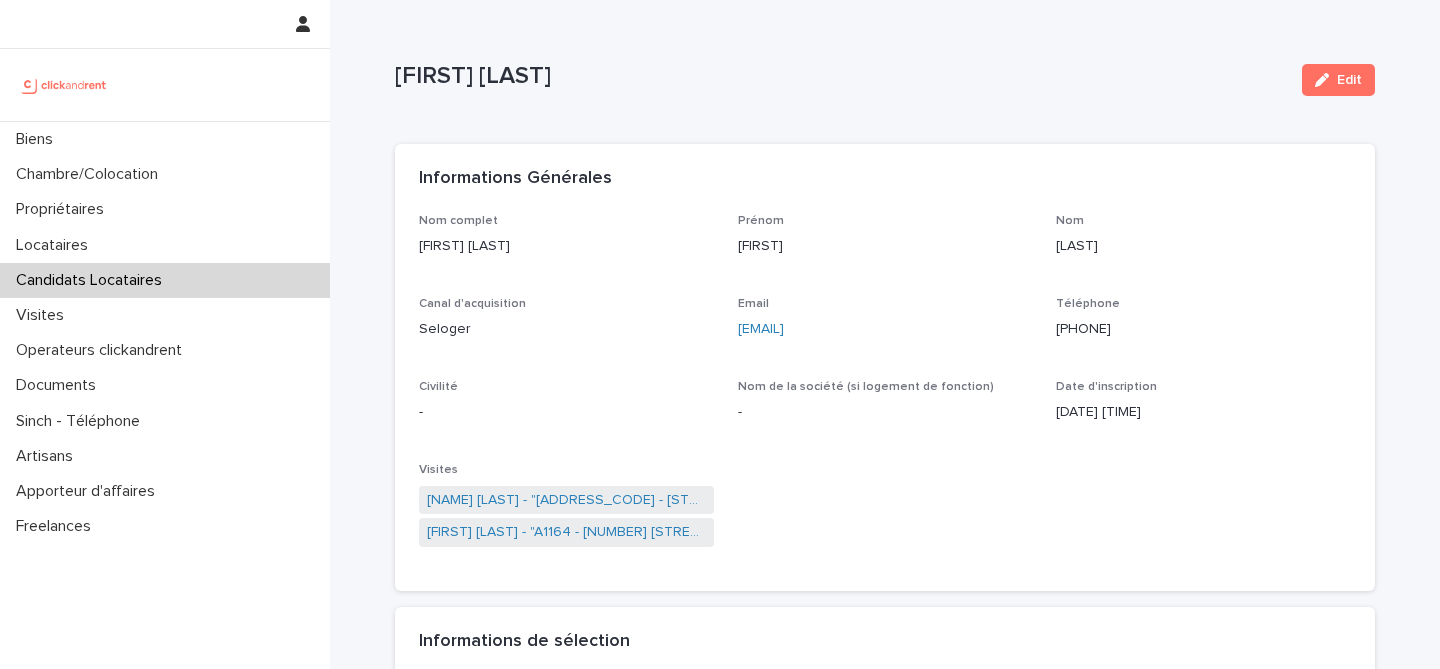 click on "Loading... Saving… Loading... Saving… Informations Générales Nom complet Nathalie Edwige Prénom Nathalie Nom Edwige Canal d'acquisition Seloger Email nedwige480@gmail.com Téléphone +596696442180 Civilité - Nom de la société (si logement de fonction) - Date d'inscription 08/07/2025 21:28 Visites Nathalie Edwige - "A2425 - 137 avenue de Stalingrad,  Colombes 92700"   Nathalie Edwige - "A1164 - 58 rue Pierre Albrand,  Marseille 13002"   Loading... Saving… Informations de sélection Situation d'emploi - Revenus mensuels 2400 Type de personne - Situation immobilière - Nombre de garants - Garantie supplémentaire Personne physique Date d'emménagement souhaitée 2/9/2025 CONVERSION : bien à indiquer ! - Convertir en locataire ! Commentaire Candidature - Abandon du candidat Refus par le propriétaire Bien - Historique Top - Type de Top - Validation / Refus - Loading... Saving… Documents liés au Candidat Locataire Dossier complet - Pièce d'identité - Justificatif de ressources - - - Garanties - -" at bounding box center (885, 784) 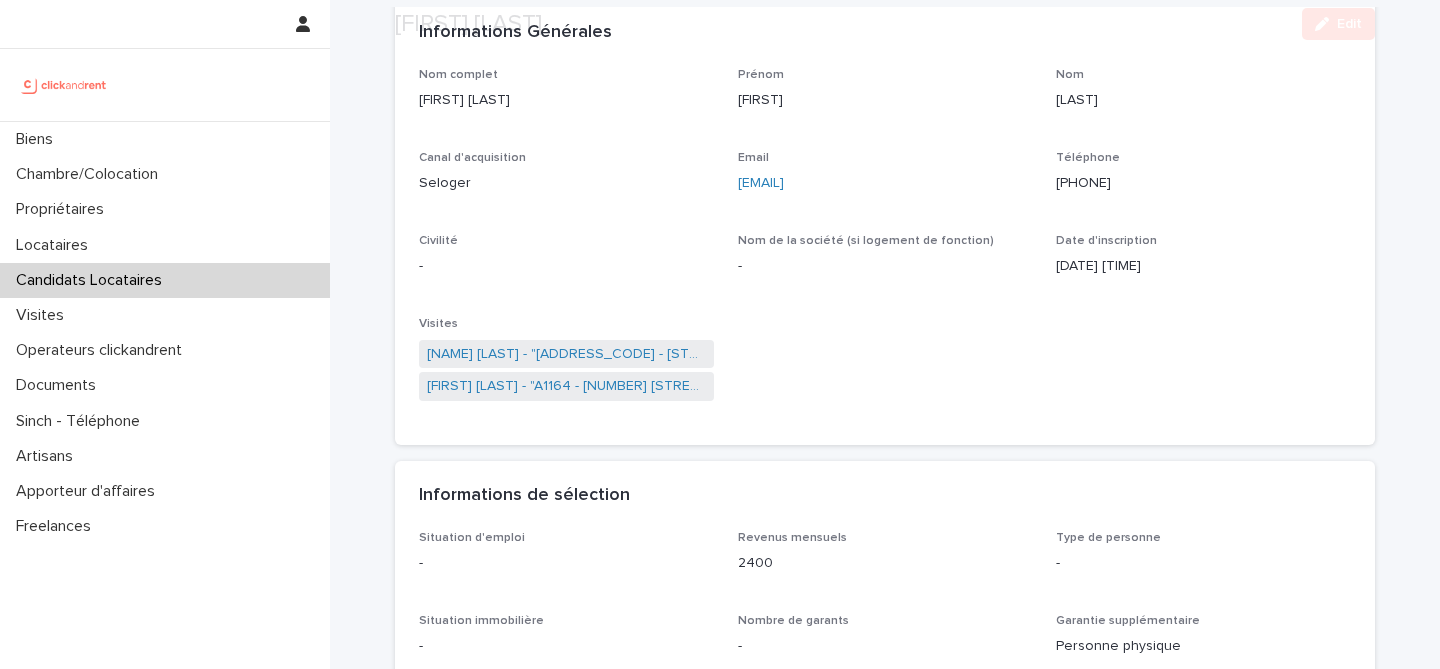 scroll, scrollTop: 154, scrollLeft: 0, axis: vertical 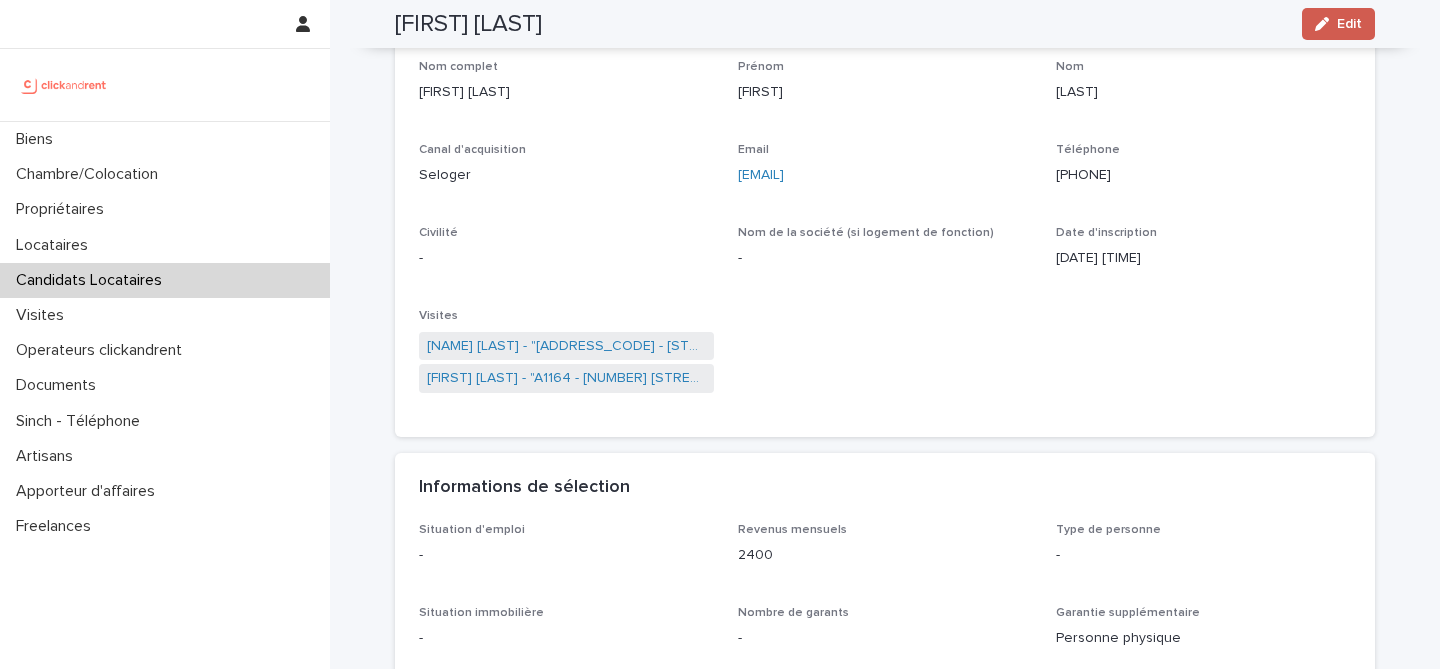 click on "Edit" at bounding box center (1338, 24) 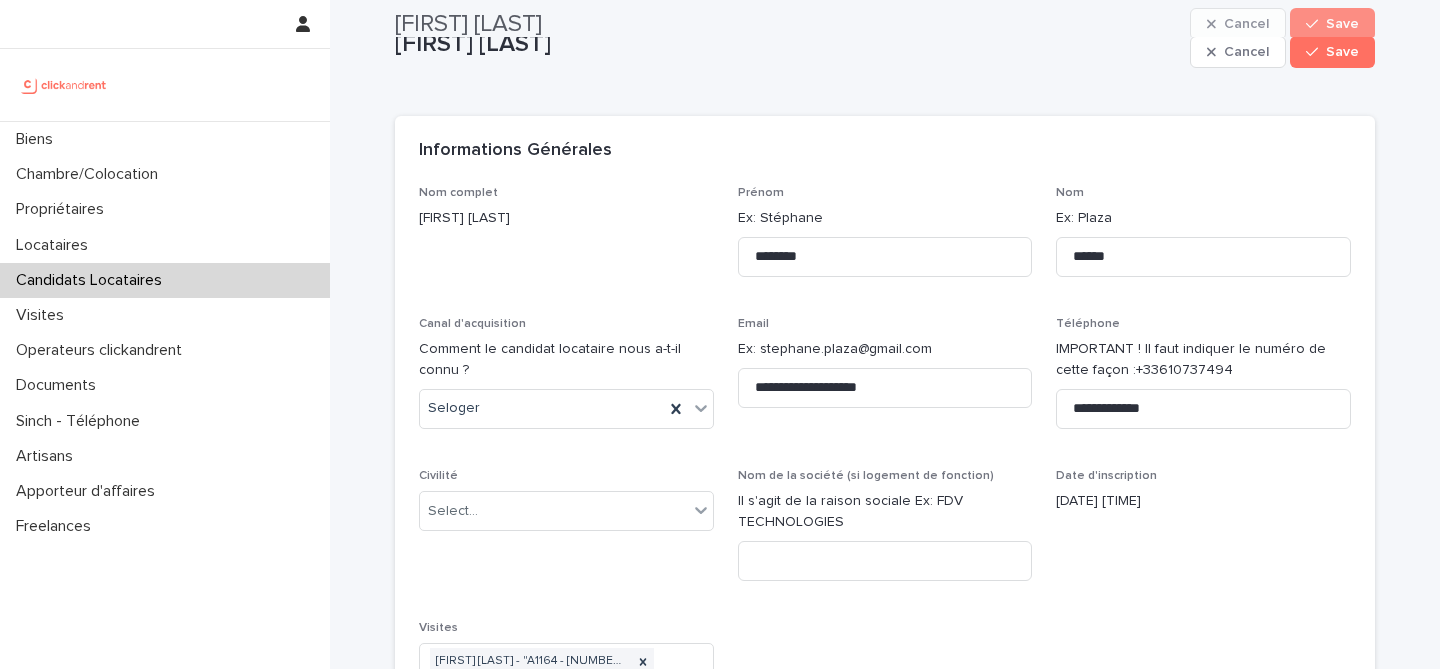 scroll, scrollTop: 0, scrollLeft: 0, axis: both 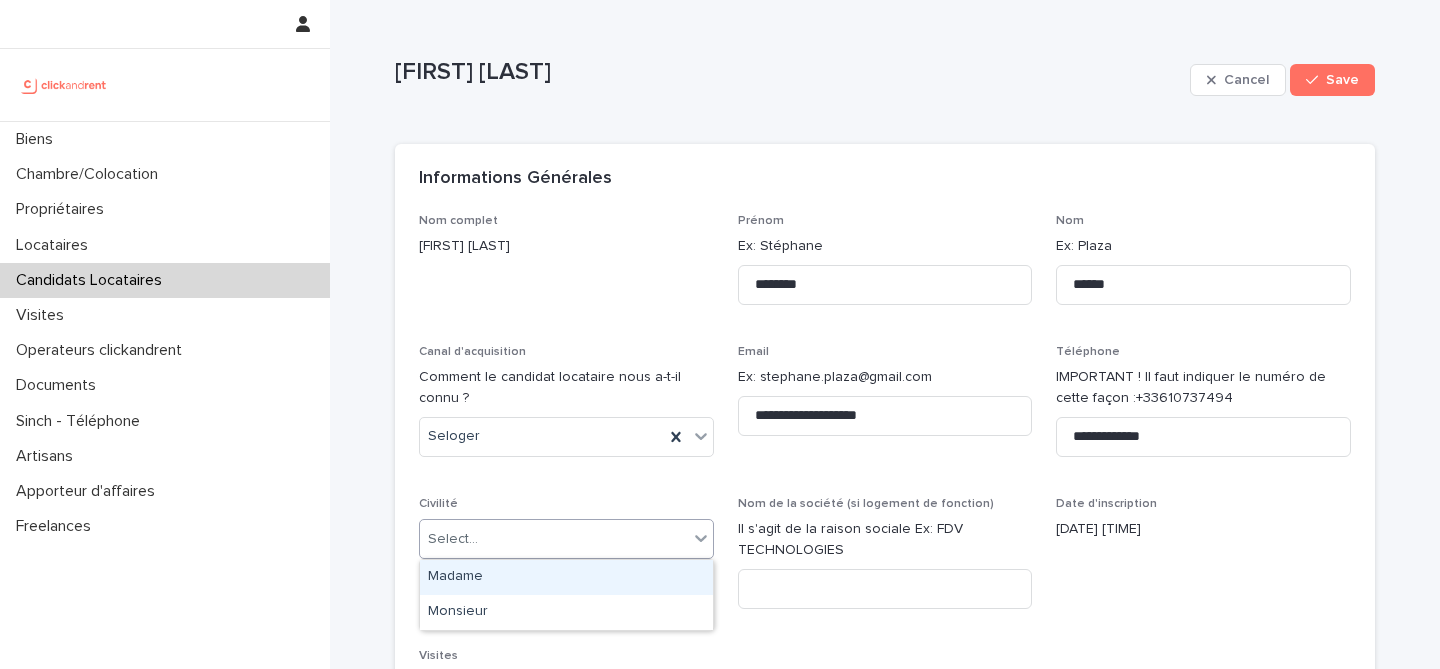 click on "Select..." at bounding box center [566, 539] 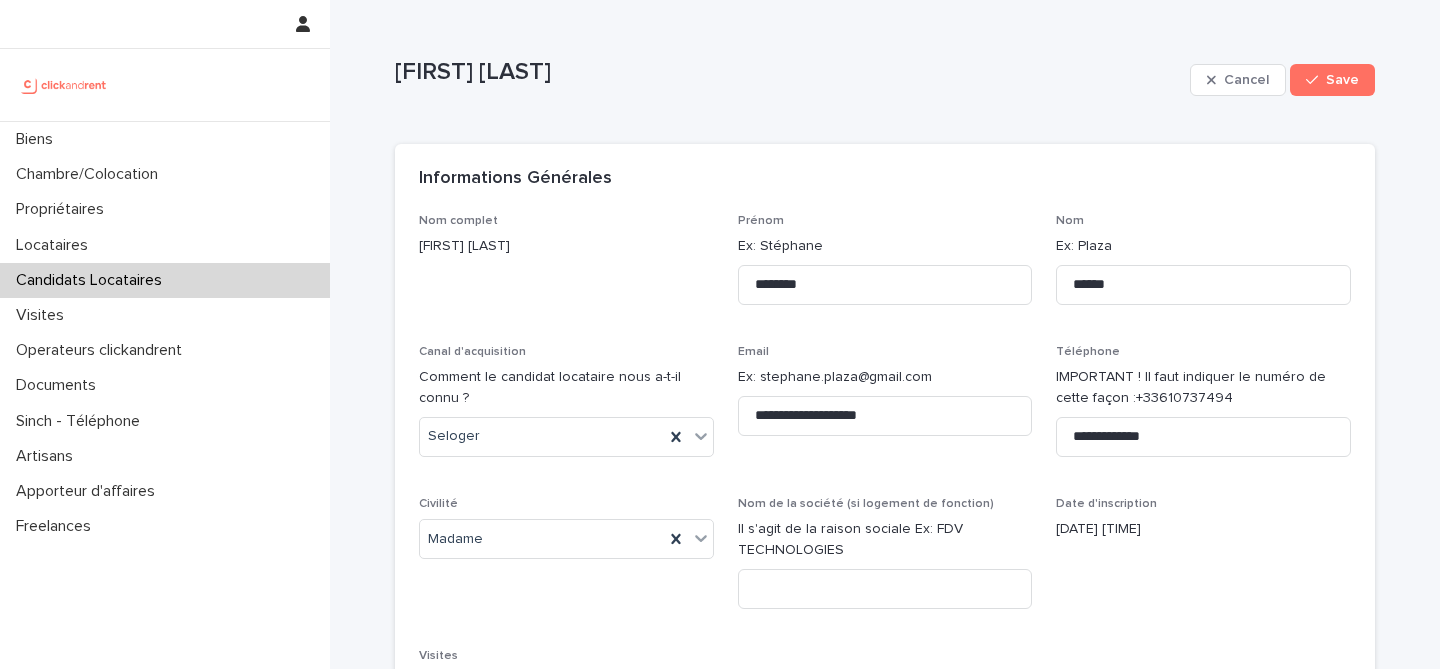click on "Date d'inscription 08/07/2025 21:28" at bounding box center [1203, 526] 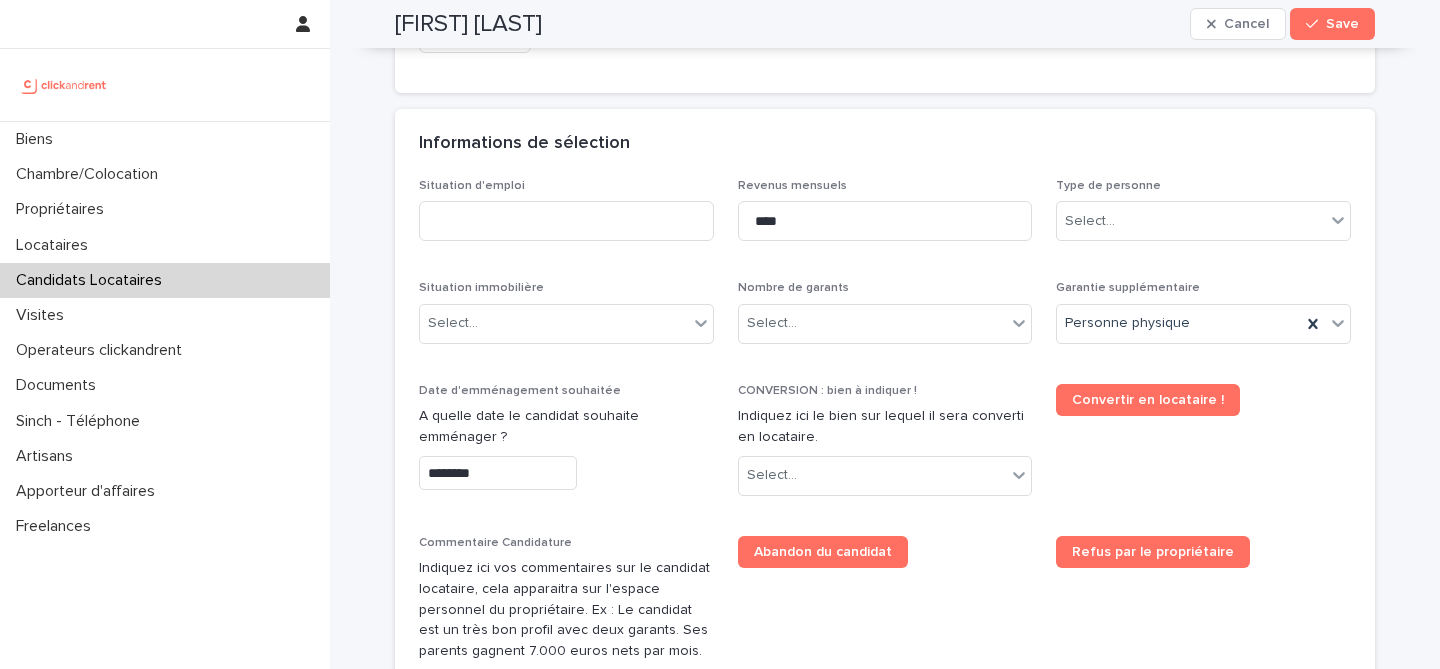 scroll, scrollTop: 884, scrollLeft: 0, axis: vertical 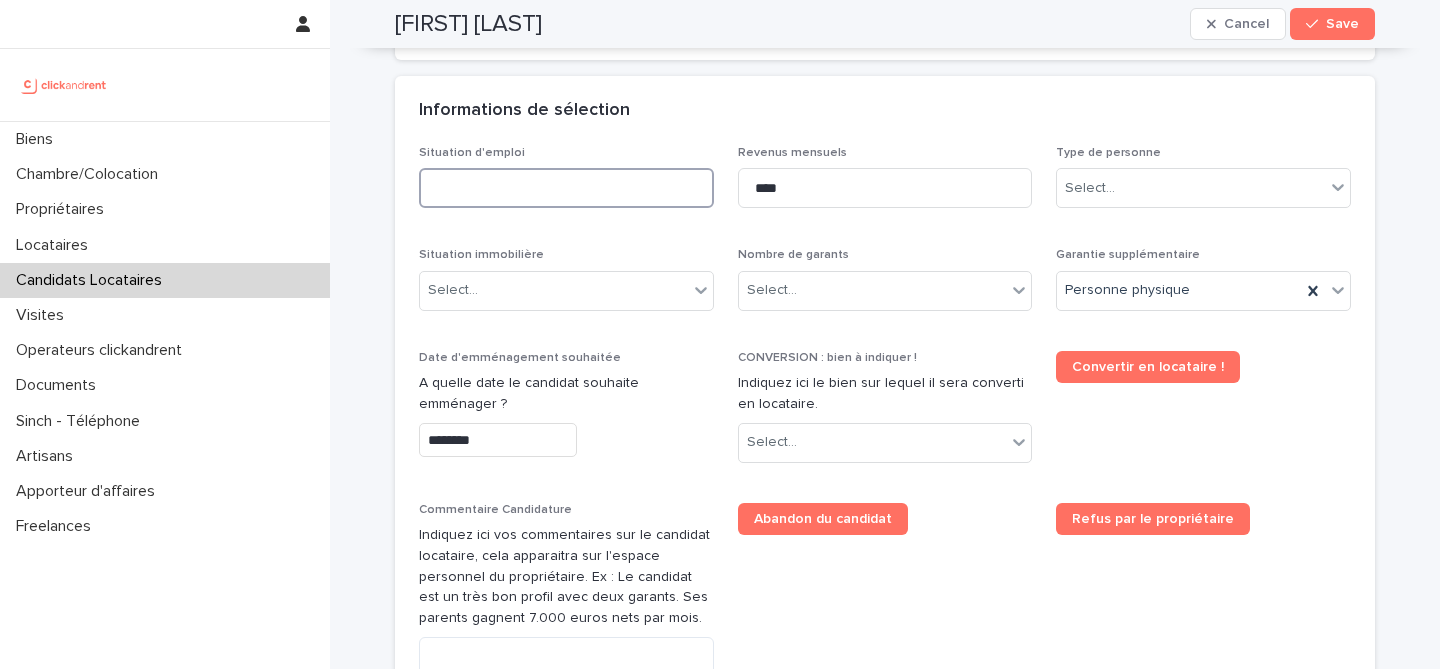 click at bounding box center [566, 188] 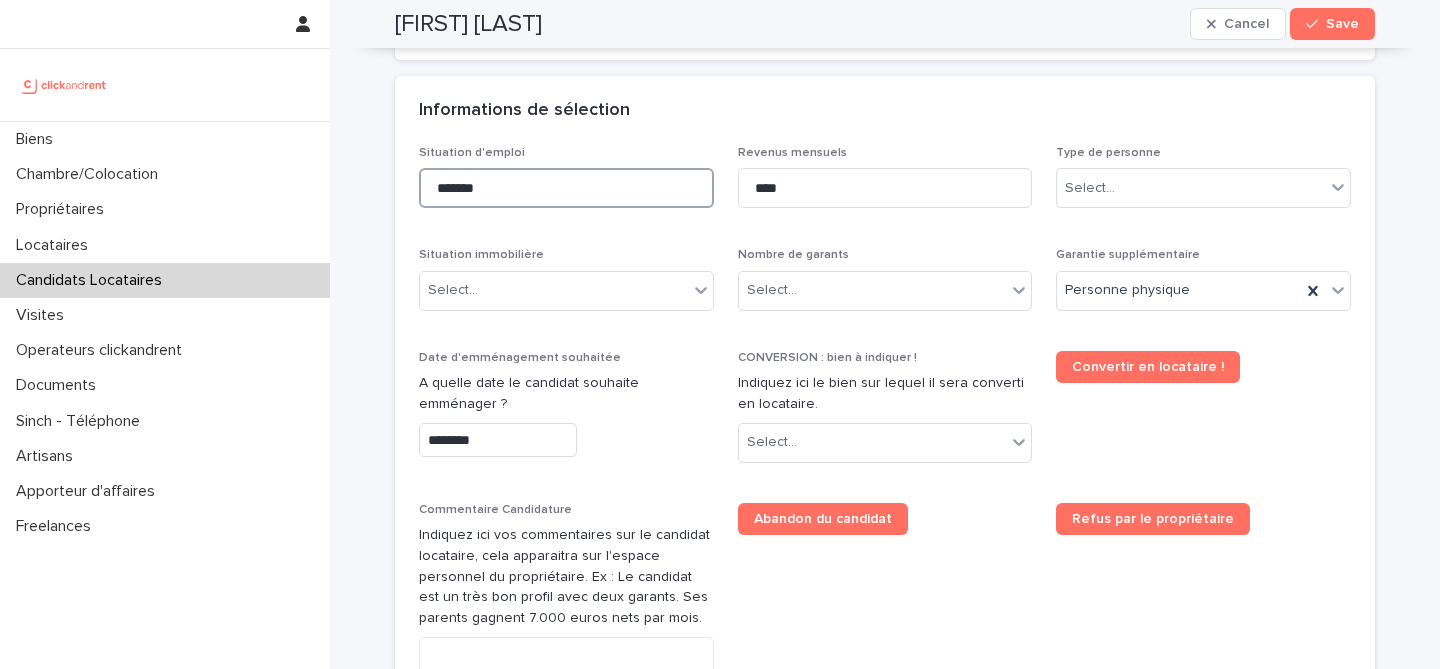 type on "*******" 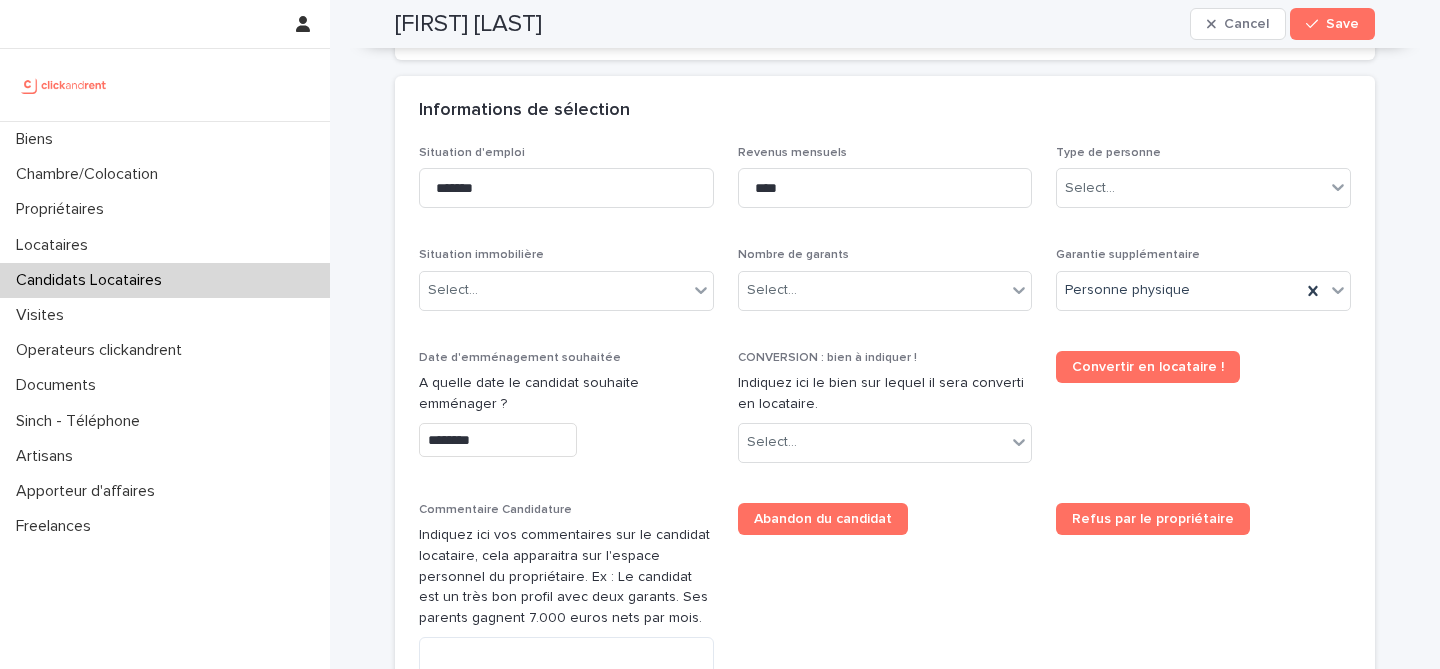 click on "Informations de sélection" at bounding box center [885, 111] 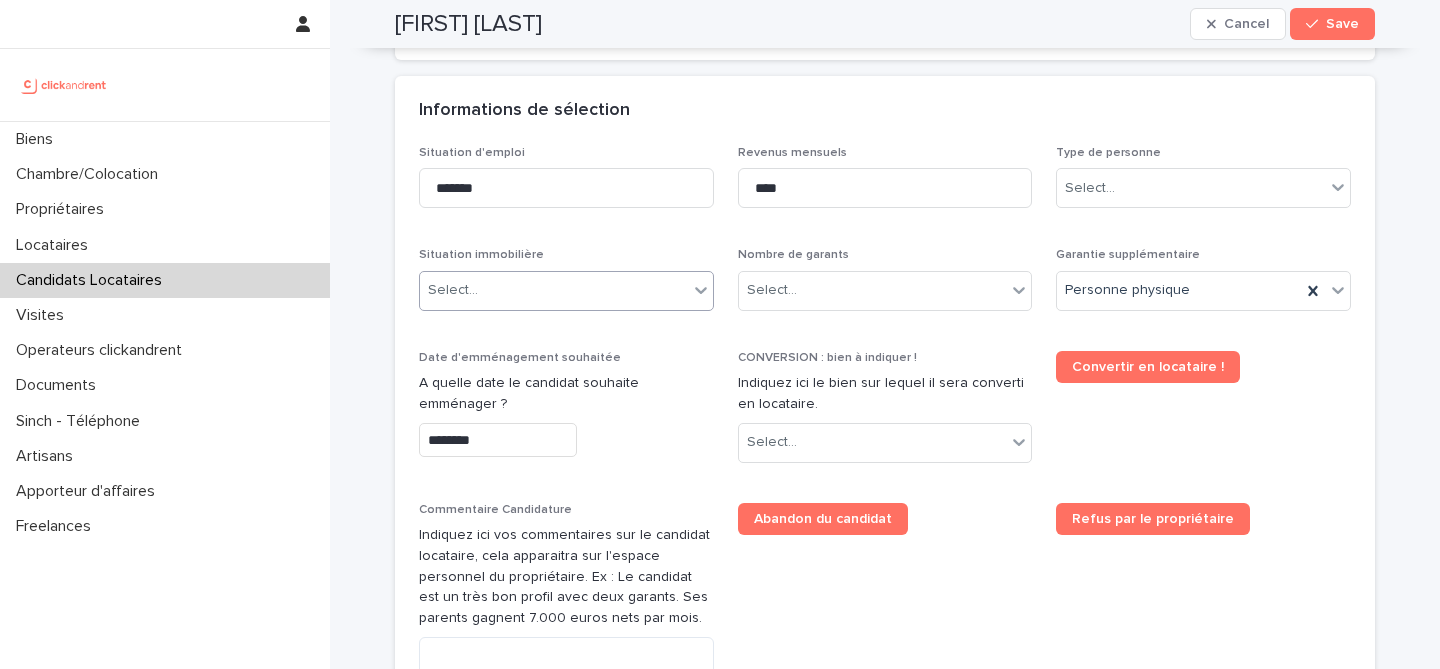 click on "Select..." at bounding box center (554, 290) 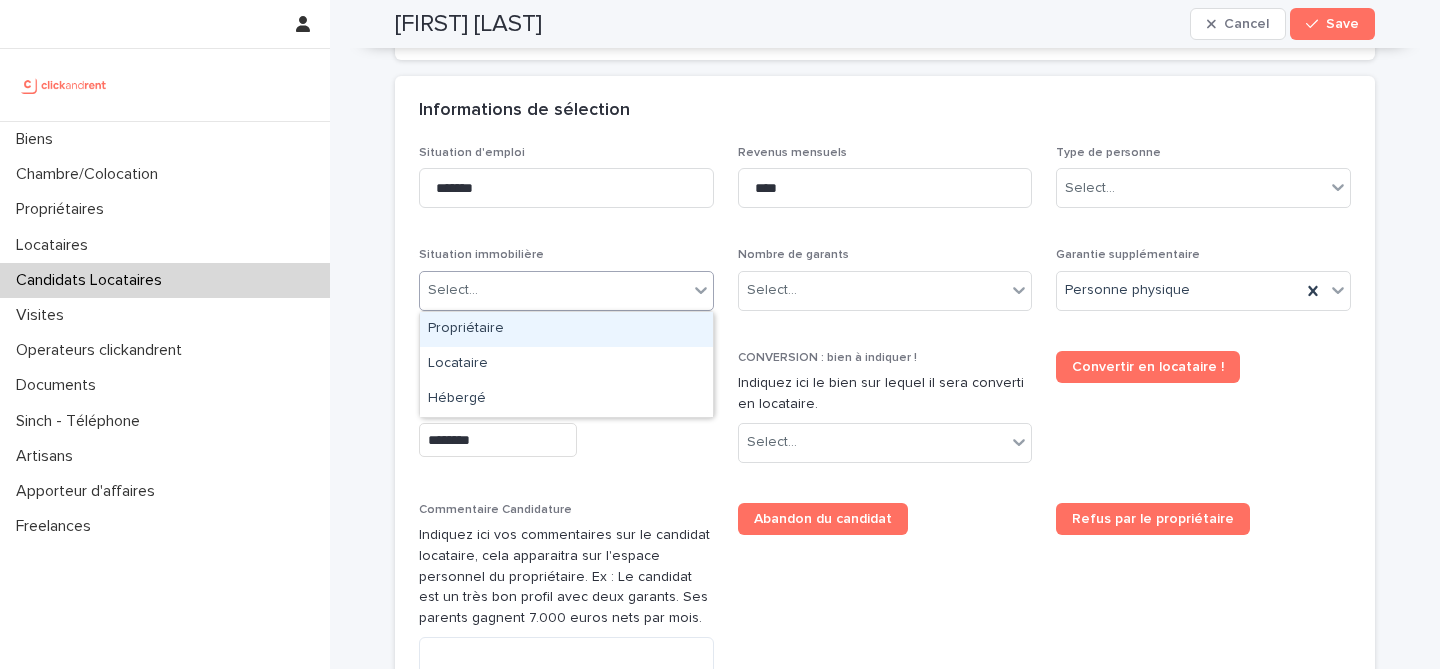 click on "Select..." at bounding box center (554, 290) 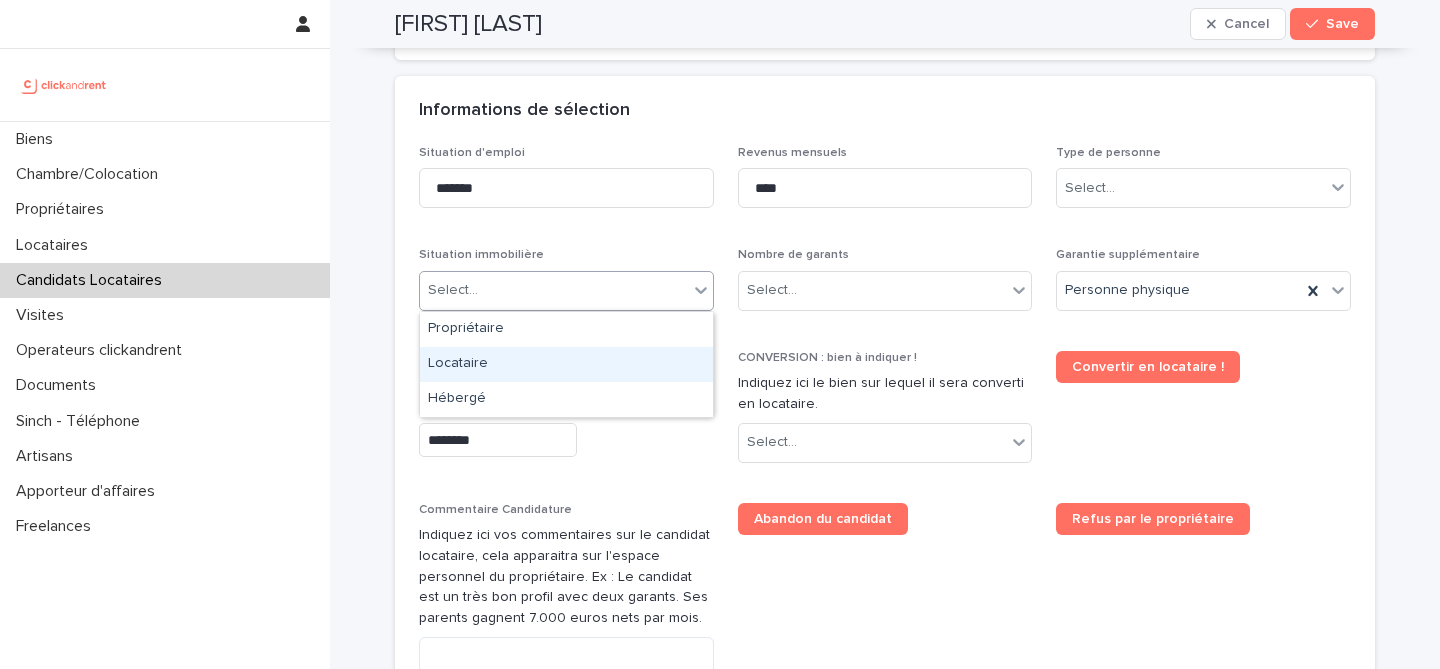 click on "Locataire" at bounding box center [566, 364] 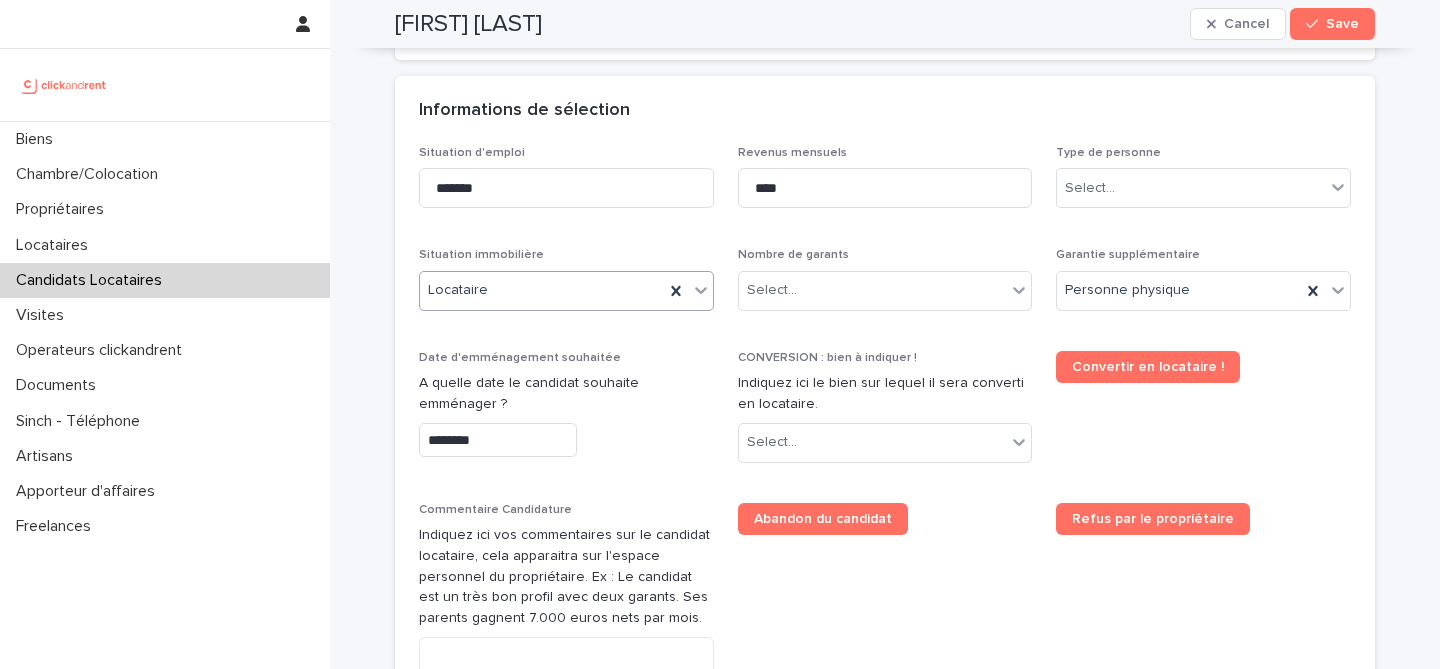 click on "Situation d'emploi ******* Revenus mensuels **** Type de personne Select... Situation immobilière   option Locataire, selected.     0 results available. Select is focused ,type to refine list, press Down to open the menu,  Locataire Nombre de garants Select... Garantie supplémentaire Personne physique Date d'emménagement souhaitée A quelle date le candidat souhaite emménager ? ******** CONVERSION : bien à indiquer ! Indiquez ici le bien sur lequel il sera converti en locataire. Select... Convertir en locataire ! Commentaire Candidature Indiquez ici vos commentaires sur le candidat locataire, cela apparaitra sur l'espace personnel du propriétaire.
Ex : Le candidat est un très bon profil avec deux garants. Ses parents gagnent 7.000 euros nets par mois. Abandon du candidat Refus par le propriétaire Bien - Historique Top Select... Type de Top Validation / Refus" at bounding box center (885, 474) 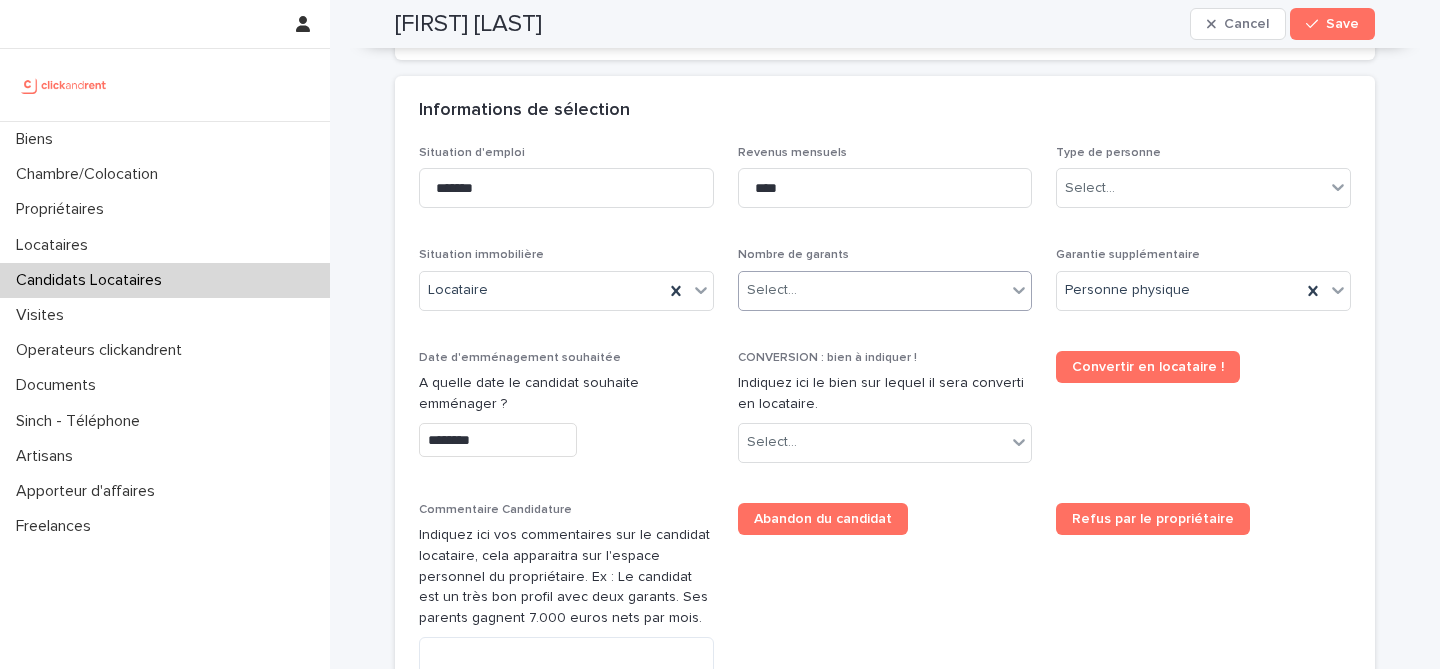 click on "Select..." at bounding box center [873, 290] 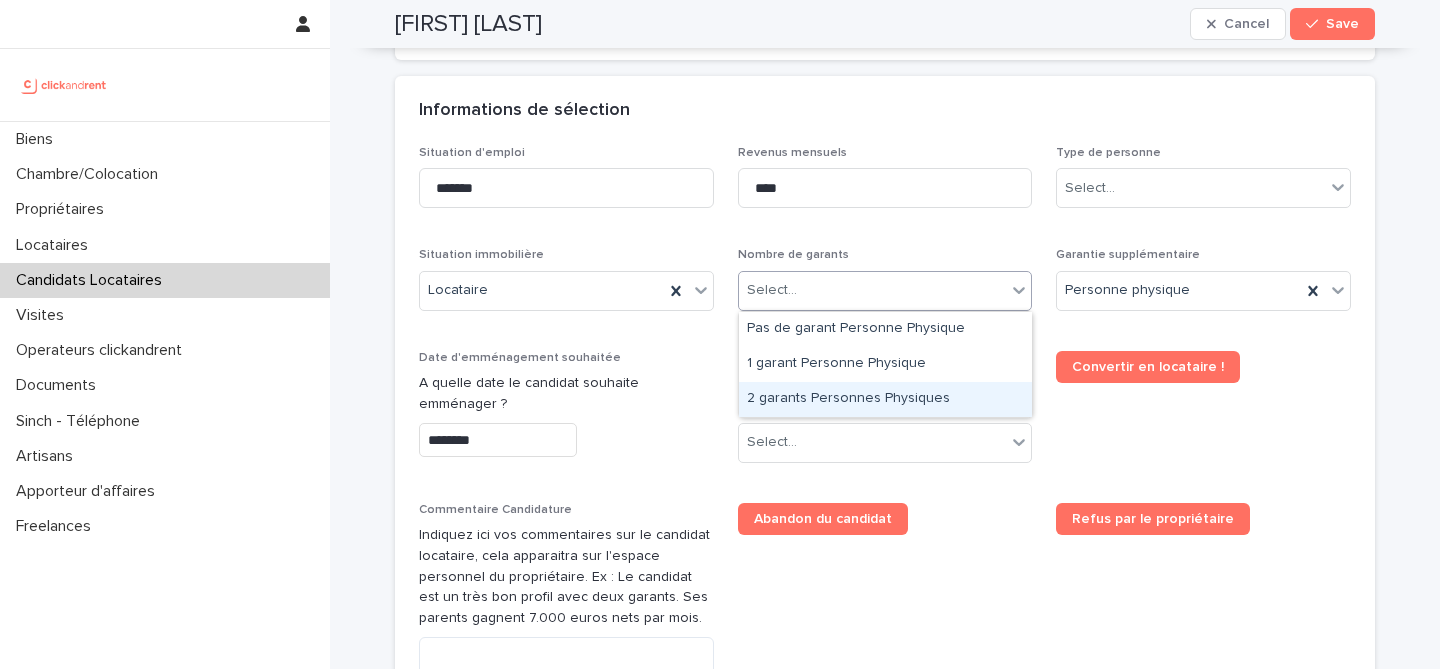 click on "2 garants Personnes Physiques" at bounding box center (885, 399) 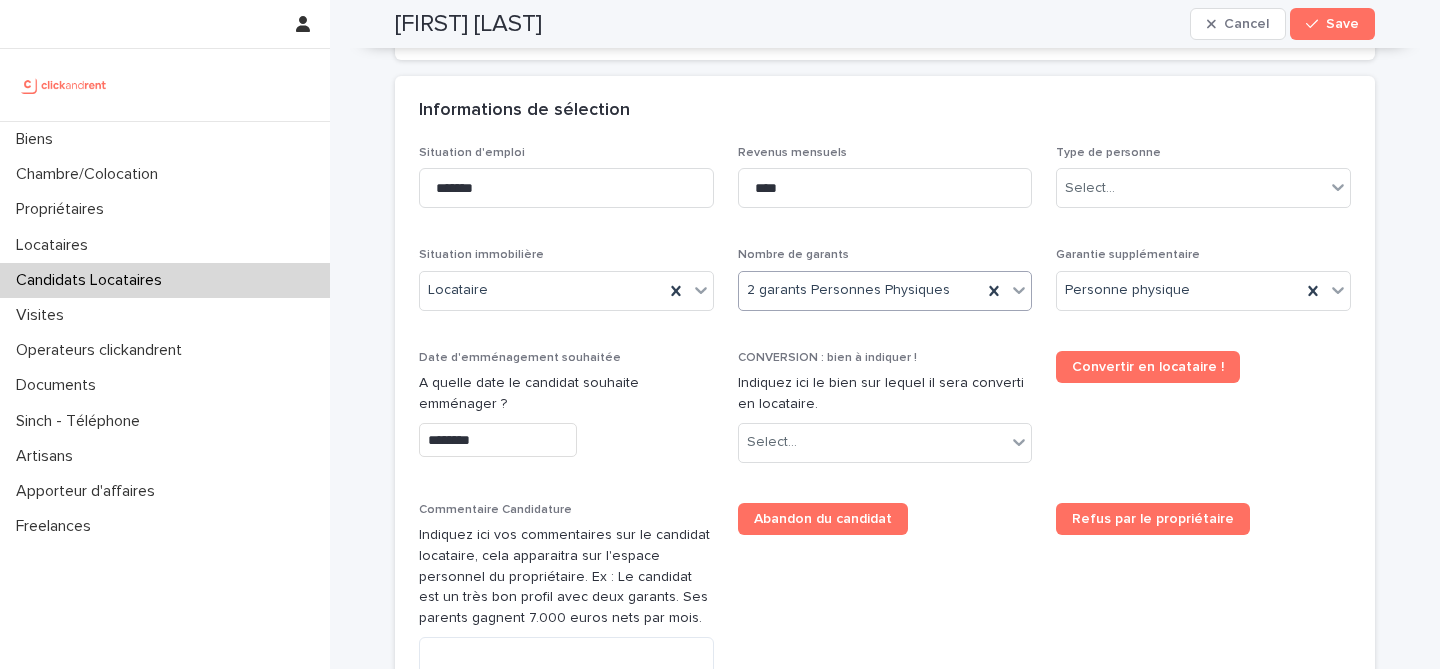 click on "Situation d'emploi ******* Revenus mensuels **** Type de personne Select... Situation immobilière Locataire Nombre de garants   option 2 garants Personnes Physiques, selected.     0 results available. Select is focused ,type to refine list, press Down to open the menu,  2 garants Personnes Physiques Garantie supplémentaire Personne physique Date d'emménagement souhaitée A quelle date le candidat souhaite emménager ? ******** CONVERSION : bien à indiquer ! Indiquez ici le bien sur lequel il sera converti en locataire. Select... Convertir en locataire ! Commentaire Candidature Indiquez ici vos commentaires sur le candidat locataire, cela apparaitra sur l'espace personnel du propriétaire.
Ex : Le candidat est un très bon profil avec deux garants. Ses parents gagnent 7.000 euros nets par mois. Abandon du candidat Refus par le propriétaire Bien - Historique Top Select... Type de Top Validation / Refus" at bounding box center (885, 474) 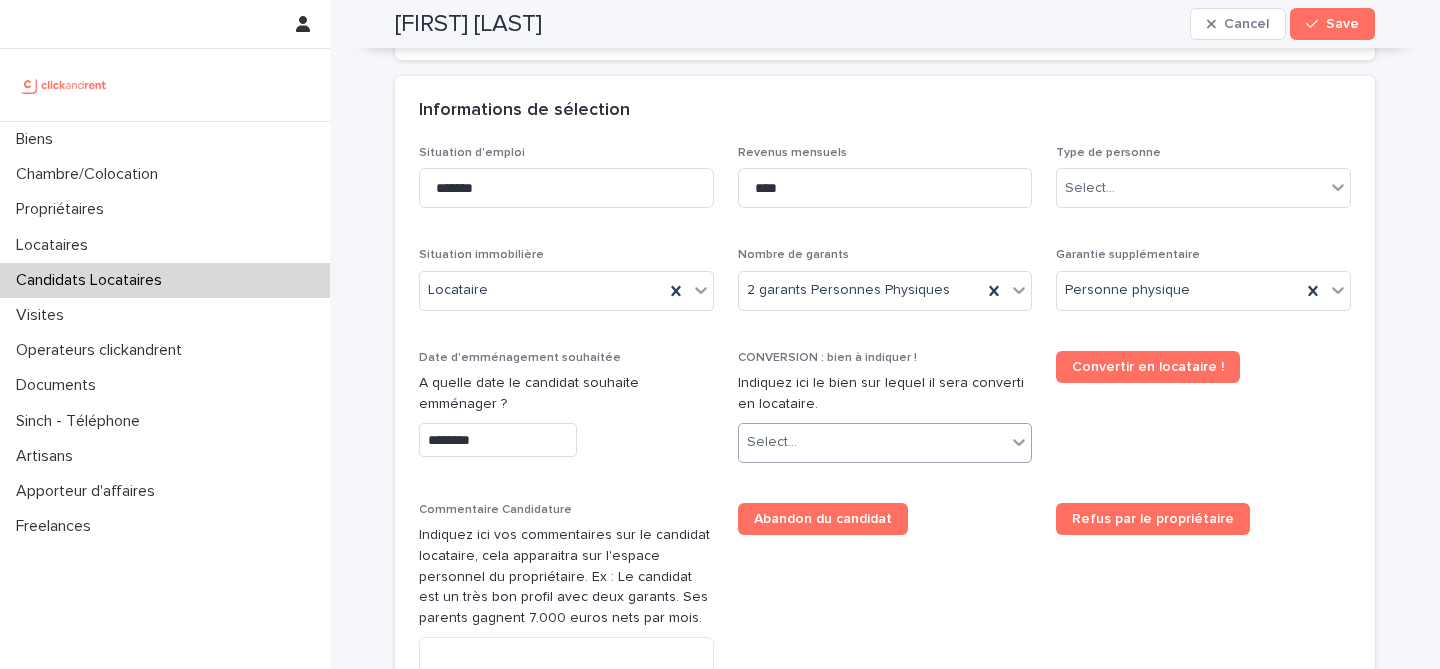 click on "Select..." at bounding box center [873, 442] 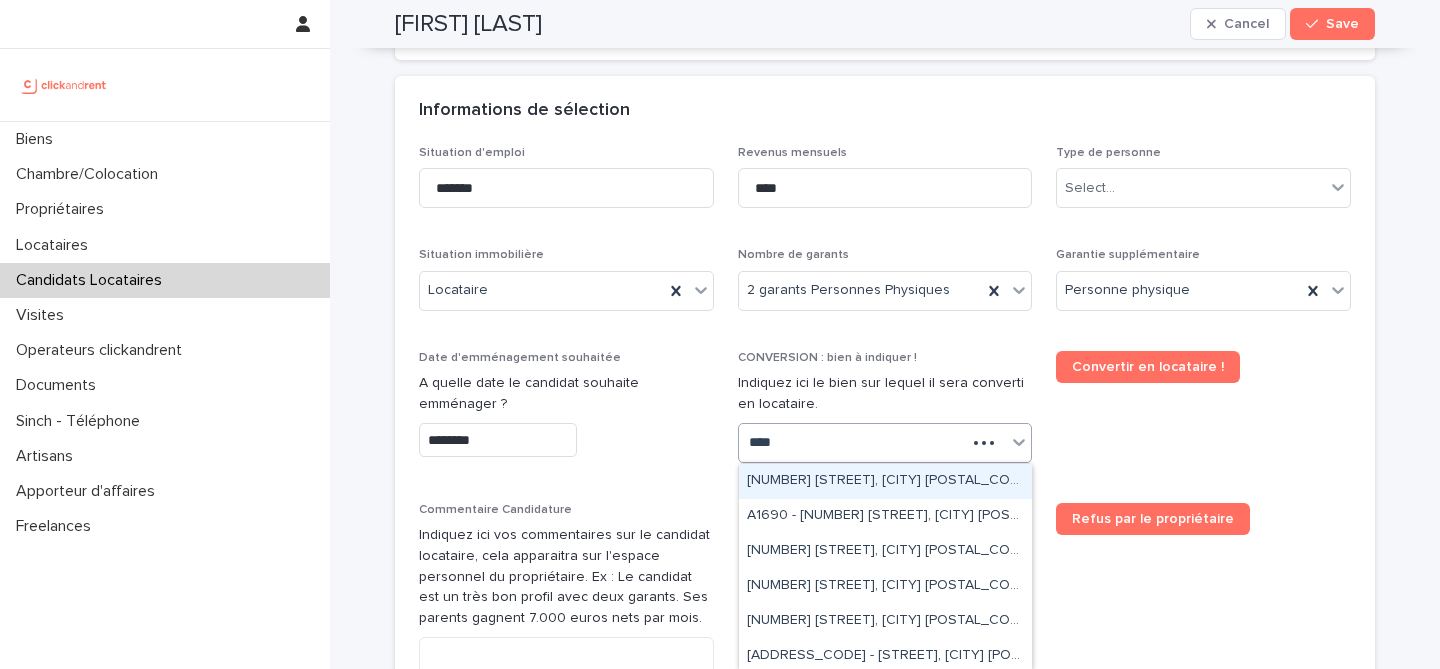 type on "*****" 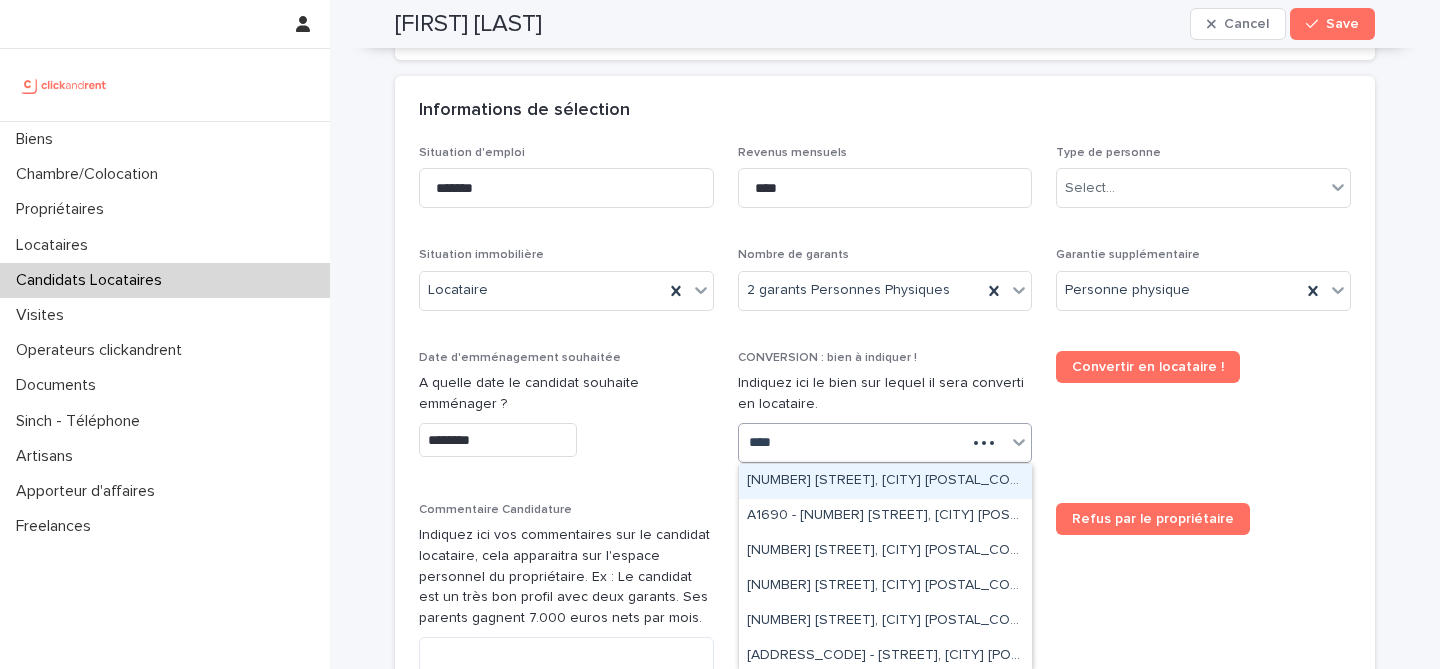 scroll, scrollTop: 833, scrollLeft: 0, axis: vertical 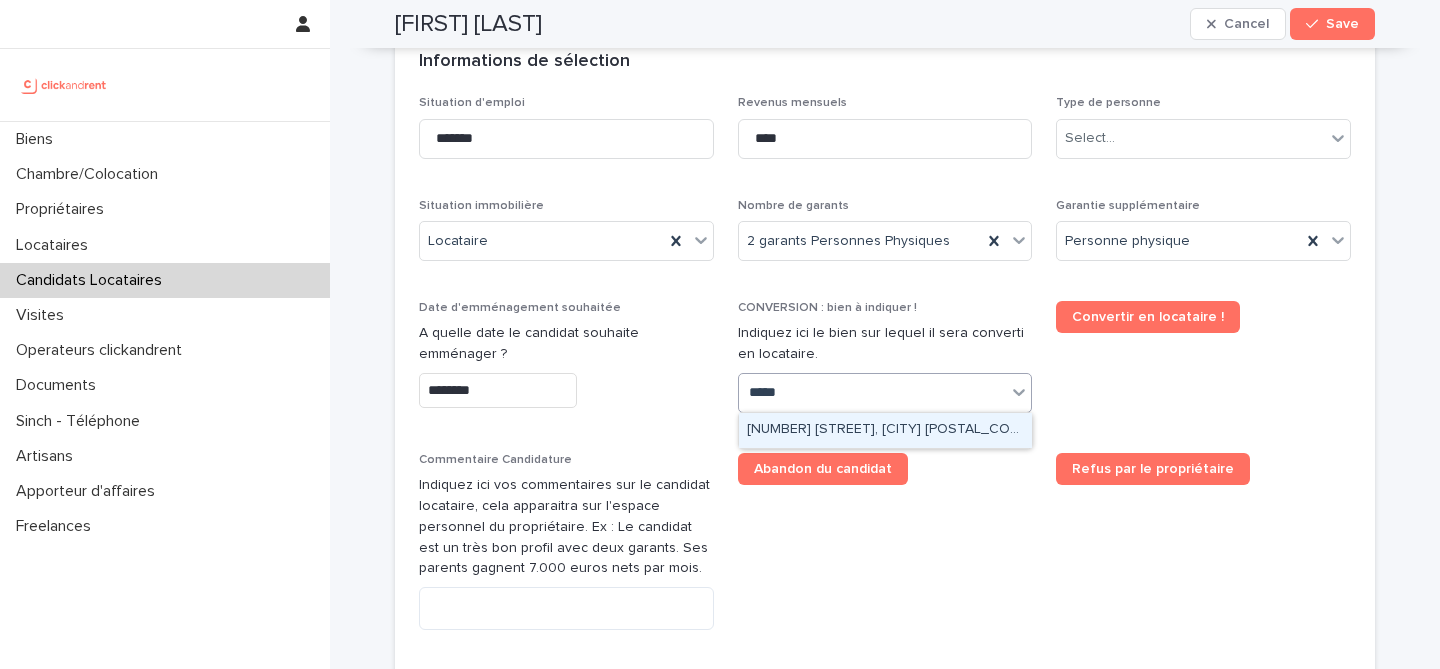 click on "A1692 - 10 rue de la Lune Corail,  Cergy 95800" at bounding box center (885, 430) 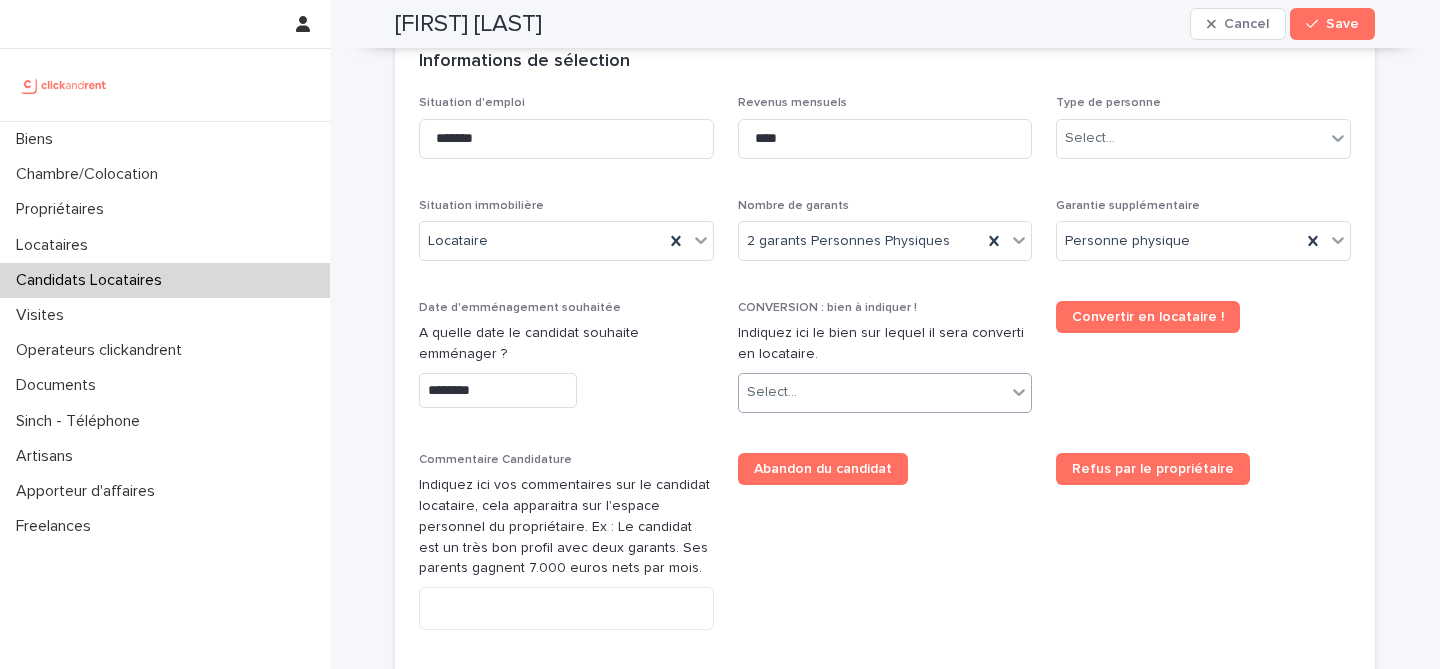 scroll, scrollTop: 852, scrollLeft: 0, axis: vertical 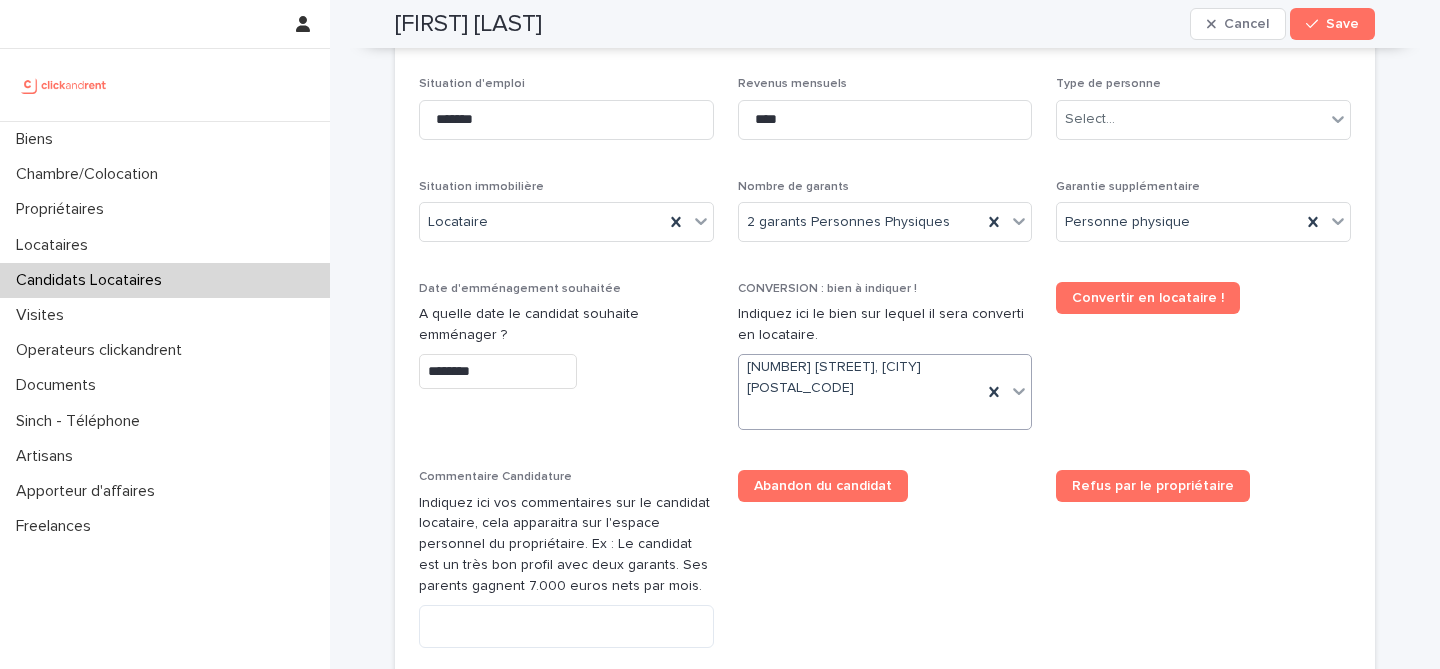 click on "Situation d'emploi ******* Revenus mensuels **** Type de personne Select... Situation immobilière Locataire Nombre de garants 2 garants Personnes Physiques Garantie supplémentaire Personne physique Date d'emménagement souhaitée A quelle date le candidat souhaite emménager ? ******** CONVERSION : bien à indiquer ! Indiquez ici le bien sur lequel il sera converti en locataire.   option A1692 - 10 rue de la Lune Corail,  Cergy 95800, selected.     0 results available. Select is focused ,type to refine list, press Down to open the menu,  A1692 - 10 rue de la Lune Corail,  Cergy 95800 Convertir en locataire ! Commentaire Candidature Indiquez ici vos commentaires sur le candidat locataire, cela apparaitra sur l'espace personnel du propriétaire.
Ex : Le candidat est un très bon profil avec deux garants. Ses parents gagnent 7.000 euros nets par mois. Abandon du candidat Refus par le propriétaire Bien - Historique Top Select... Type de Top Validation / Refus" at bounding box center (885, 423) 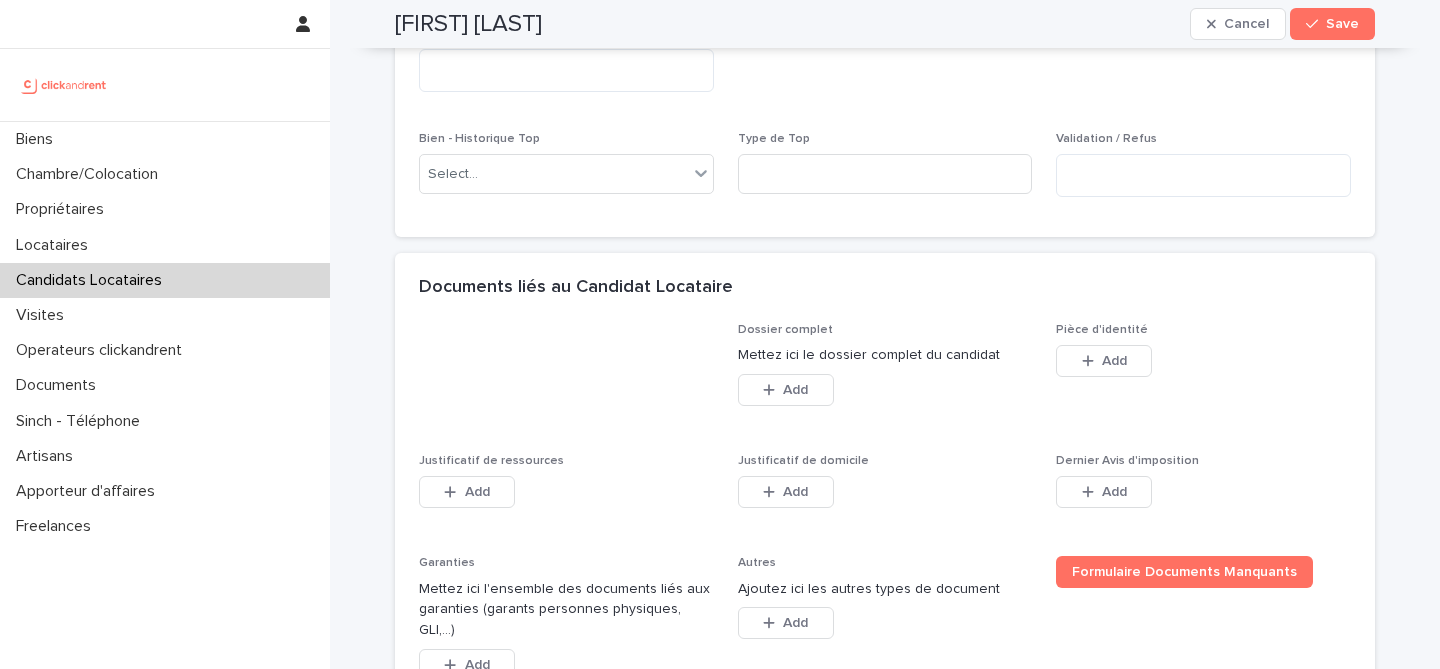 scroll, scrollTop: 1427, scrollLeft: 0, axis: vertical 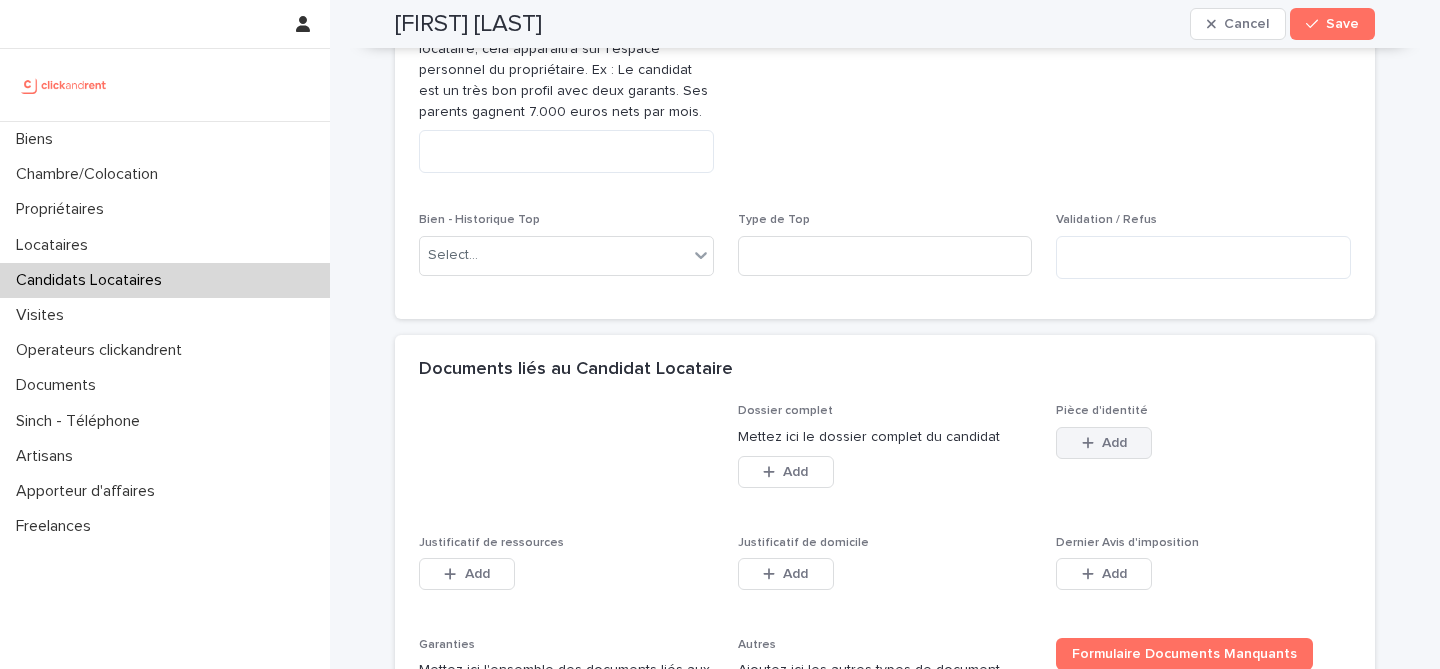 click on "Add" at bounding box center (1114, 443) 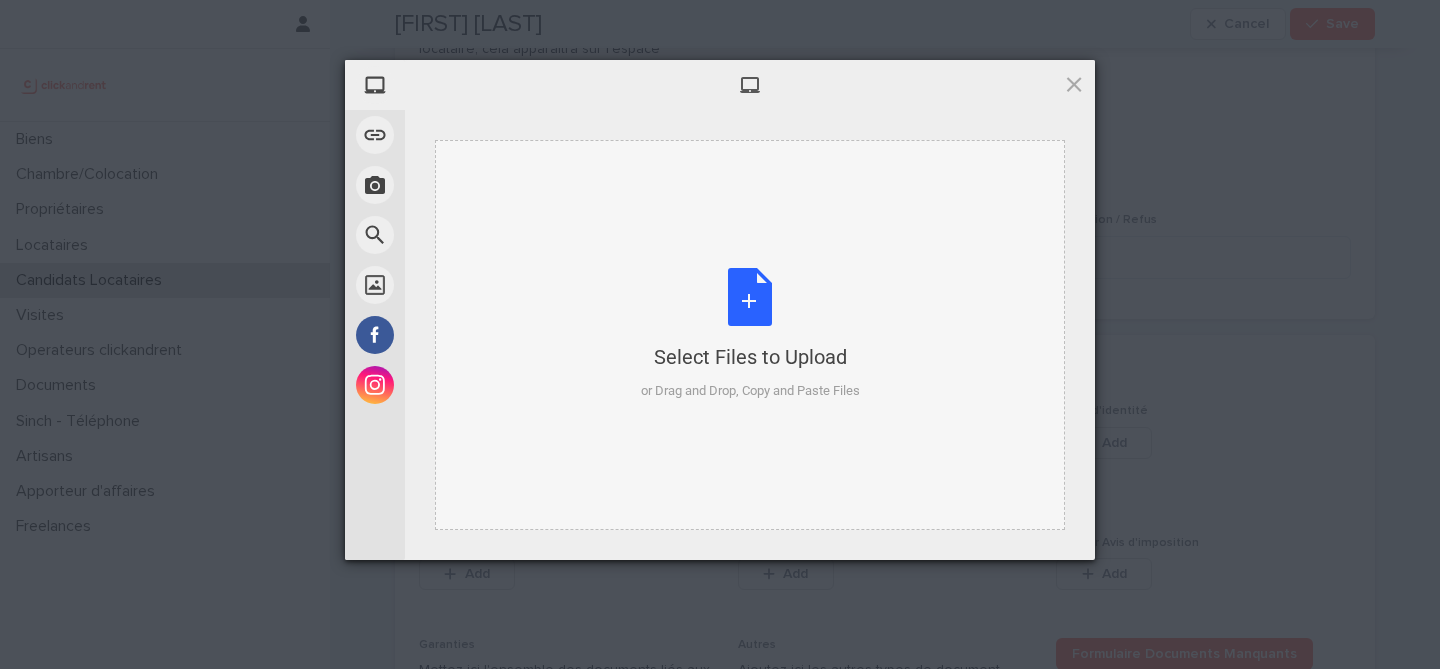 click on "Select Files to Upload
or Drag and Drop, Copy and Paste Files" at bounding box center [750, 334] 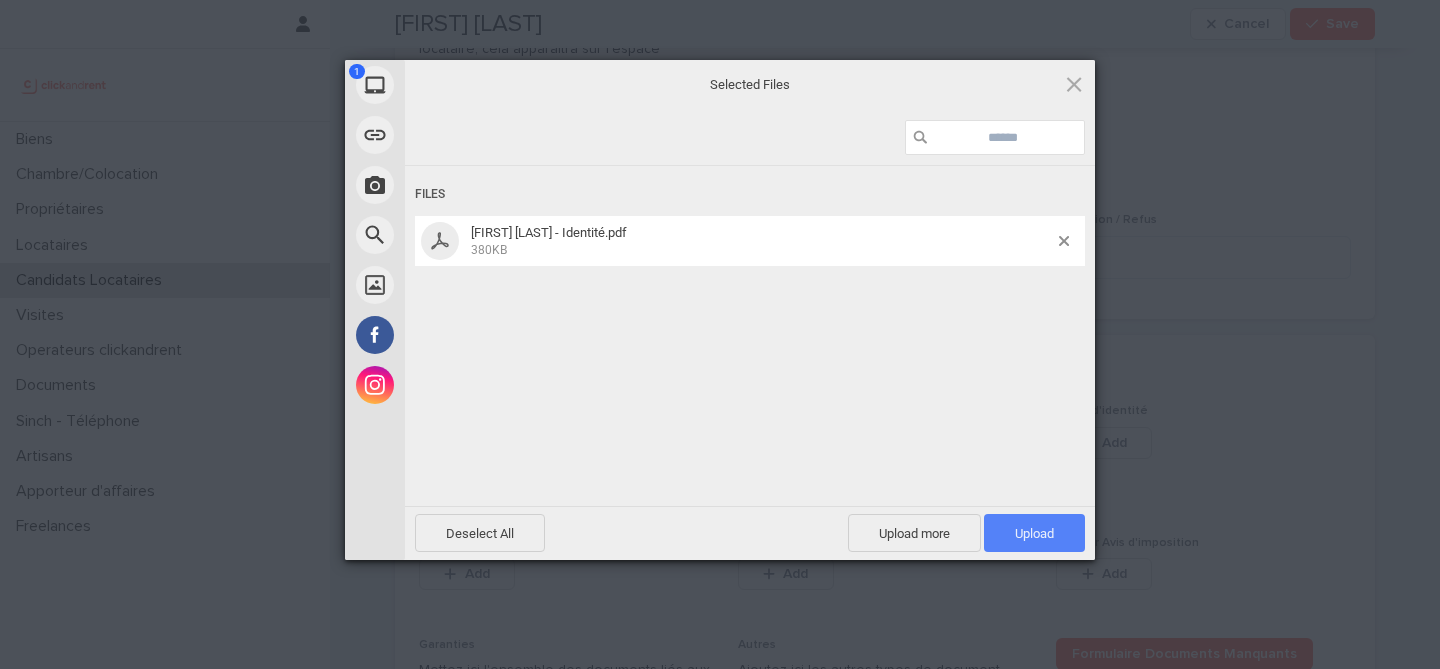 click on "Upload
1" at bounding box center [1034, 533] 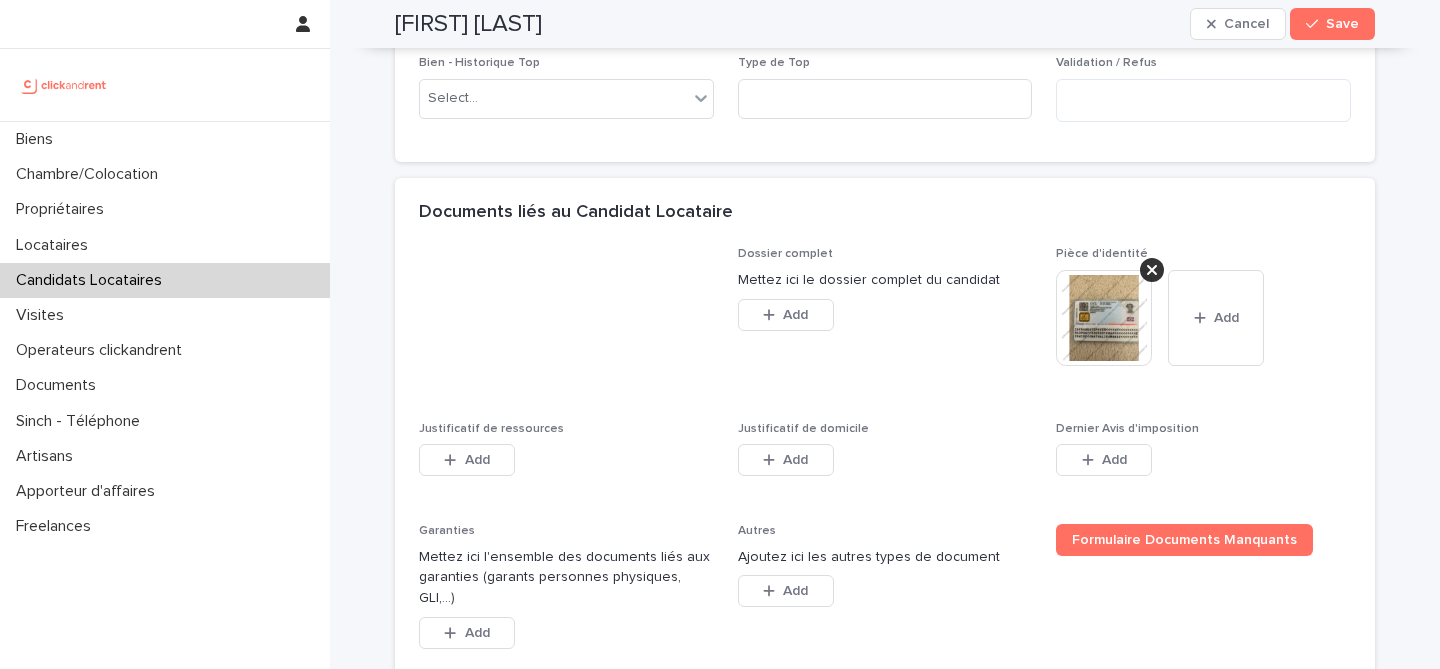 scroll, scrollTop: 1746, scrollLeft: 0, axis: vertical 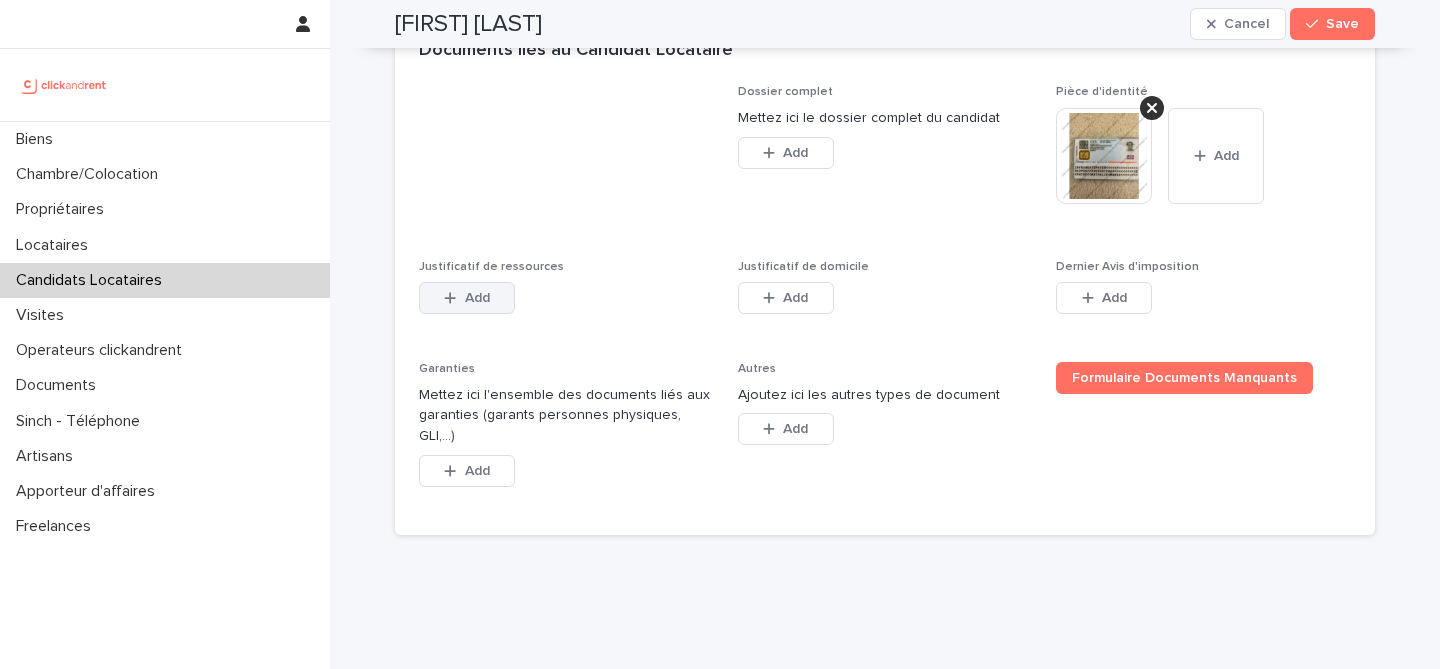 click 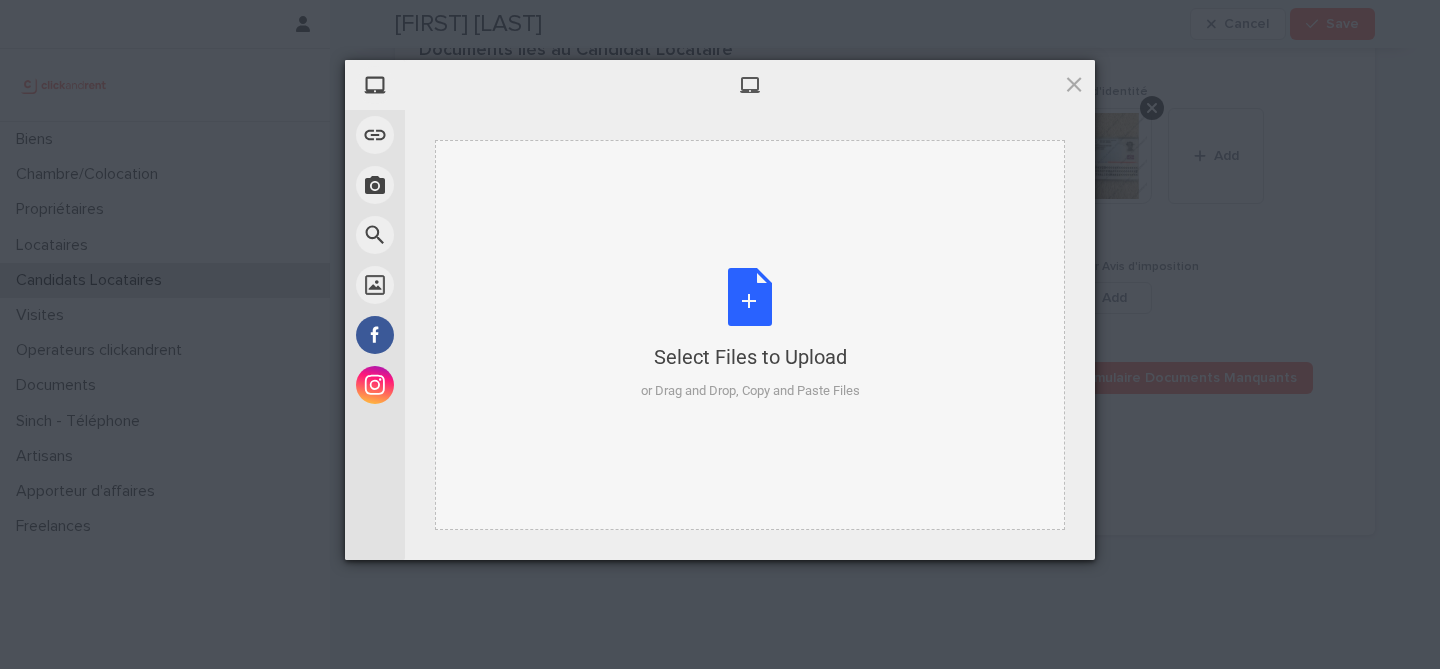 click on "Select Files to Upload
or Drag and Drop, Copy and Paste Files" at bounding box center (750, 334) 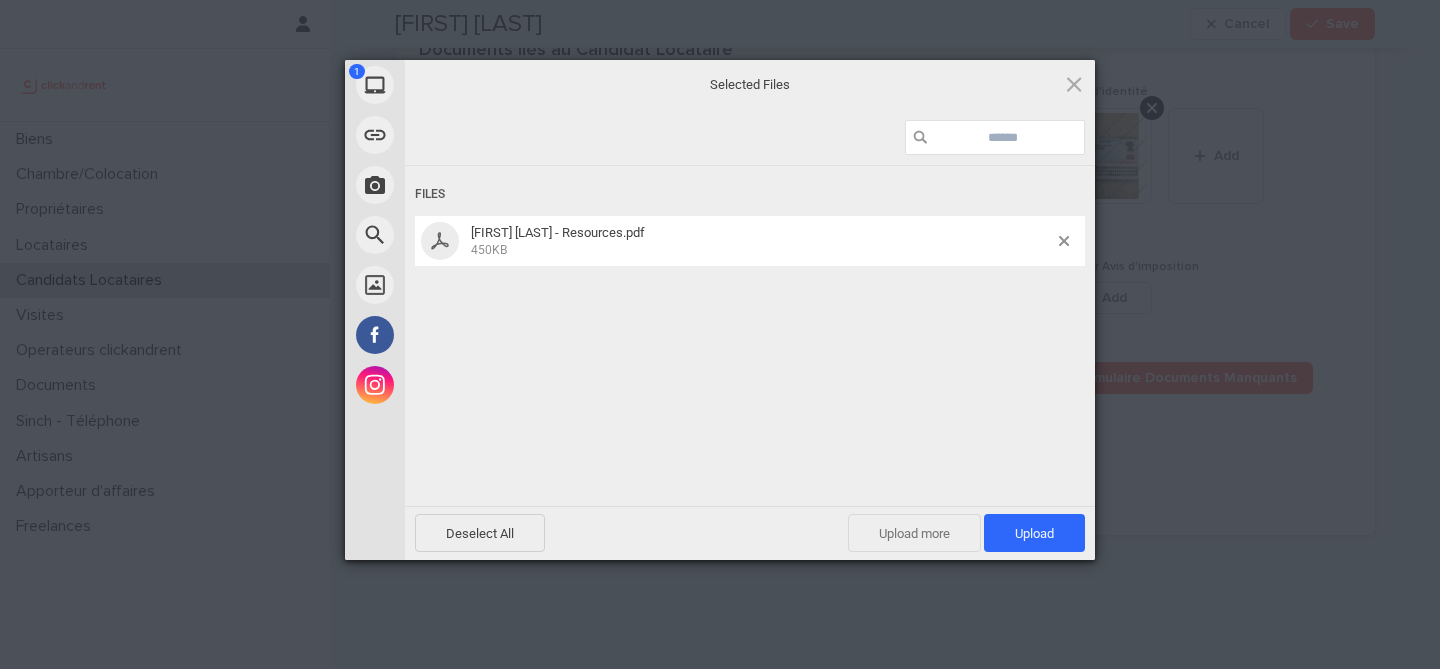 click on "Upload more" at bounding box center (914, 533) 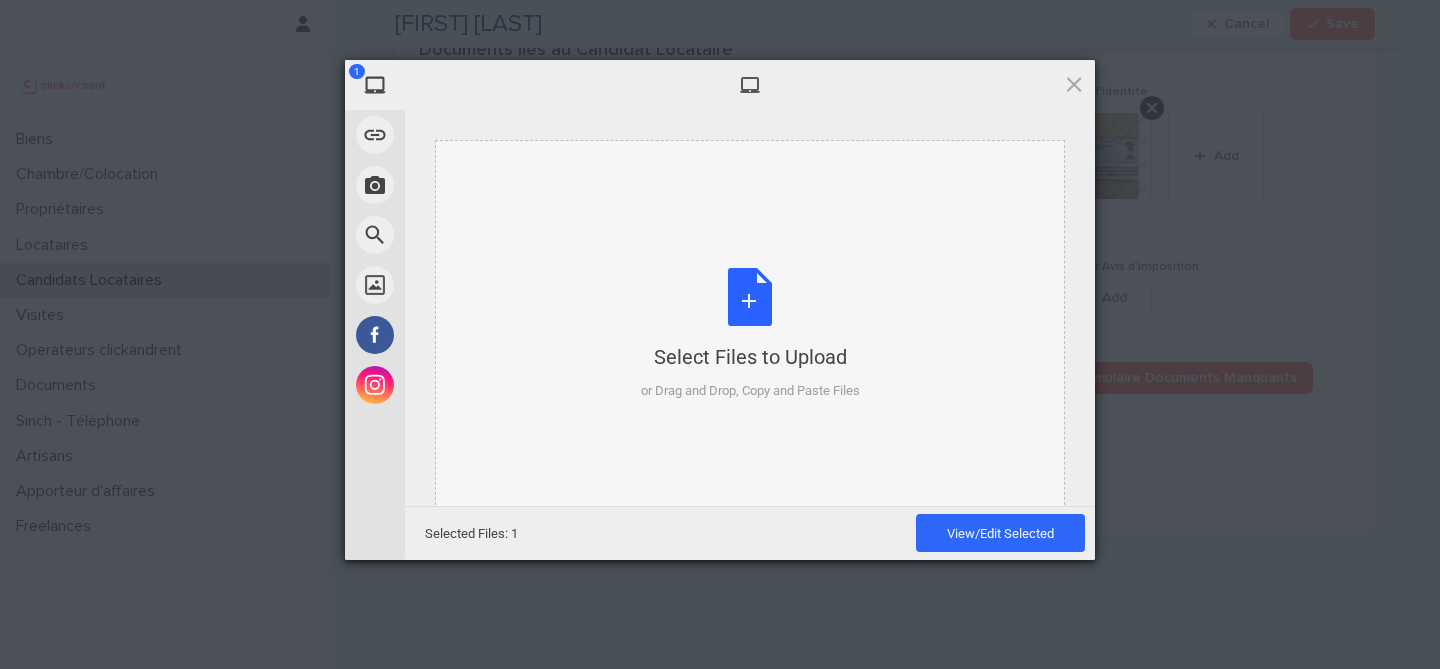 click on "Select Files to Upload
or Drag and Drop, Copy and Paste Files" at bounding box center [750, 334] 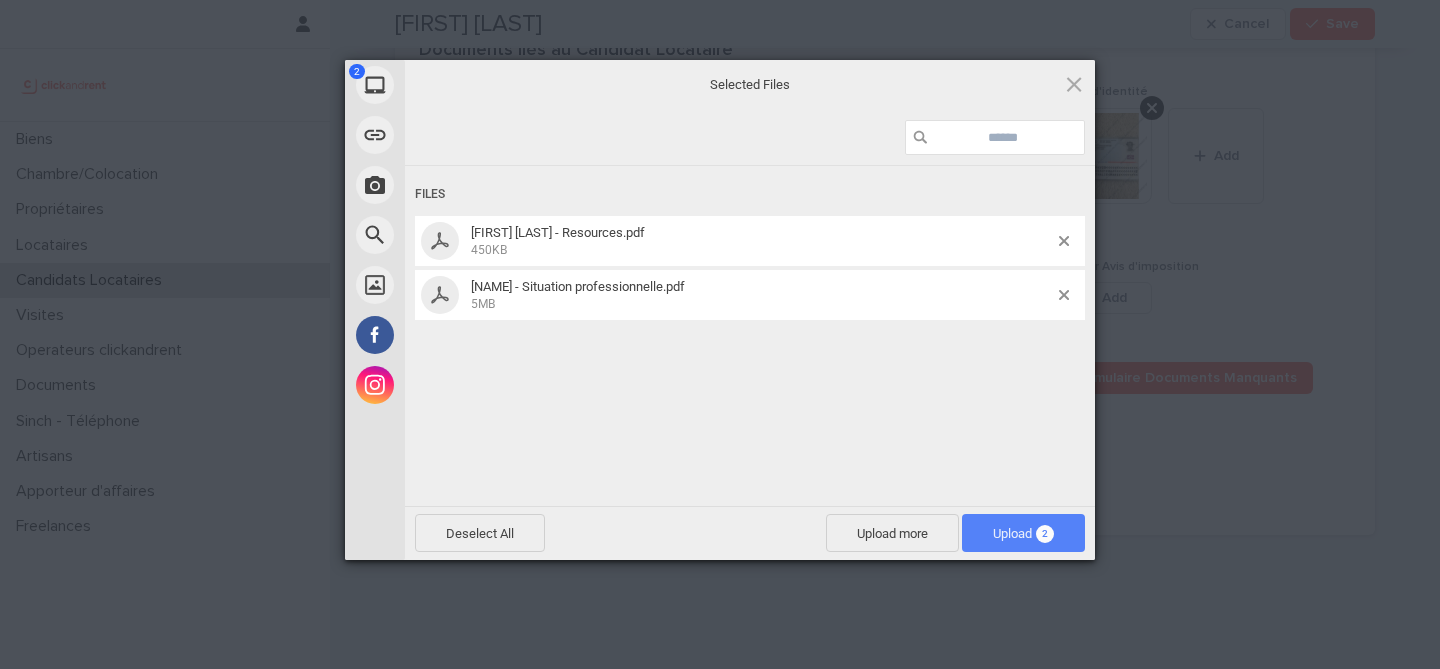 click on "Upload
2" at bounding box center [1023, 533] 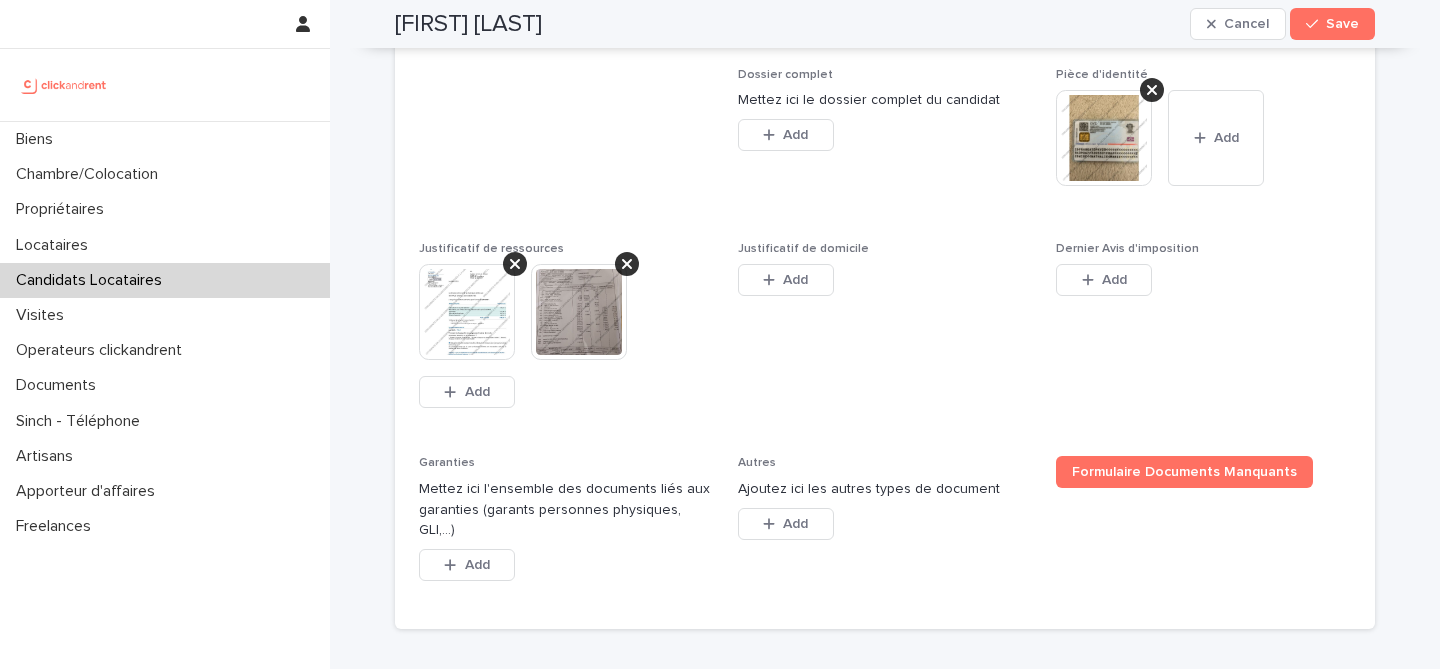 scroll, scrollTop: 1746, scrollLeft: 0, axis: vertical 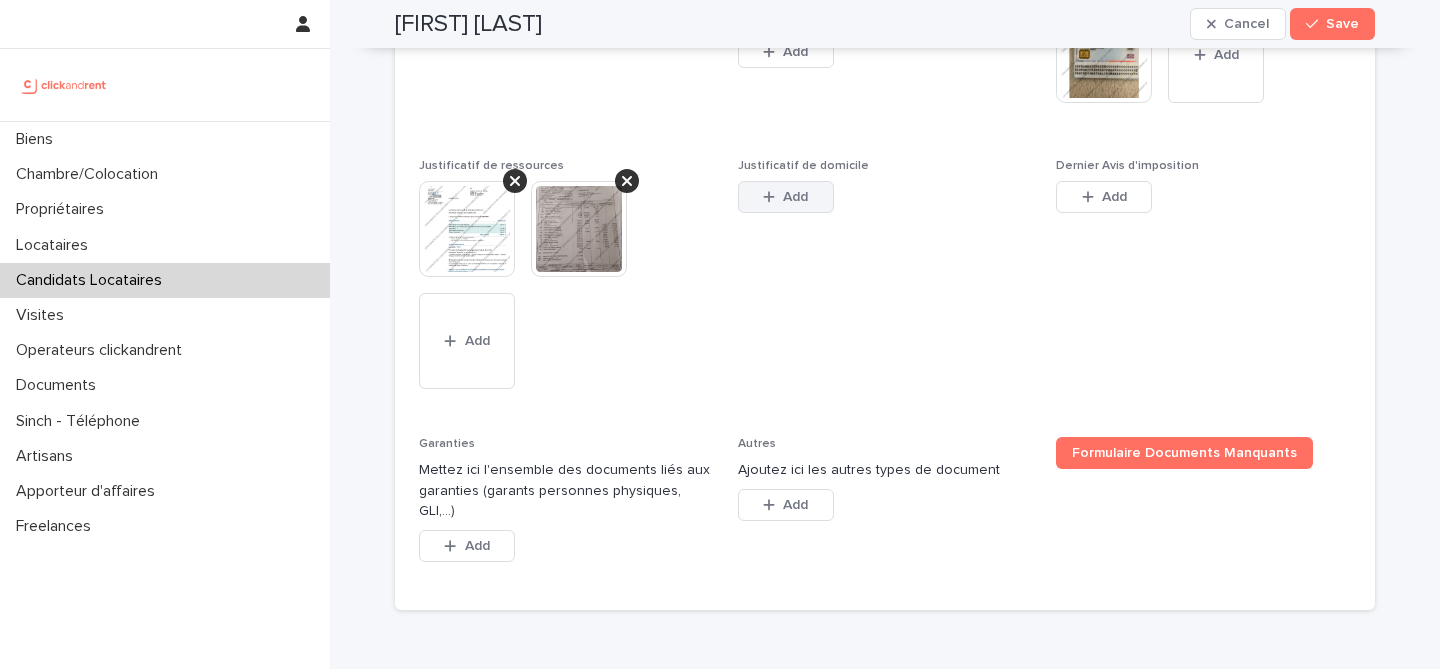 click on "Add" at bounding box center (786, 197) 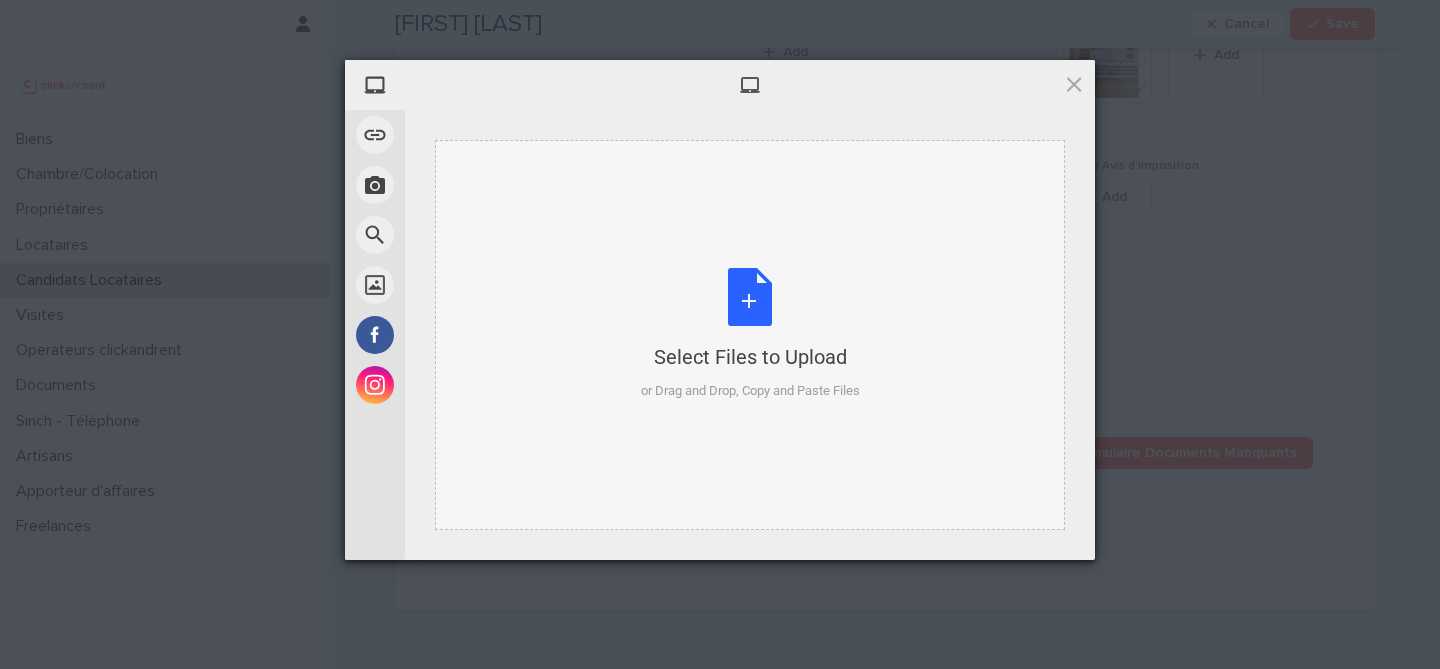 click on "Select Files to Upload
or Drag and Drop, Copy and Paste Files" at bounding box center (750, 334) 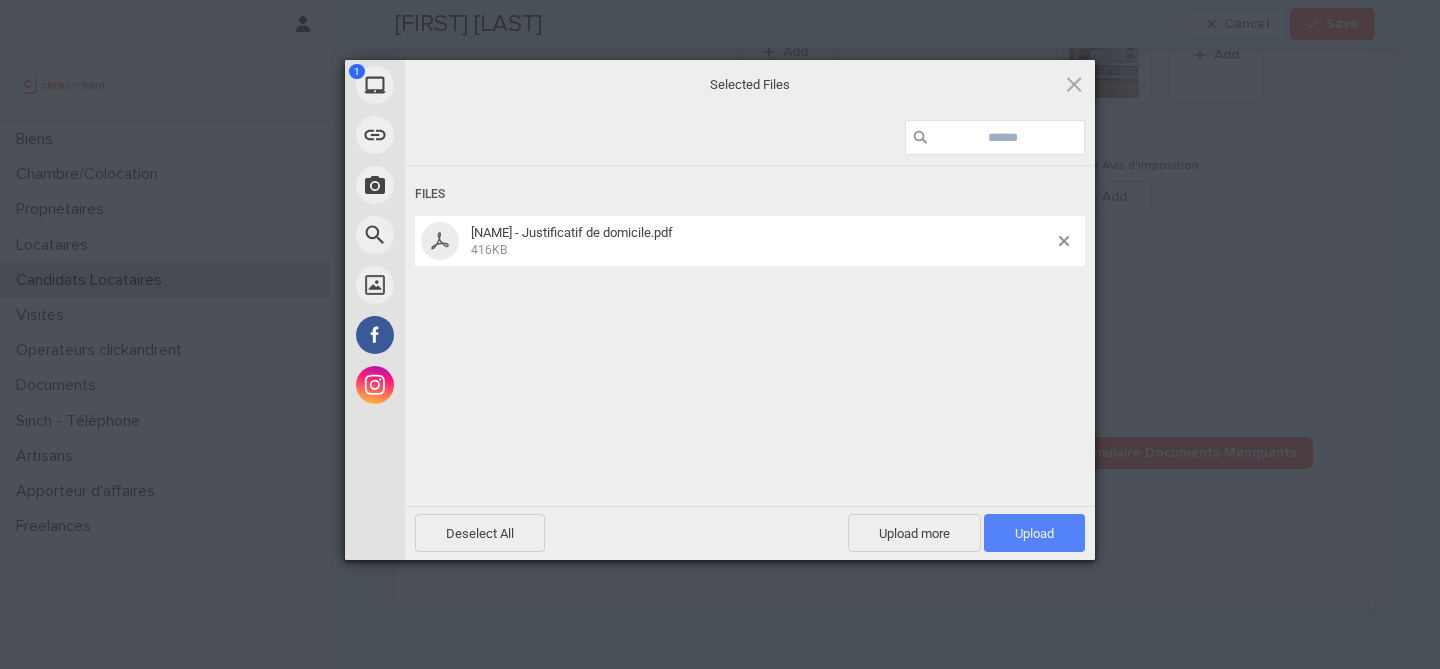 click on "Upload
1" at bounding box center [1034, 533] 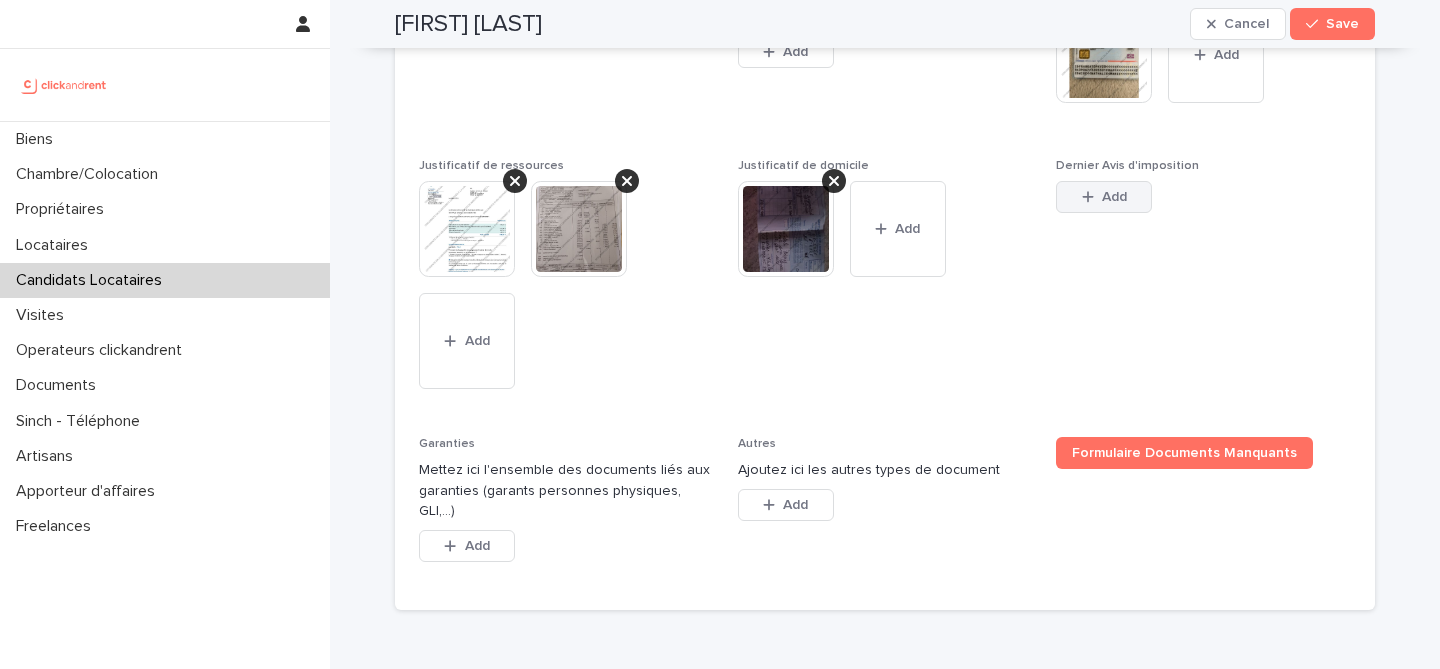 click on "Add" at bounding box center (1114, 197) 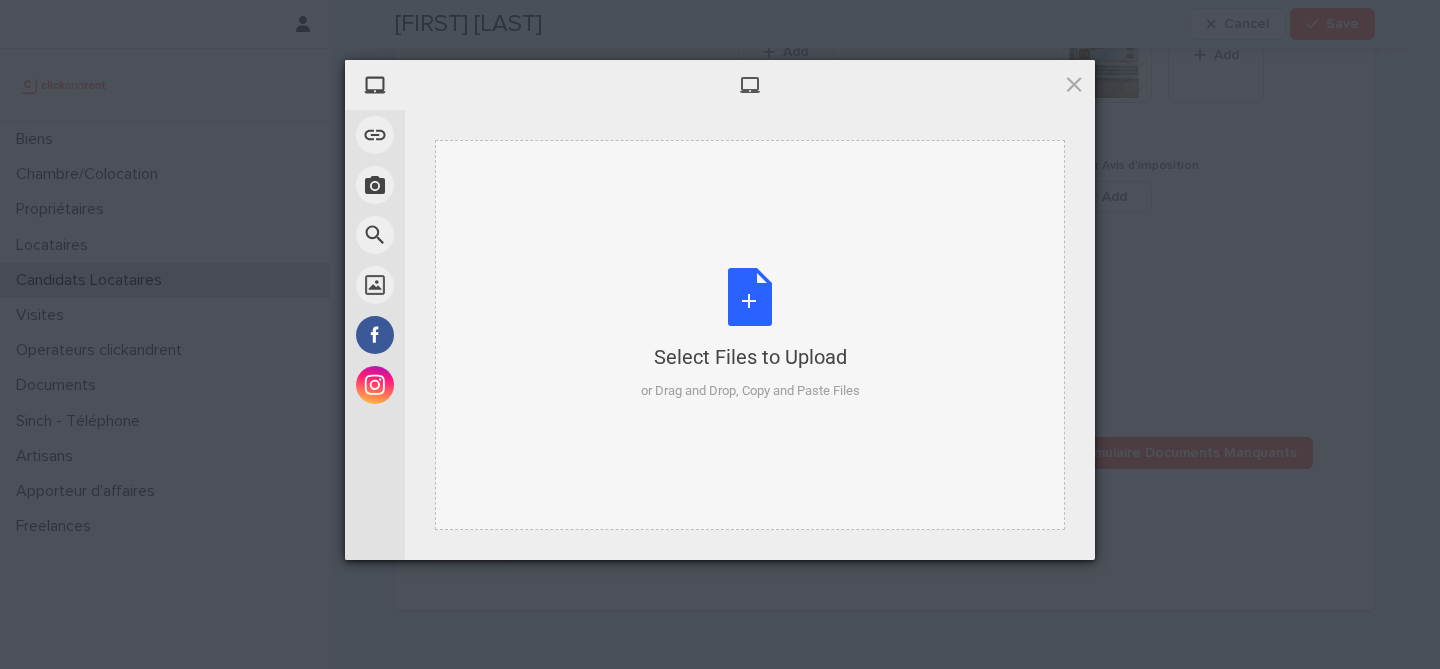 click on "Select Files to Upload
or Drag and Drop, Copy and Paste Files" at bounding box center (750, 334) 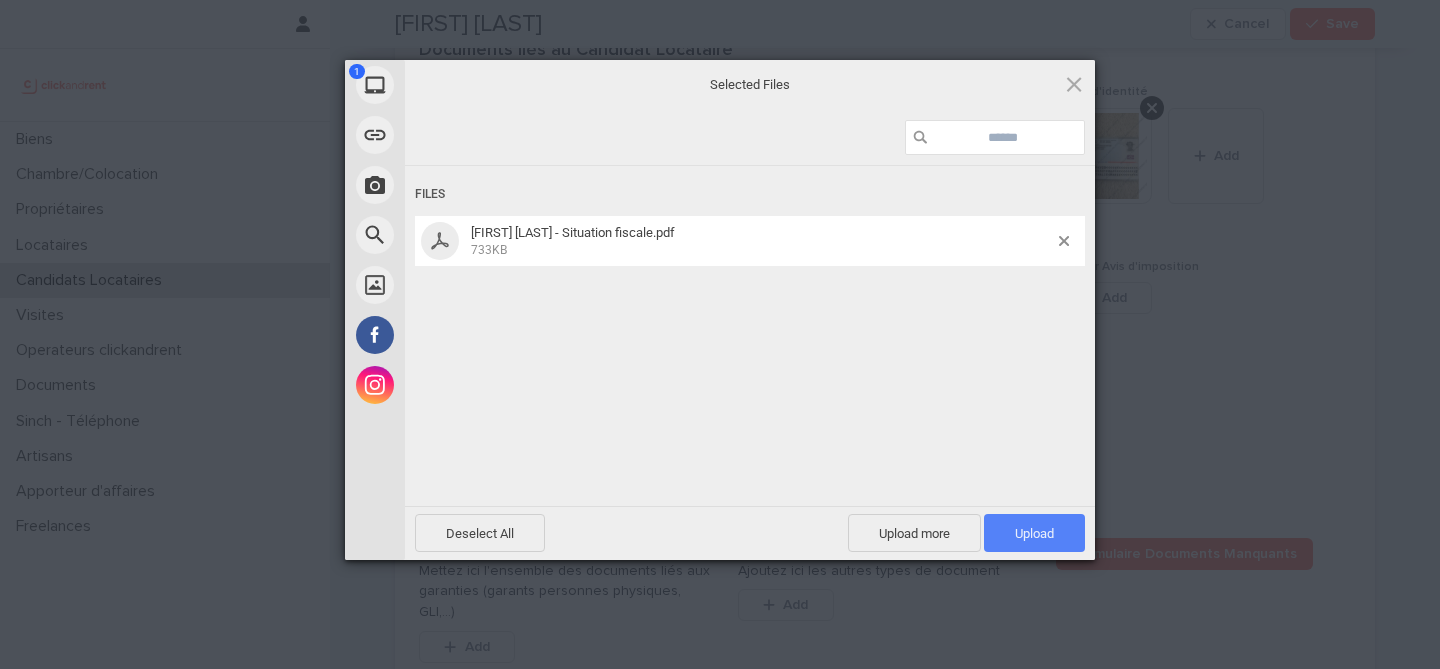 click on "Upload
1" at bounding box center (1034, 533) 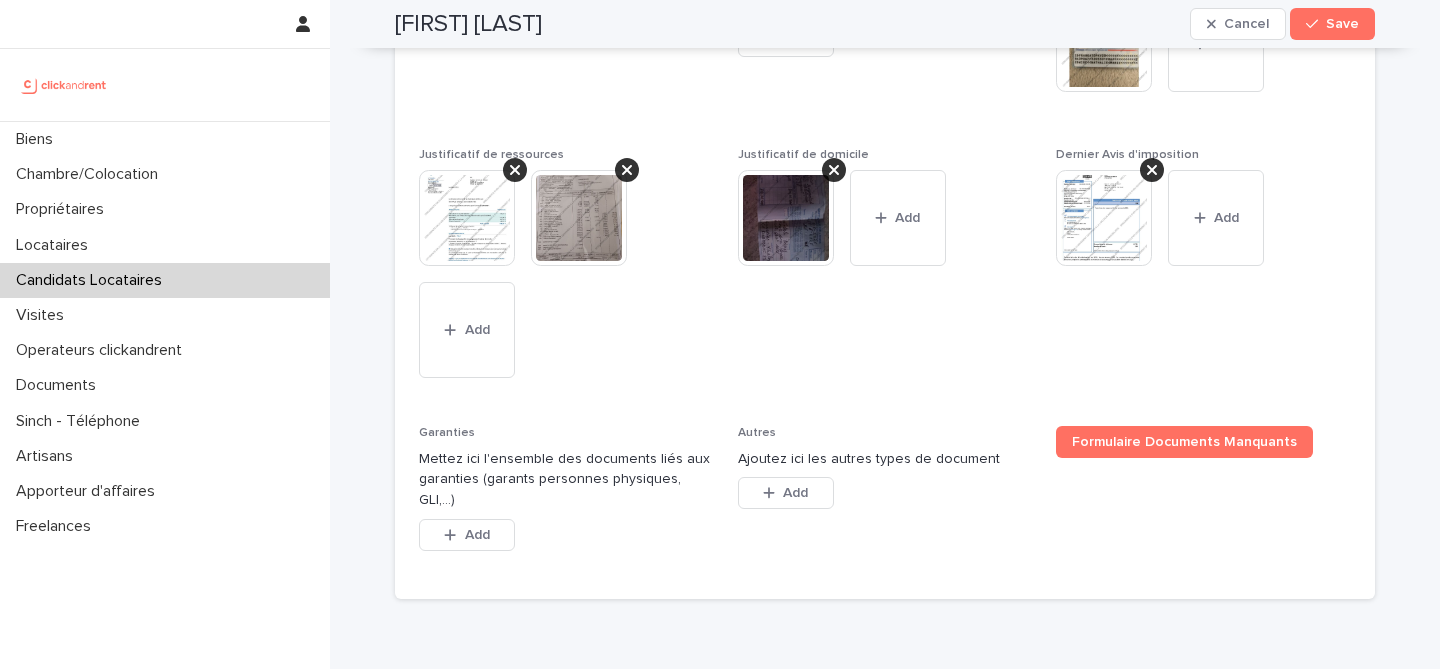 scroll, scrollTop: 1898, scrollLeft: 0, axis: vertical 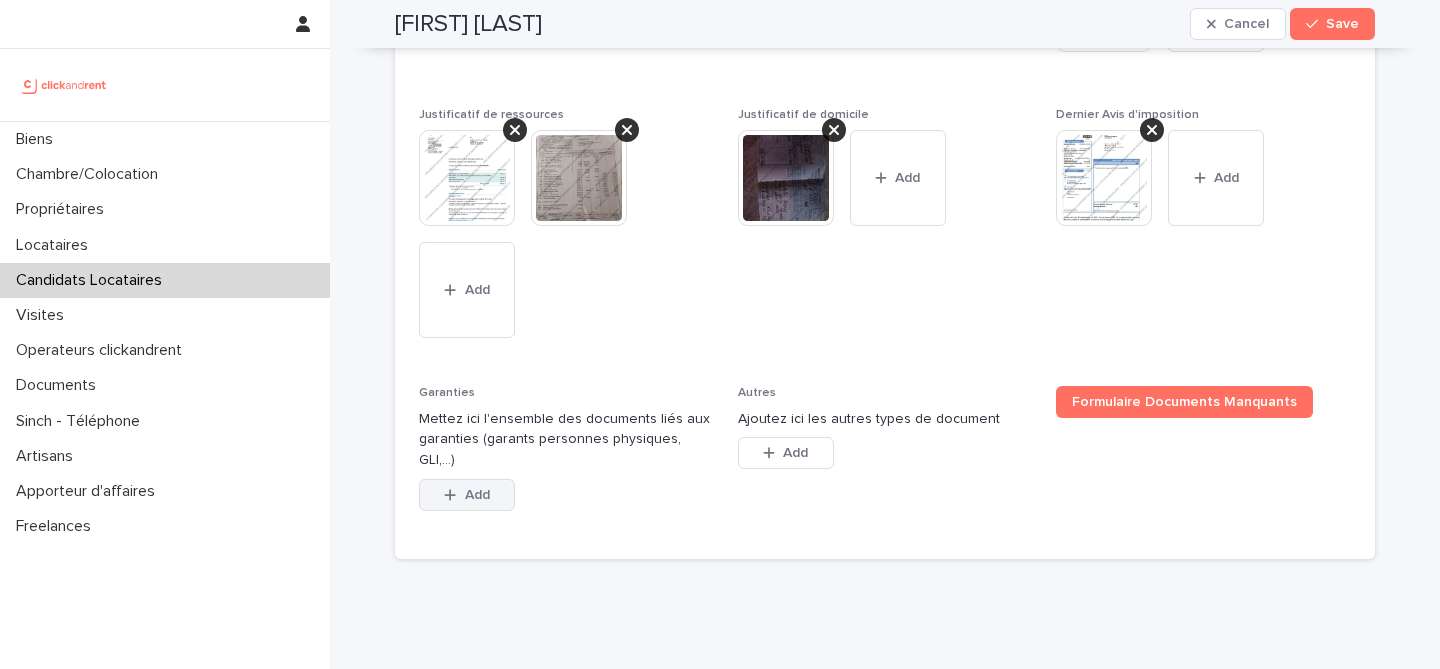 click on "Add" at bounding box center (467, 495) 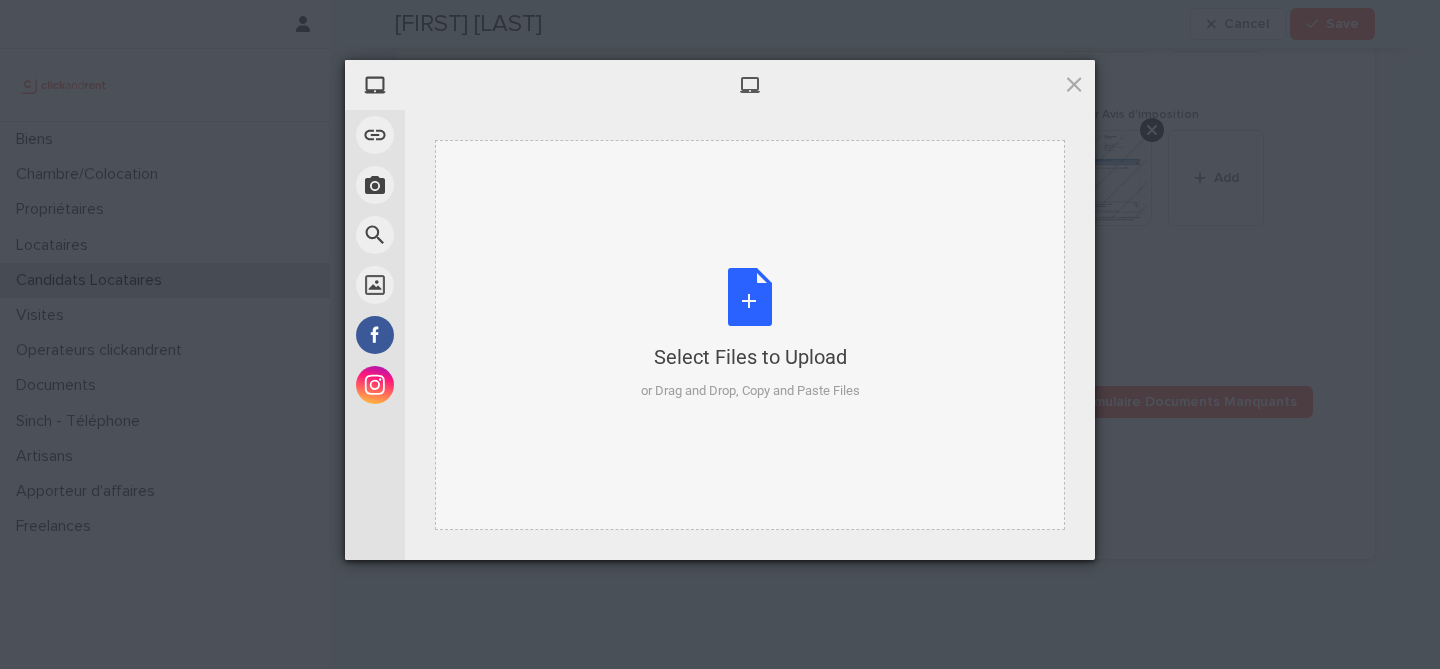 click on "Select Files to Upload
or Drag and Drop, Copy and Paste Files" at bounding box center [750, 334] 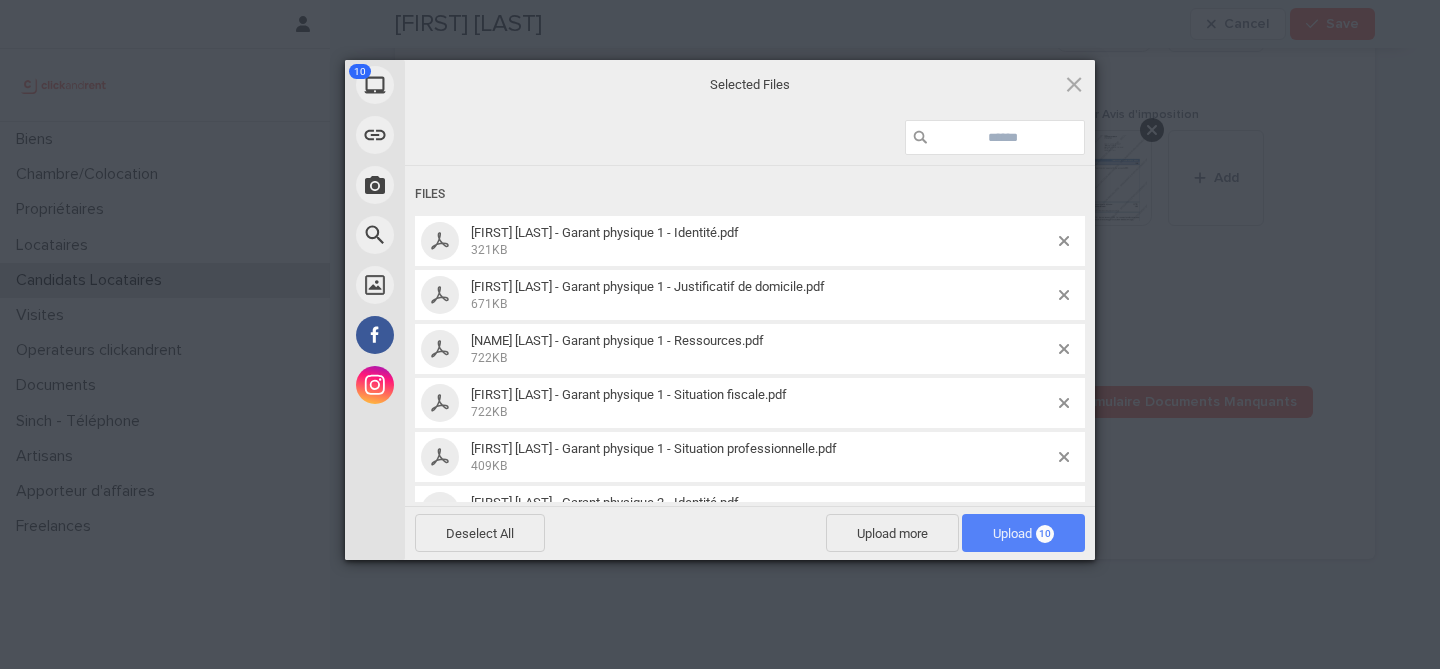 click on "Upload
10" at bounding box center (1023, 533) 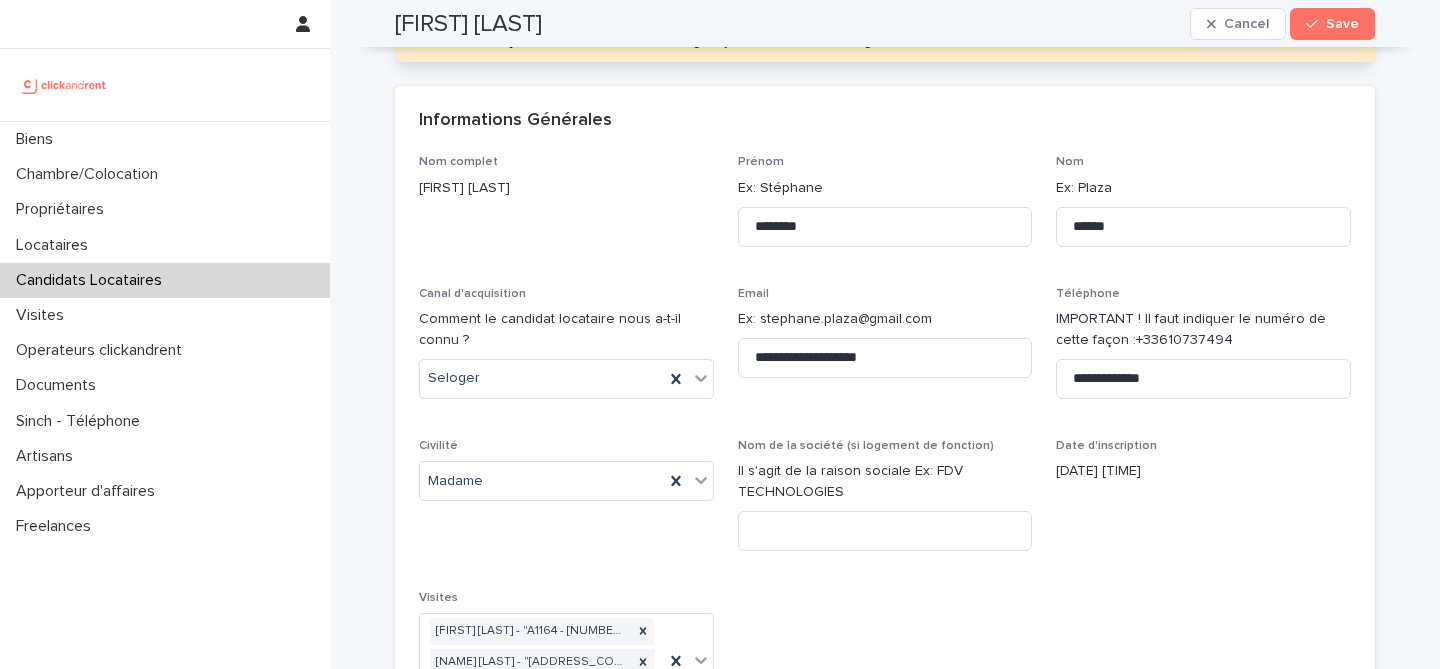 scroll, scrollTop: 19, scrollLeft: 0, axis: vertical 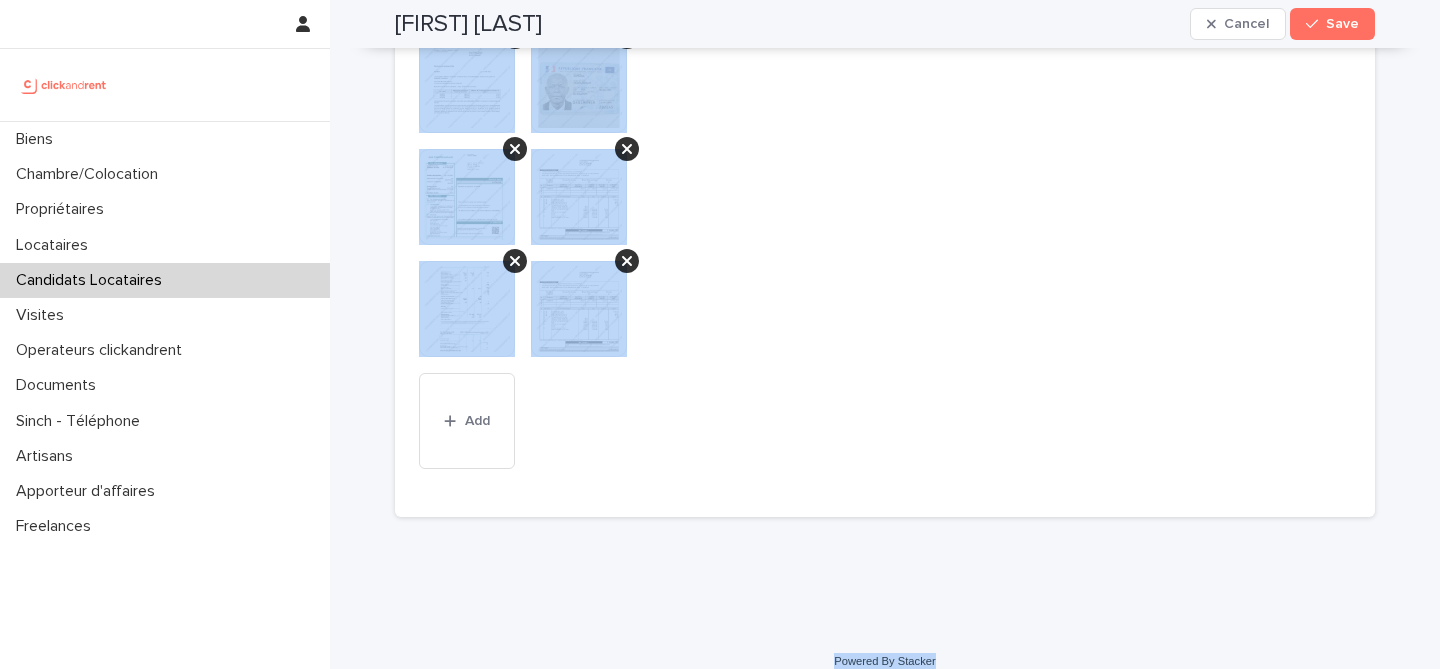 drag, startPoint x: 391, startPoint y: 44, endPoint x: 1000, endPoint y: 643, distance: 854.21423 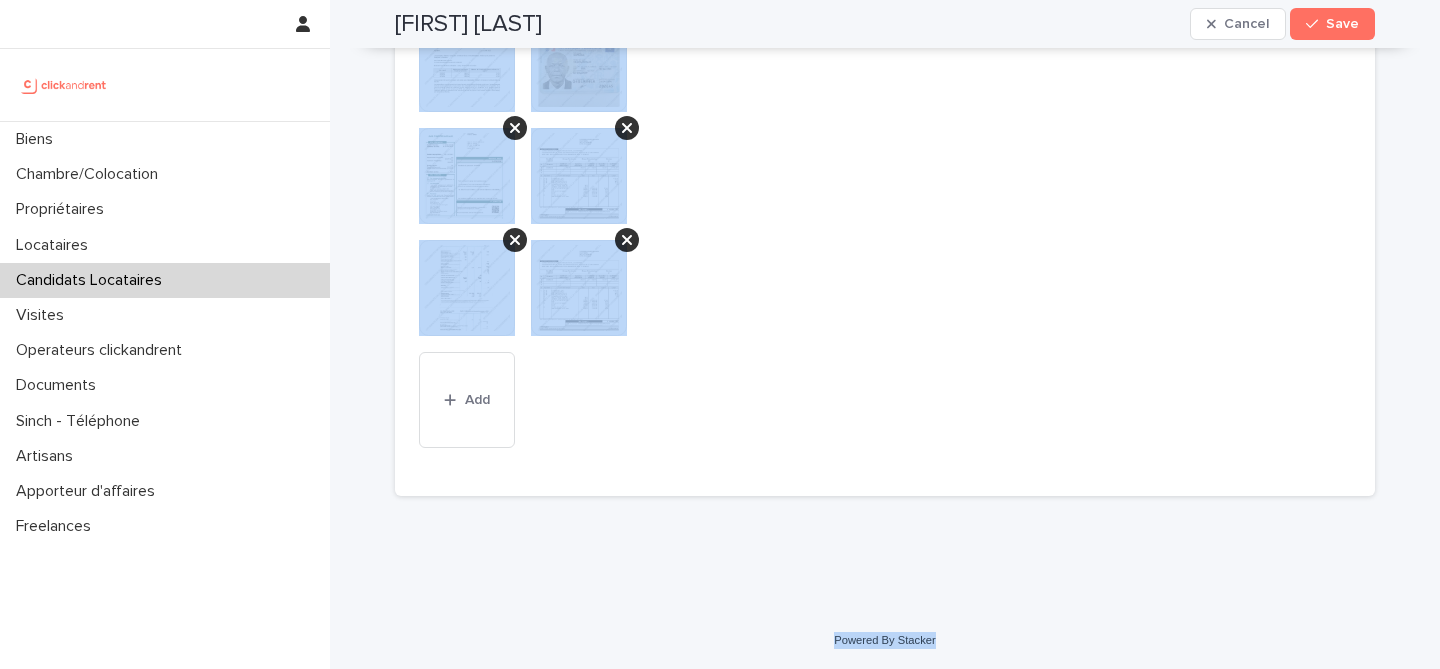 scroll, scrollTop: 2463, scrollLeft: 0, axis: vertical 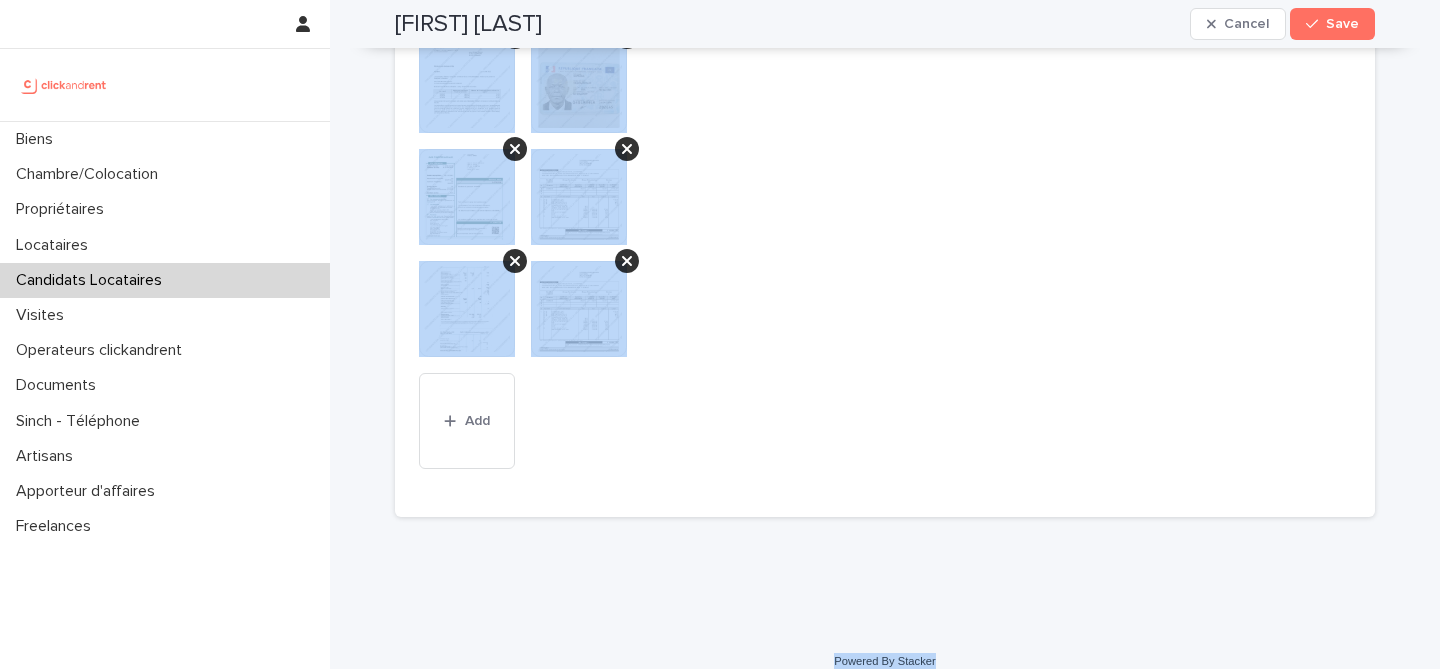 click on "Autres Ajoutez ici les autres types de document This file cannot be opened Download File Add" at bounding box center [885, 106] 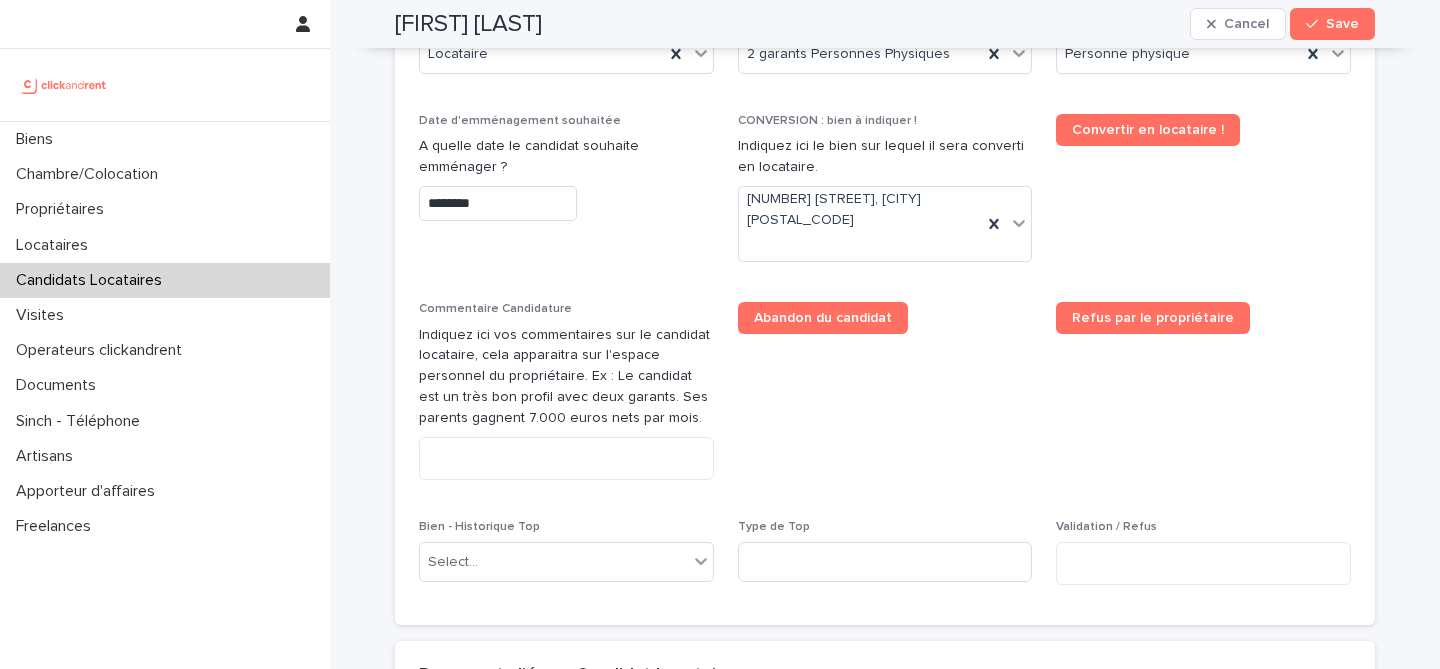 scroll, scrollTop: 1012, scrollLeft: 0, axis: vertical 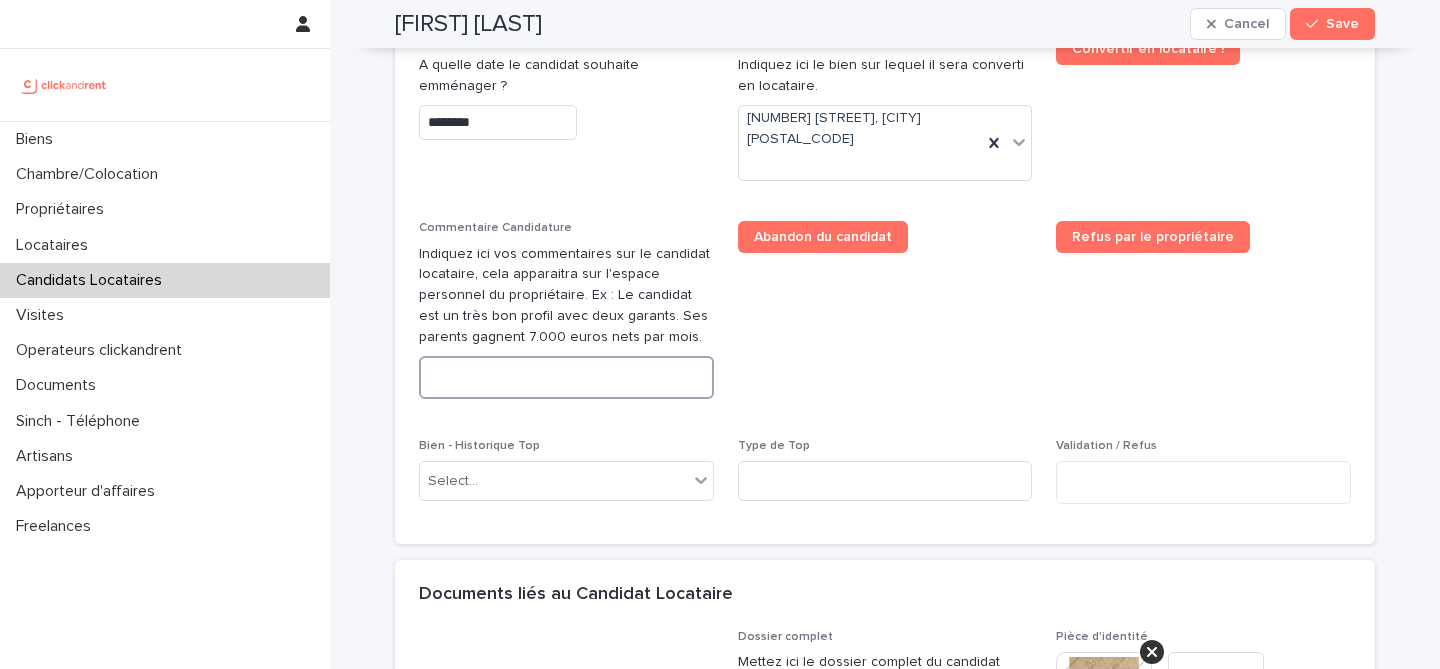 click at bounding box center [566, 377] 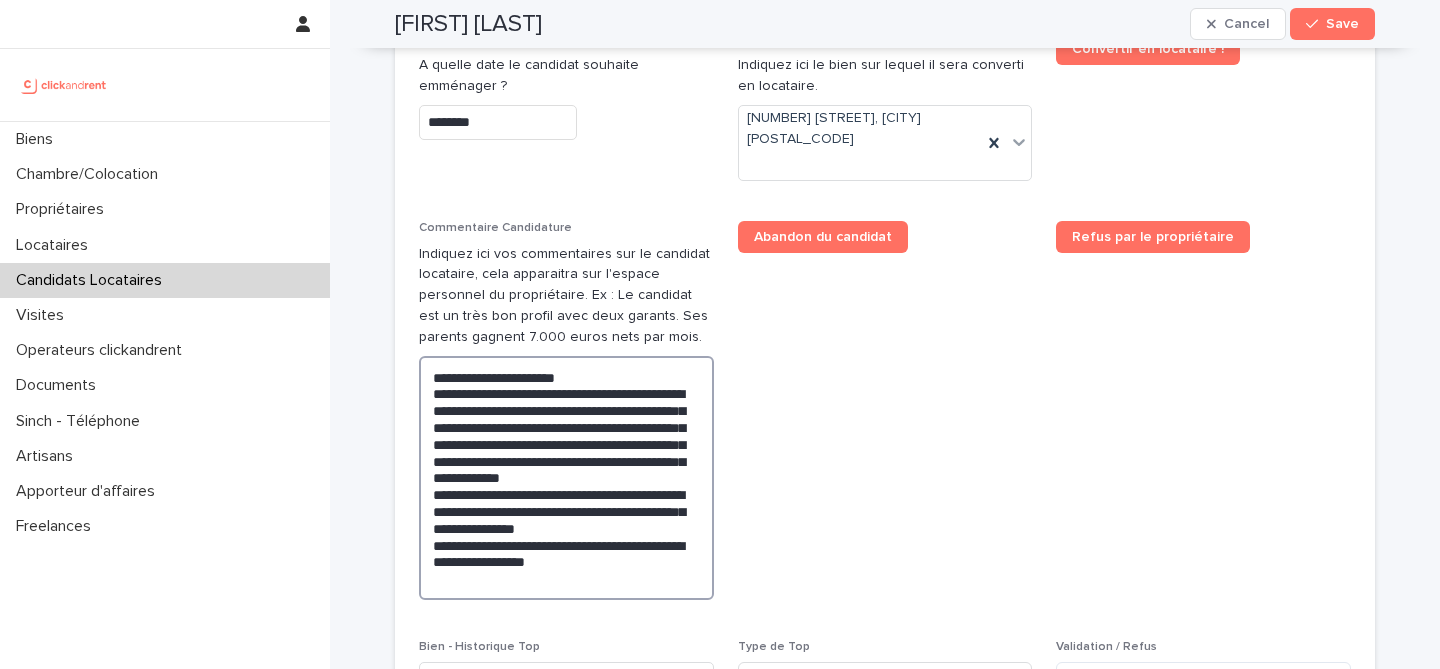 type on "**********" 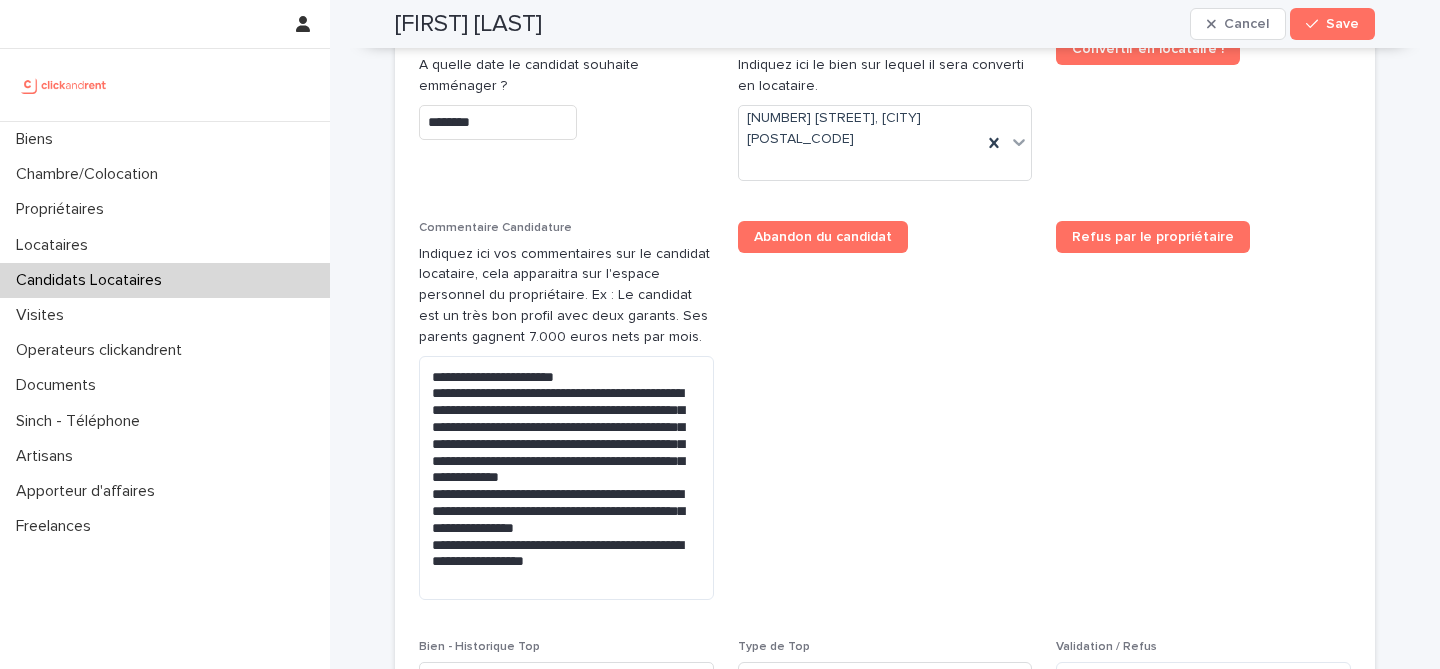 click on "Abandon du candidat" at bounding box center [885, 418] 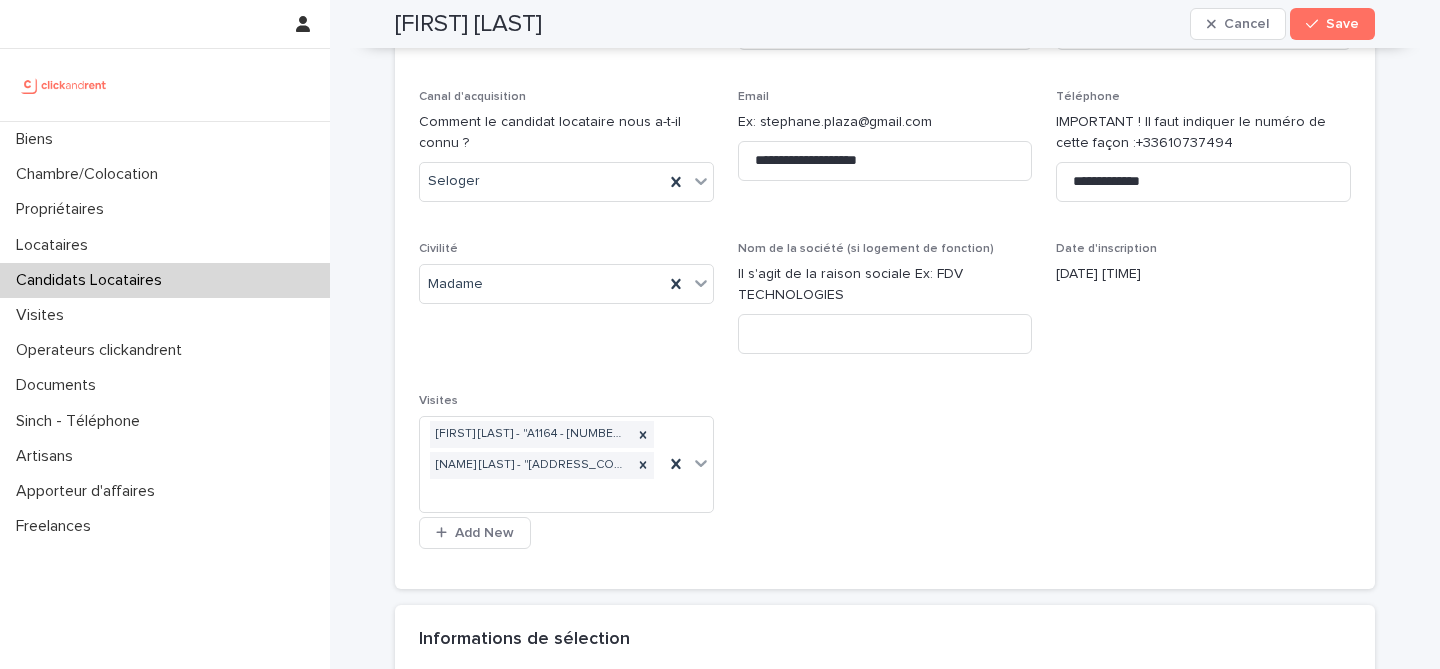 scroll, scrollTop: 249, scrollLeft: 0, axis: vertical 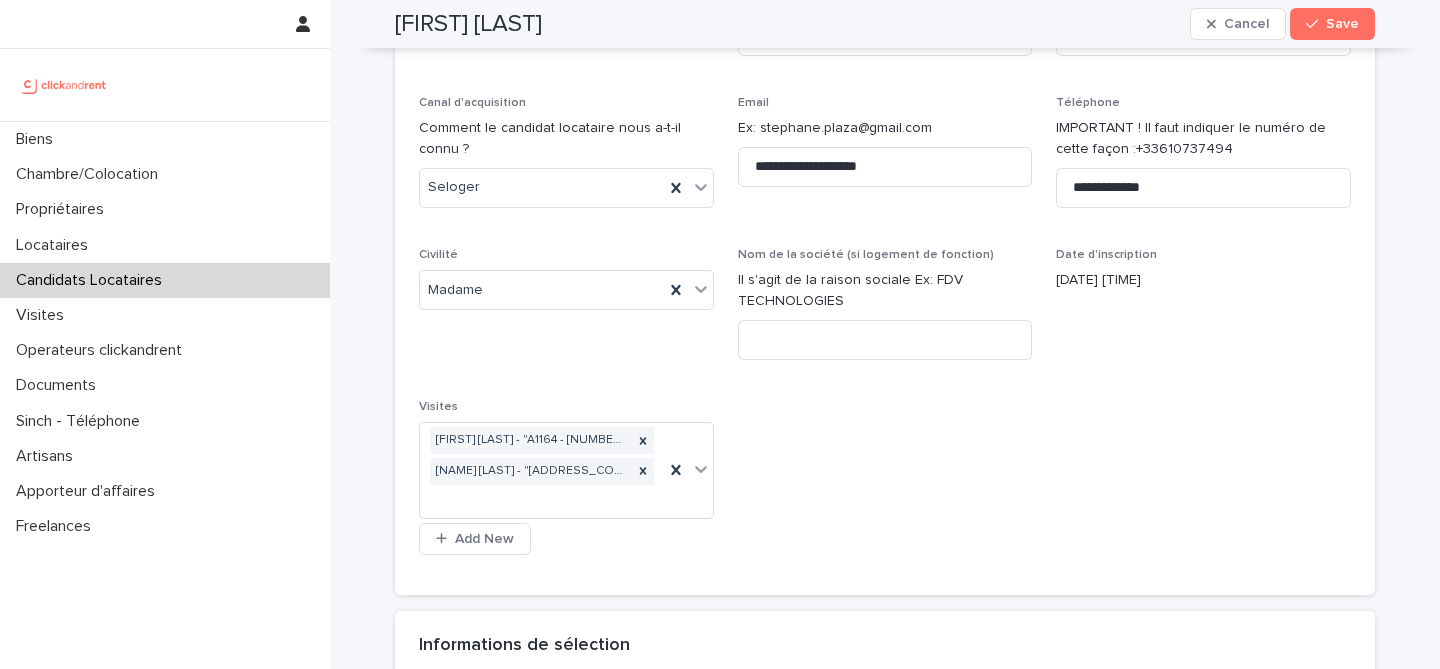 click on "Nathalie Edwige" at bounding box center (468, 24) 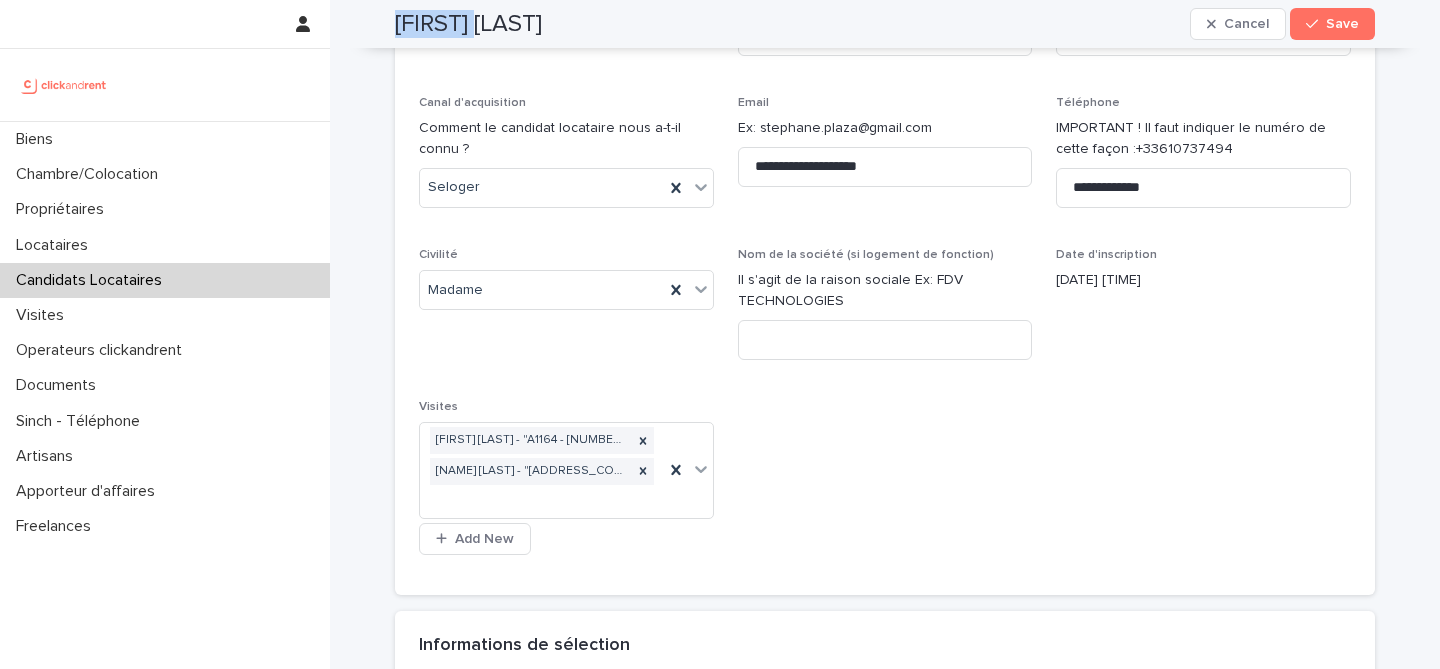 click on "Nathalie Edwige" at bounding box center (468, 24) 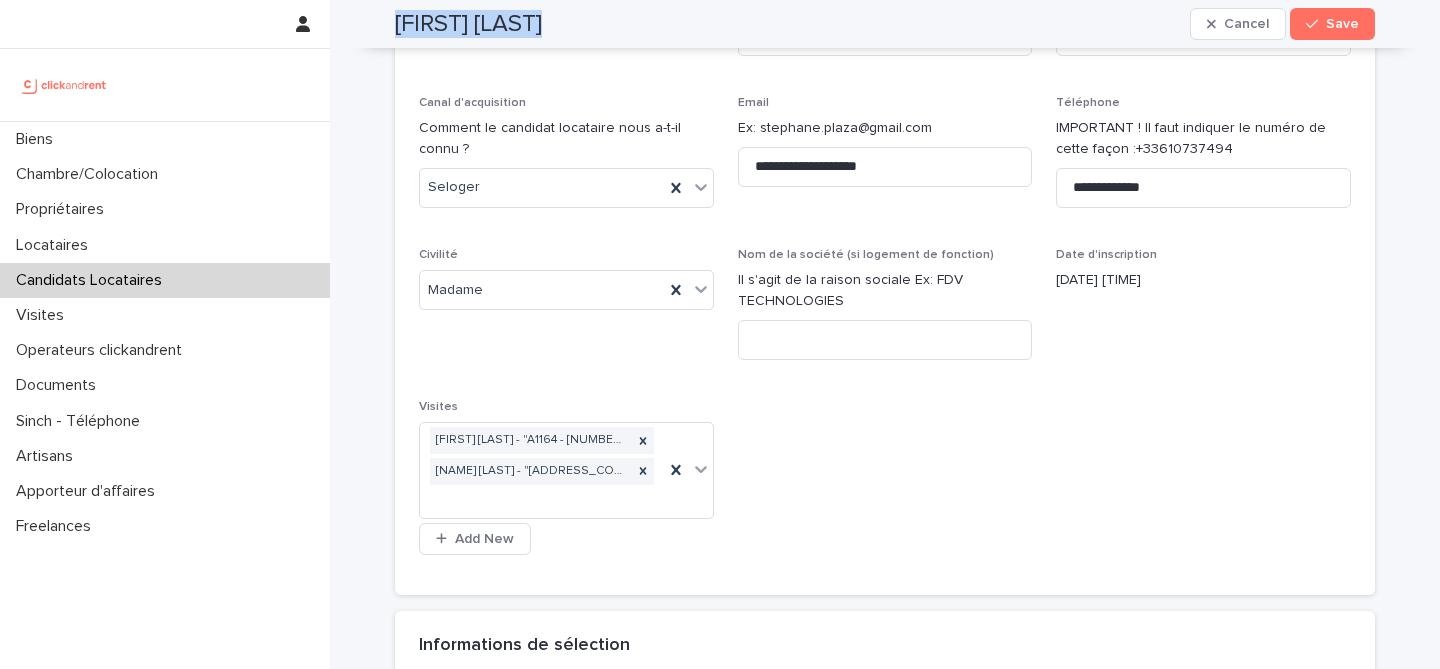 click on "Nathalie Edwige" at bounding box center [468, 24] 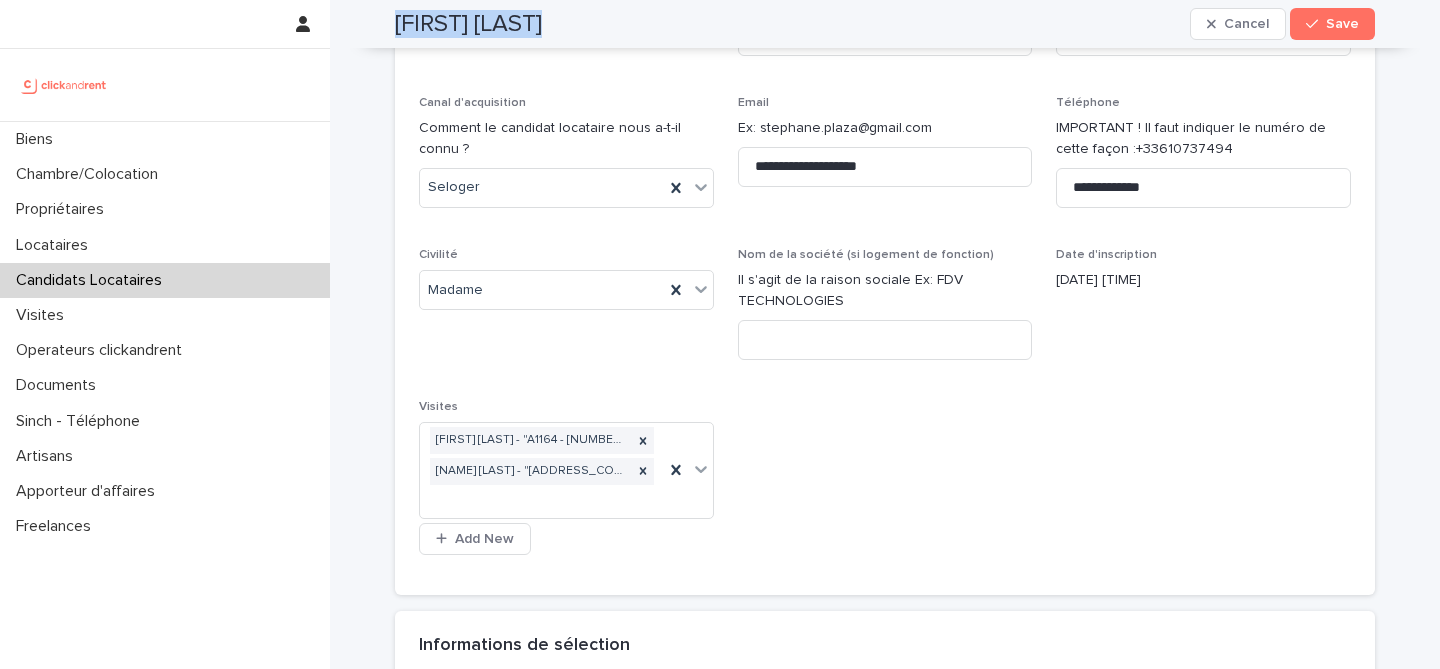 click on "Nathalie Edwige Cancel Save" at bounding box center (885, 24) 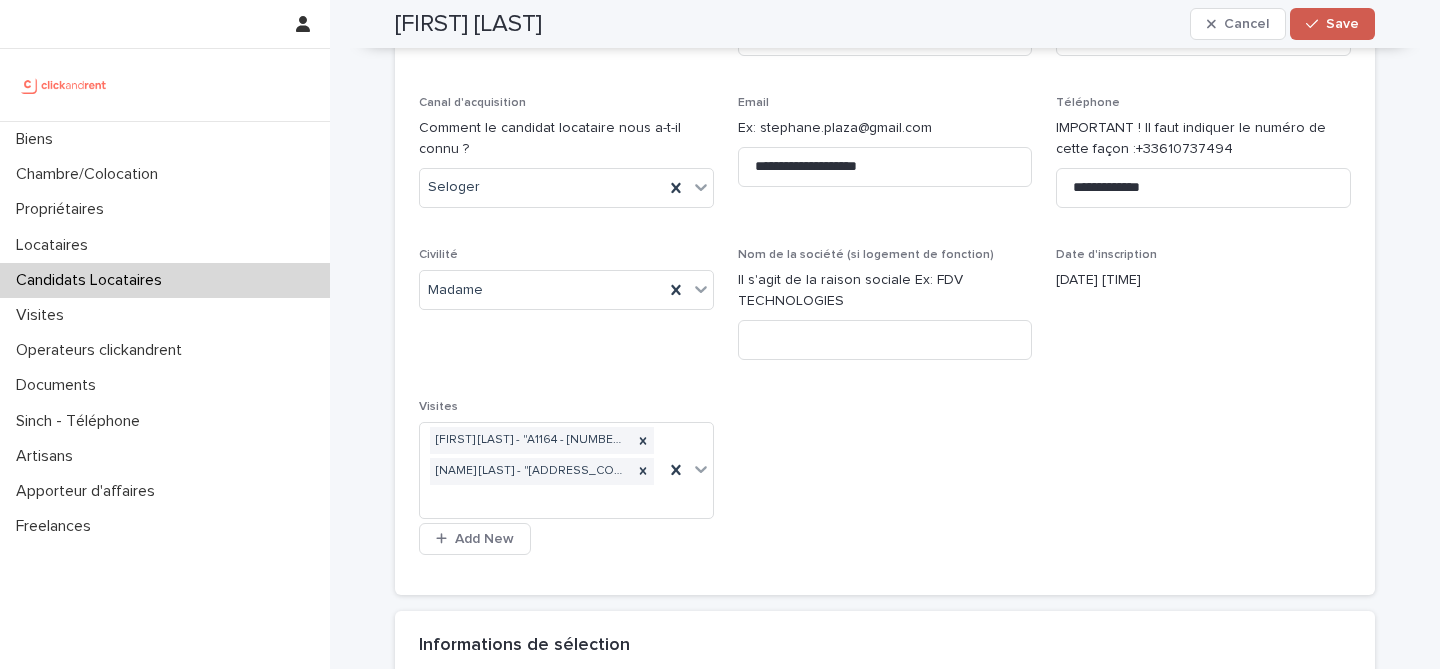 click at bounding box center (1316, 24) 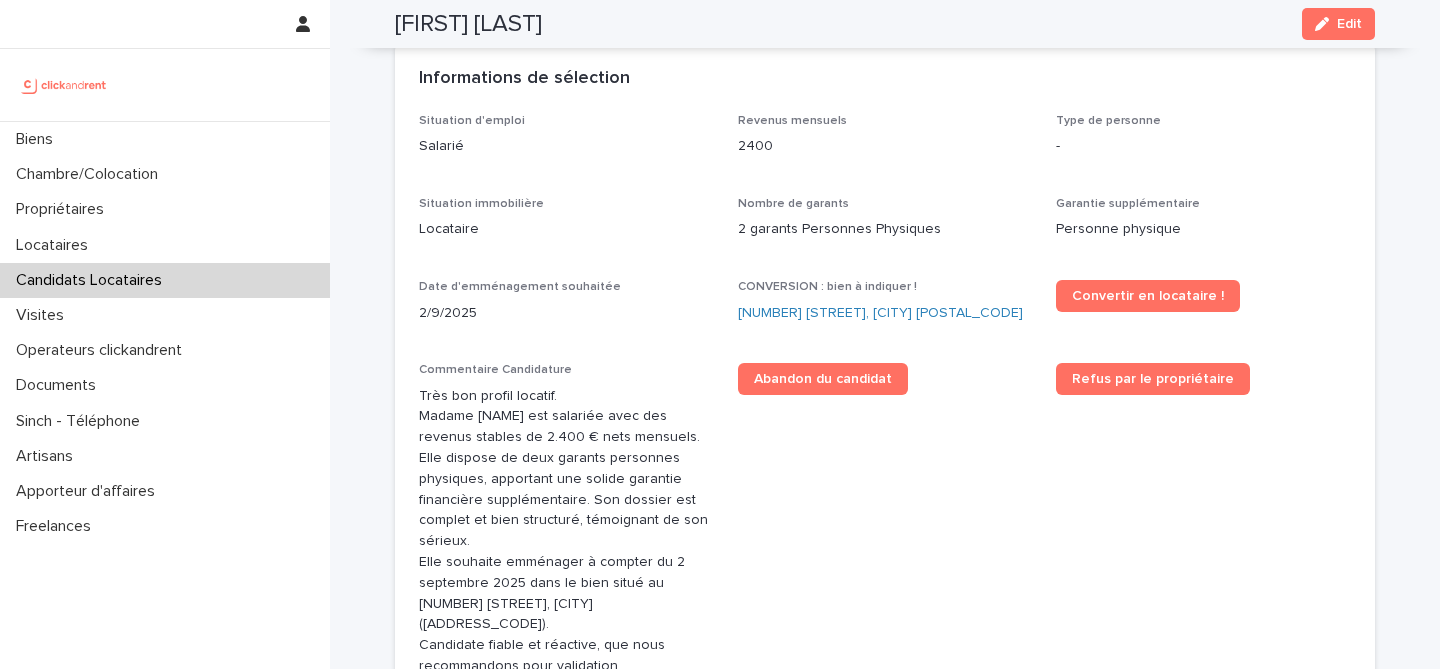 scroll, scrollTop: 512, scrollLeft: 0, axis: vertical 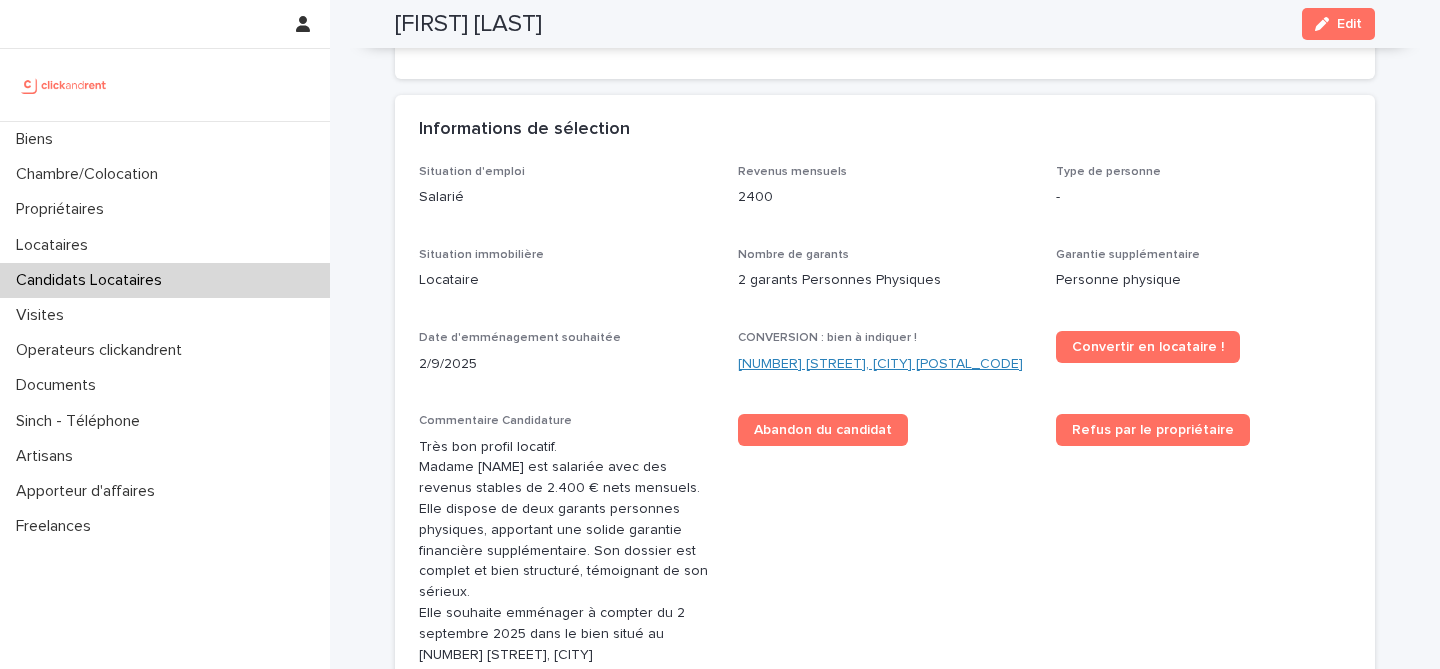 click on "A1692 - 10 rue de la Lune Corail,  Cergy 95800" at bounding box center (880, 364) 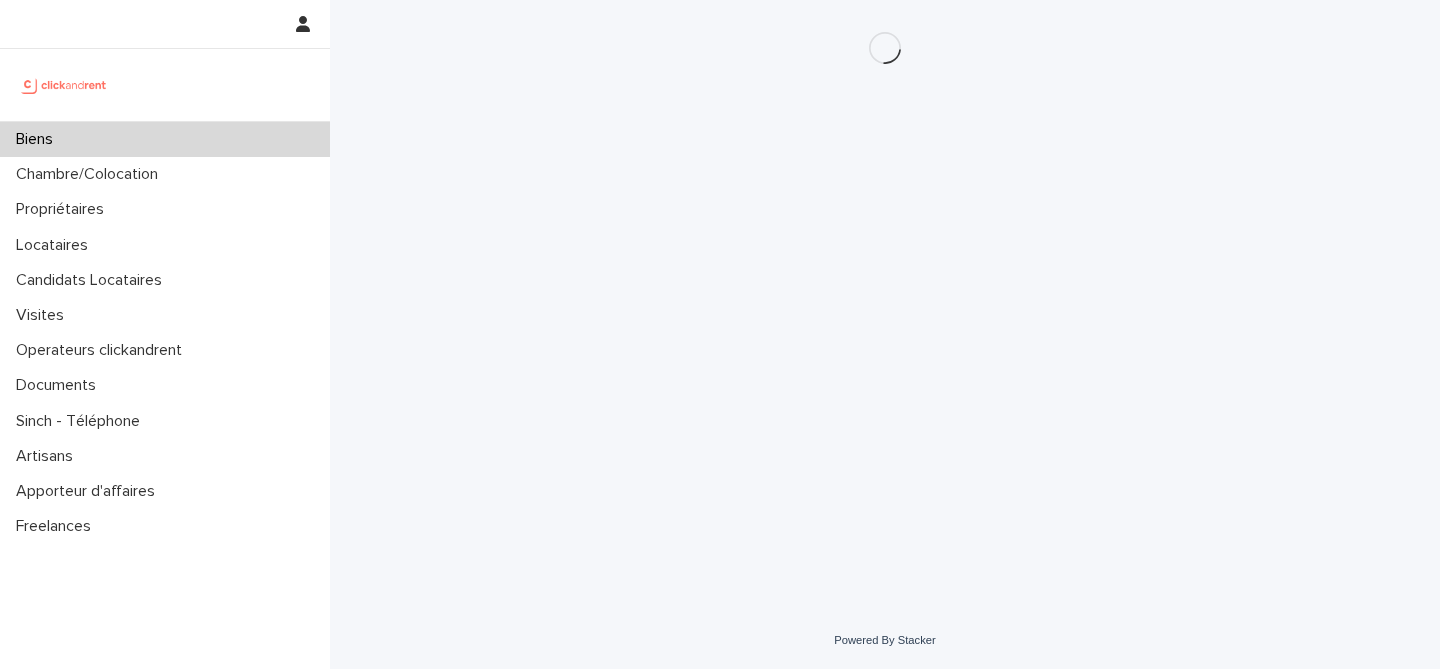 scroll, scrollTop: 0, scrollLeft: 0, axis: both 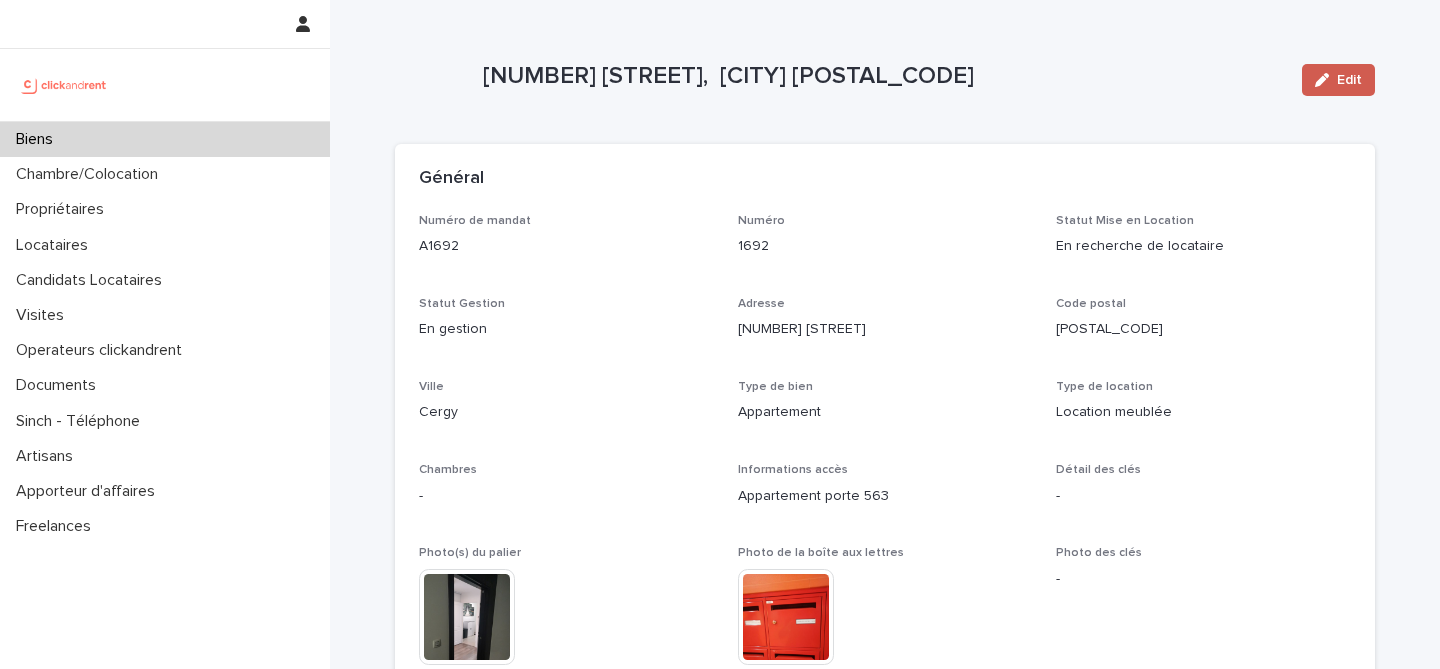click on "Edit" at bounding box center (1349, 80) 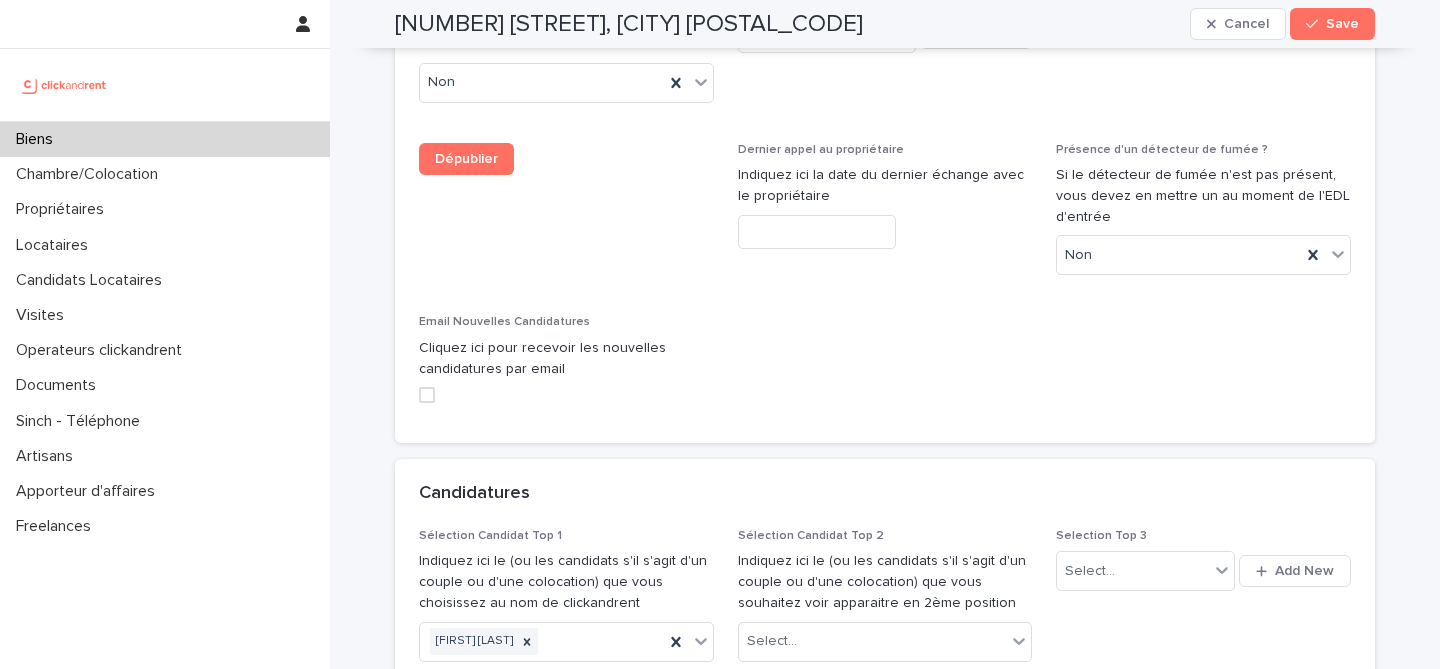 scroll, scrollTop: 9590, scrollLeft: 0, axis: vertical 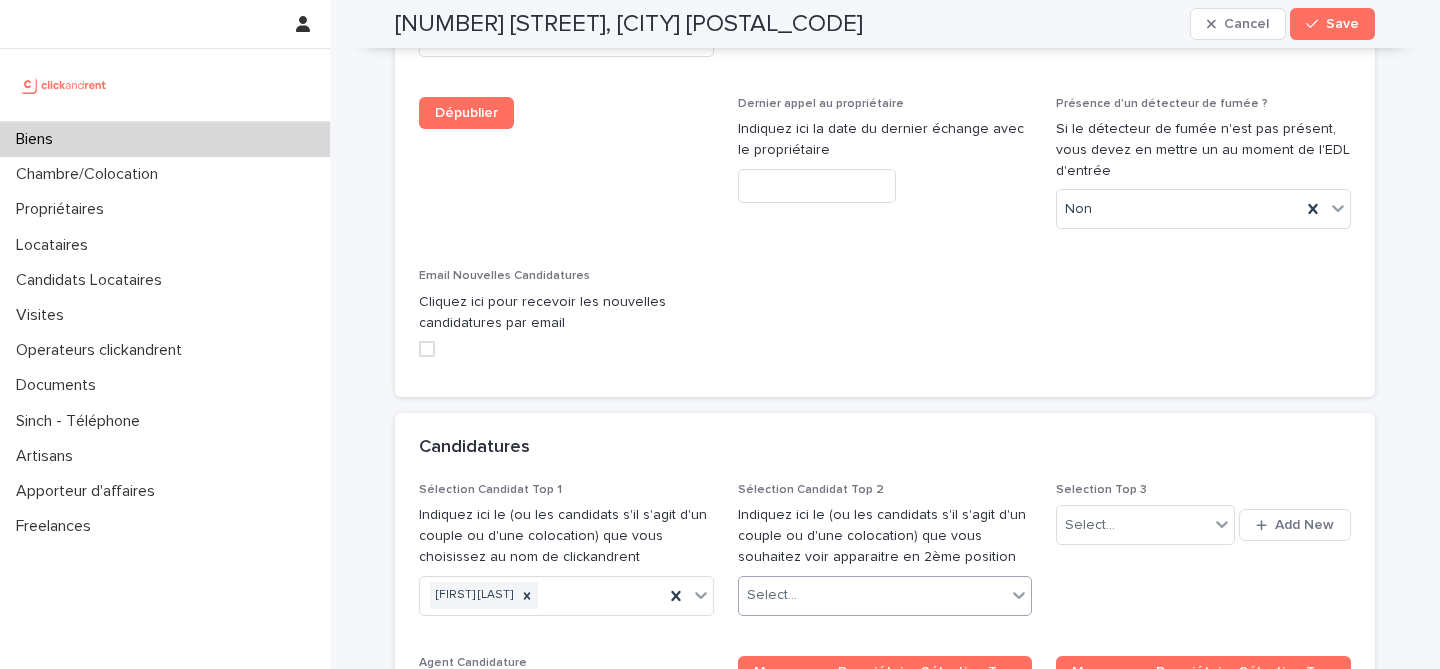 click on "Select..." at bounding box center [873, 595] 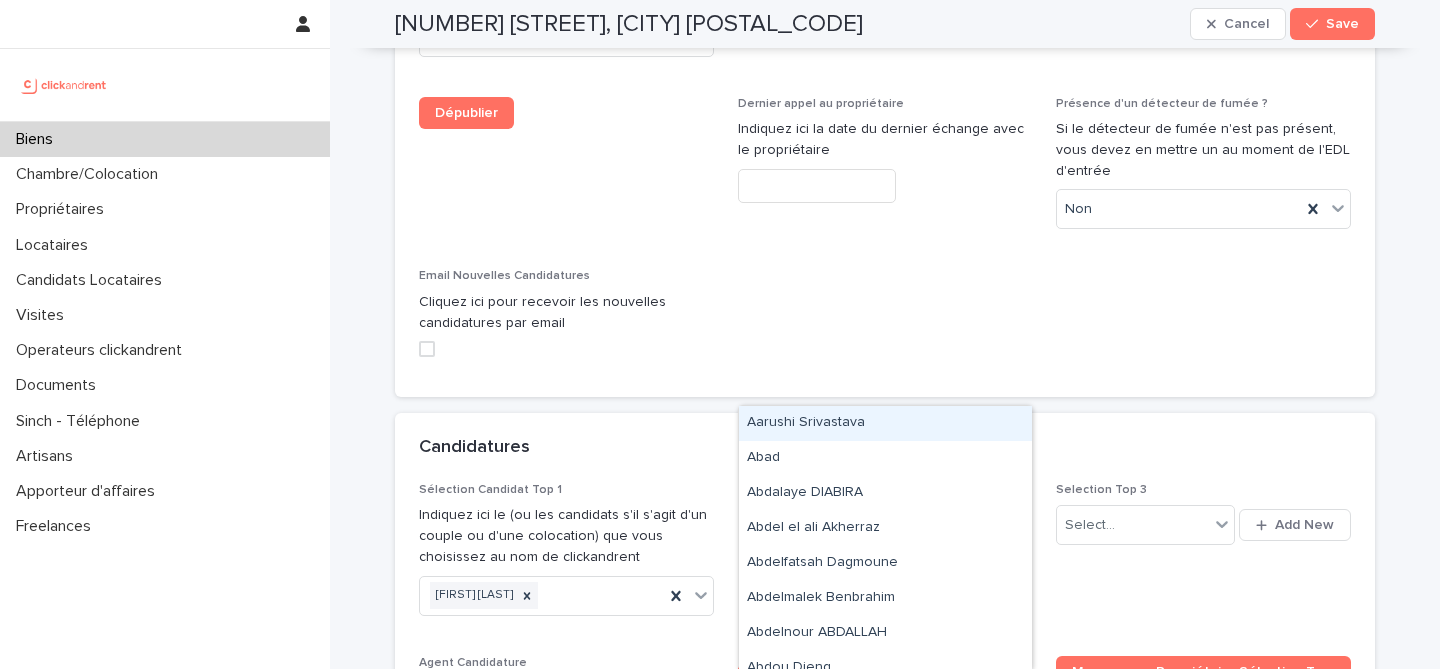 paste on "**********" 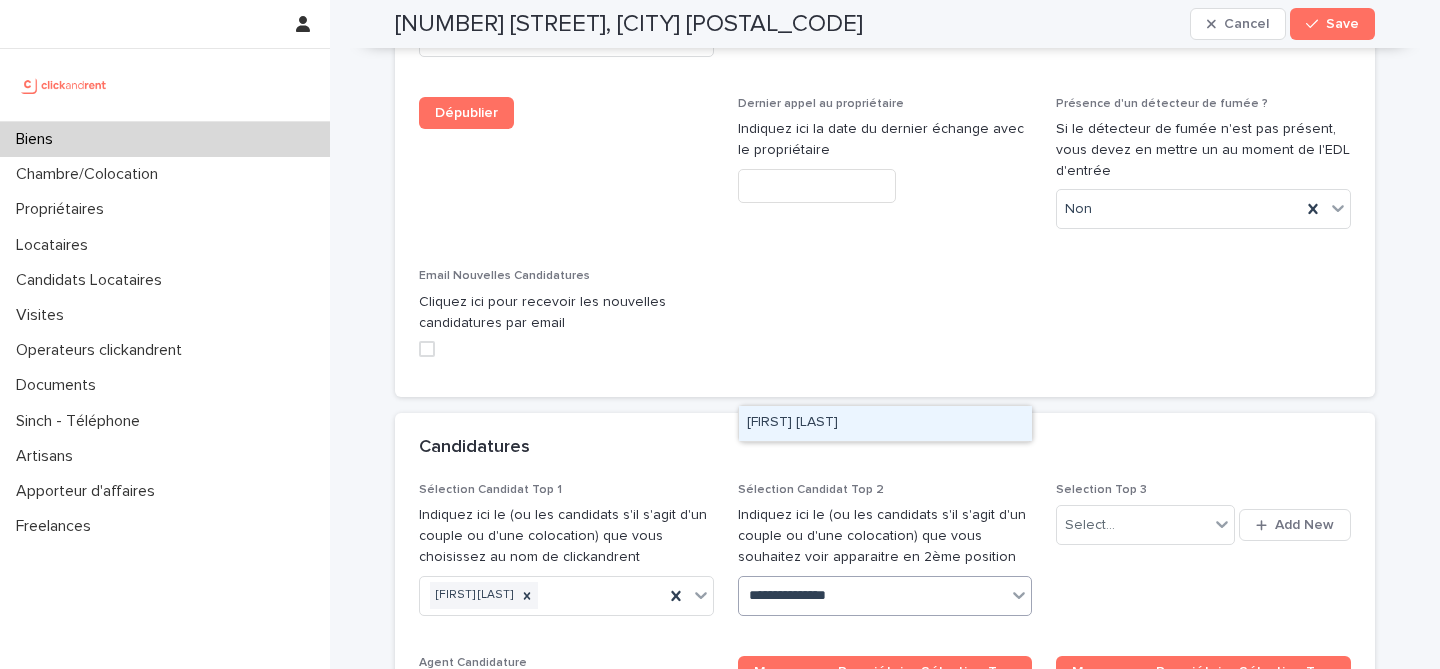 click on "Nathalie Edwige" at bounding box center (885, 423) 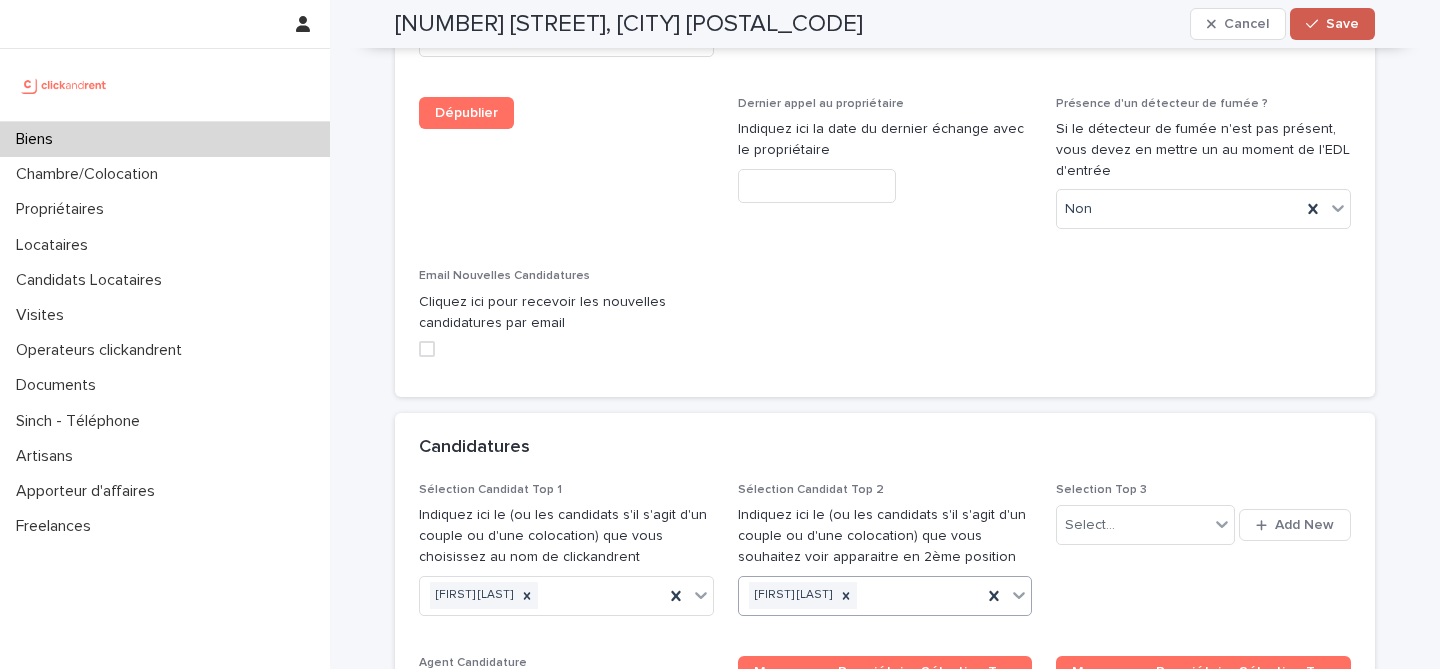 click on "Save" at bounding box center [1342, 24] 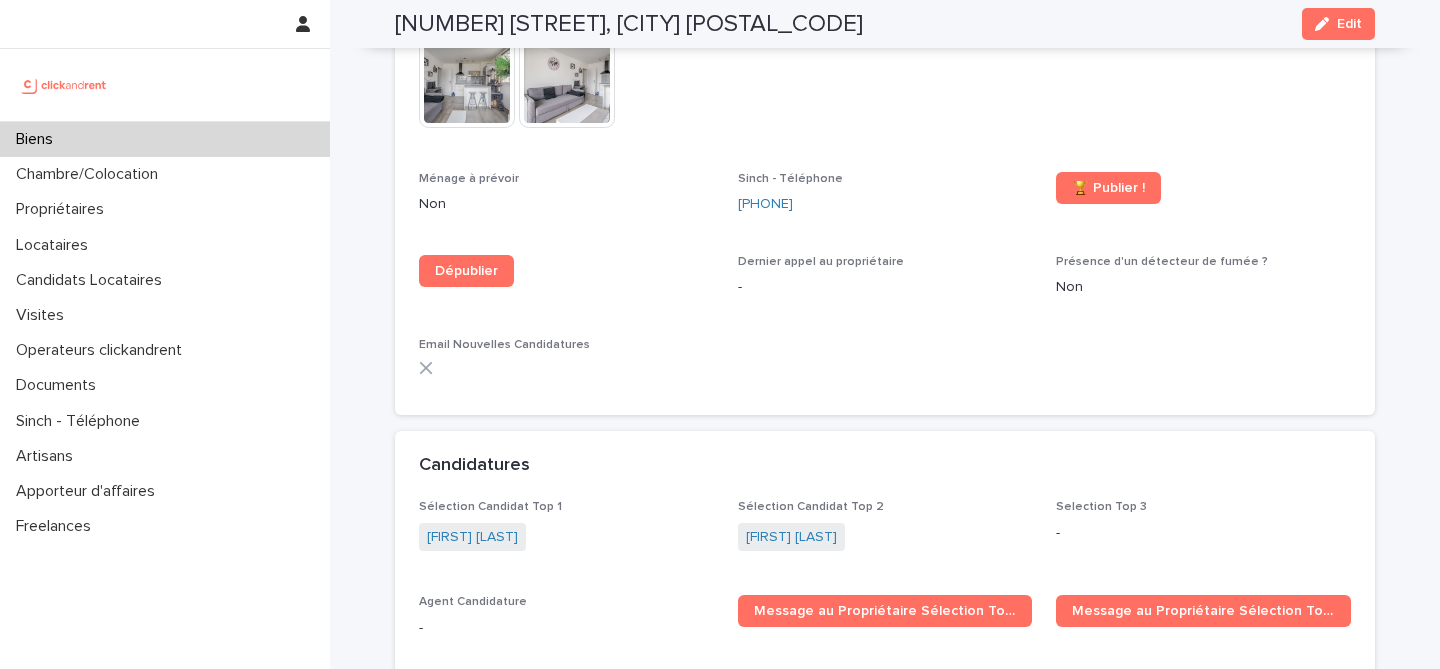 scroll, scrollTop: 5699, scrollLeft: 0, axis: vertical 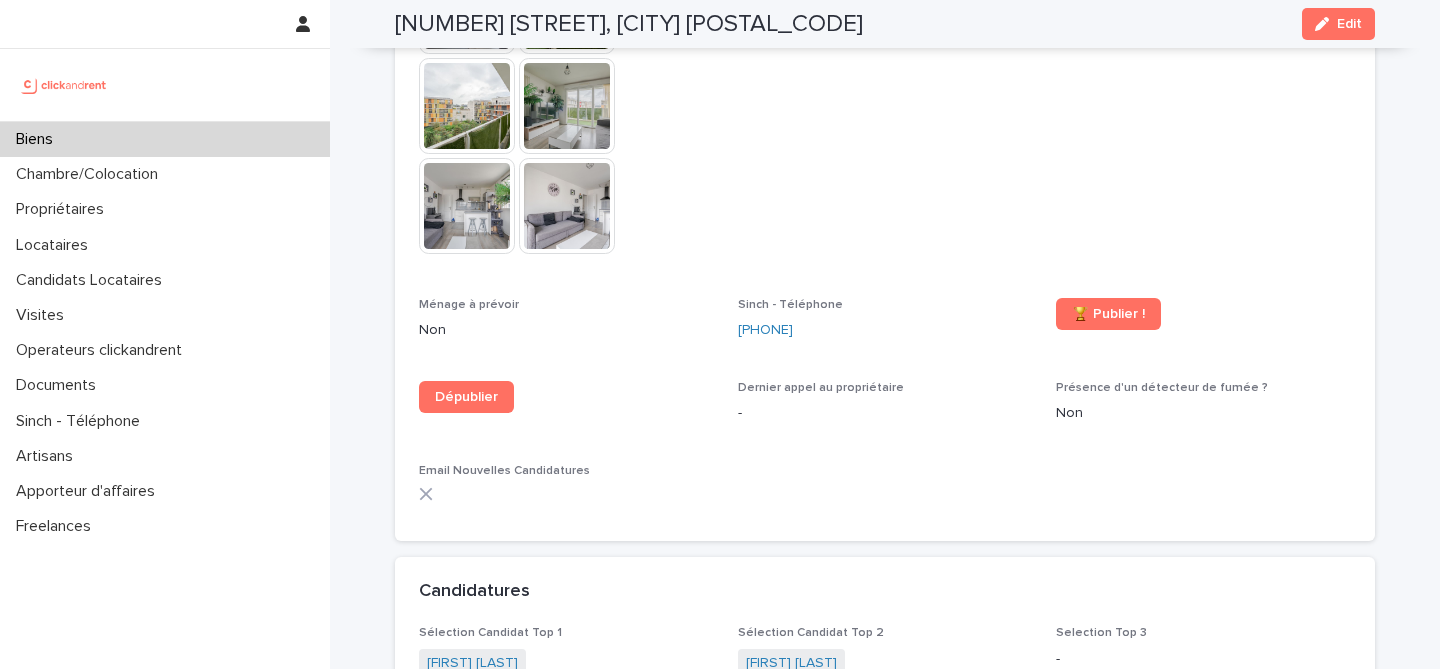 click on "Biens" at bounding box center (165, 139) 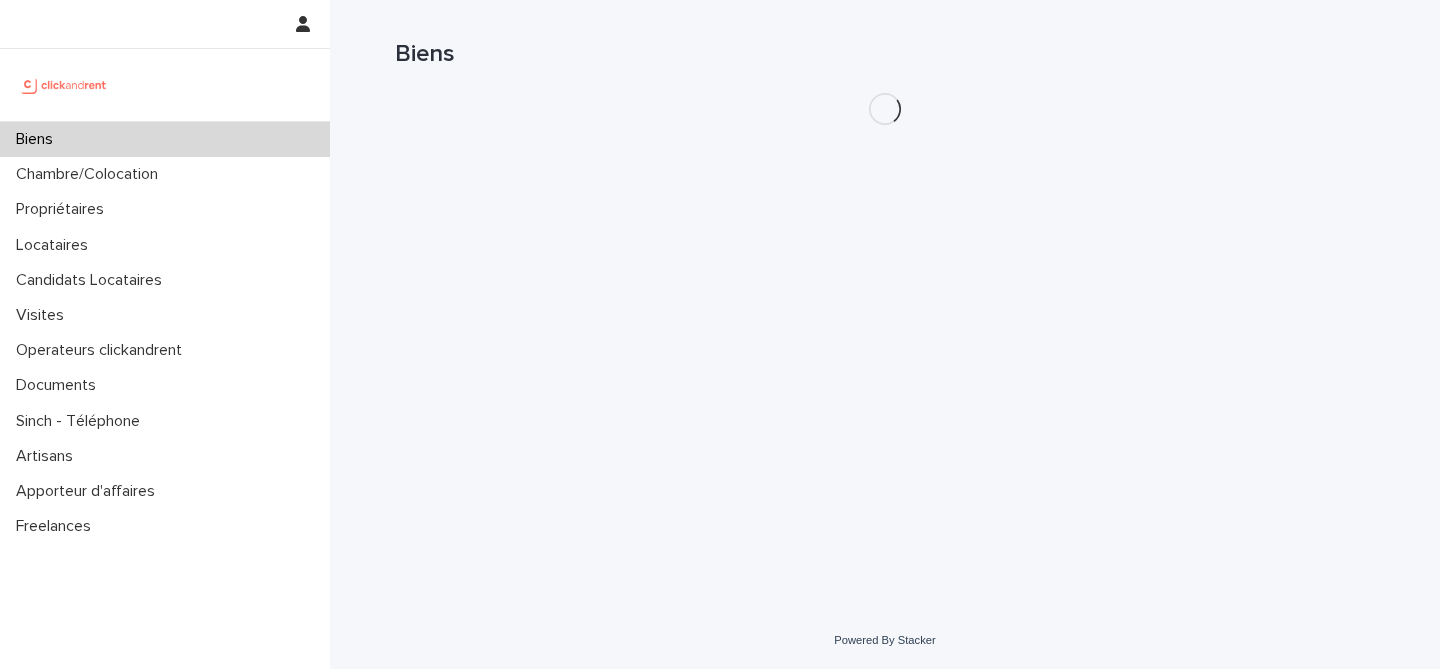 scroll, scrollTop: 0, scrollLeft: 0, axis: both 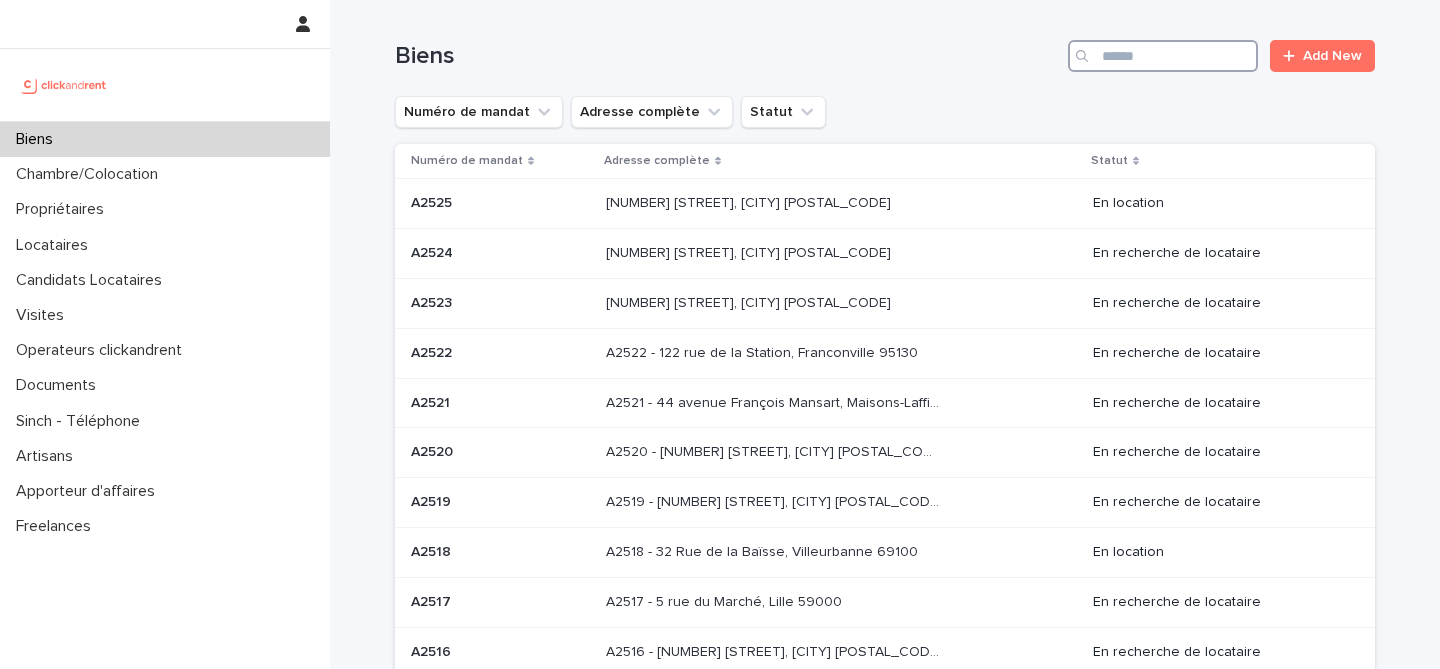 click at bounding box center (1163, 56) 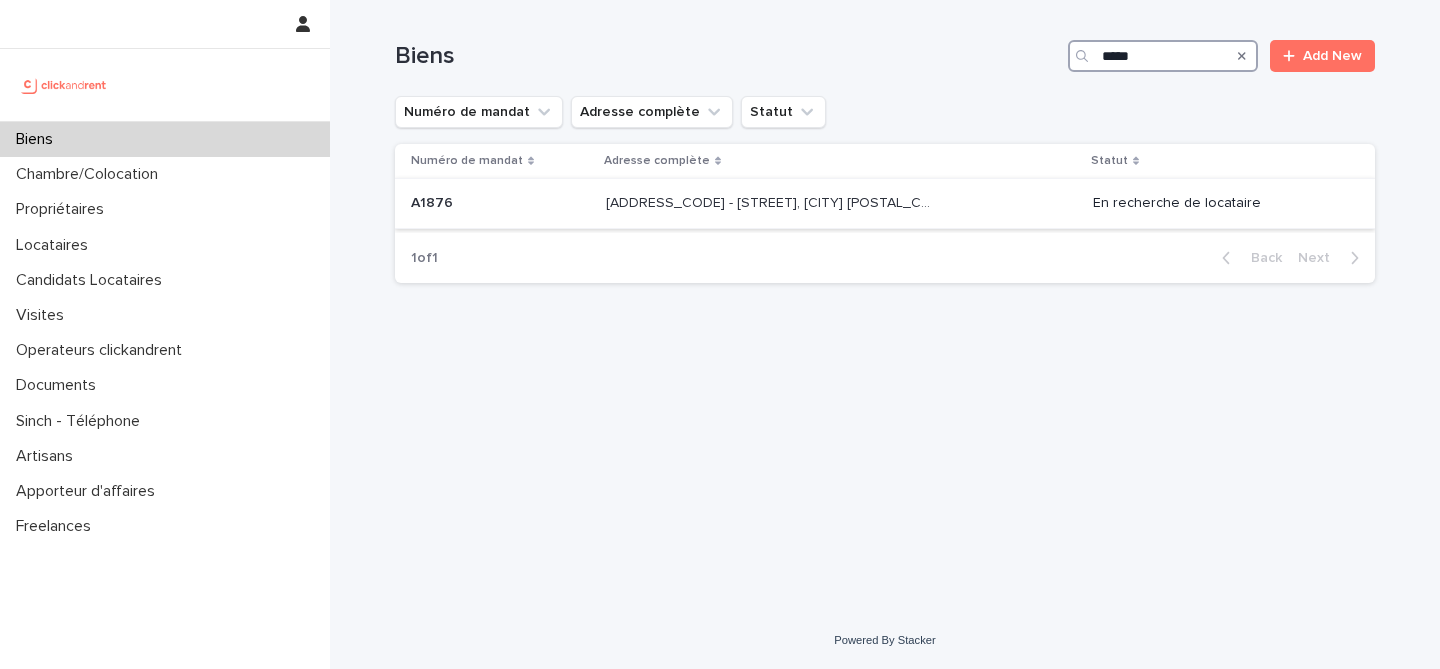 type on "*****" 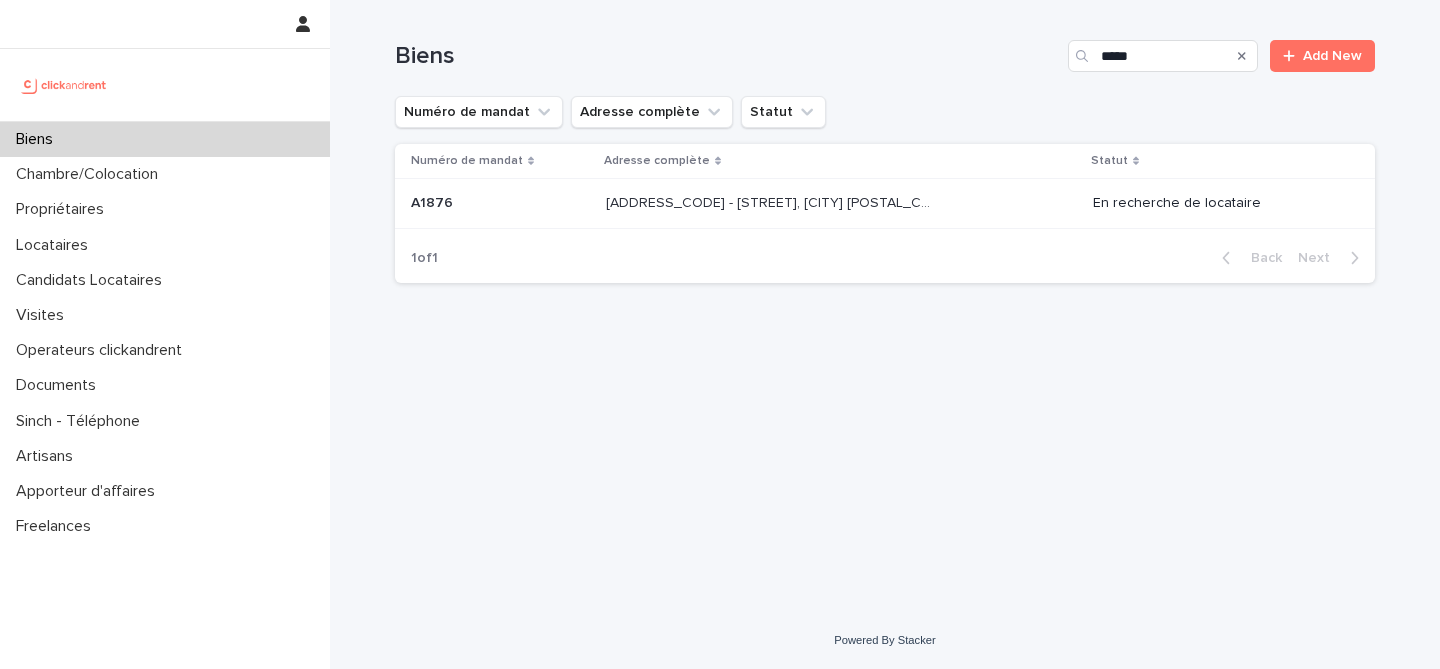 click on "A1876 - 4 rue Fourcade,  Paris 75015" at bounding box center (774, 201) 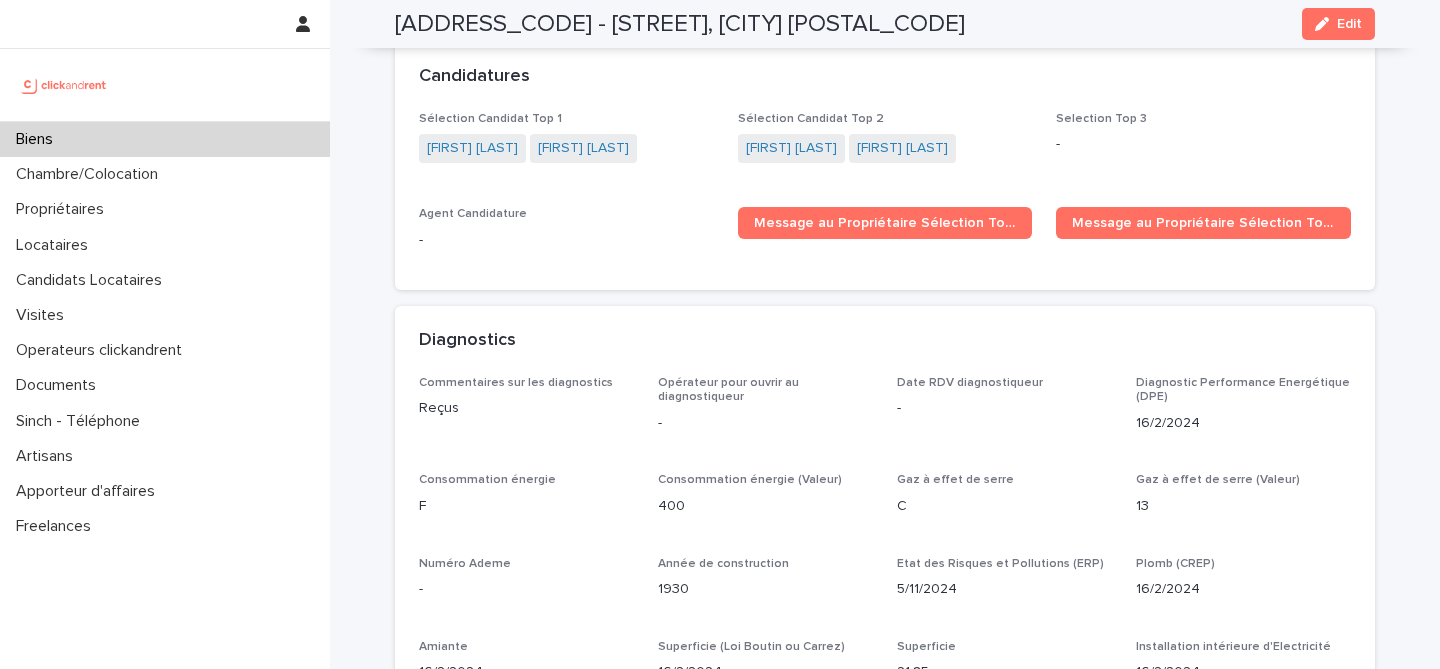scroll, scrollTop: 5825, scrollLeft: 0, axis: vertical 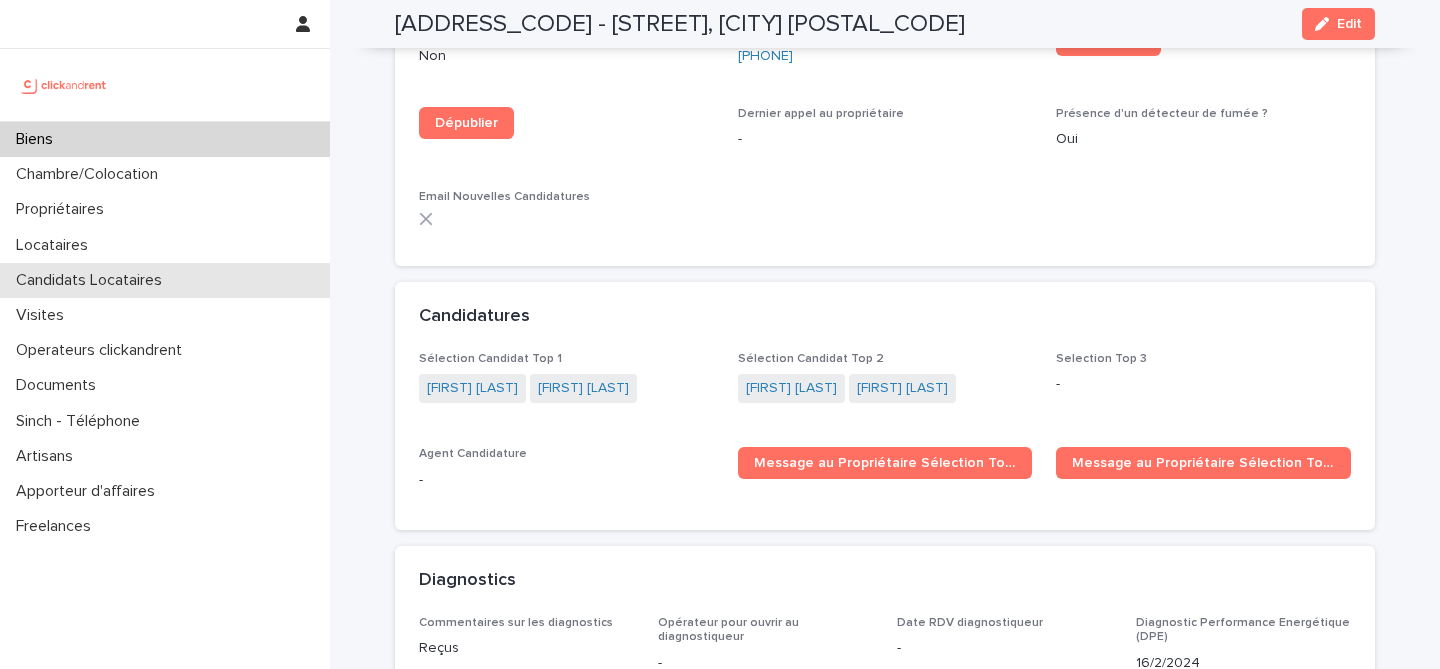 click on "Candidats Locataires" at bounding box center [93, 280] 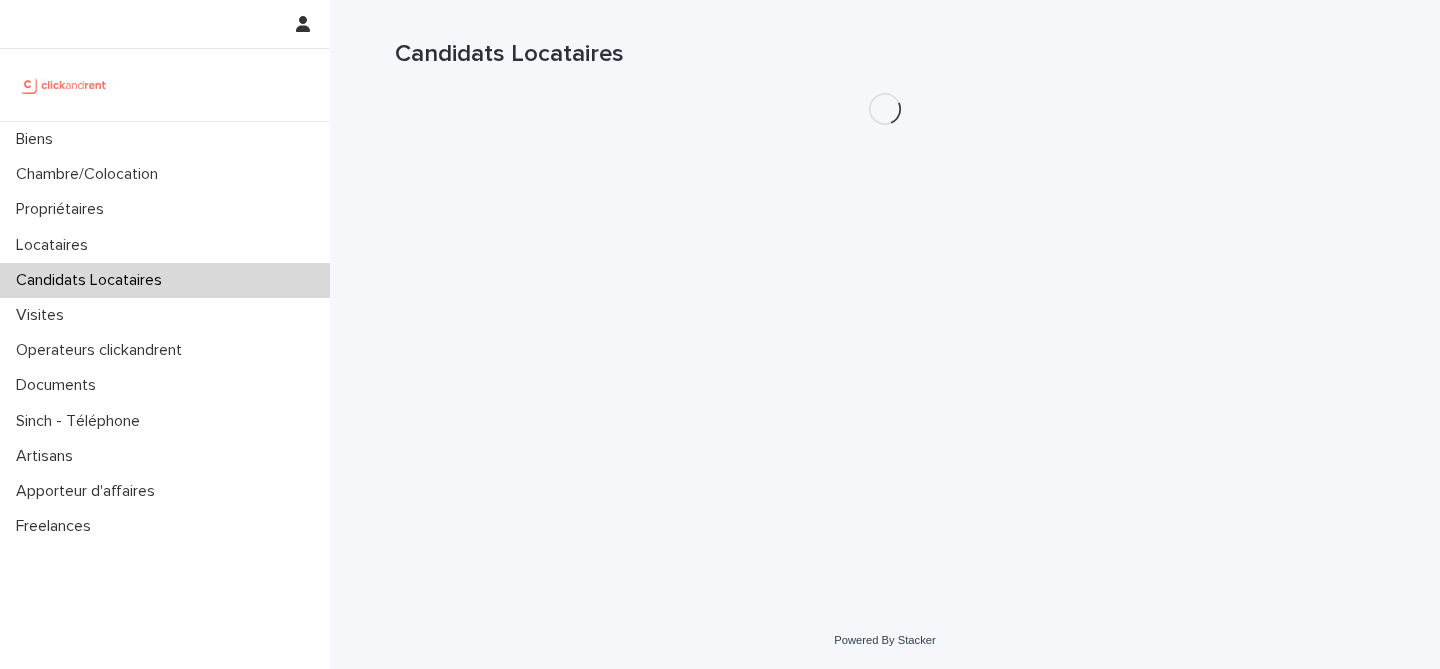 scroll, scrollTop: 0, scrollLeft: 0, axis: both 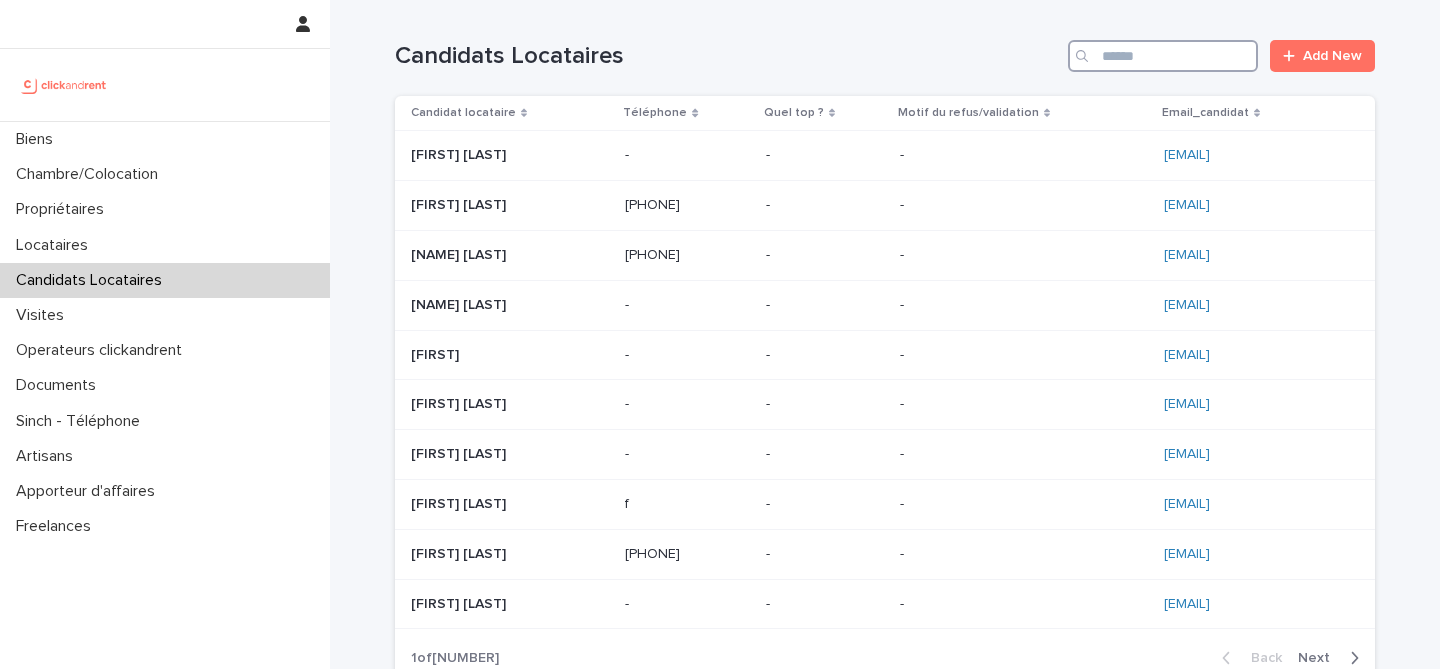 click at bounding box center [1163, 56] 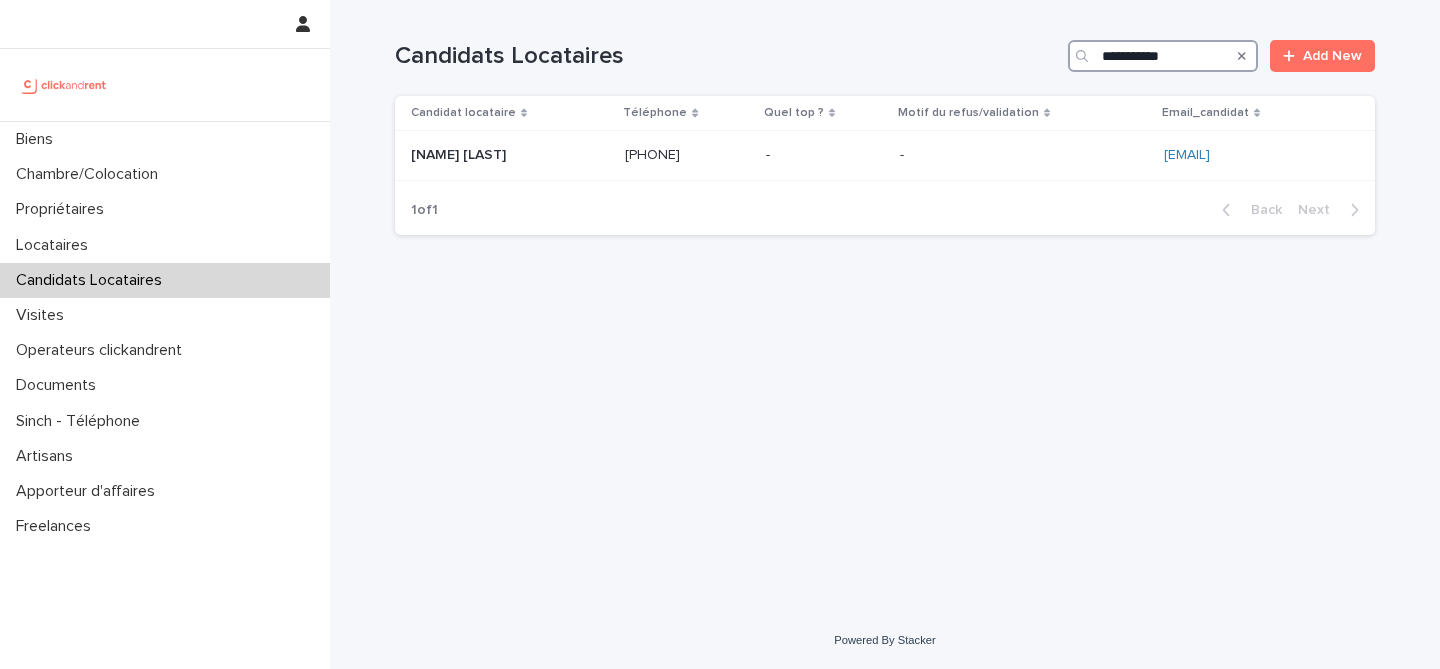 type on "**********" 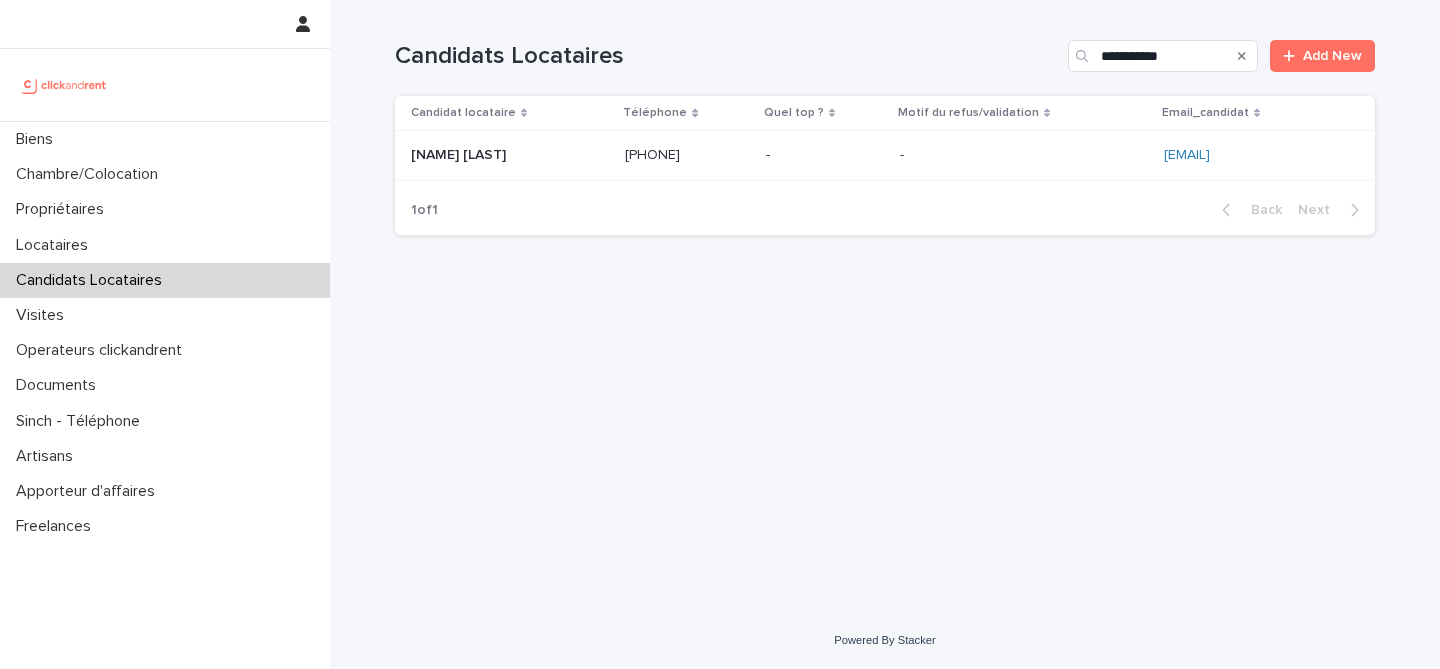 click at bounding box center (510, 155) 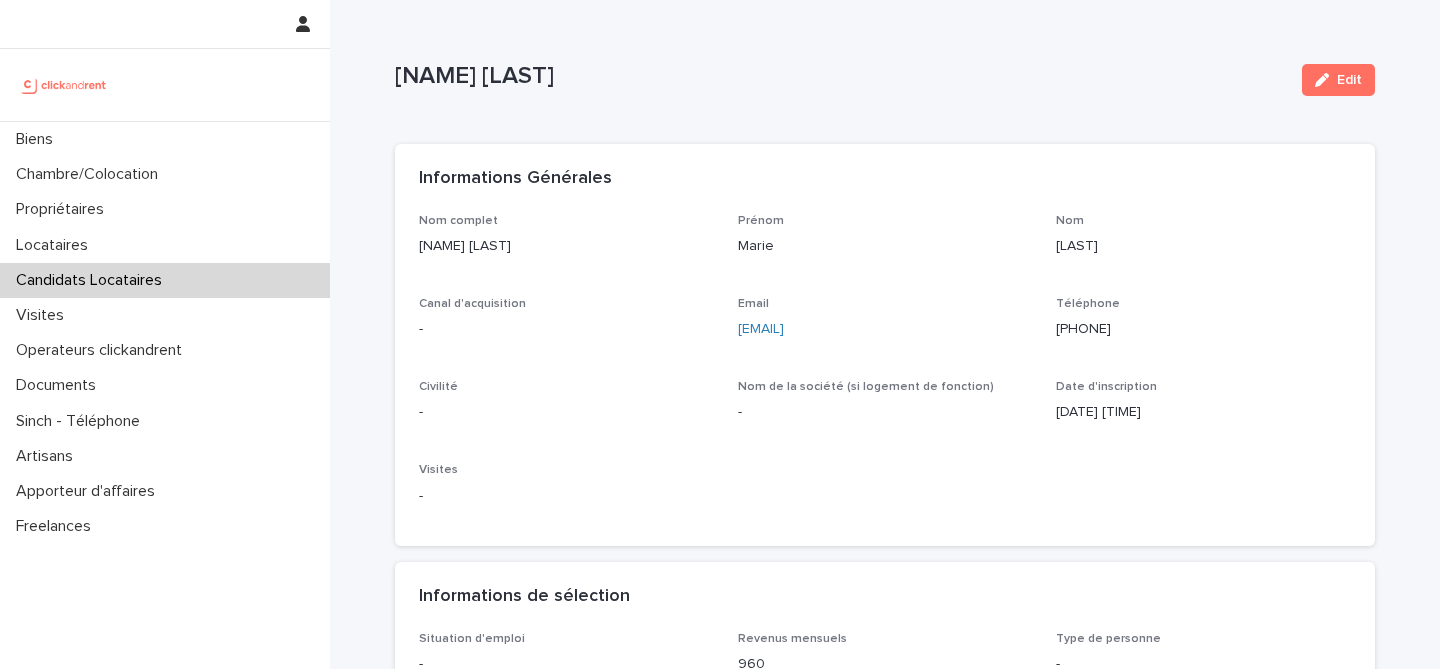 drag, startPoint x: 1330, startPoint y: 82, endPoint x: 841, endPoint y: 212, distance: 505.98517 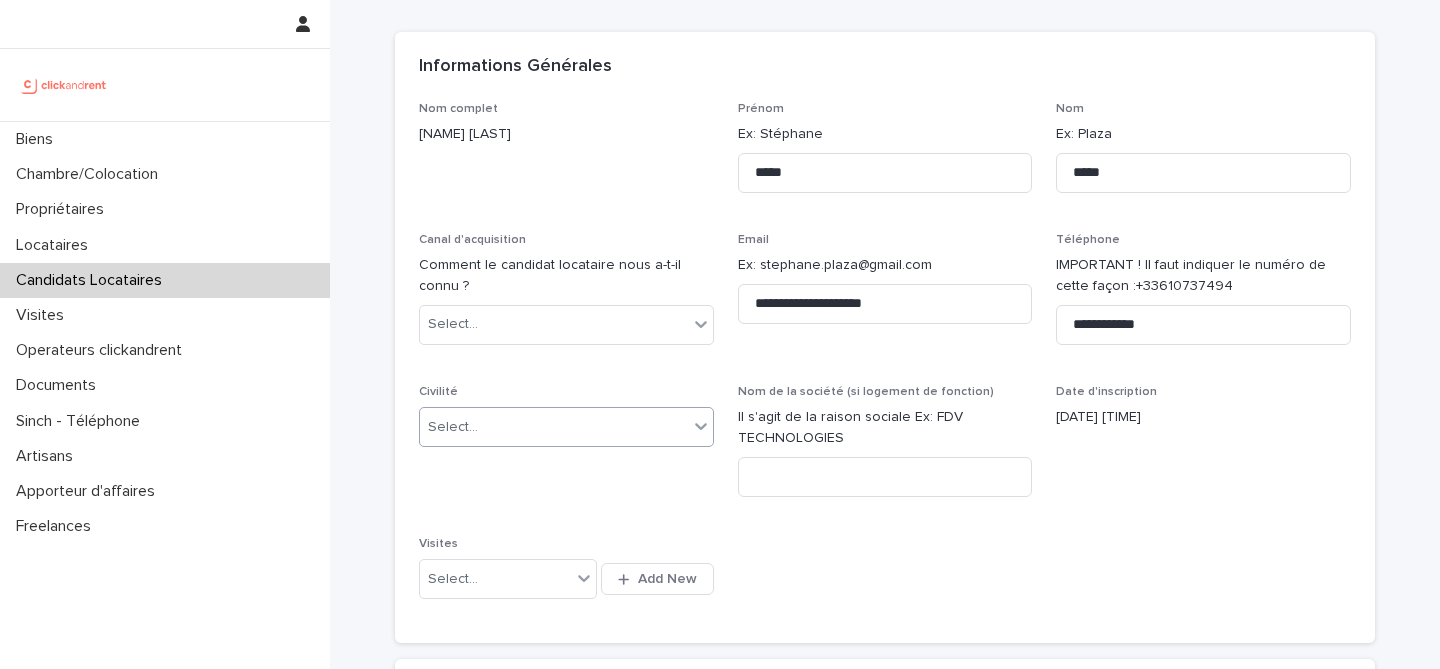 scroll, scrollTop: 154, scrollLeft: 0, axis: vertical 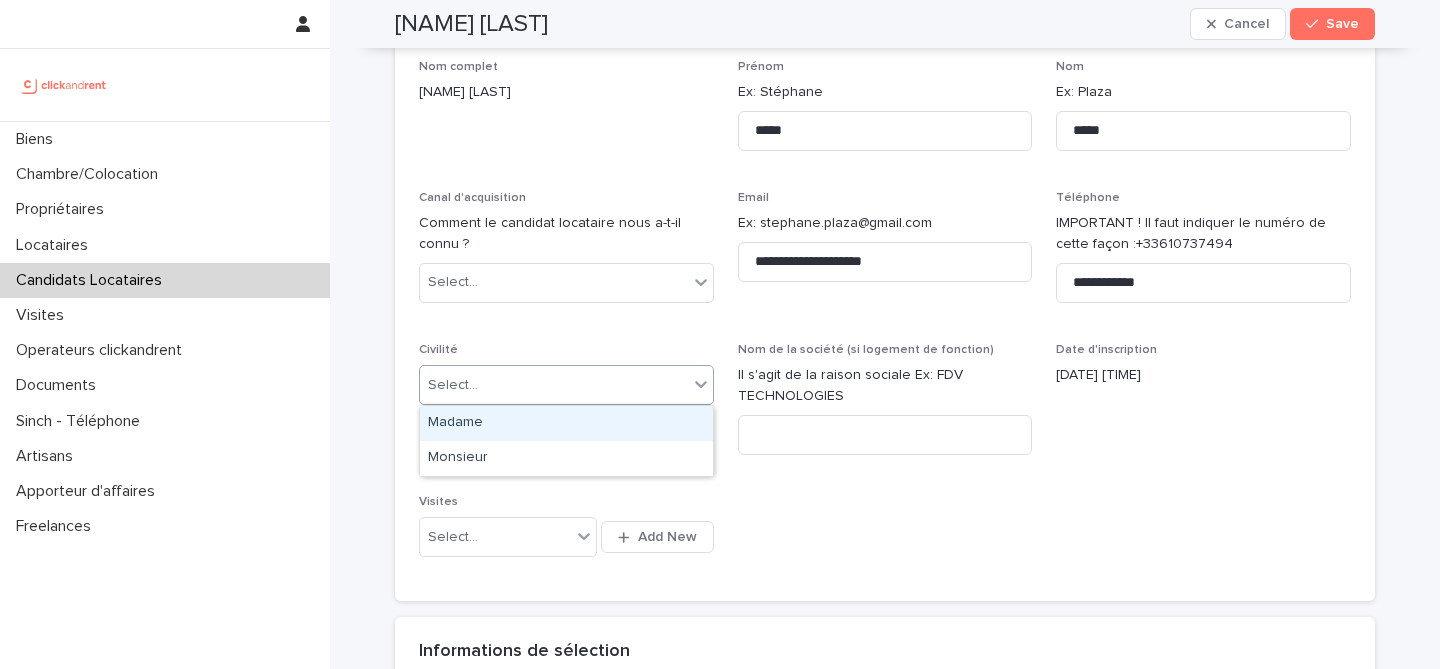 click on "Select..." at bounding box center (554, 385) 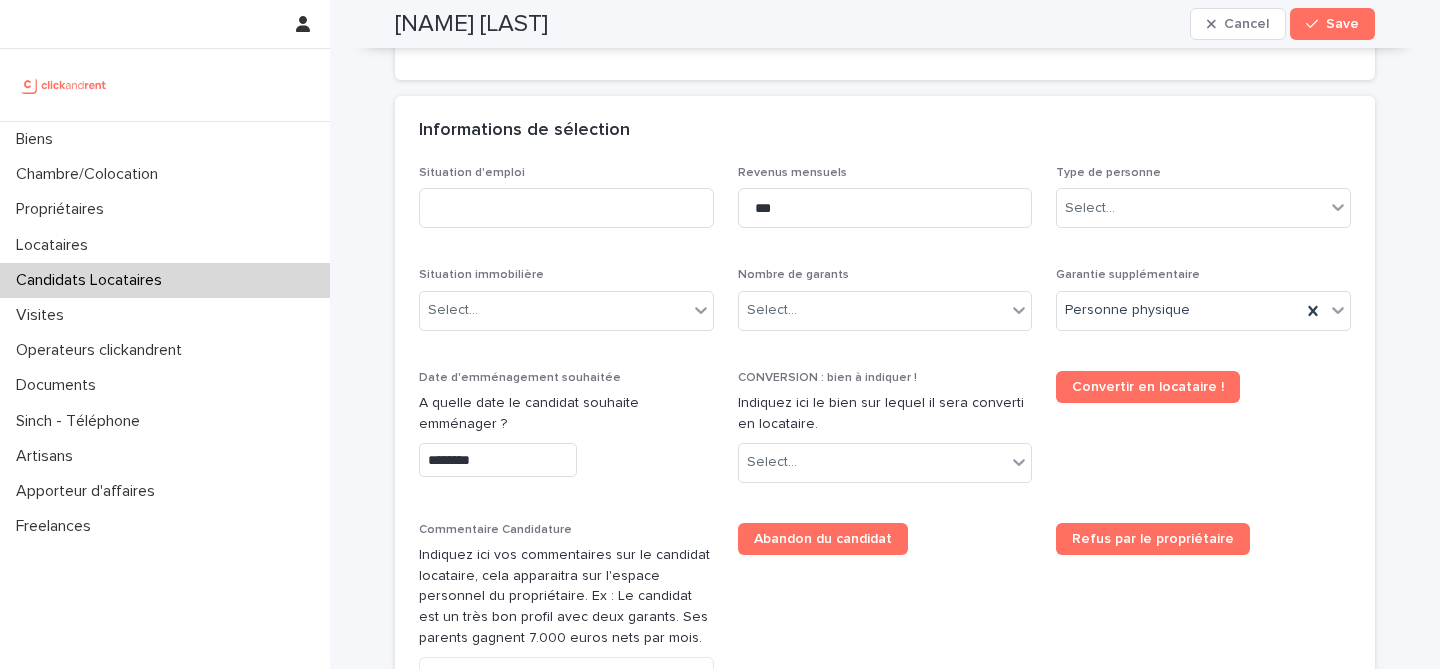 scroll, scrollTop: 690, scrollLeft: 0, axis: vertical 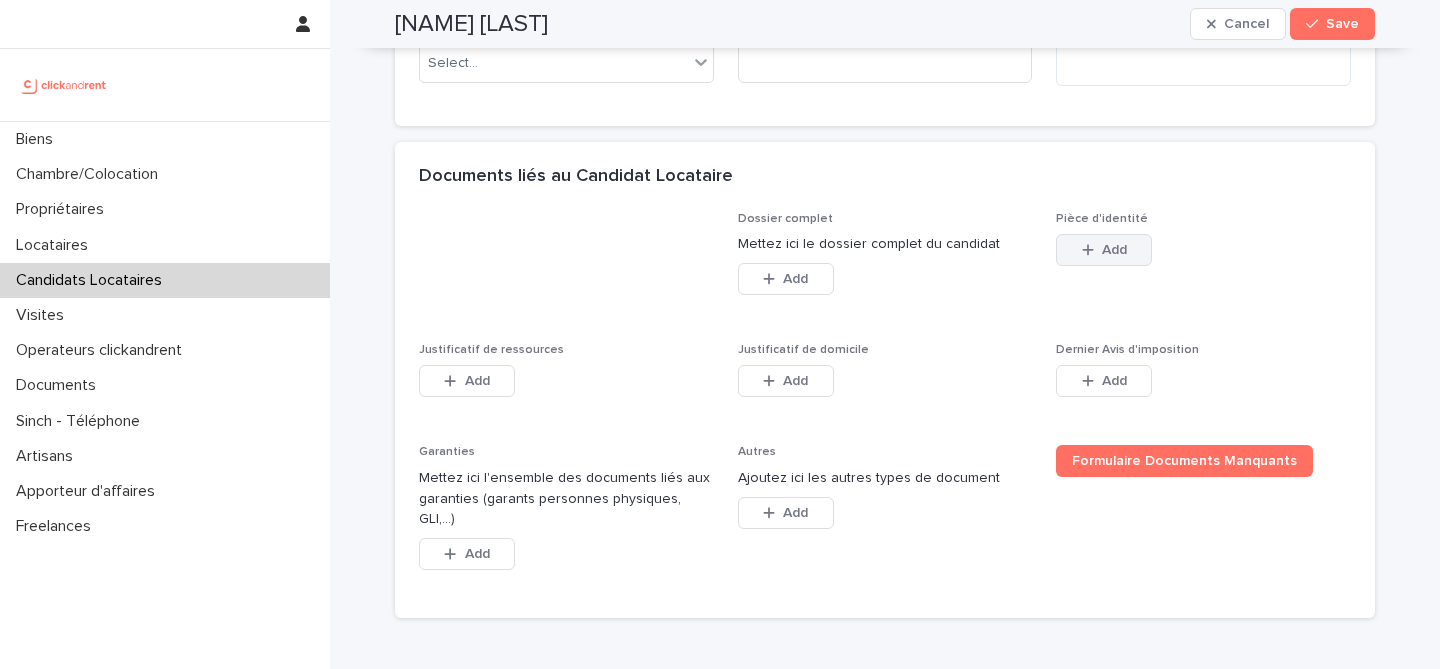 click 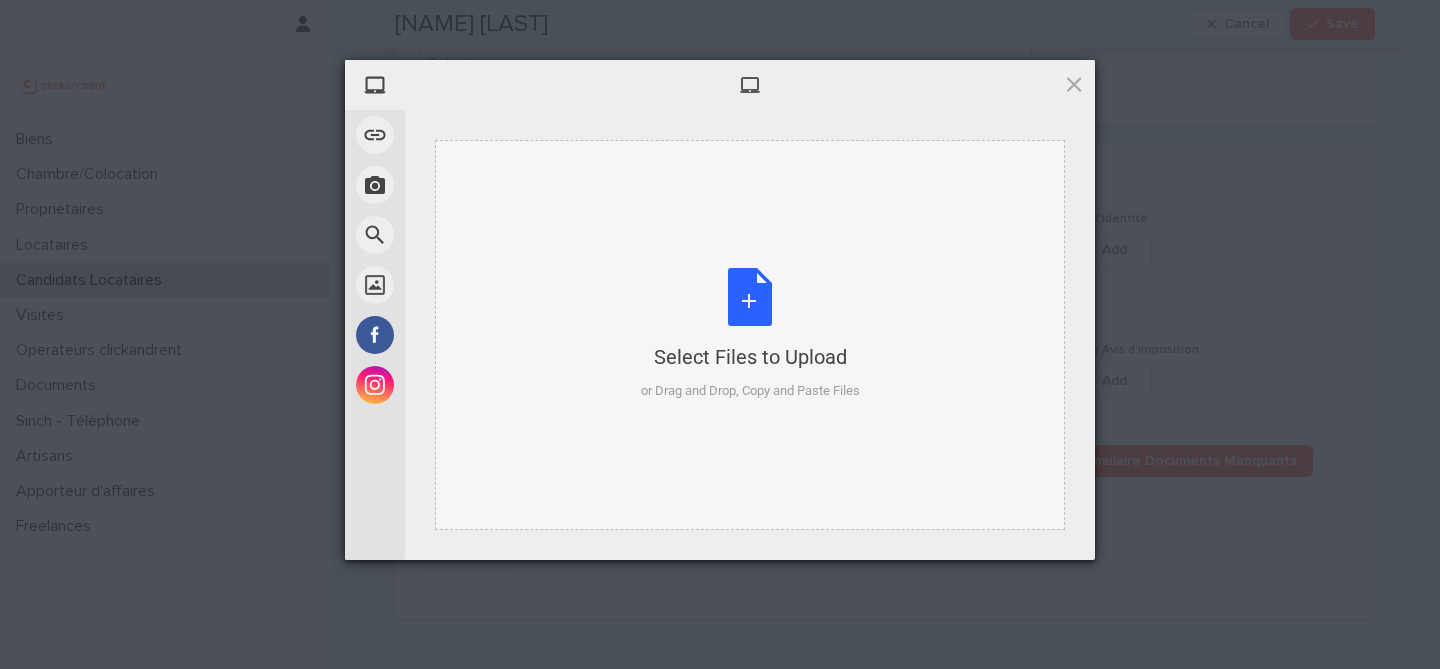click on "Select Files to Upload
or Drag and Drop, Copy and Paste Files" at bounding box center (750, 334) 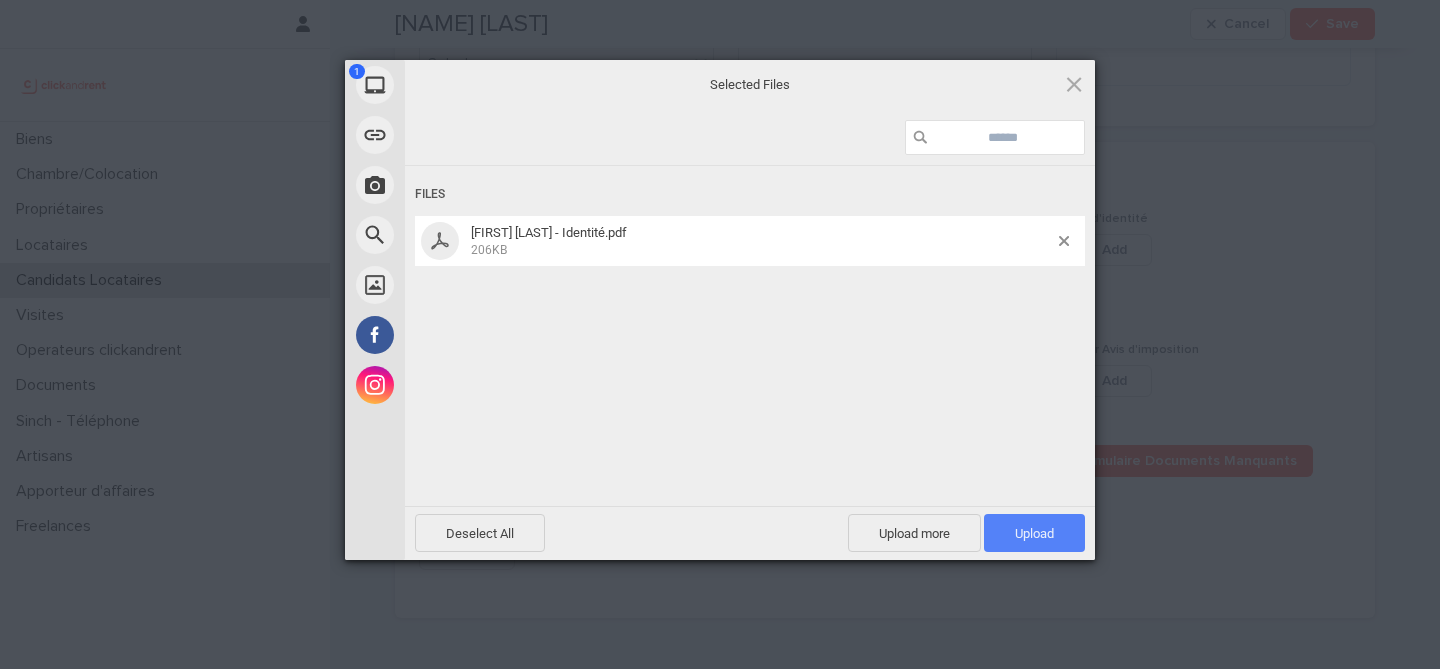 click on "Upload
1" at bounding box center (1034, 533) 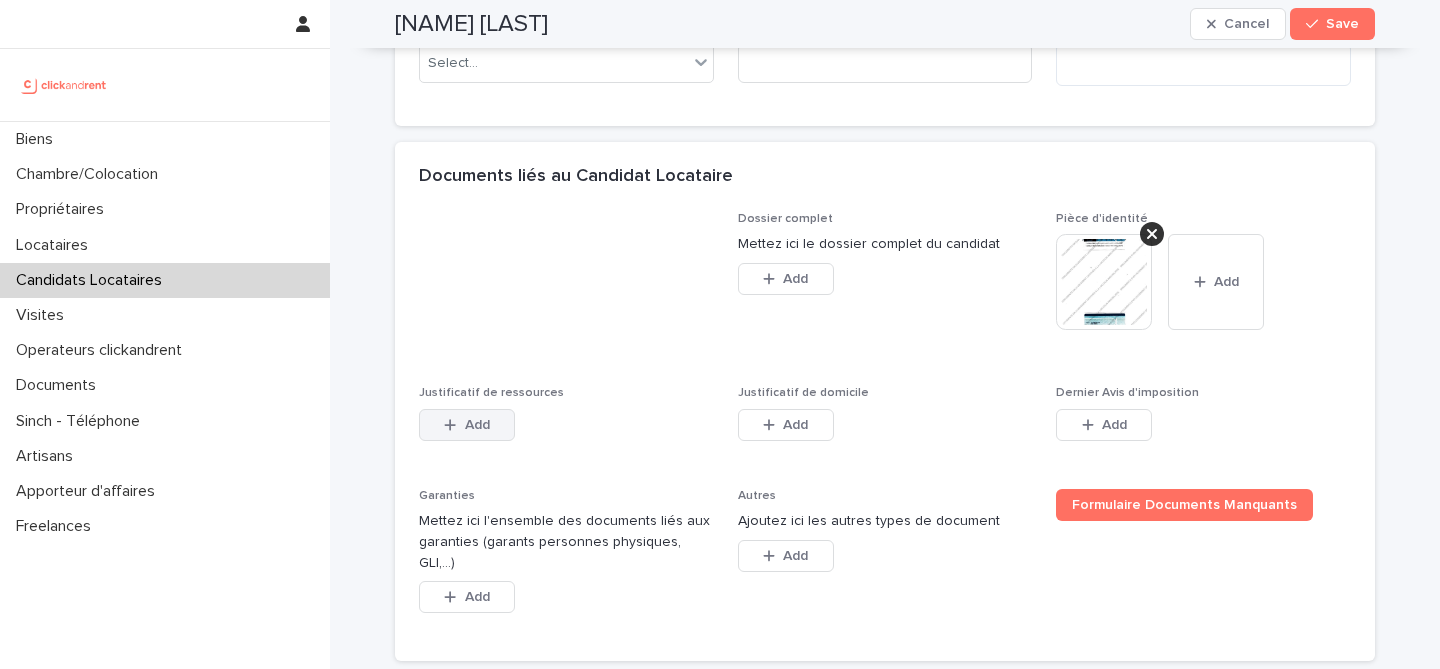 click 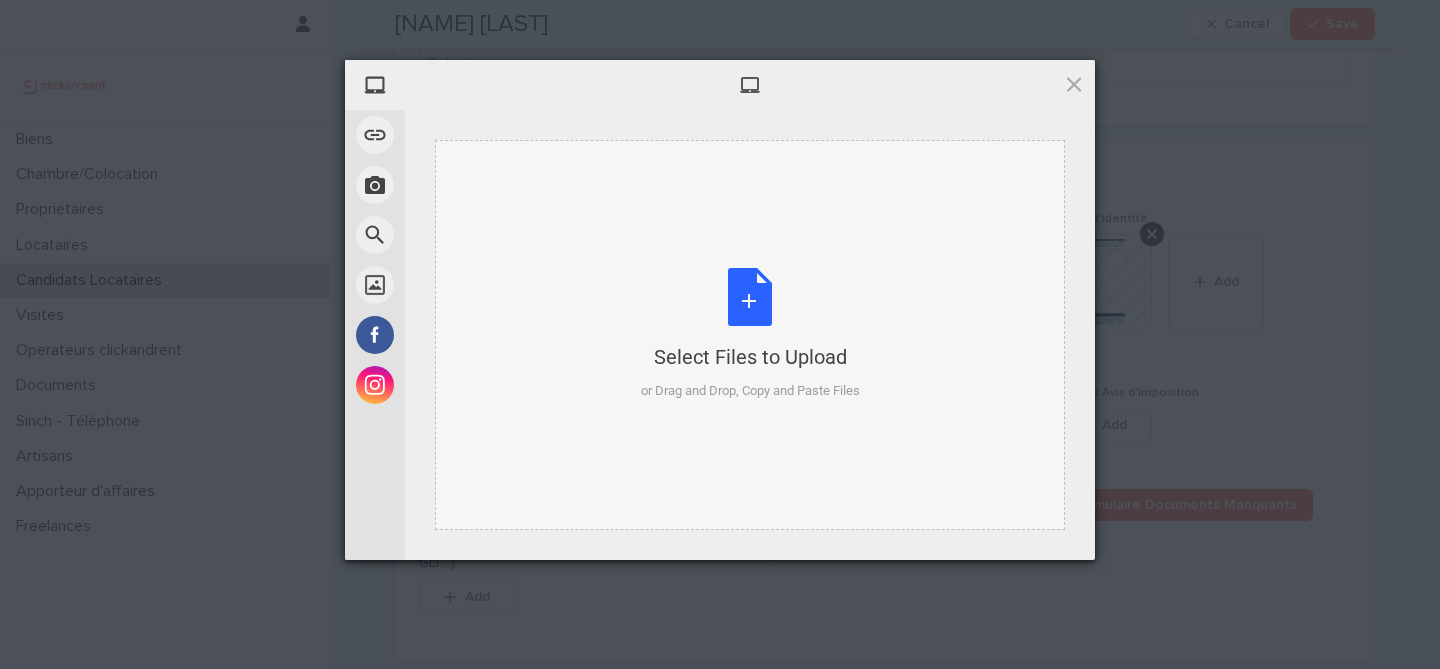 click on "Select Files to Upload
or Drag and Drop, Copy and Paste Files" at bounding box center [750, 334] 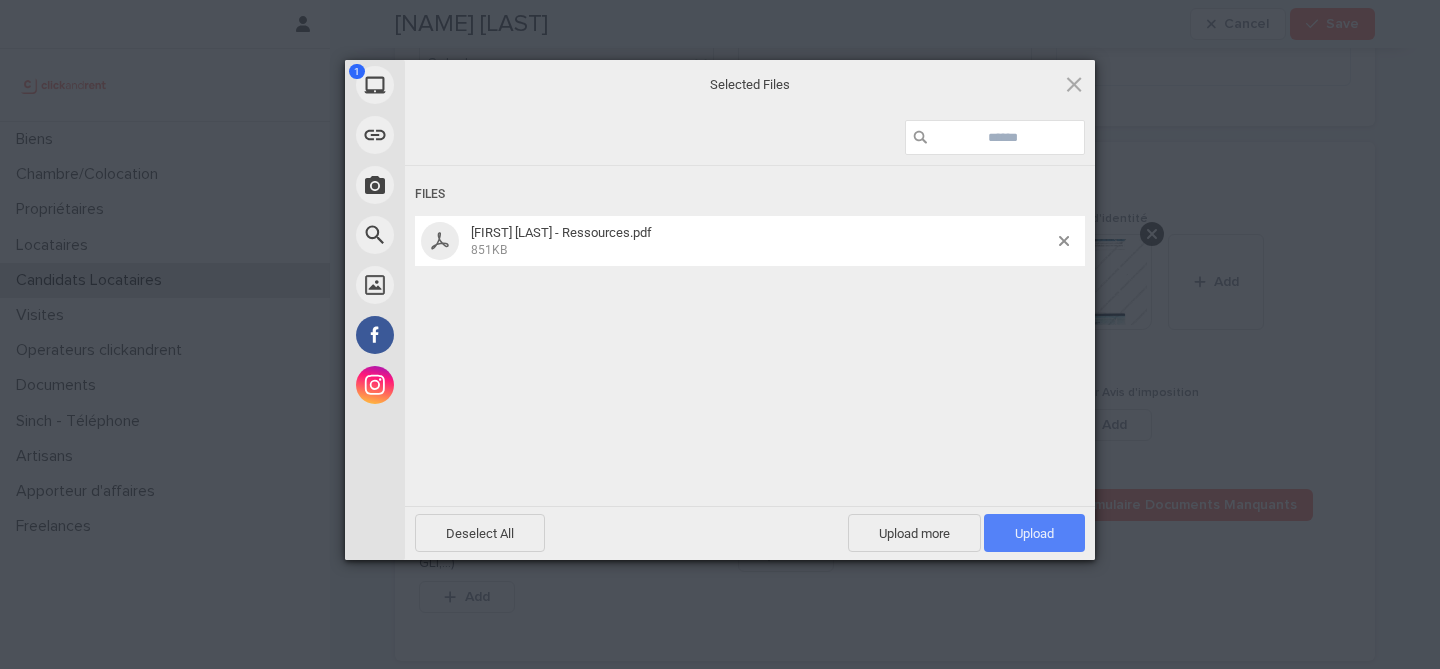 click on "Upload
1" at bounding box center (1034, 533) 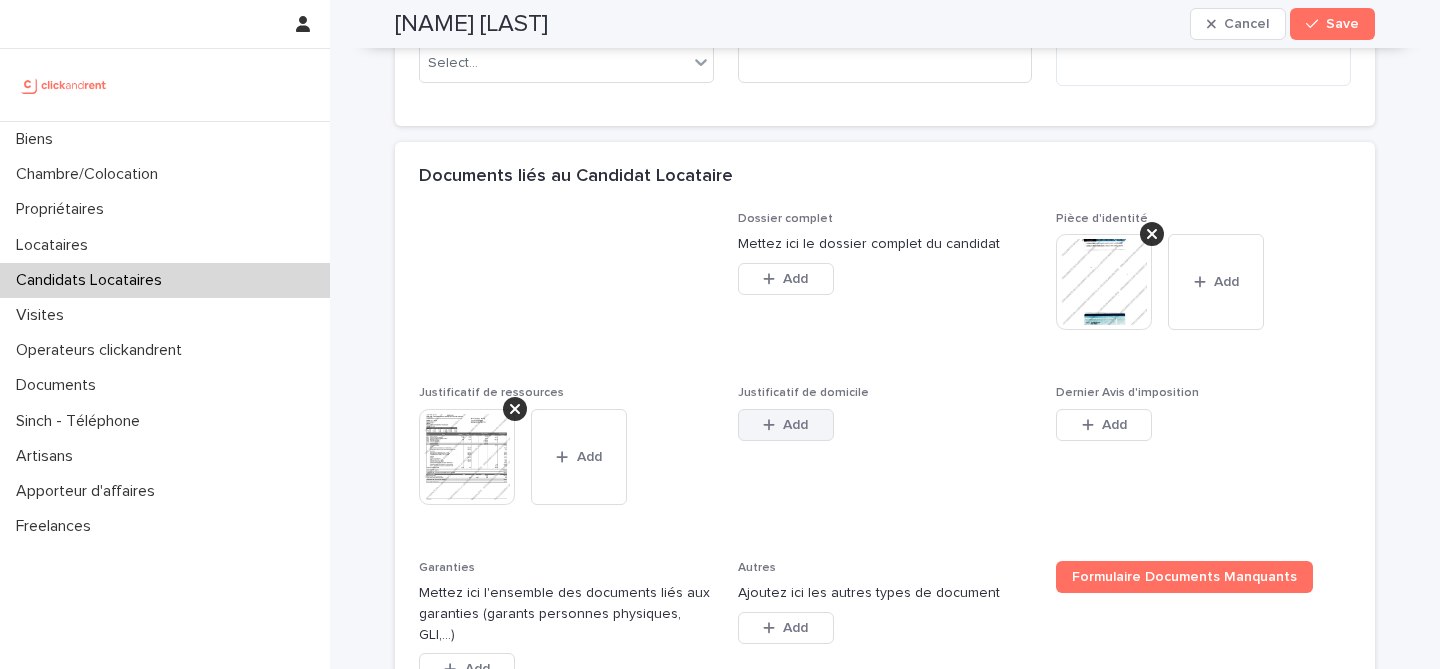 click on "Add" at bounding box center [795, 425] 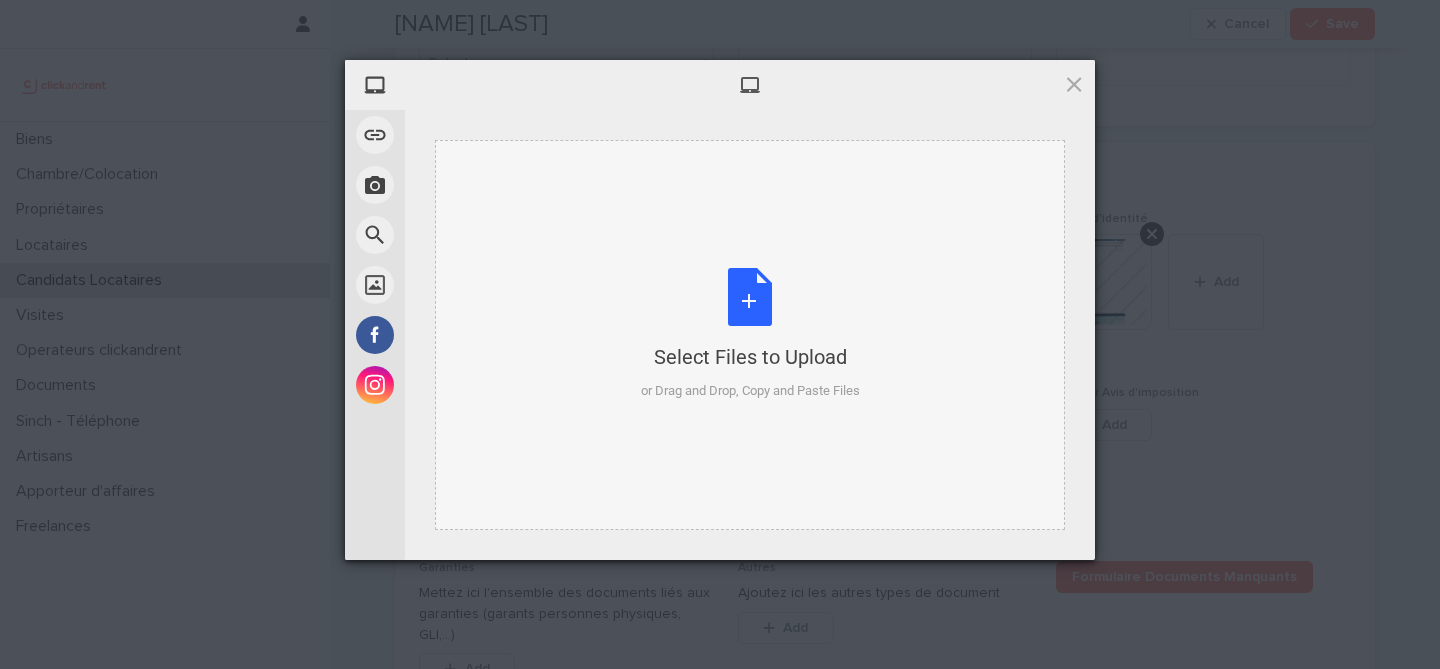 click on "Select Files to Upload
or Drag and Drop, Copy and Paste Files" at bounding box center [750, 334] 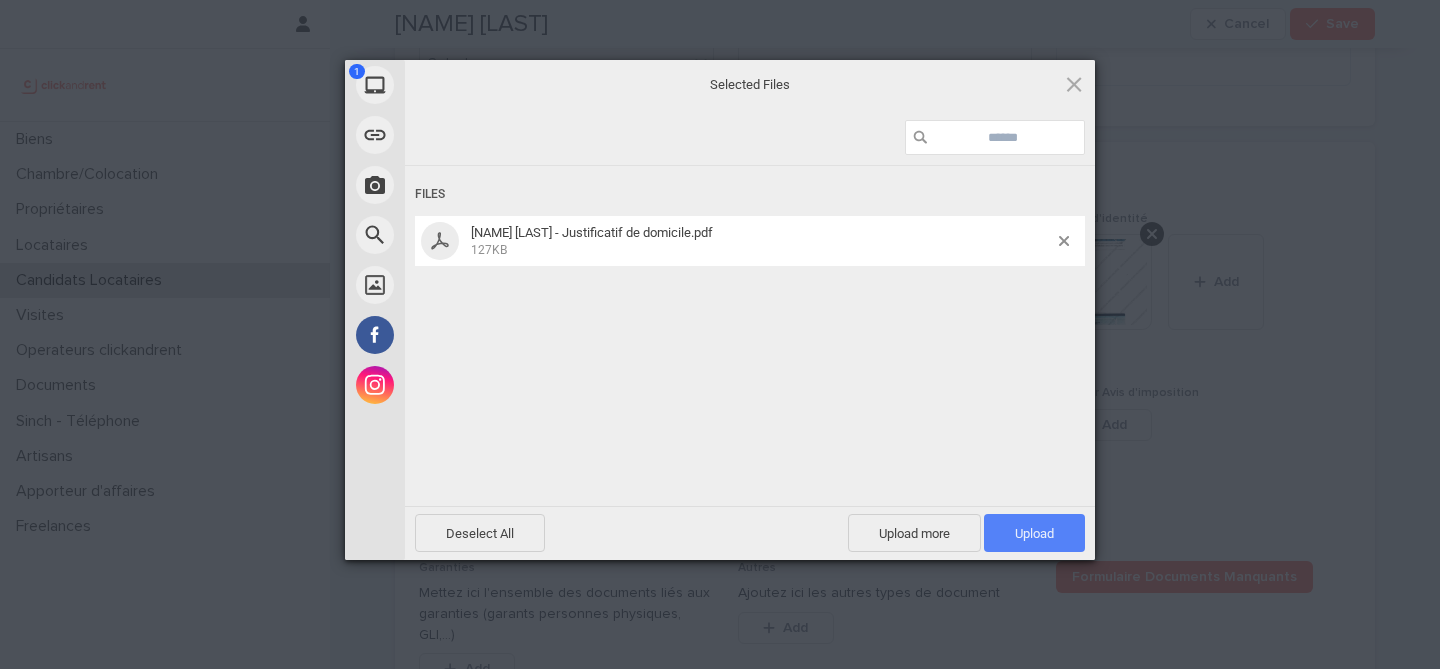 click on "Upload
1" at bounding box center (1034, 533) 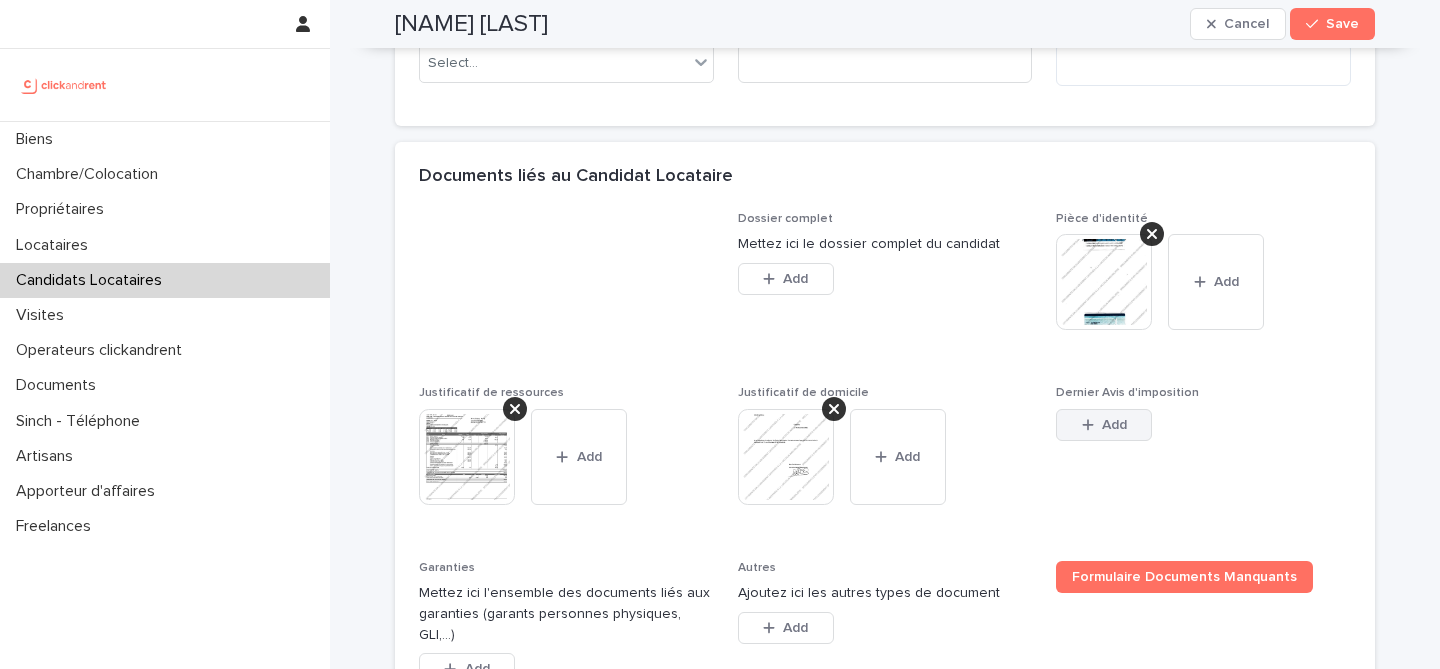 click on "Add" at bounding box center (1104, 425) 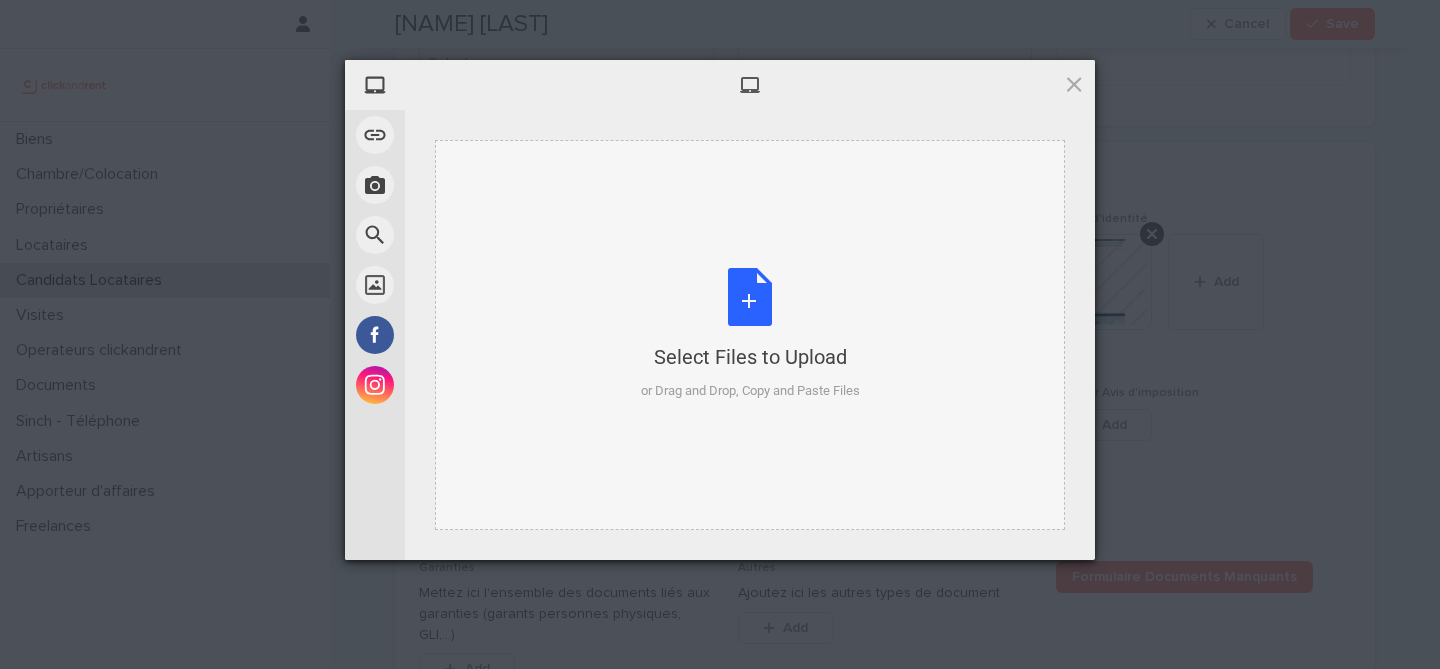 click on "Select Files to Upload" at bounding box center [750, 357] 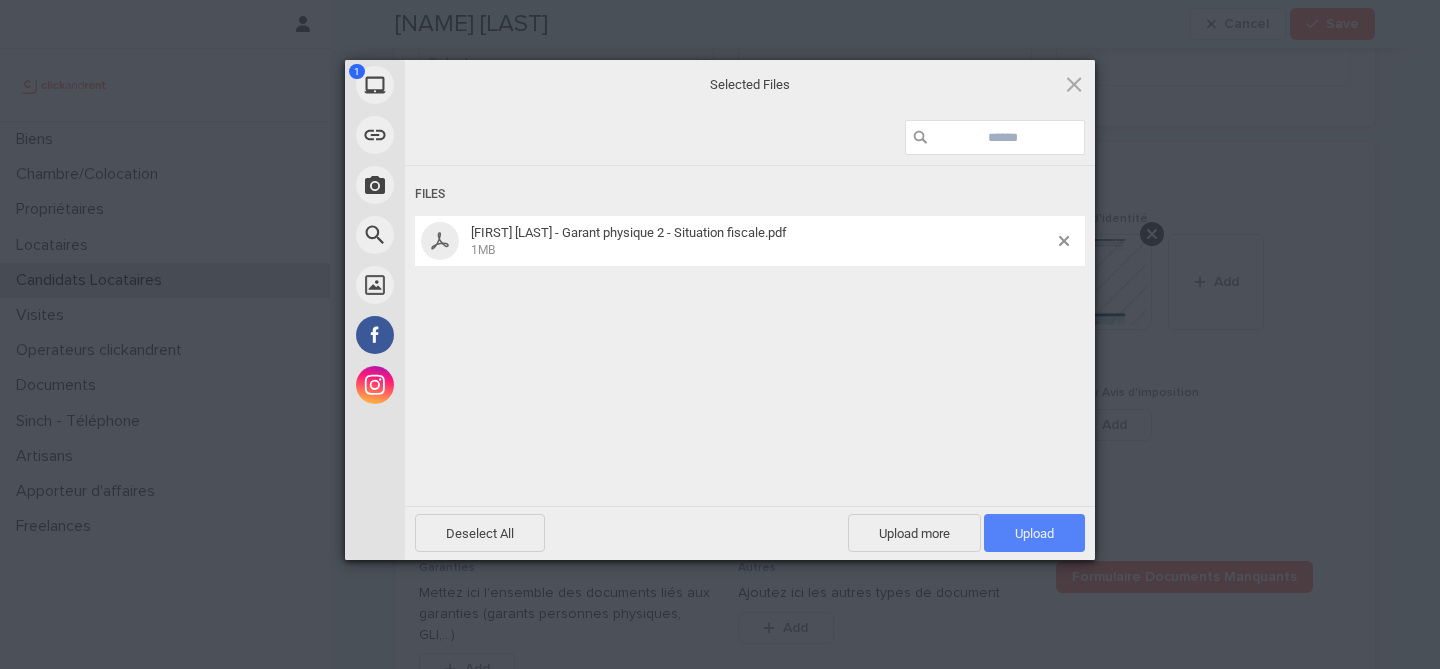 click on "Upload
1" at bounding box center (1034, 533) 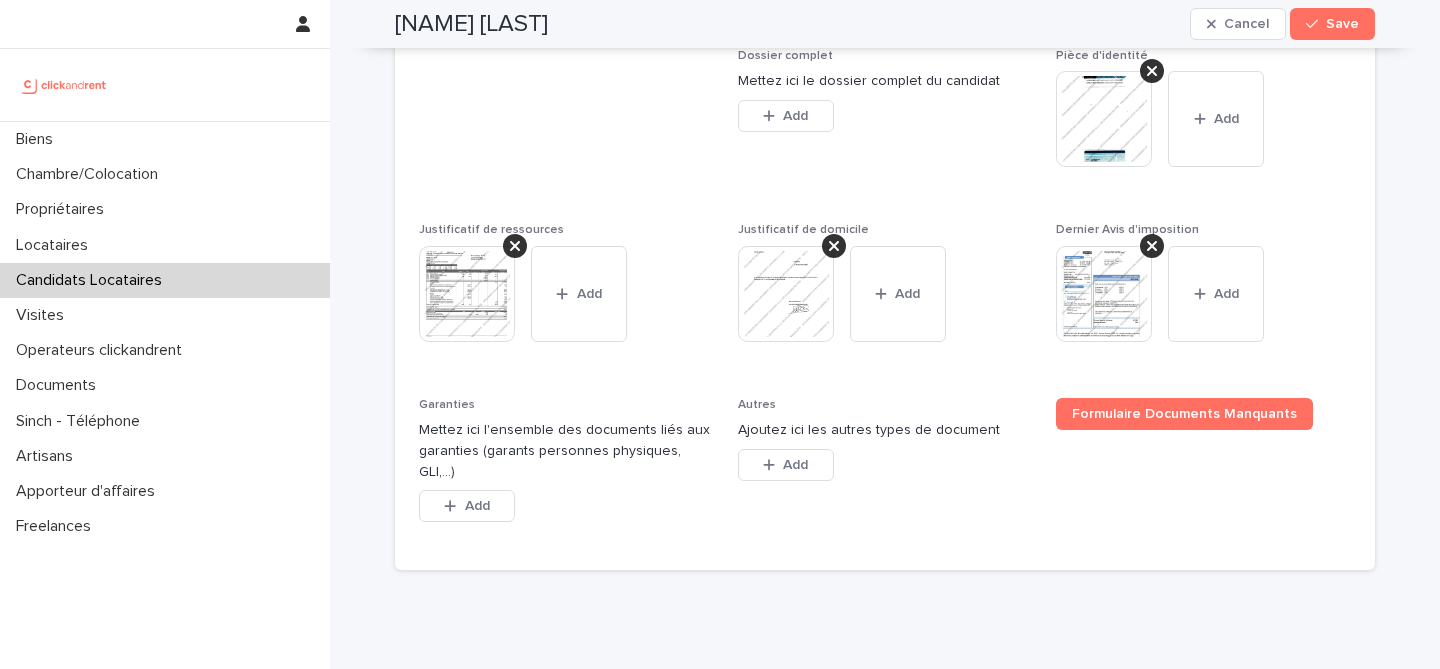 scroll, scrollTop: 1610, scrollLeft: 0, axis: vertical 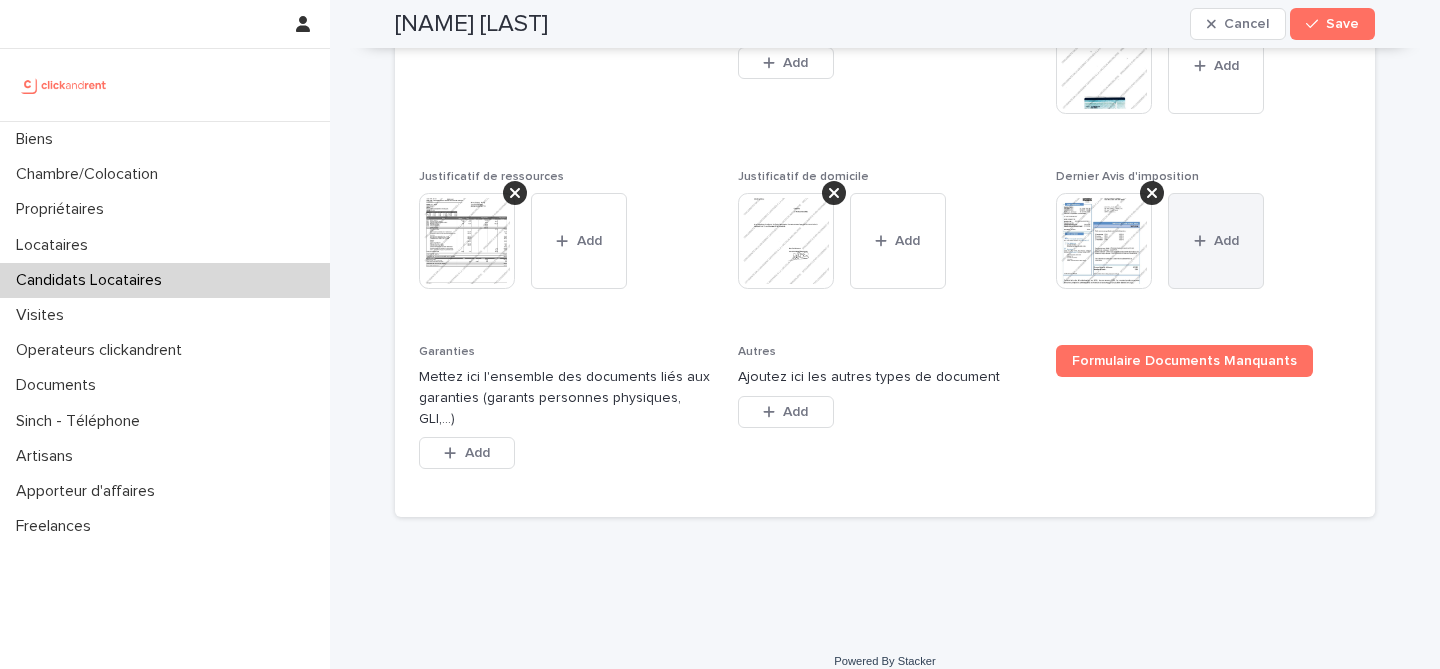 click on "Add" at bounding box center (1216, 241) 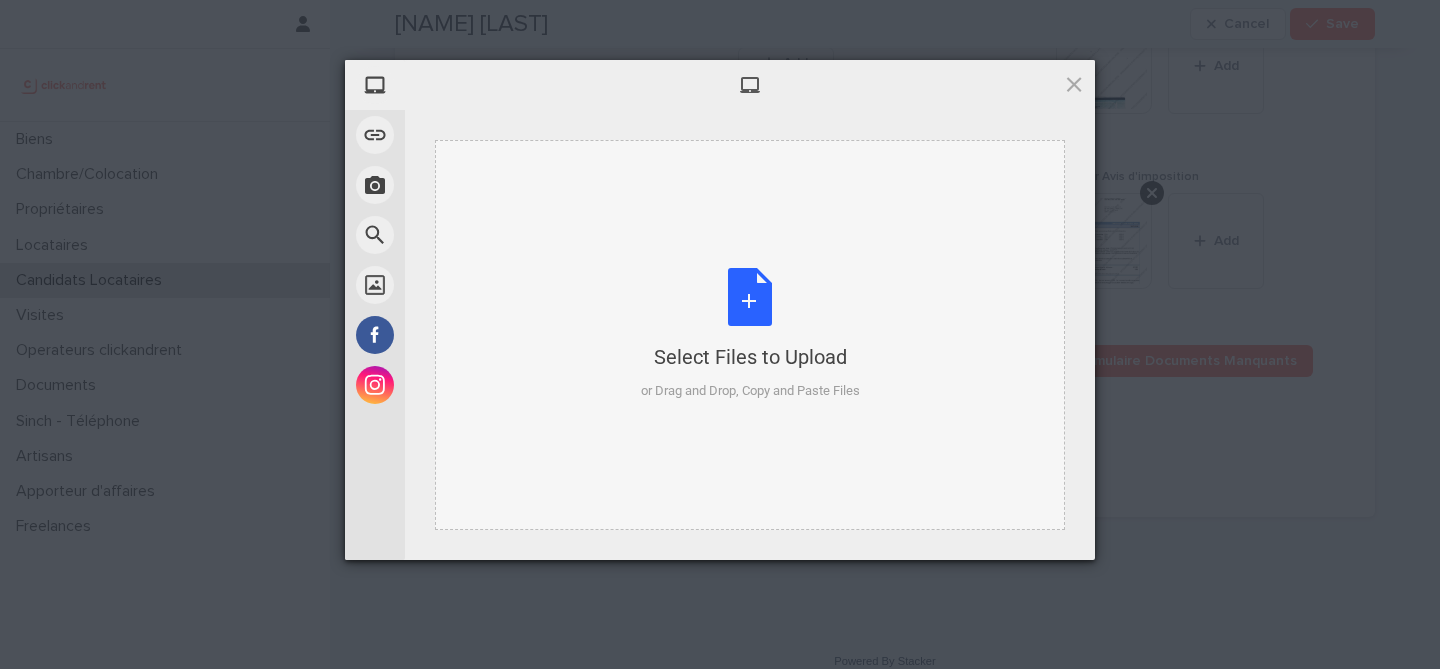 click on "Select Files to Upload
or Drag and Drop, Copy and Paste Files" at bounding box center [750, 334] 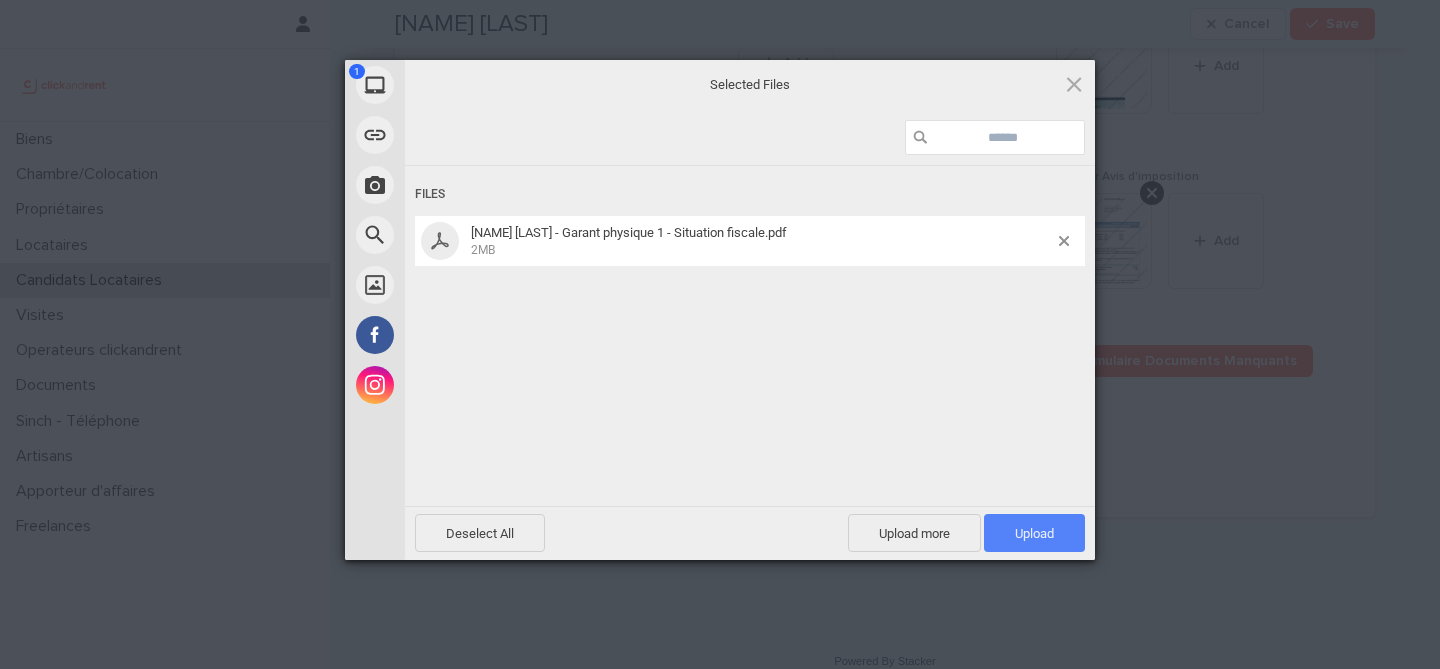 click on "Upload
1" at bounding box center (1034, 533) 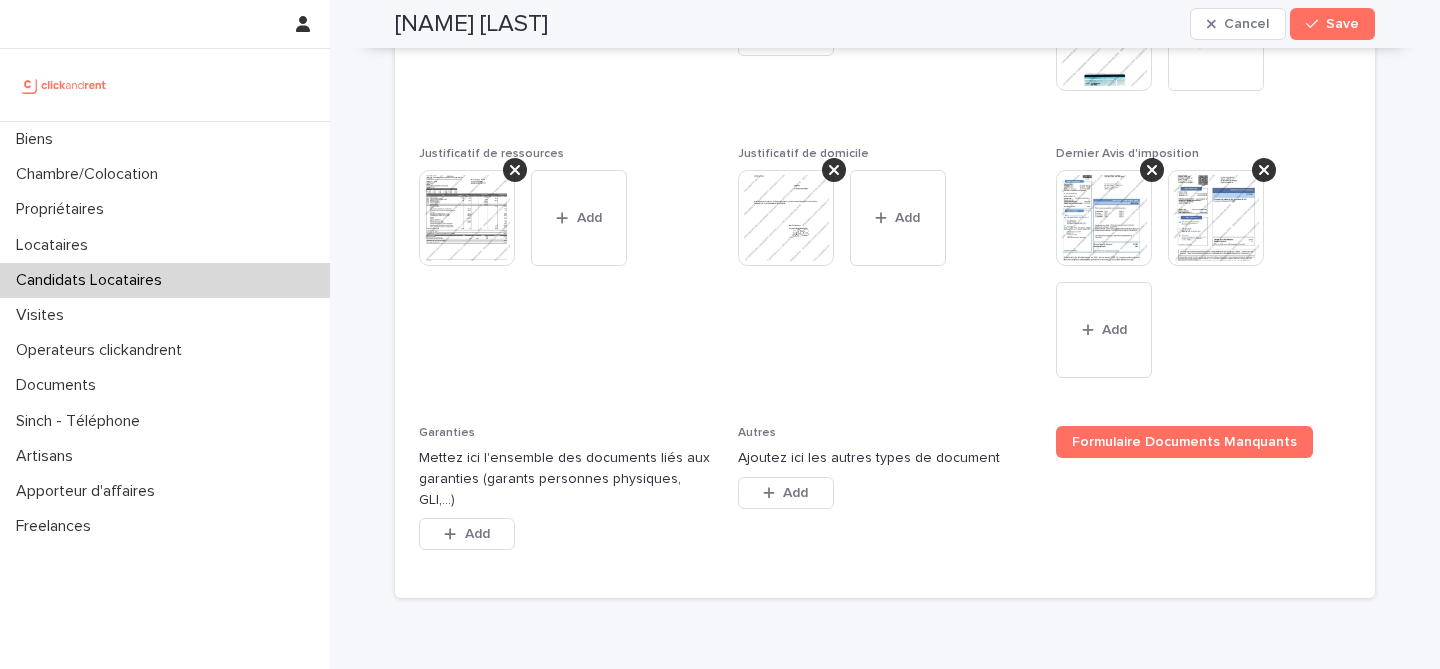 scroll, scrollTop: 1679, scrollLeft: 0, axis: vertical 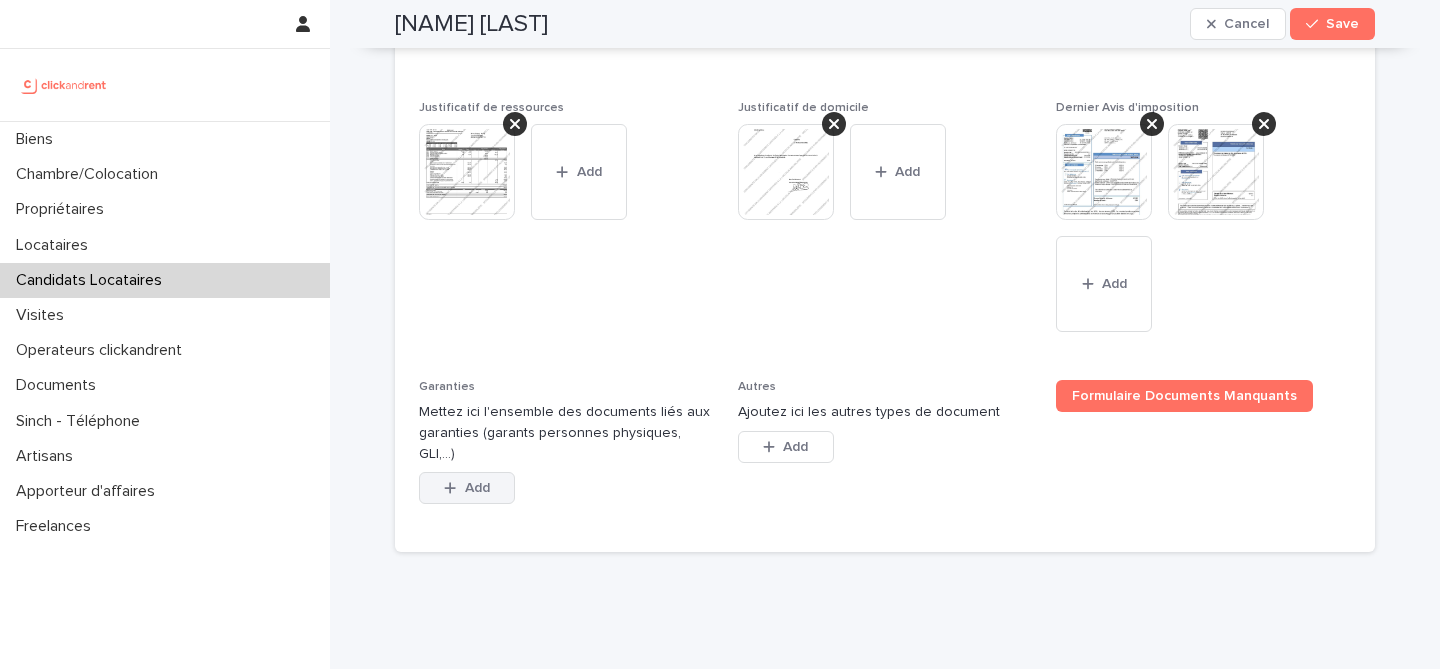 click on "Add" at bounding box center (477, 488) 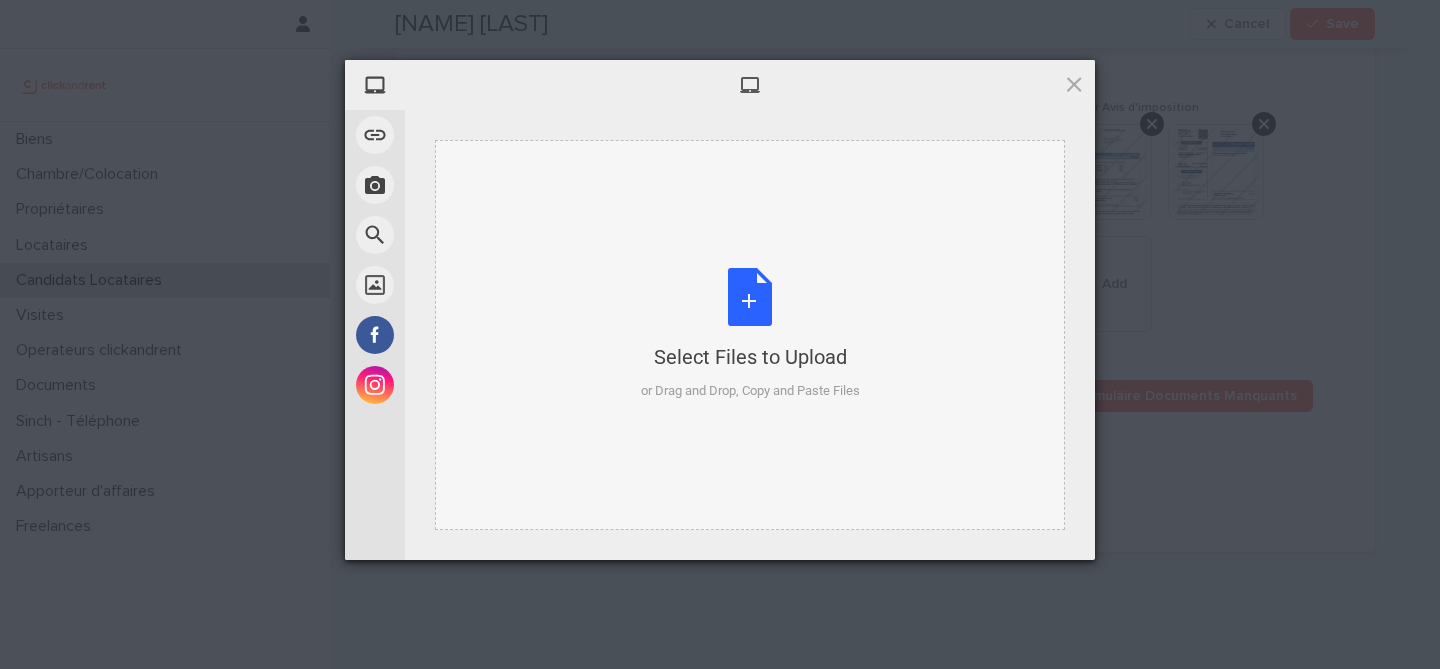 click on "Select Files to Upload
or Drag and Drop, Copy and Paste Files" at bounding box center (750, 334) 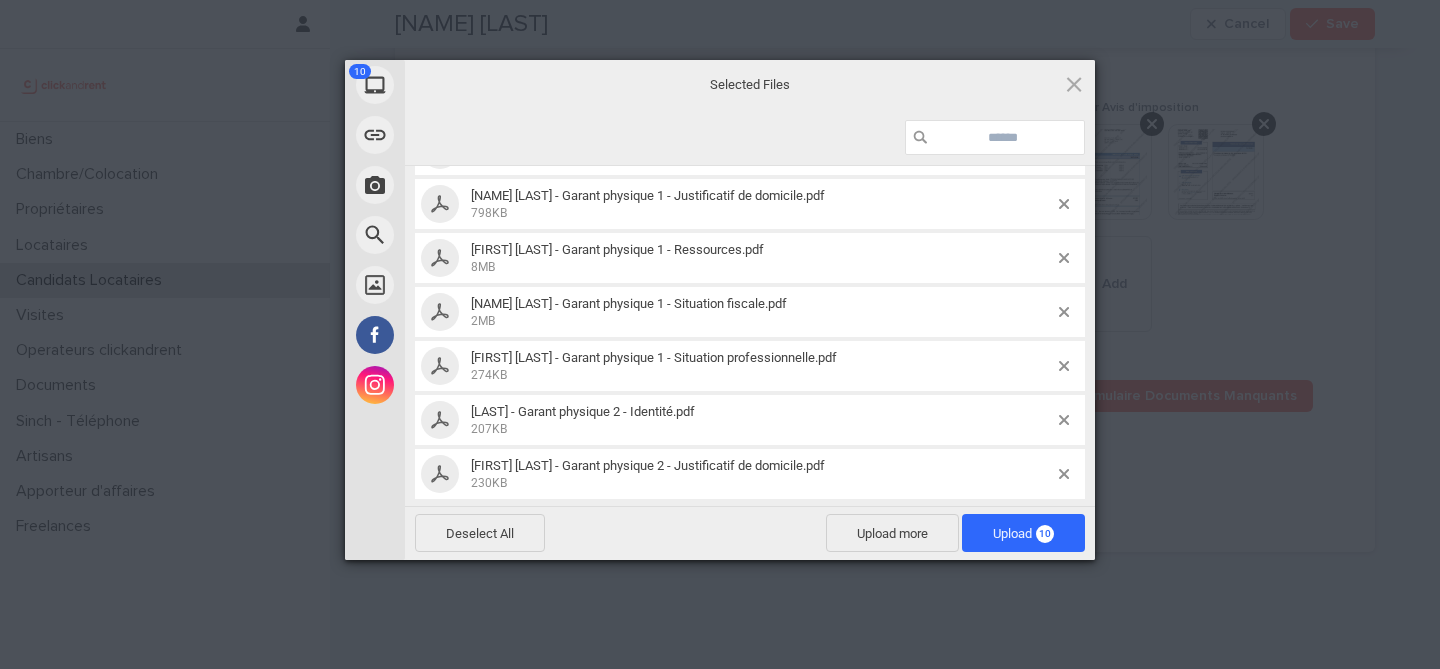 scroll, scrollTop: 265, scrollLeft: 0, axis: vertical 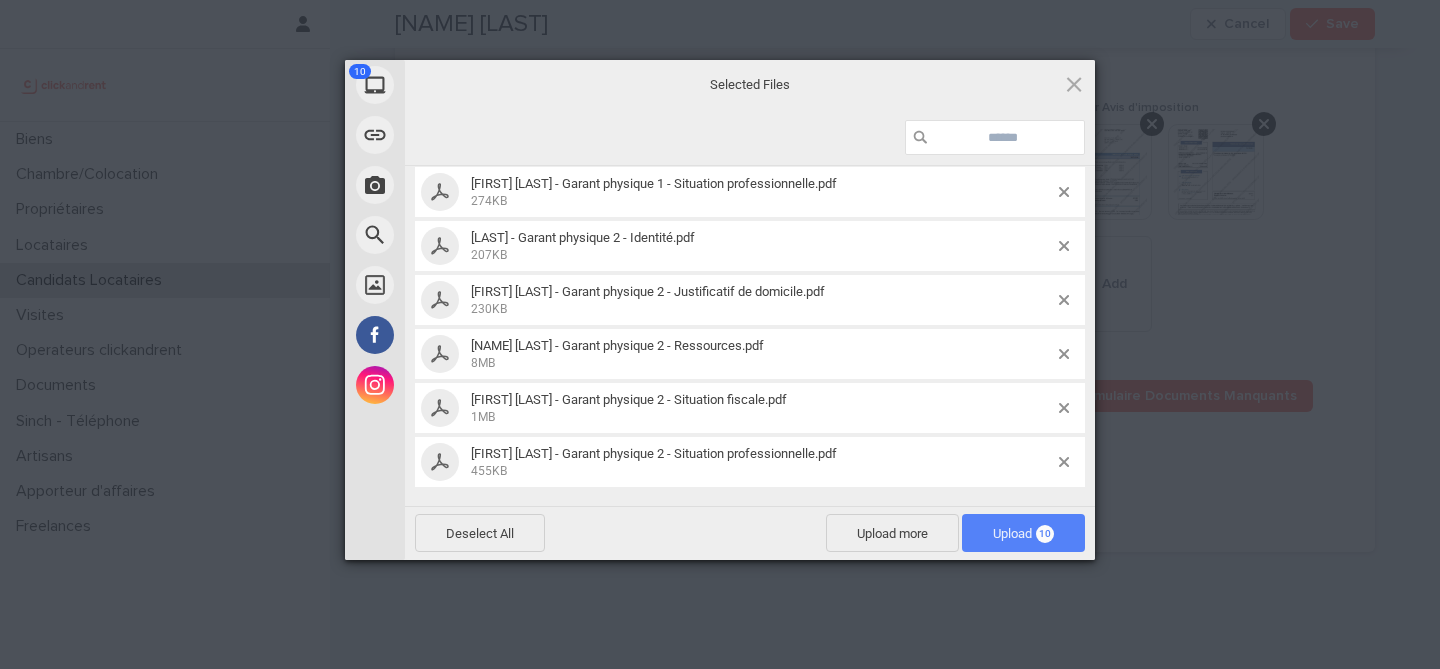 click on "Upload
10" at bounding box center [1023, 533] 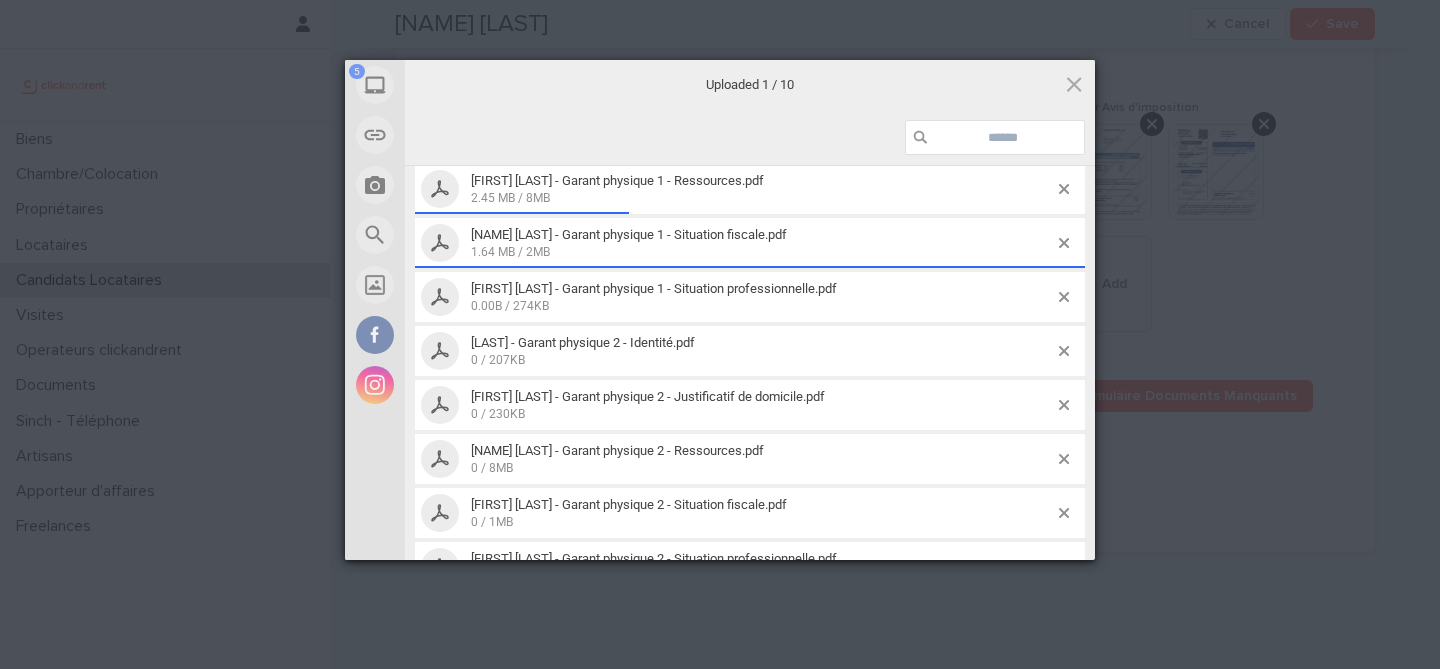 scroll, scrollTop: 241, scrollLeft: 0, axis: vertical 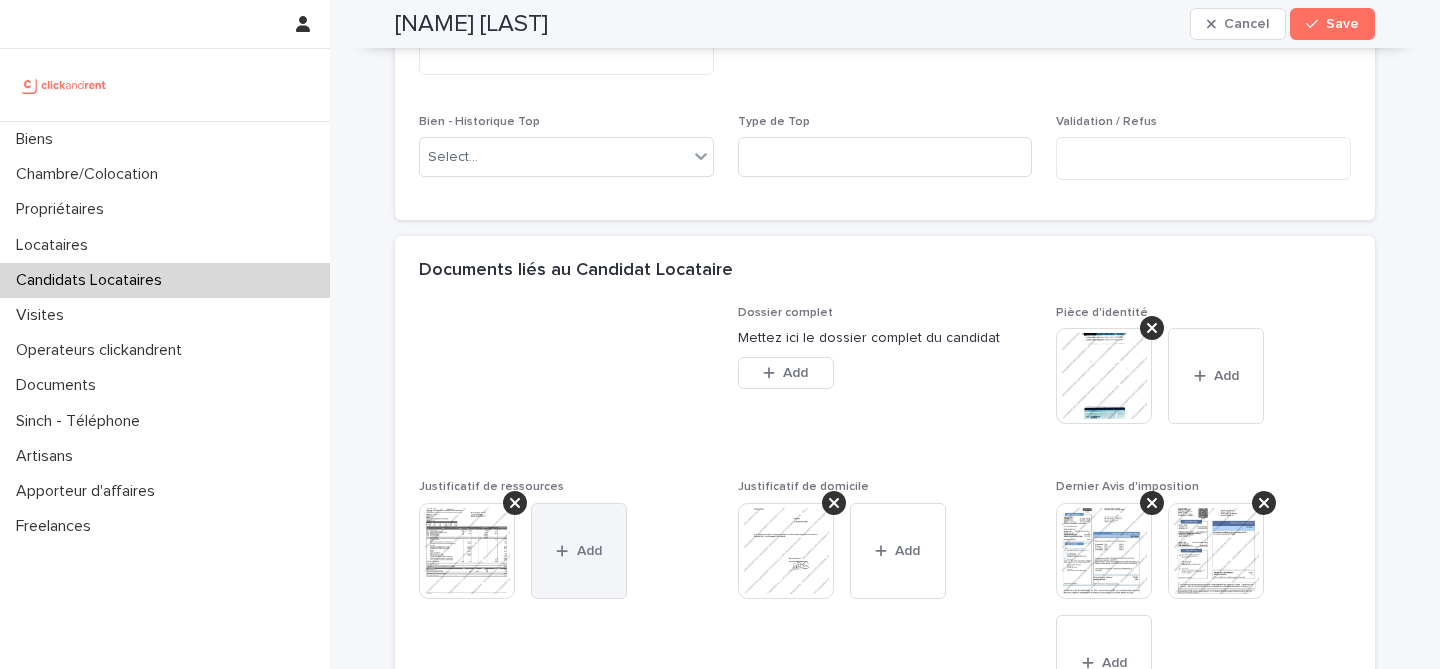 click on "Add" at bounding box center (579, 551) 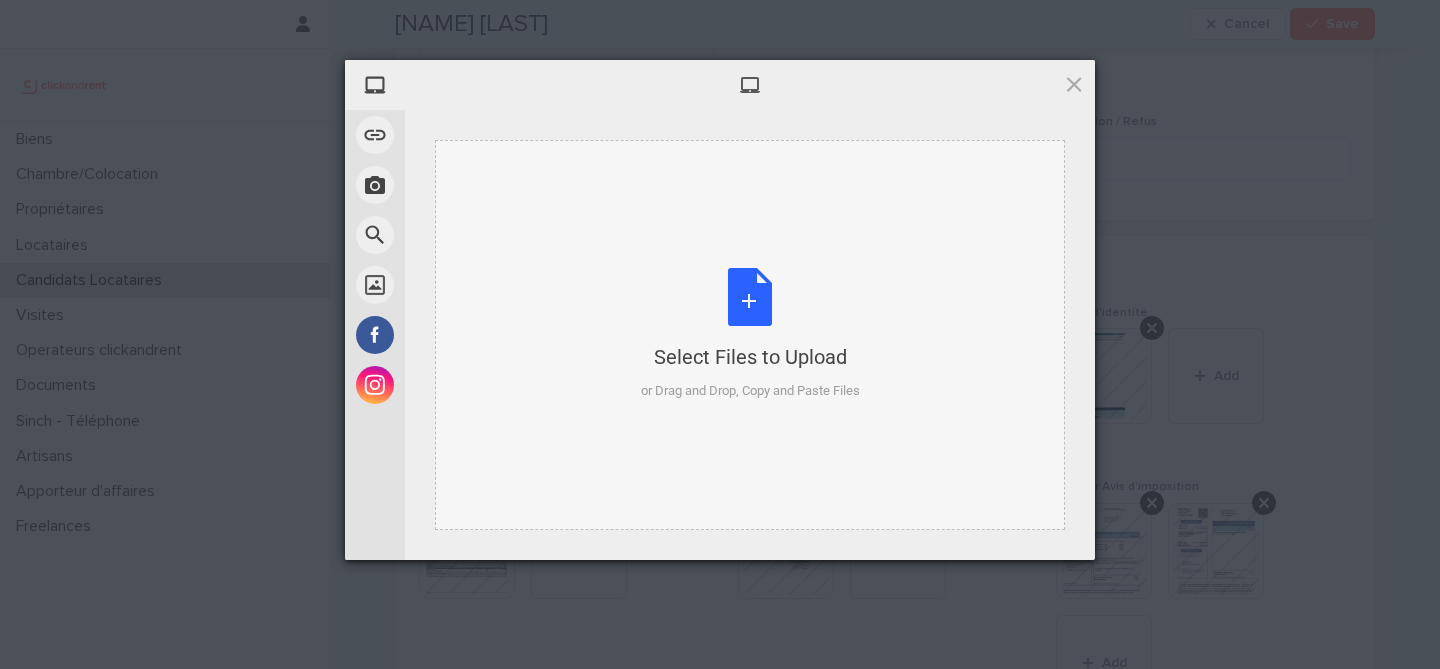 click on "Select Files to Upload
or Drag and Drop, Copy and Paste Files" at bounding box center [750, 334] 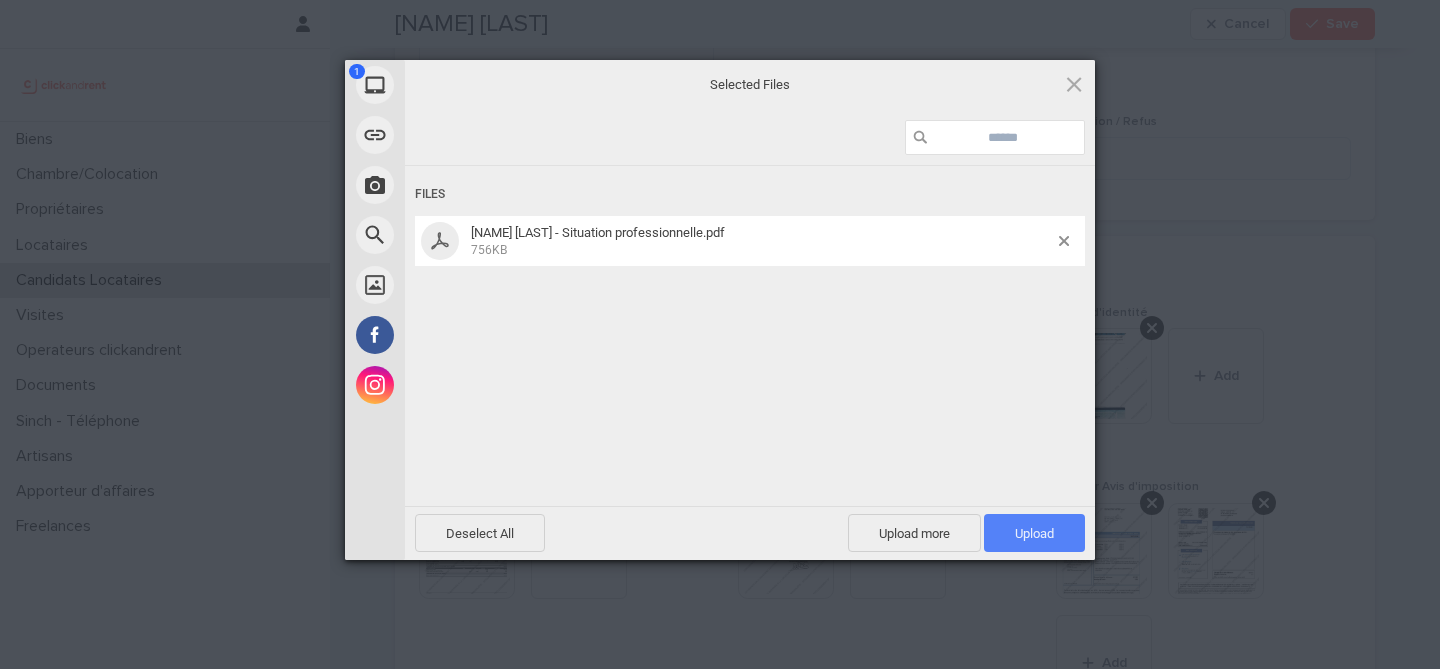 click on "Upload
1" at bounding box center (1034, 533) 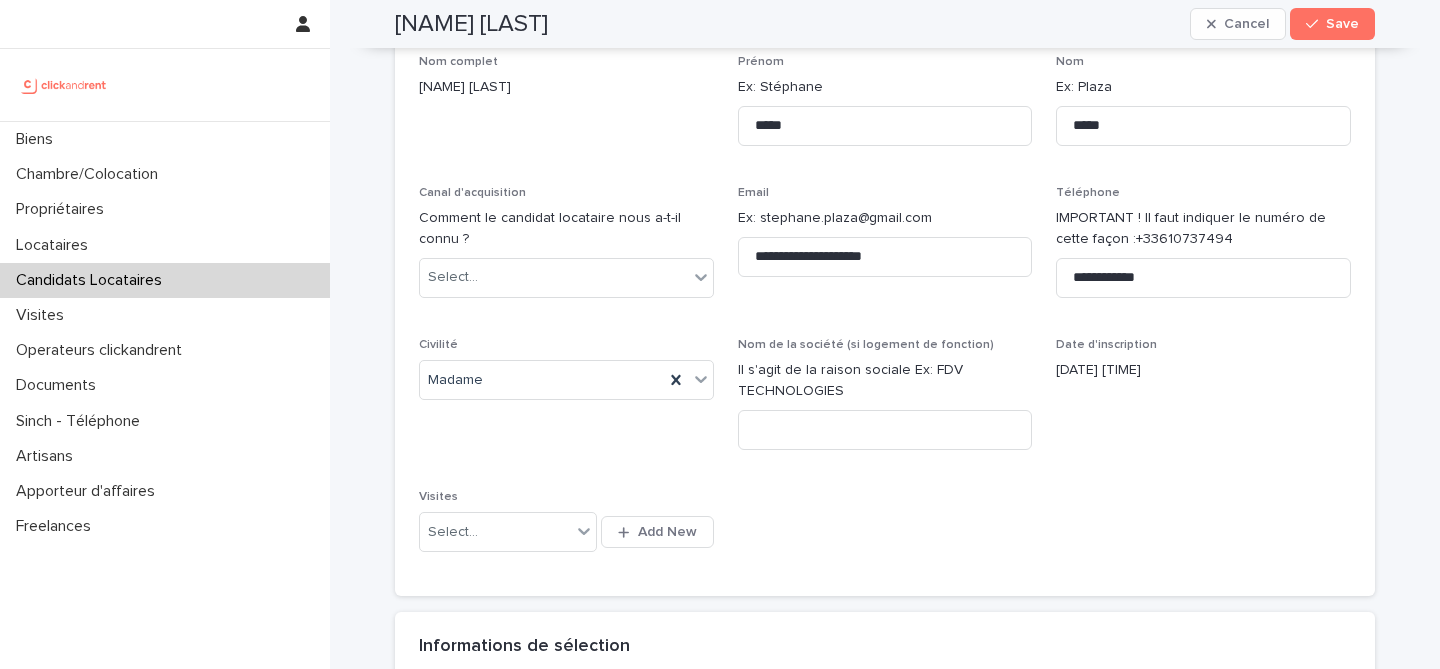 scroll, scrollTop: 0, scrollLeft: 0, axis: both 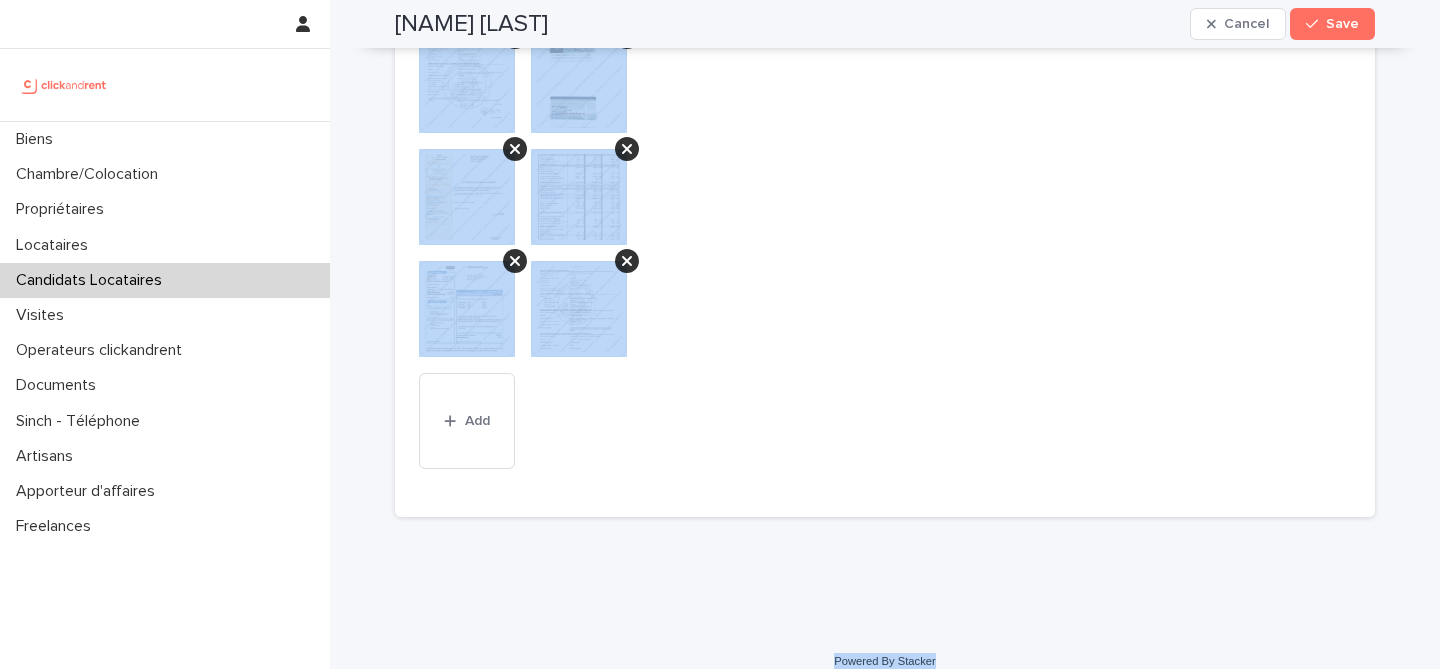 drag, startPoint x: 388, startPoint y: 49, endPoint x: 960, endPoint y: 640, distance: 822.4749 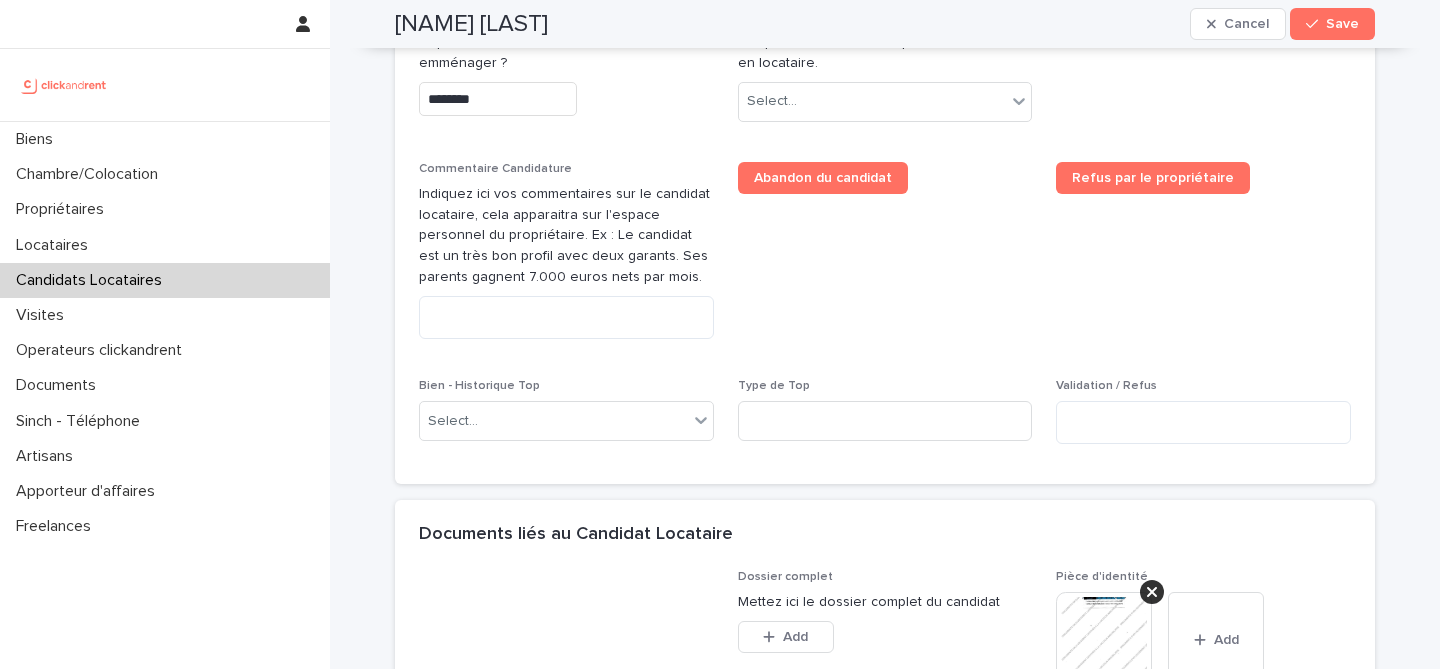 scroll, scrollTop: 1019, scrollLeft: 0, axis: vertical 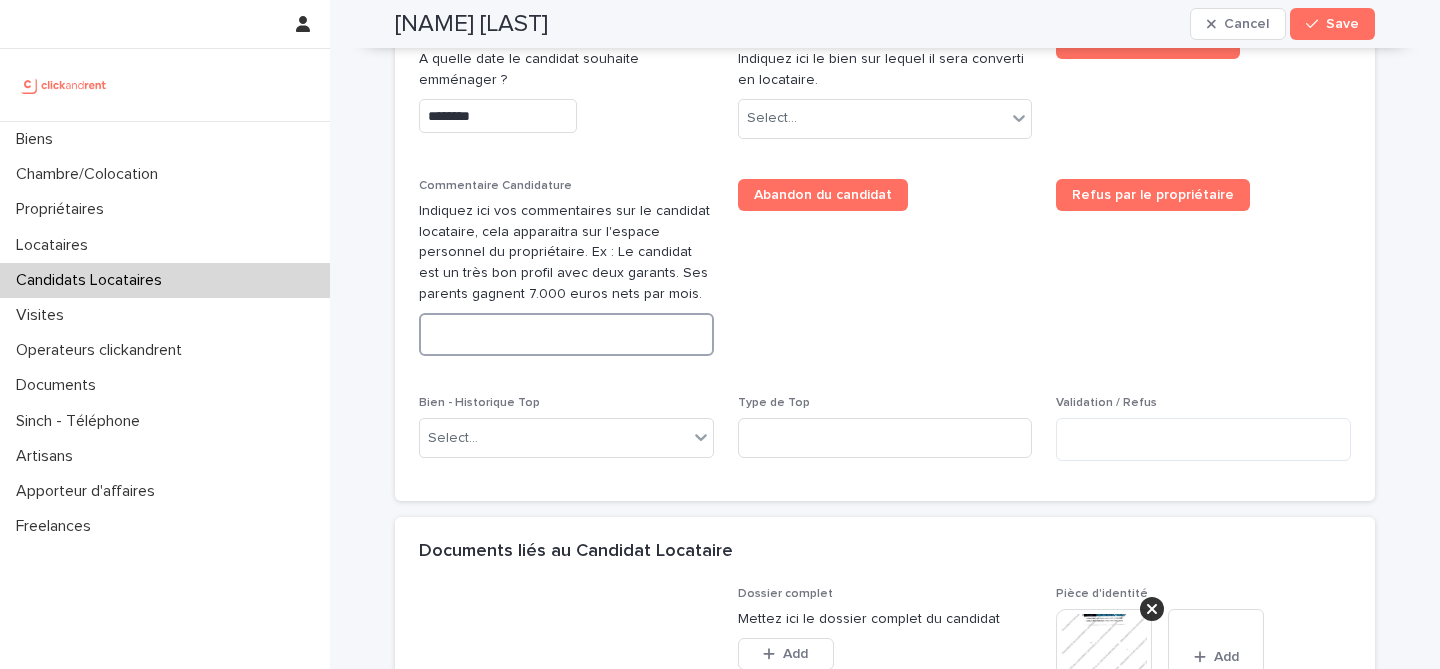 click at bounding box center [566, 334] 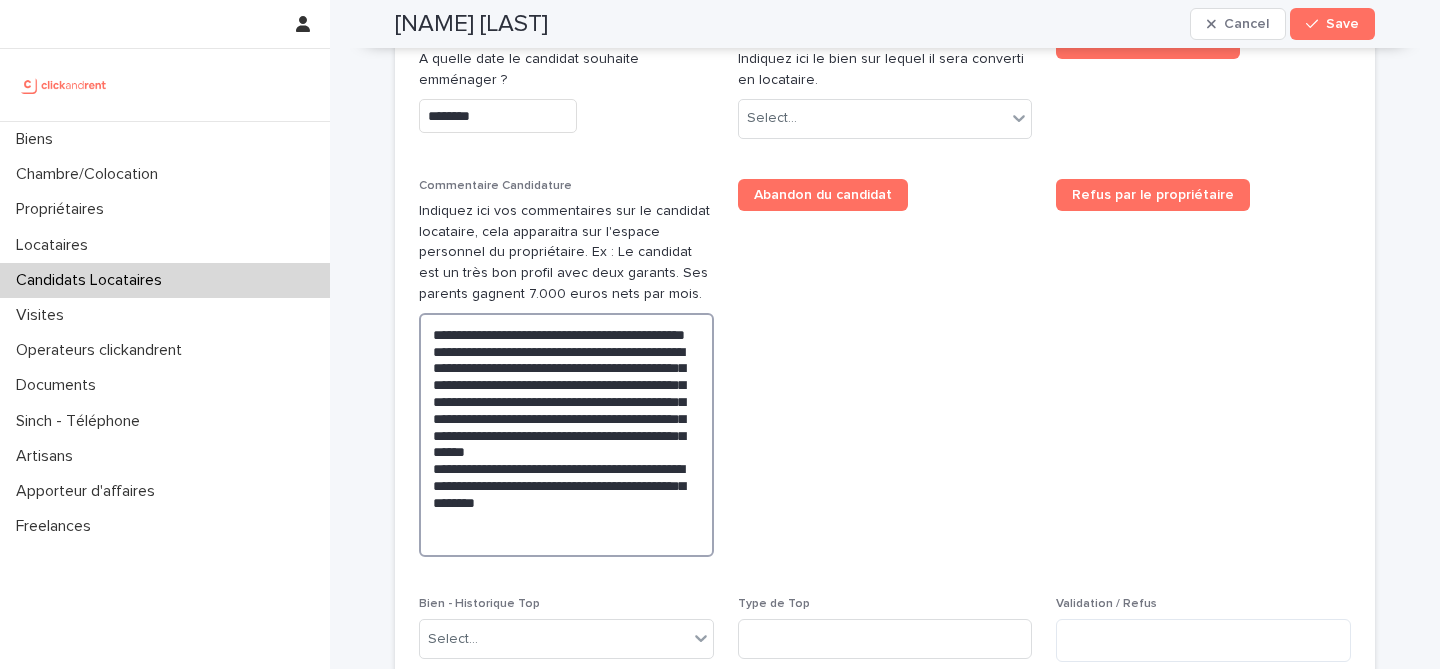 type on "**********" 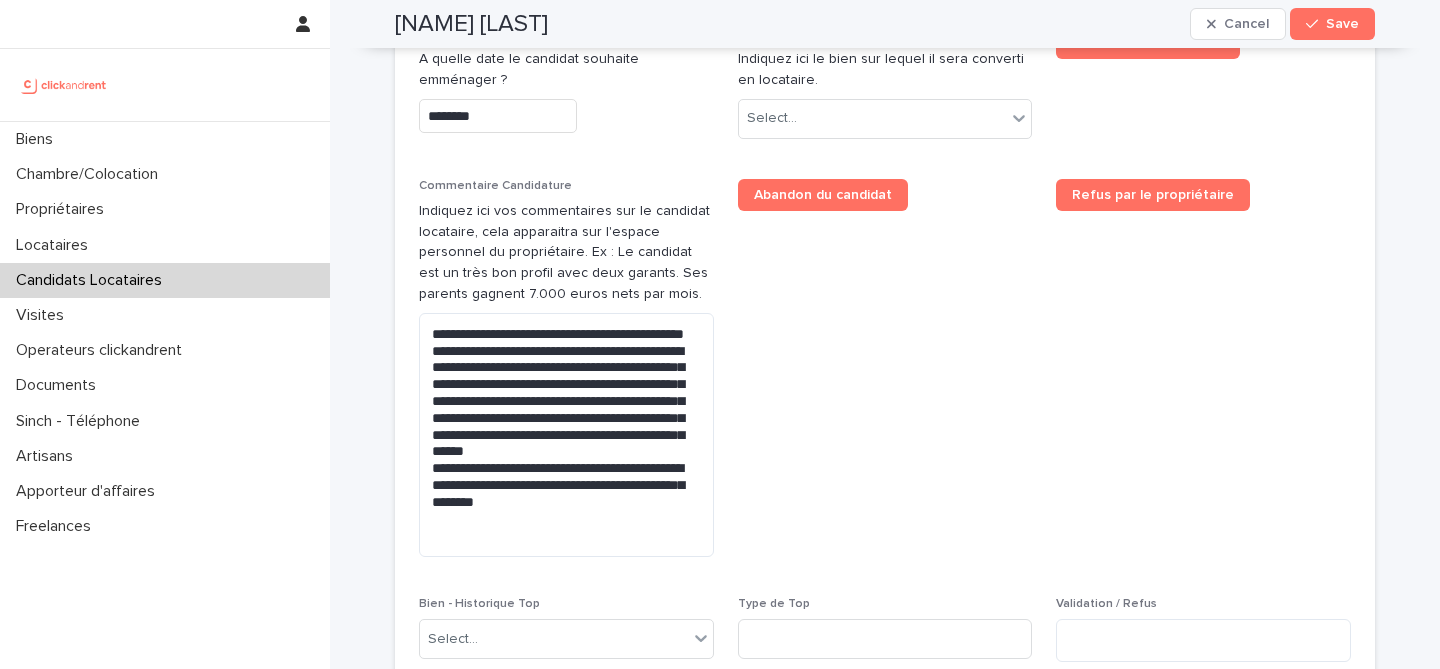 click on "Abandon du candidat" at bounding box center (885, 376) 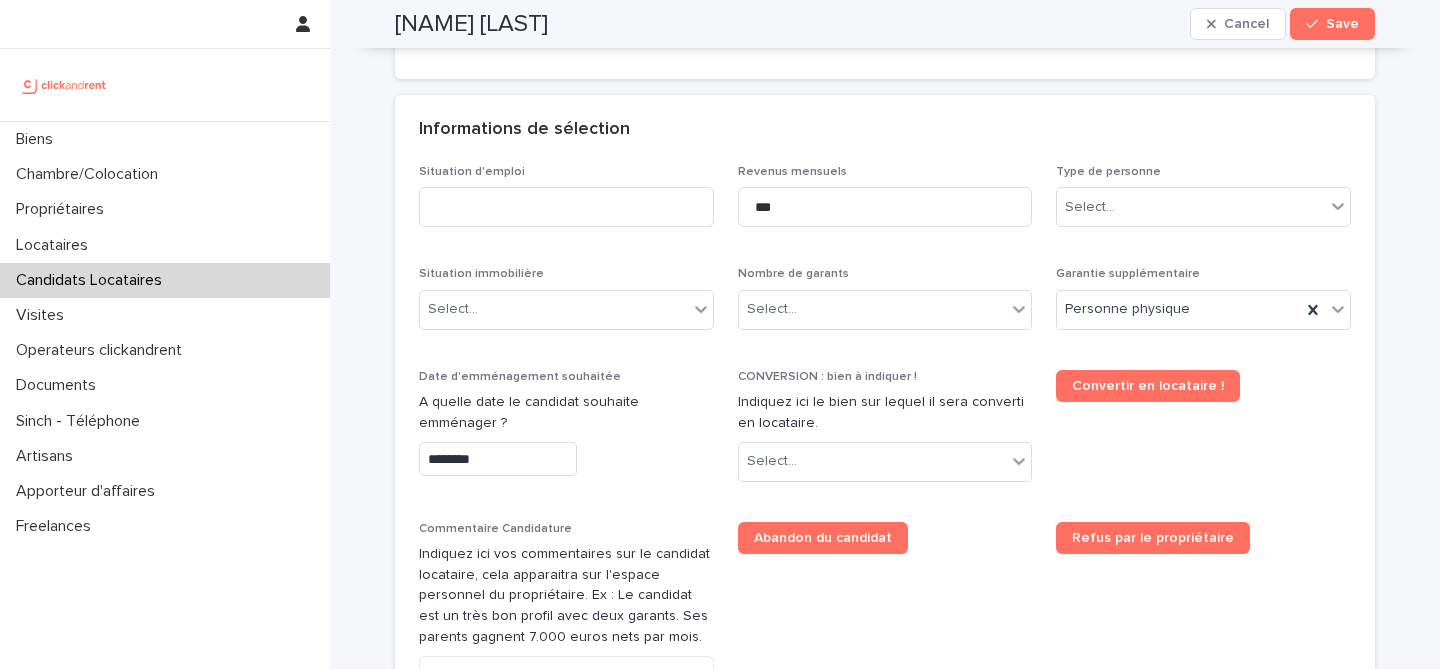 scroll, scrollTop: 505, scrollLeft: 0, axis: vertical 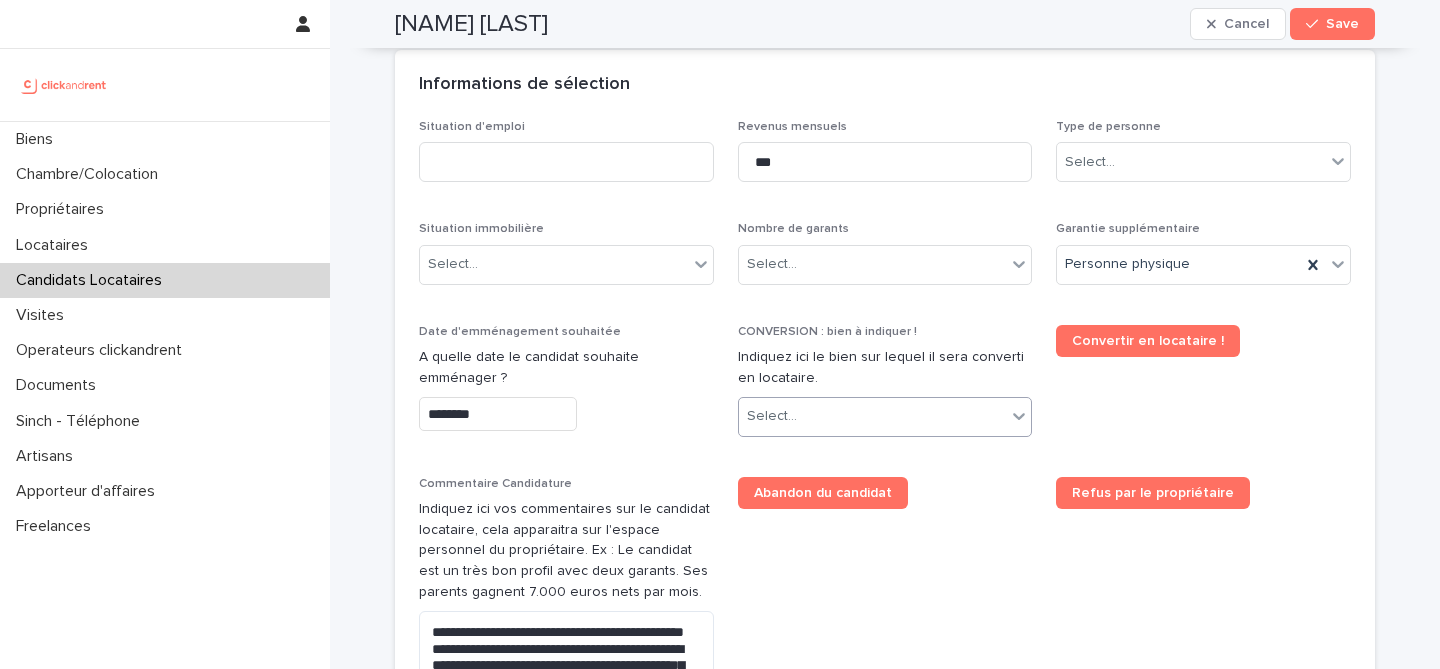 click on "Select..." at bounding box center (873, 416) 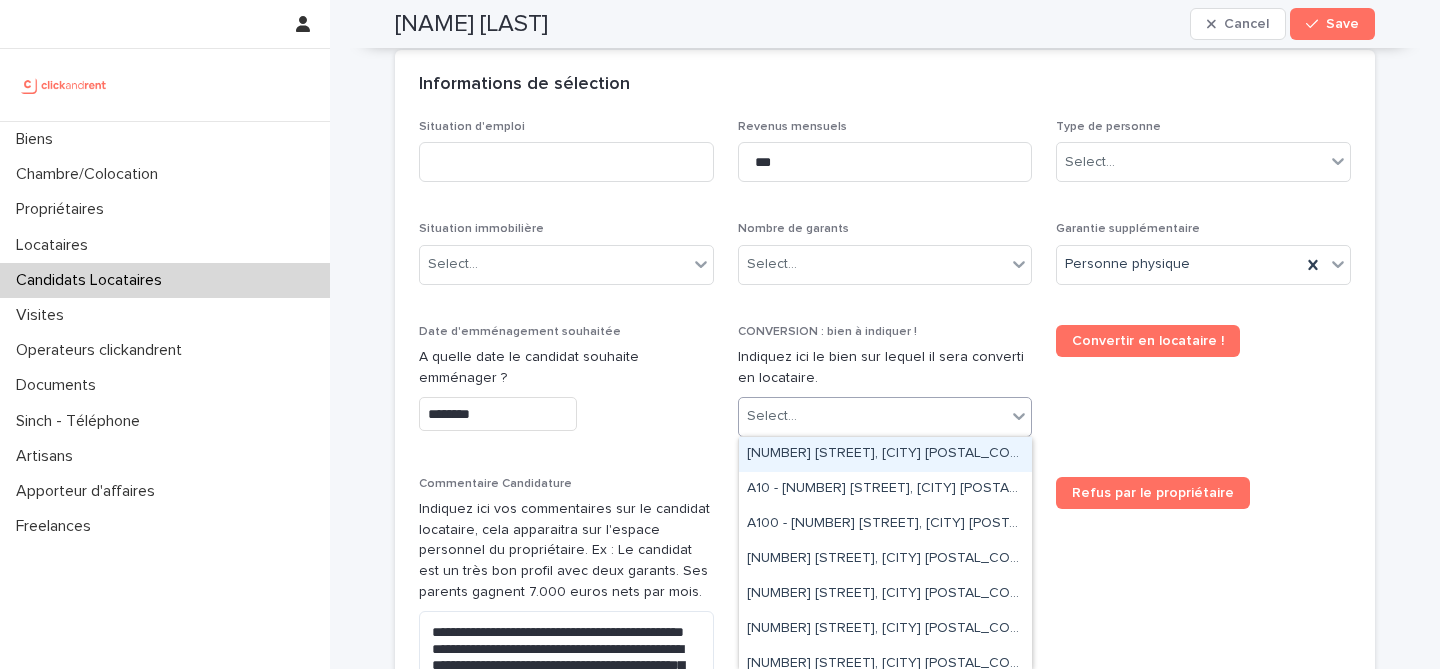 paste on "*****" 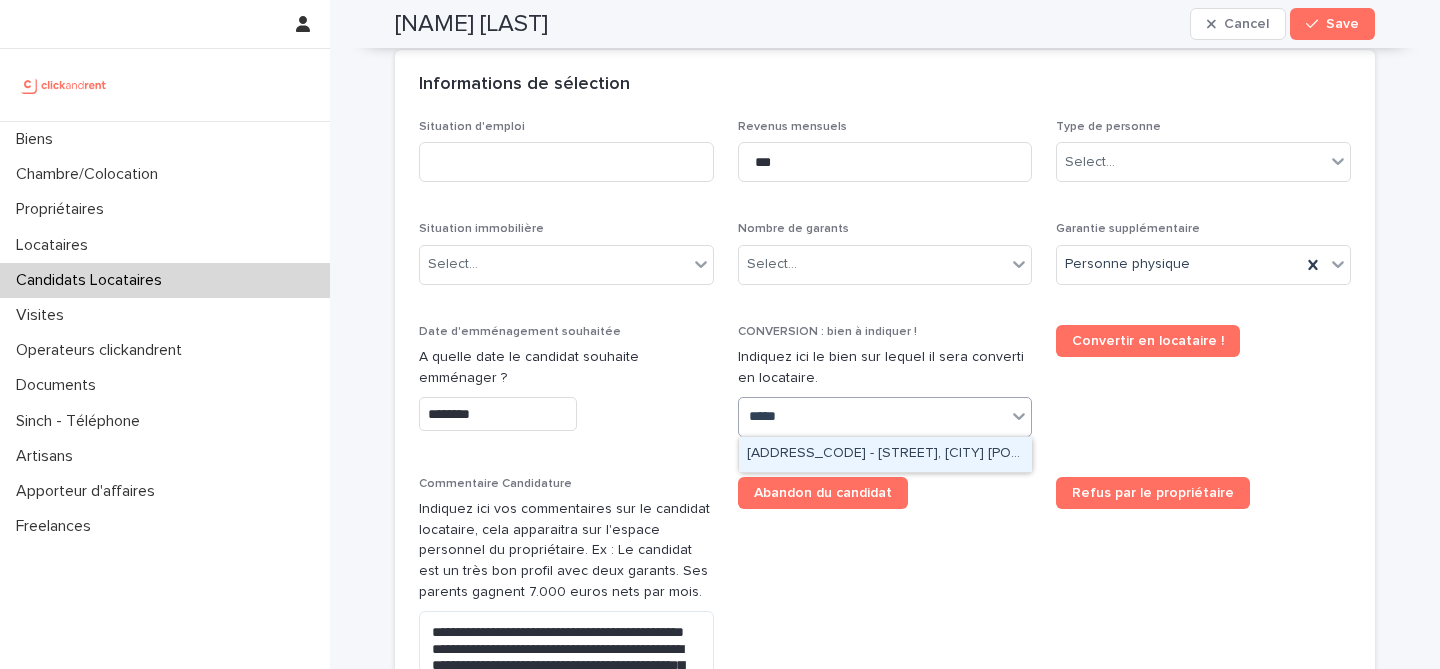 click on "A1876 - 4 rue Fourcade,  Paris 75015" at bounding box center [885, 454] 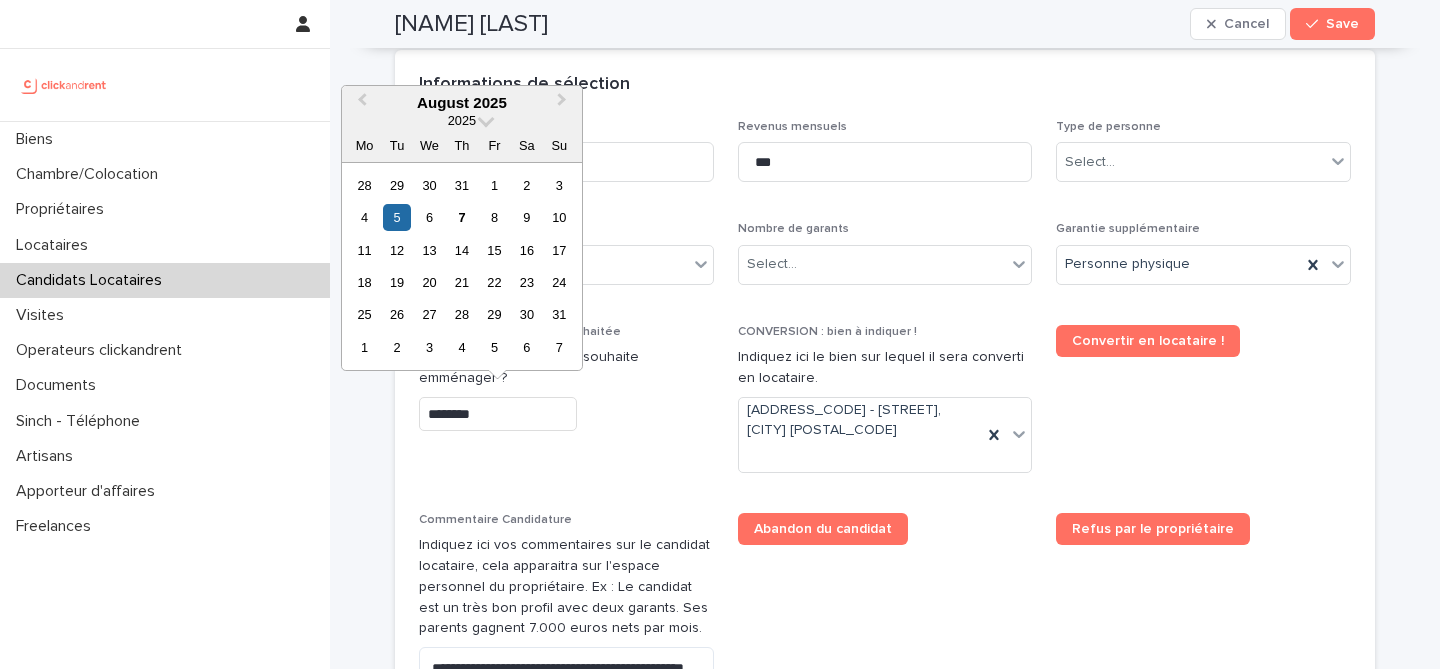 click on "********" at bounding box center (498, 414) 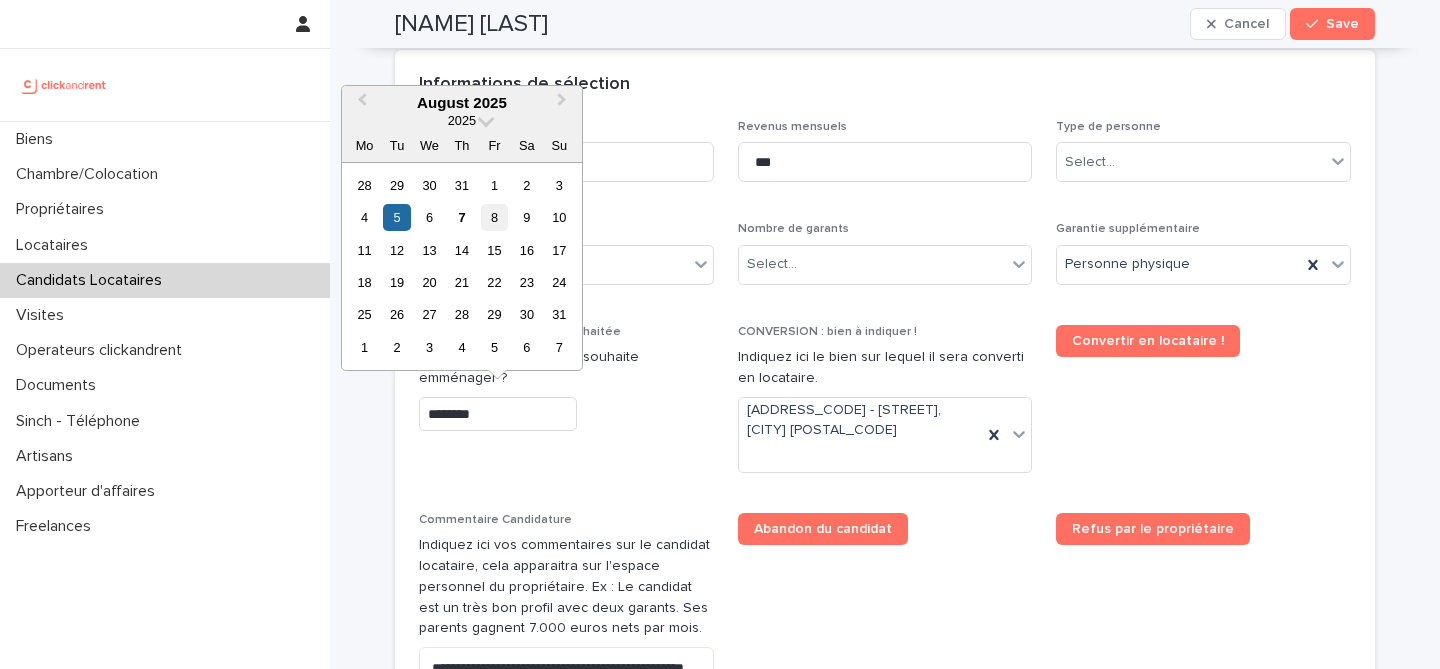 click on "8" at bounding box center (494, 217) 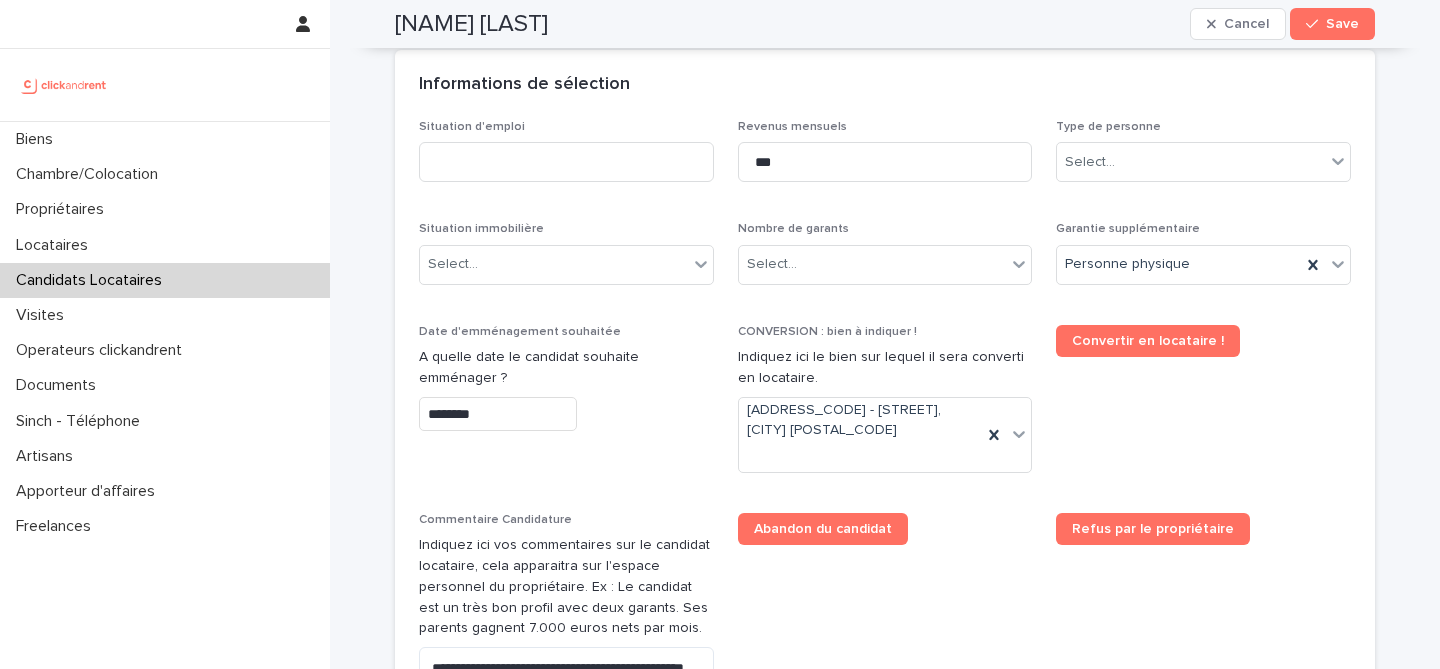 type on "********" 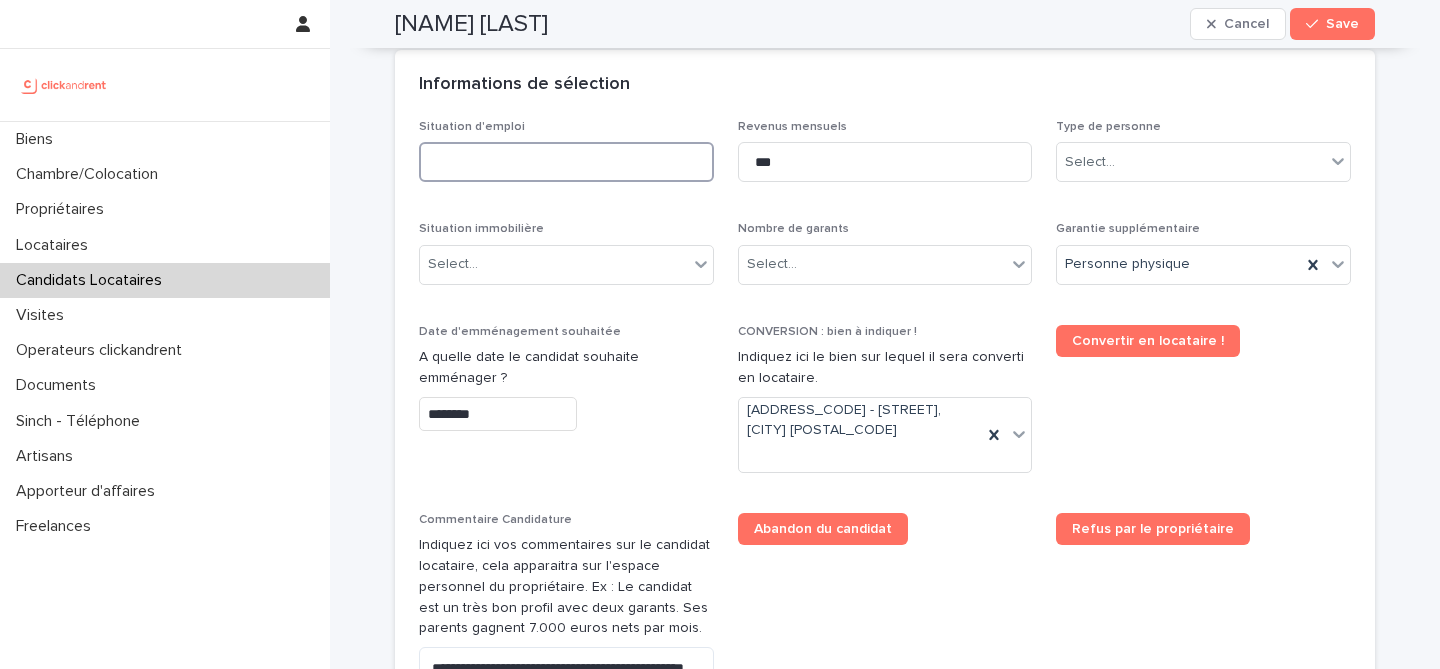 click at bounding box center [566, 162] 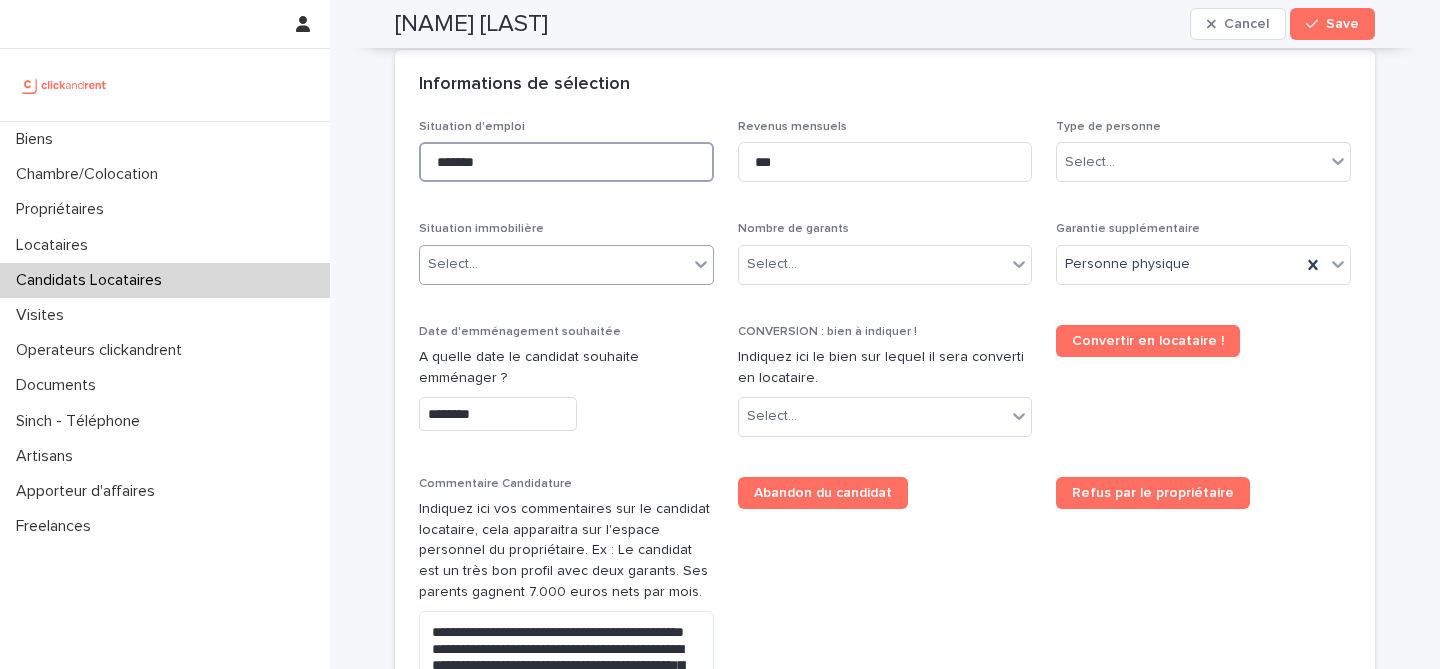 type on "*******" 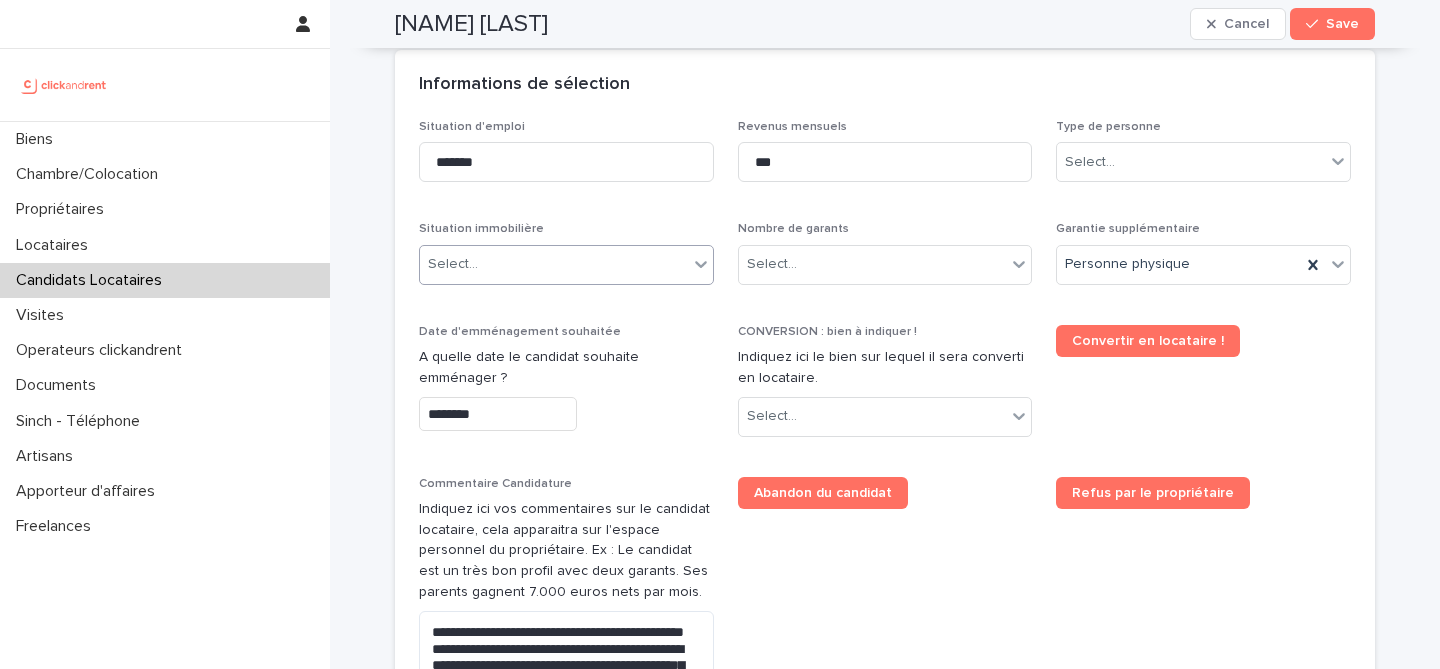click on "Select..." at bounding box center [554, 264] 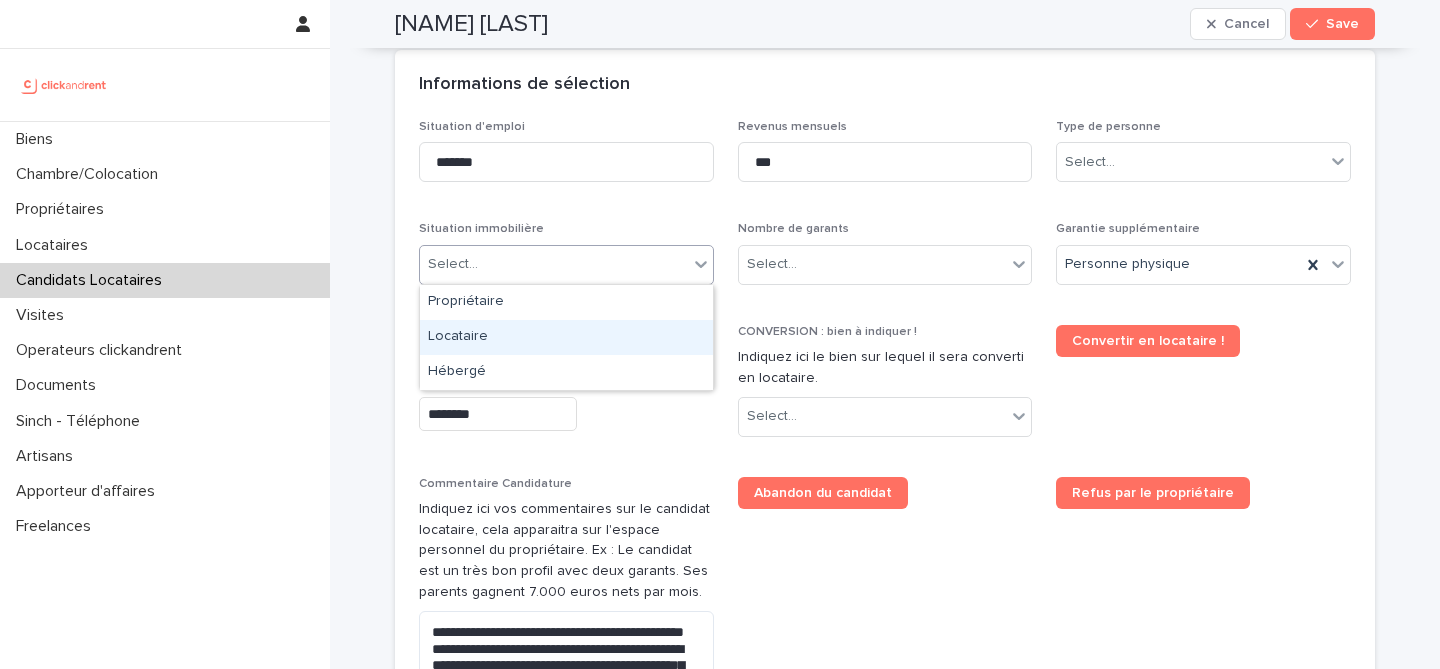 click on "Locataire" at bounding box center (566, 337) 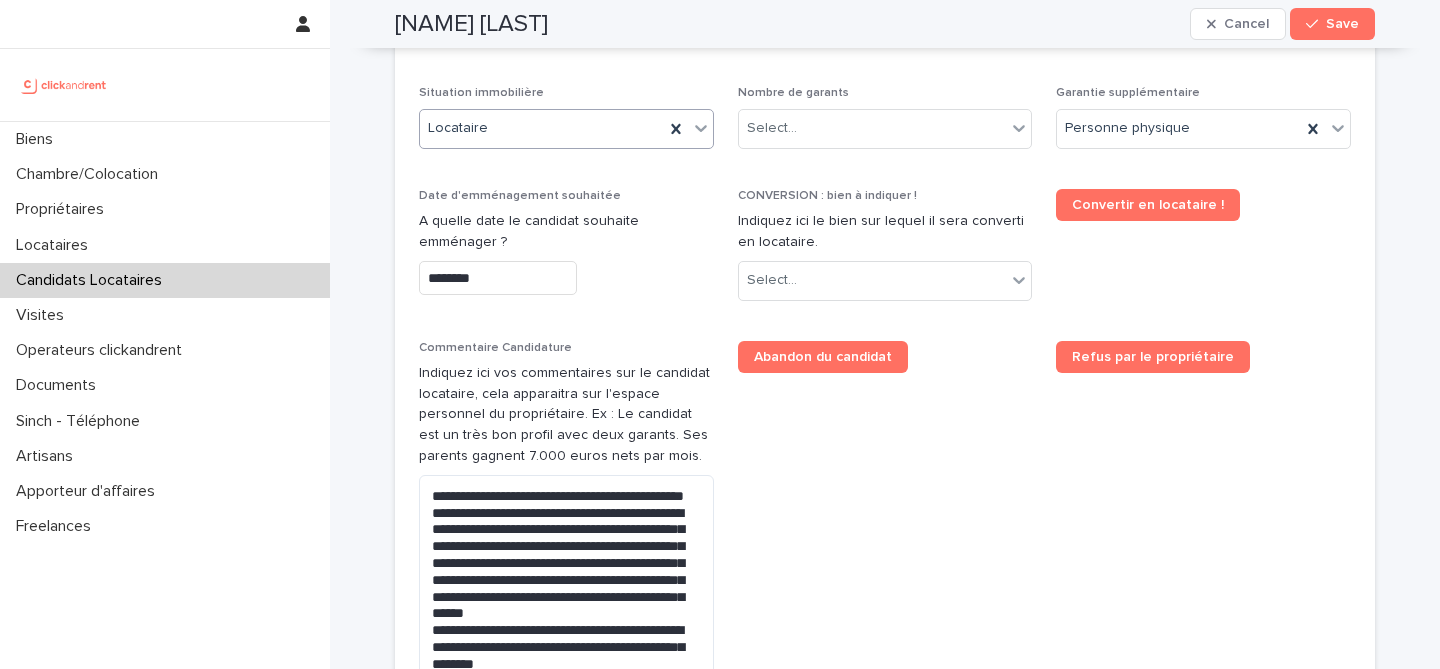 scroll, scrollTop: 818, scrollLeft: 0, axis: vertical 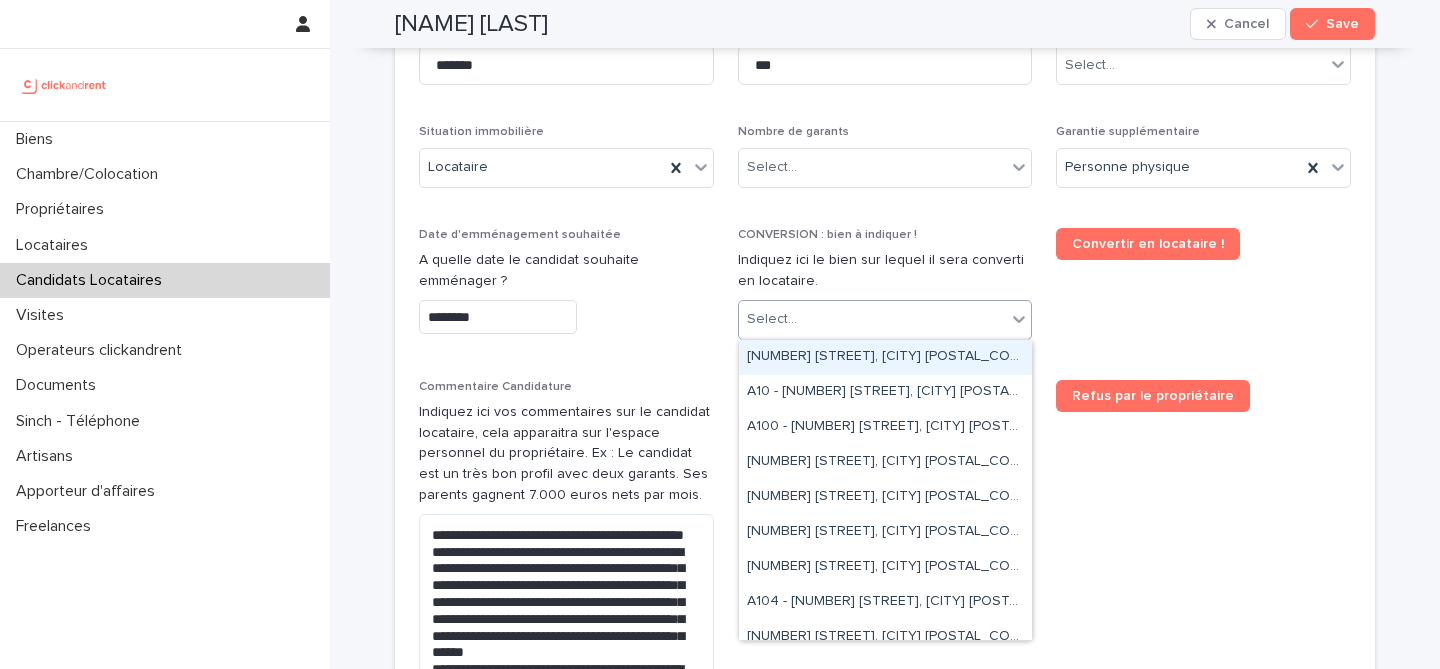 click on "Select..." at bounding box center [873, 319] 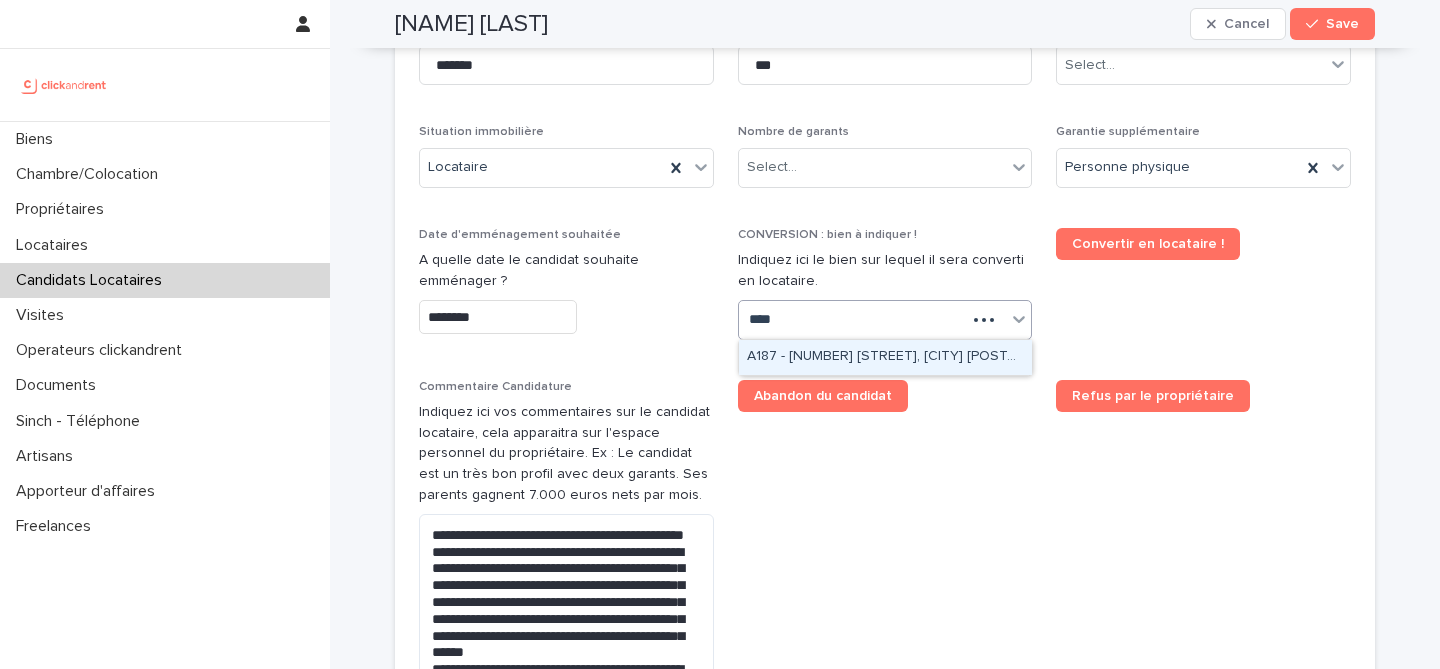 type on "*****" 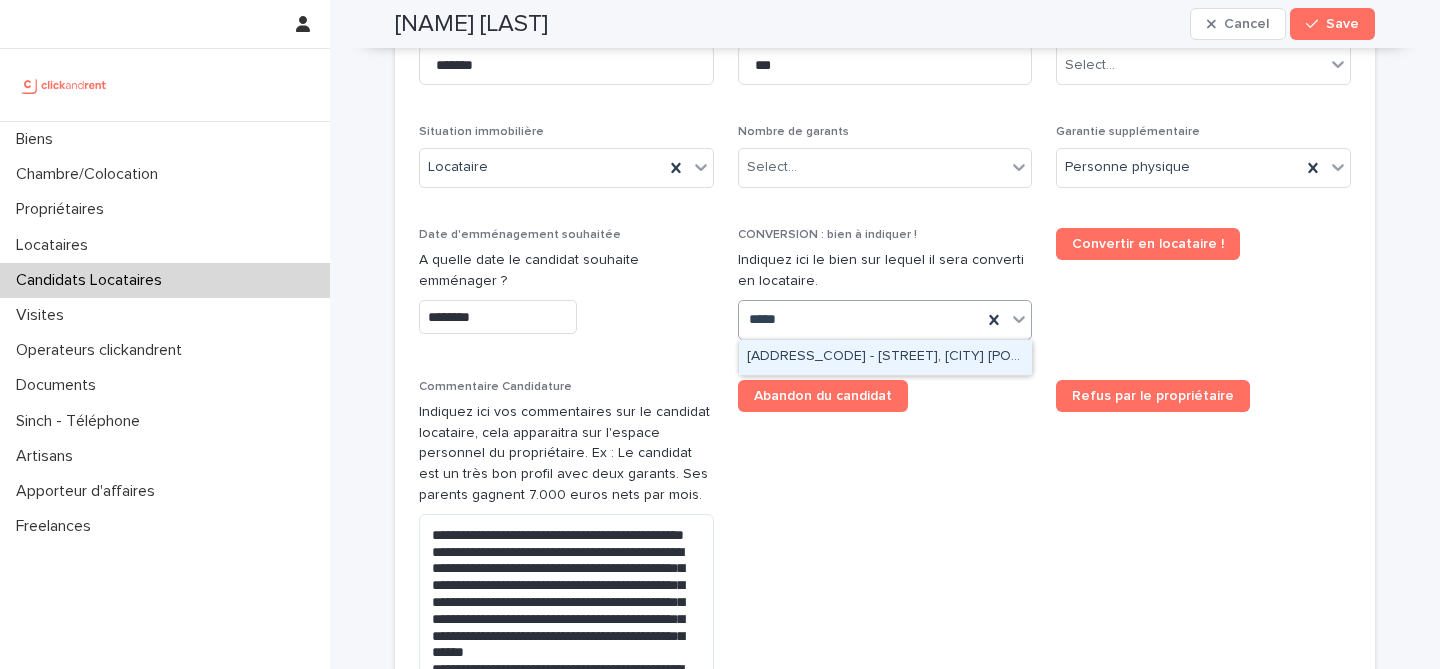 click on "A1876 - 4 rue Fourcade,  Paris 75015" at bounding box center [885, 357] 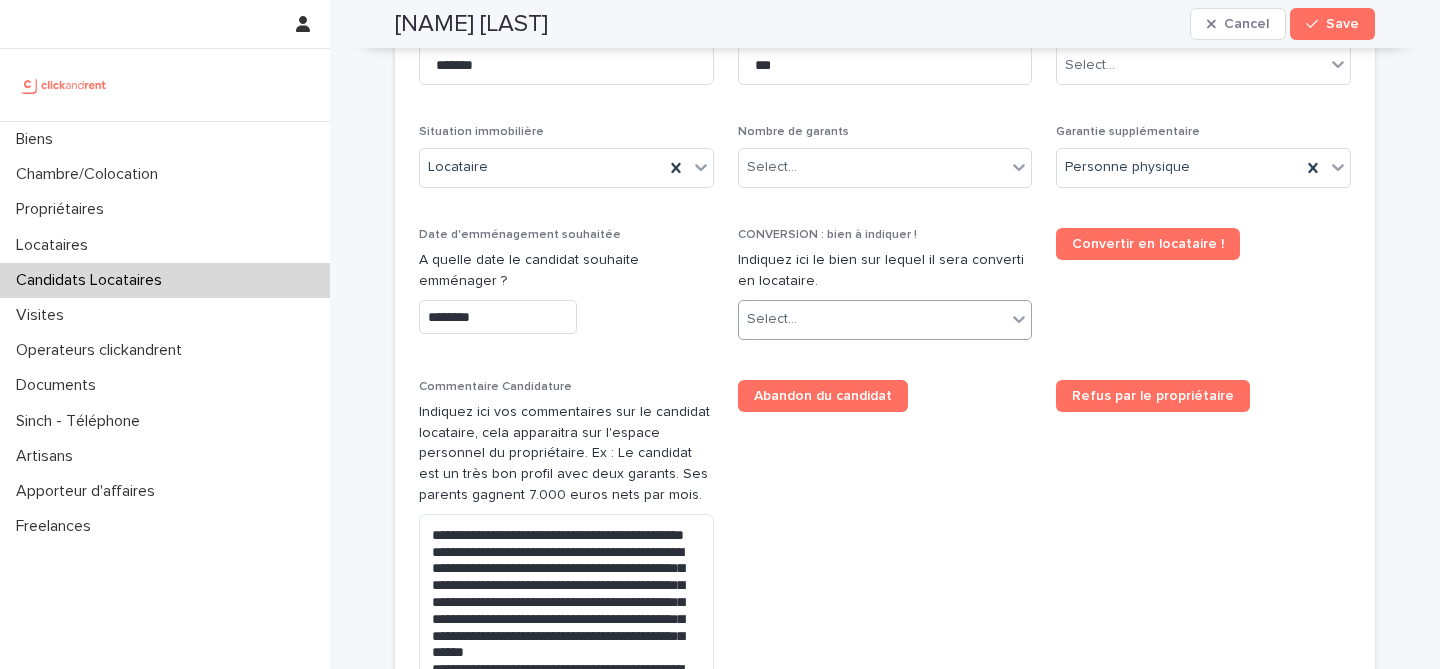 click on "Abandon du candidat" at bounding box center [885, 577] 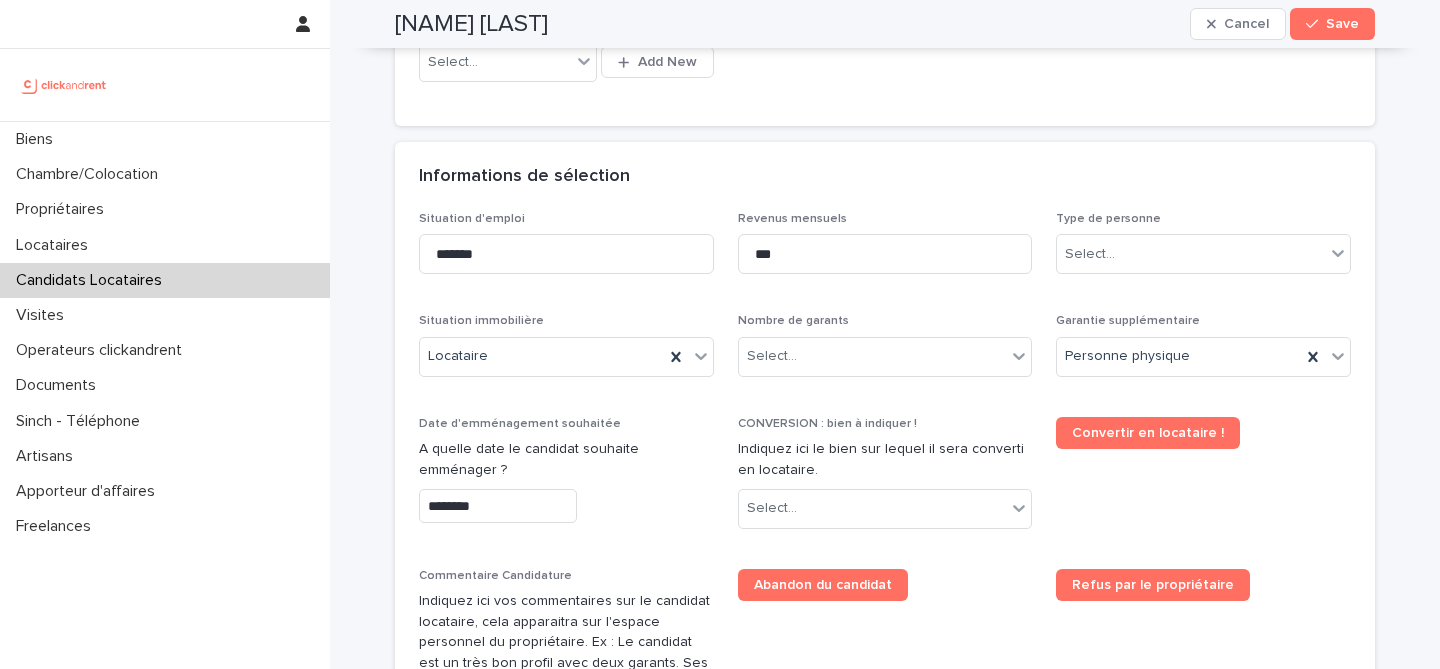 scroll, scrollTop: 634, scrollLeft: 0, axis: vertical 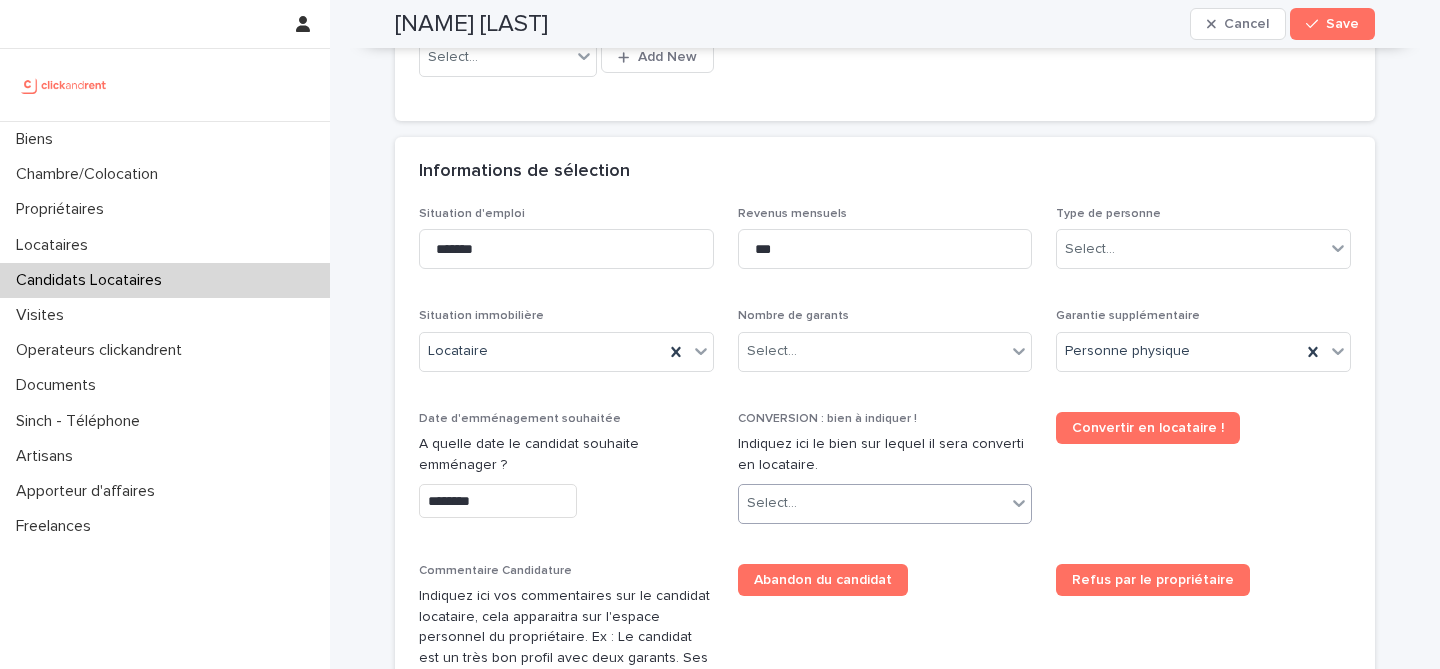 click on "Select..." at bounding box center (873, 503) 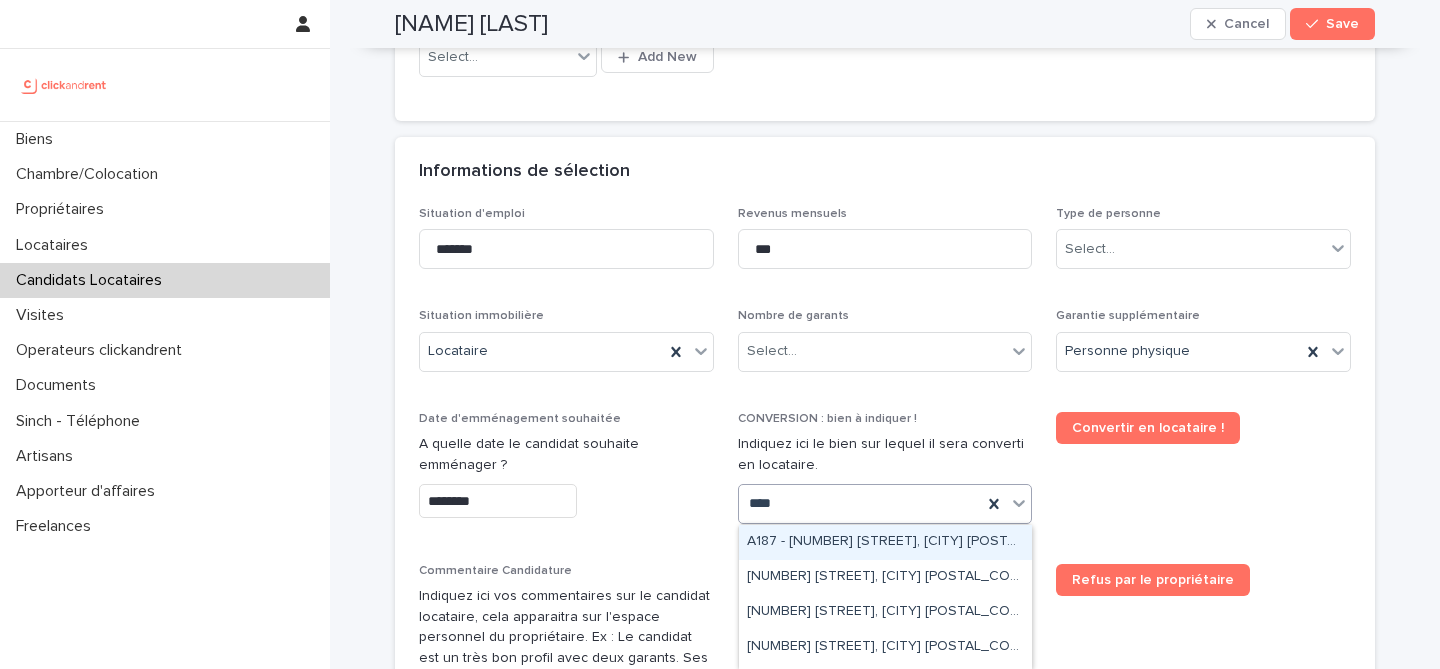 type on "*****" 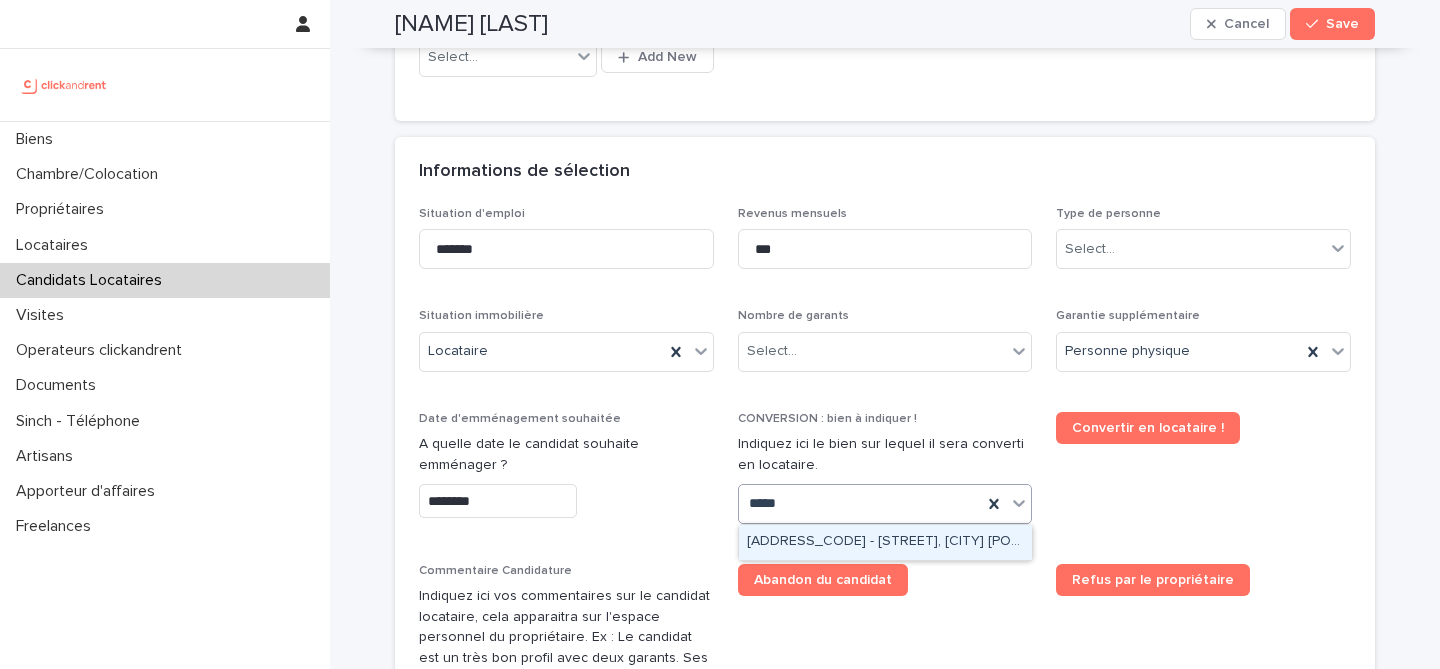 click on "A1876 - 4 rue Fourcade,  Paris 75015" at bounding box center (885, 542) 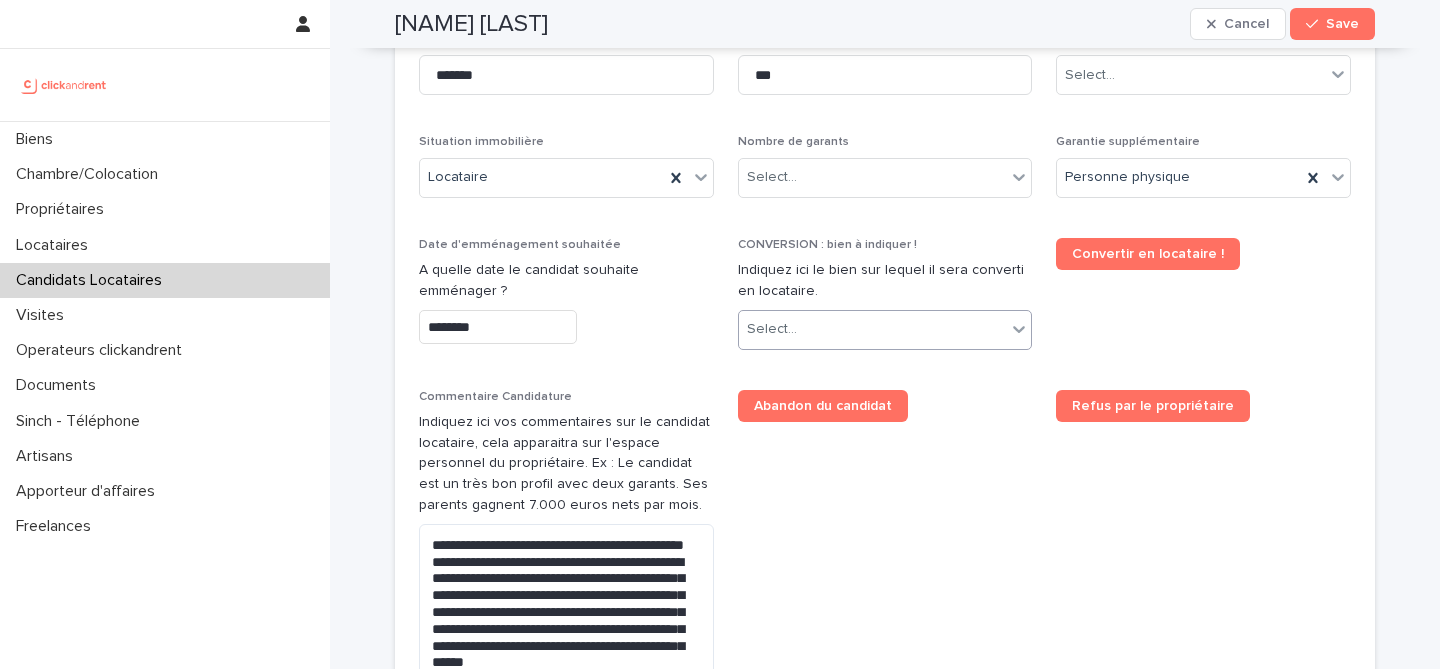scroll, scrollTop: 814, scrollLeft: 0, axis: vertical 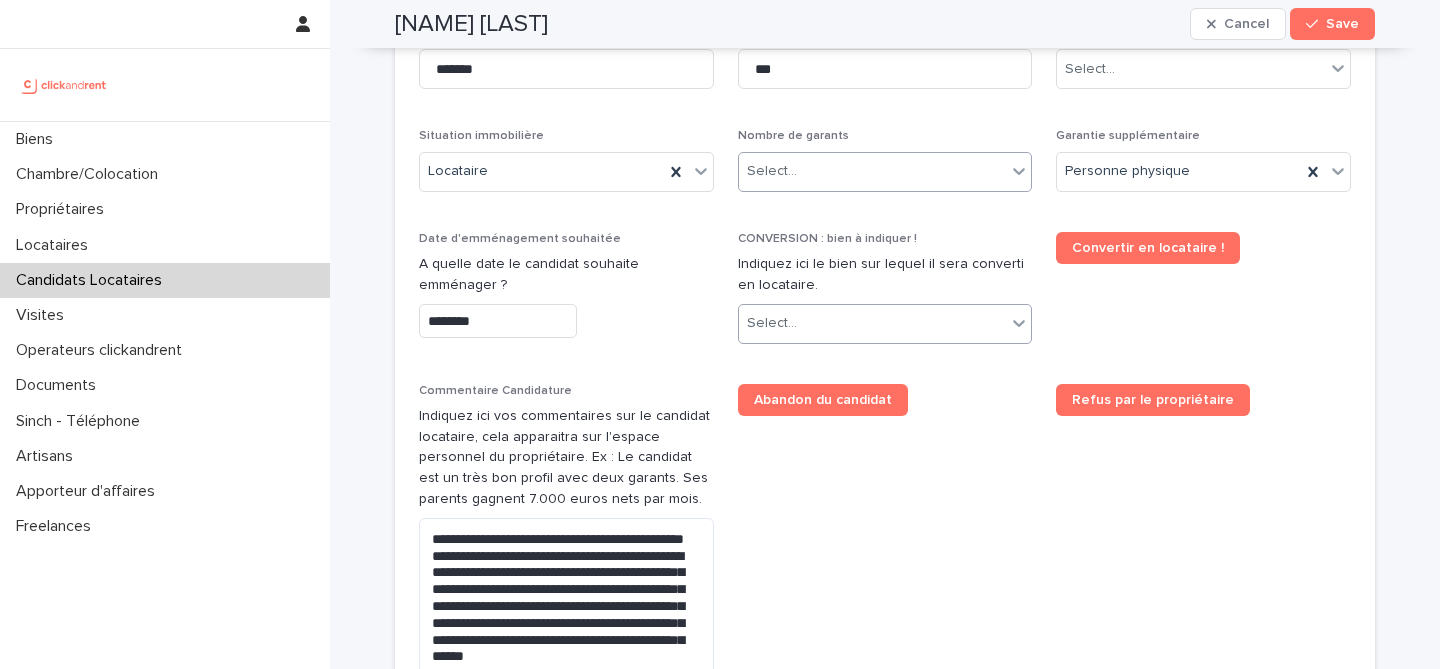 click on "Select..." at bounding box center (873, 171) 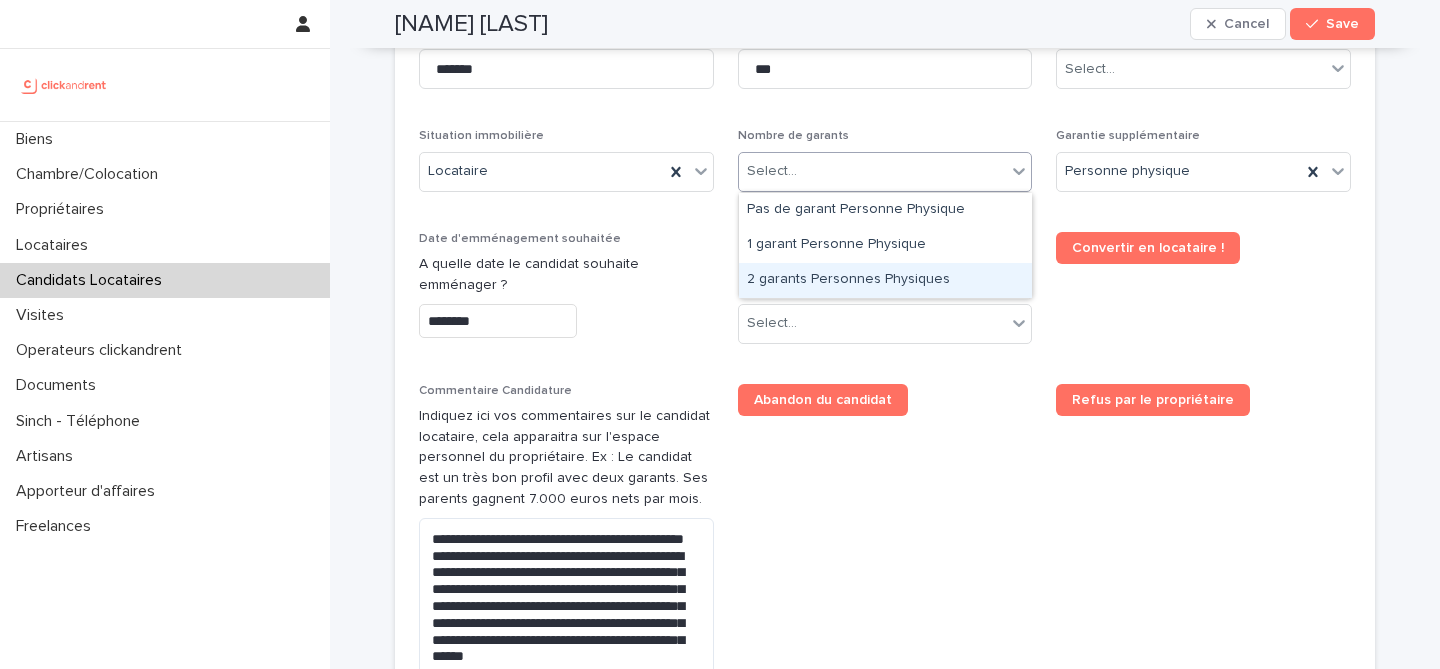 drag, startPoint x: 895, startPoint y: 260, endPoint x: 887, endPoint y: 285, distance: 26.24881 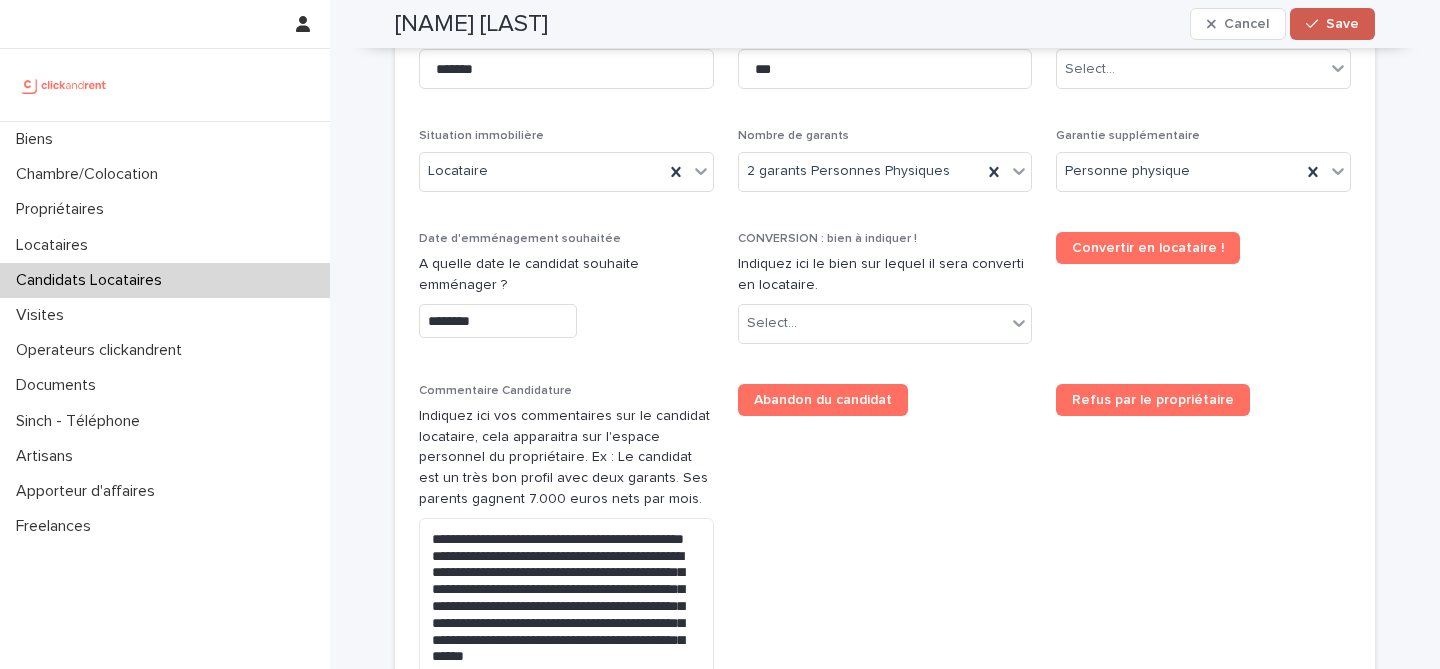click on "Save" at bounding box center (1332, 24) 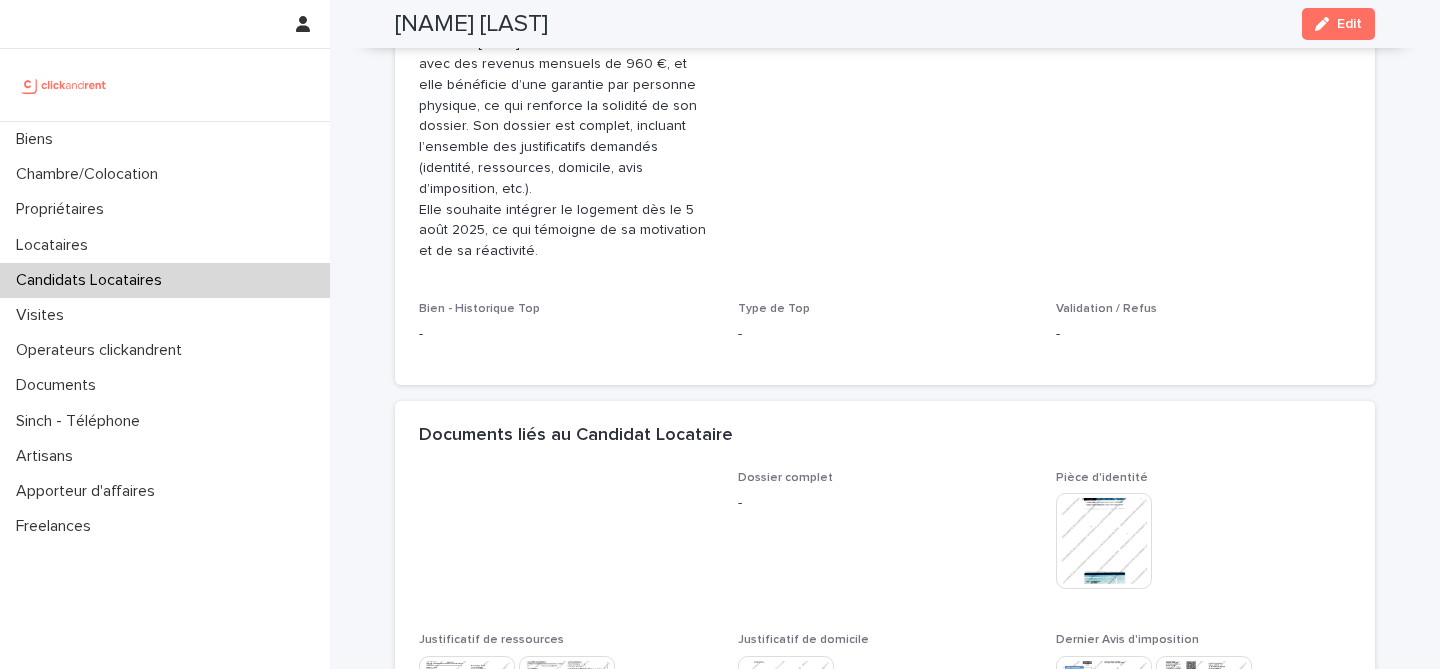 scroll, scrollTop: 812, scrollLeft: 0, axis: vertical 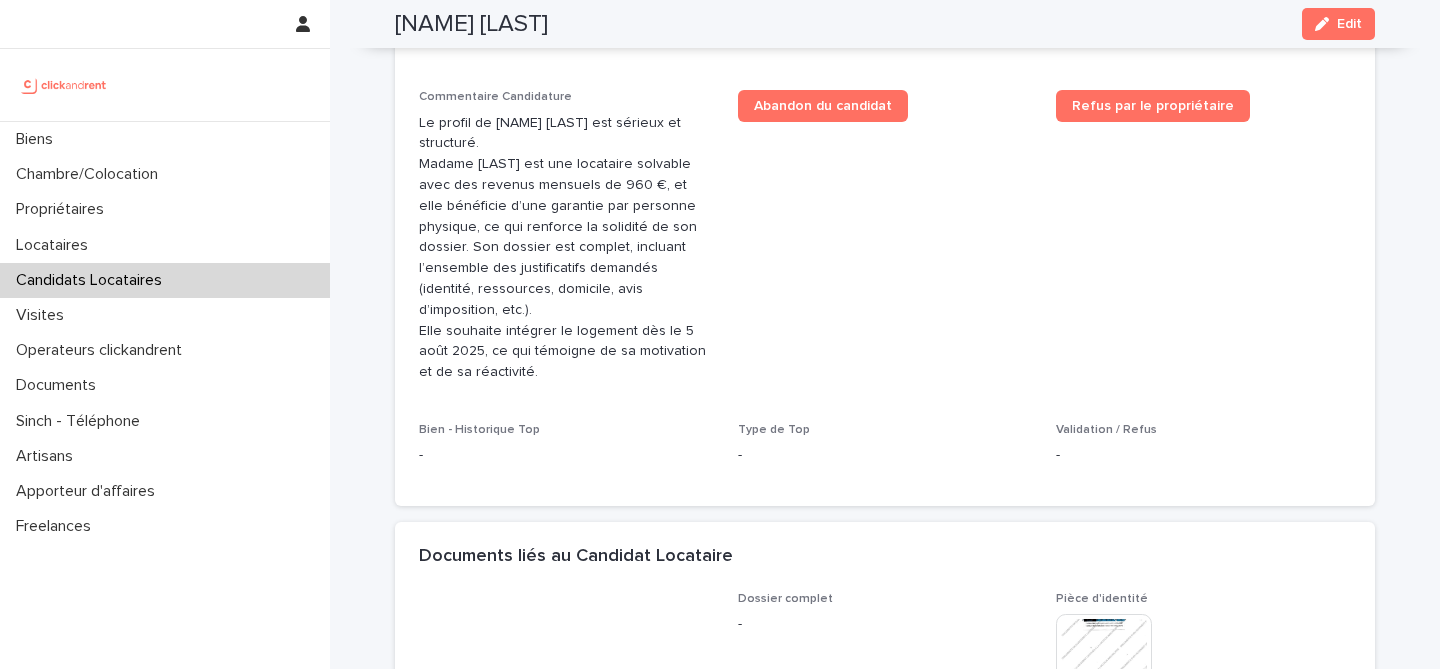 click on "Marie Debas" at bounding box center (471, 24) 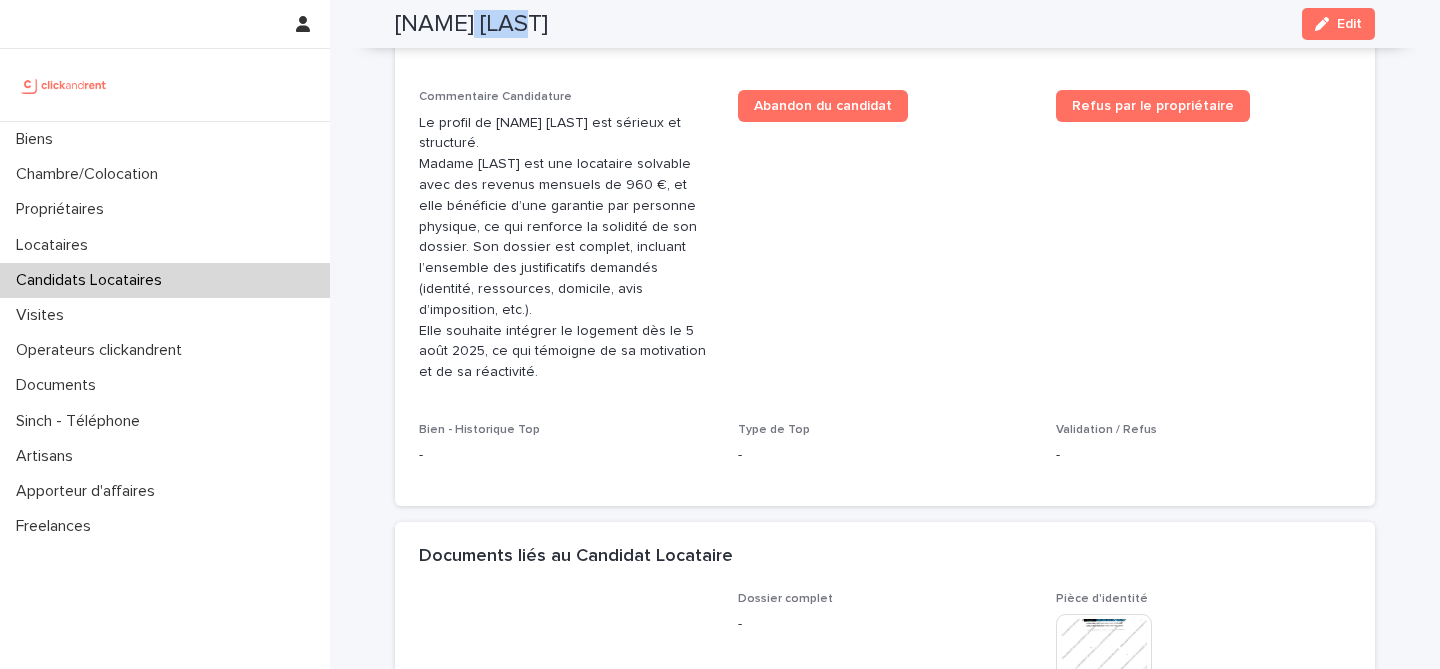 click on "Marie Debas" at bounding box center (471, 24) 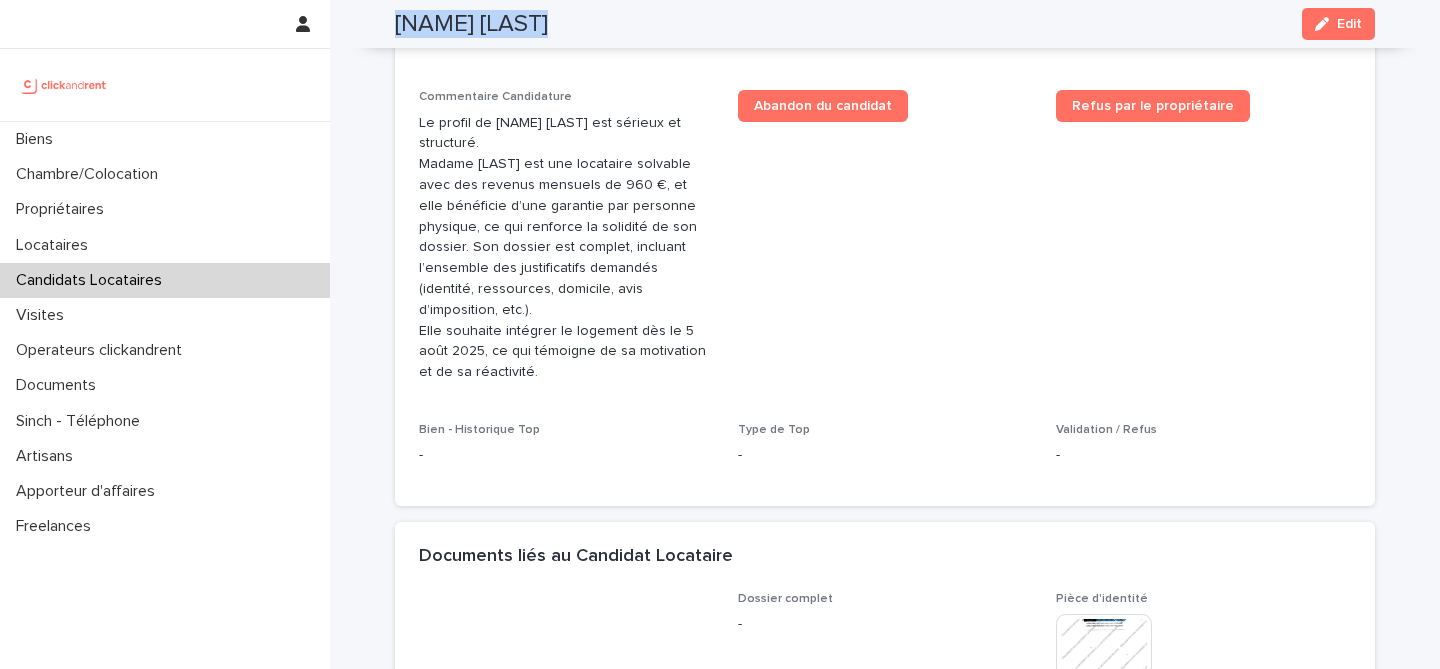 click on "Marie Debas" at bounding box center (471, 24) 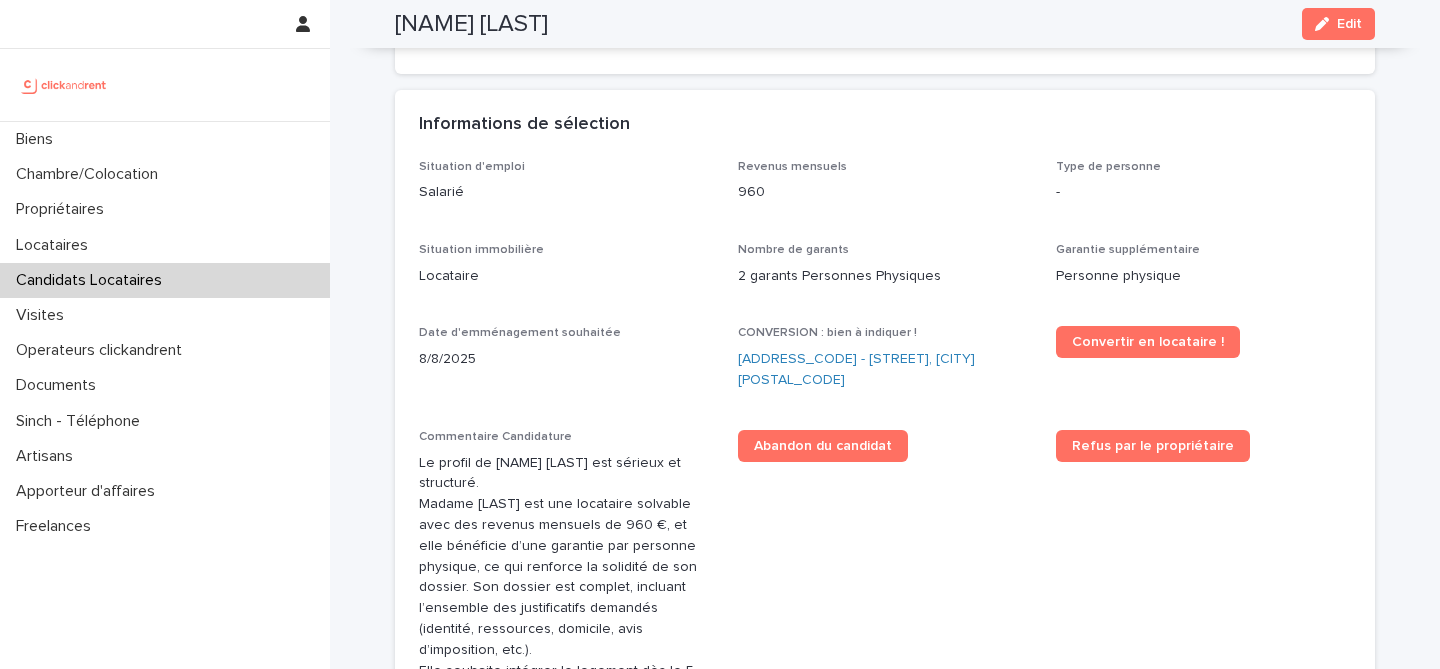 scroll, scrollTop: 475, scrollLeft: 0, axis: vertical 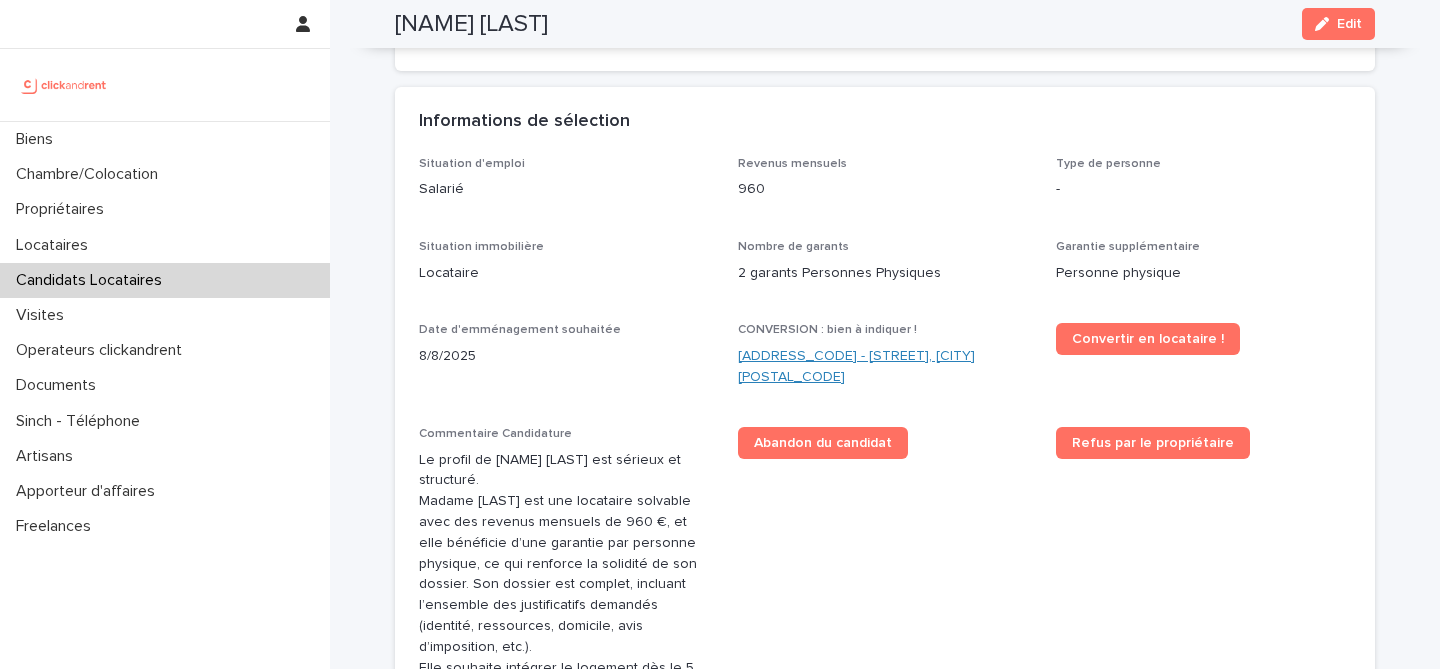 click on "A1876 - 4 rue Fourcade,  Paris 75015" at bounding box center [885, 367] 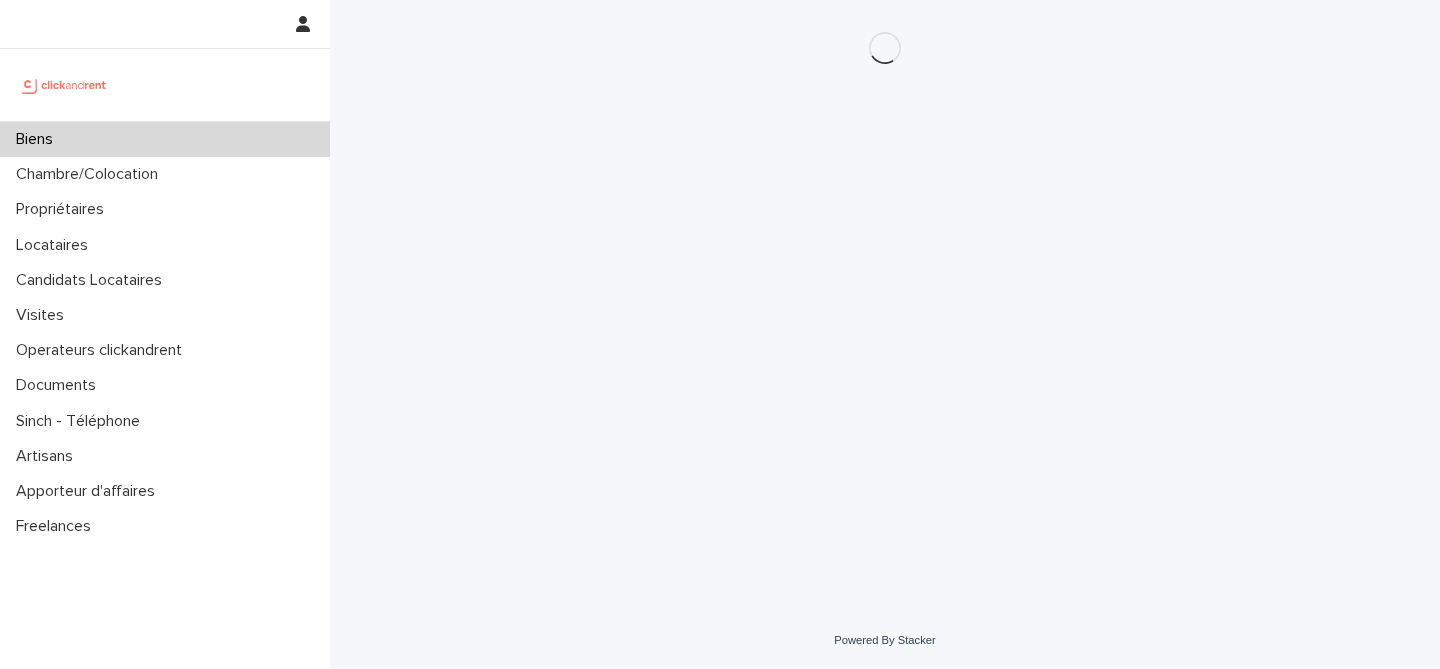 scroll, scrollTop: 0, scrollLeft: 0, axis: both 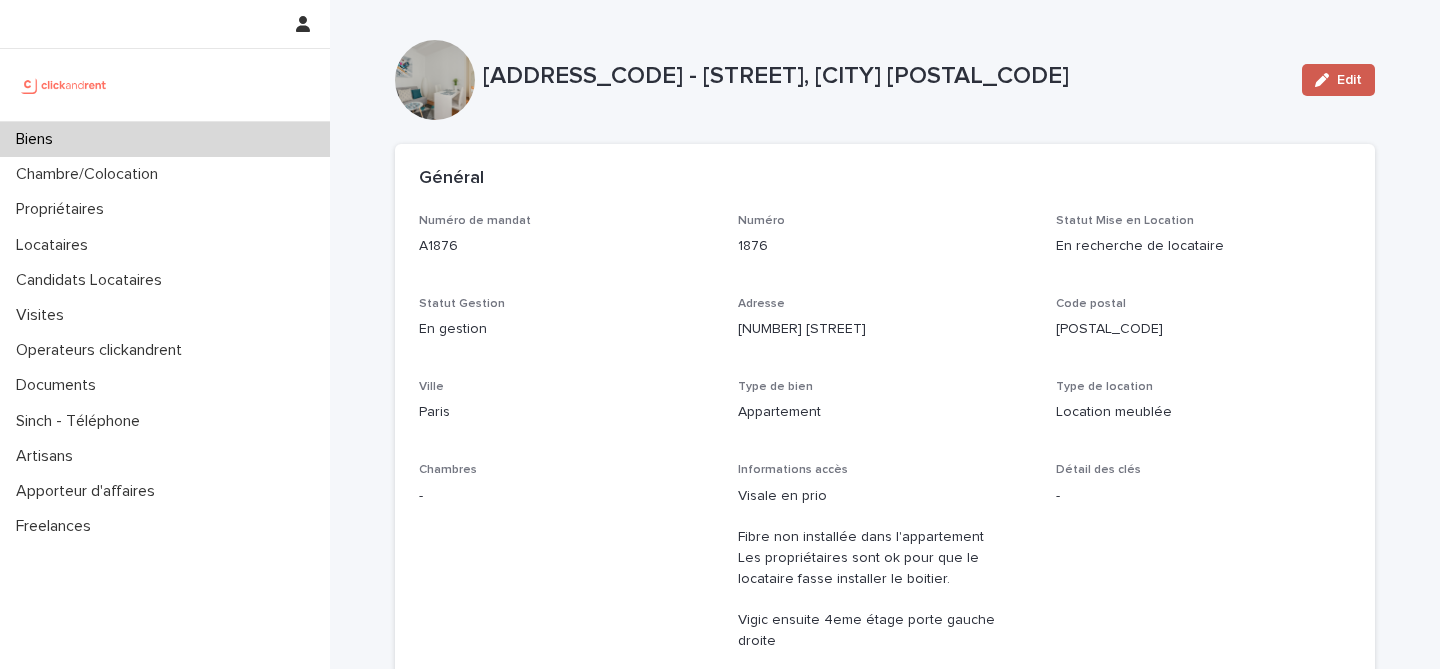 click on "Edit" at bounding box center [1338, 80] 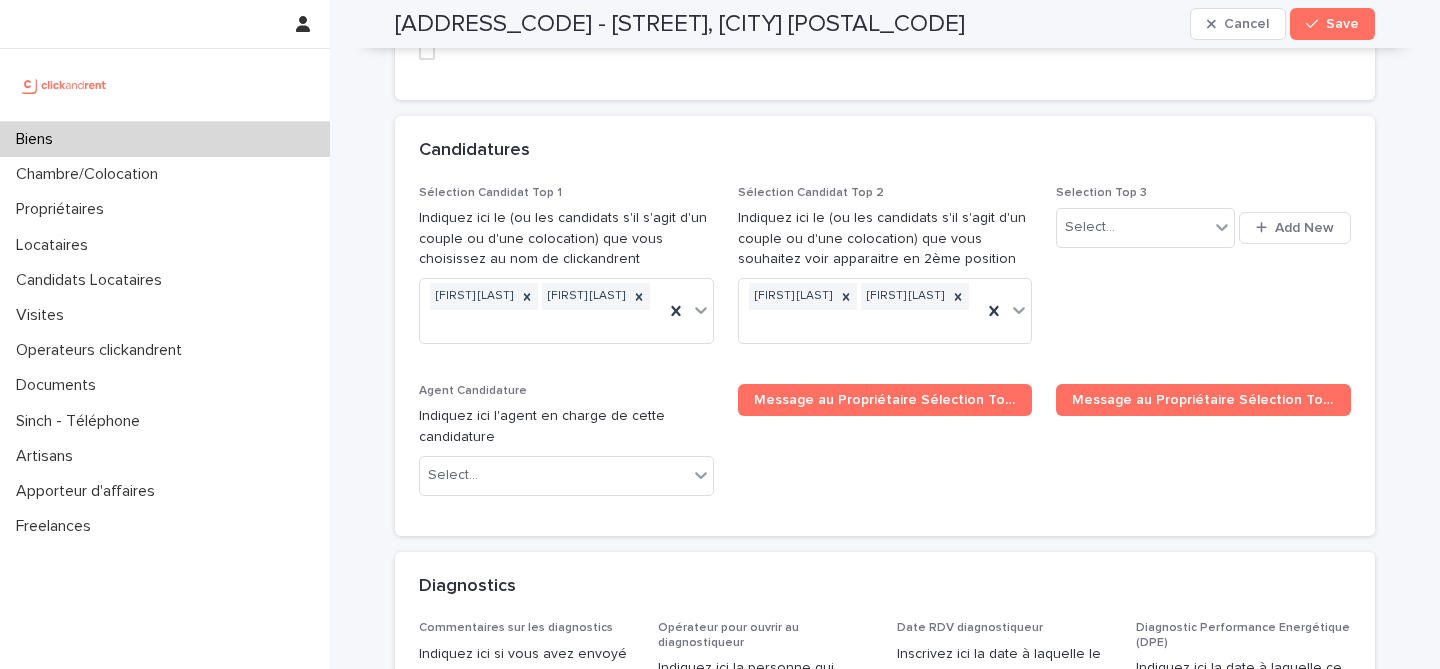 scroll, scrollTop: 9618, scrollLeft: 0, axis: vertical 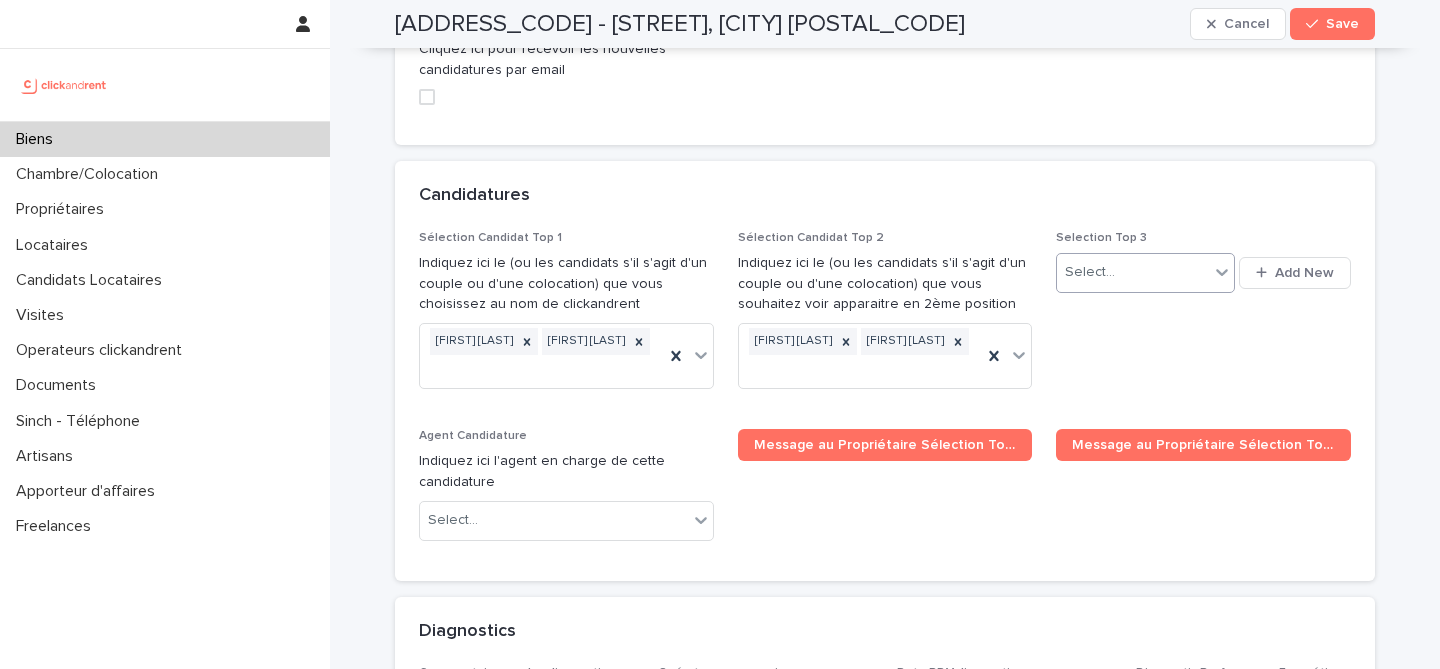 click on "Select..." at bounding box center [1132, 272] 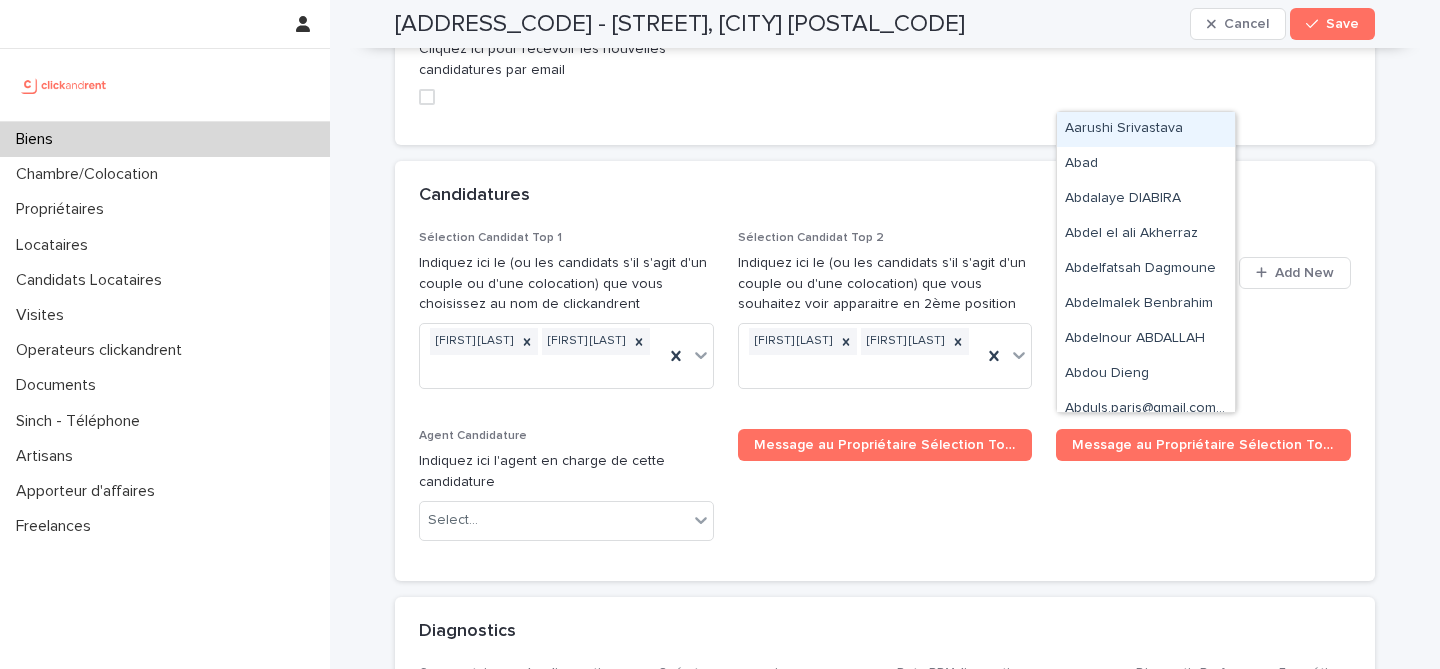 paste on "**********" 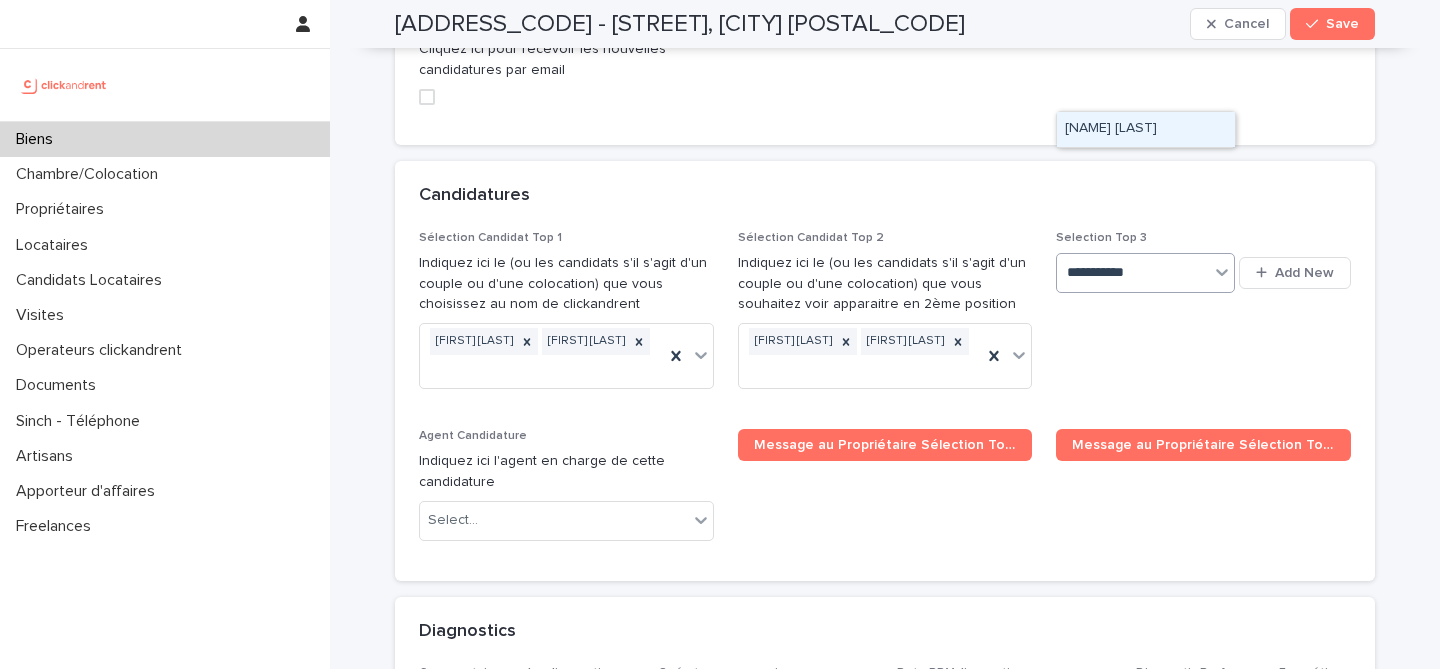 click on "Marie Debas" at bounding box center (1146, 129) 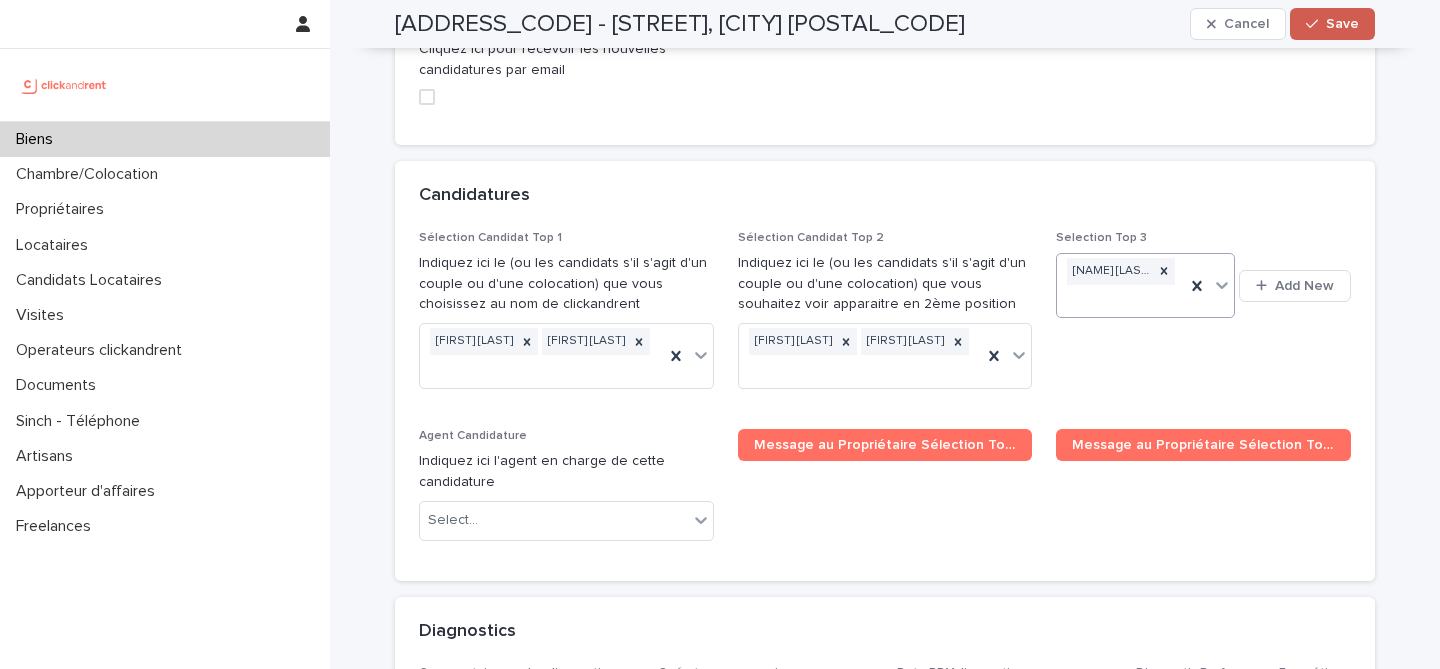click on "Save" at bounding box center (1342, 24) 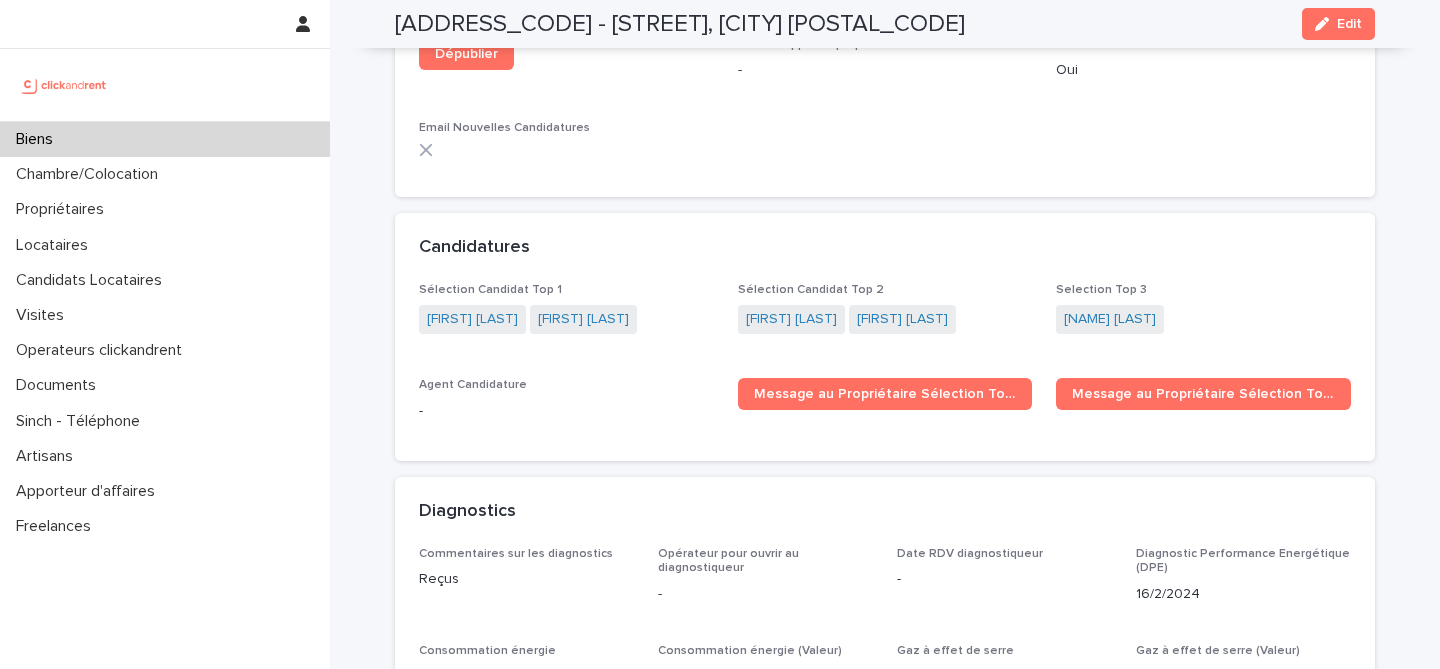 scroll, scrollTop: 5905, scrollLeft: 0, axis: vertical 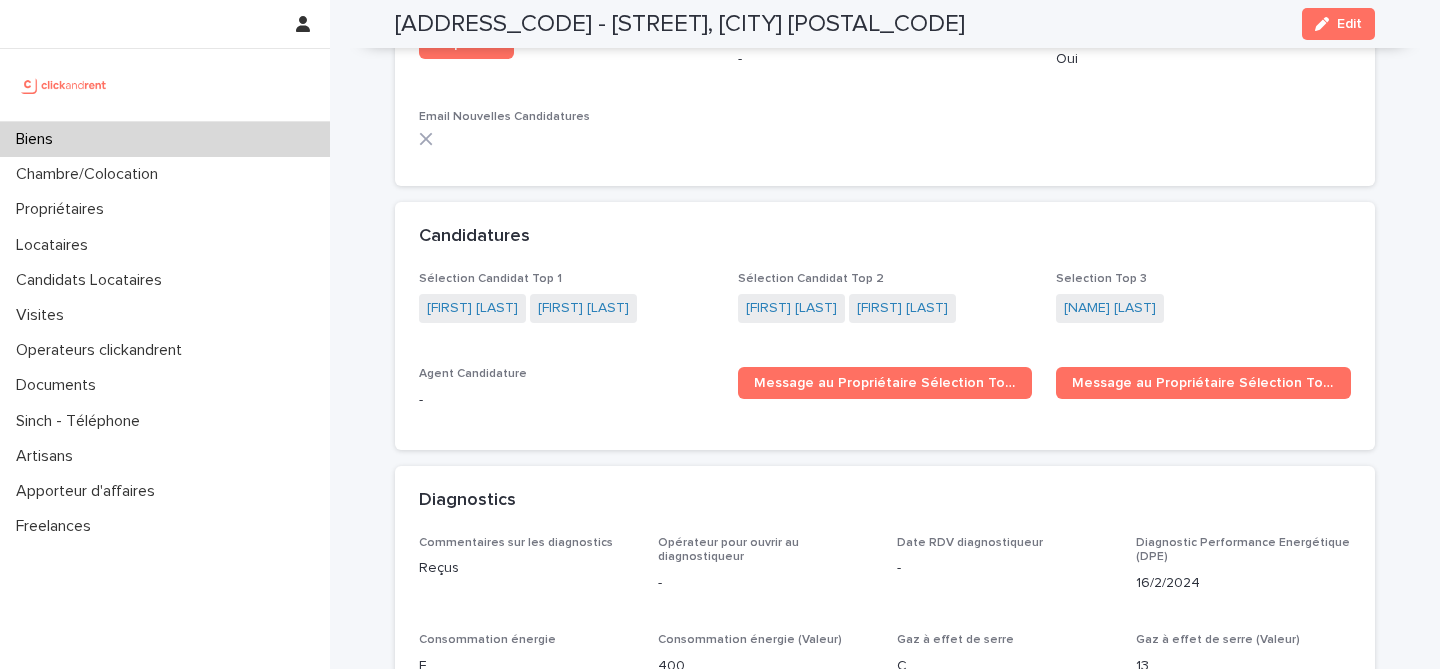click on "Biens" at bounding box center [165, 139] 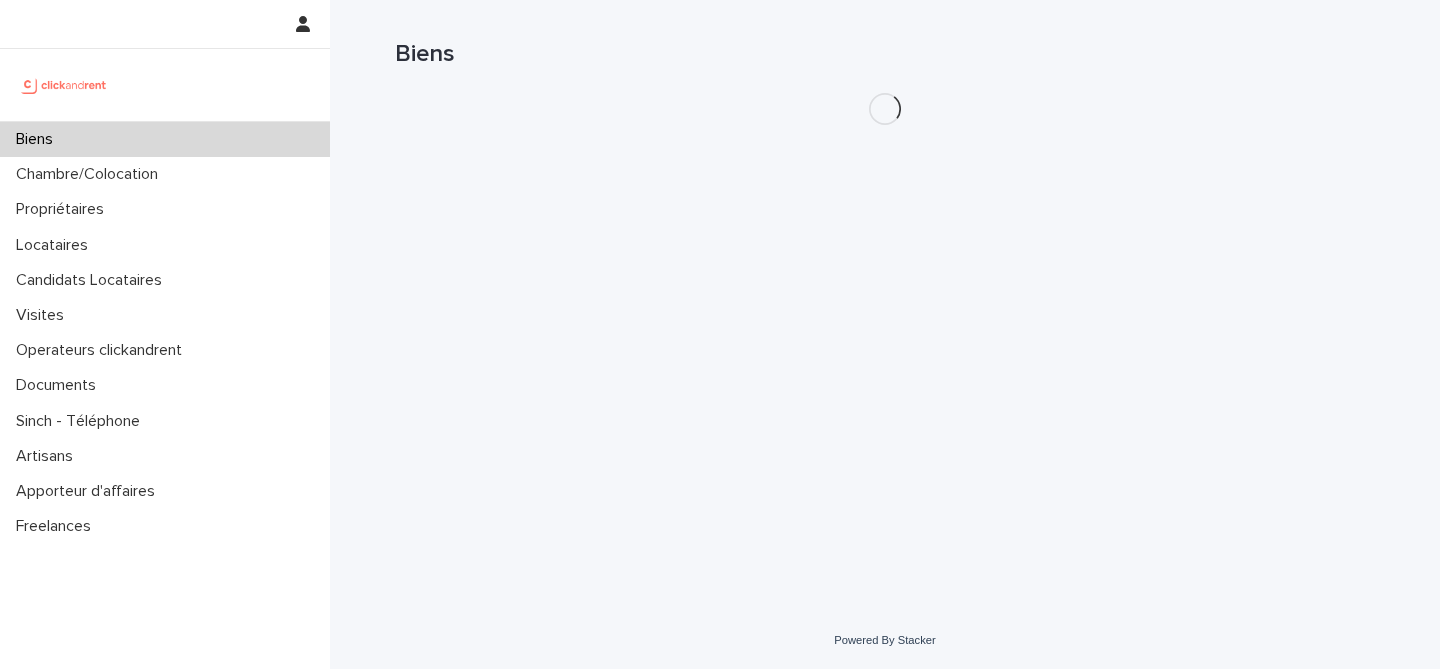 scroll, scrollTop: 0, scrollLeft: 0, axis: both 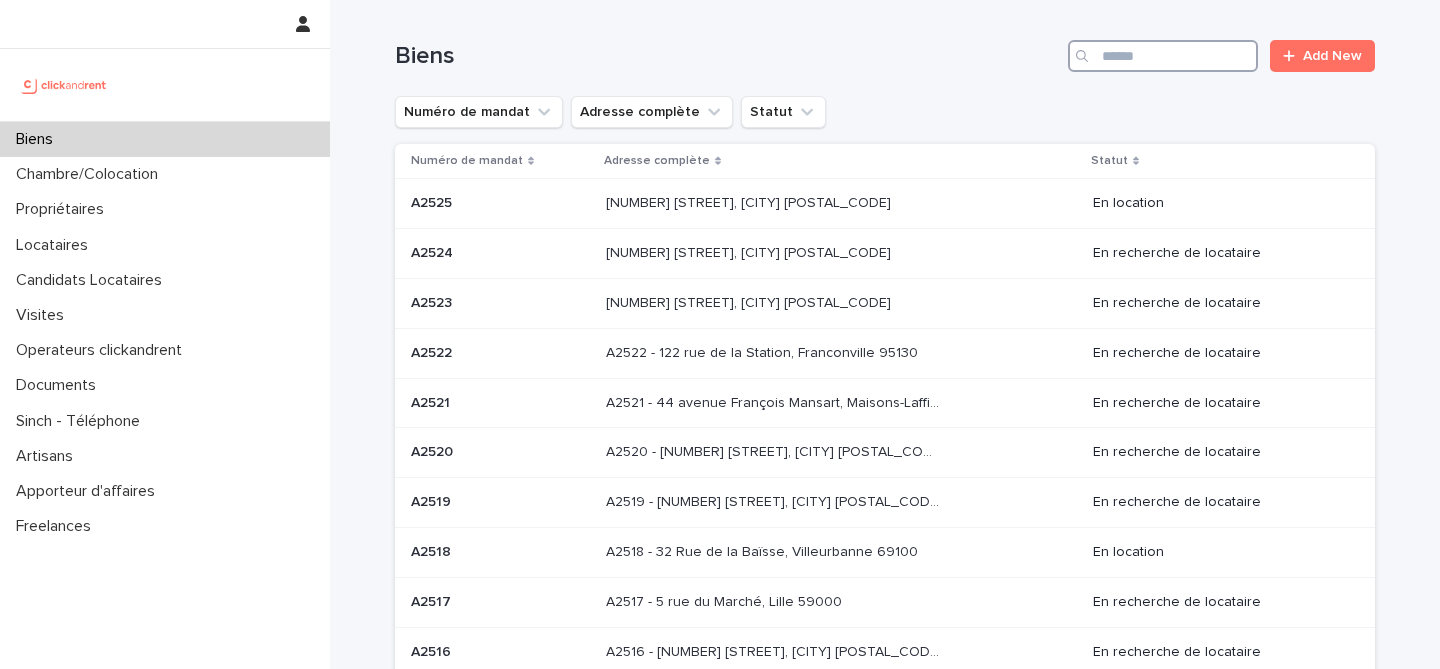 click at bounding box center (1163, 56) 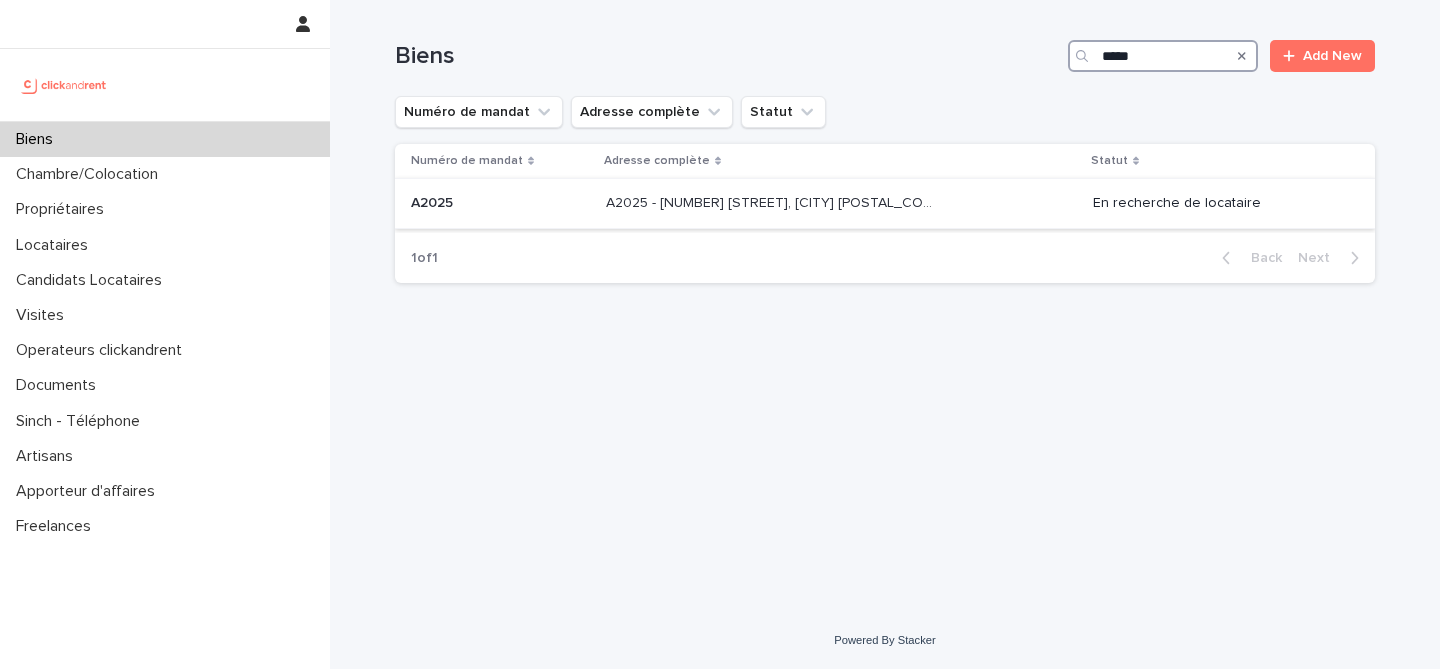type on "*****" 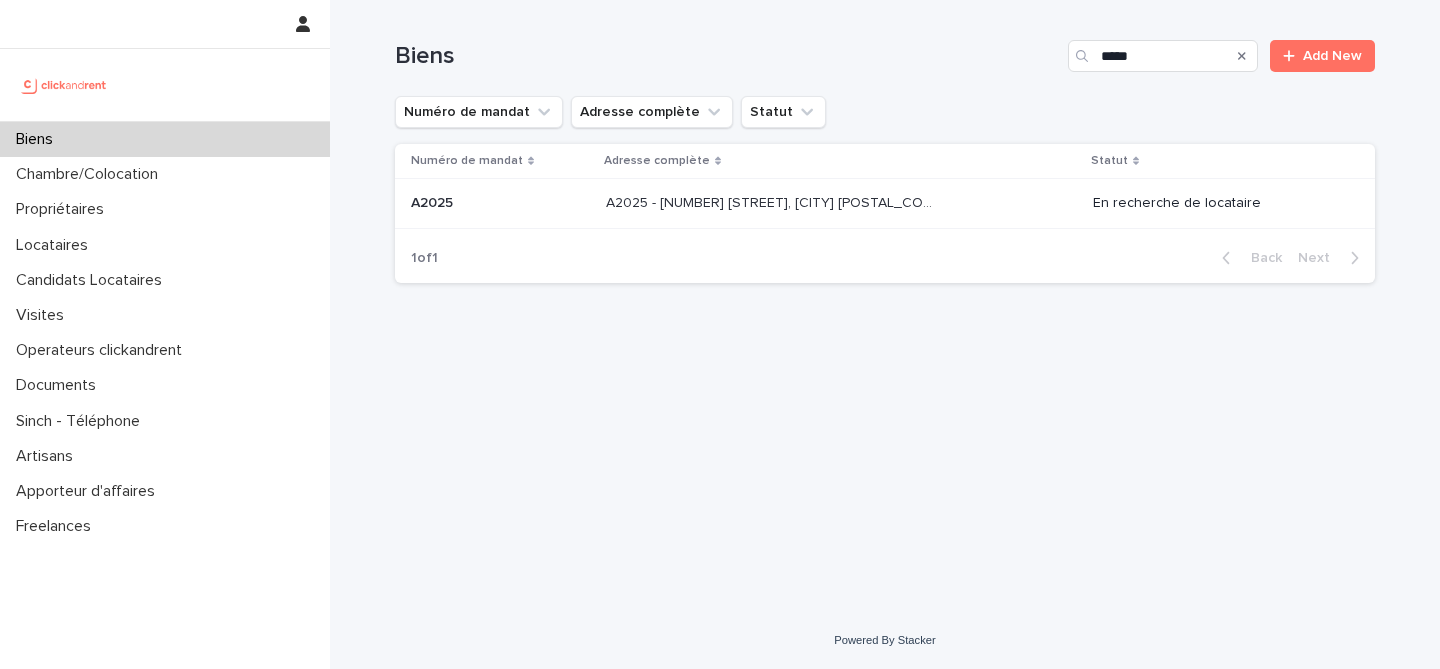 click at bounding box center (500, 203) 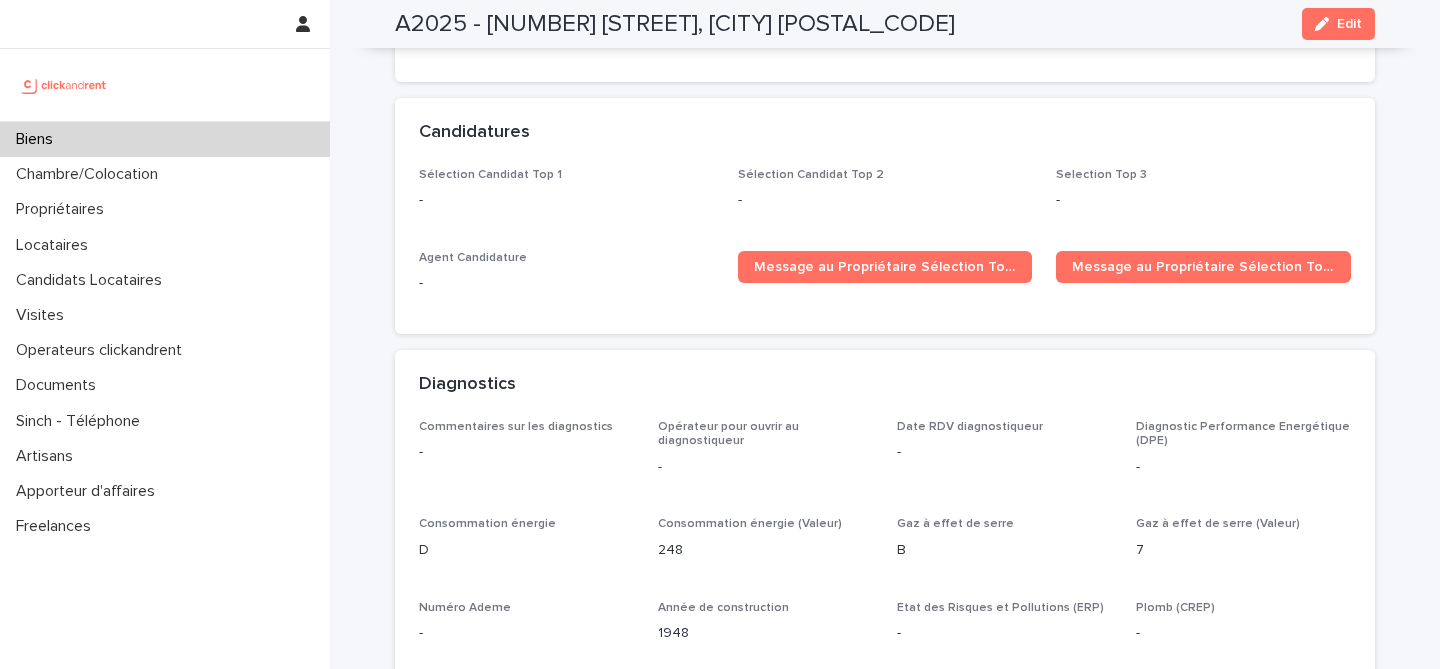 scroll, scrollTop: 5829, scrollLeft: 0, axis: vertical 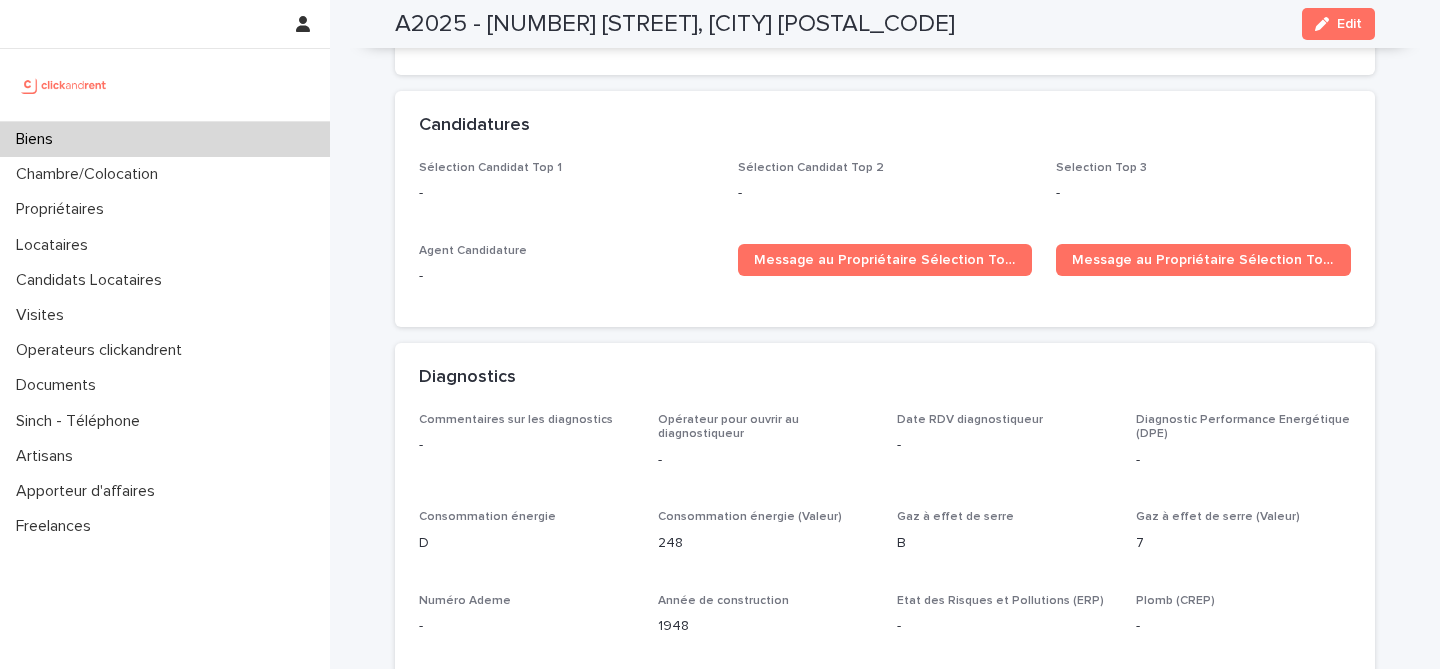 click on "A2025 - [NUMBER] [STREET],  [CITY] [POSTAL_CODE]" at bounding box center [675, 24] 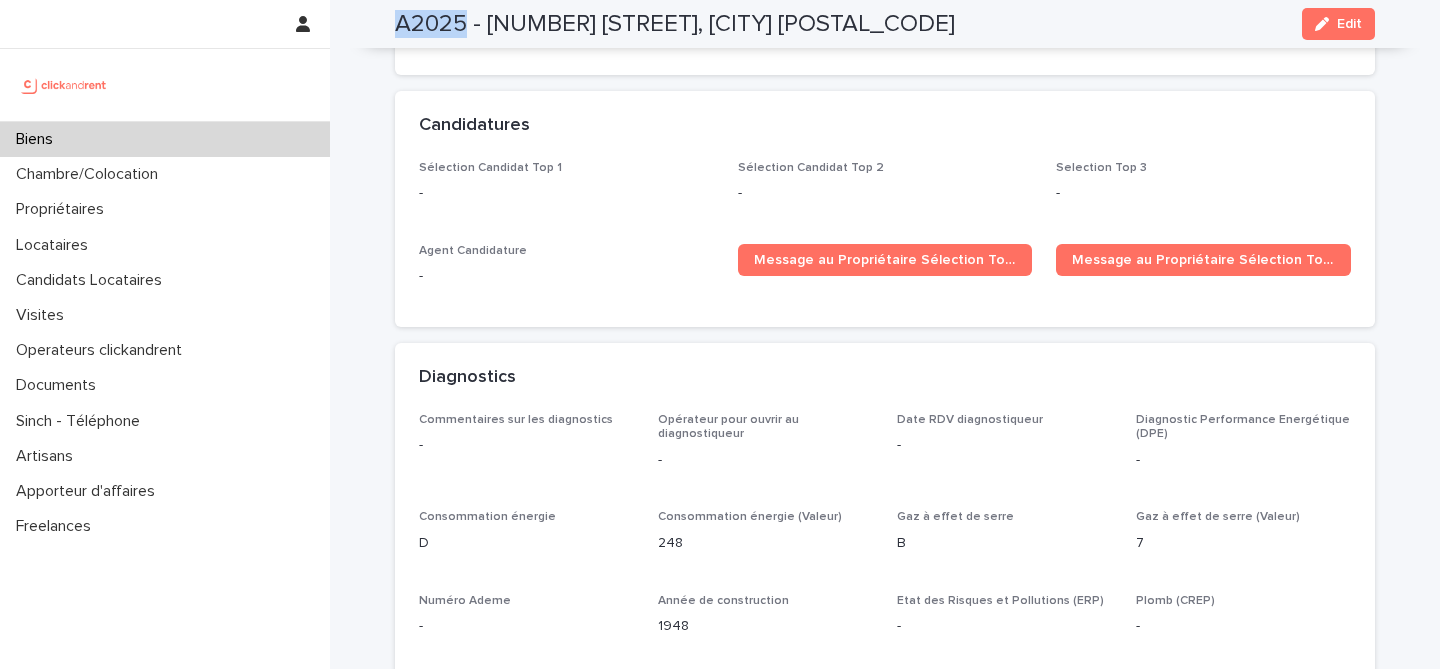 click on "A2025 - [NUMBER] [STREET],  [CITY] [POSTAL_CODE]" at bounding box center [675, 24] 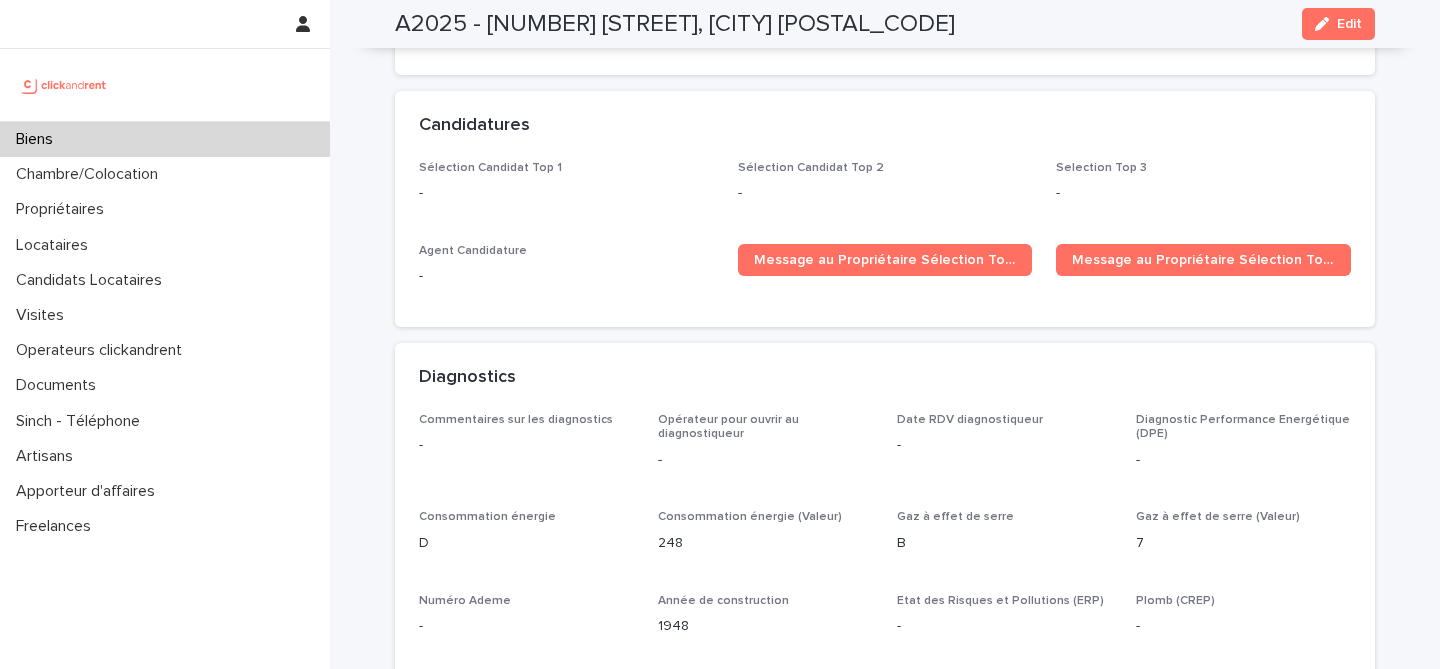 click on "Candidatures" at bounding box center [885, 126] 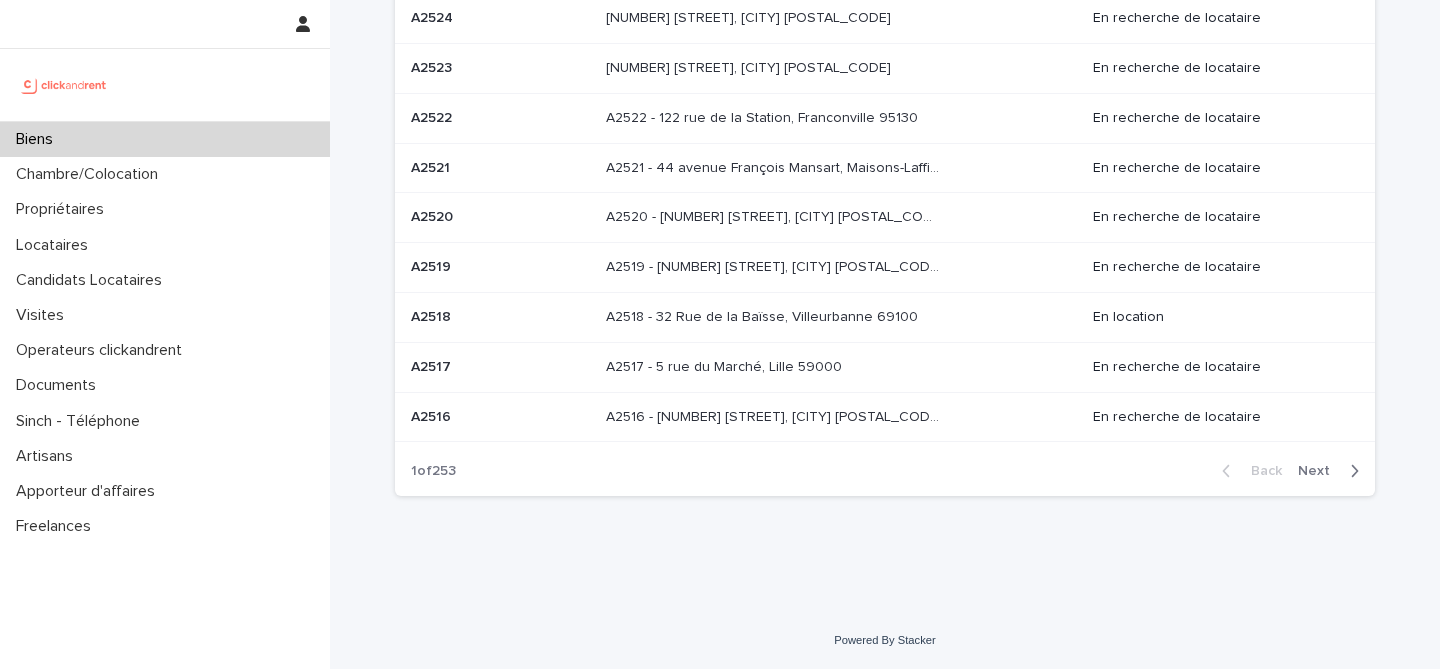 scroll, scrollTop: 0, scrollLeft: 0, axis: both 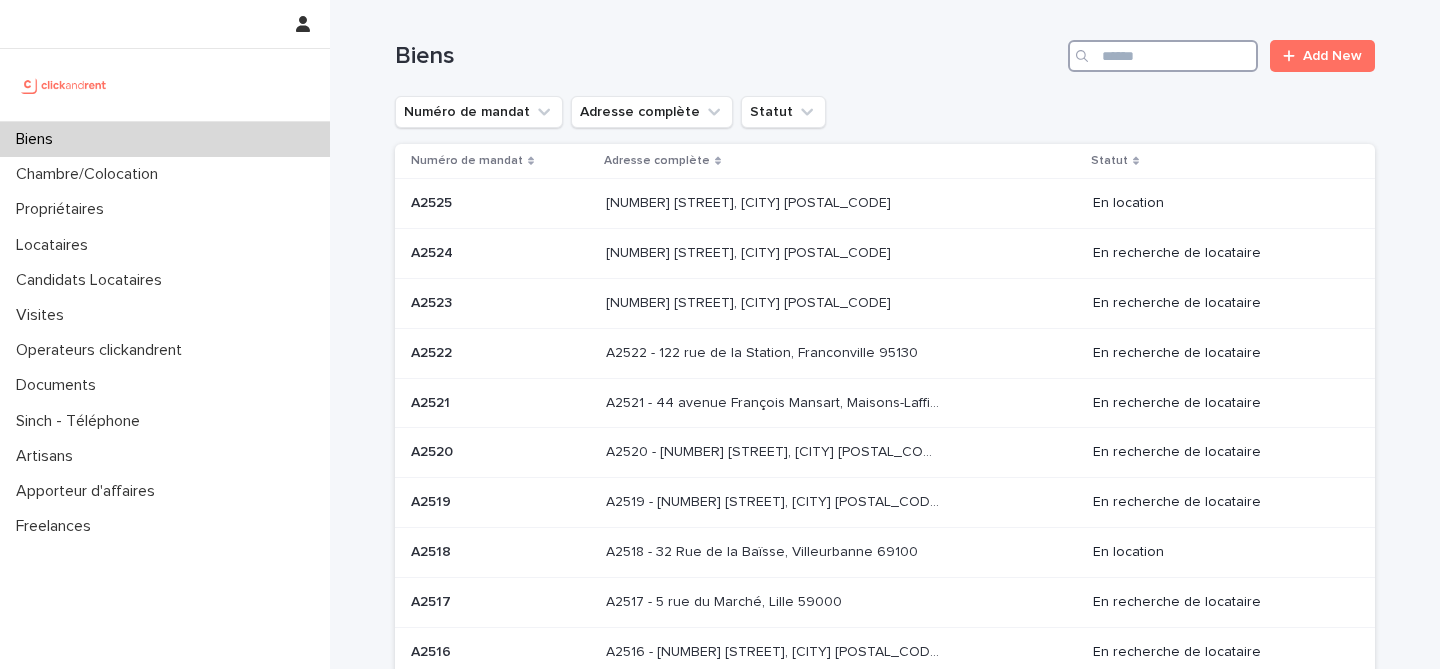 click at bounding box center (1163, 56) 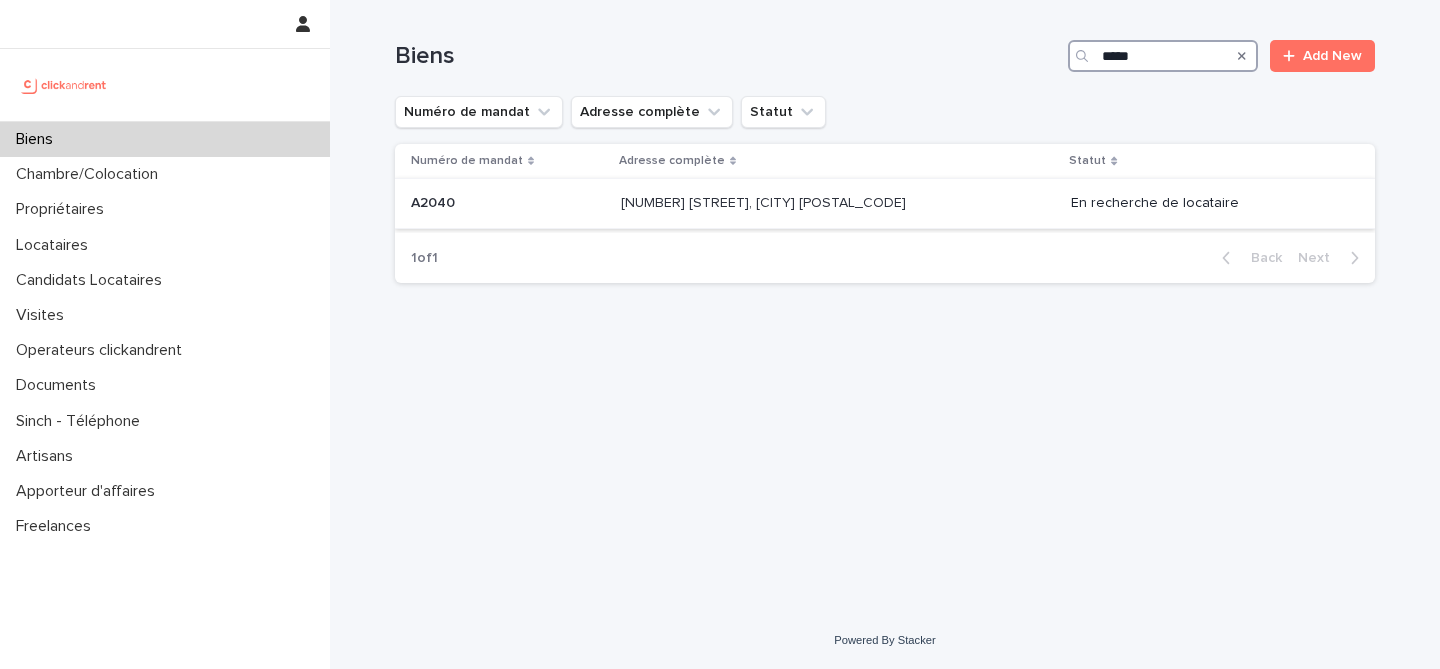 type on "*****" 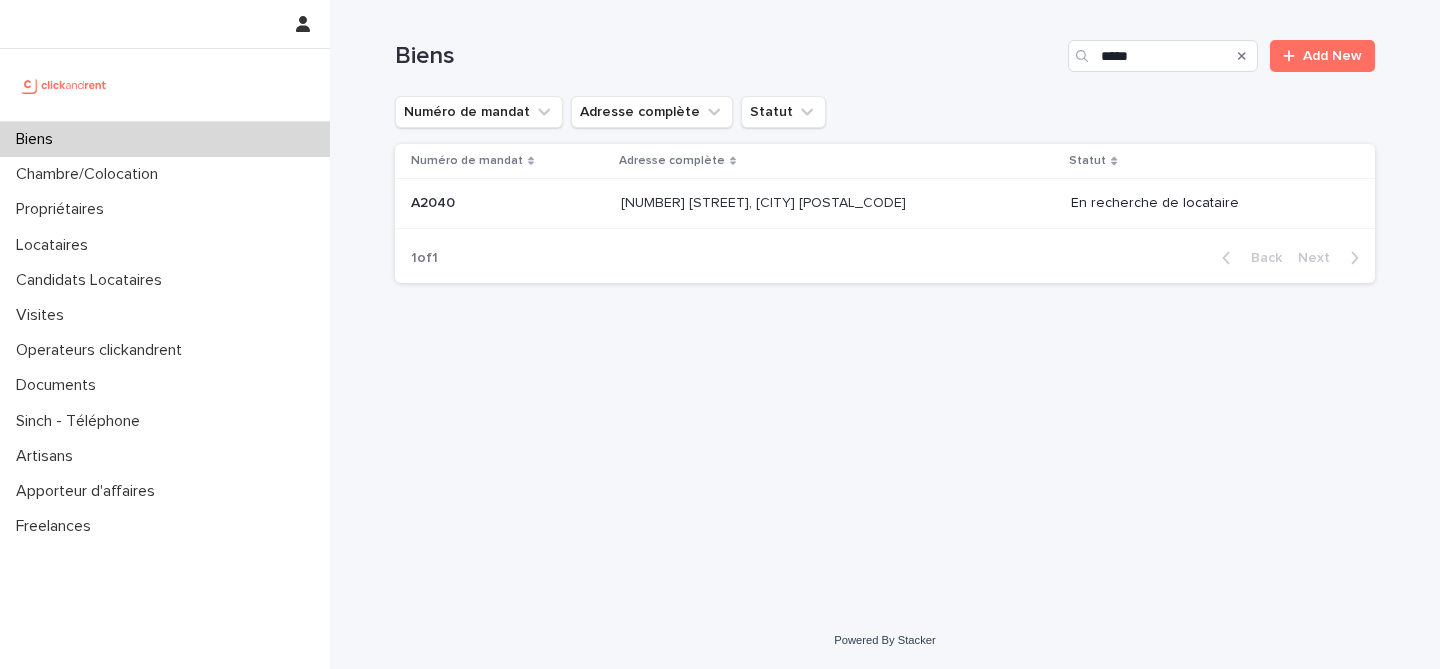 click on "A2040 A2040" at bounding box center [508, 203] 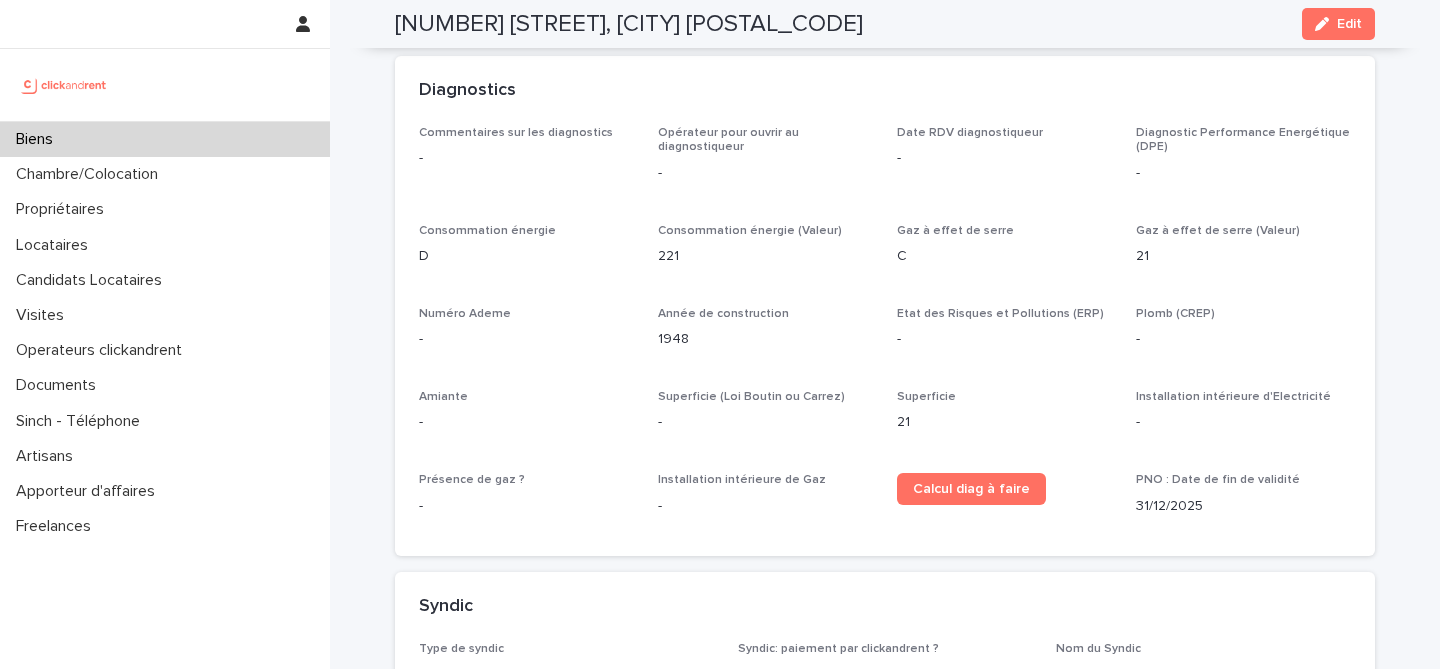 scroll, scrollTop: 6321, scrollLeft: 0, axis: vertical 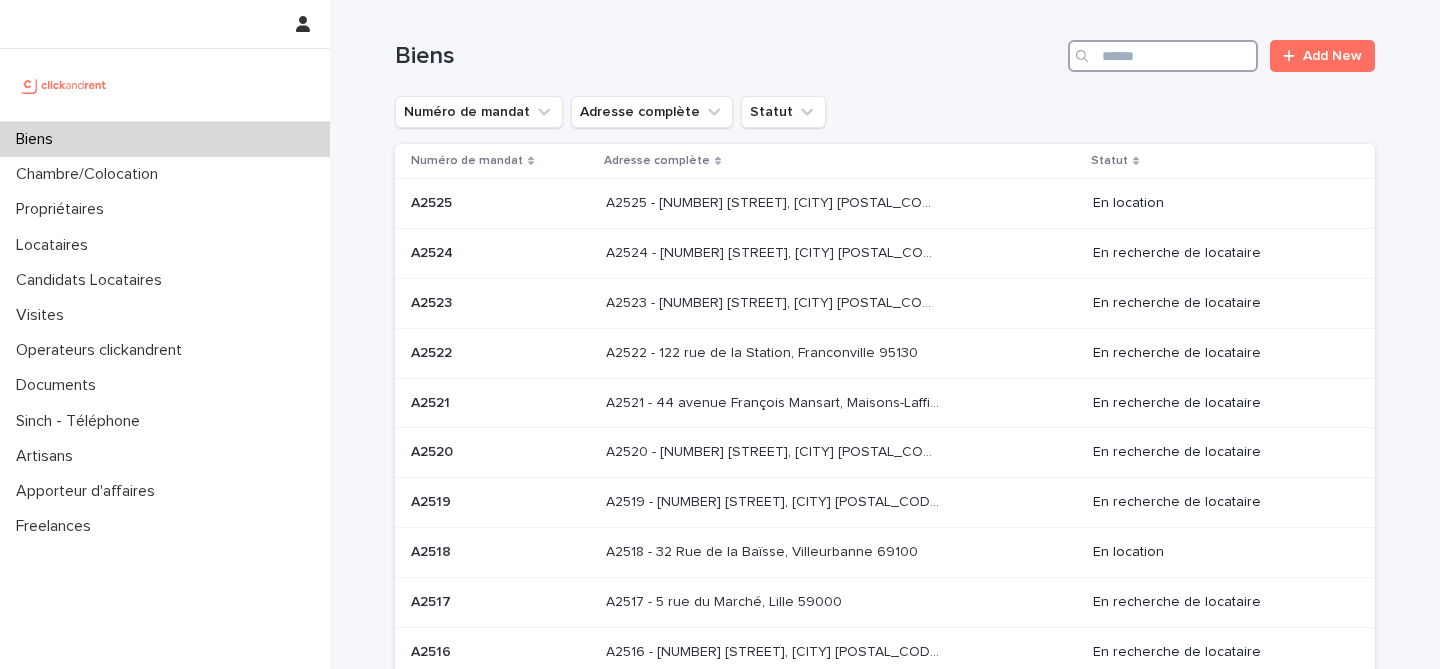 click at bounding box center [1163, 56] 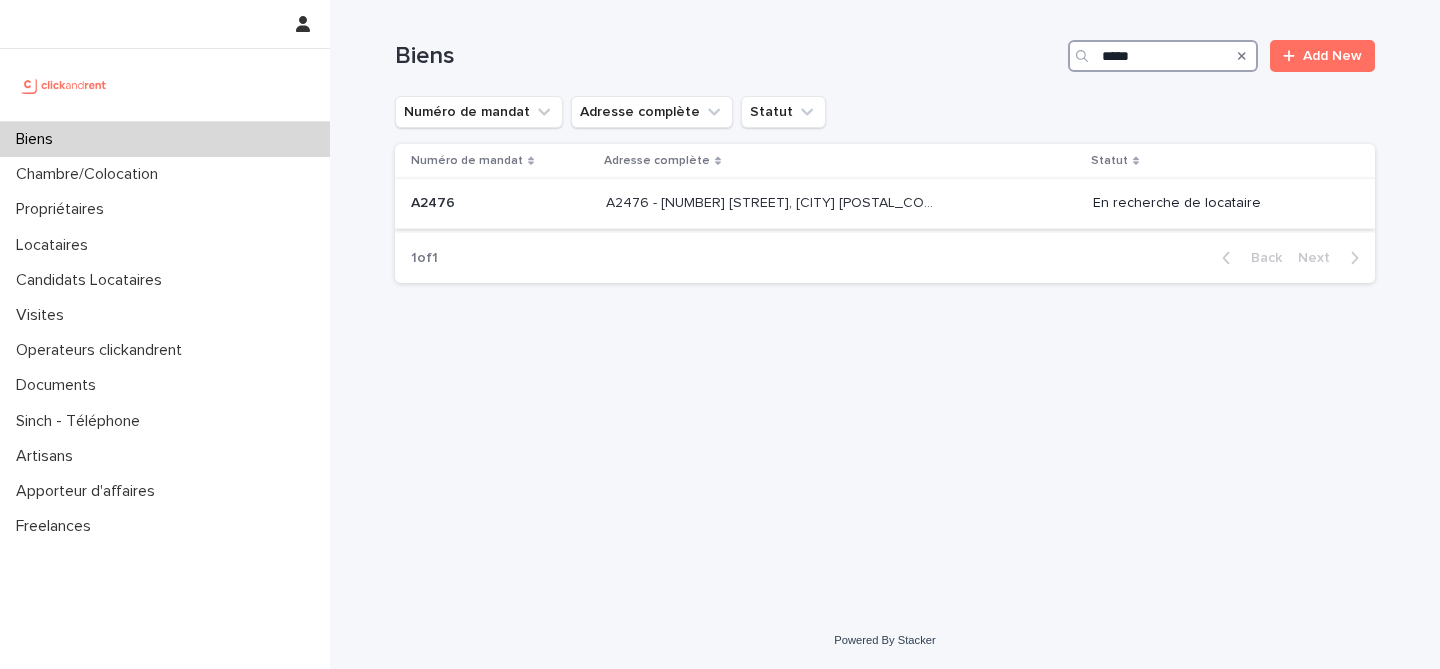 type on "*****" 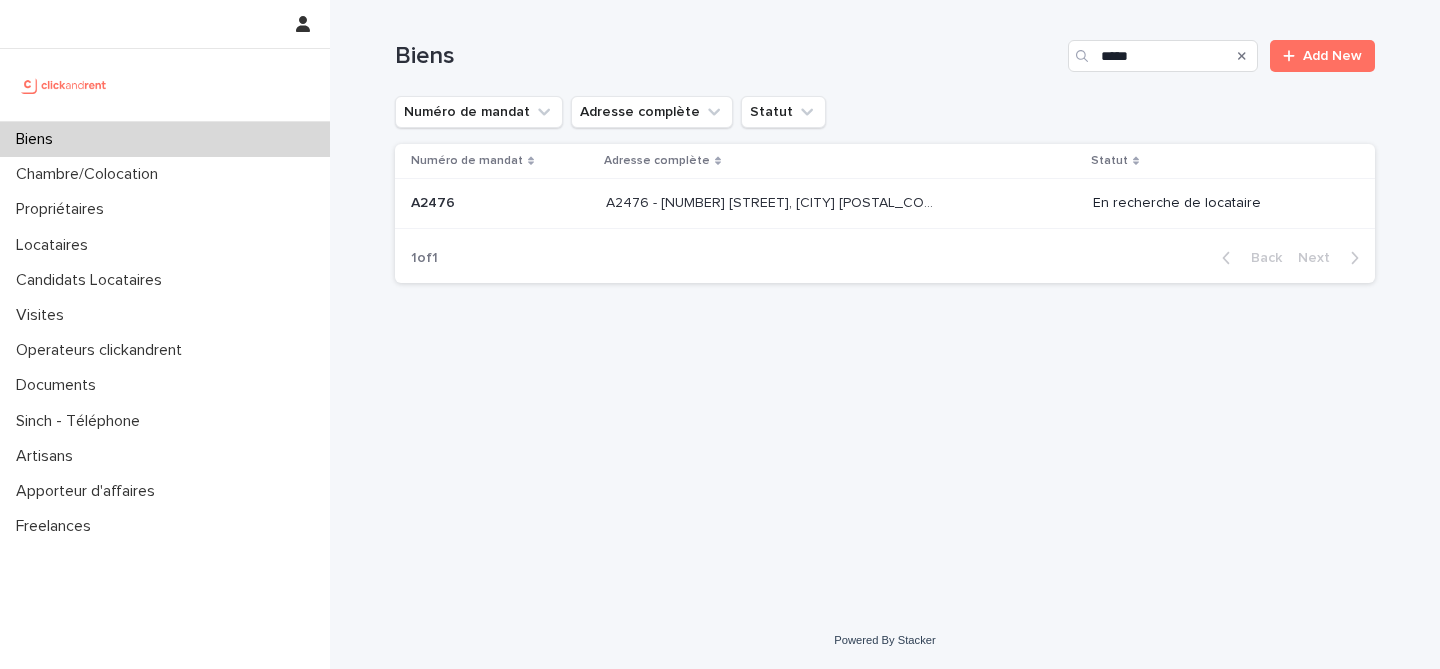click at bounding box center [500, 203] 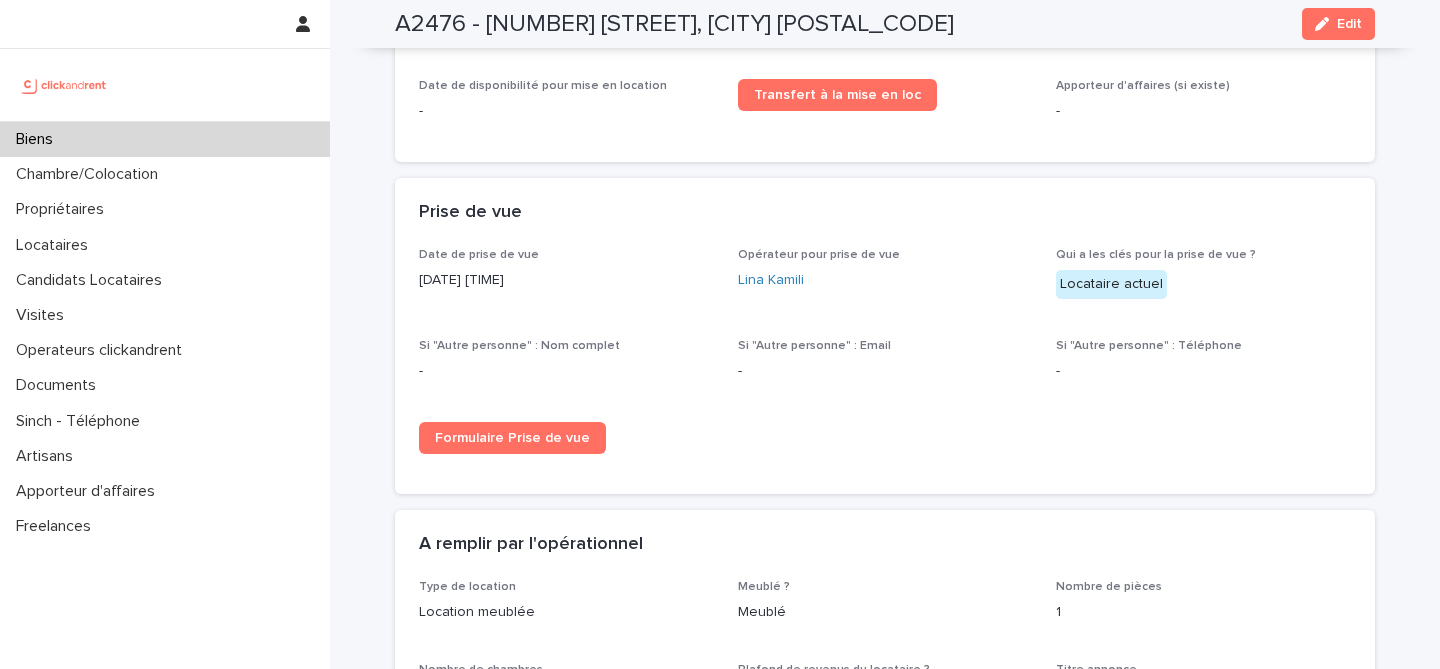 scroll, scrollTop: 2817, scrollLeft: 0, axis: vertical 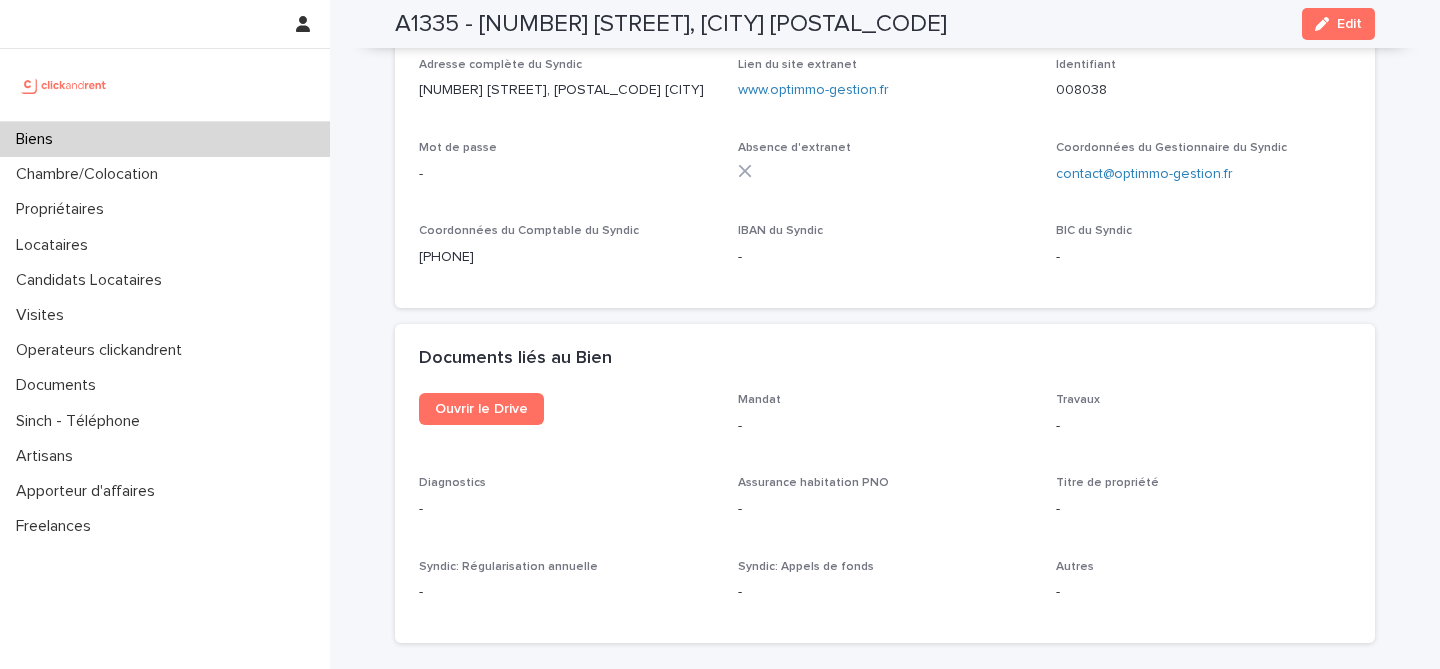 click on "A1335 - [NUMBER] [STREET],  [CITY] [POSTAL_CODE]" at bounding box center (671, 24) 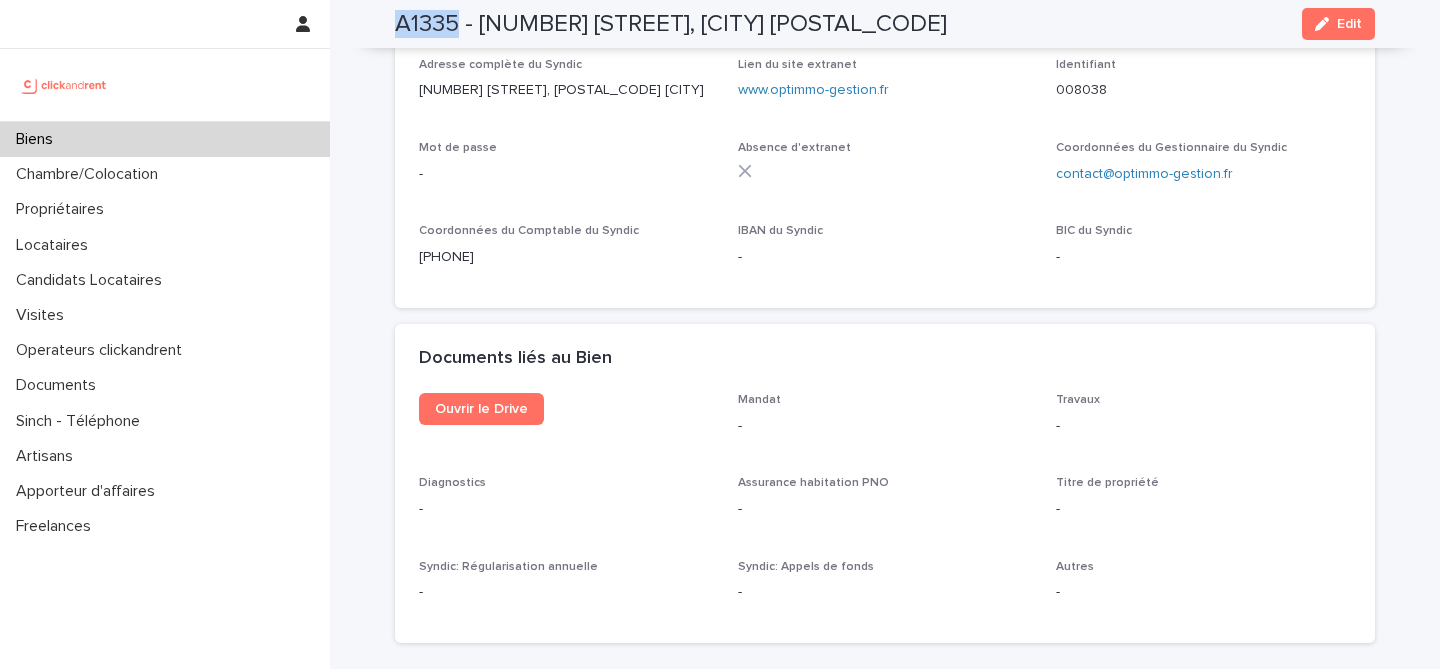click on "A1335 - [NUMBER] [STREET],  [CITY] [POSTAL_CODE]" at bounding box center [671, 24] 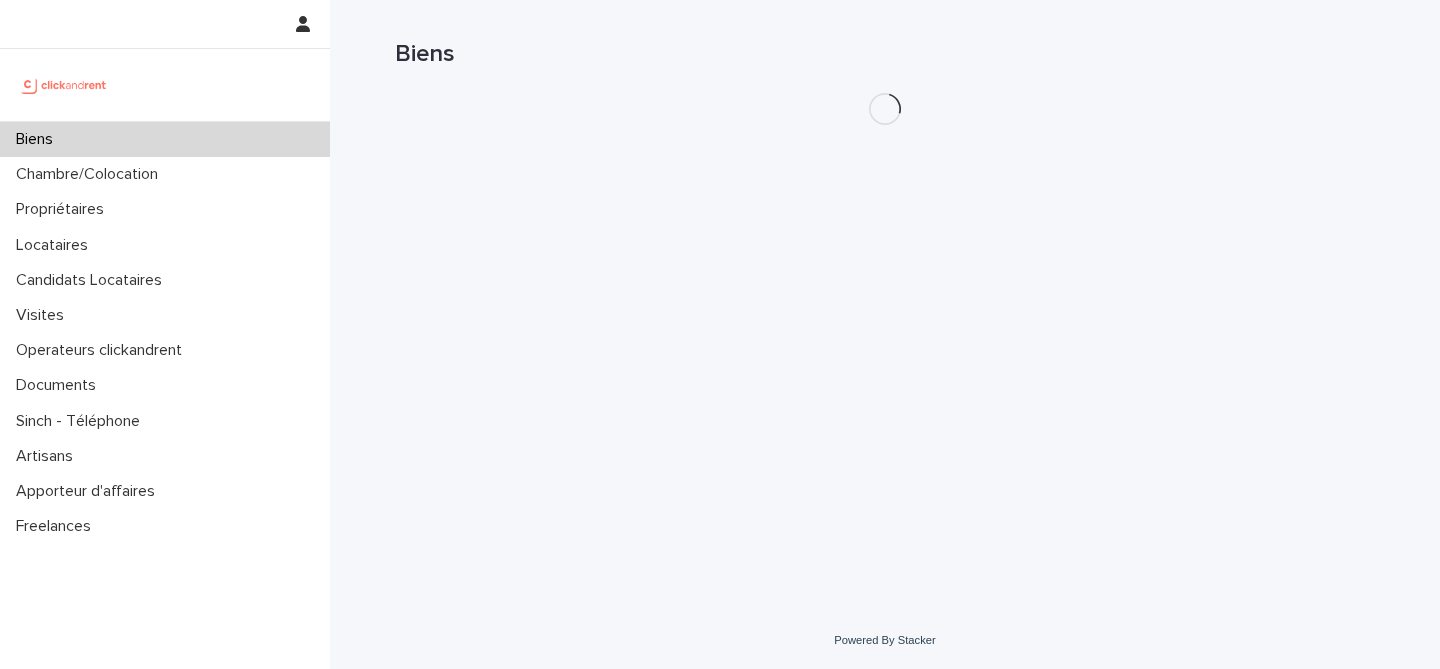scroll, scrollTop: 0, scrollLeft: 0, axis: both 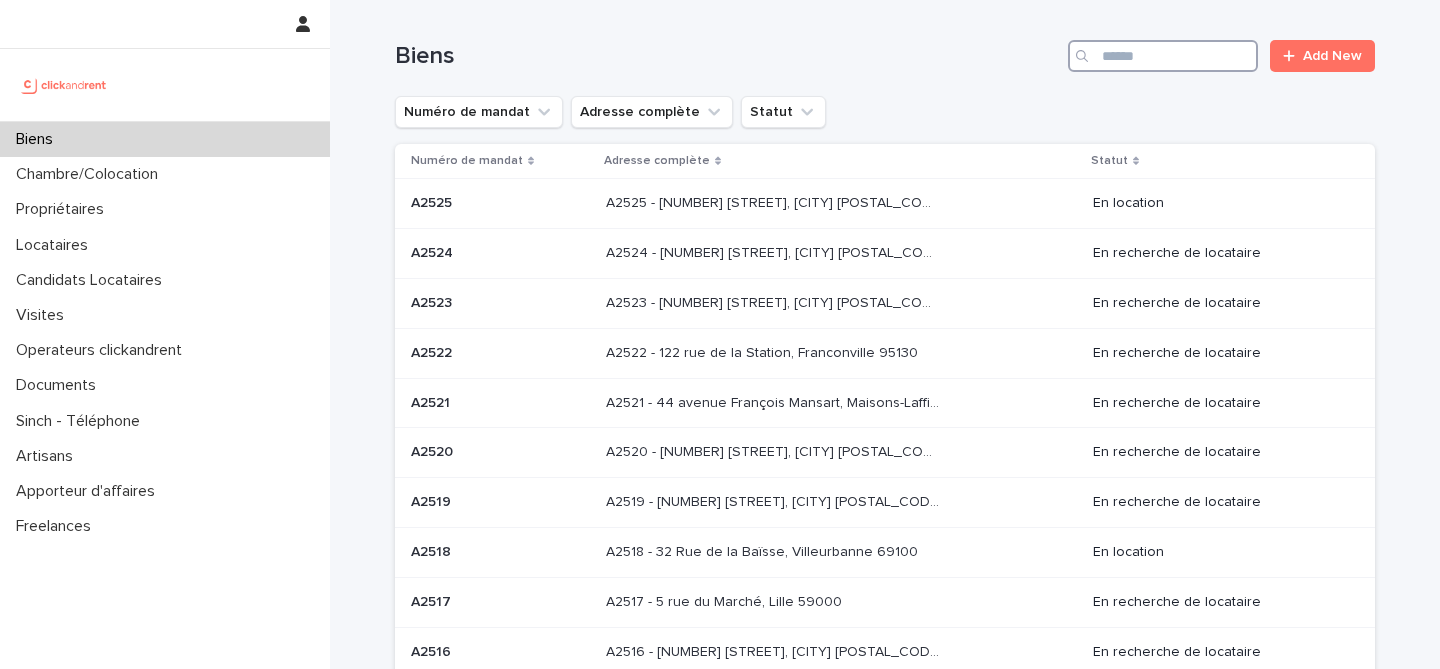 click at bounding box center [1163, 56] 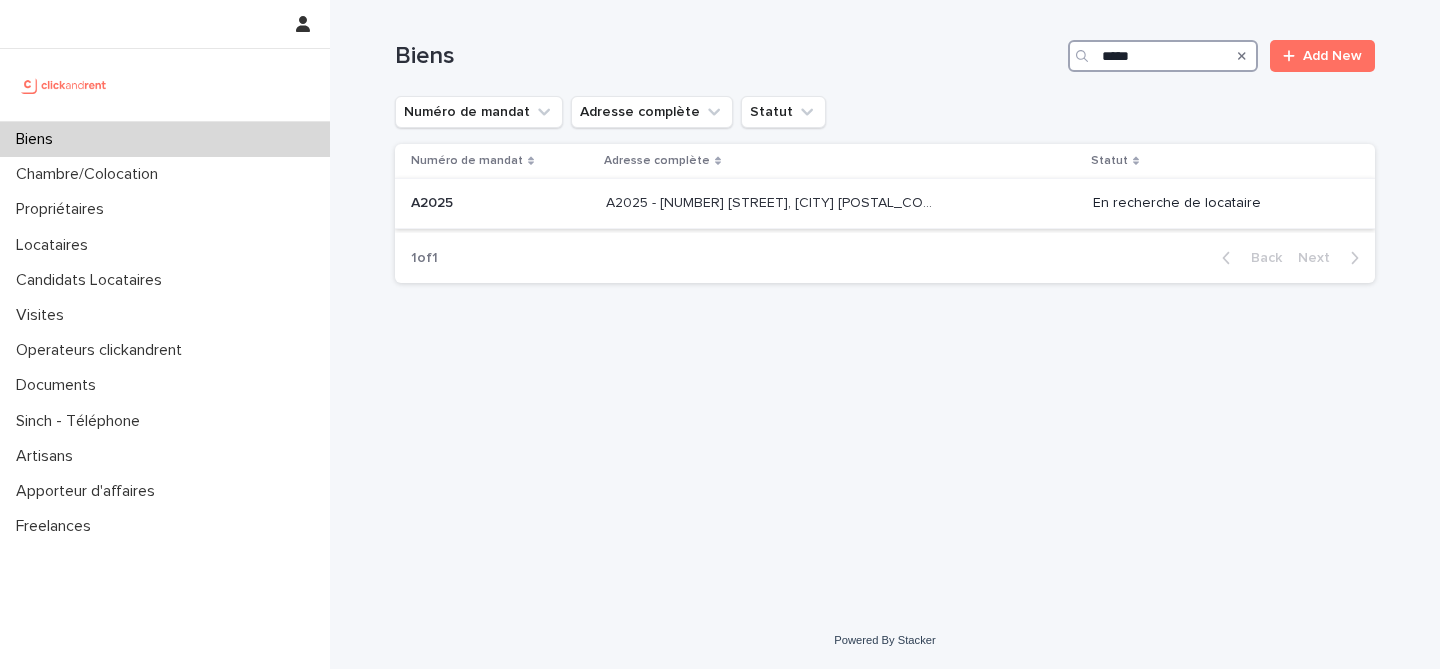 type on "*****" 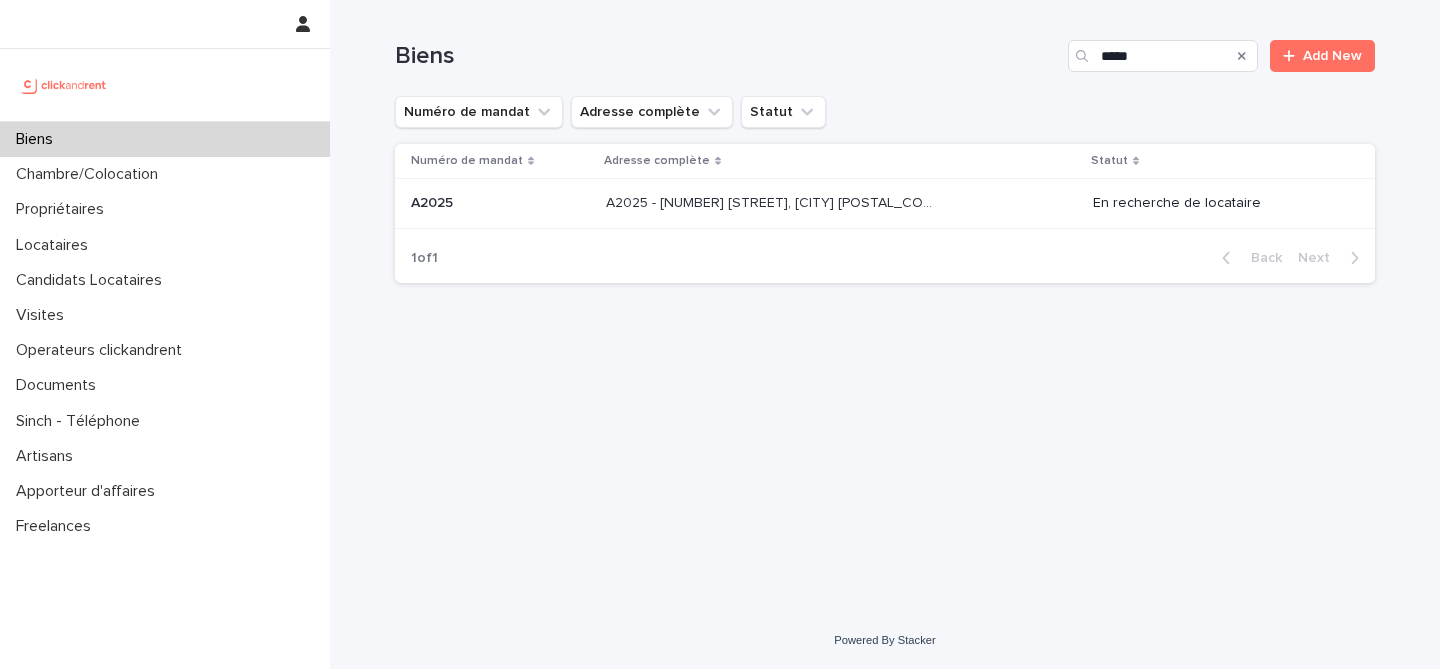 click on "A2025 A2025" at bounding box center (496, 204) 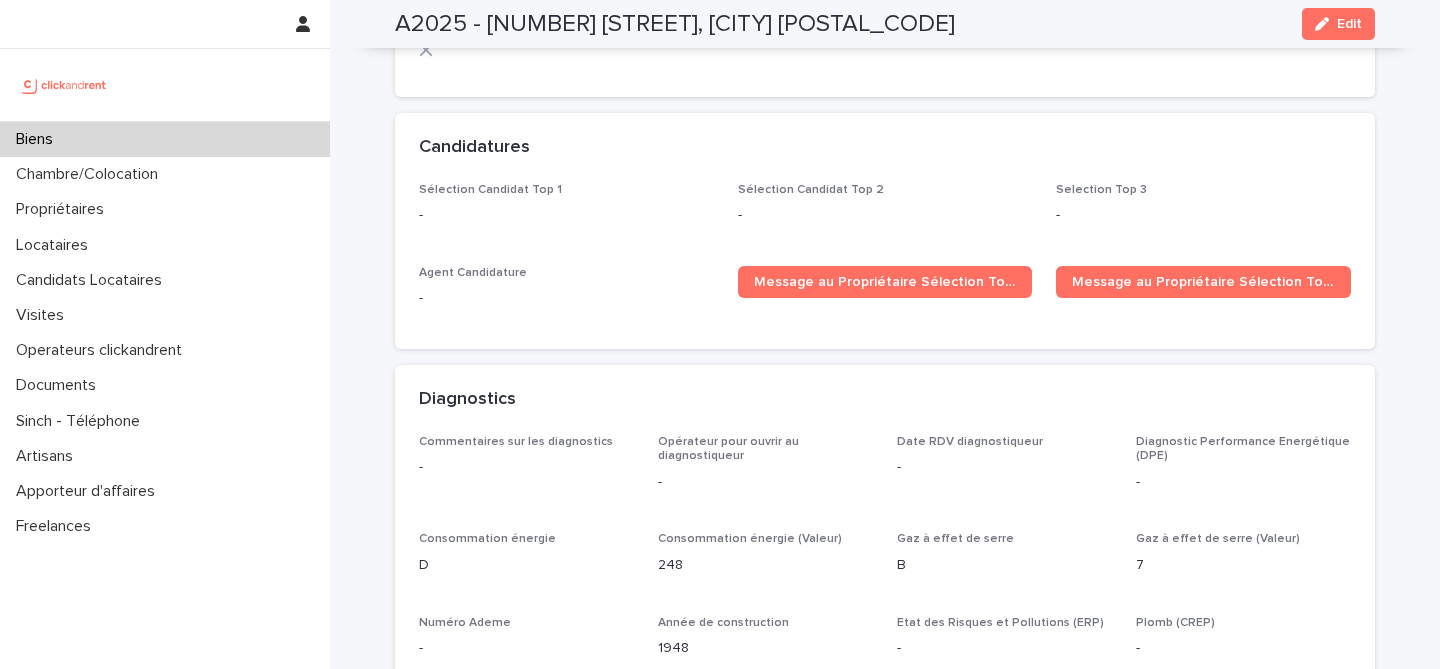 scroll, scrollTop: 5798, scrollLeft: 0, axis: vertical 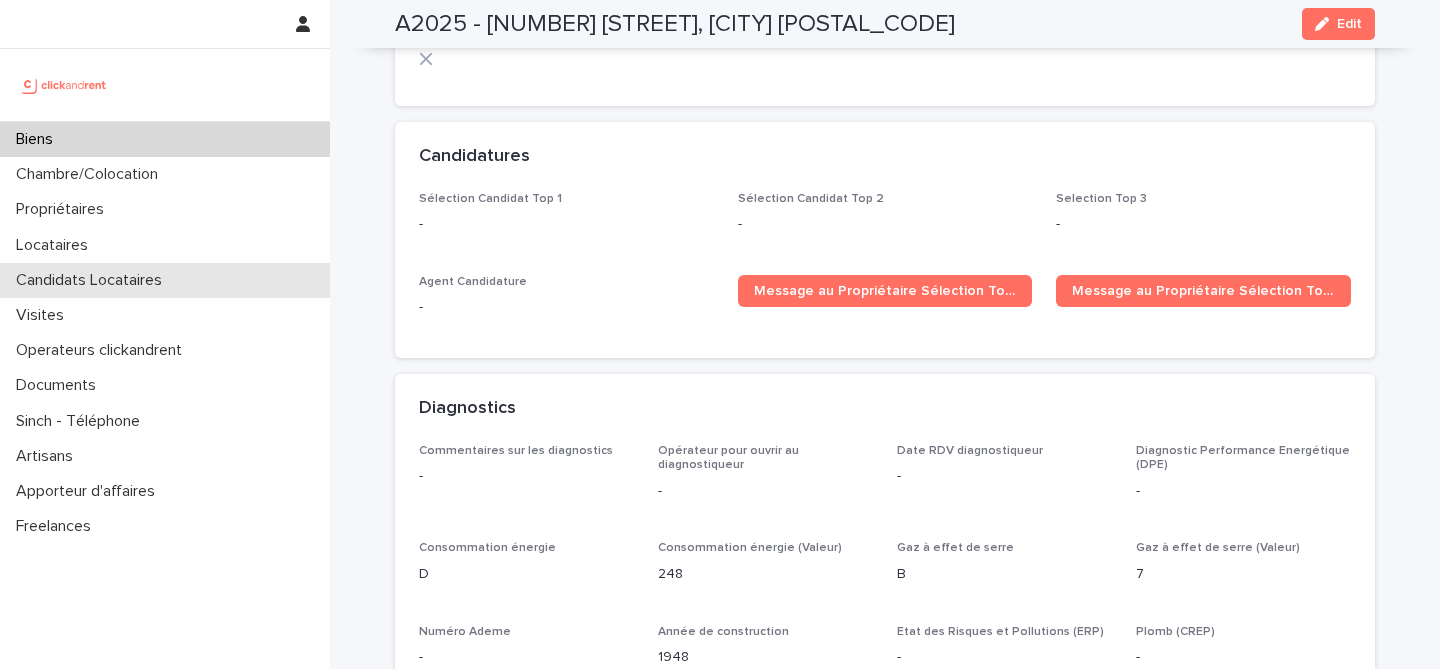 click on "Candidats Locataires" at bounding box center [165, 280] 